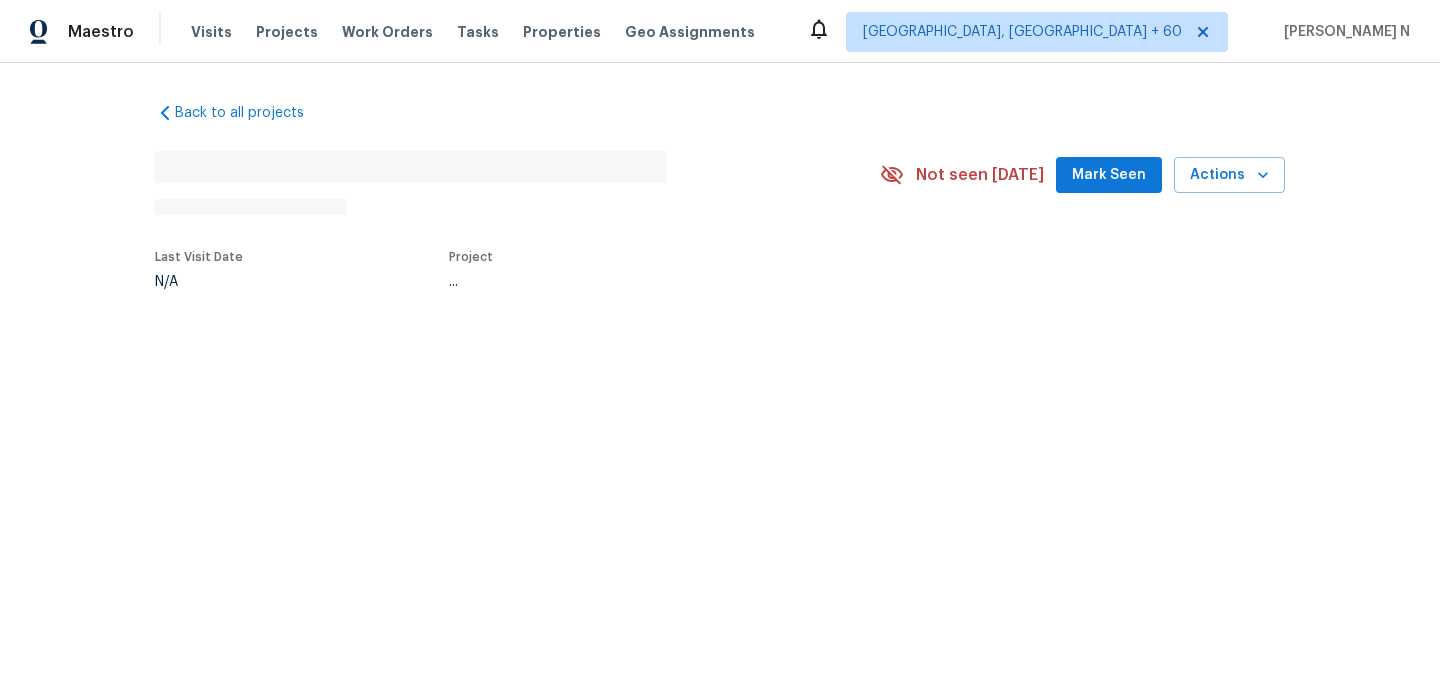 scroll, scrollTop: 0, scrollLeft: 0, axis: both 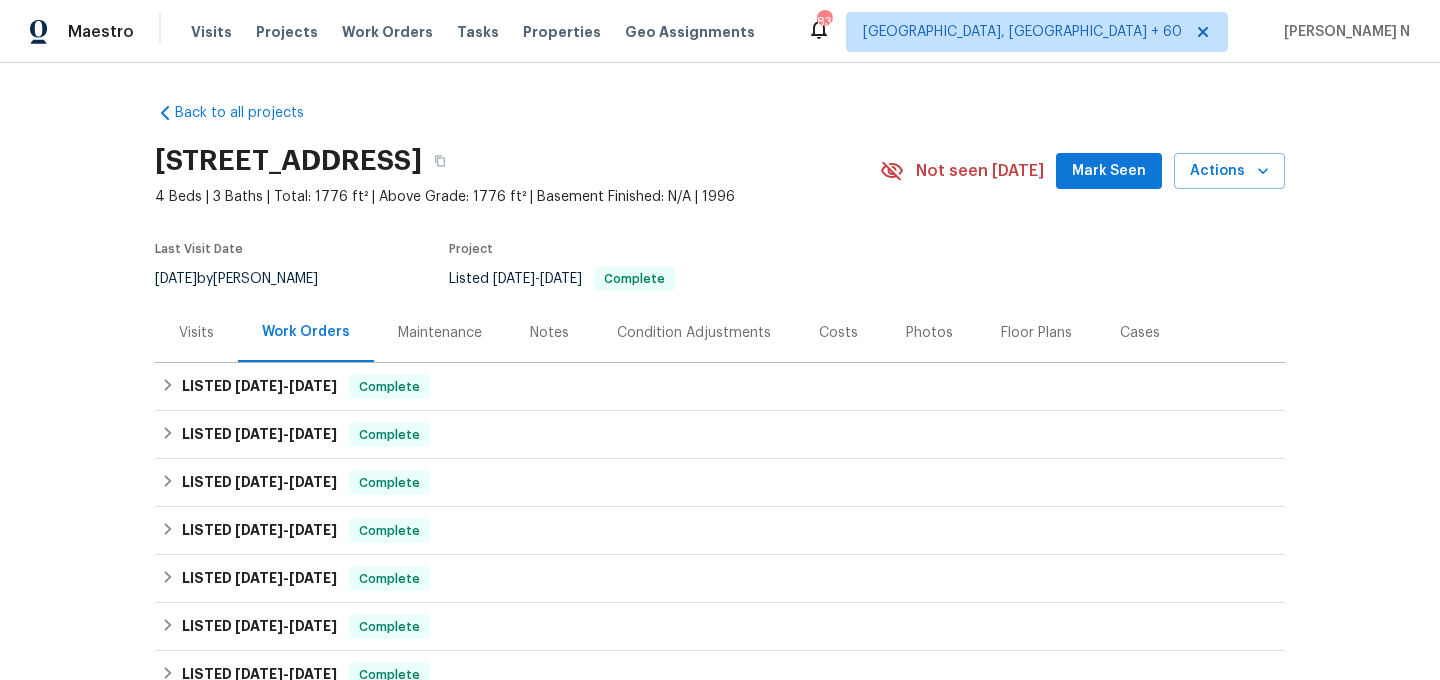 click on "Maintenance" at bounding box center (440, 333) 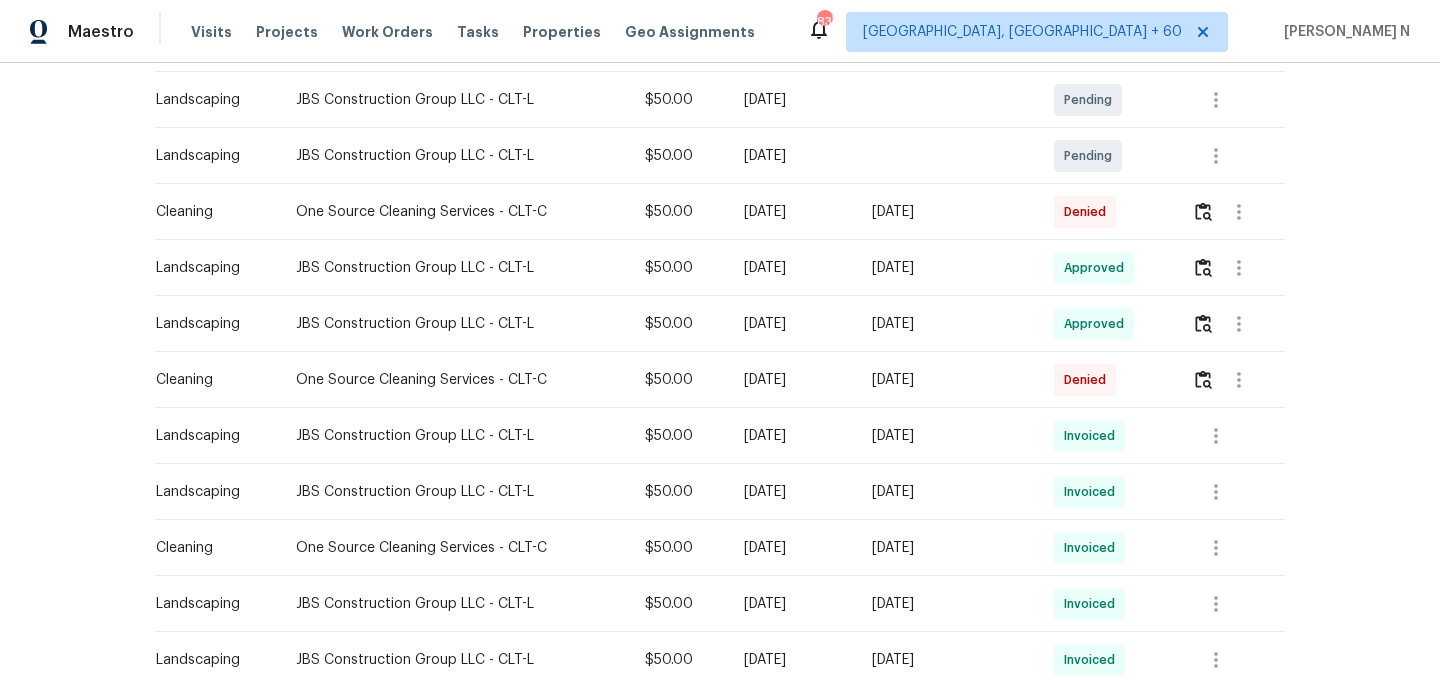 scroll, scrollTop: 474, scrollLeft: 0, axis: vertical 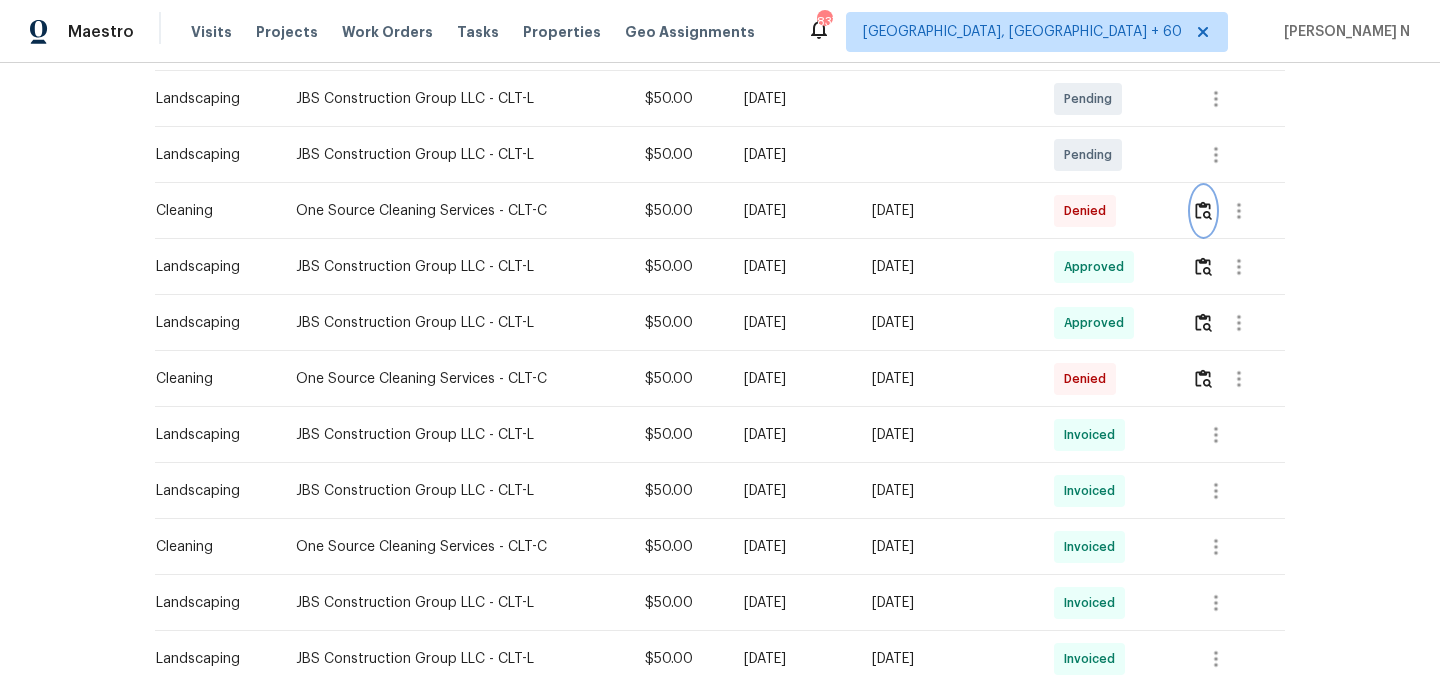 click at bounding box center [1203, 210] 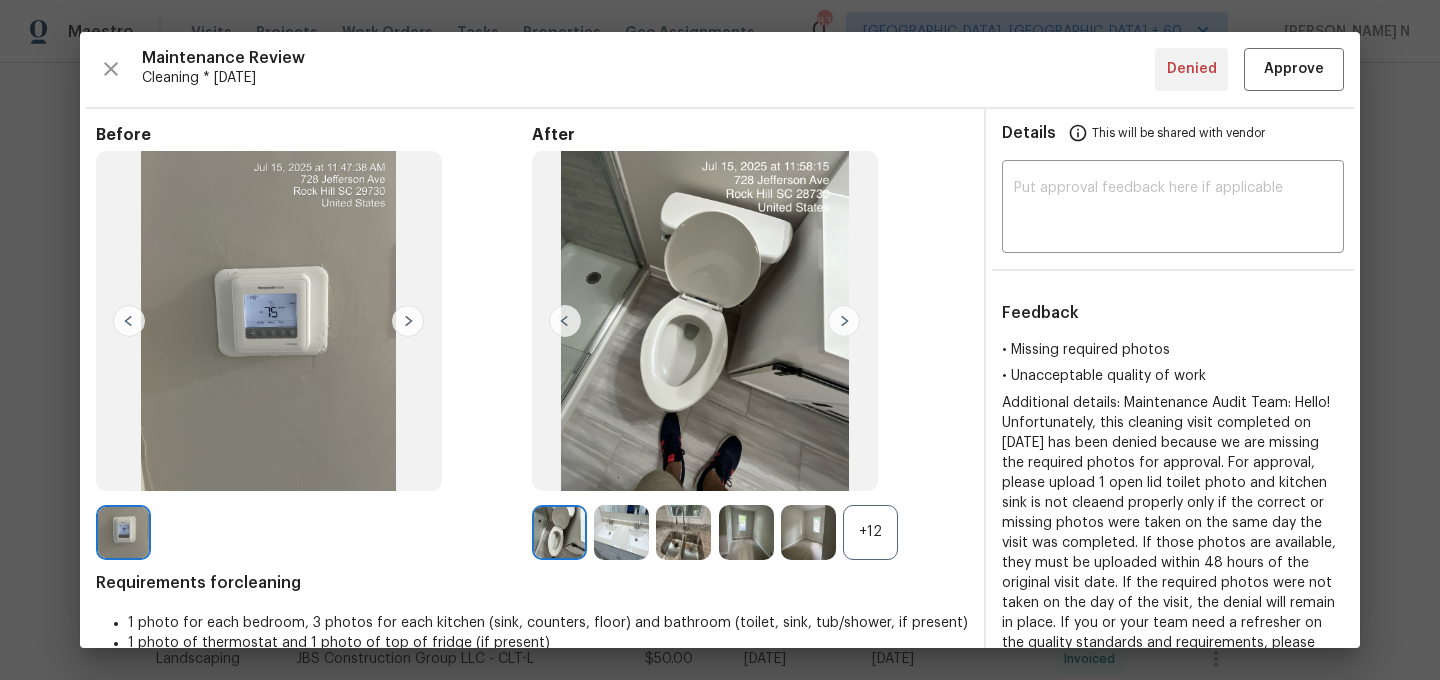 click at bounding box center (808, 532) 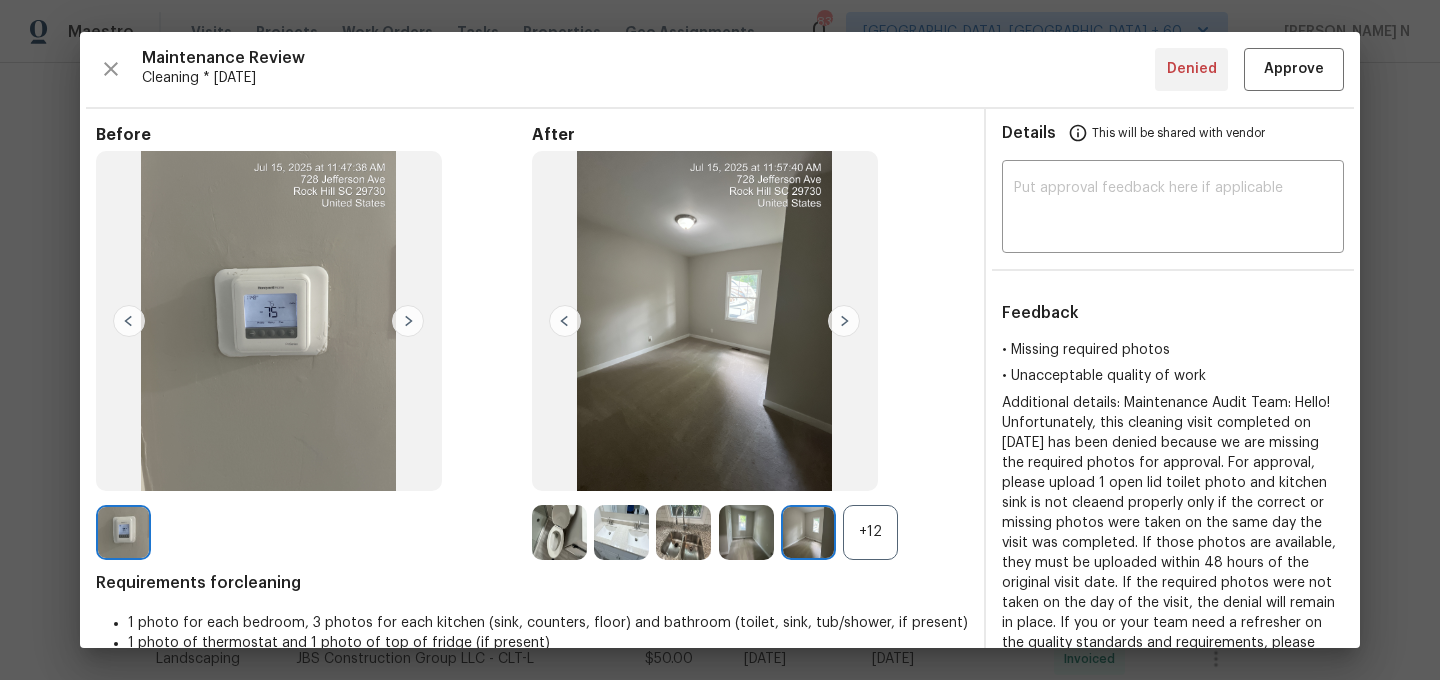 click on "+12" at bounding box center [870, 532] 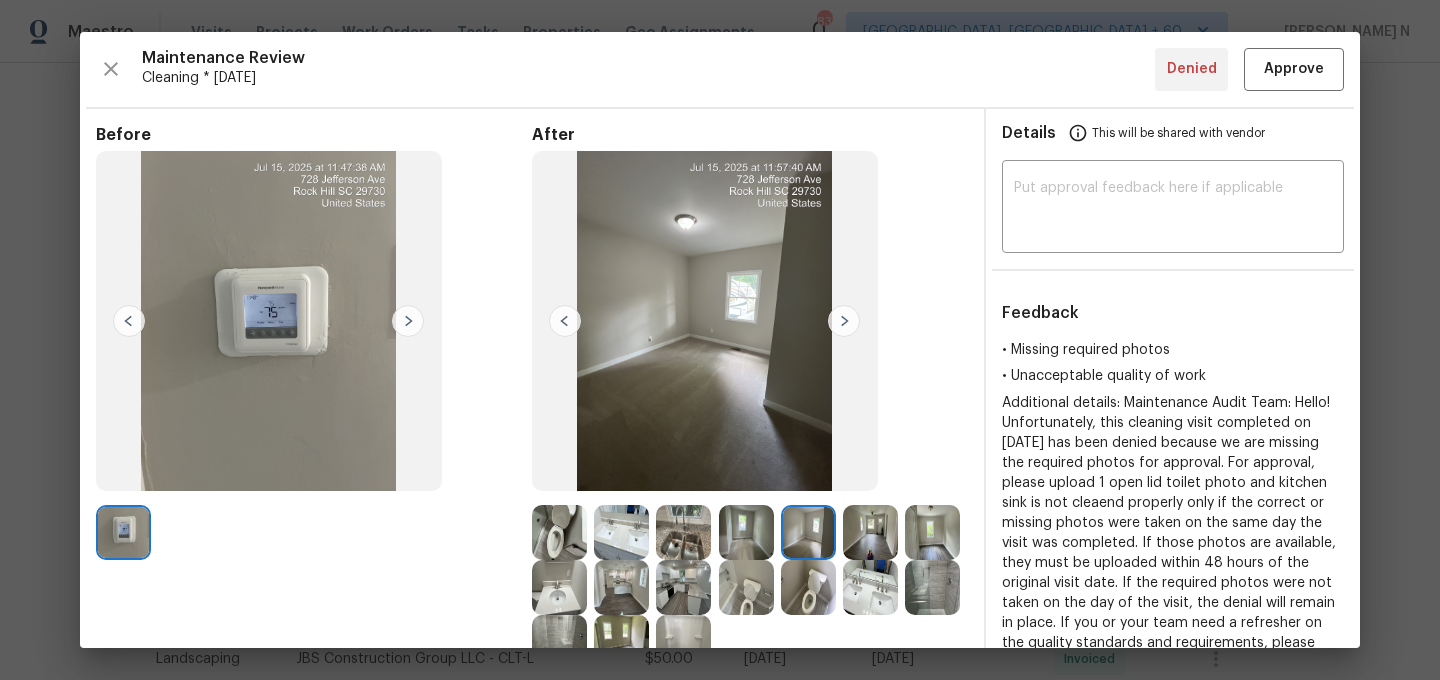 click at bounding box center (683, 532) 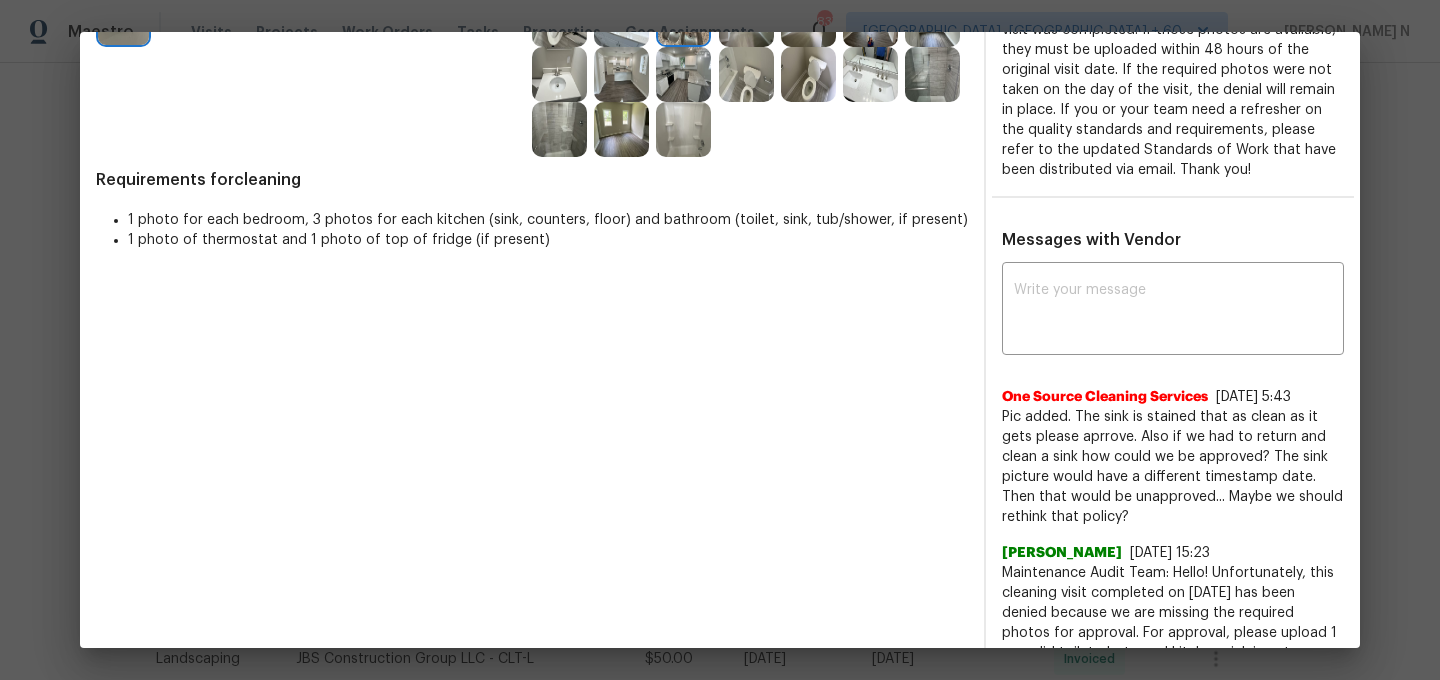 scroll, scrollTop: 507, scrollLeft: 0, axis: vertical 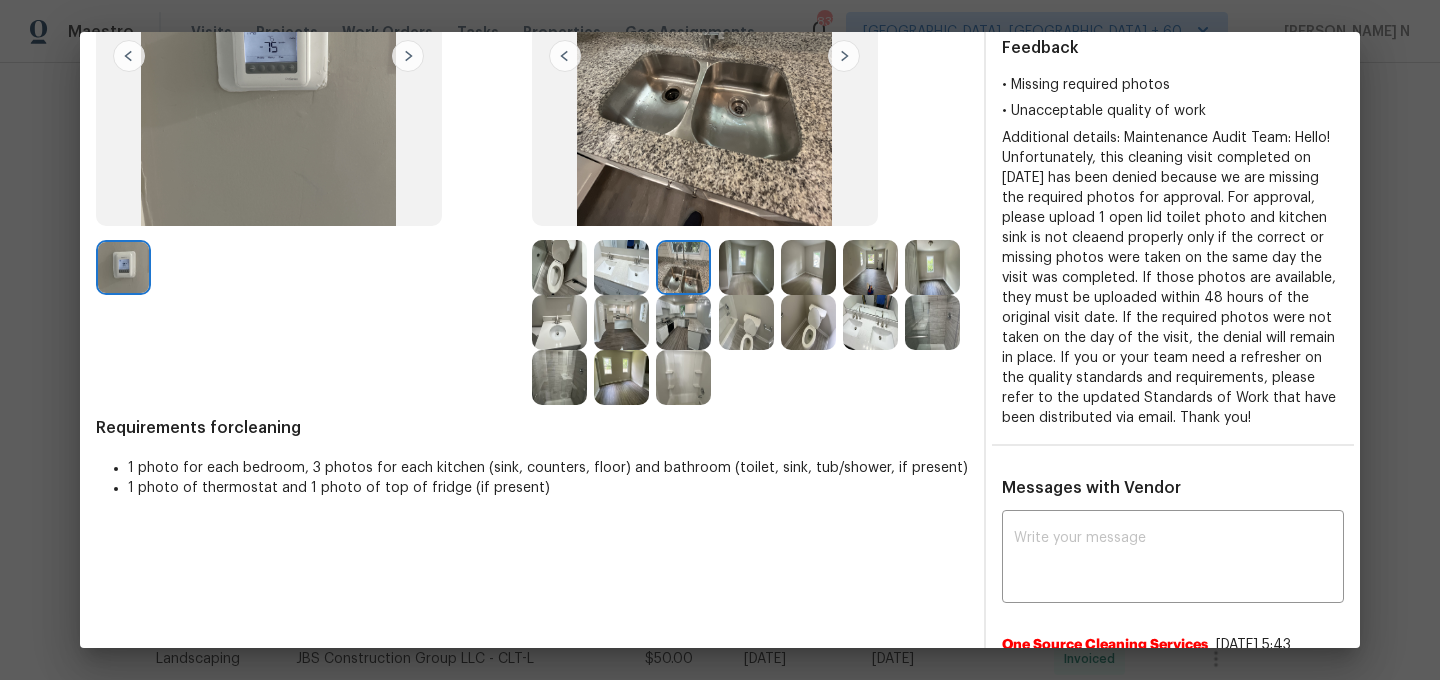 click on "Before After Requirements for  cleaning 1 photo for each bedroom, 3 photos for each kitchen (sink, counters, floor) and bathroom (toilet, sink, tub/shower, if present) 1 photo of thermostat and 1 photo of top of fridge (if present)" at bounding box center (532, 1296) 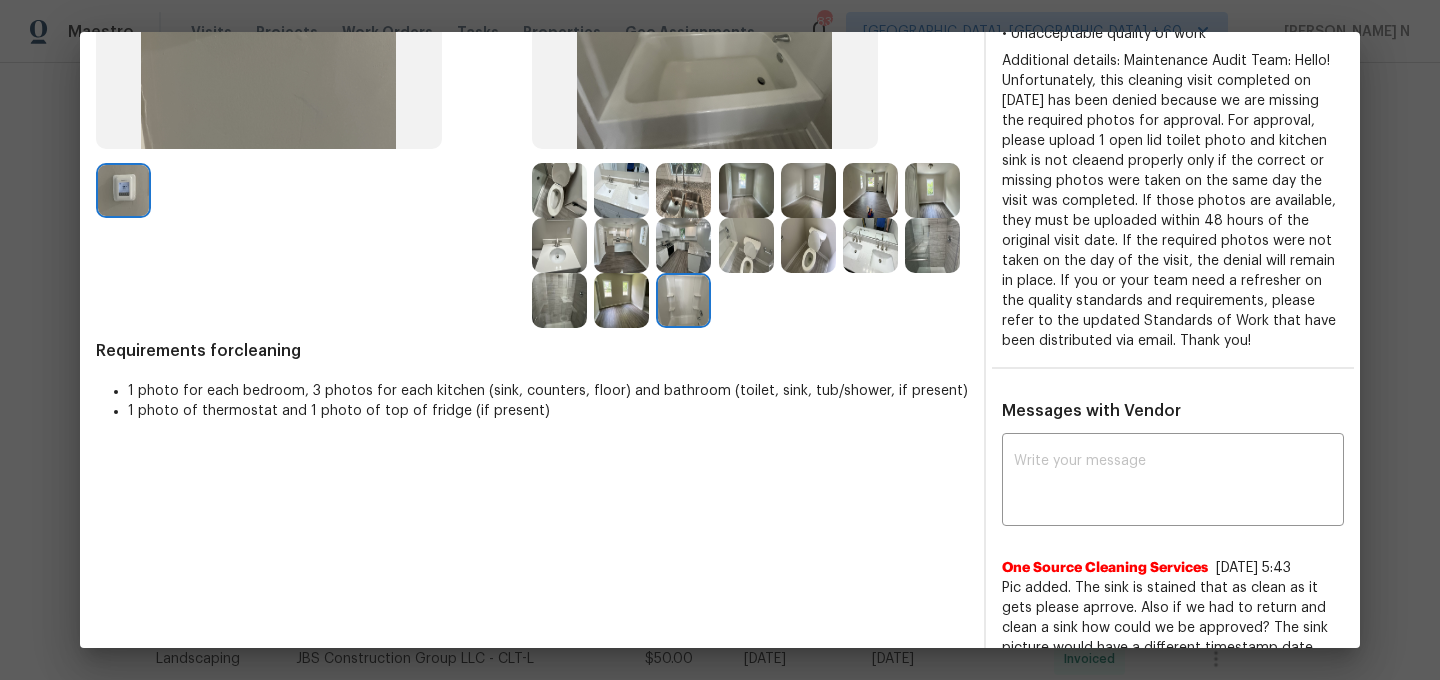 scroll, scrollTop: 384, scrollLeft: 0, axis: vertical 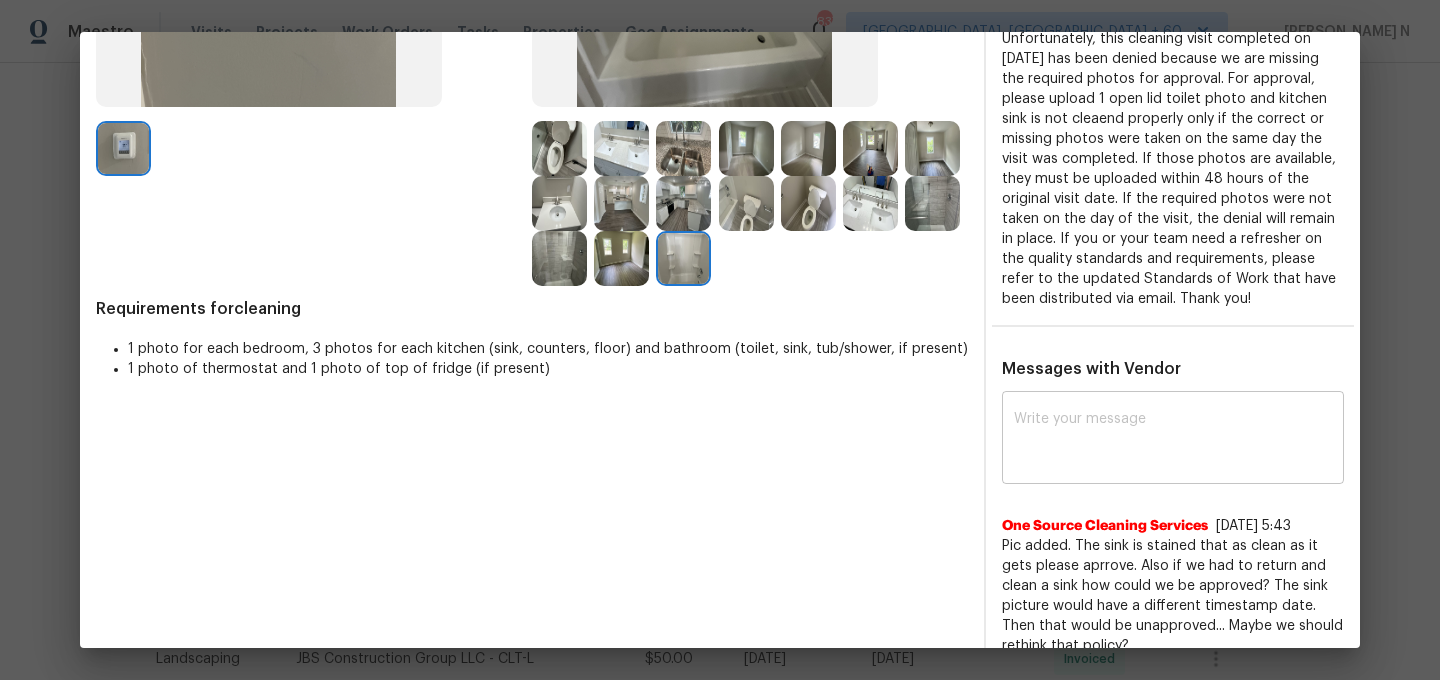 click at bounding box center (1173, 440) 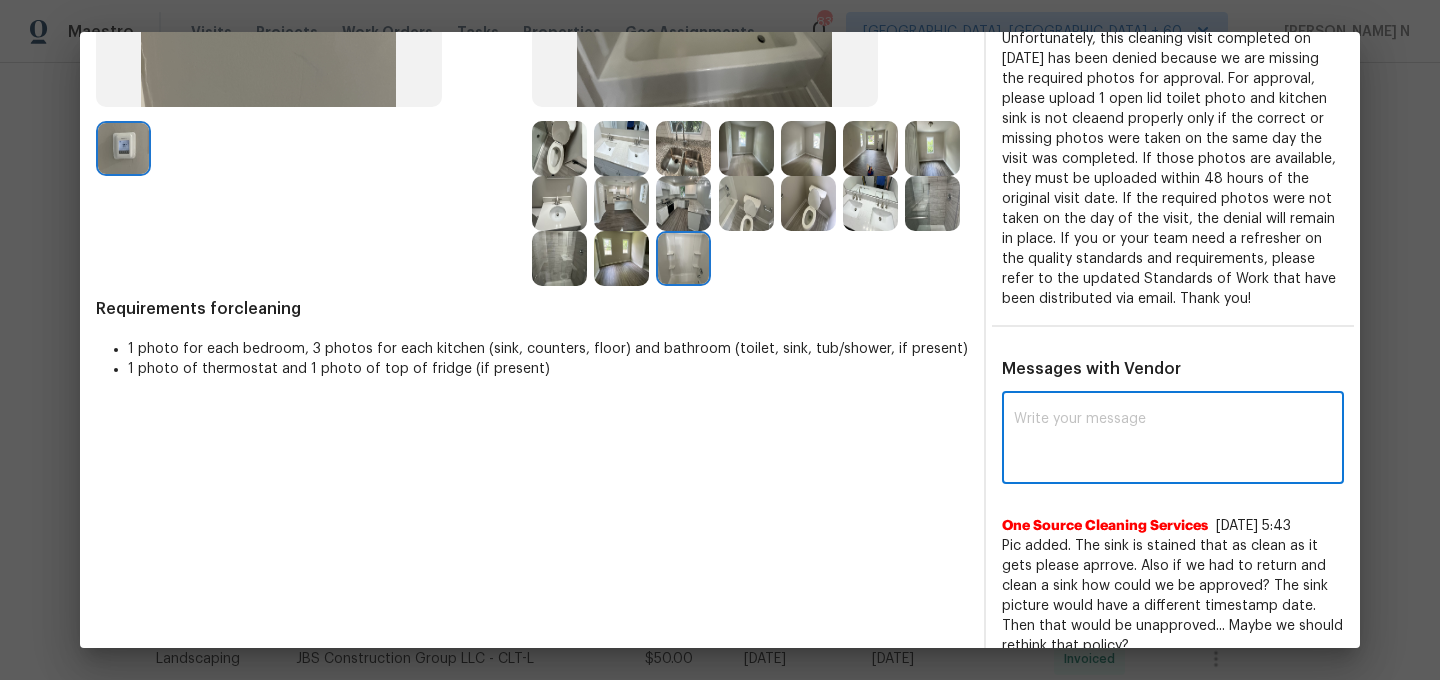 paste on "Maintenance Audit Team: Hello! Thank you for the feedback after further review this visit was approved." 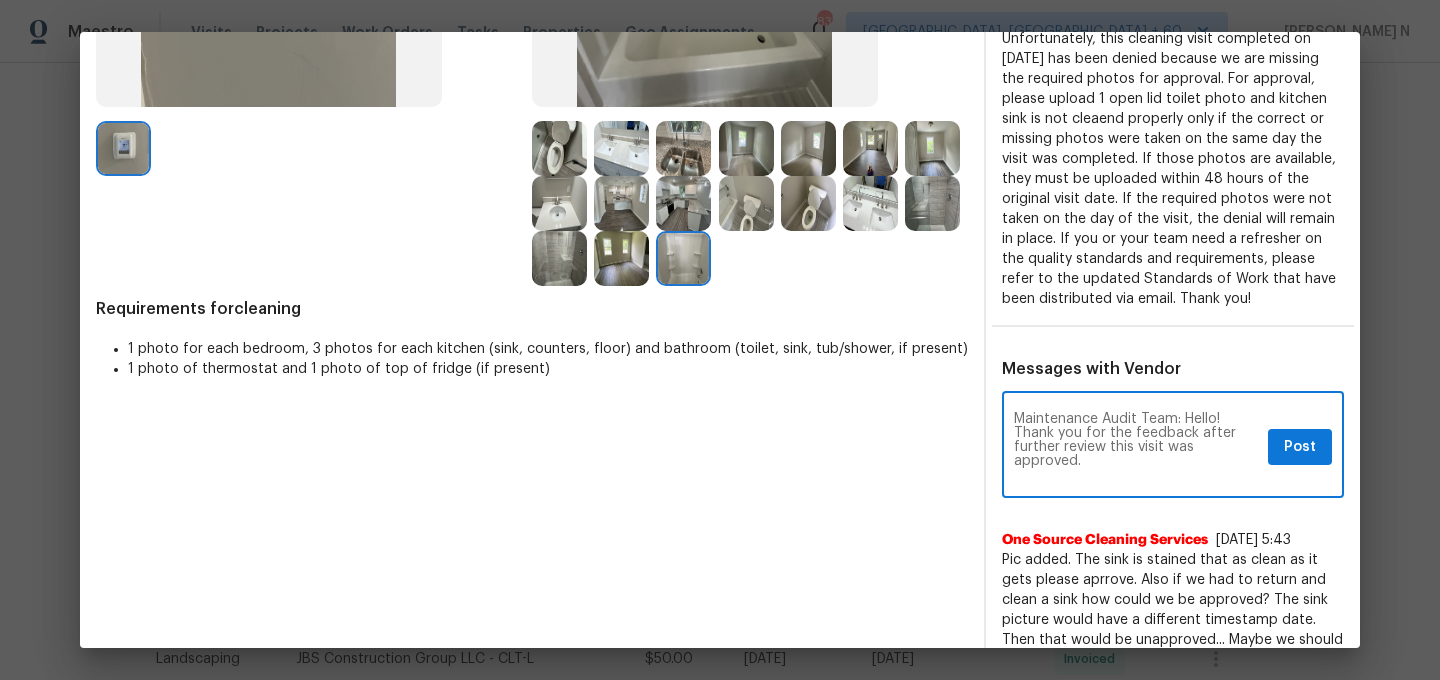 scroll, scrollTop: 0, scrollLeft: 0, axis: both 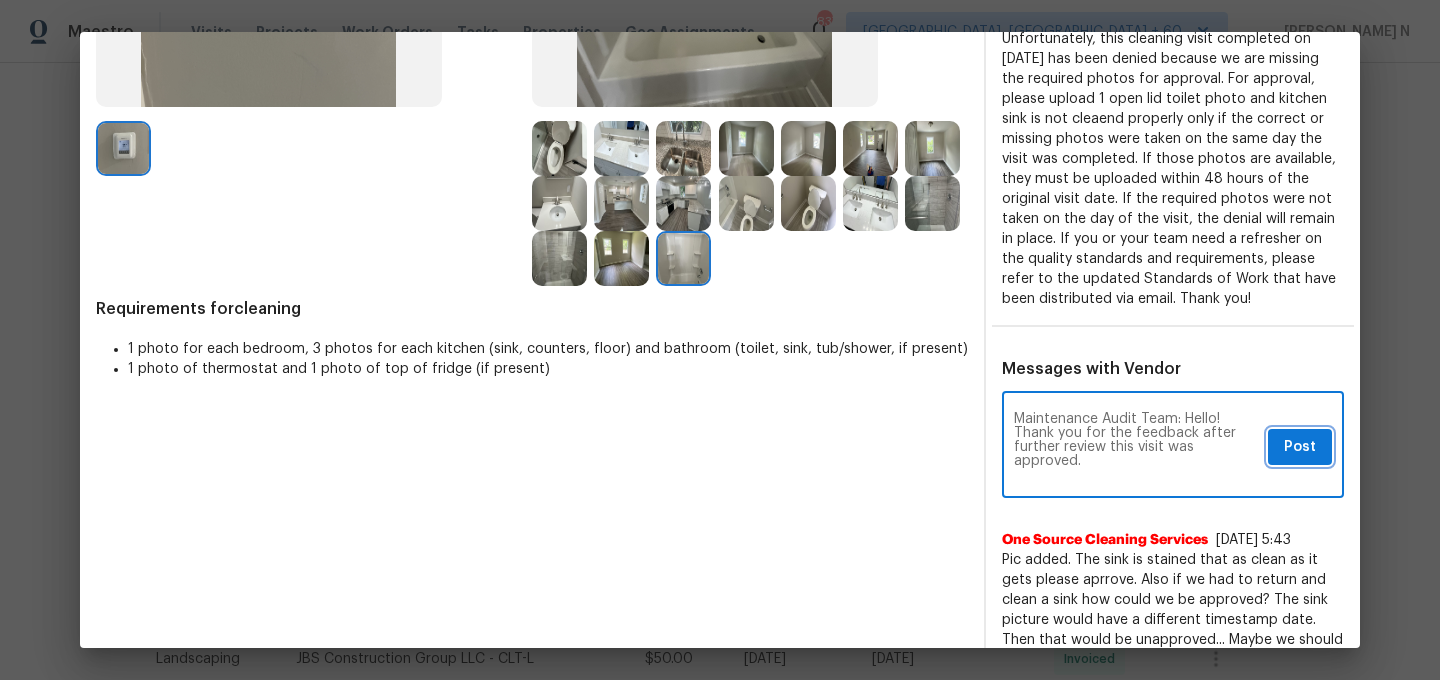 click on "Post" at bounding box center (1300, 447) 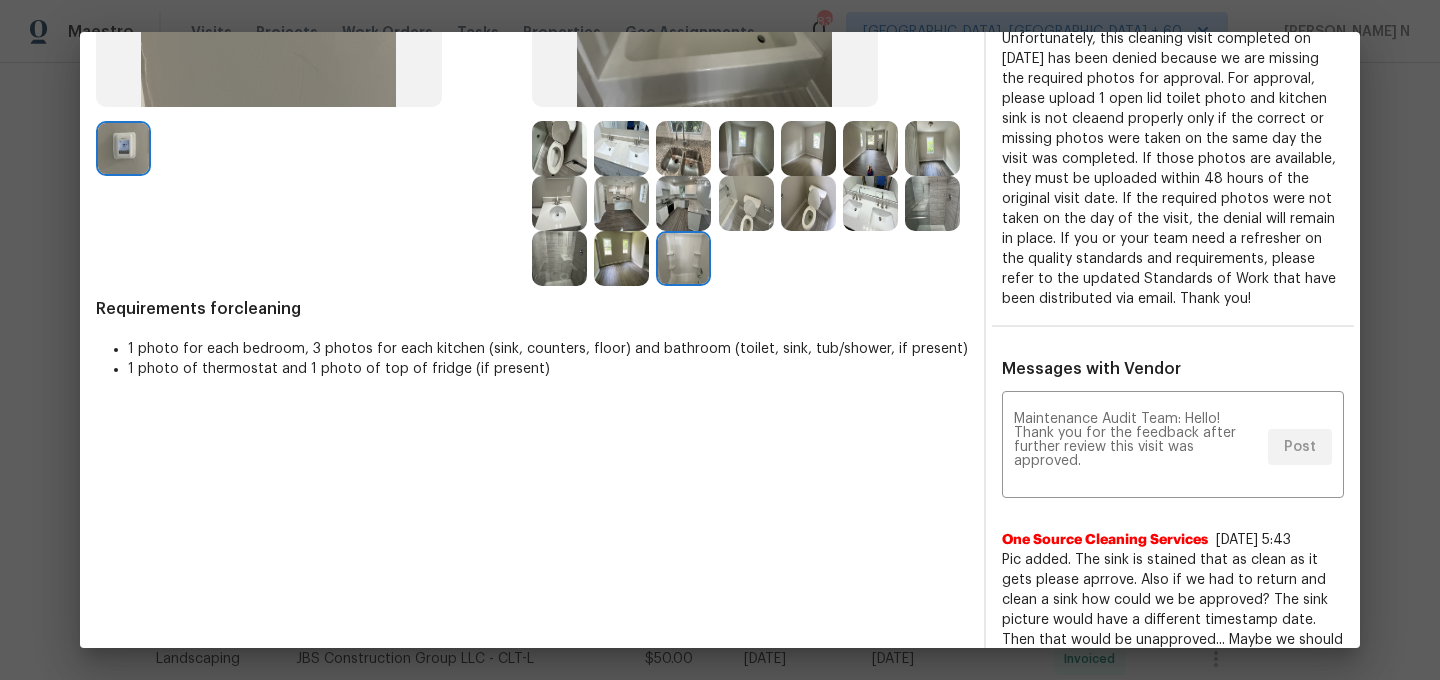 scroll, scrollTop: 0, scrollLeft: 0, axis: both 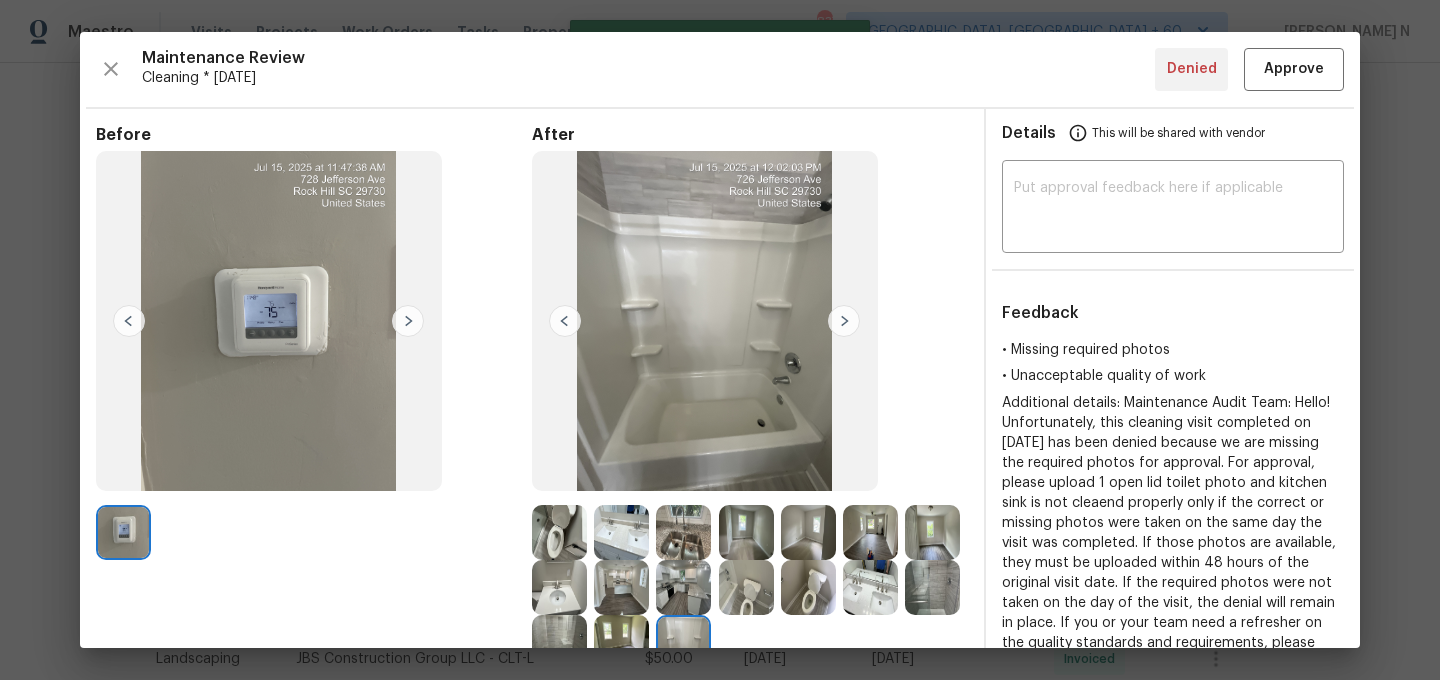 type 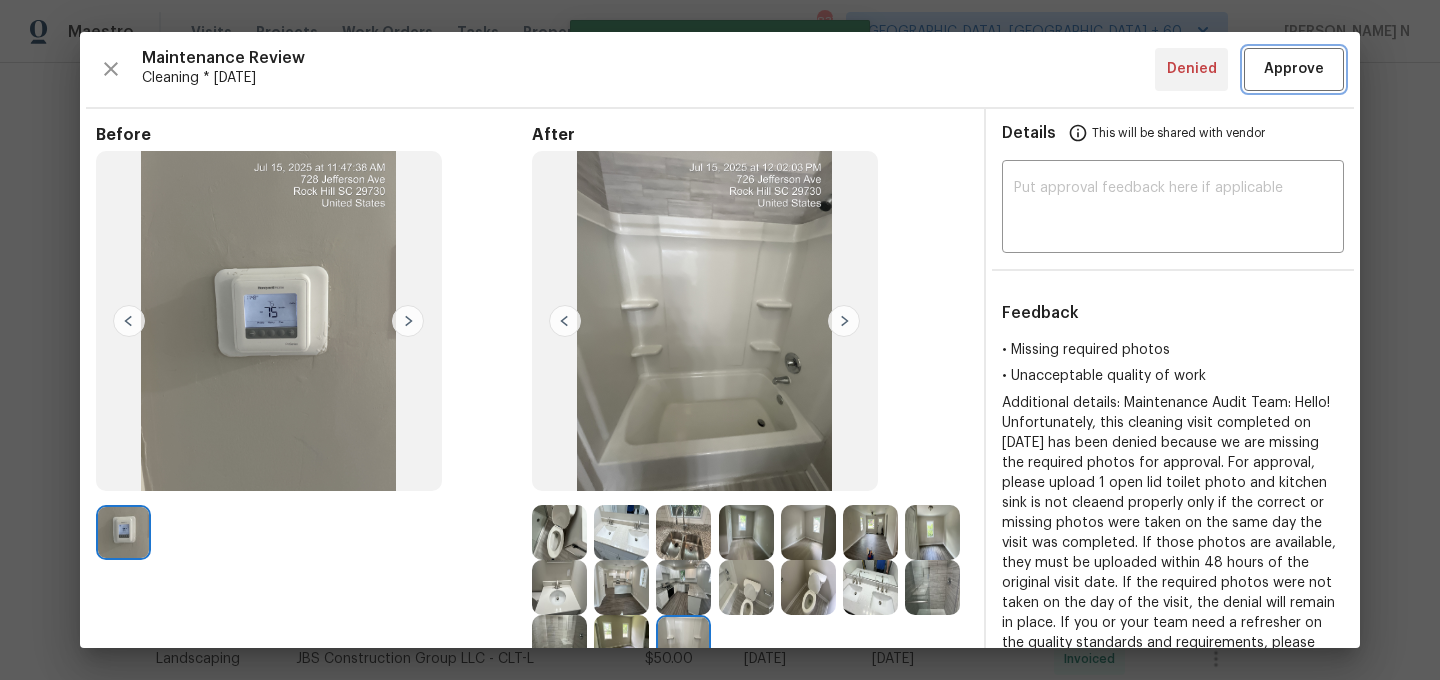 click on "Approve" at bounding box center (1294, 69) 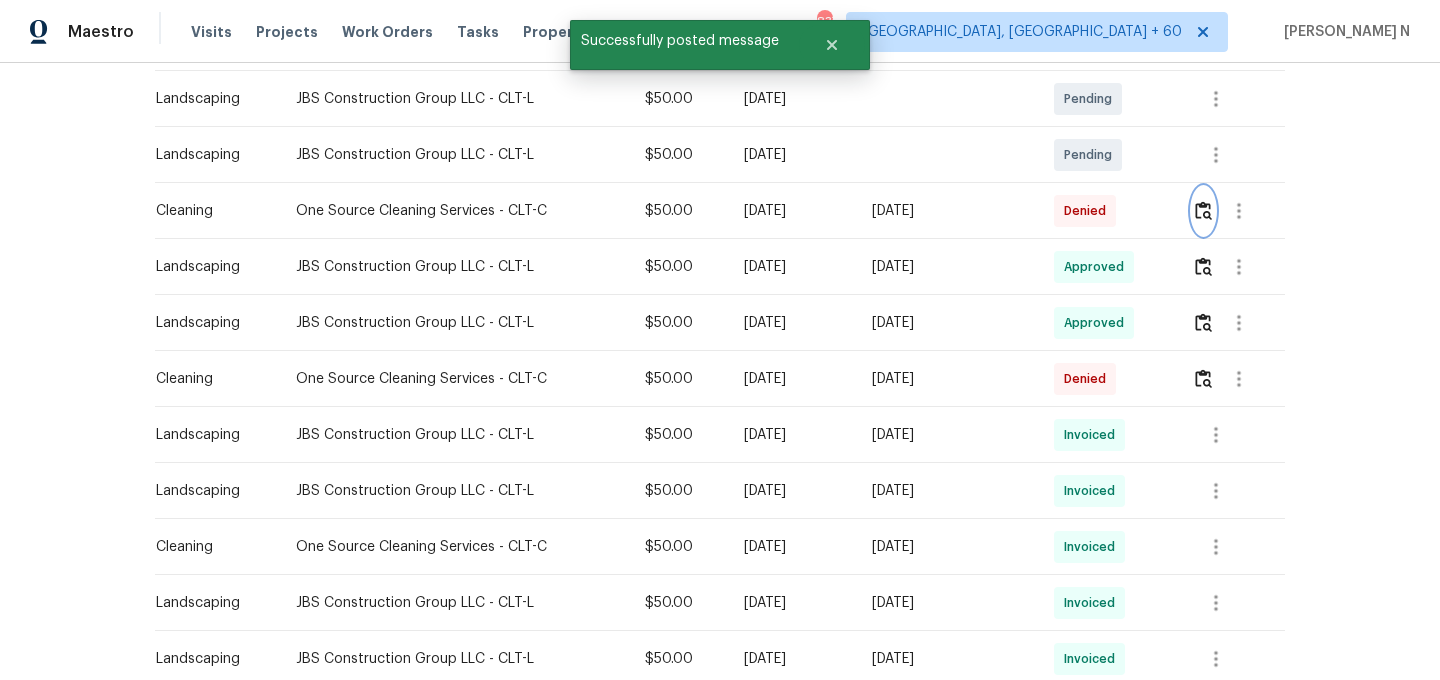 scroll, scrollTop: 0, scrollLeft: 0, axis: both 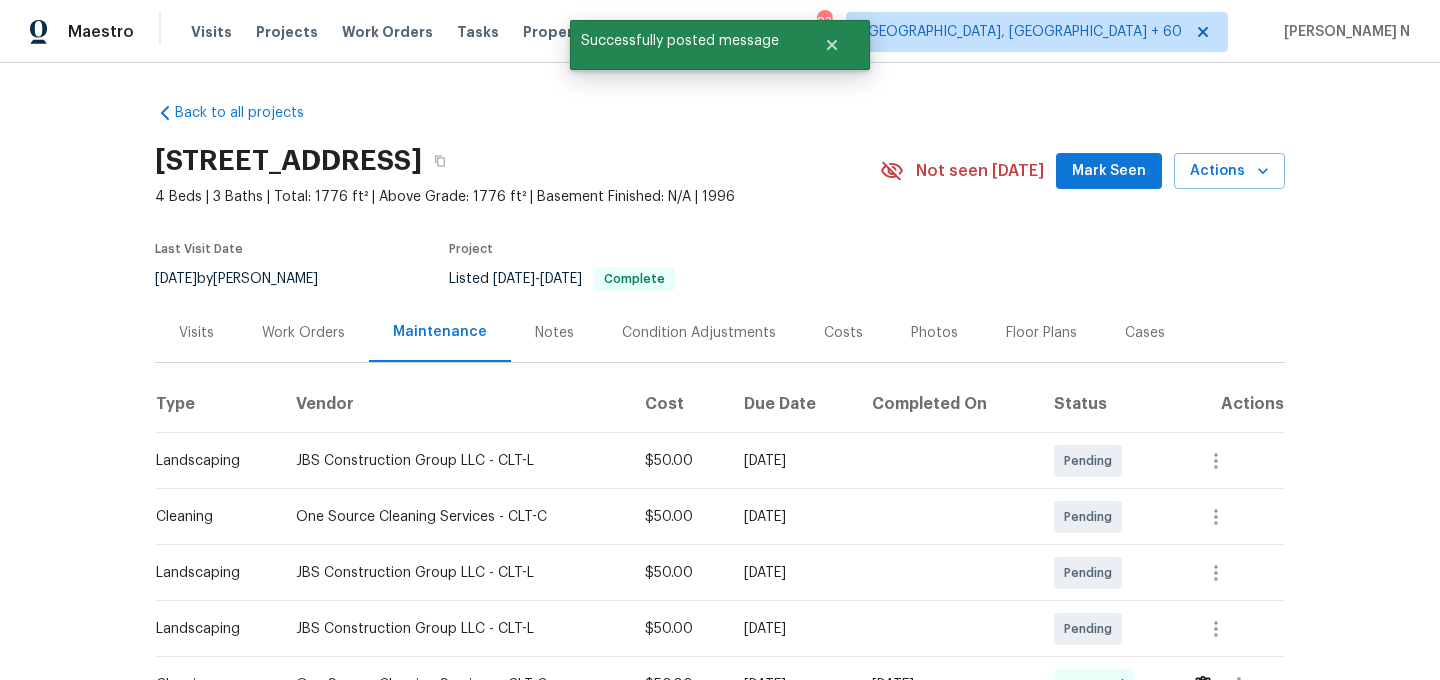 click on "728 Jefferson Ave, Rock Hill, SC 29730" at bounding box center (517, 161) 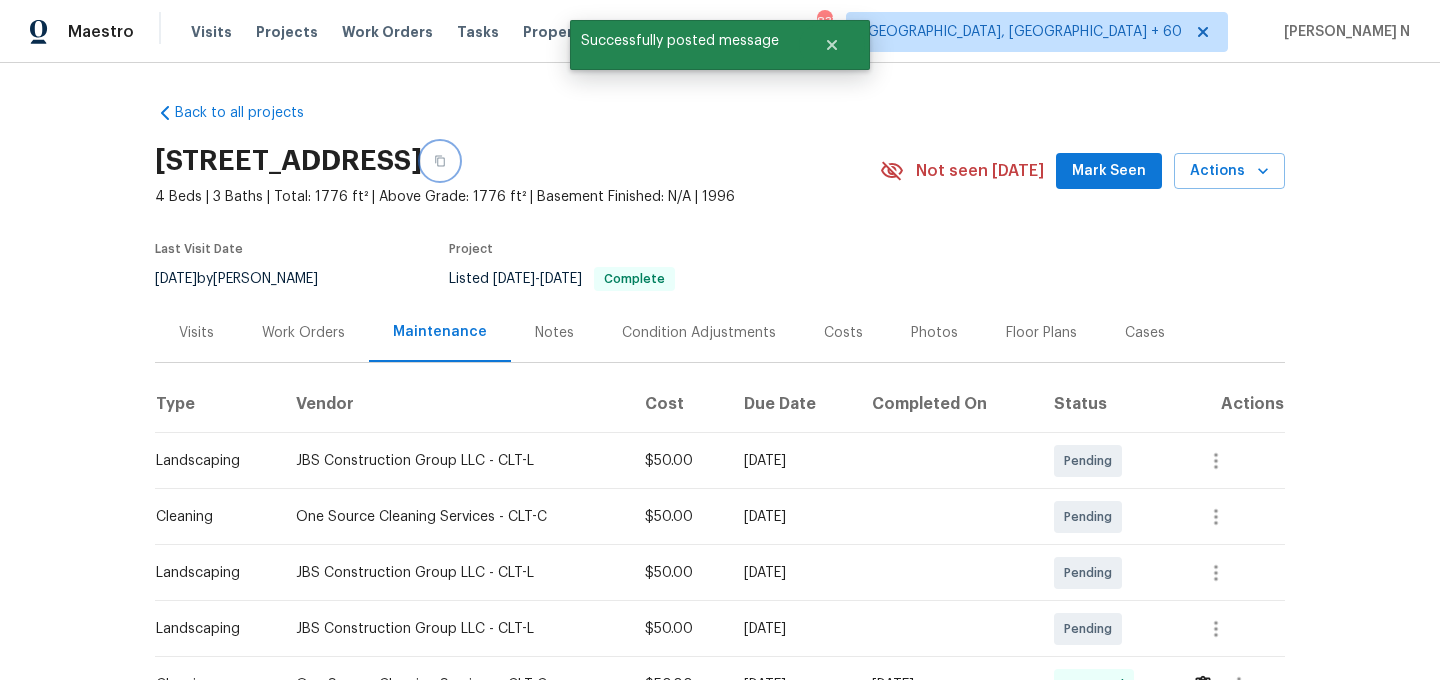 click at bounding box center [440, 161] 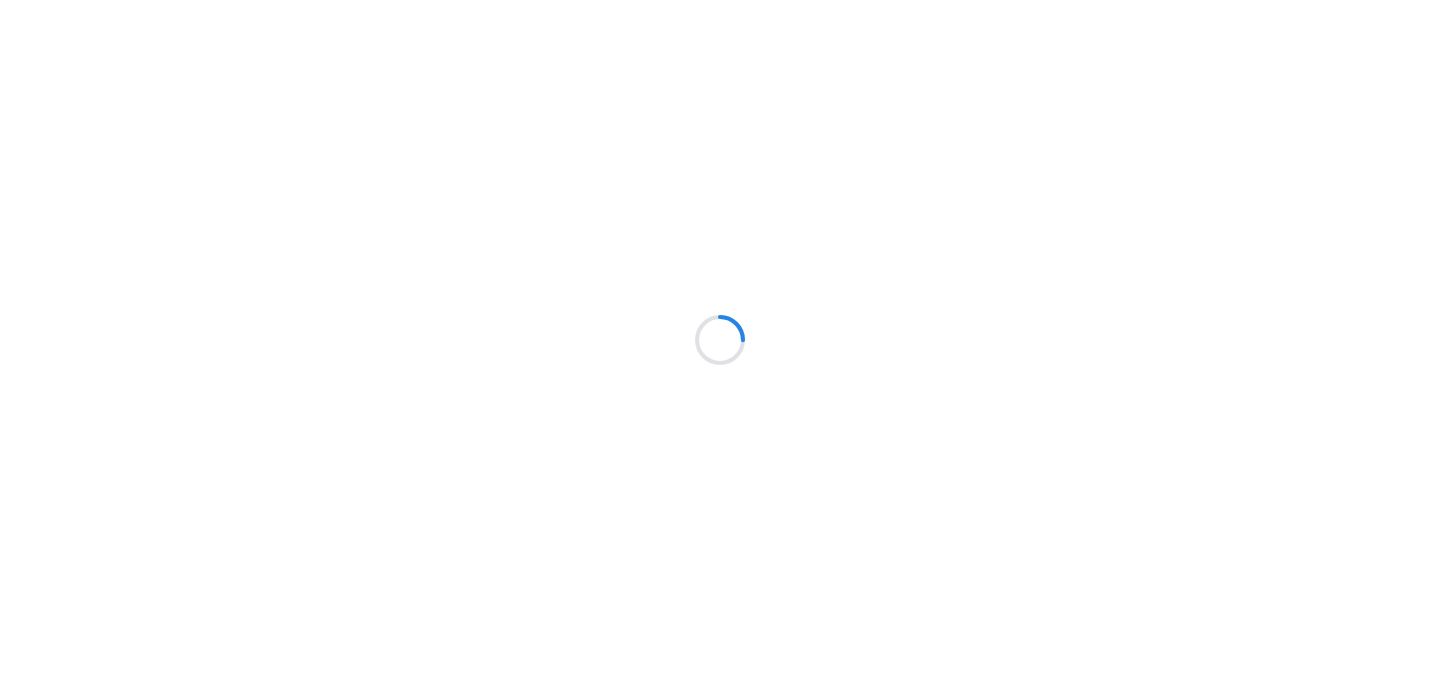 scroll, scrollTop: 0, scrollLeft: 0, axis: both 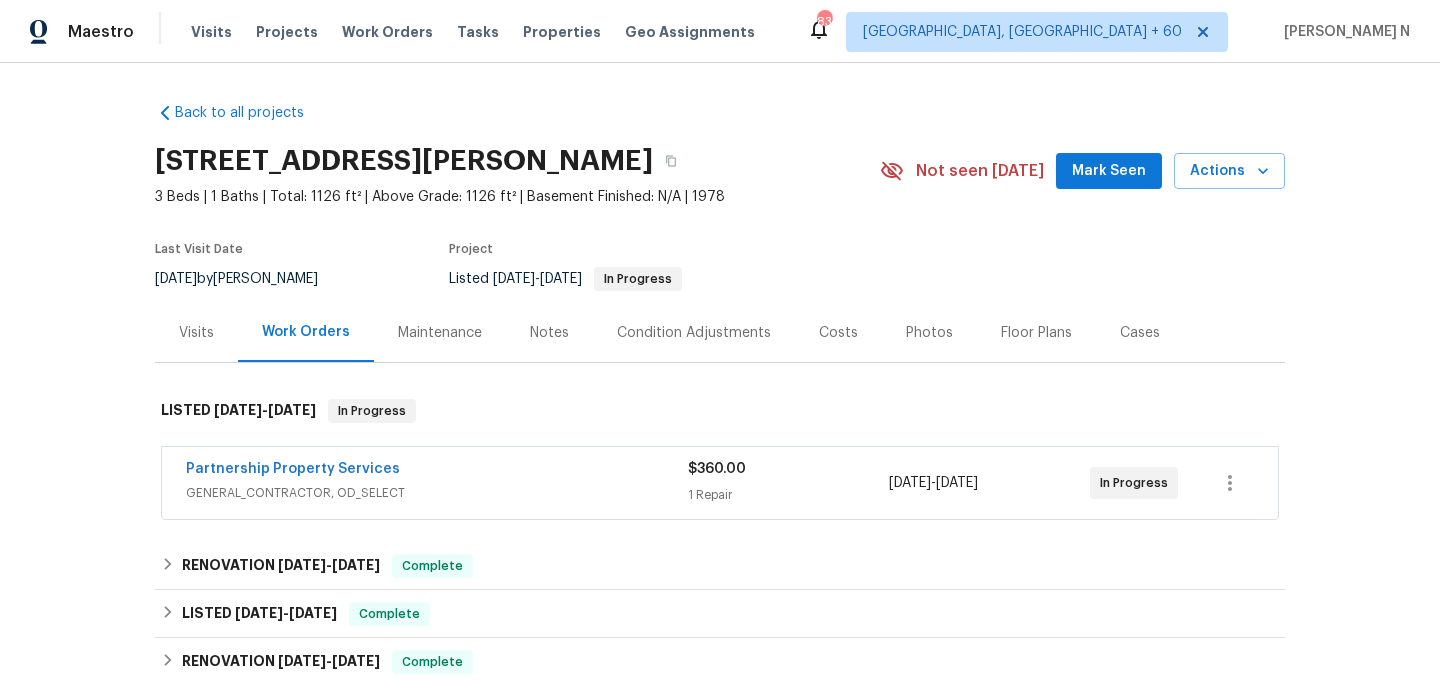 click on "Maintenance" at bounding box center (440, 333) 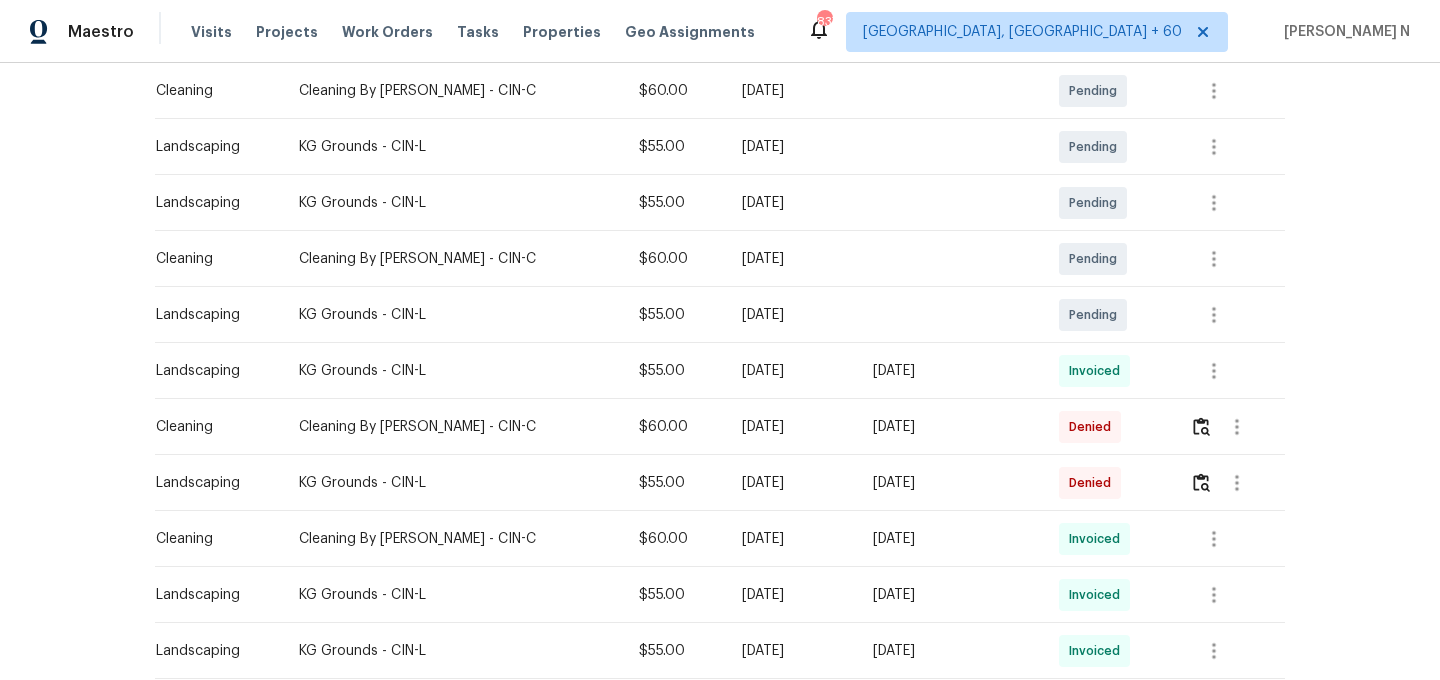 scroll, scrollTop: 441, scrollLeft: 0, axis: vertical 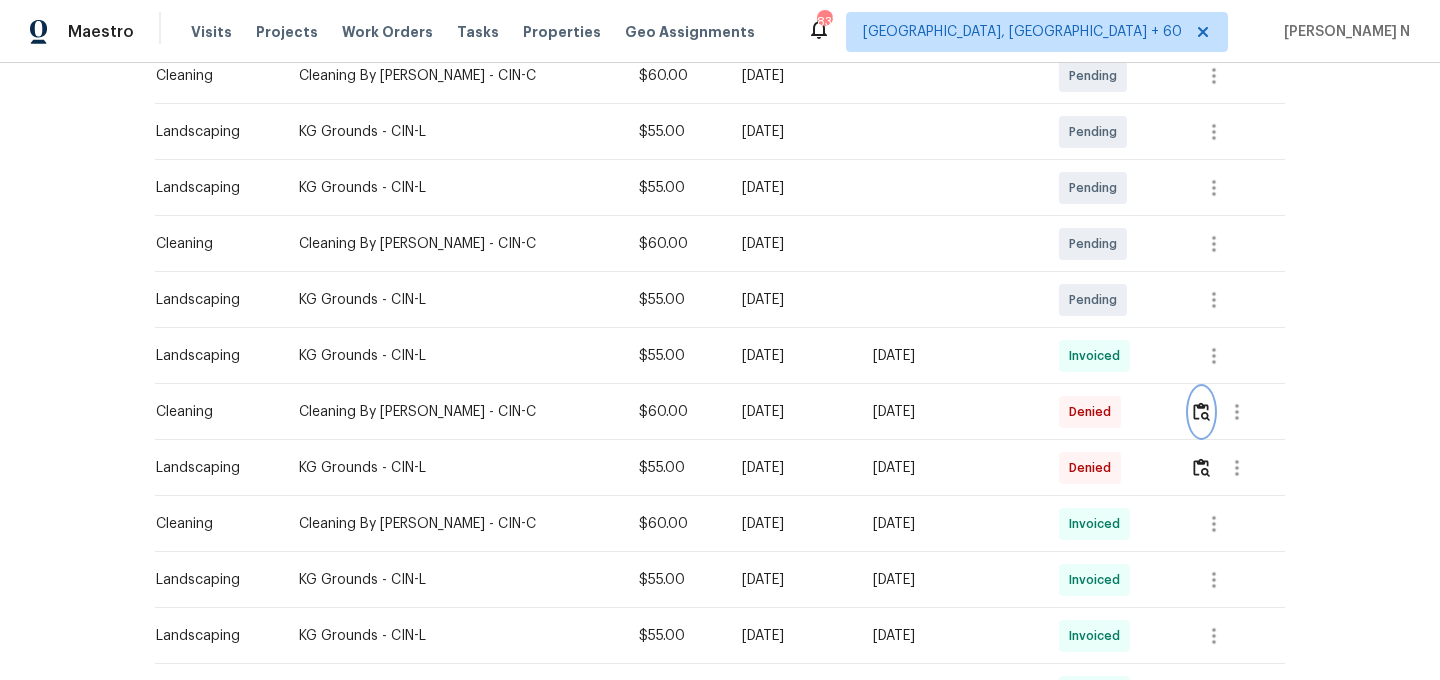 click at bounding box center (1201, 411) 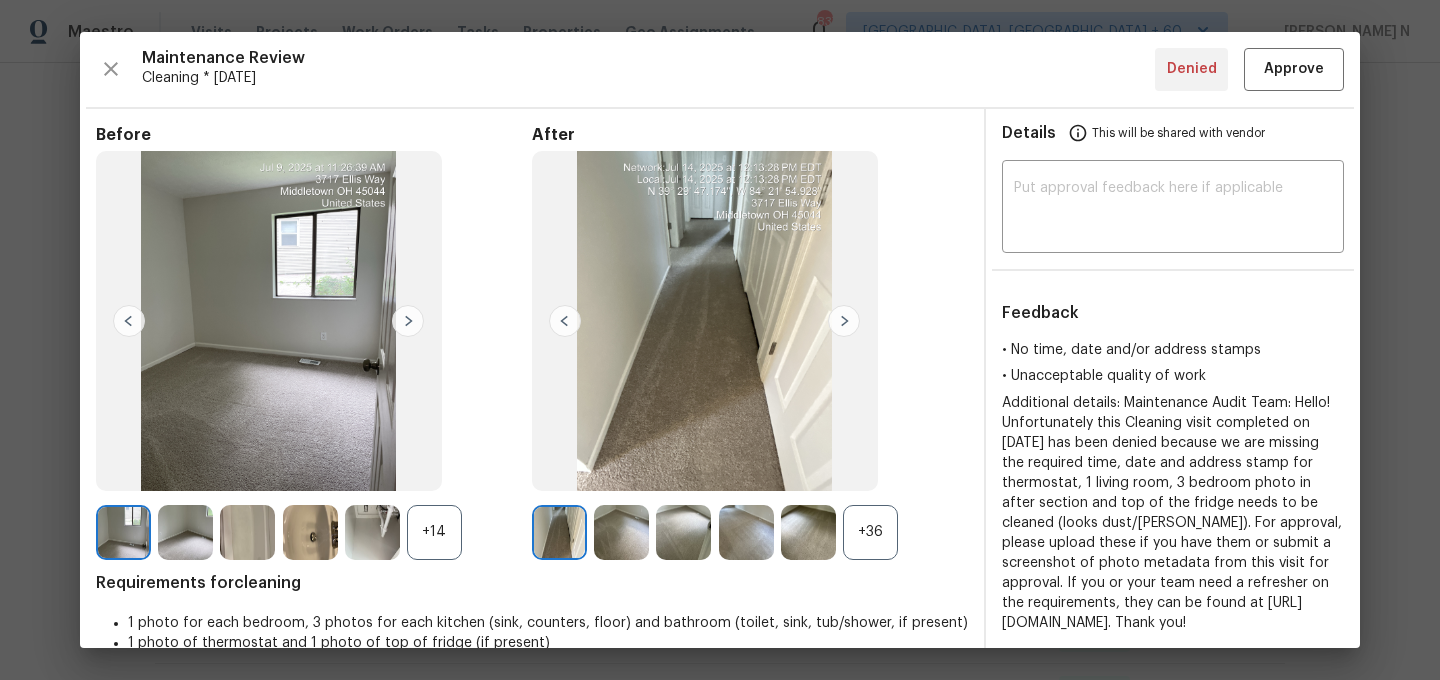 click on "+36" at bounding box center (870, 532) 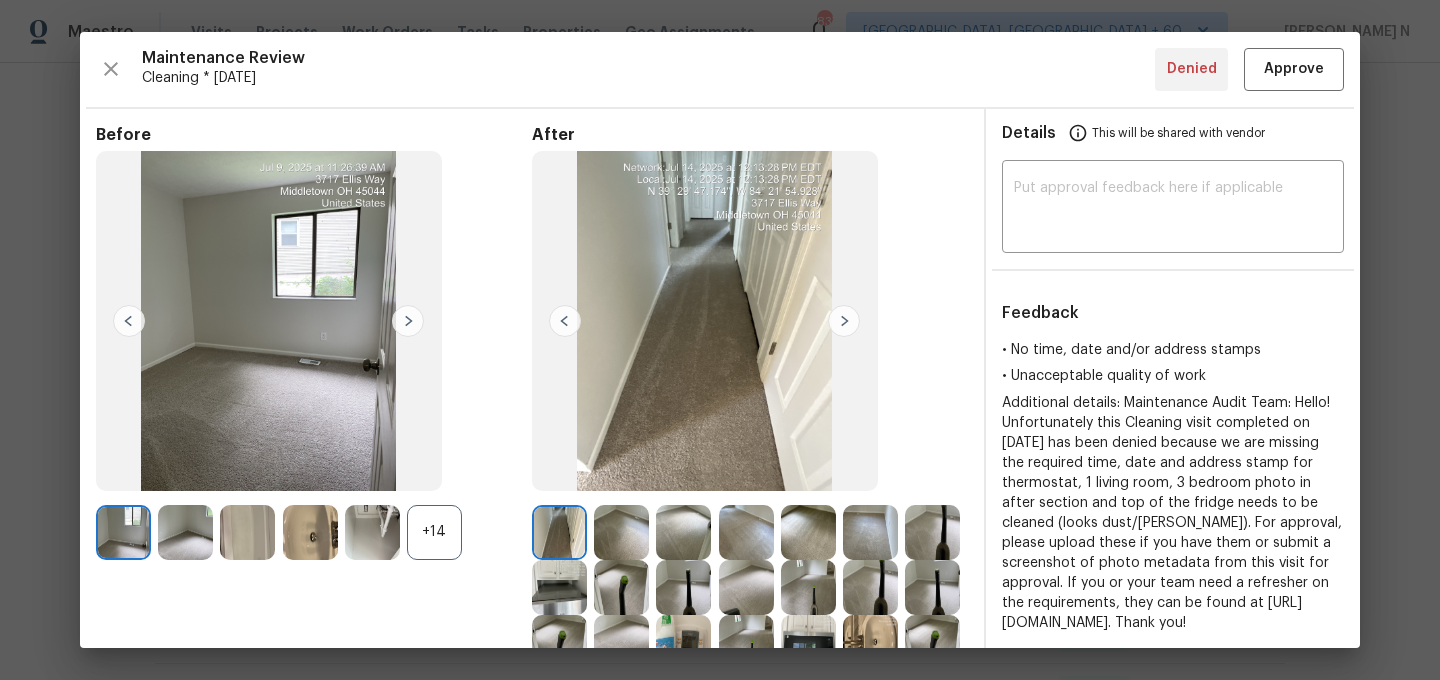 click on "+14" at bounding box center (434, 532) 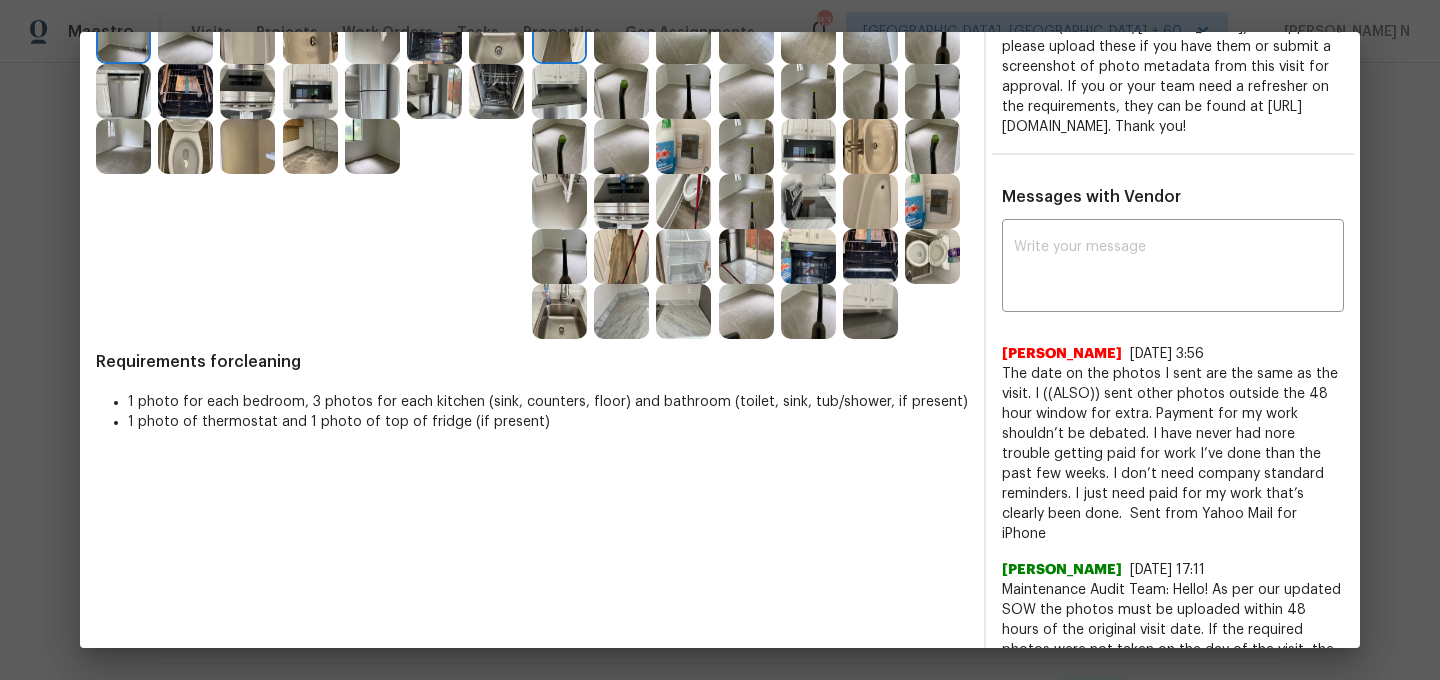 scroll, scrollTop: 716, scrollLeft: 0, axis: vertical 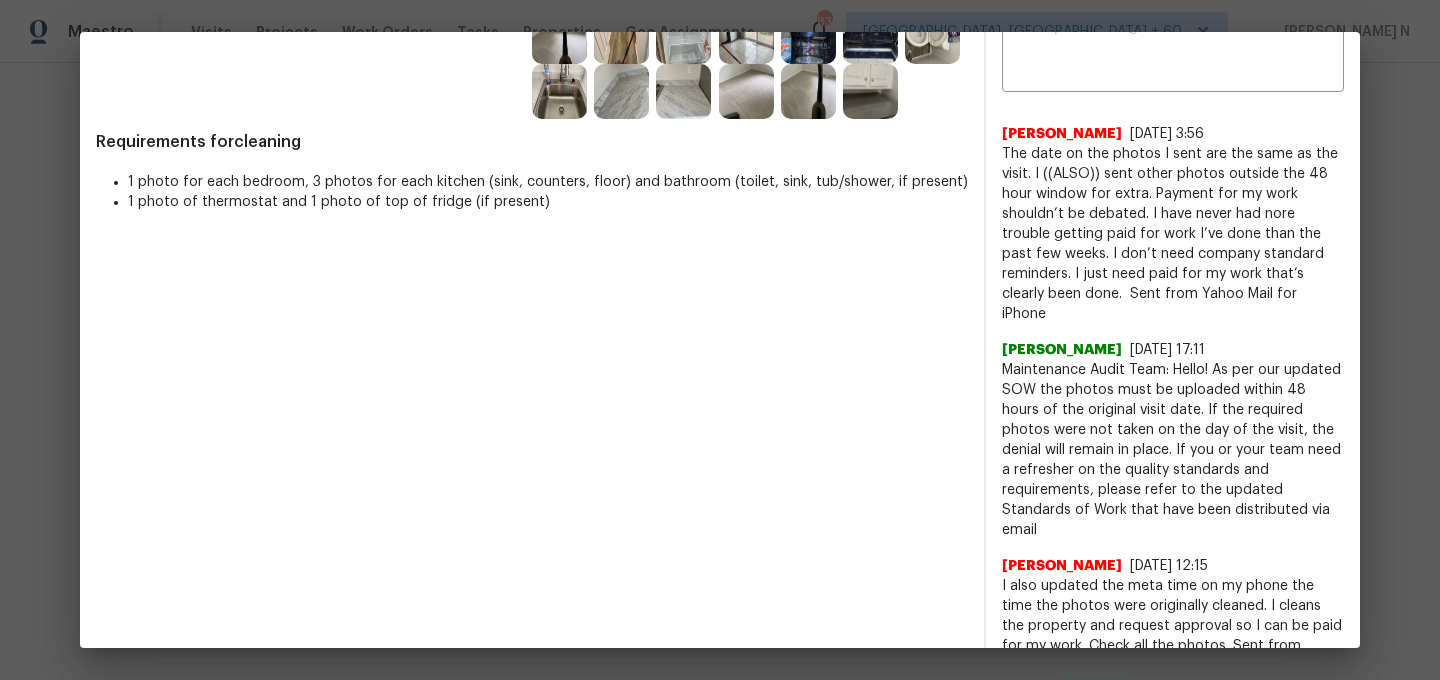 click on "Maintenance Audit Team: Hello! As per our updated SOW the photos must be uploaded within 48 hours of the original visit date. If the required photos were not taken on the day of the visit, the denial will remain in place. If you or your team need a refresher on the quality standards and requirements, please refer to the updated Standards of Work that have been distributed via email" at bounding box center [1173, 450] 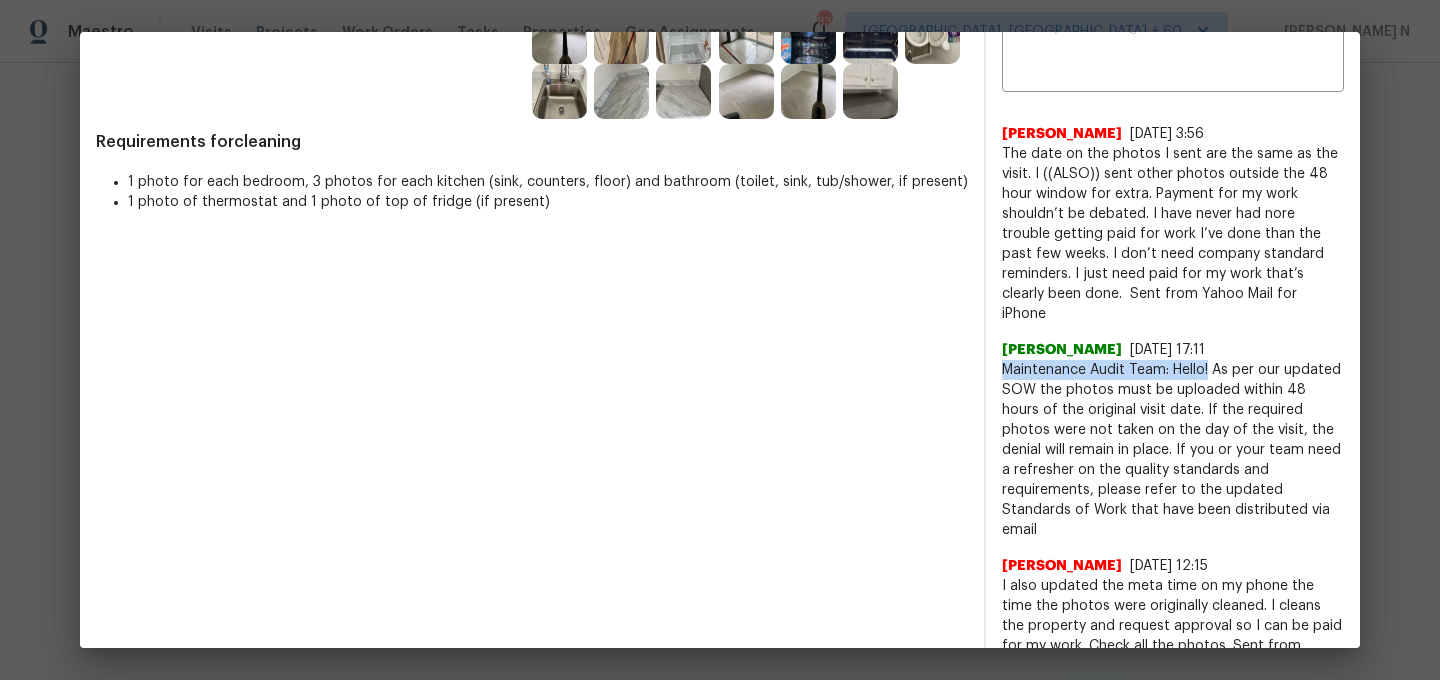drag, startPoint x: 1070, startPoint y: 366, endPoint x: 1206, endPoint y: 372, distance: 136.1323 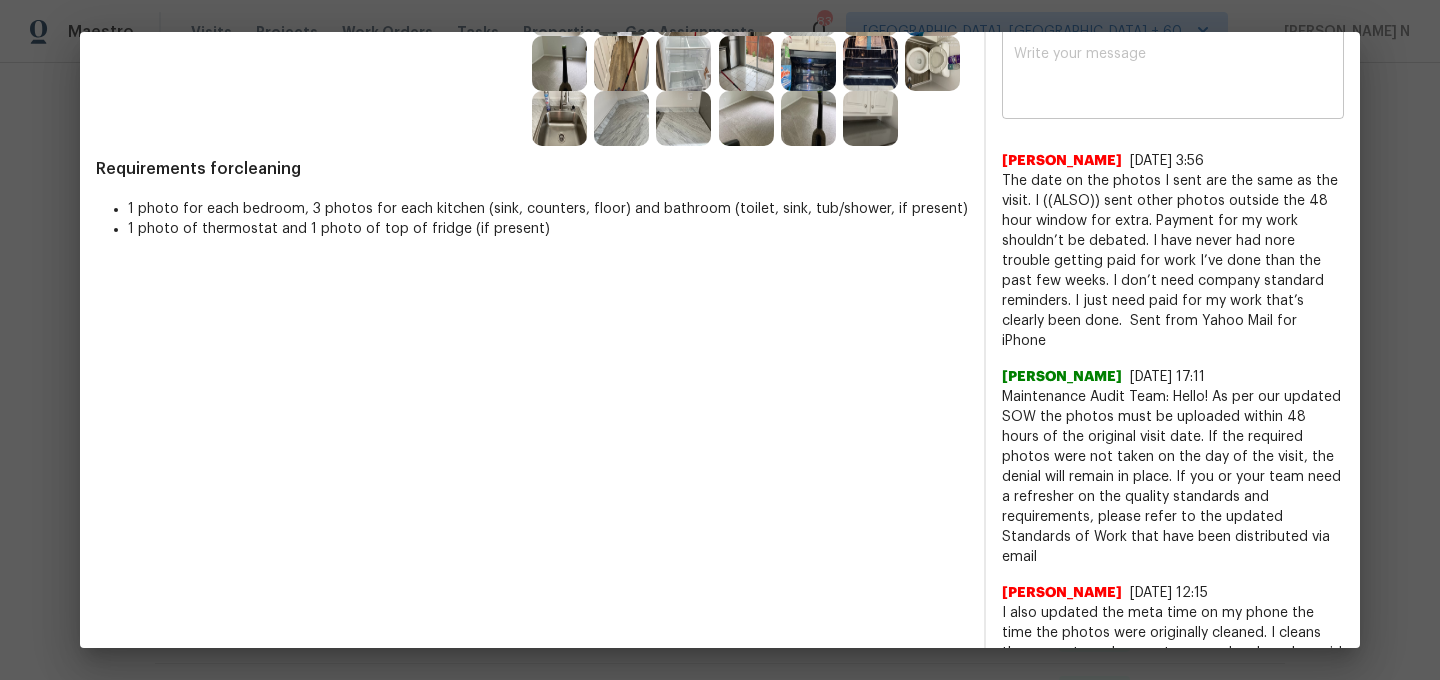 click at bounding box center [1173, 75] 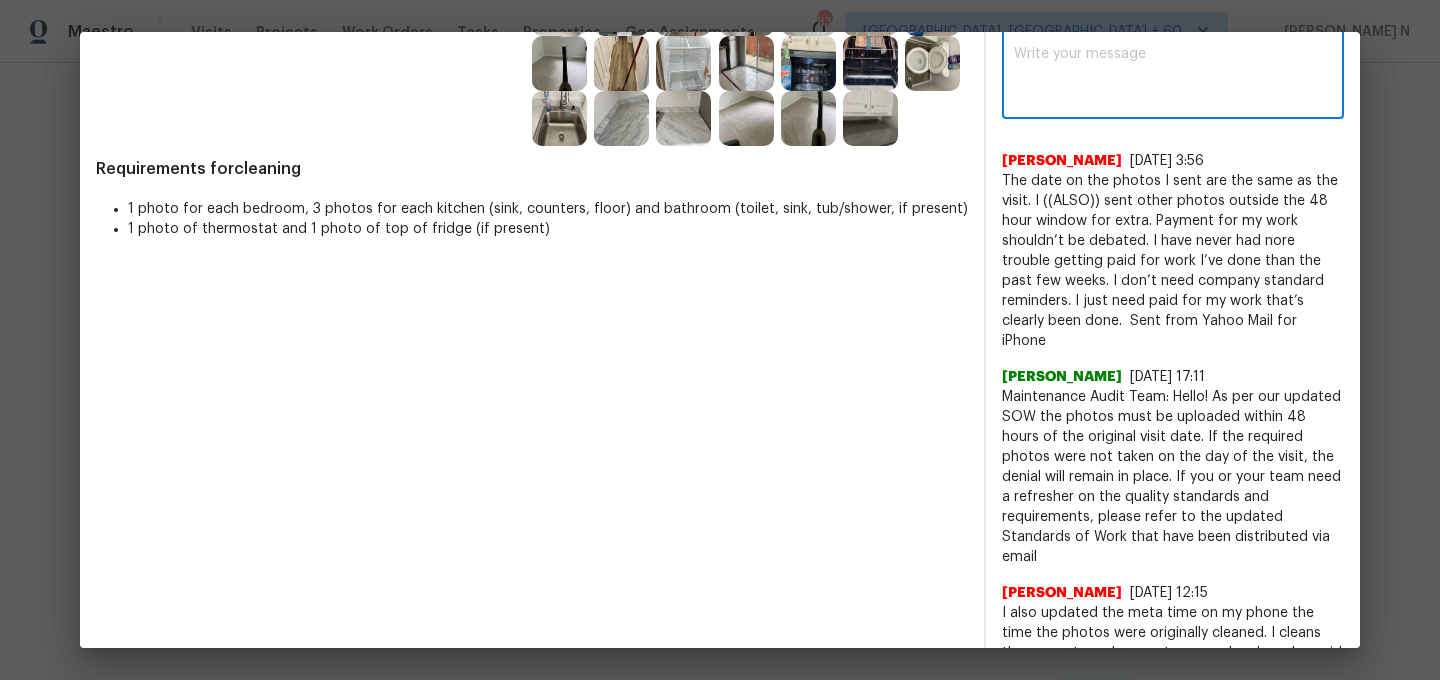 paste on "Maintenance Audit Team: Hello!" 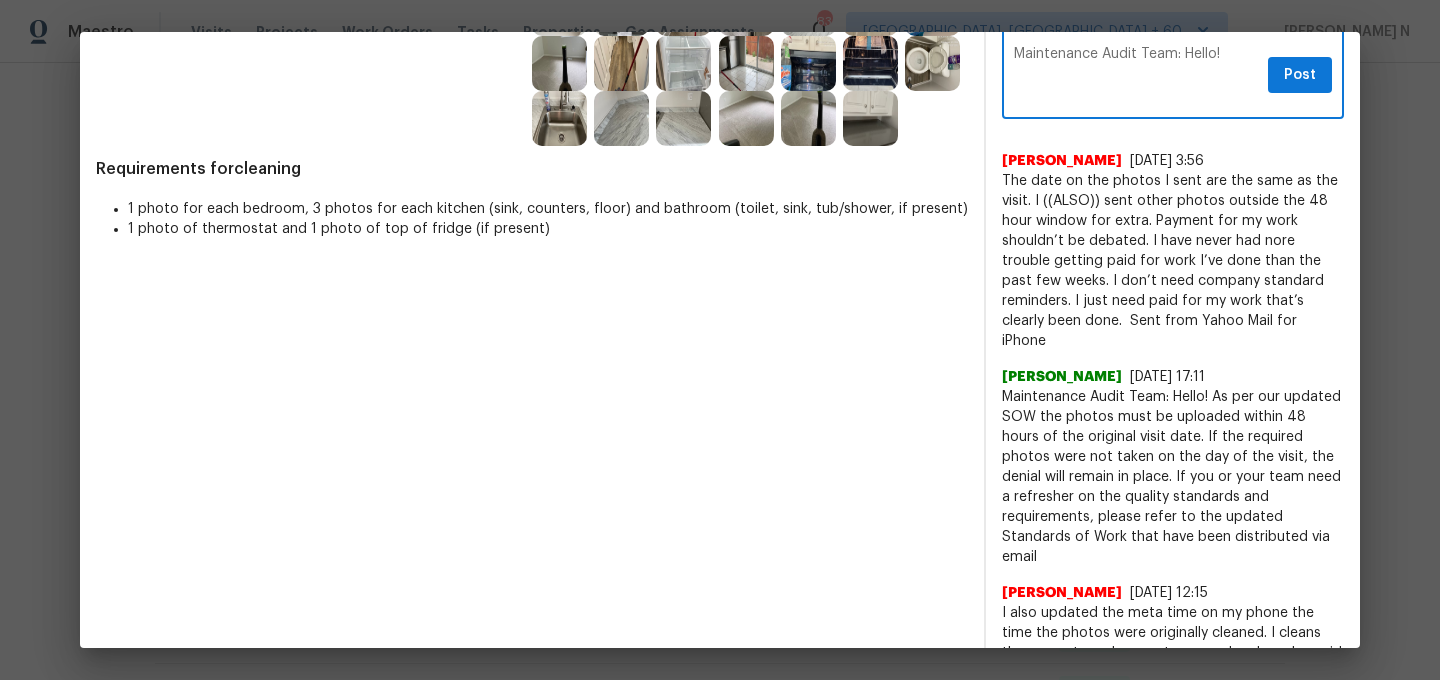 paste on "Thank you for the feedback" 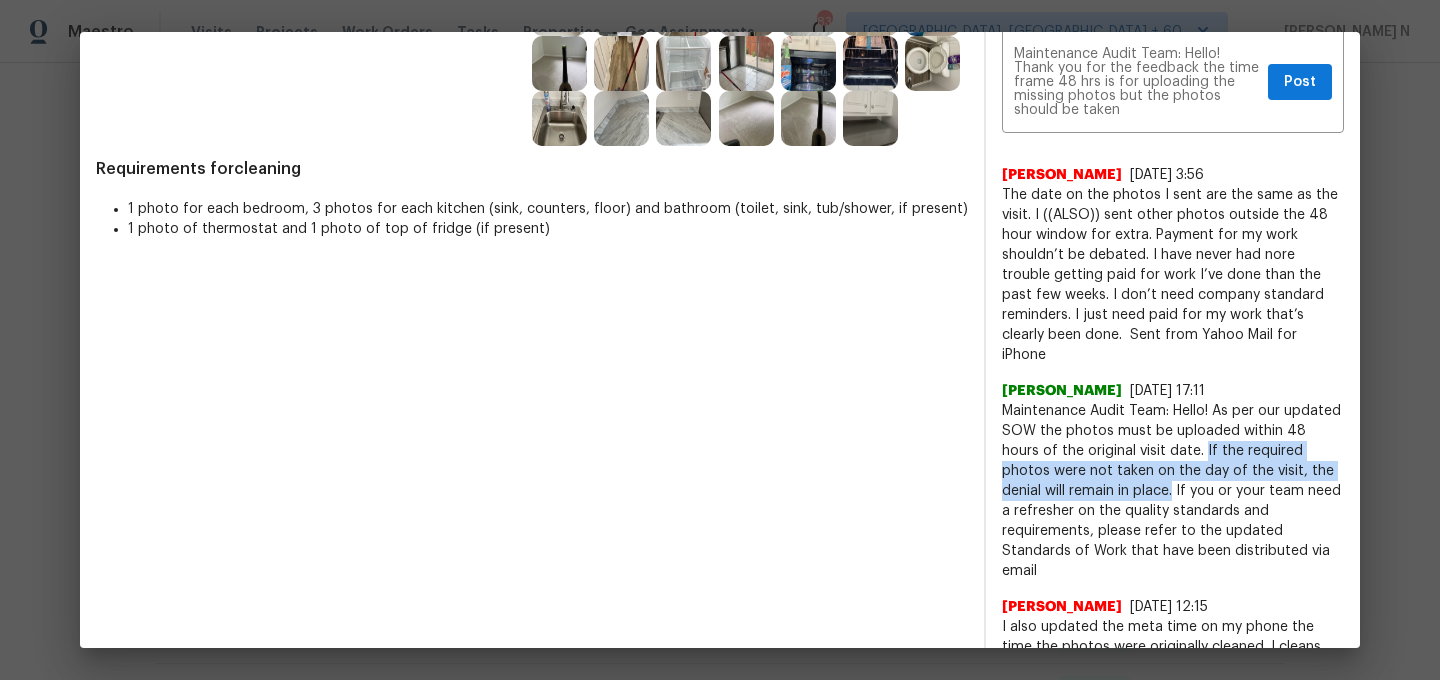 drag, startPoint x: 1165, startPoint y: 450, endPoint x: 1107, endPoint y: 496, distance: 74.02702 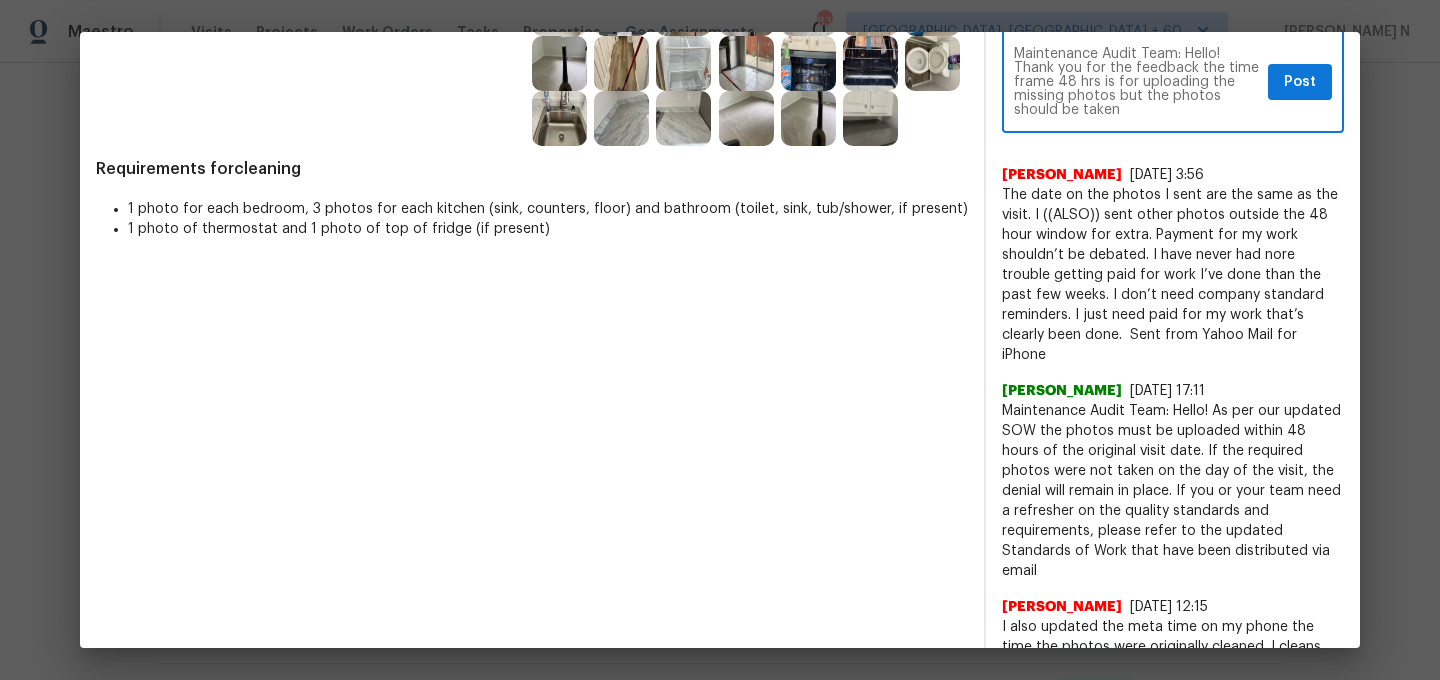 drag, startPoint x: 1142, startPoint y: 114, endPoint x: 1143, endPoint y: 131, distance: 17.029387 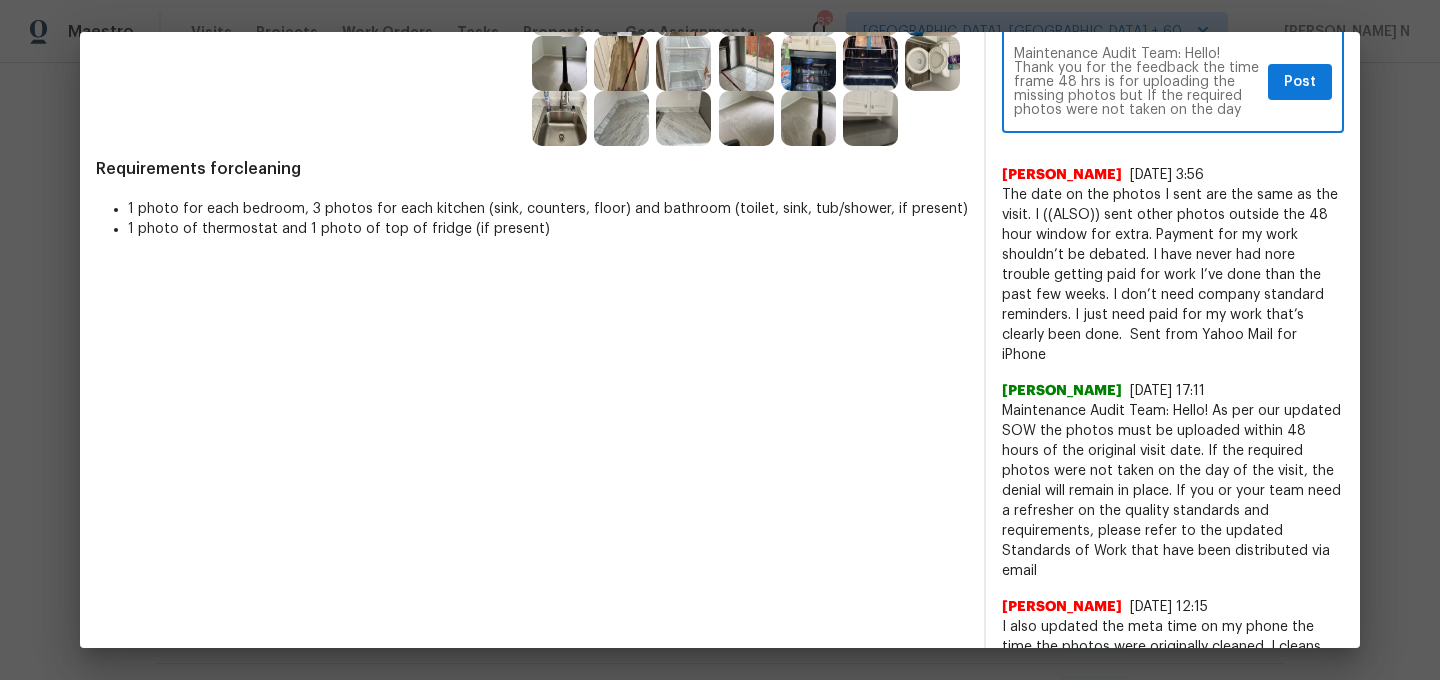 scroll, scrollTop: 28, scrollLeft: 0, axis: vertical 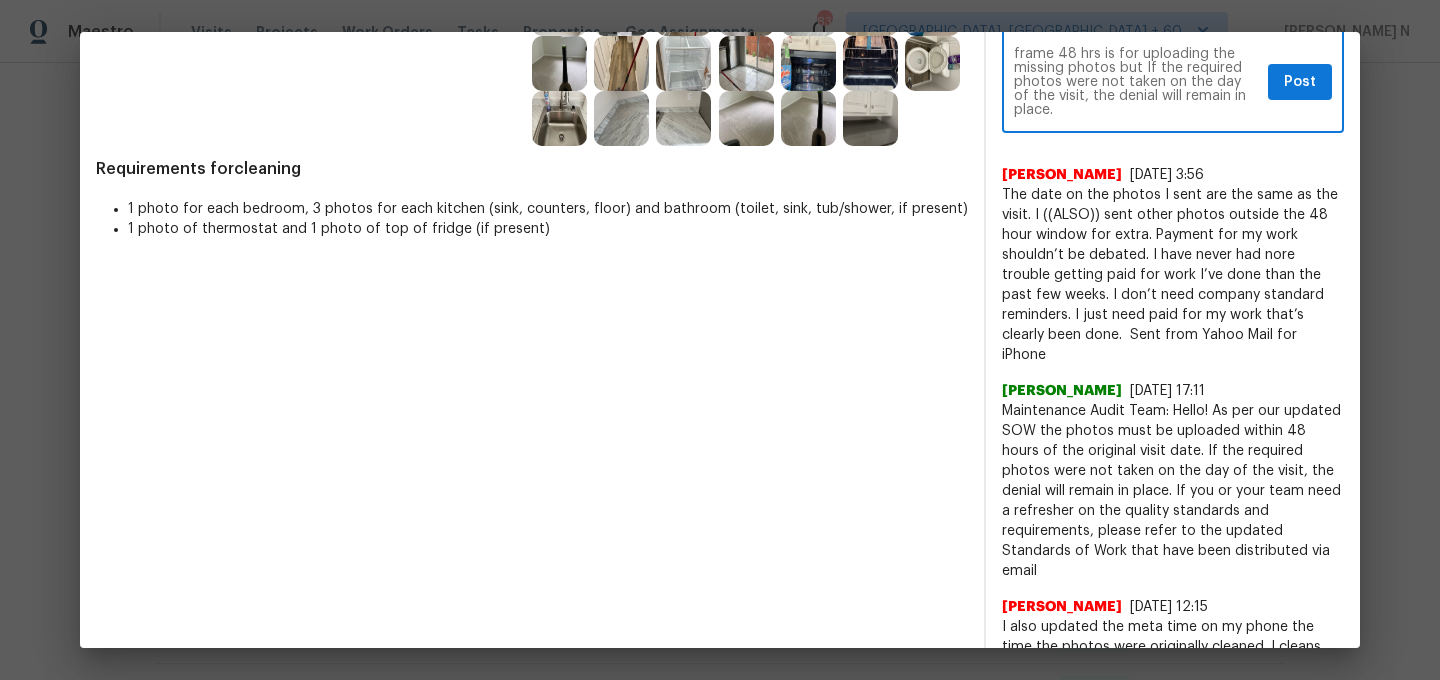 type on "Maintenance Audit Team: Hello! Thank you for the feedback the time frame 48 hrs is for uploading the missing photos but If the required photos were not taken on the day of the visit, the denial will remain in place." 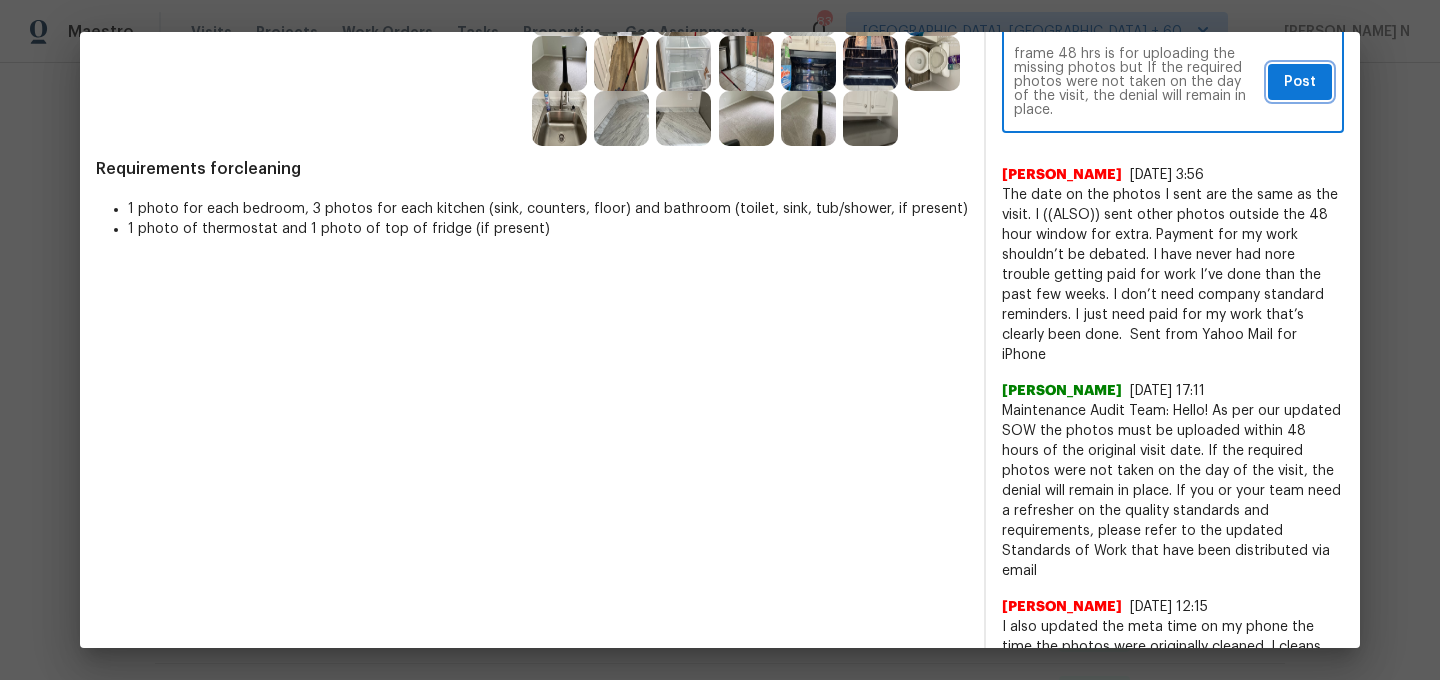 click on "Post" at bounding box center [1300, 82] 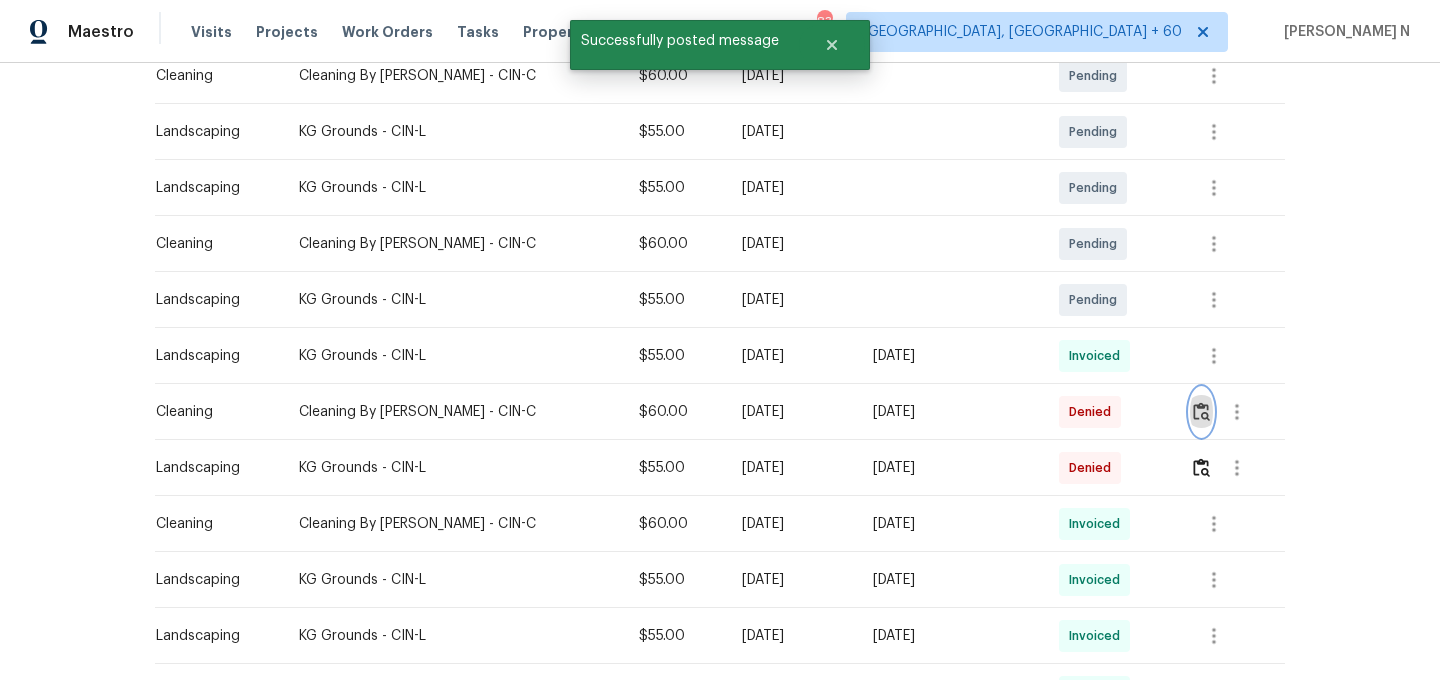 click at bounding box center [1201, 411] 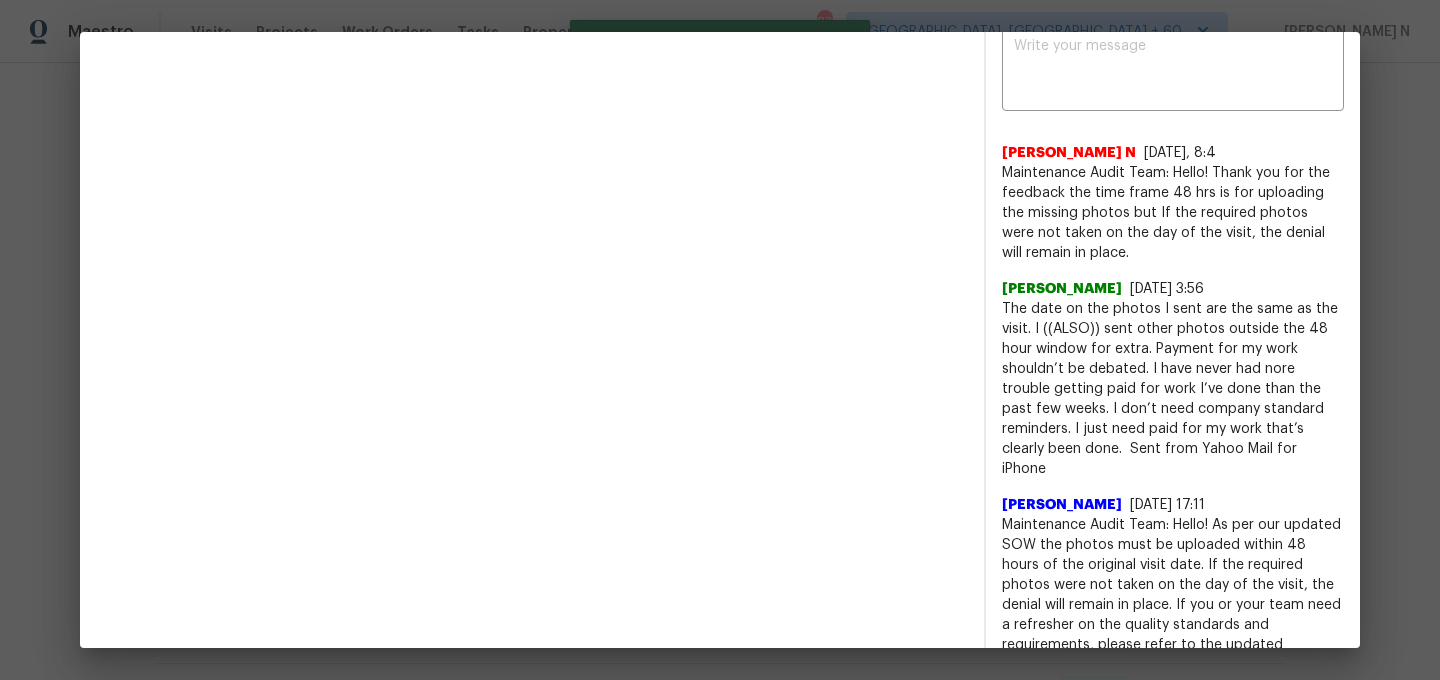 scroll, scrollTop: 722, scrollLeft: 0, axis: vertical 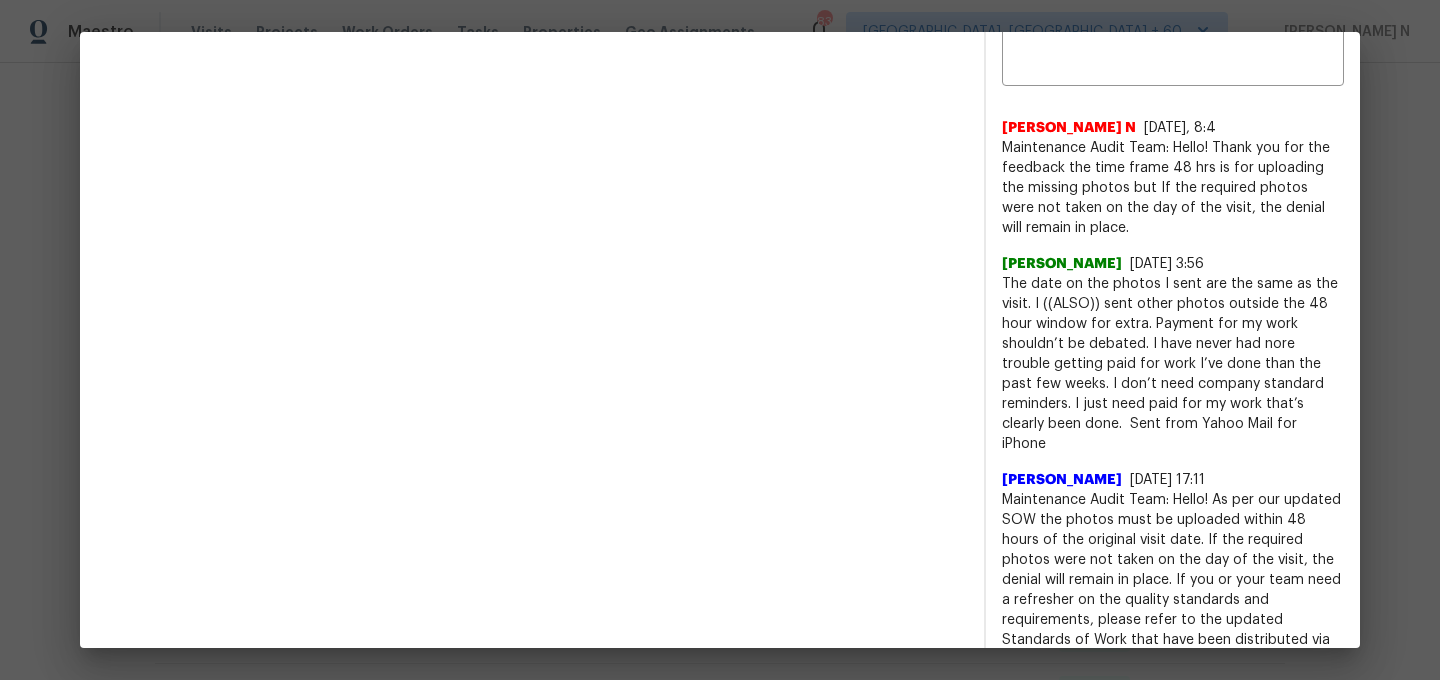 click on "Maintenance Audit Team: Hello! Thank you for the feedback the time frame 48 hrs is for uploading the missing photos but If the required photos were not taken on the day of the visit, the denial will remain in place." at bounding box center [1173, 188] 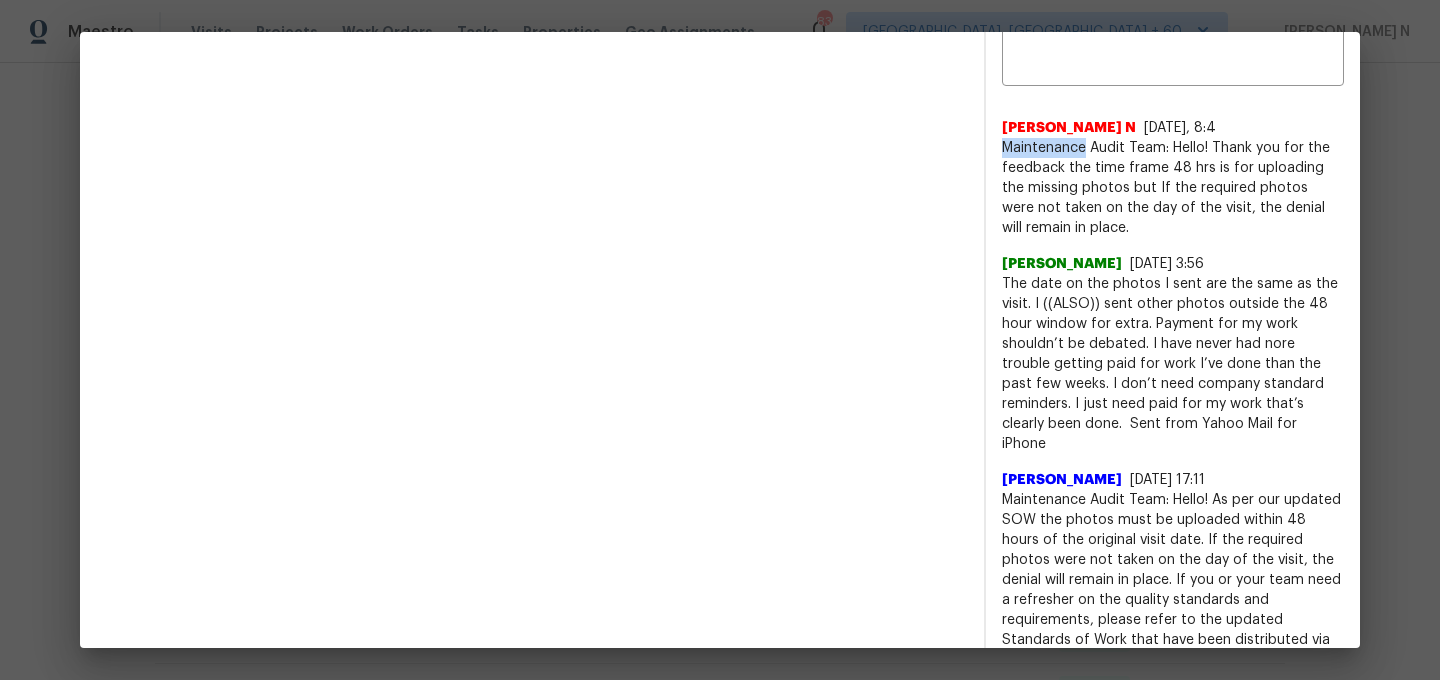 click on "Maintenance Audit Team: Hello! Thank you for the feedback the time frame 48 hrs is for uploading the missing photos but If the required photos were not taken on the day of the visit, the denial will remain in place." at bounding box center (1173, 188) 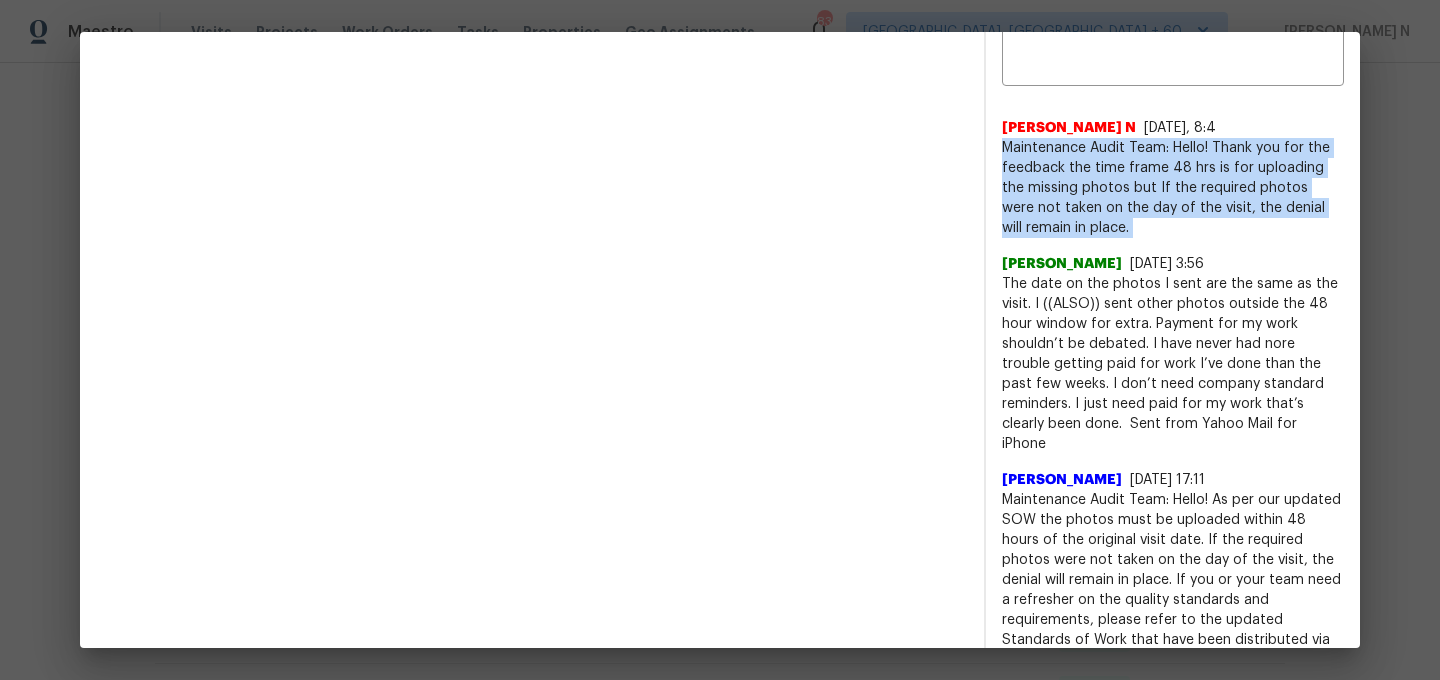 click on "Maintenance Audit Team: Hello! Thank you for the feedback the time frame 48 hrs is for uploading the missing photos but If the required photos were not taken on the day of the visit, the denial will remain in place." at bounding box center (1173, 188) 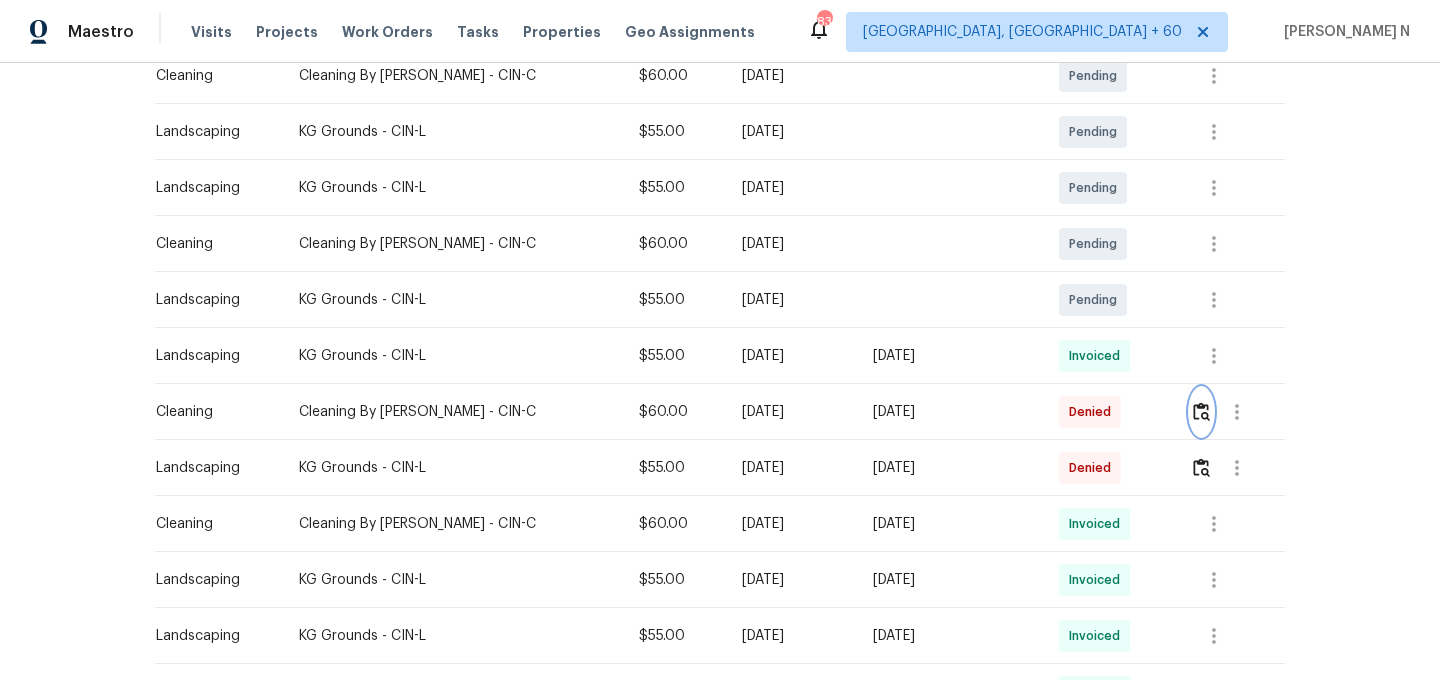 scroll, scrollTop: 0, scrollLeft: 0, axis: both 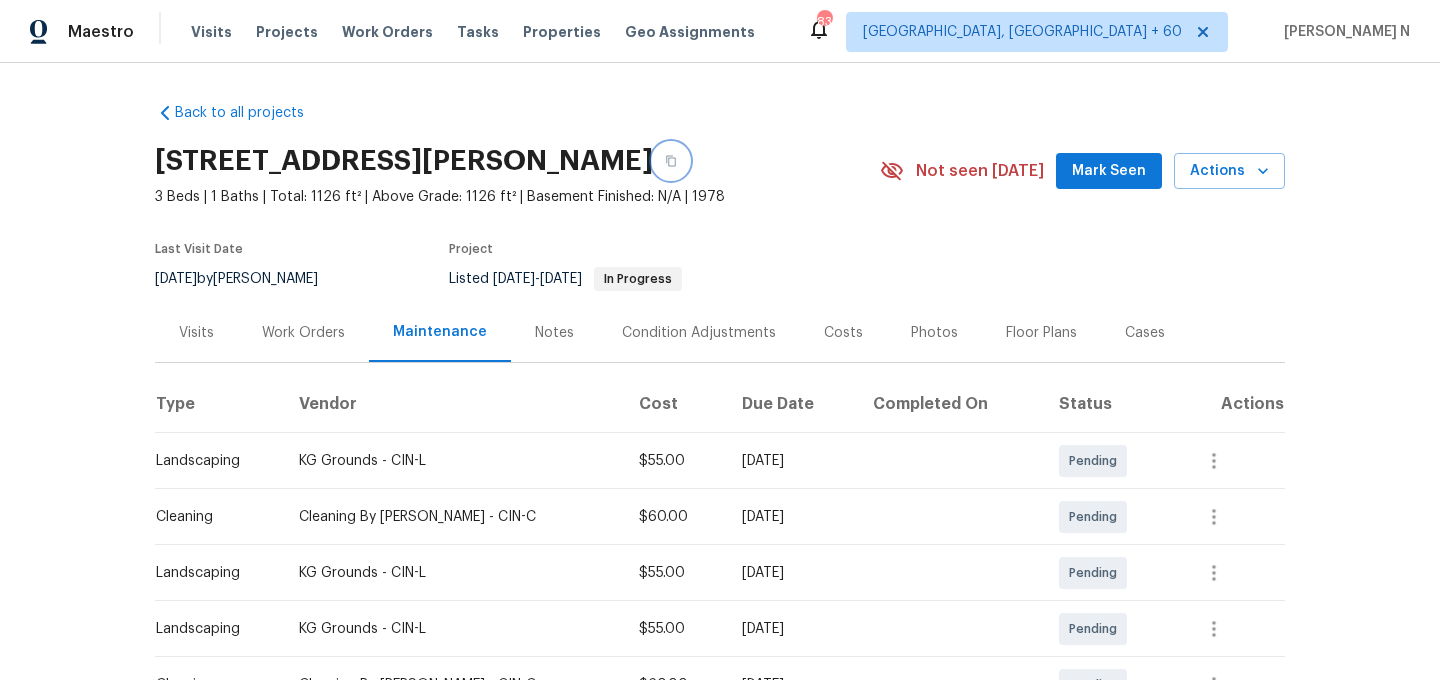 click 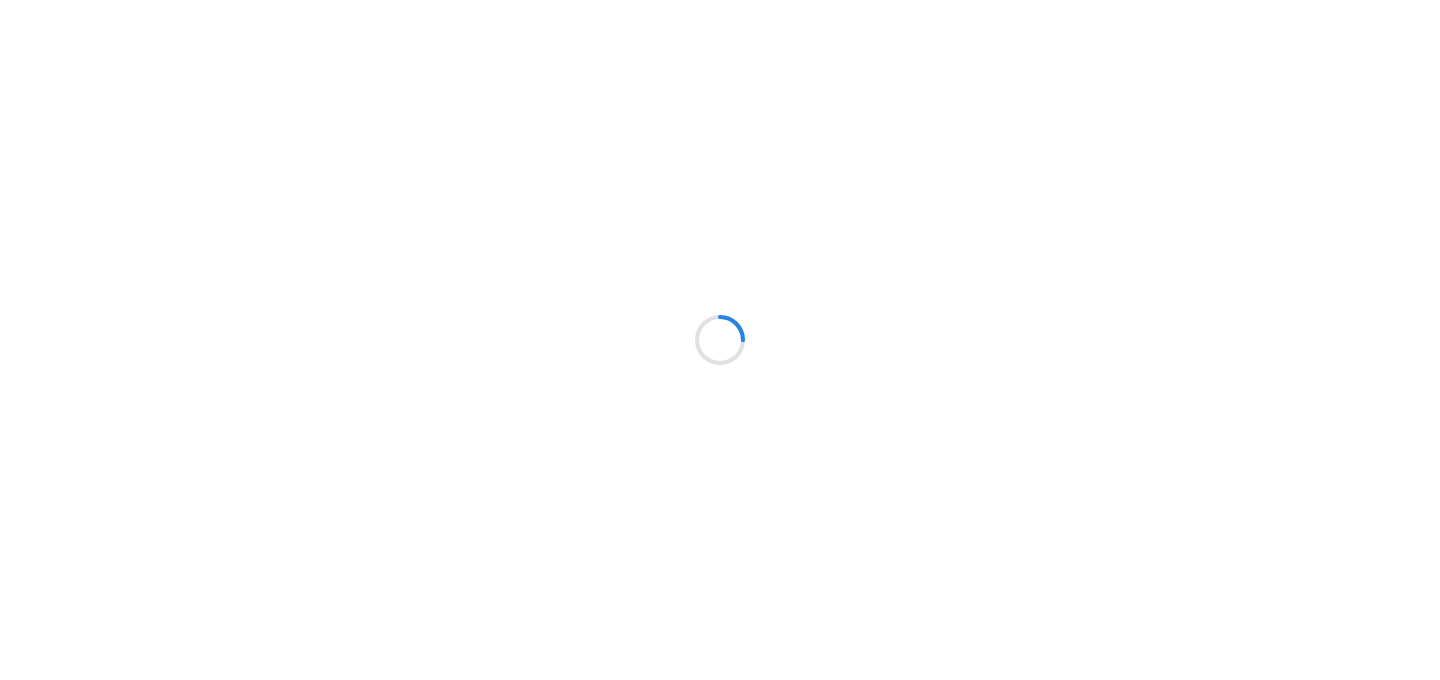 scroll, scrollTop: 0, scrollLeft: 0, axis: both 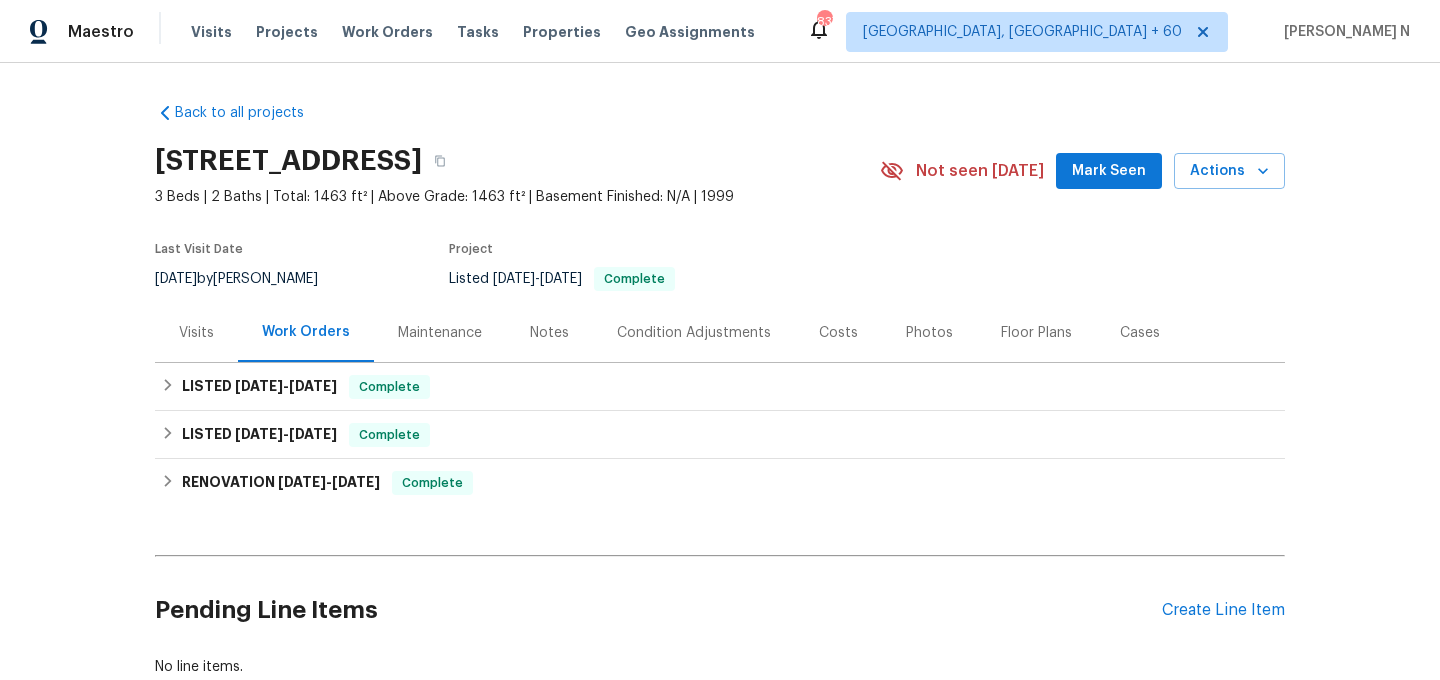 click on "Maintenance" at bounding box center [440, 333] 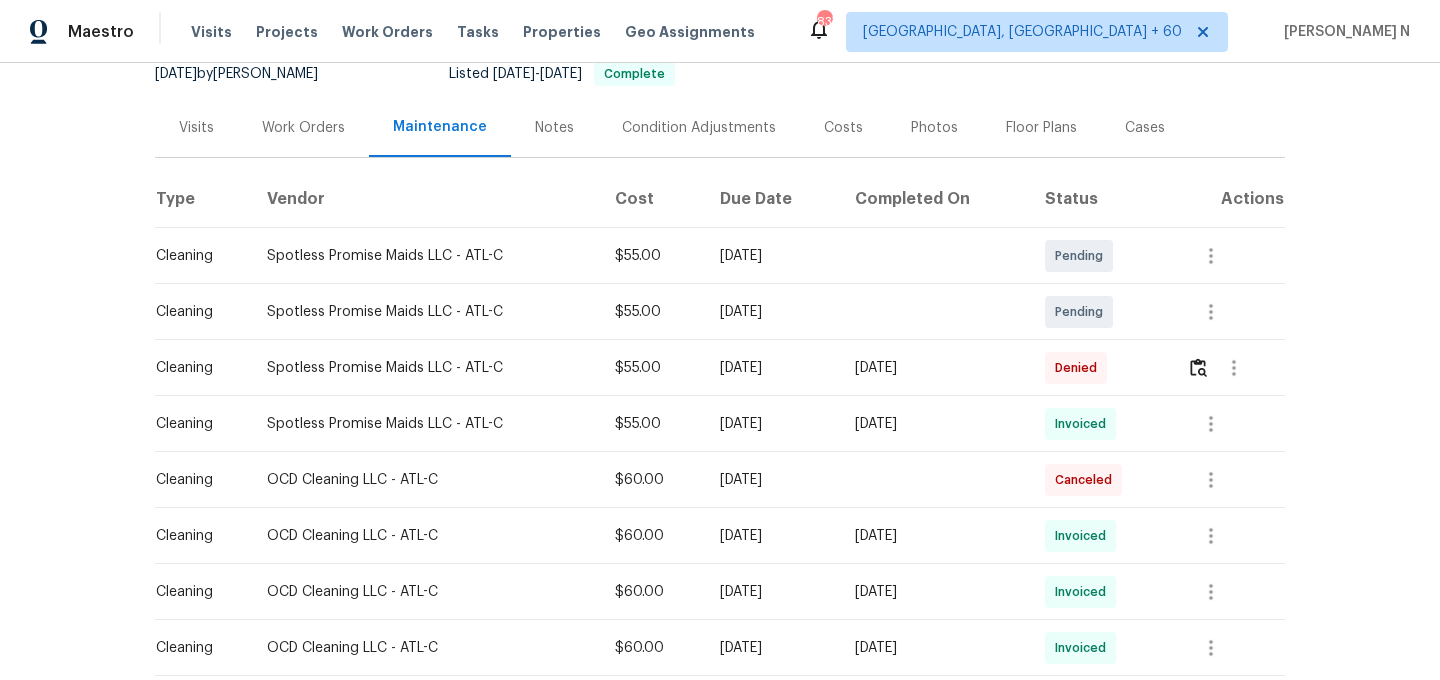 scroll, scrollTop: 249, scrollLeft: 0, axis: vertical 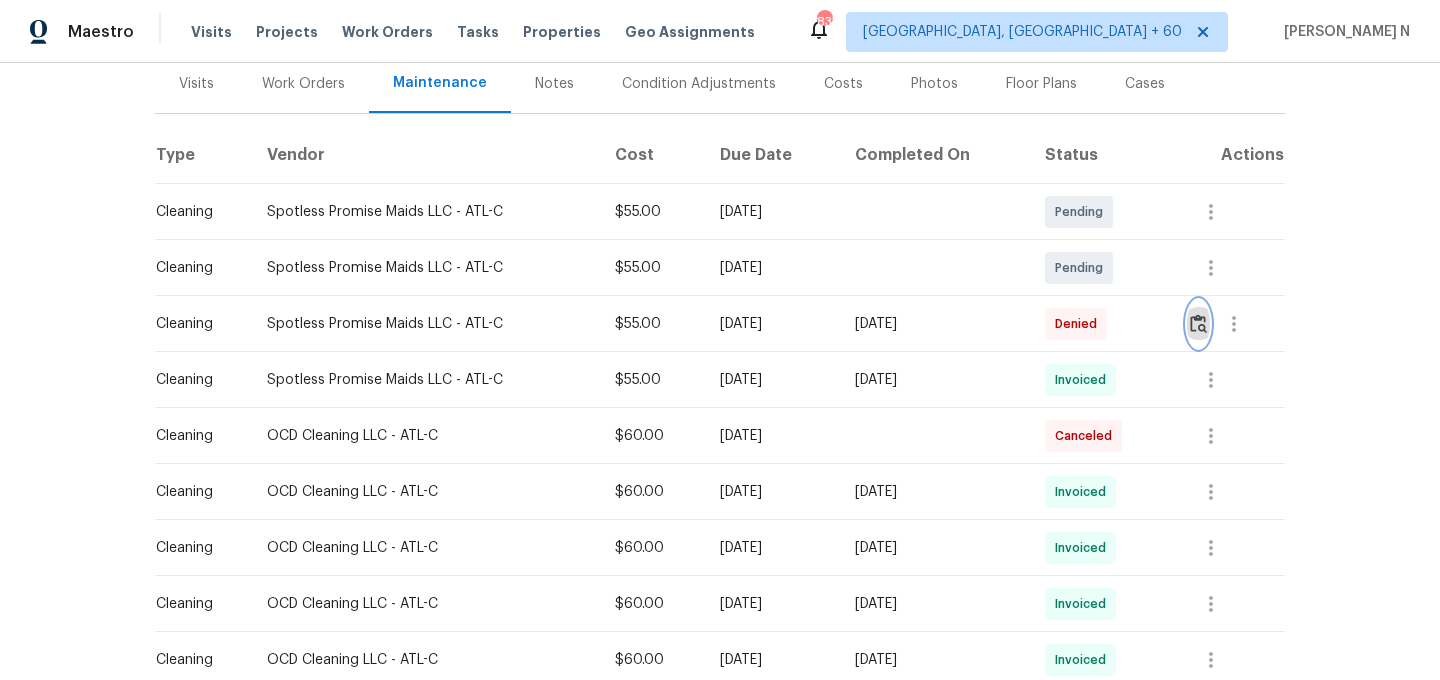 click at bounding box center (1198, 323) 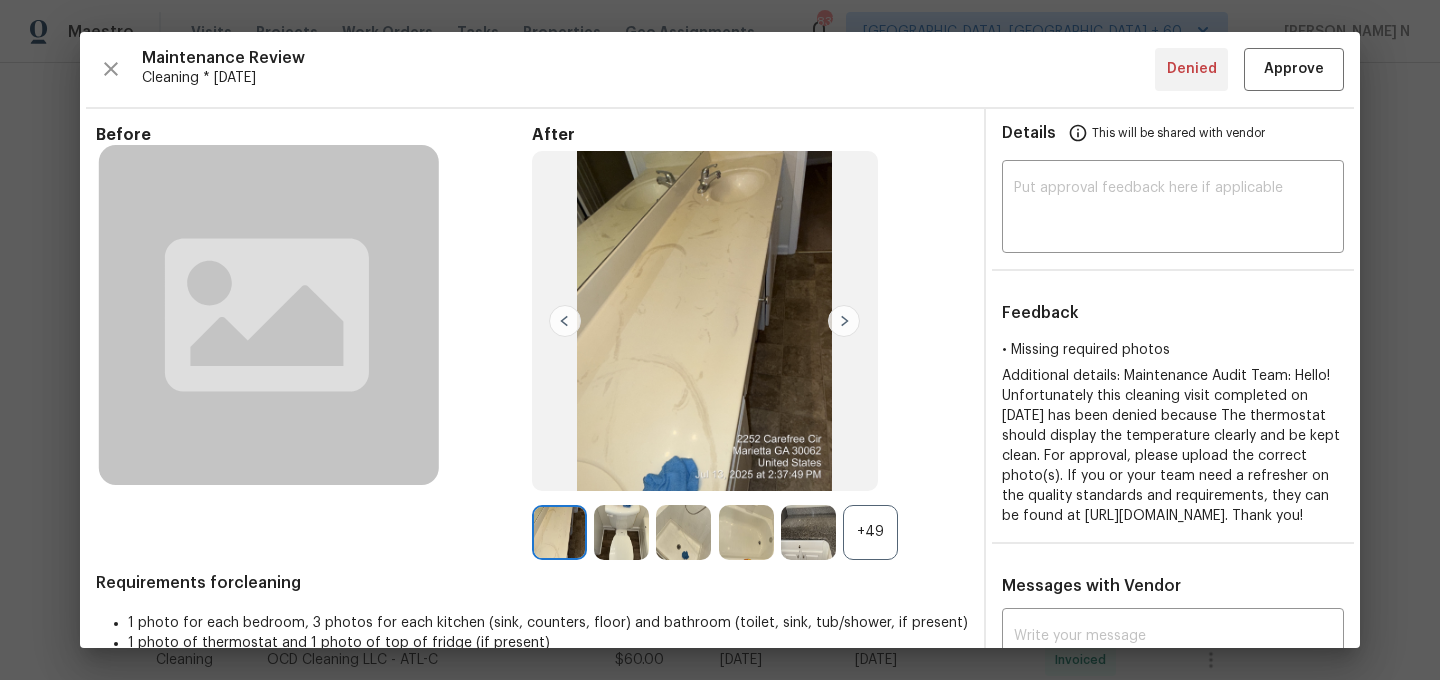 click on "+49" at bounding box center (870, 532) 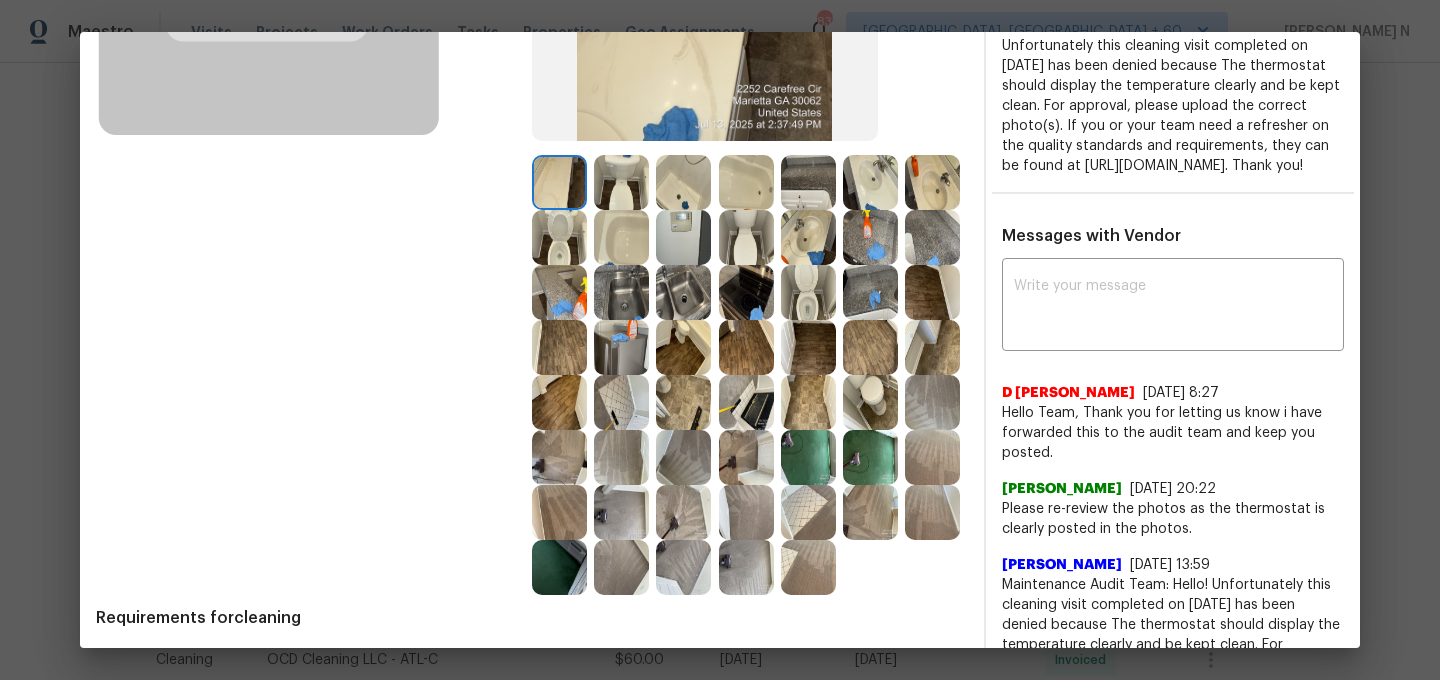 scroll, scrollTop: 337, scrollLeft: 0, axis: vertical 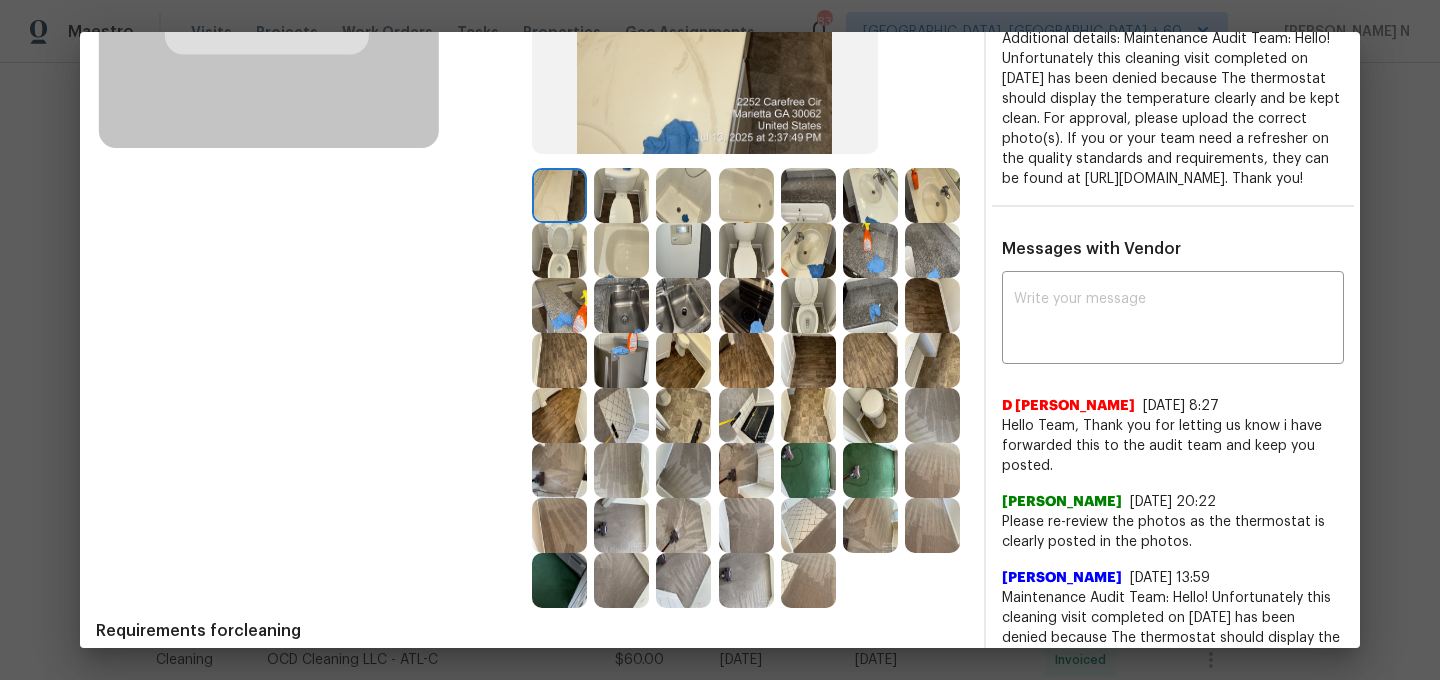 click at bounding box center (687, 250) 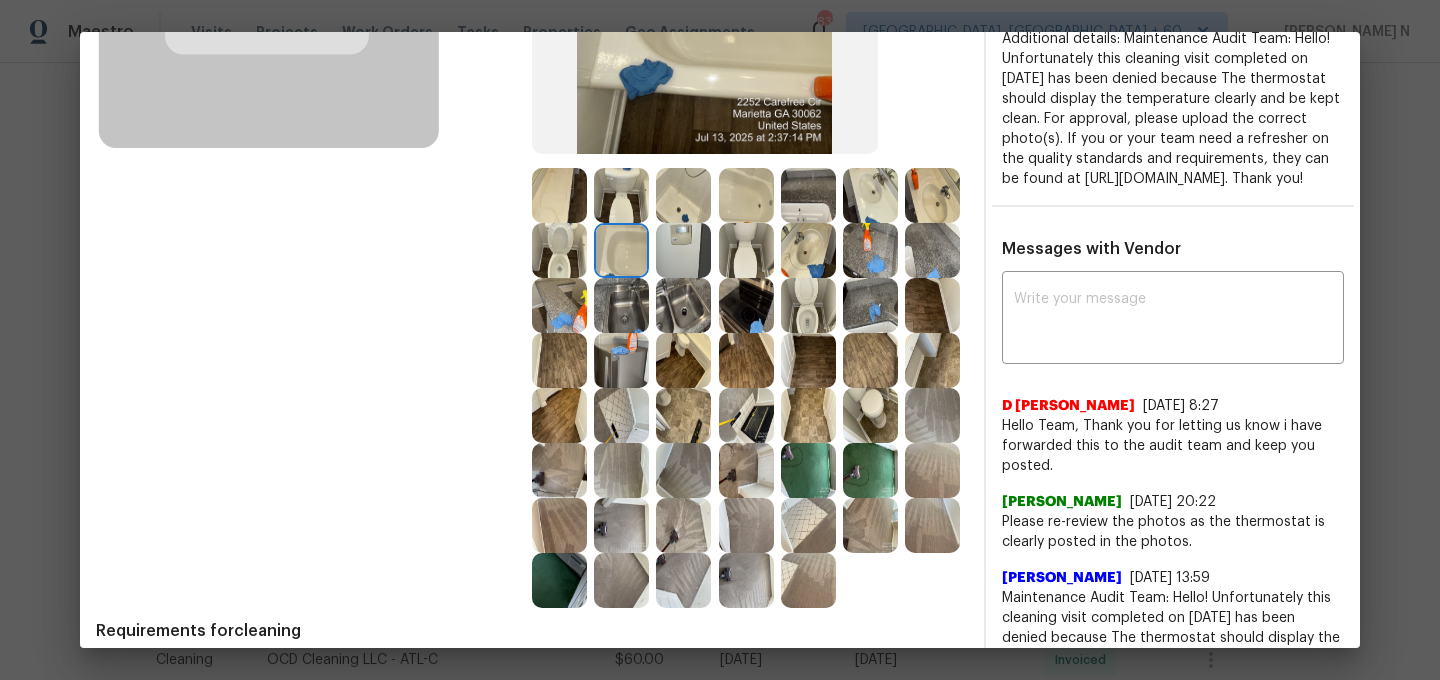 click at bounding box center (683, 250) 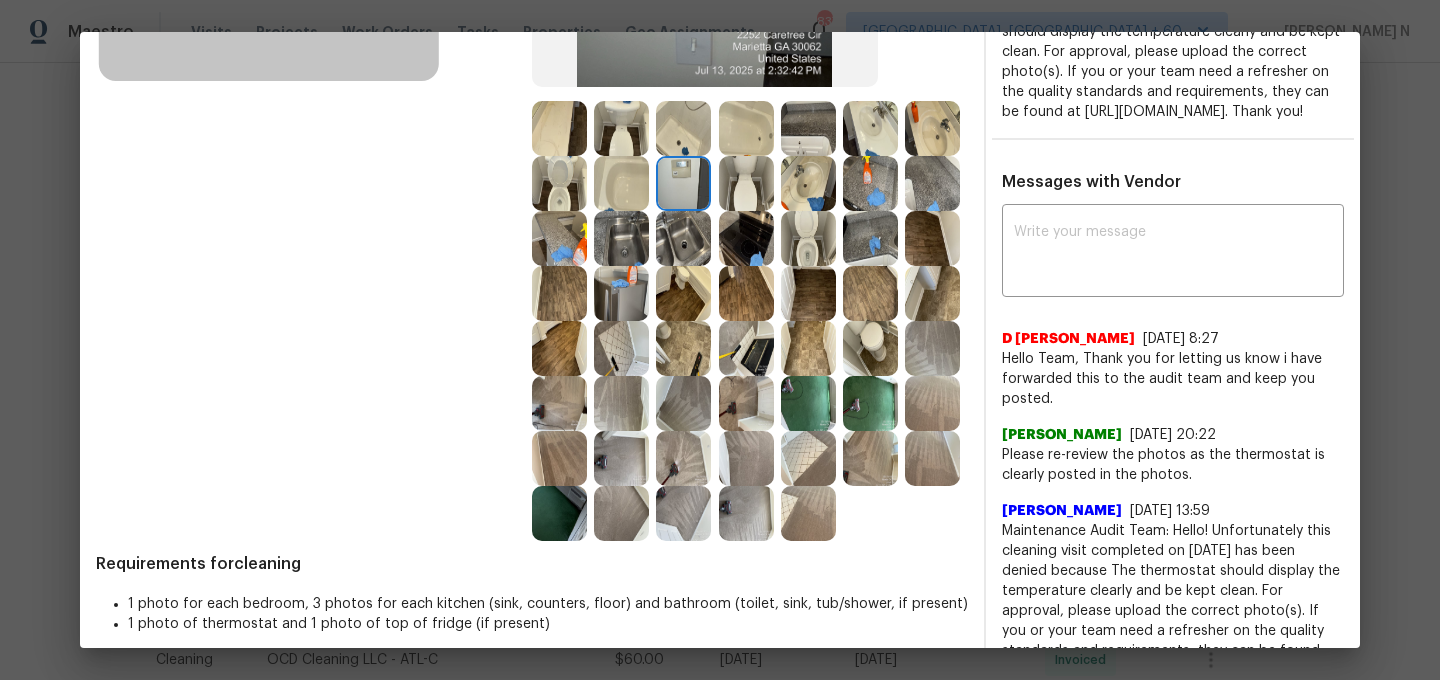 scroll, scrollTop: 482, scrollLeft: 0, axis: vertical 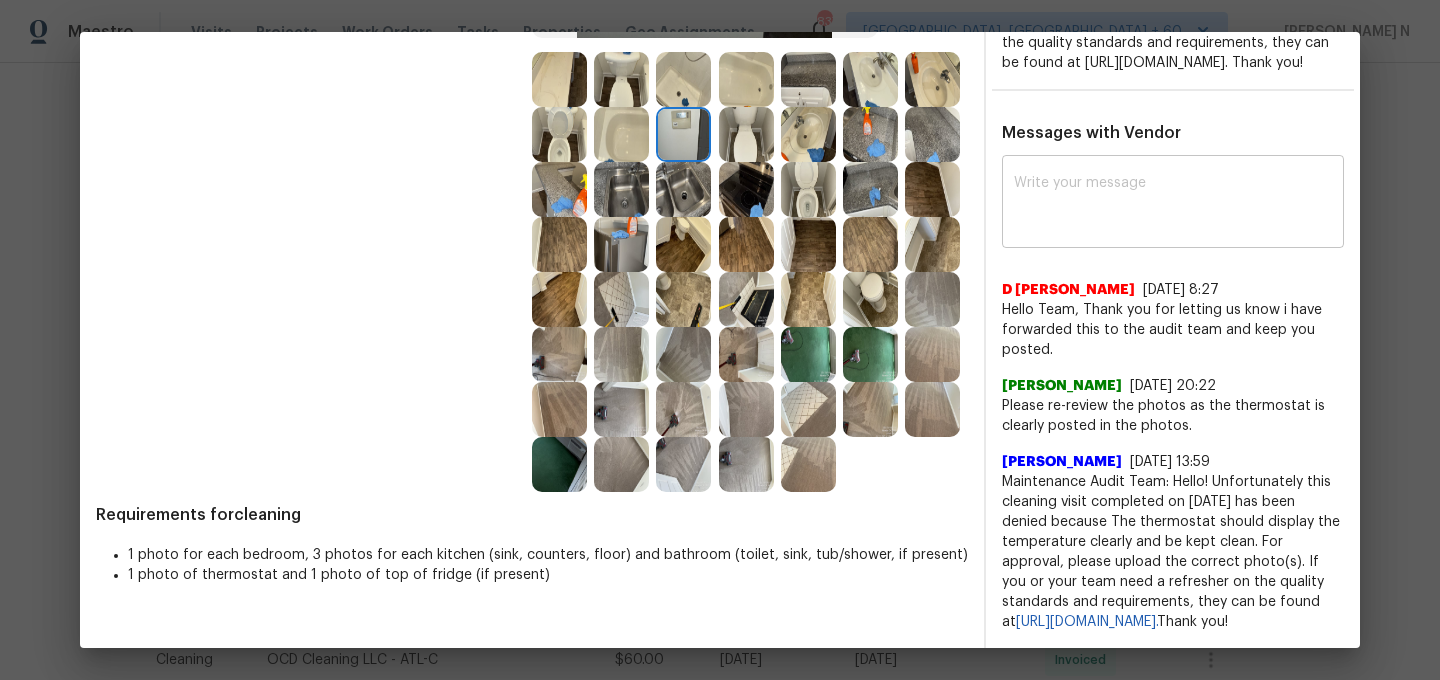click on "x ​" at bounding box center [1173, 204] 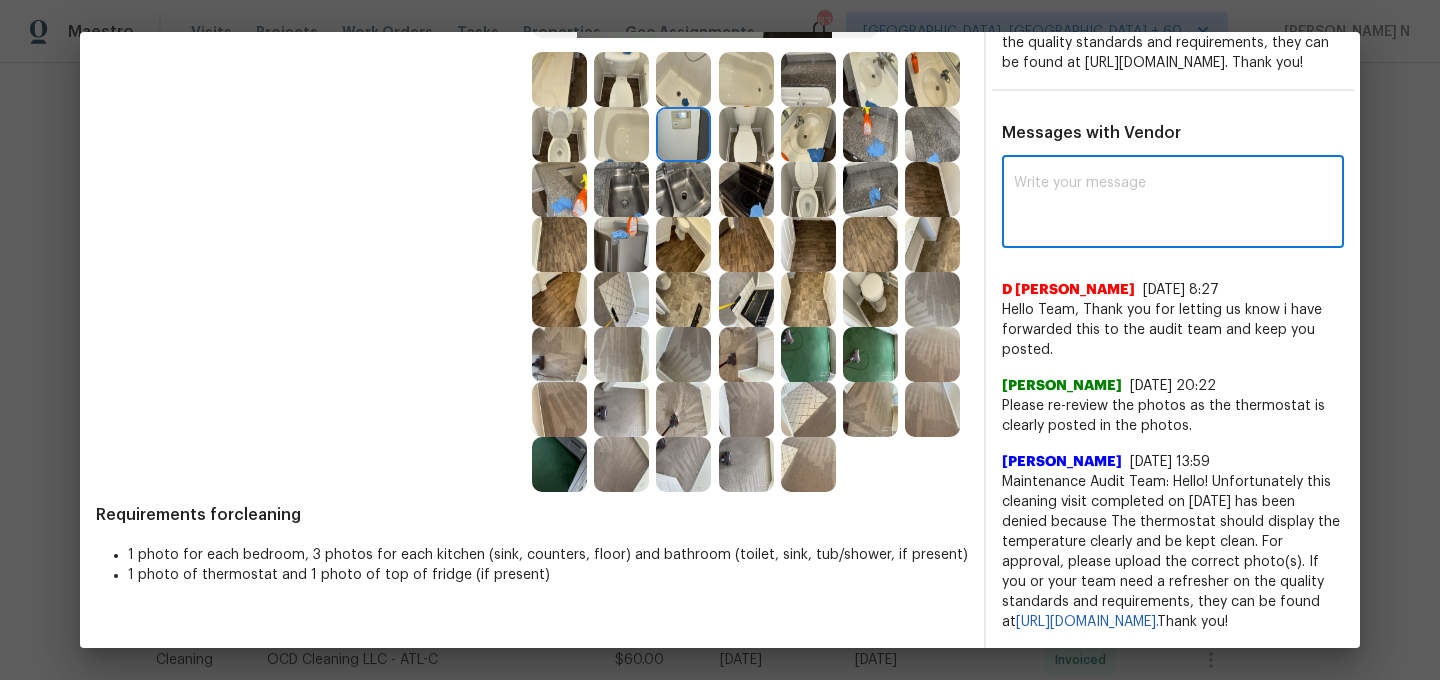 click at bounding box center (1173, 204) 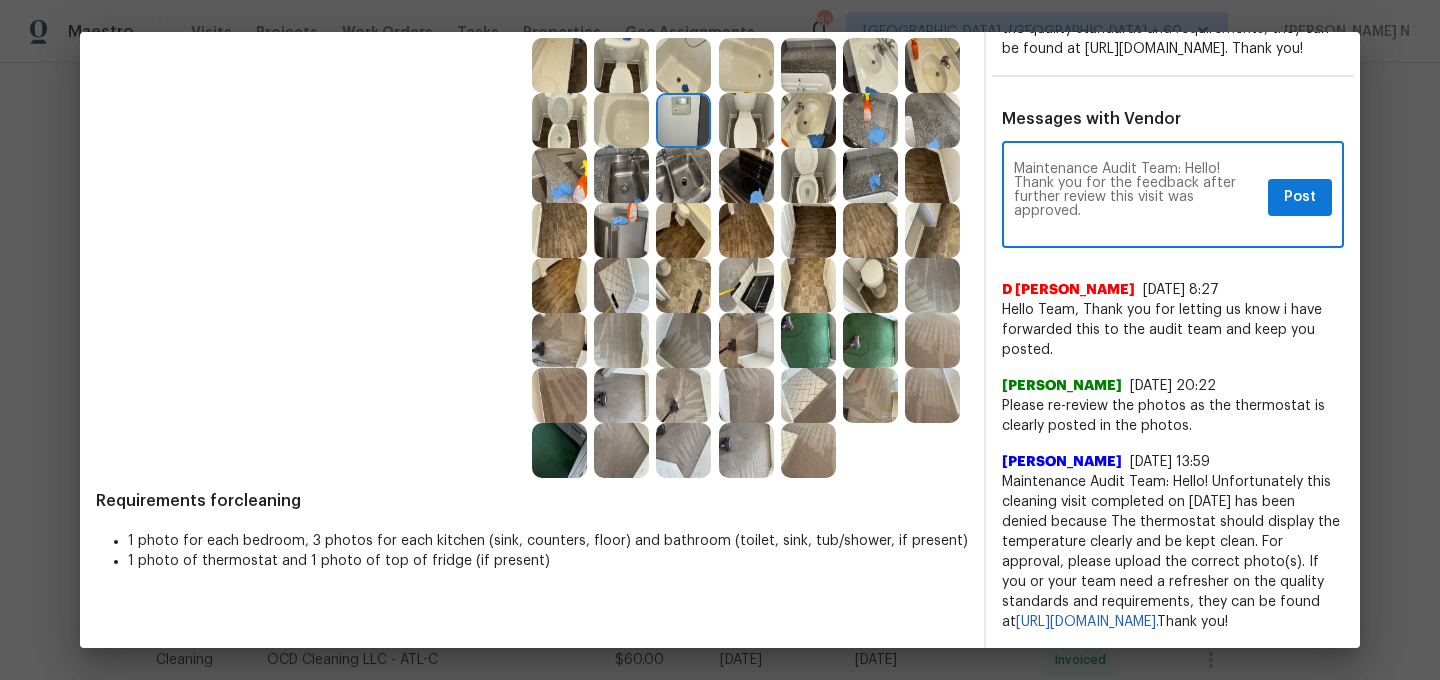 scroll, scrollTop: 0, scrollLeft: 0, axis: both 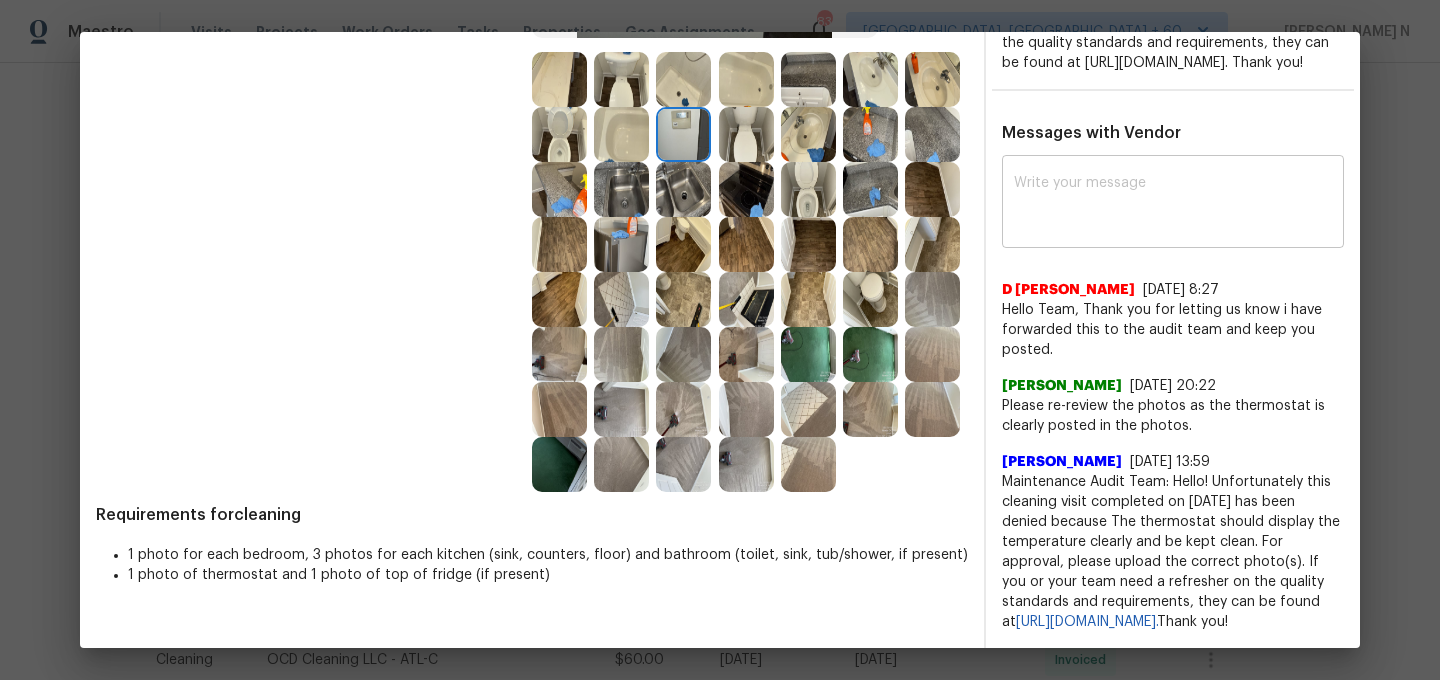 click on "Maintenance Audit Team: Hello! Unfortunately this cleaning visit completed on 07/13/2025 has been denied because The thermostat should display the temperature clearly and be kept clean. For approval, please upload the correct photo(s). If you or your team need a refresher on the quality standards and requirements, they can be found at  https://www.opendoor.com/vendor-help/quality.  Thank you!" at bounding box center (1173, 552) 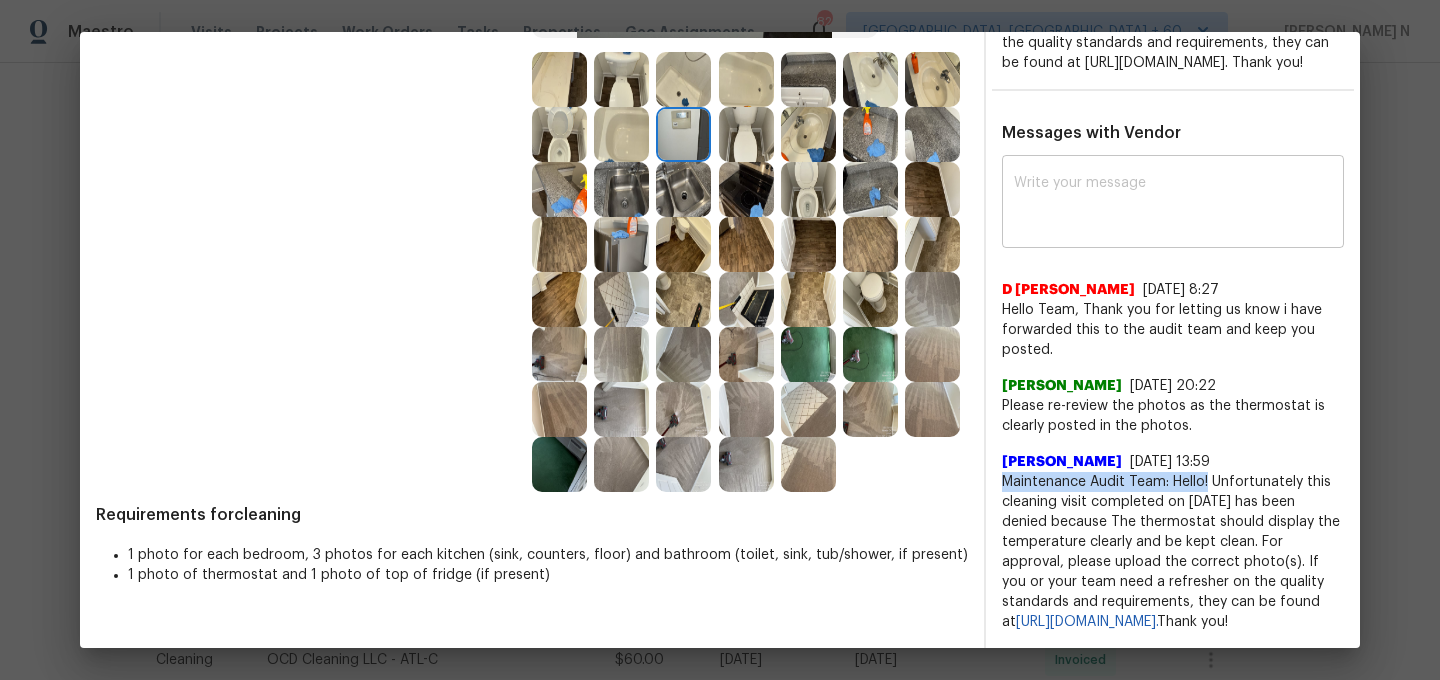 drag, startPoint x: 1067, startPoint y: 494, endPoint x: 1205, endPoint y: 498, distance: 138.05795 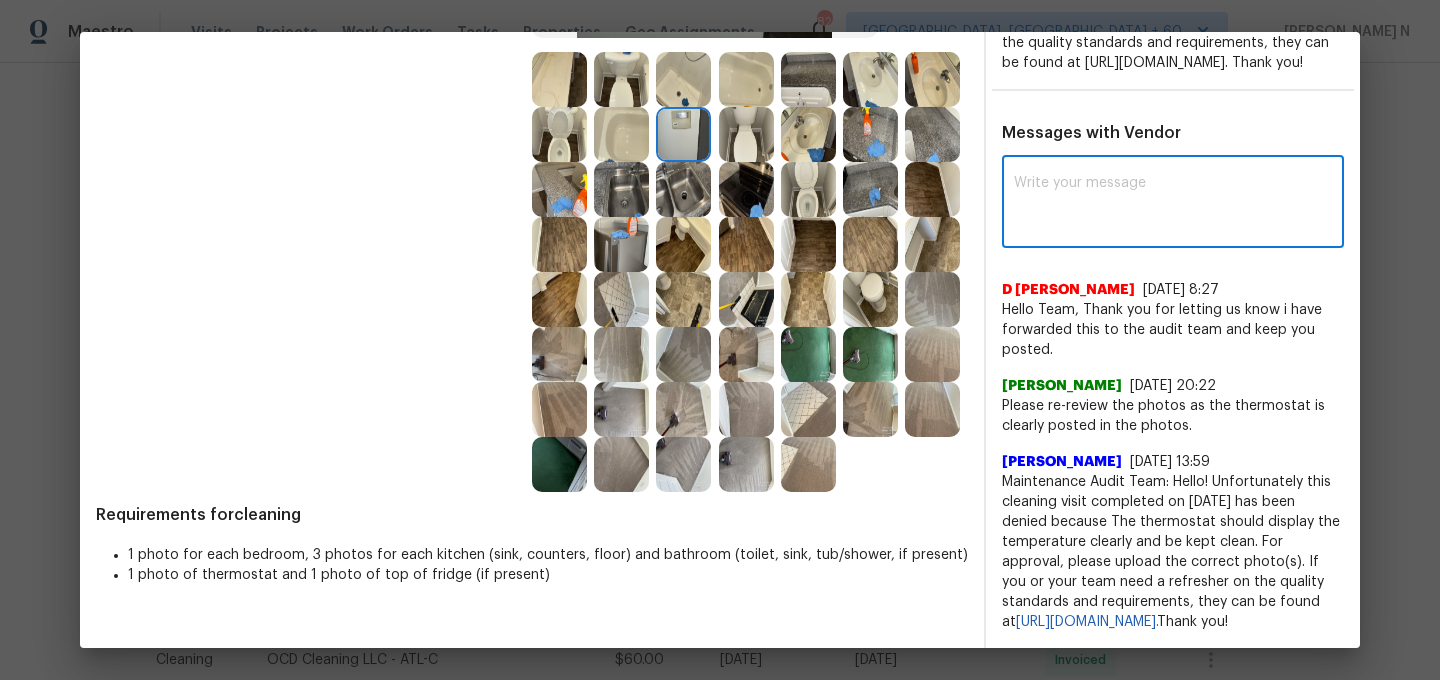 click at bounding box center (1173, 204) 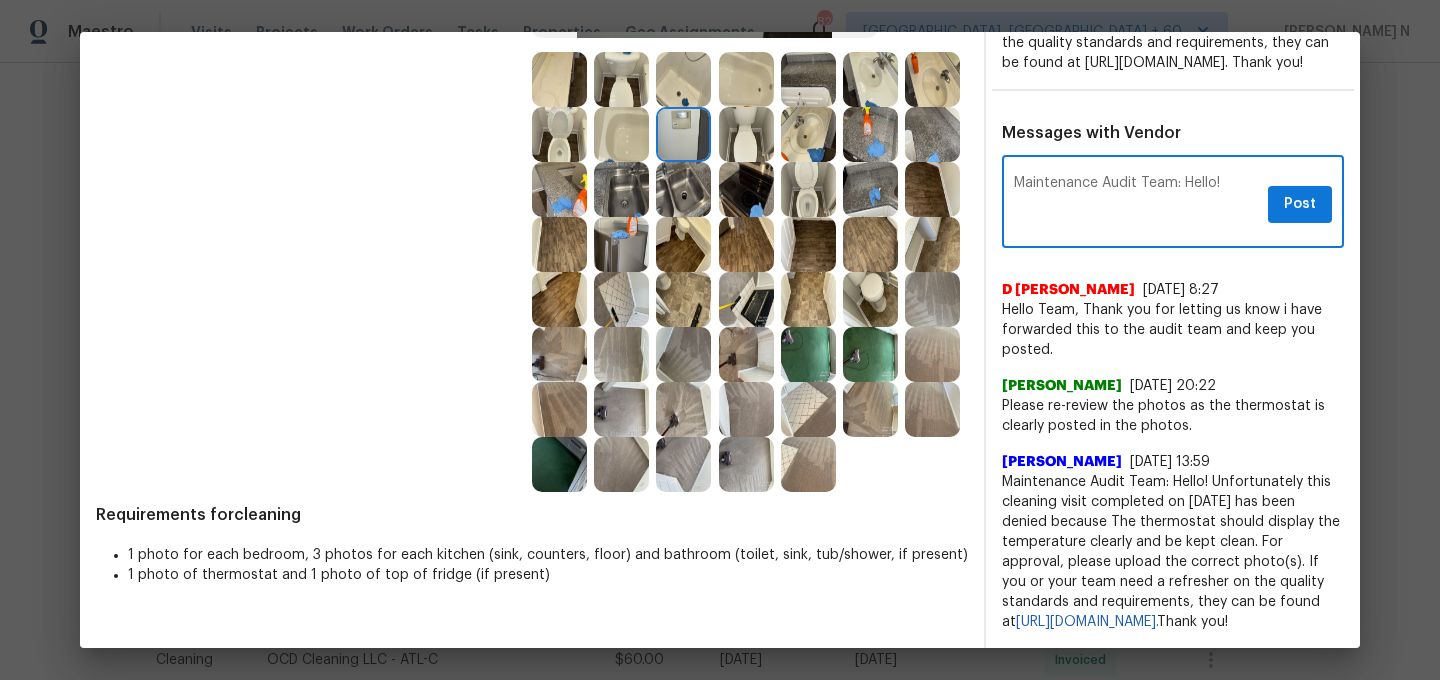 paste on "Per the updated Standards of Work," 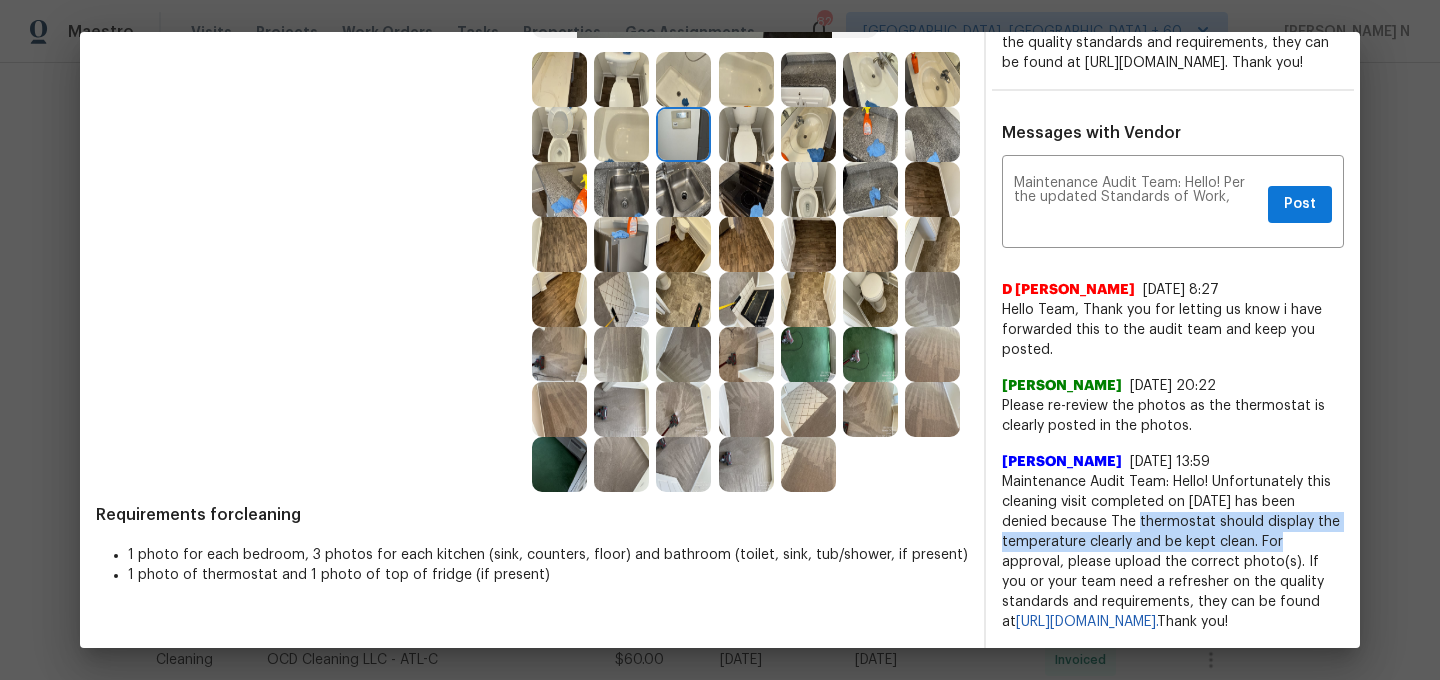 drag, startPoint x: 1112, startPoint y: 530, endPoint x: 1254, endPoint y: 542, distance: 142.50613 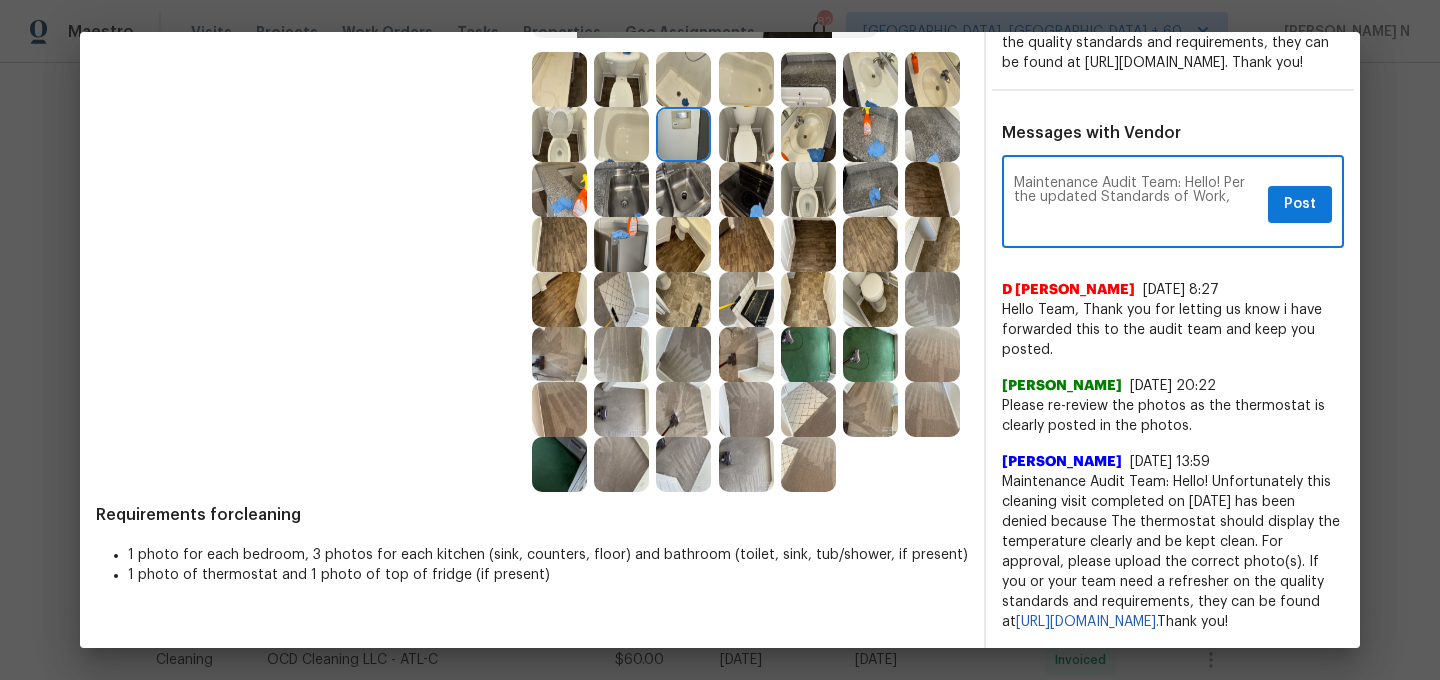 click on "Maintenance Audit Team: Hello! Per the updated Standards of Work," at bounding box center [1137, 204] 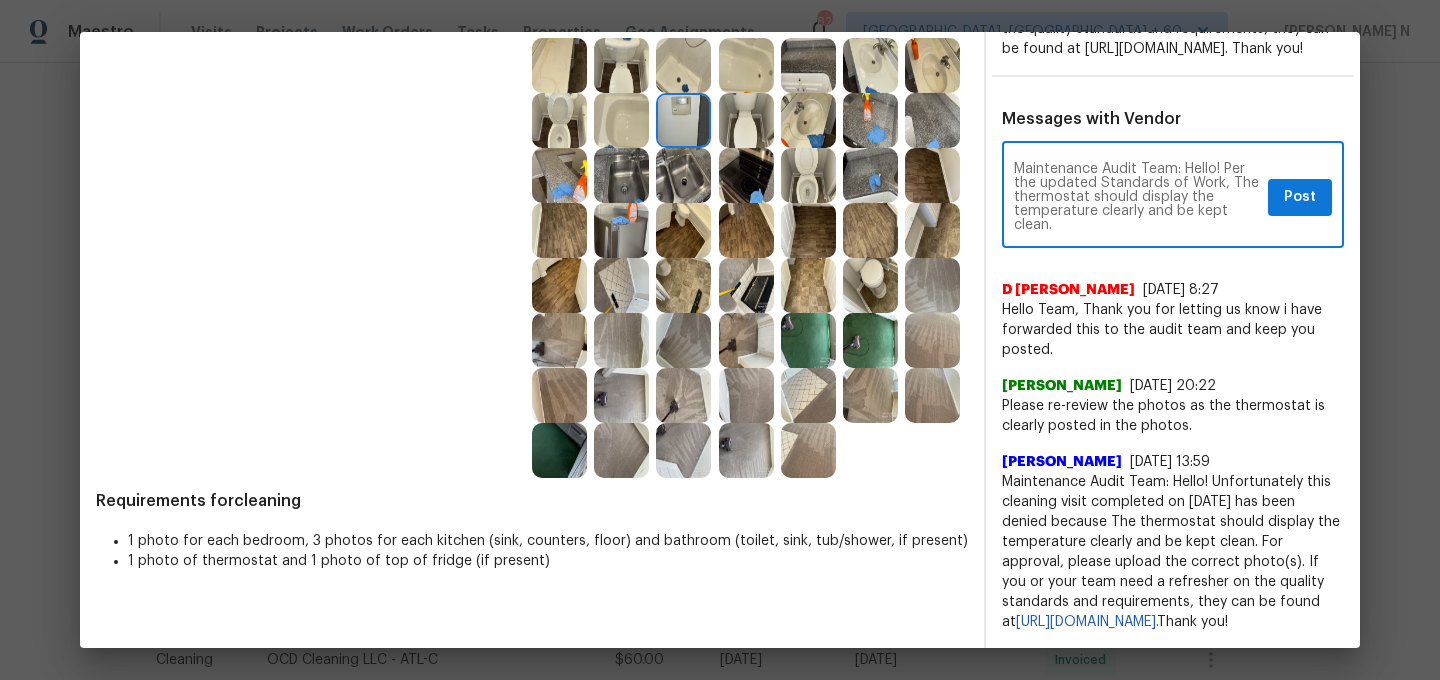 paste on "If the required photos were not taken on the day of the visit, the denial will remain in place. If you or your team need a refresher on the quality standards and requirements, please refer to the updated Standards of Work that have been distributed via email." 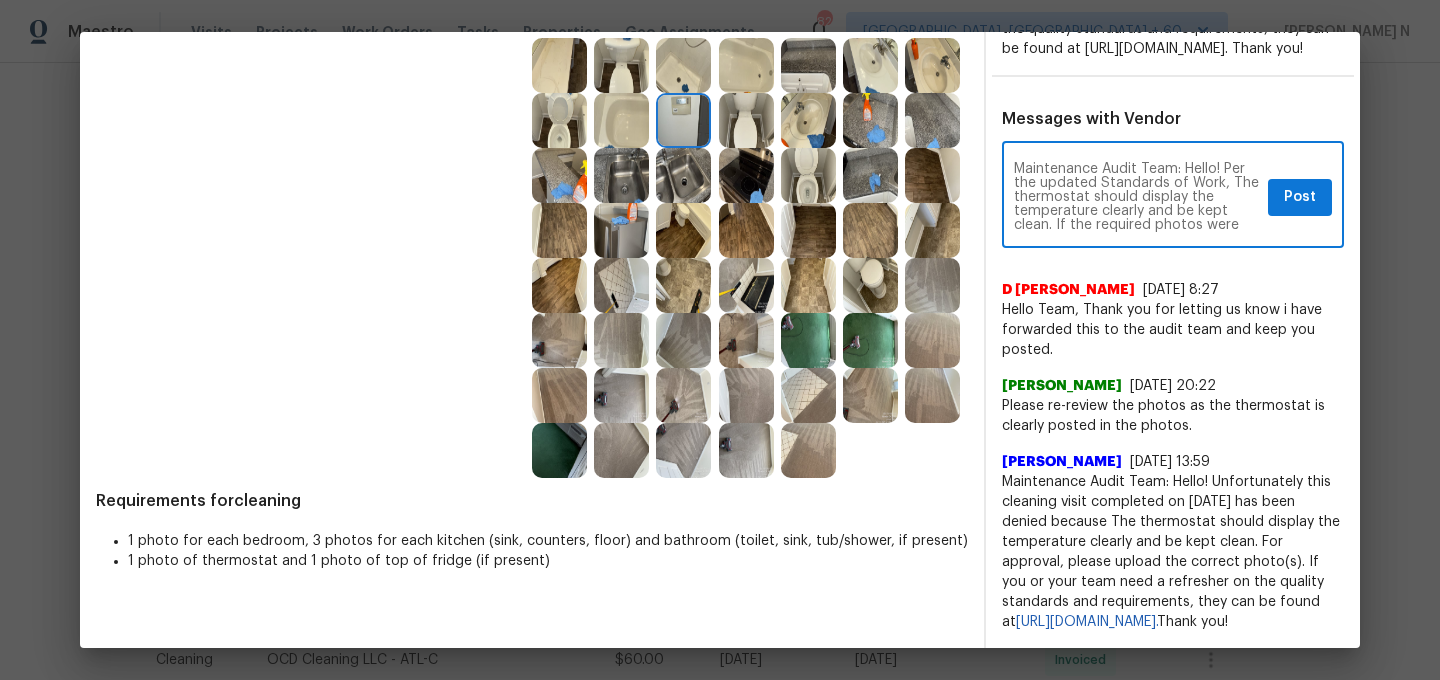 scroll, scrollTop: 98, scrollLeft: 0, axis: vertical 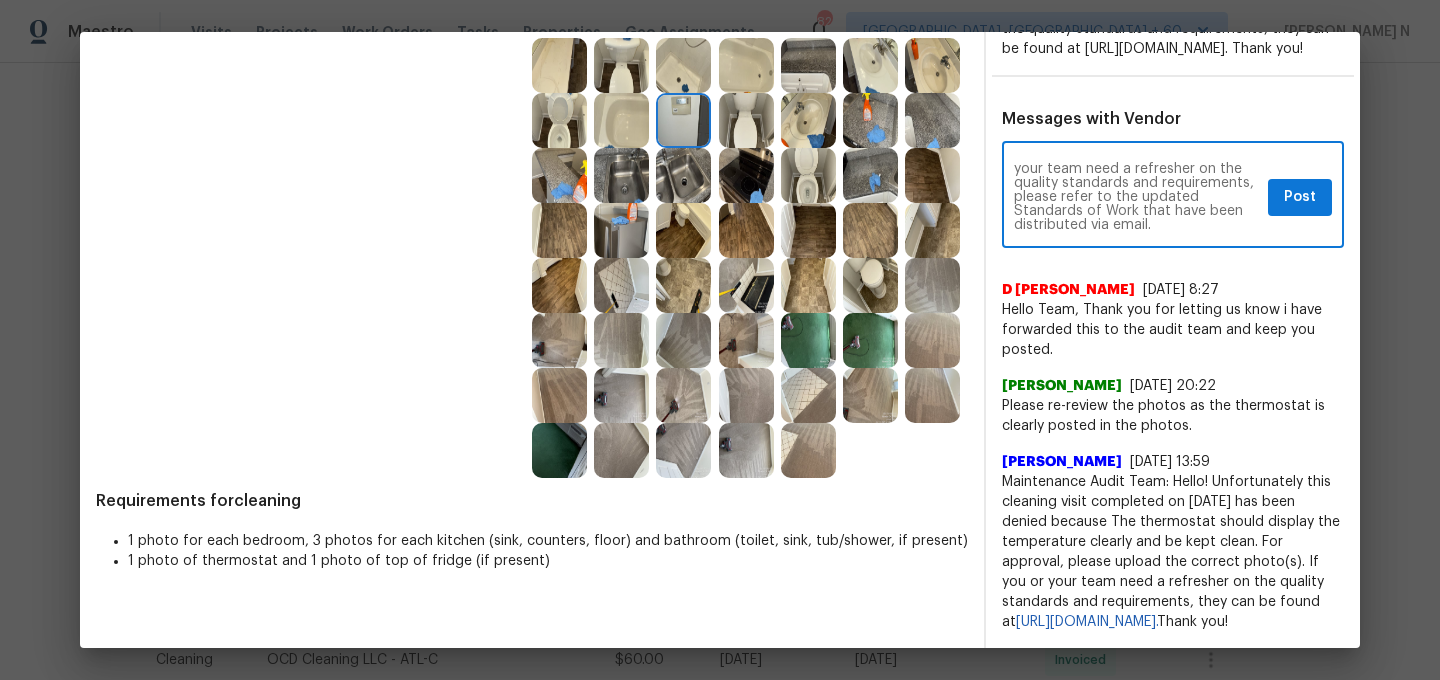 type on "Maintenance Audit Team: Hello! Per the updated Standards of Work, The thermostat should display the temperature clearly and be kept clean. If the required photos were not taken on the day of the visit, the denial will remain in place. If you or your team need a refresher on the quality standards and requirements, please refer to the updated Standards of Work that have been distributed via email." 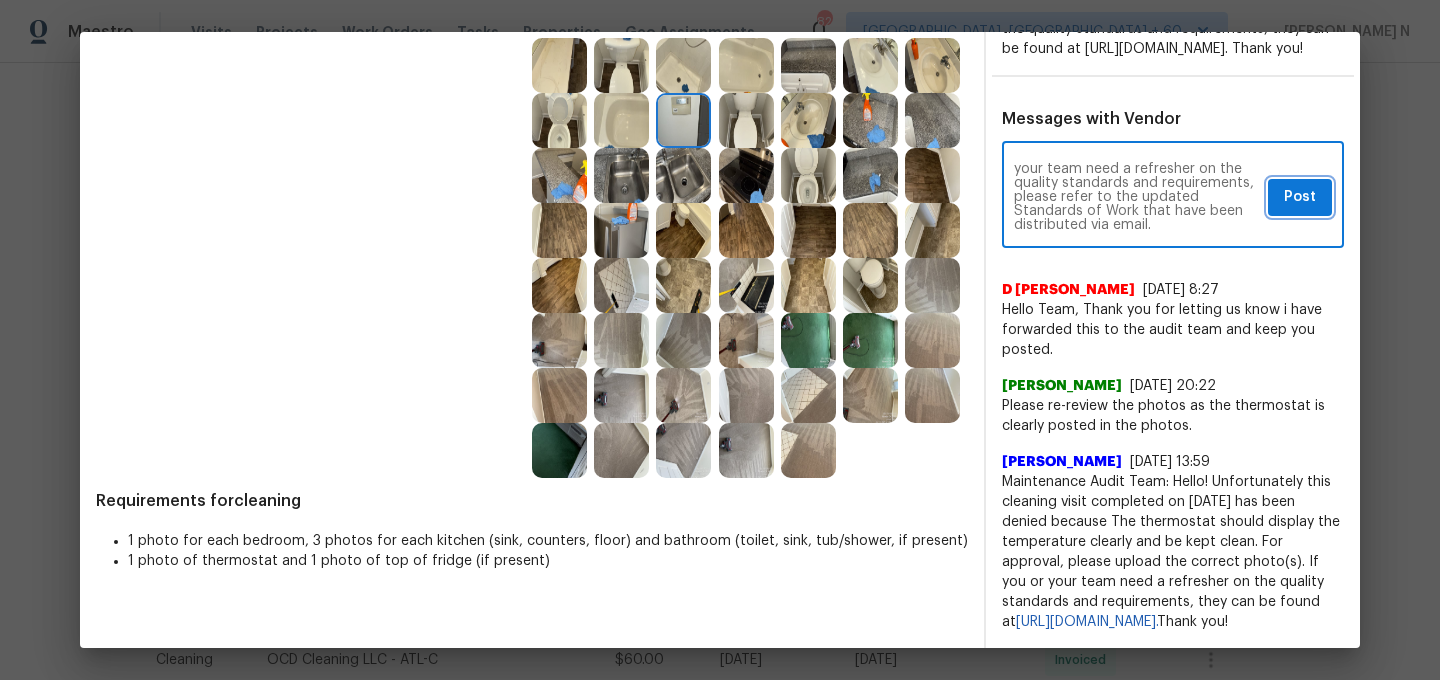 click on "Post" at bounding box center [1300, 197] 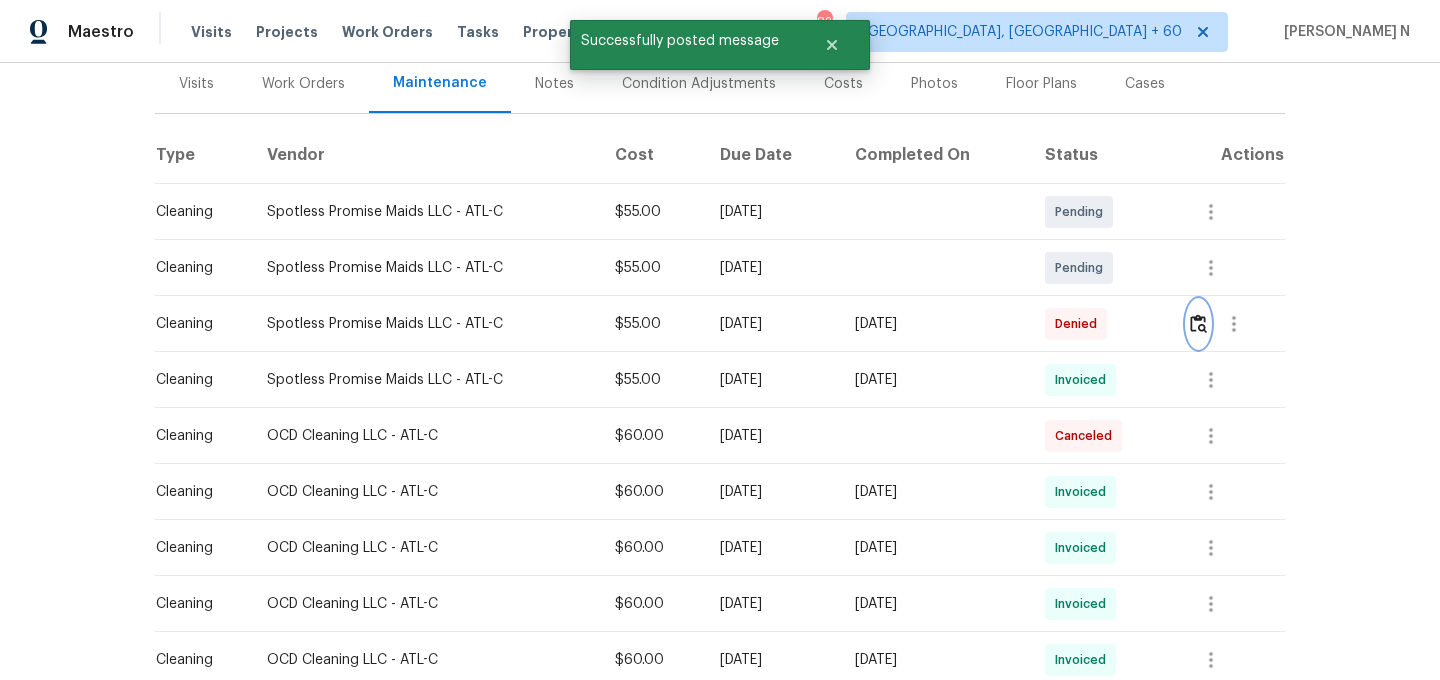 scroll, scrollTop: 0, scrollLeft: 0, axis: both 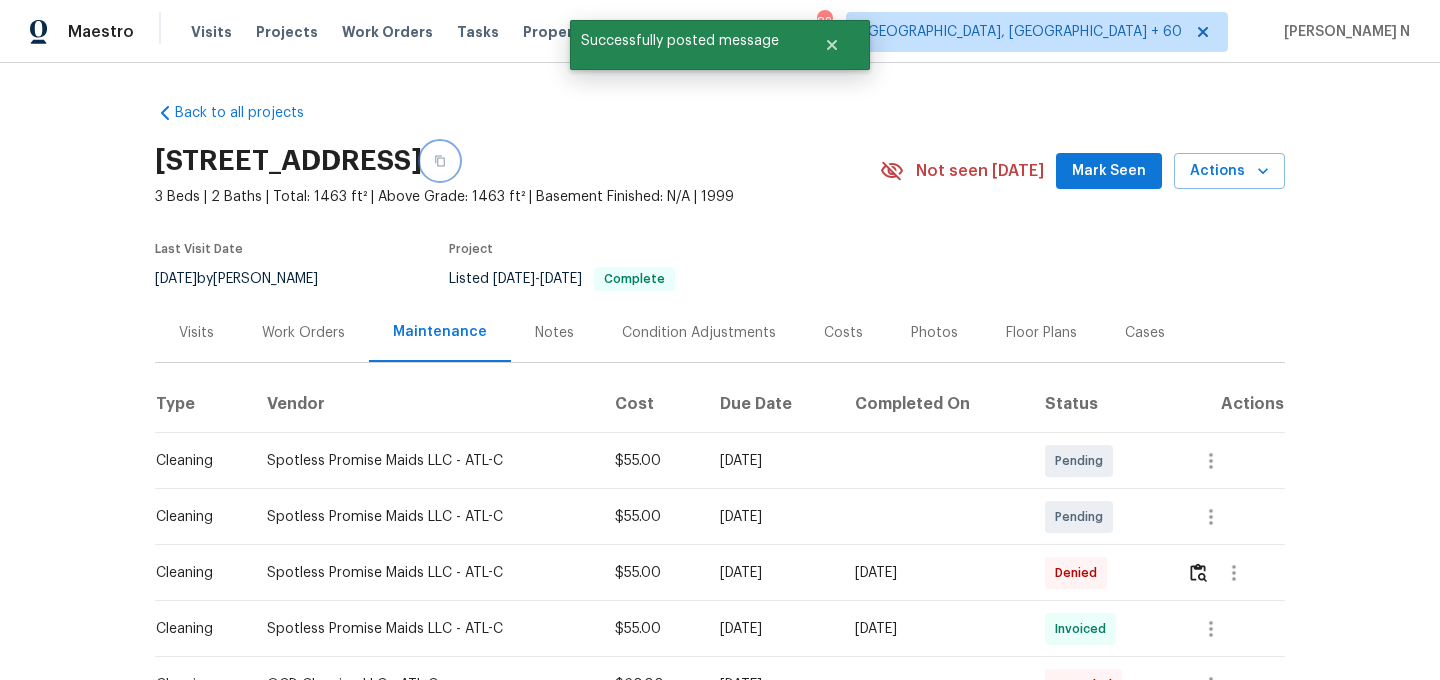 click at bounding box center (440, 161) 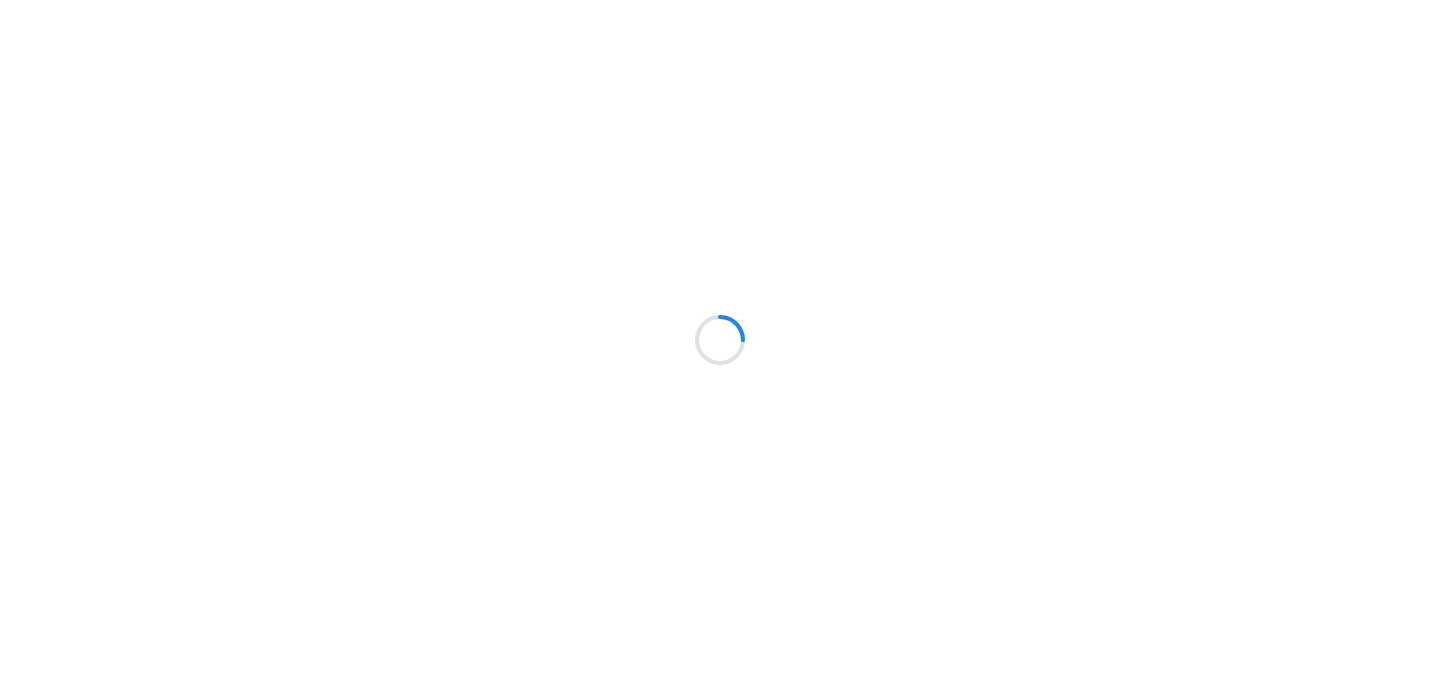scroll, scrollTop: 0, scrollLeft: 0, axis: both 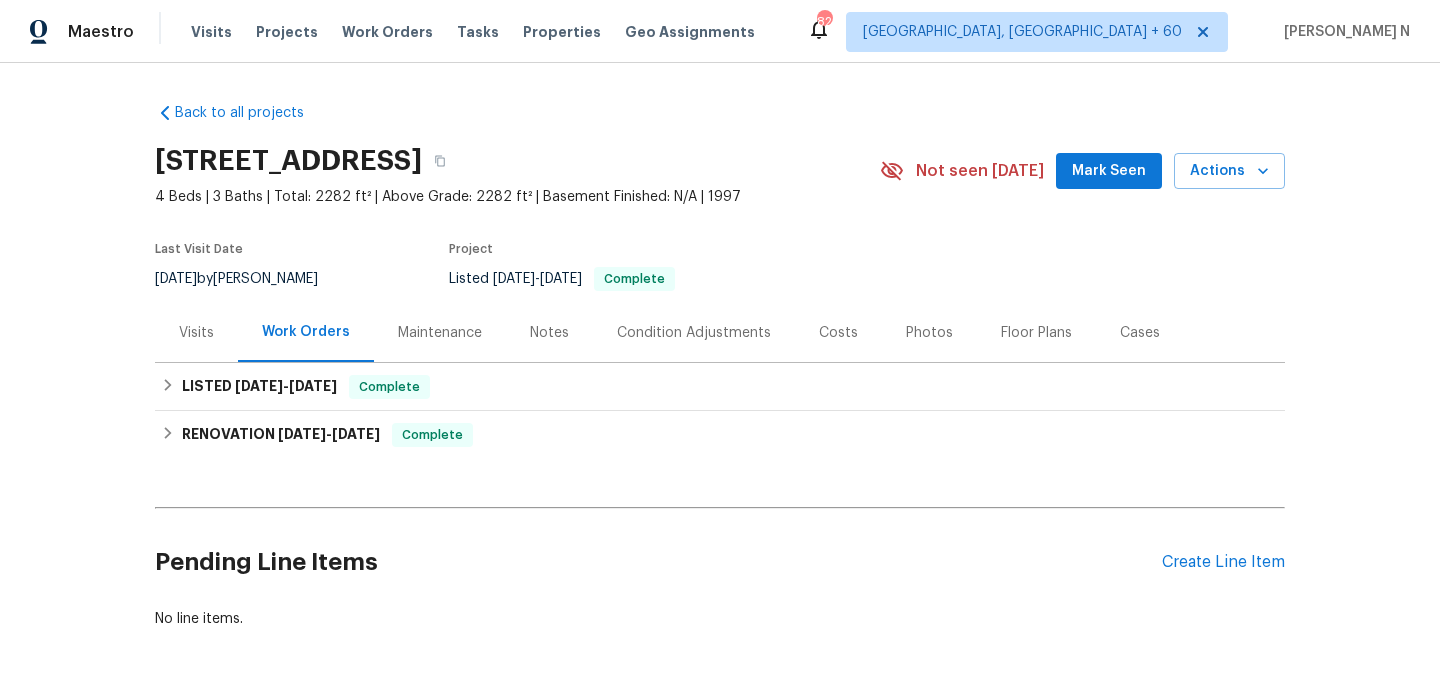 click on "Maintenance" at bounding box center [440, 333] 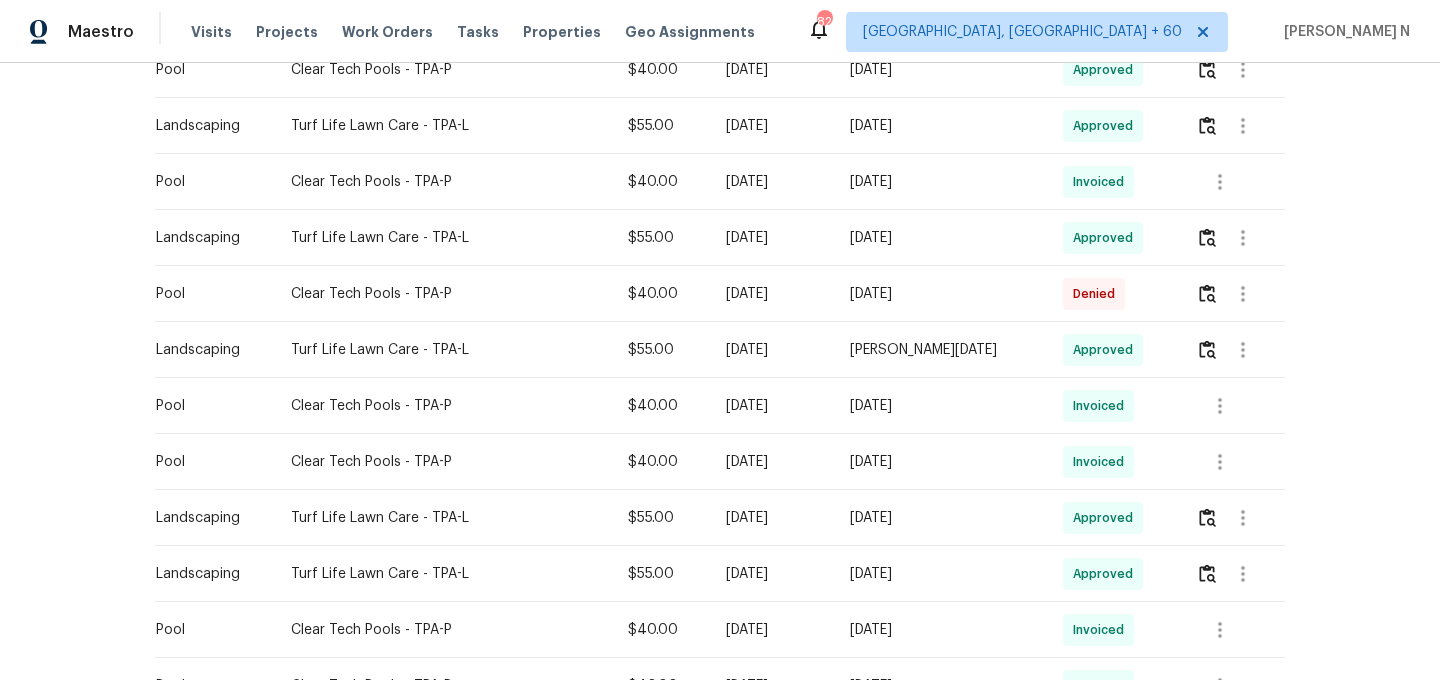 scroll, scrollTop: 1014, scrollLeft: 0, axis: vertical 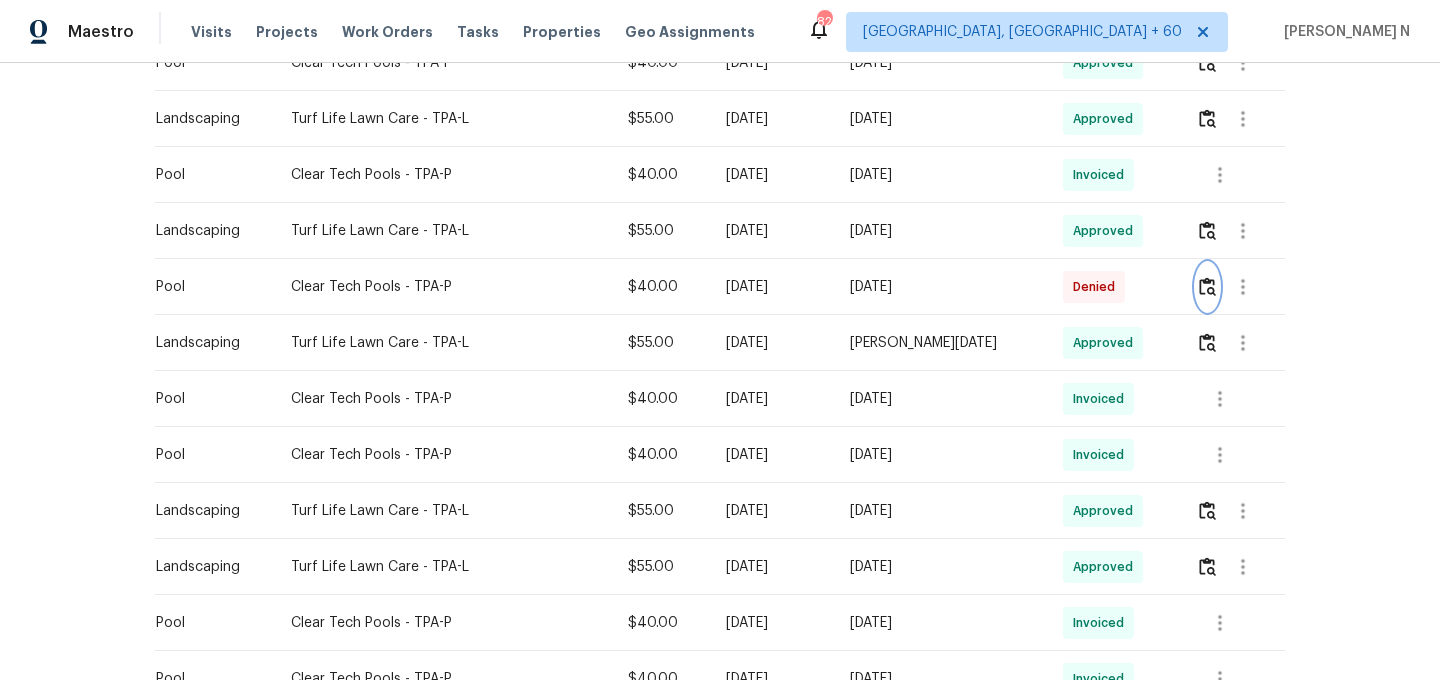 click at bounding box center (1207, 286) 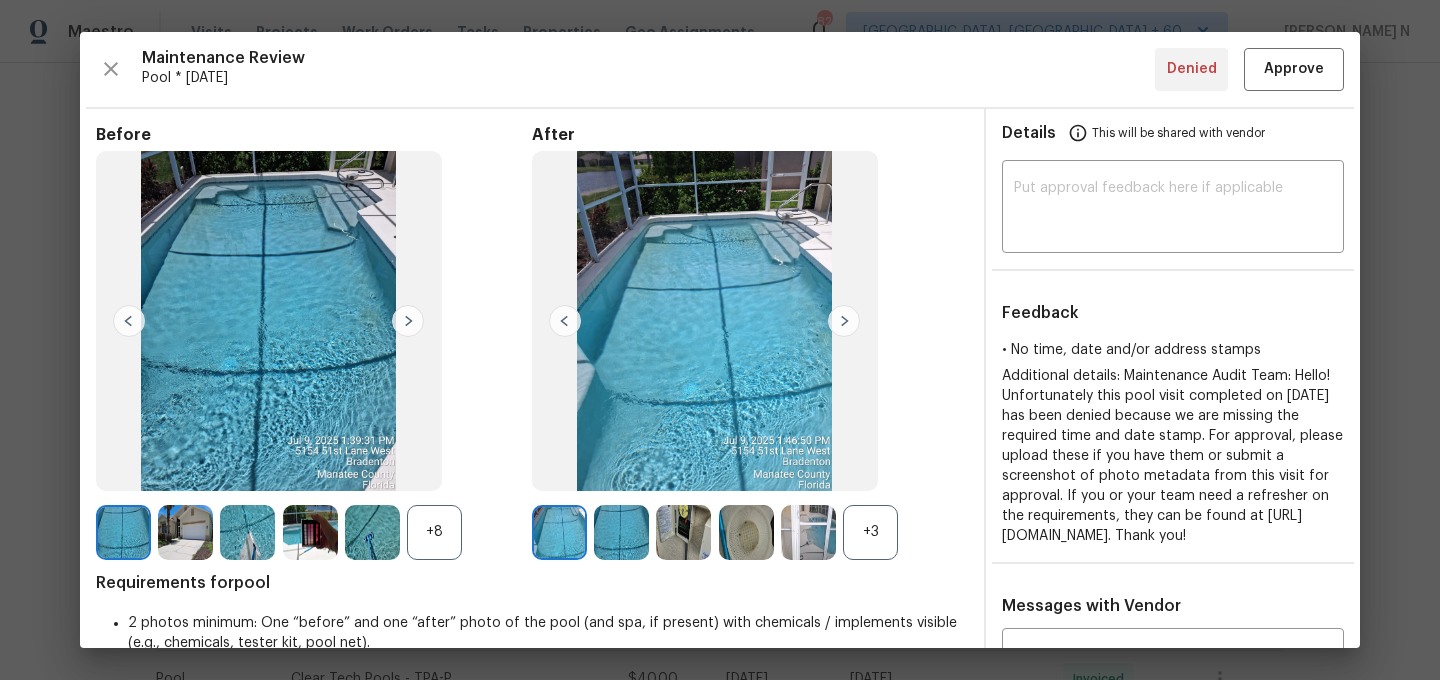 click on "+3" at bounding box center [870, 532] 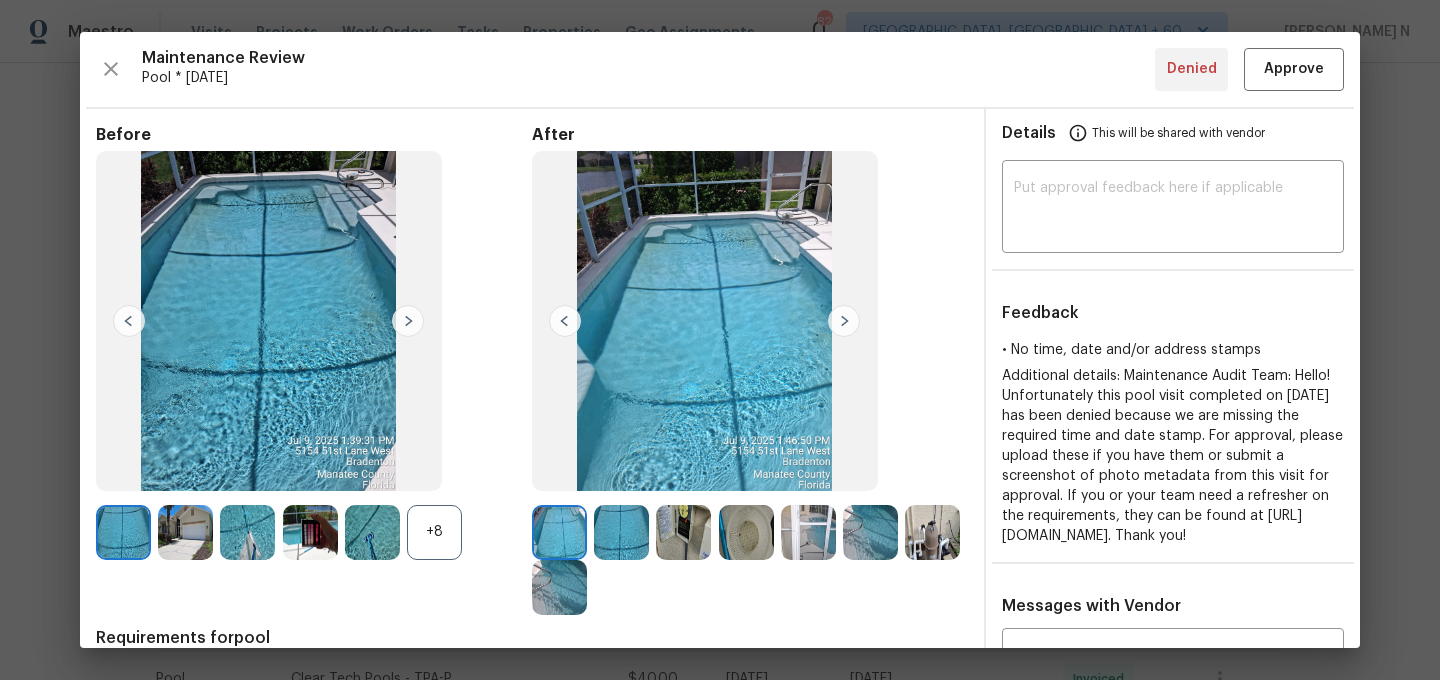 click on "+8" at bounding box center [434, 532] 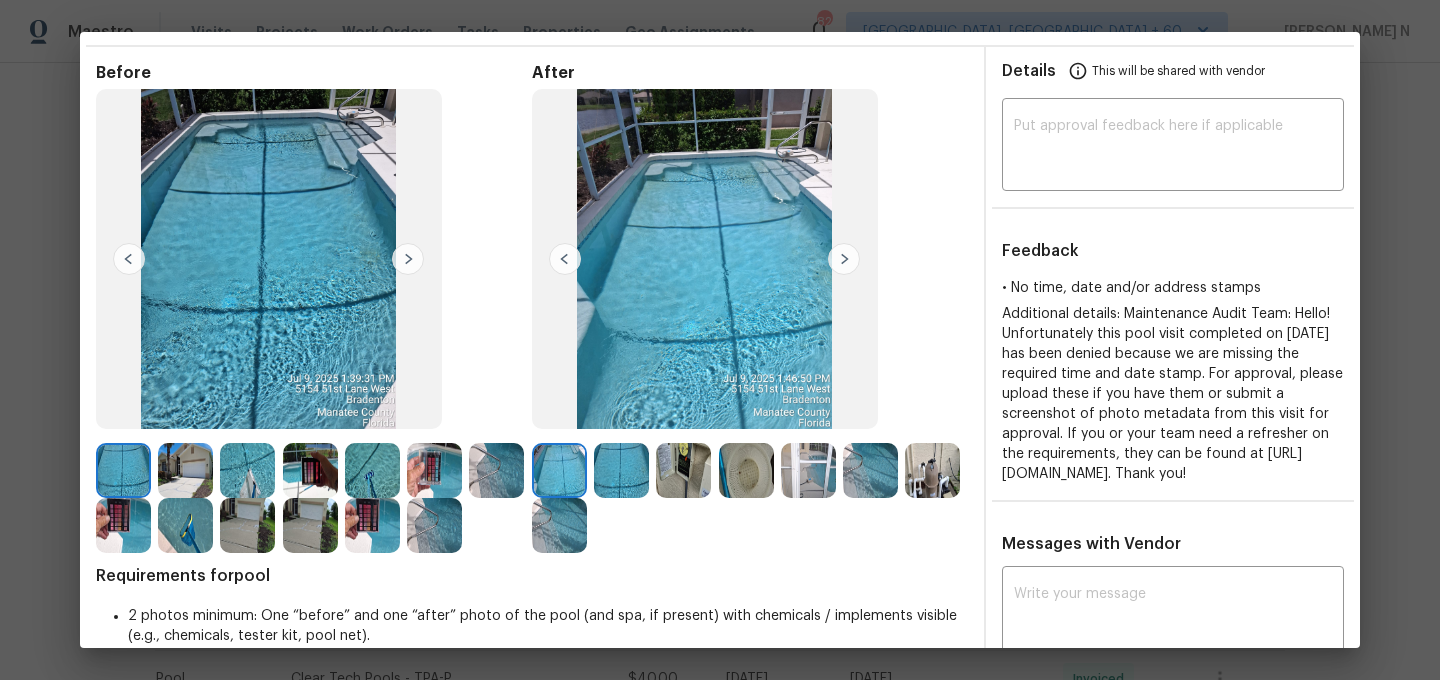 scroll, scrollTop: 54, scrollLeft: 0, axis: vertical 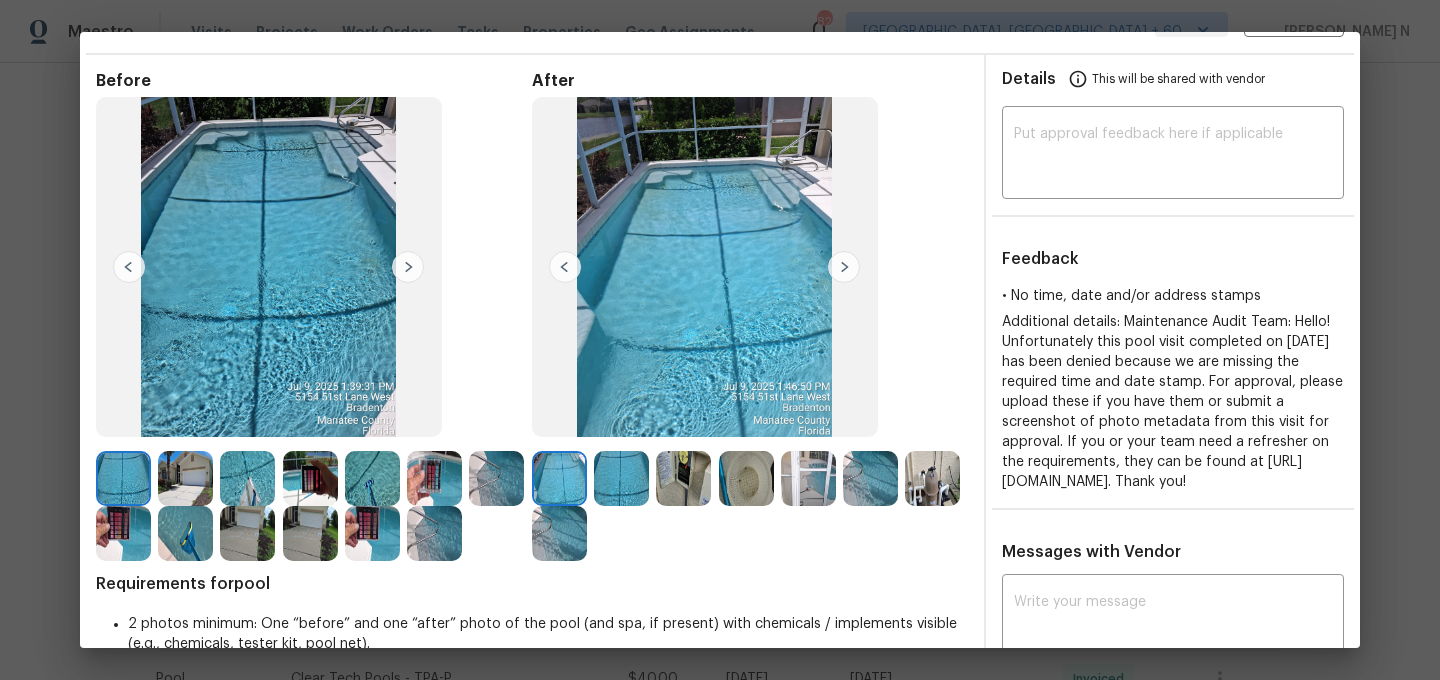 click at bounding box center (870, 478) 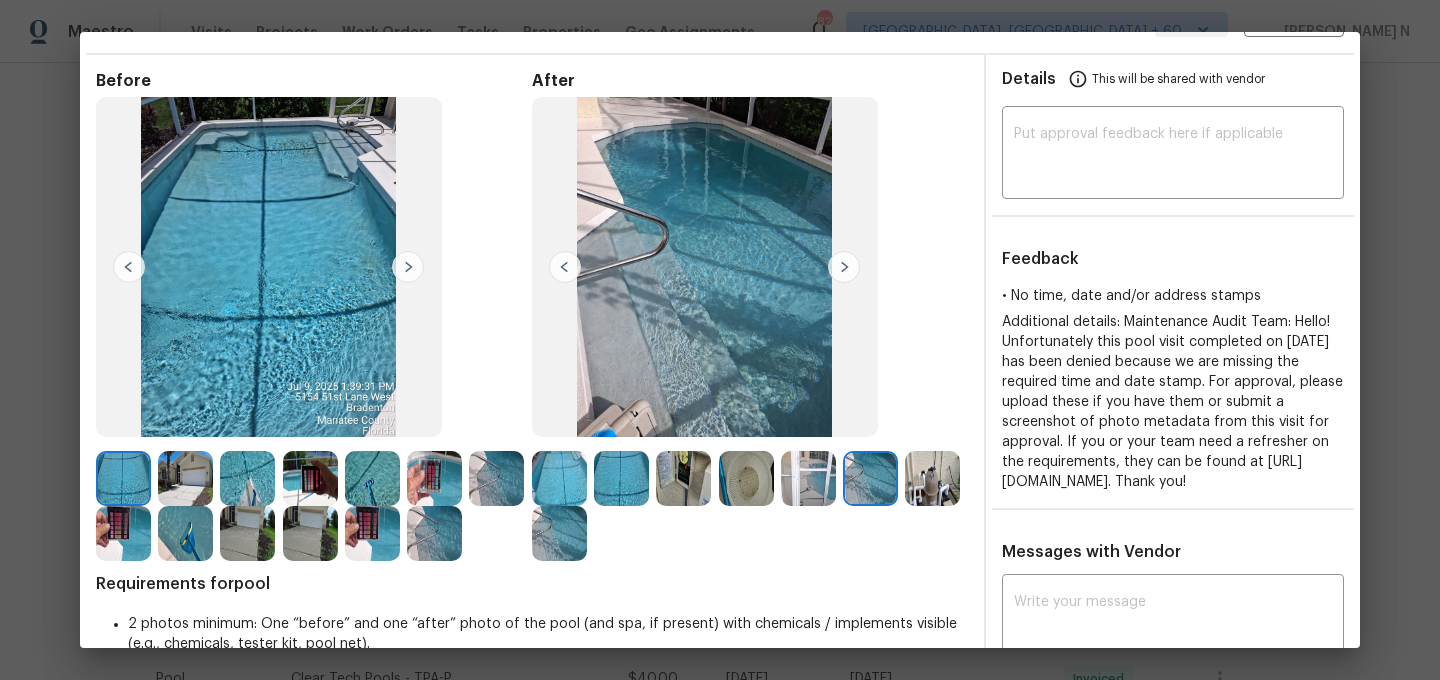 click at bounding box center [621, 478] 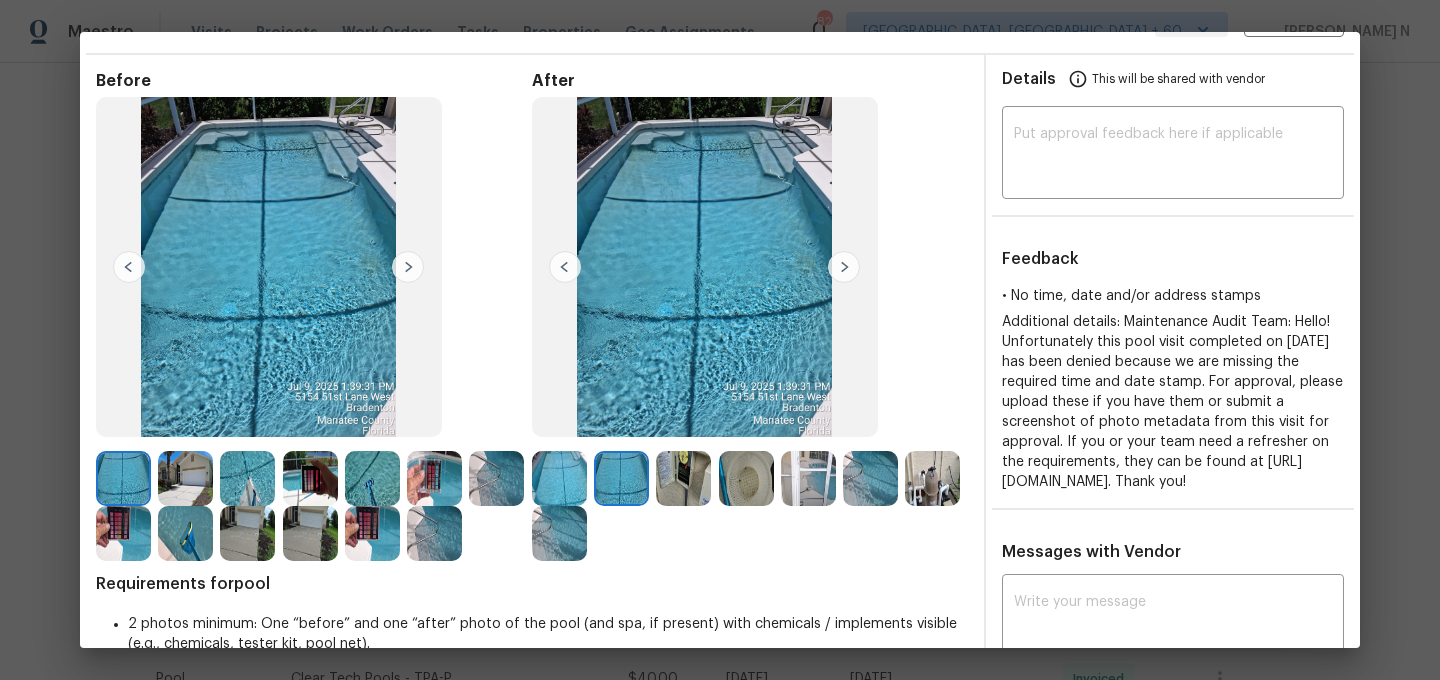 click at bounding box center [559, 533] 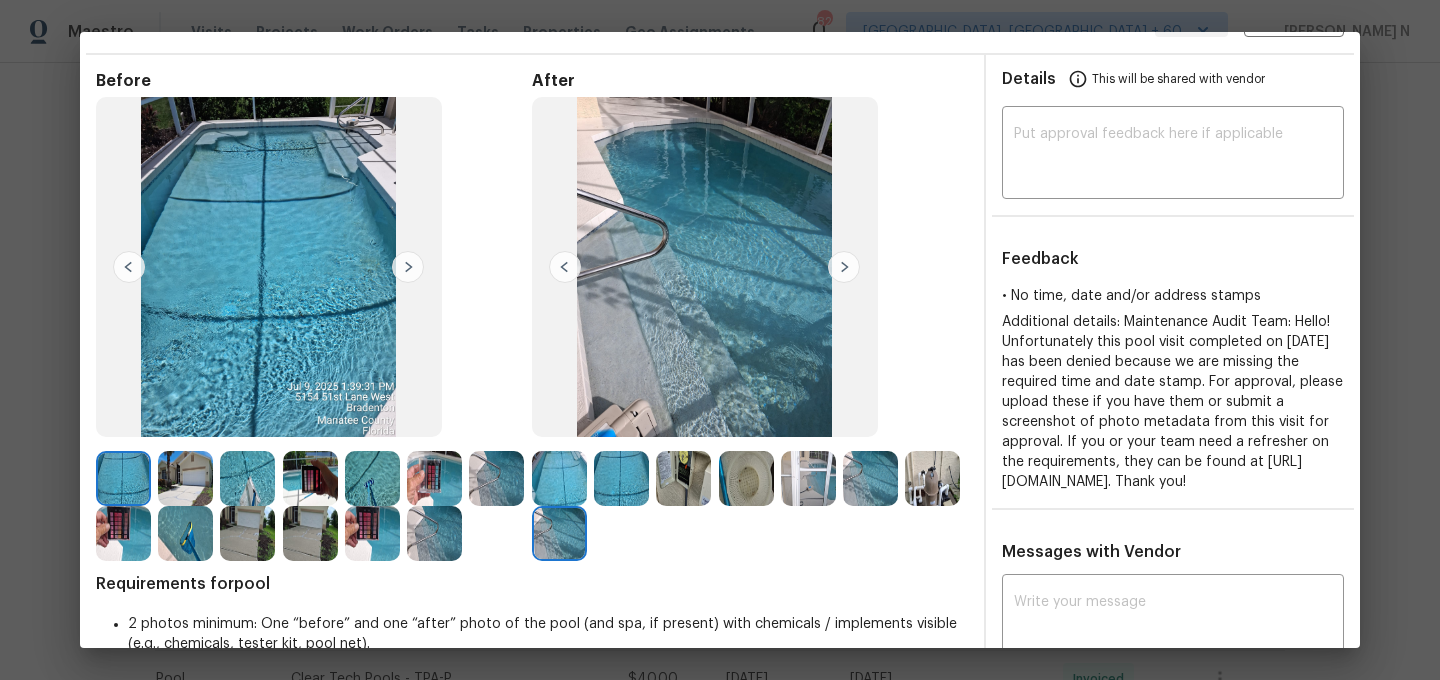 click at bounding box center [185, 533] 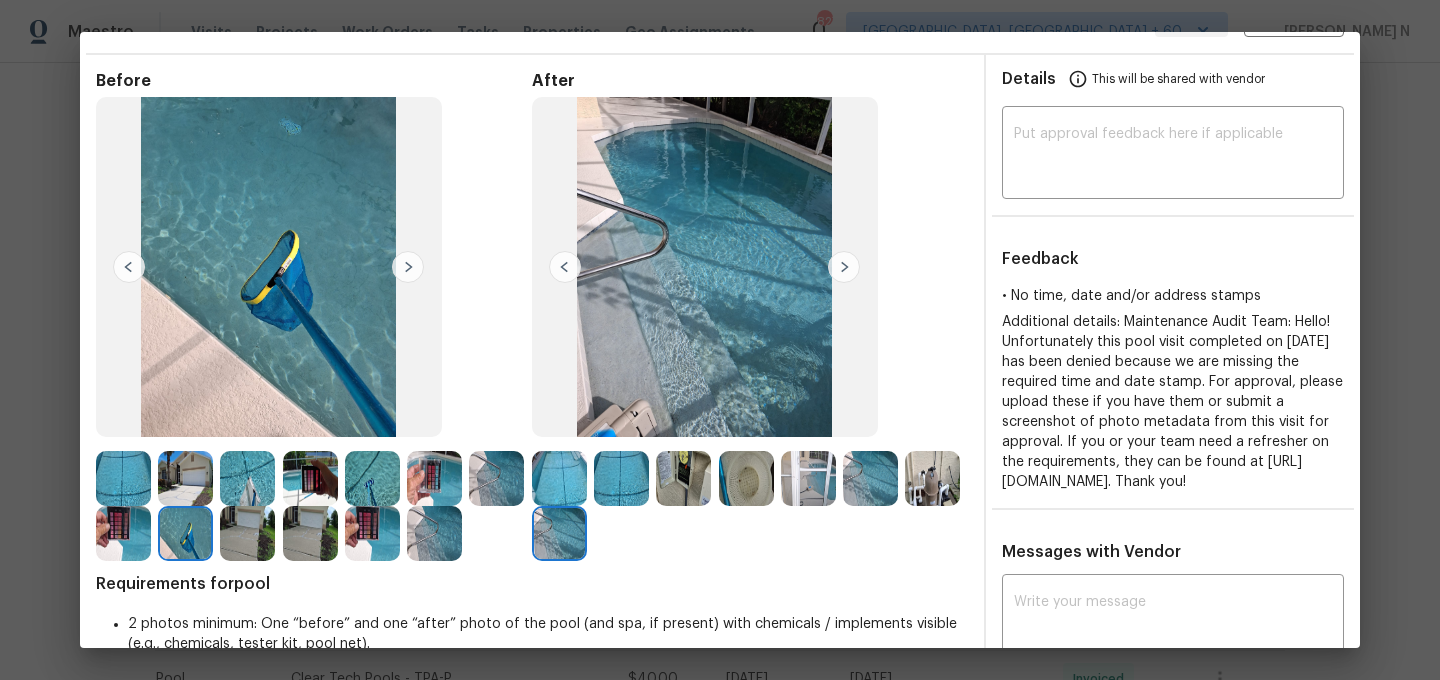click at bounding box center [434, 533] 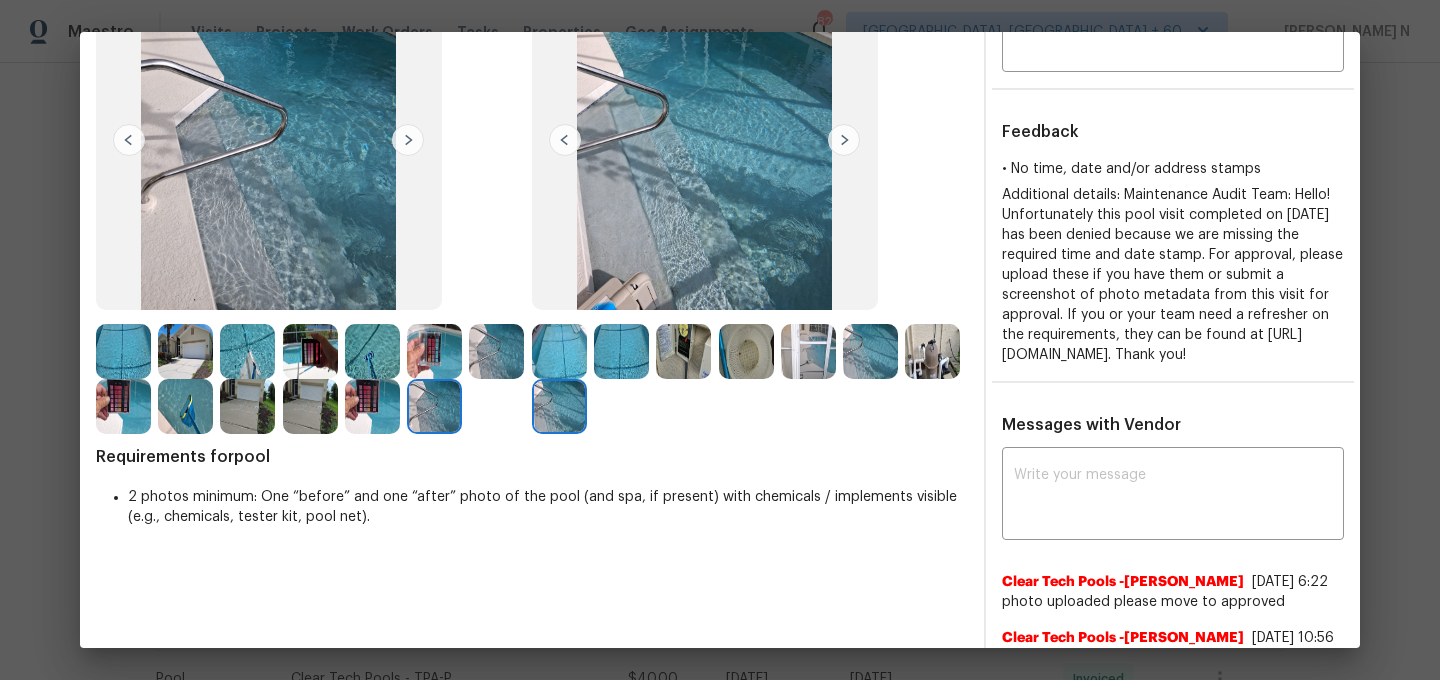 scroll, scrollTop: 94, scrollLeft: 0, axis: vertical 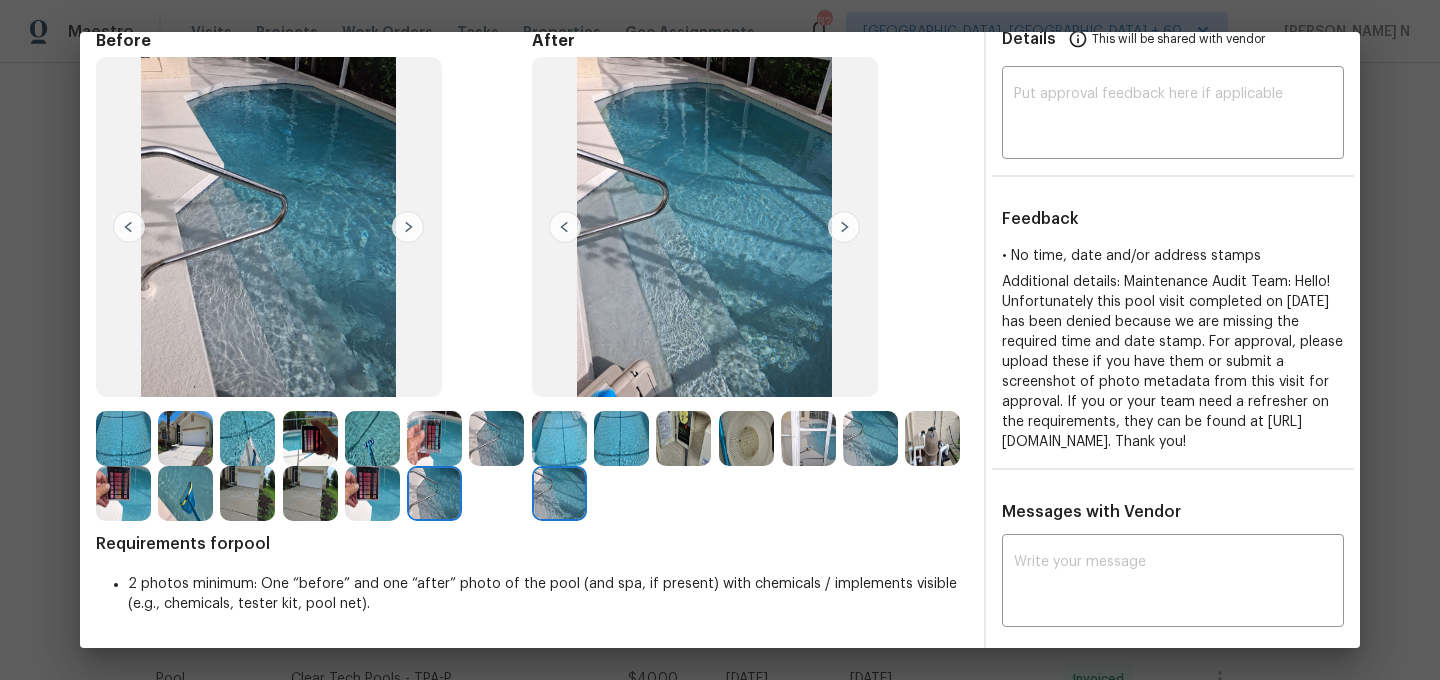 click at bounding box center (559, 438) 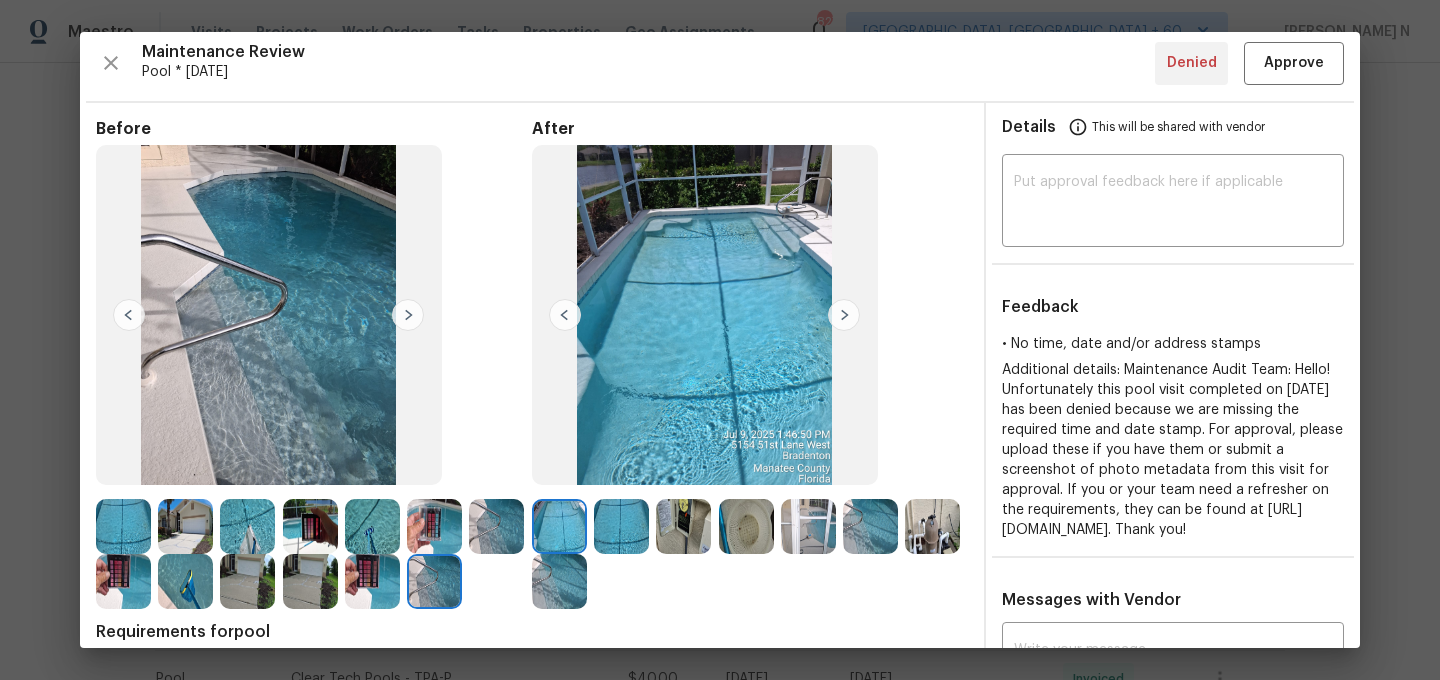 scroll, scrollTop: 0, scrollLeft: 0, axis: both 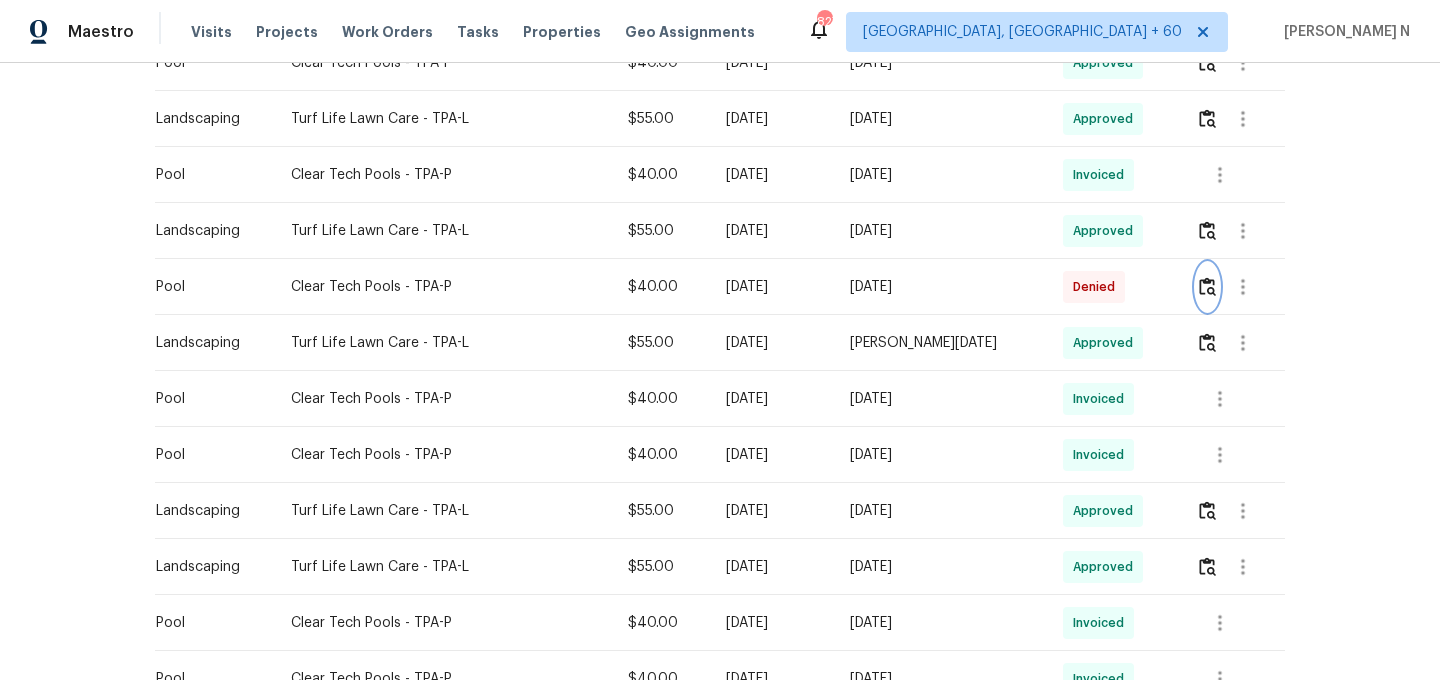 click at bounding box center (1207, 286) 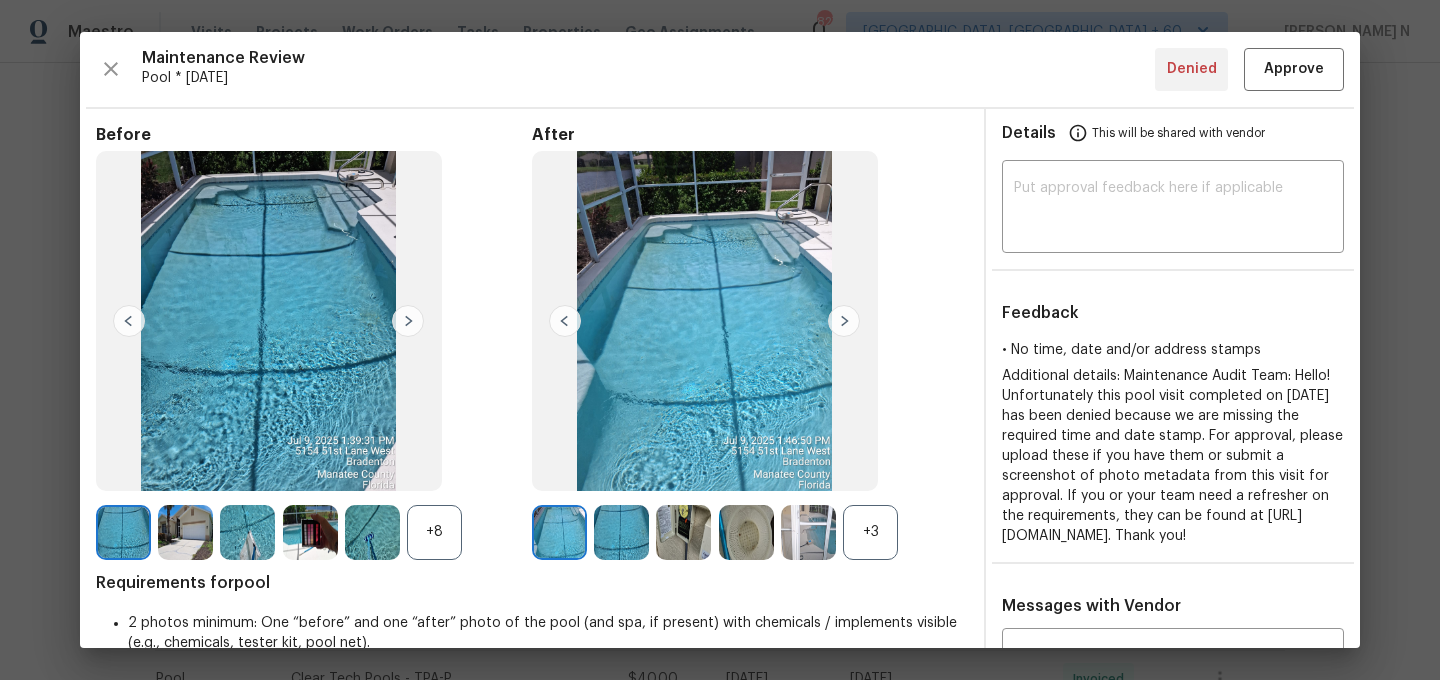 click on "+3" at bounding box center [870, 532] 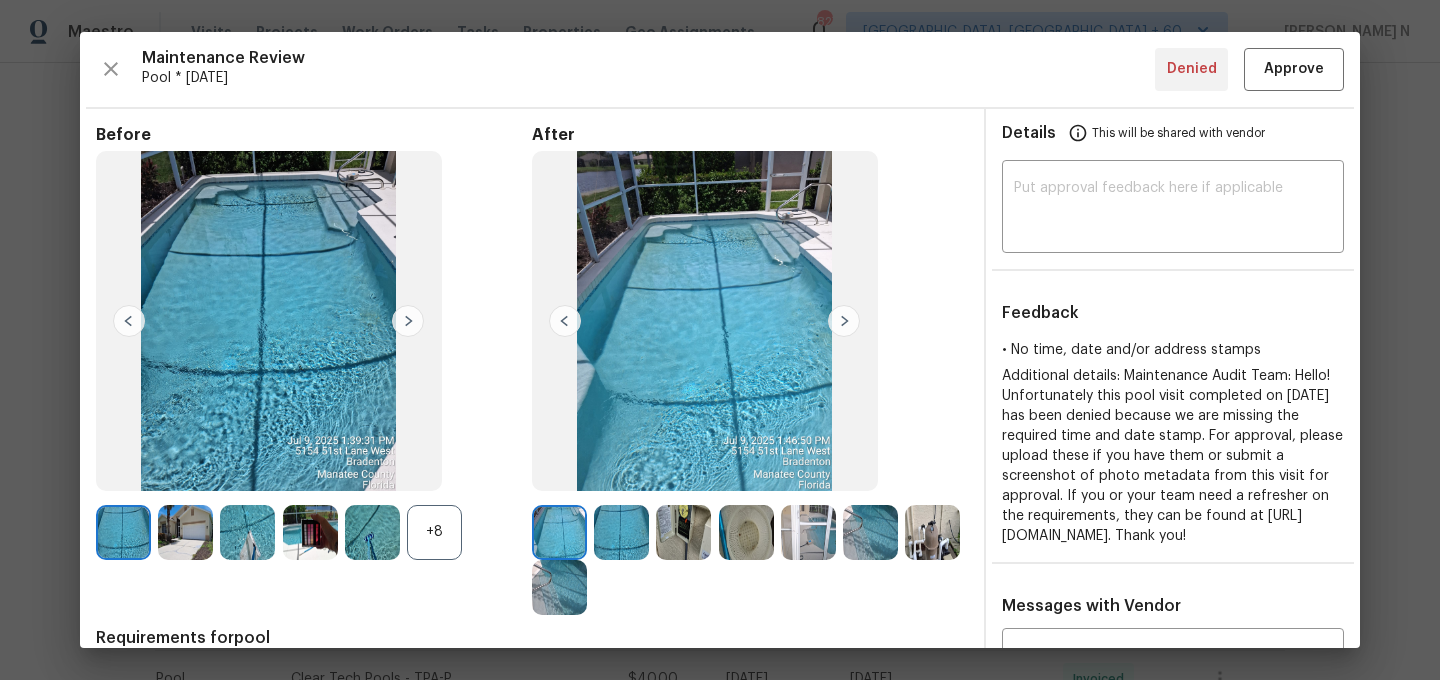 click on "+8" at bounding box center (434, 532) 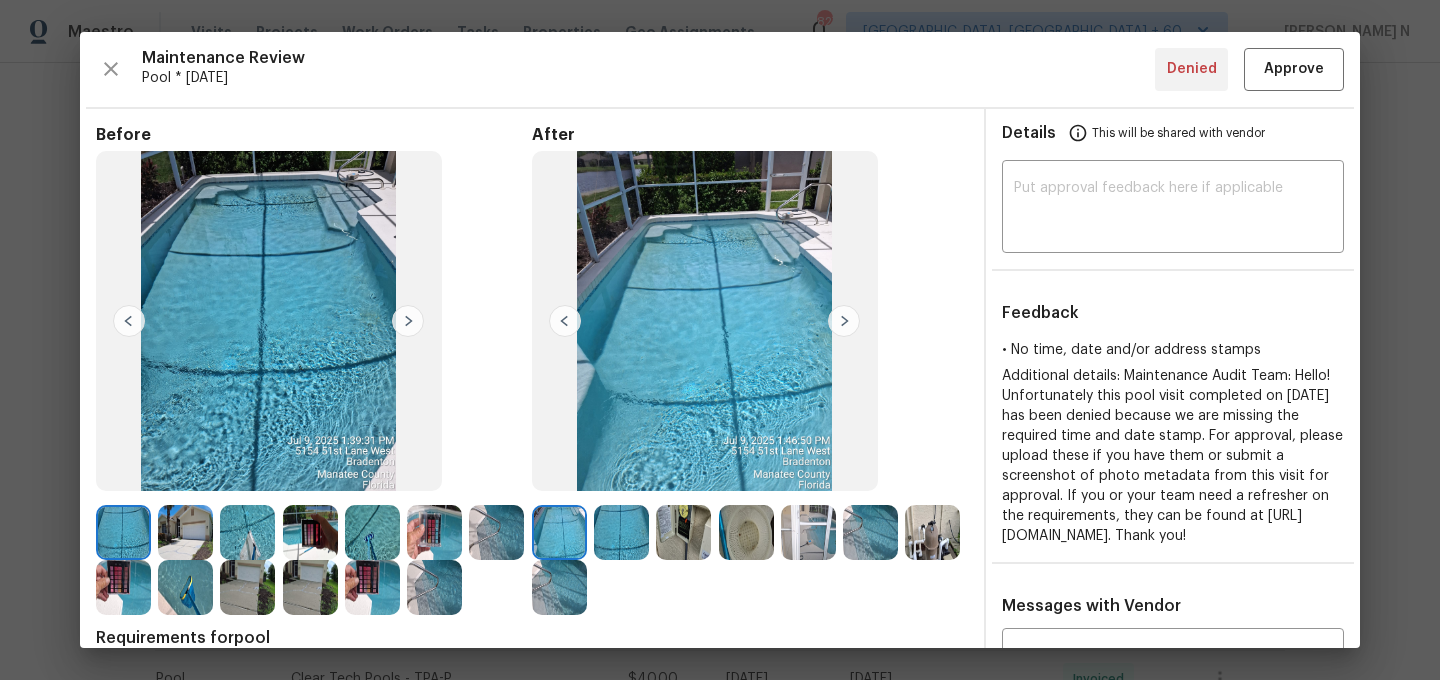 click at bounding box center (310, 587) 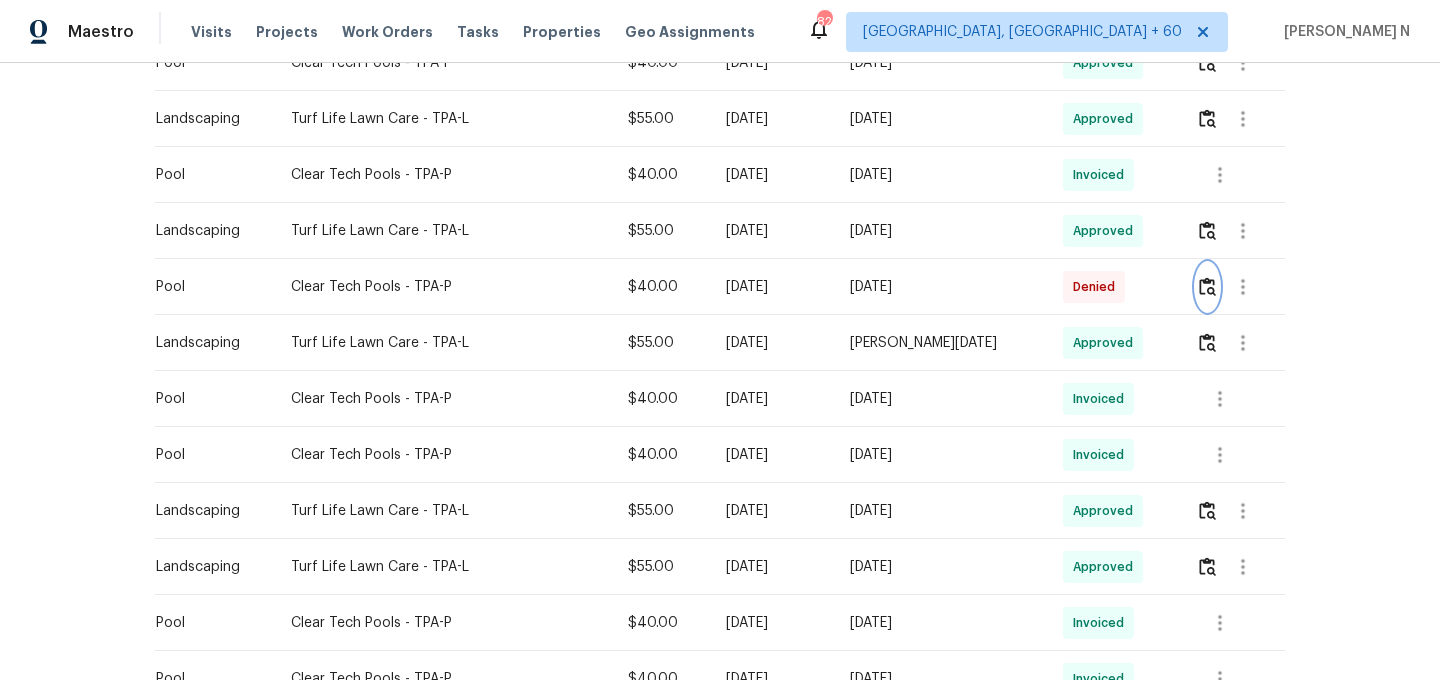 click at bounding box center (1207, 286) 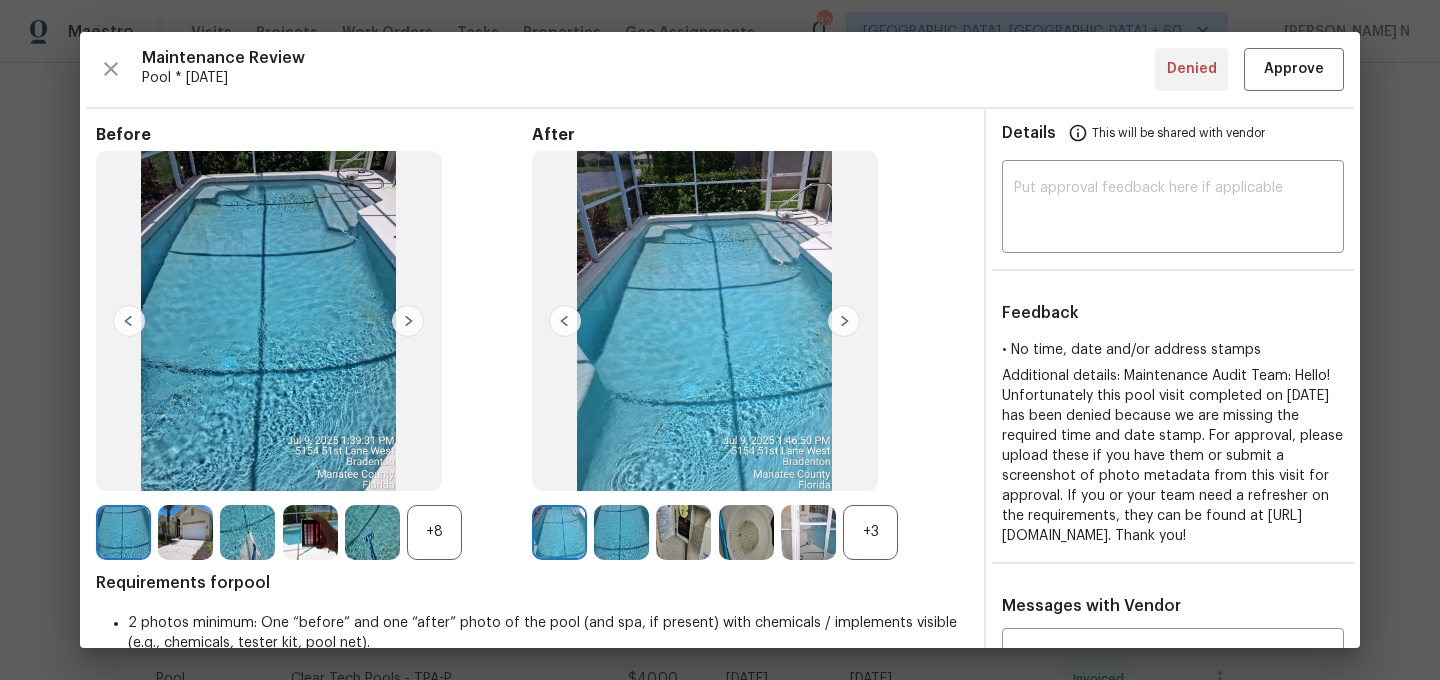 click on "+3" at bounding box center [870, 532] 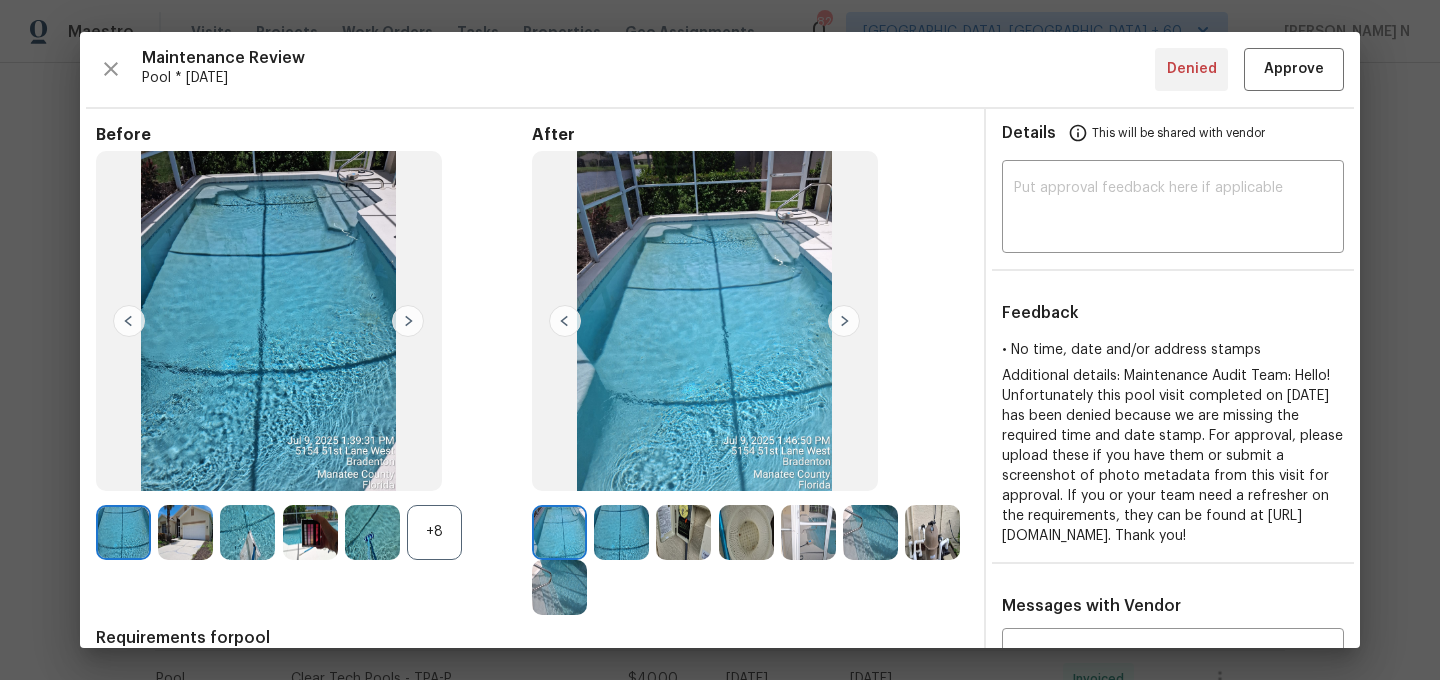 click at bounding box center (808, 532) 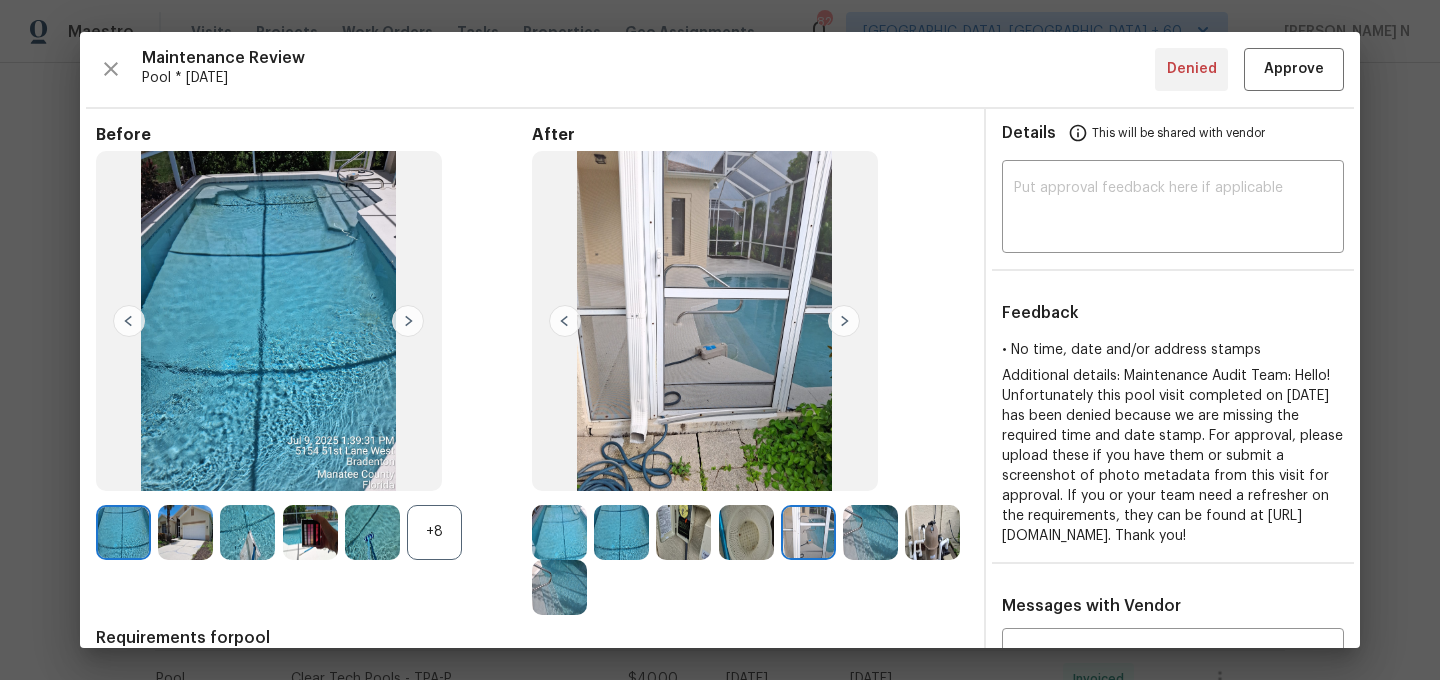 click on "+8" at bounding box center (434, 532) 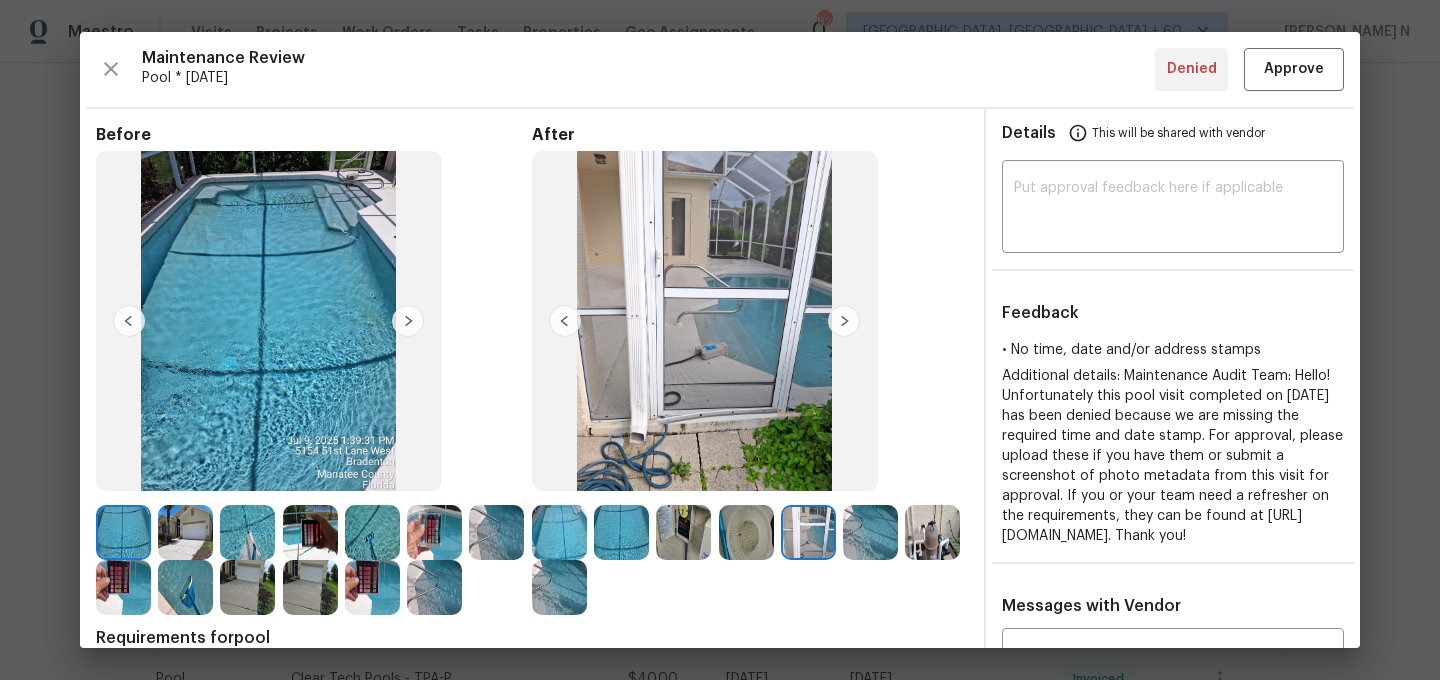 click at bounding box center (434, 587) 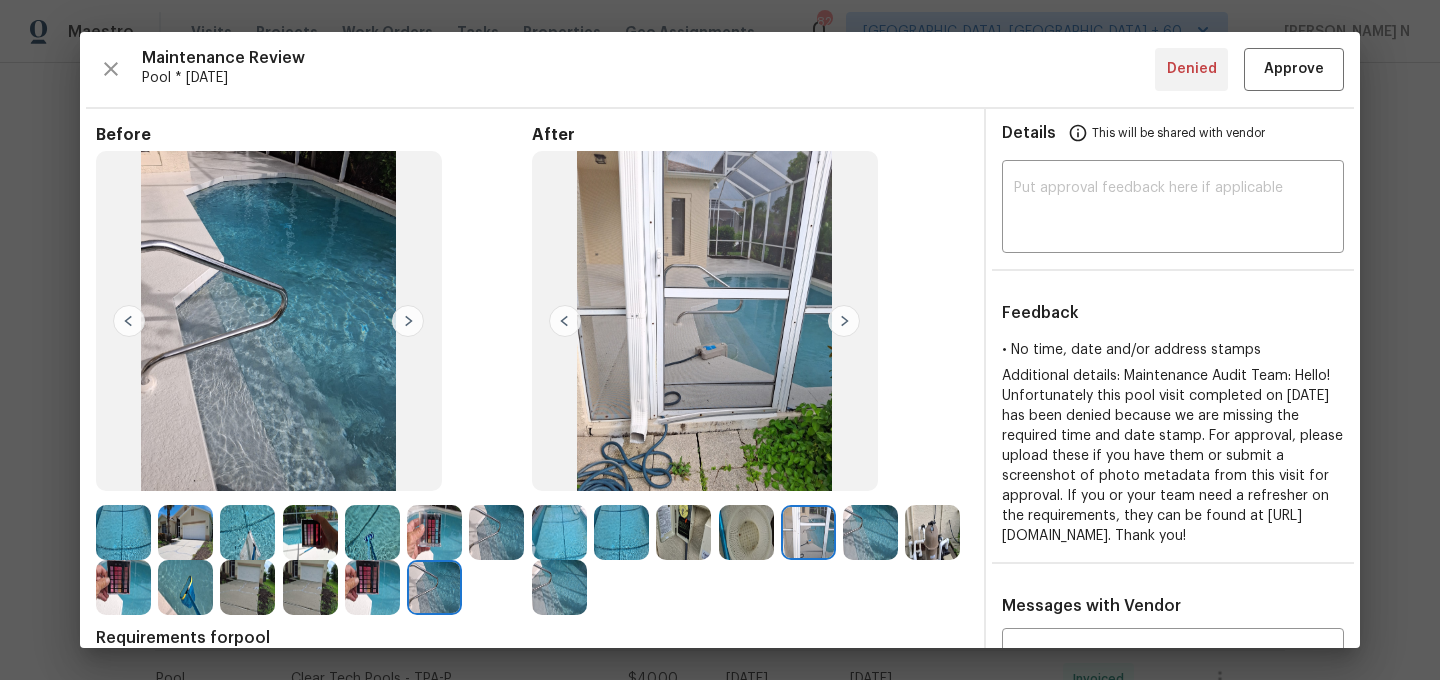click at bounding box center [247, 587] 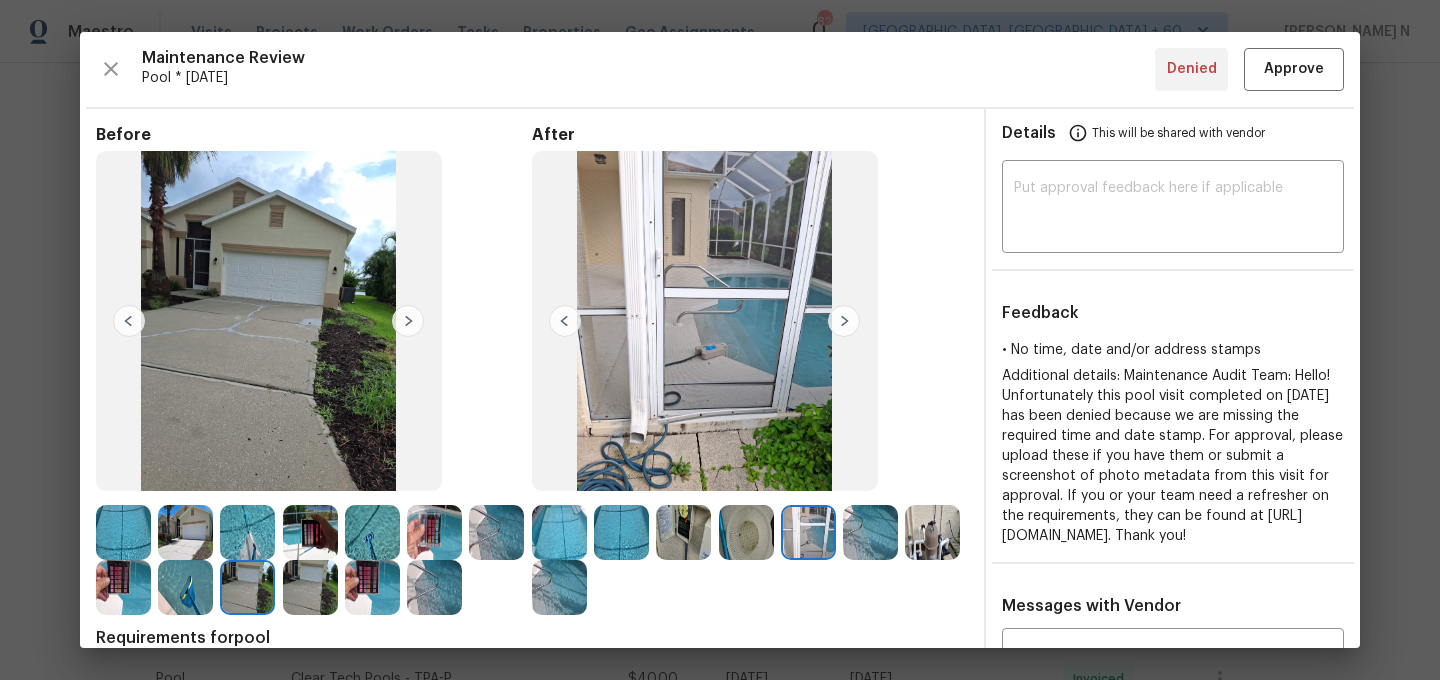 click at bounding box center [185, 587] 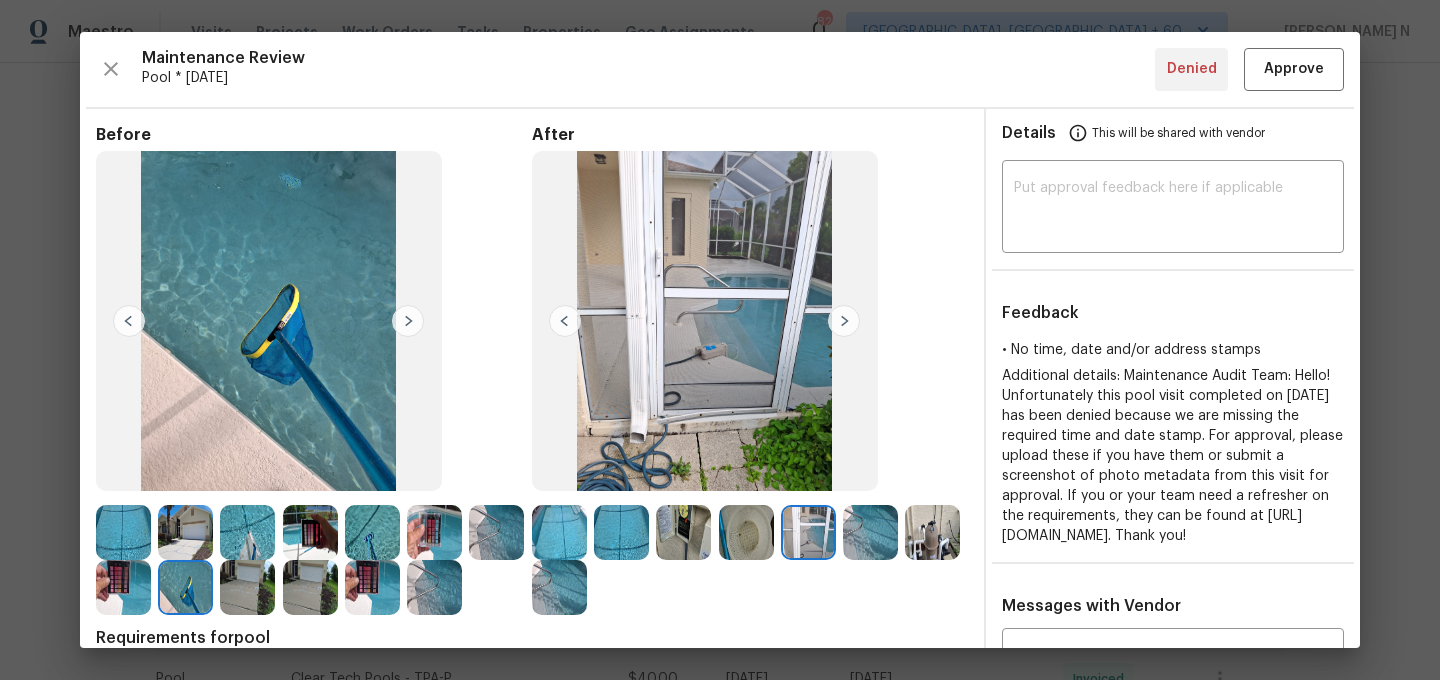 click at bounding box center (932, 532) 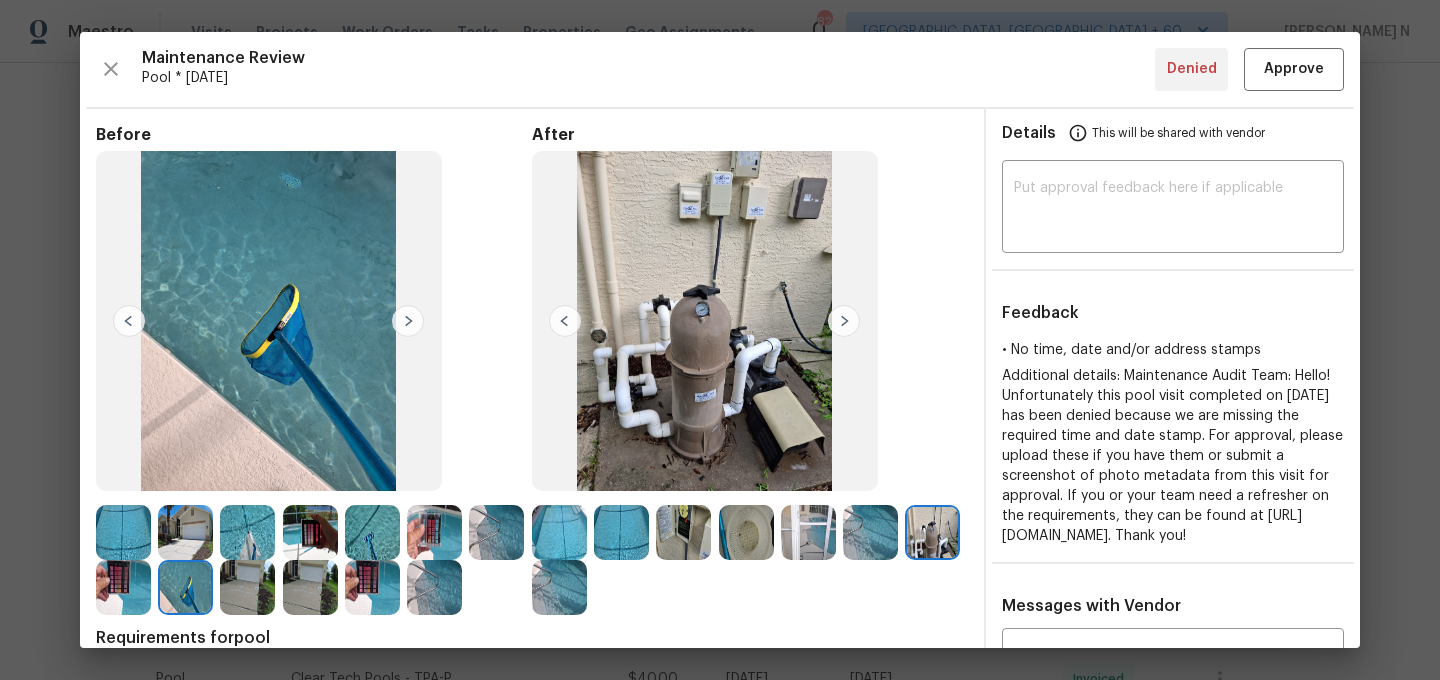 click at bounding box center [559, 532] 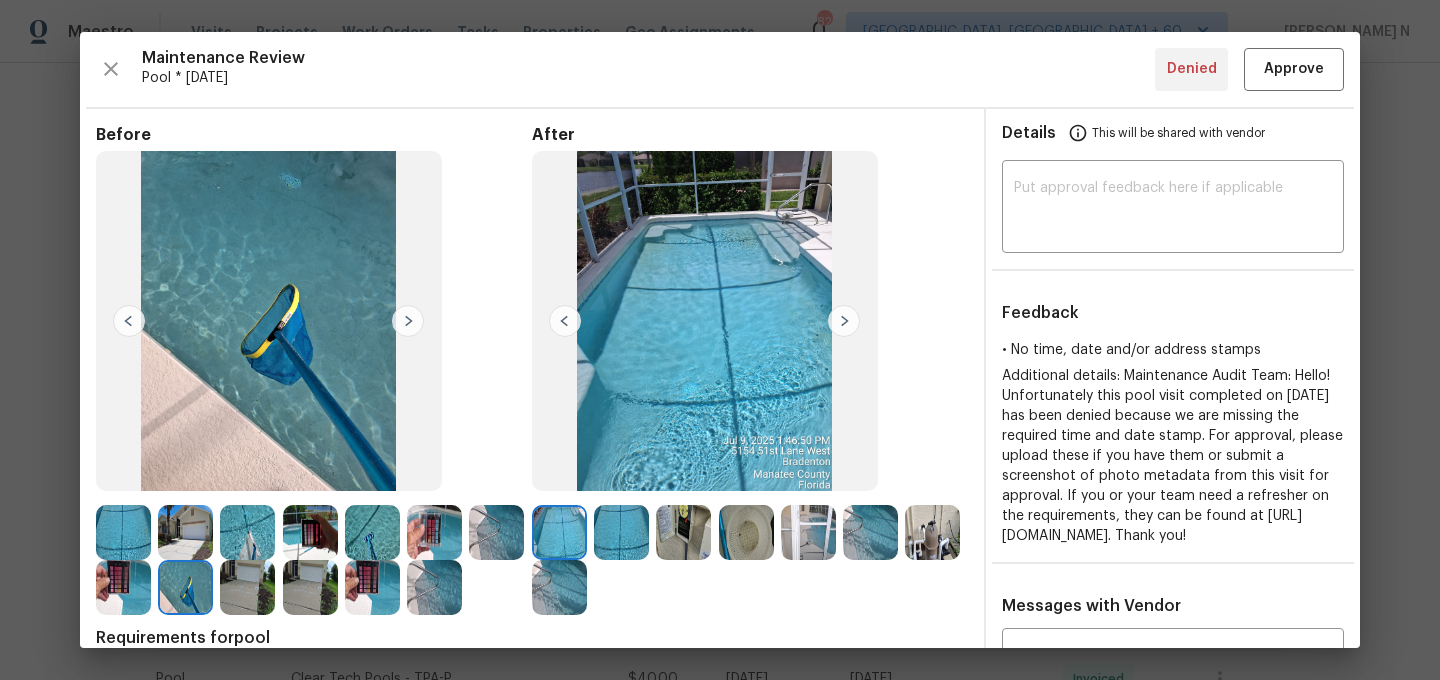 scroll, scrollTop: 208, scrollLeft: 0, axis: vertical 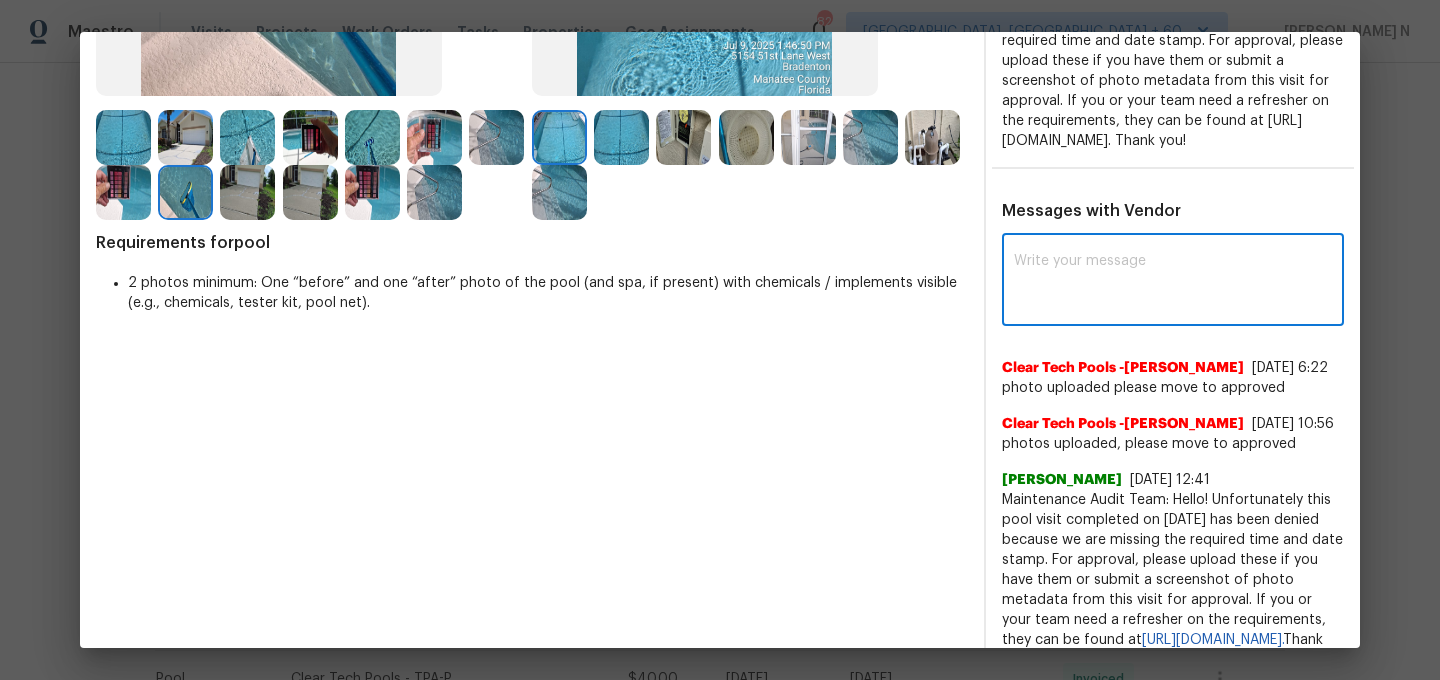 click at bounding box center [1173, 282] 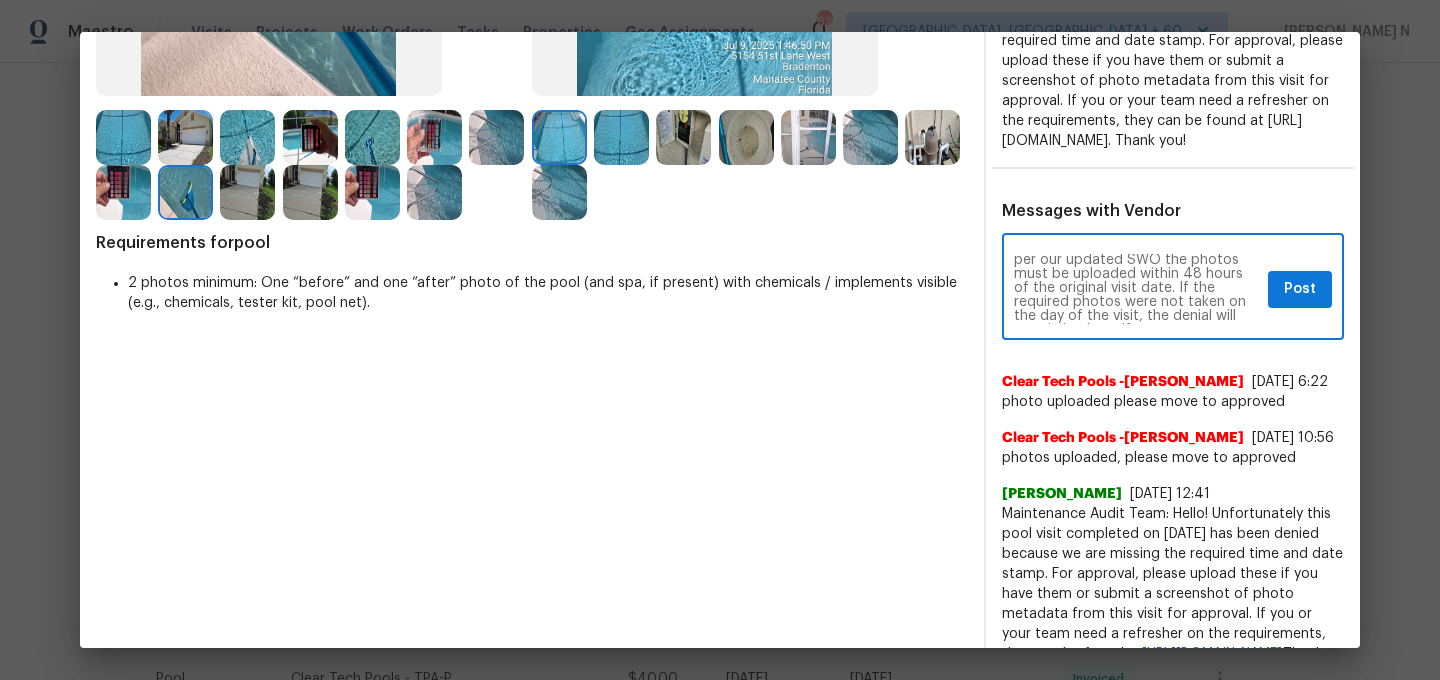 scroll, scrollTop: 0, scrollLeft: 0, axis: both 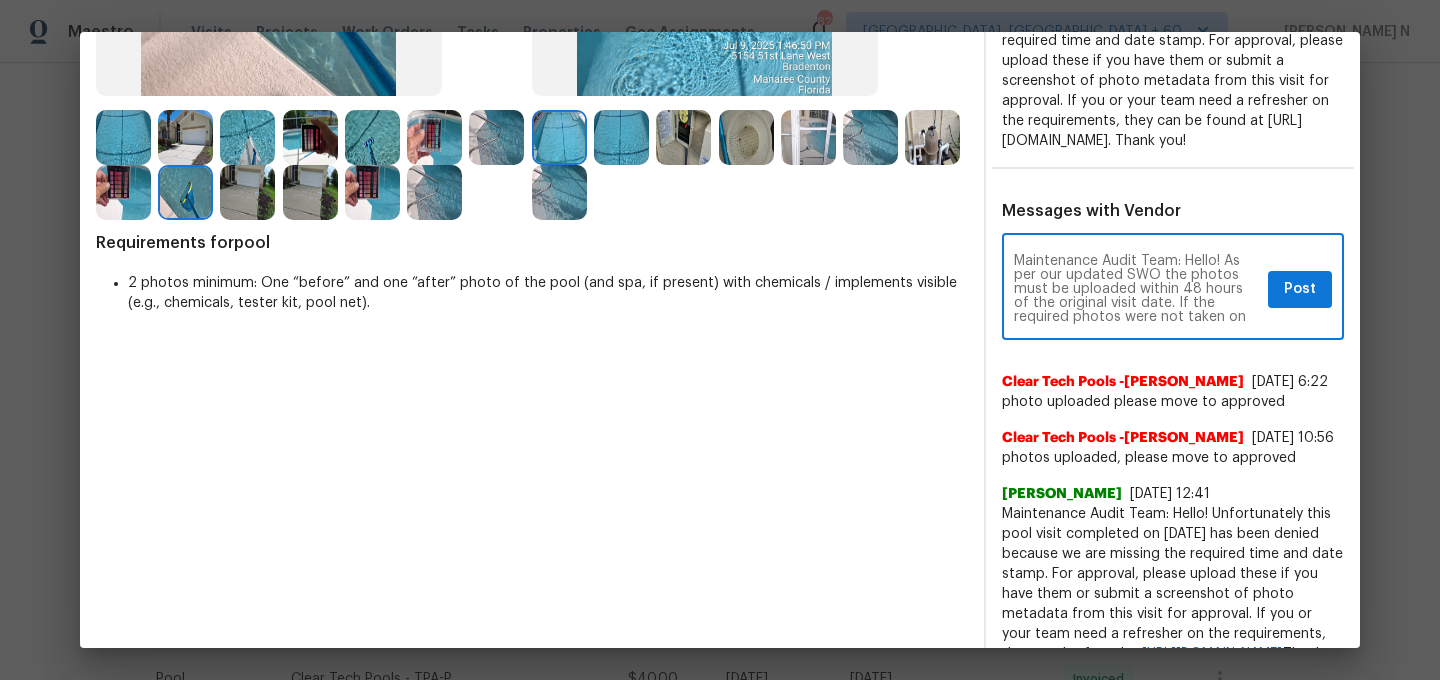 type on "Maintenance Audit Team: Hello! As per our updated SWO the photos must be uploaded within 48 hours of the original visit date. If the required photos were not taken on the day of the visit, the denial will remain in place. If you or your team need a refresher on the quality standards and requirements, please refer to the updated Standards of Work that have been distributed via email." 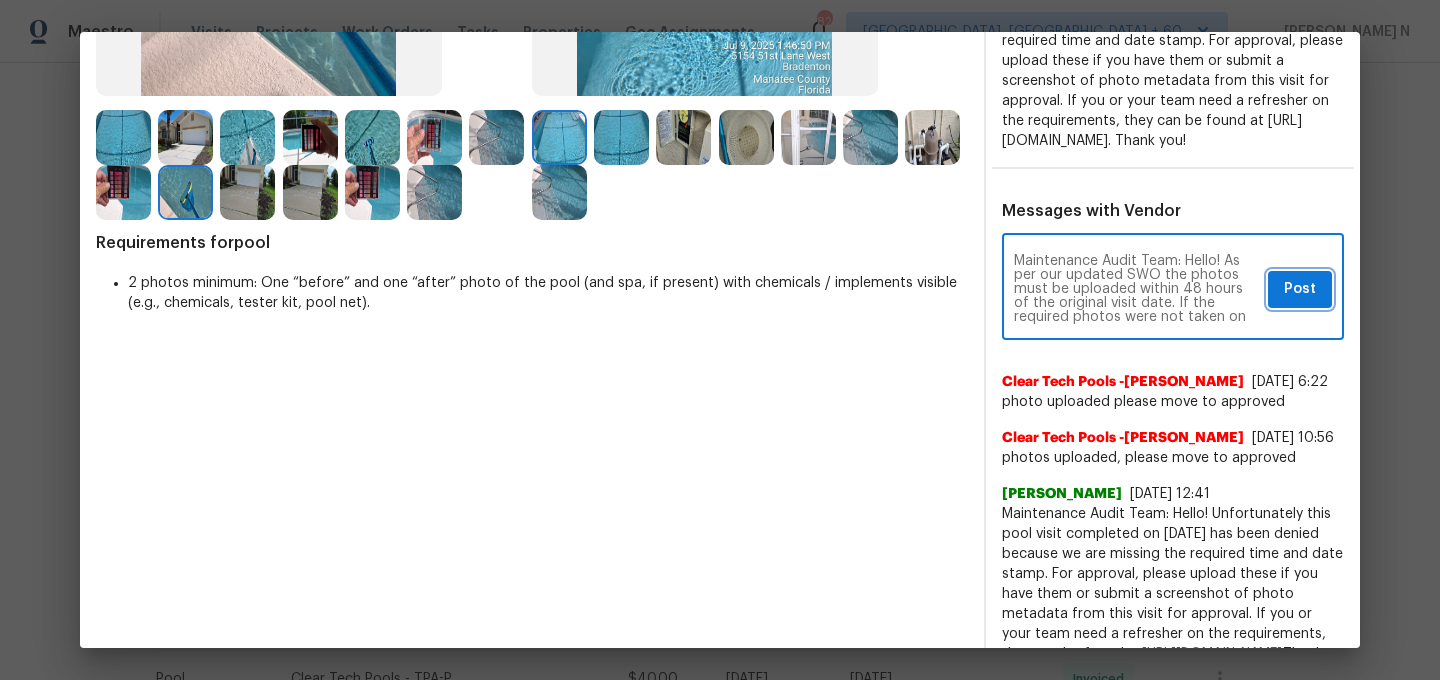 click on "Post" at bounding box center (1300, 289) 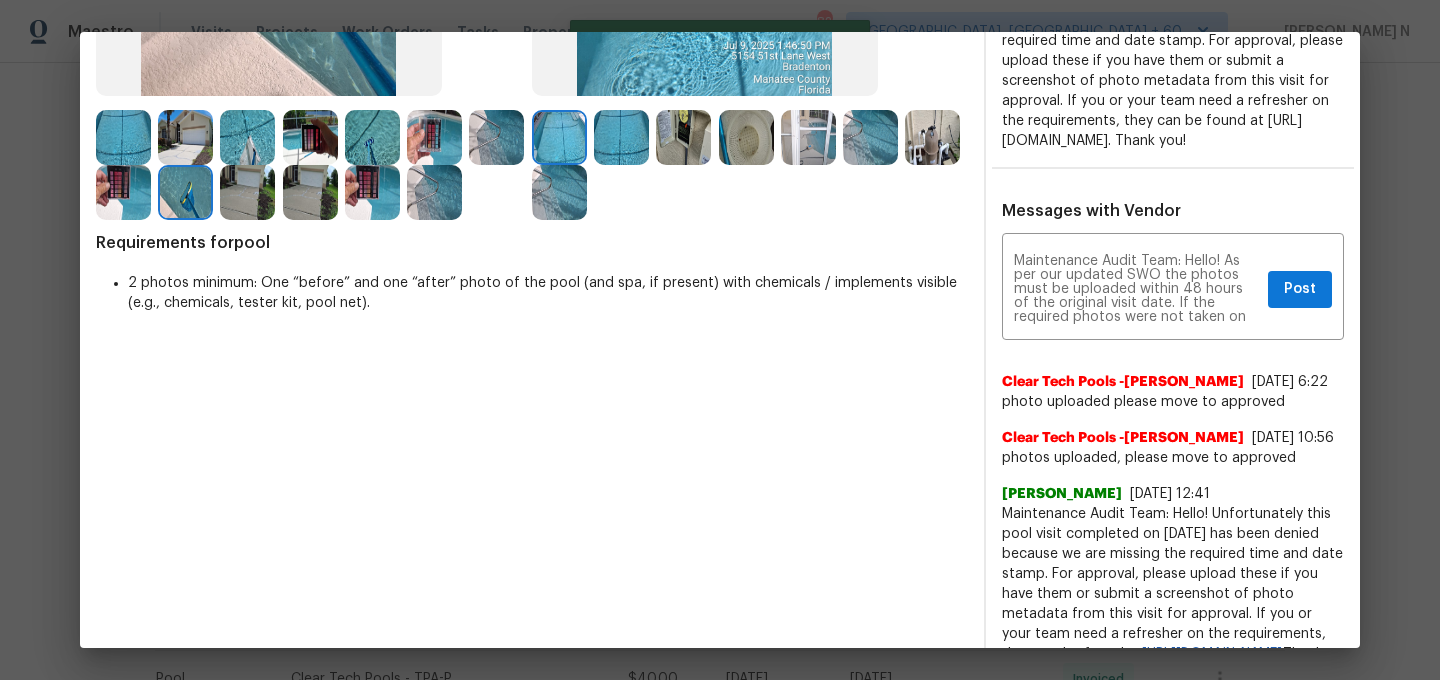 scroll, scrollTop: 0, scrollLeft: 0, axis: both 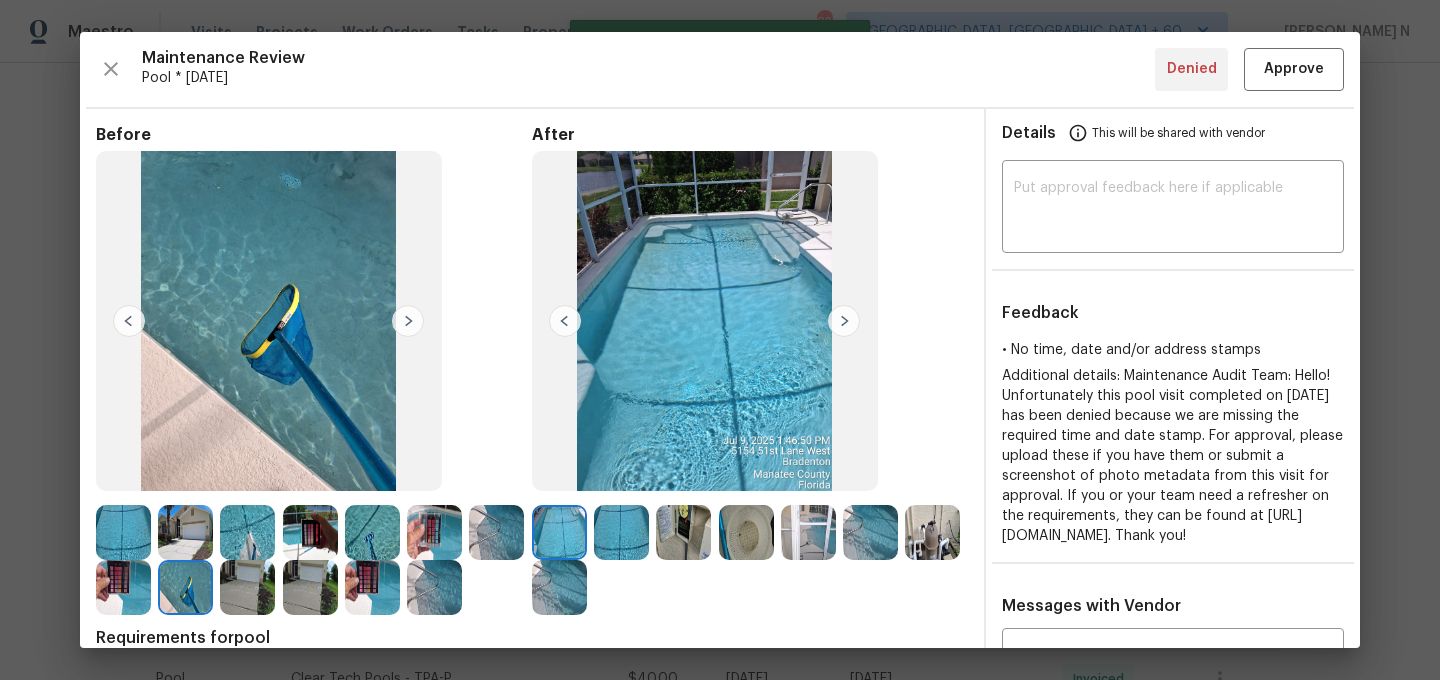 type 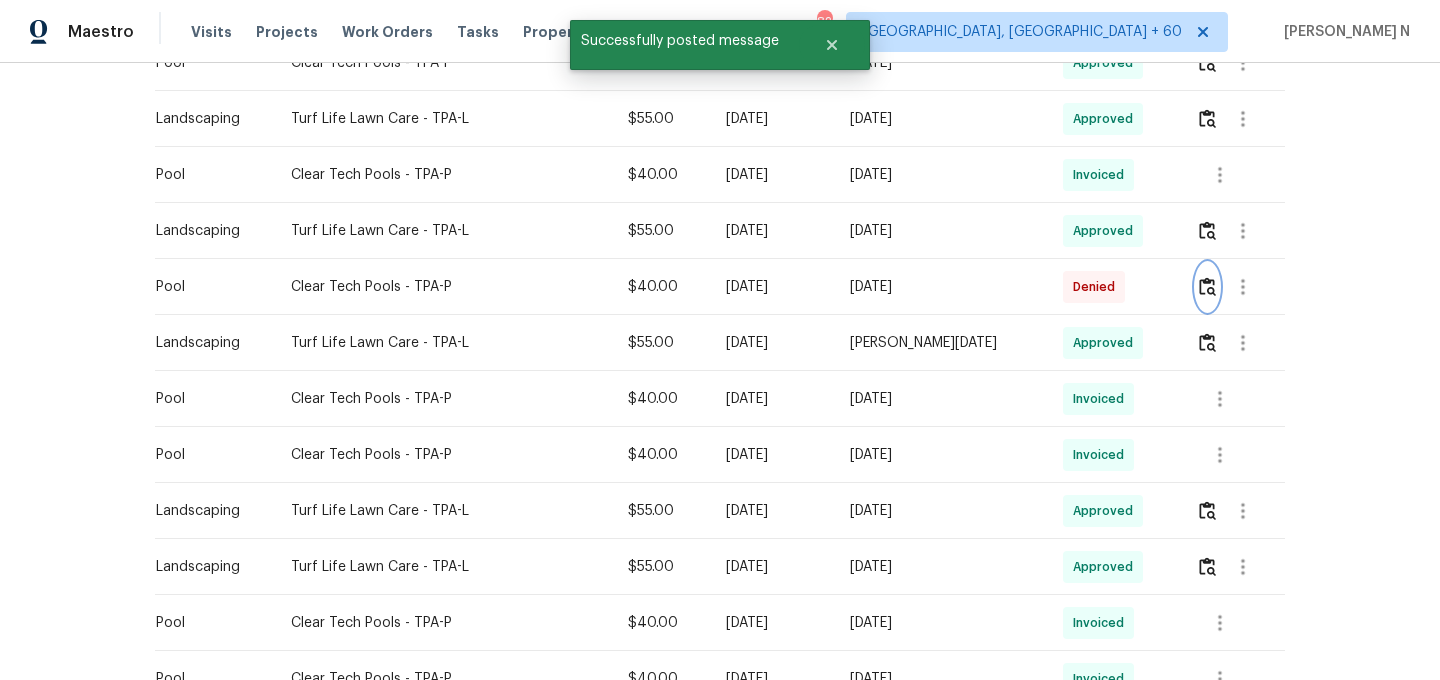 scroll, scrollTop: 0, scrollLeft: 0, axis: both 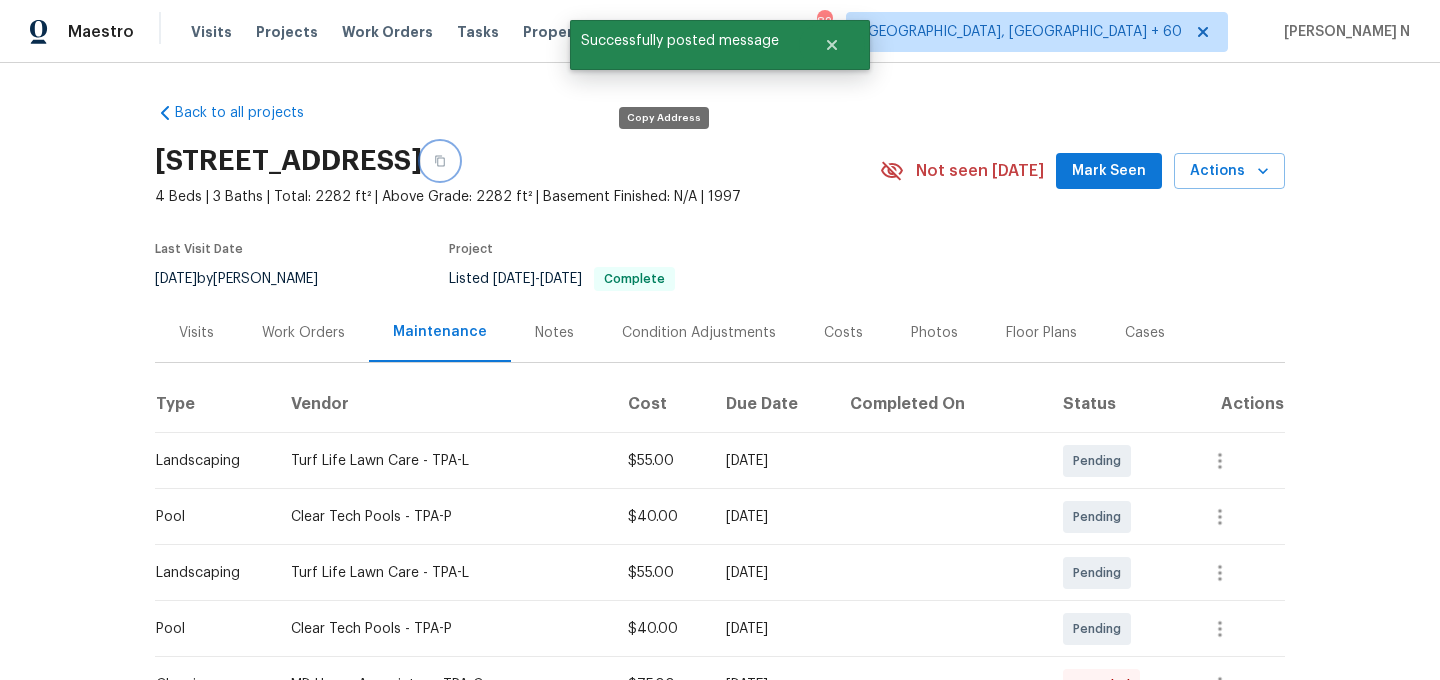 click 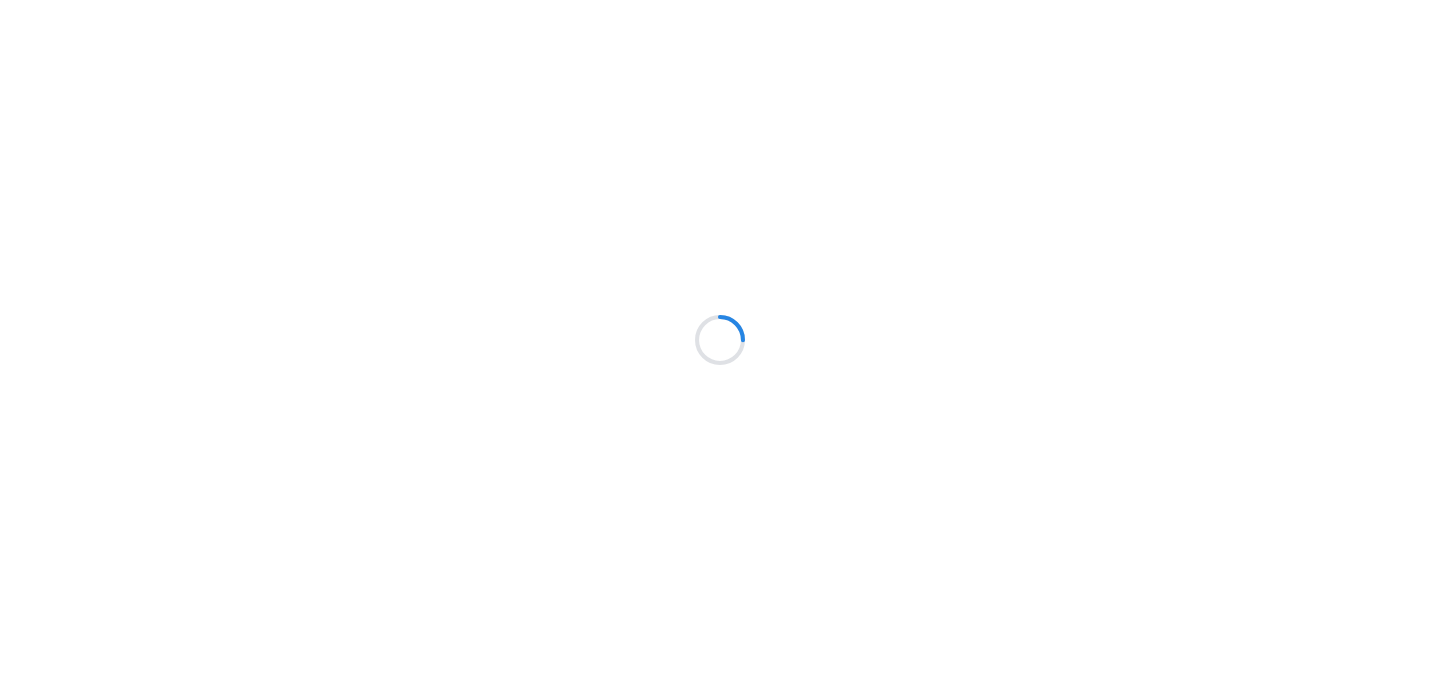 scroll, scrollTop: 0, scrollLeft: 0, axis: both 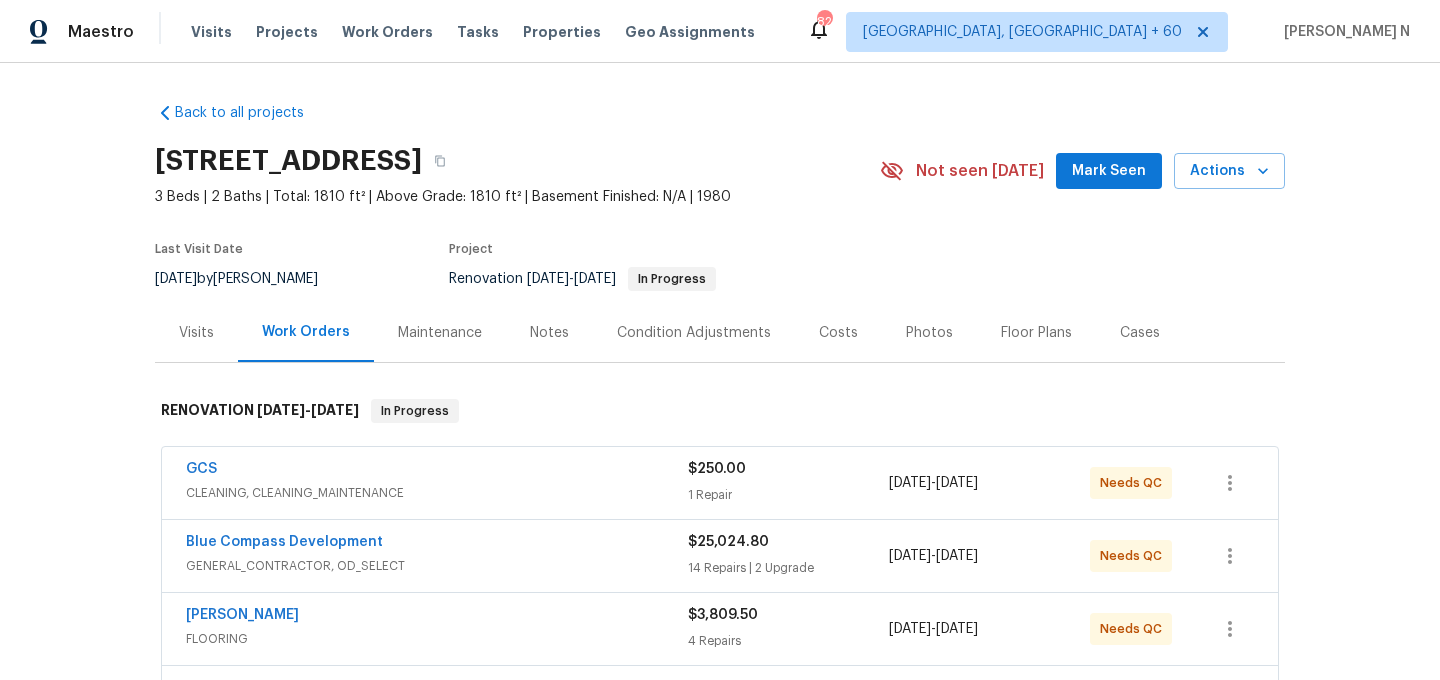 click on "Maintenance" at bounding box center (440, 333) 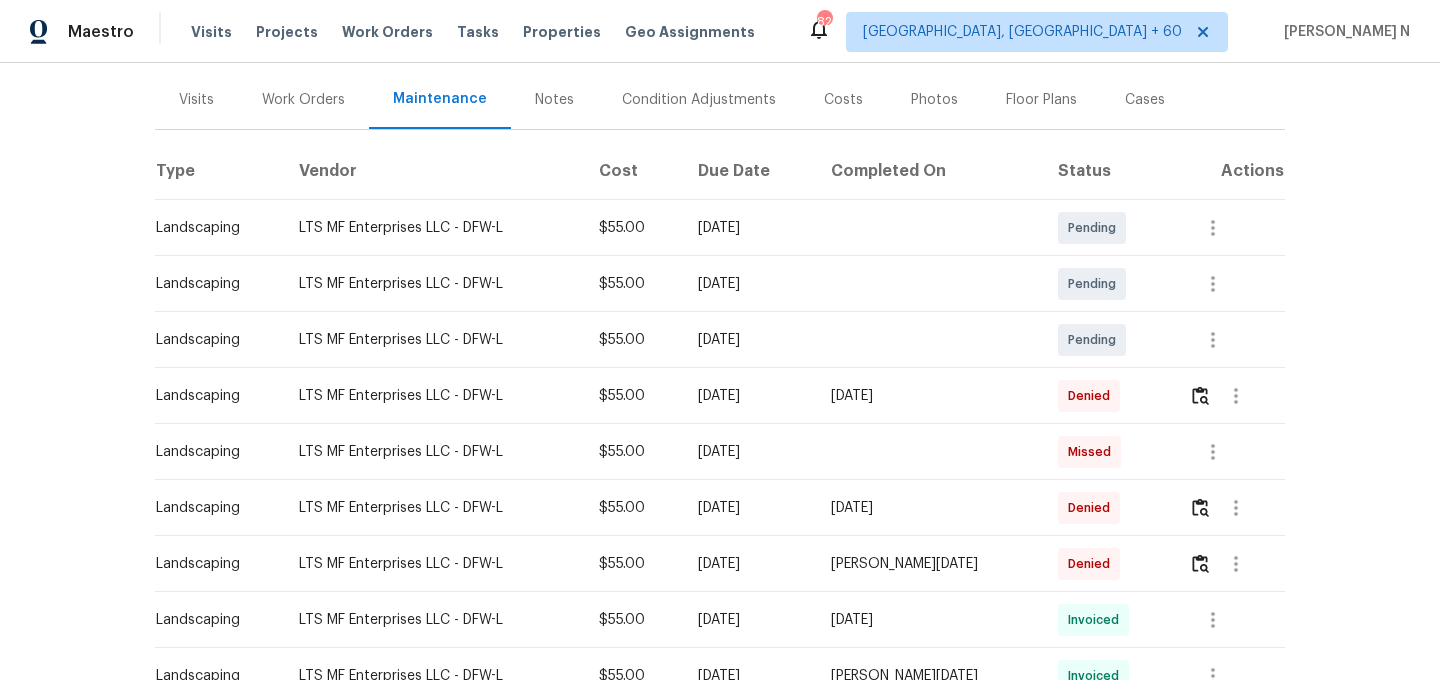 scroll, scrollTop: 285, scrollLeft: 0, axis: vertical 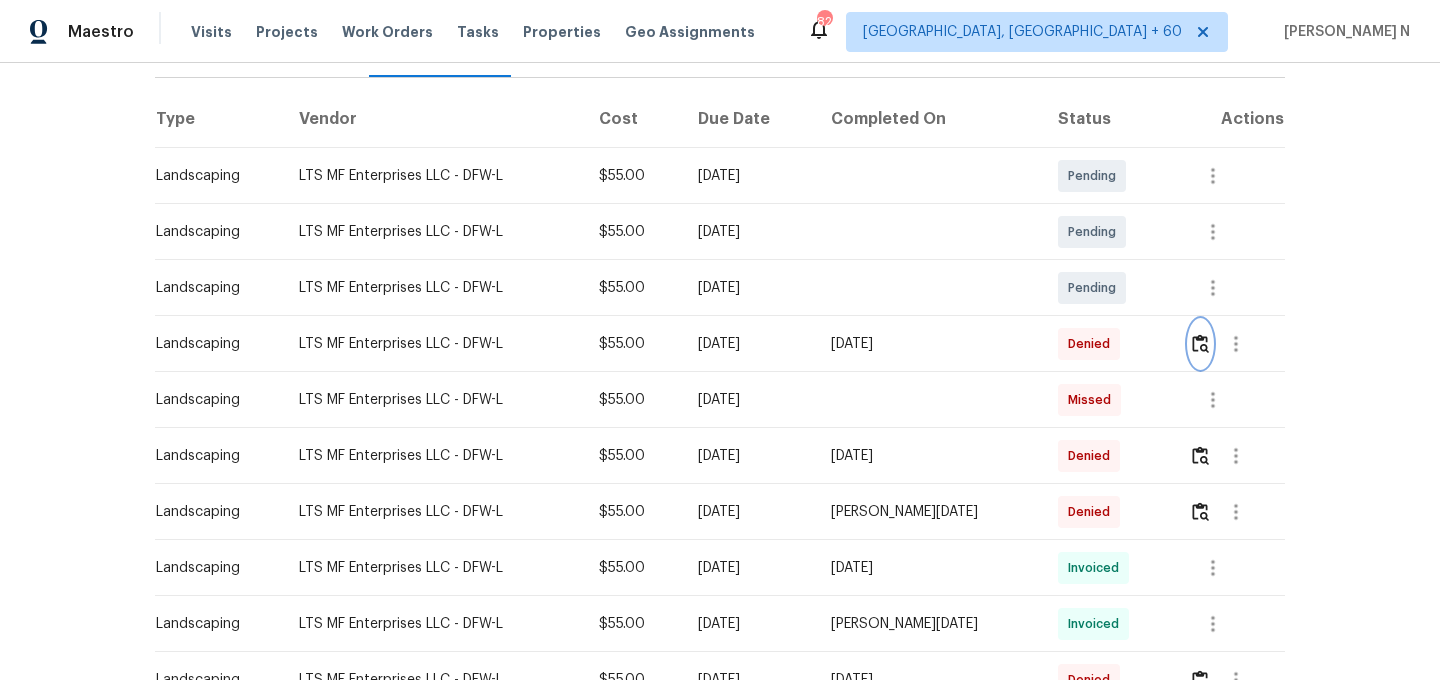 click at bounding box center (1200, 343) 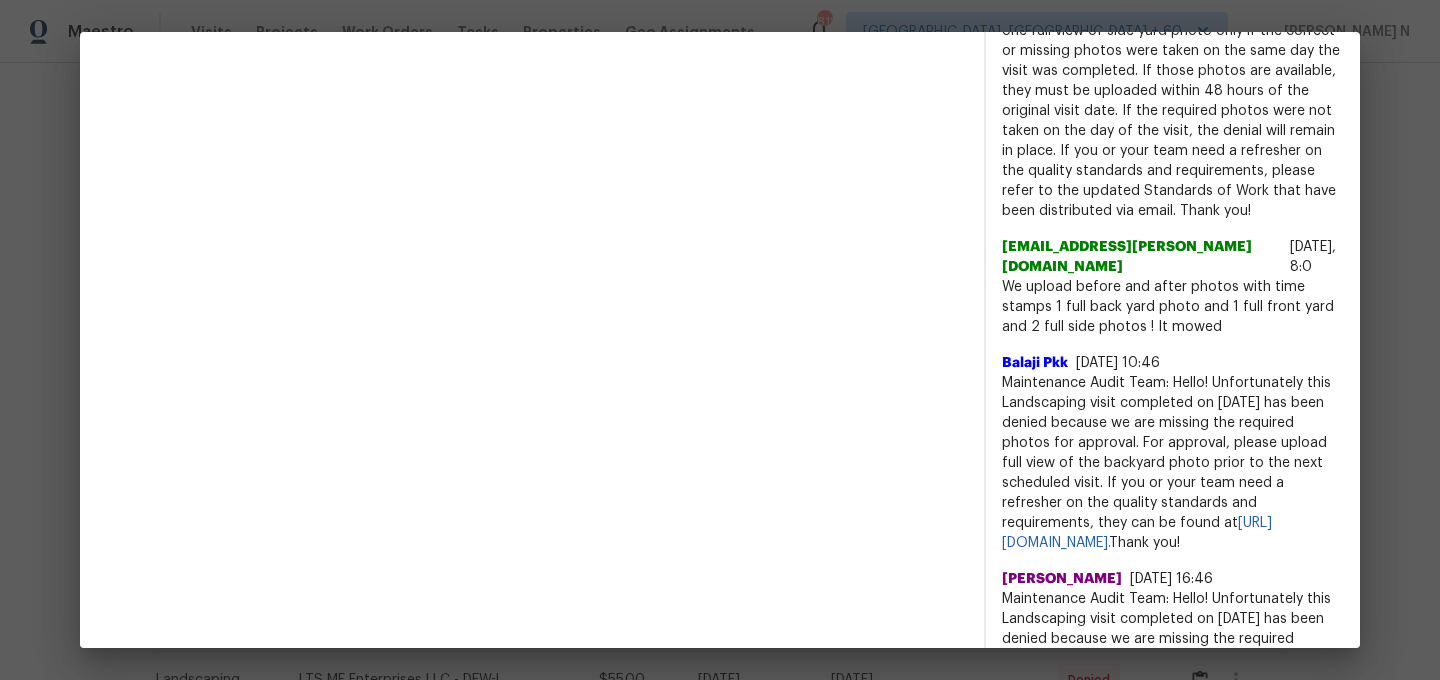 scroll, scrollTop: 957, scrollLeft: 0, axis: vertical 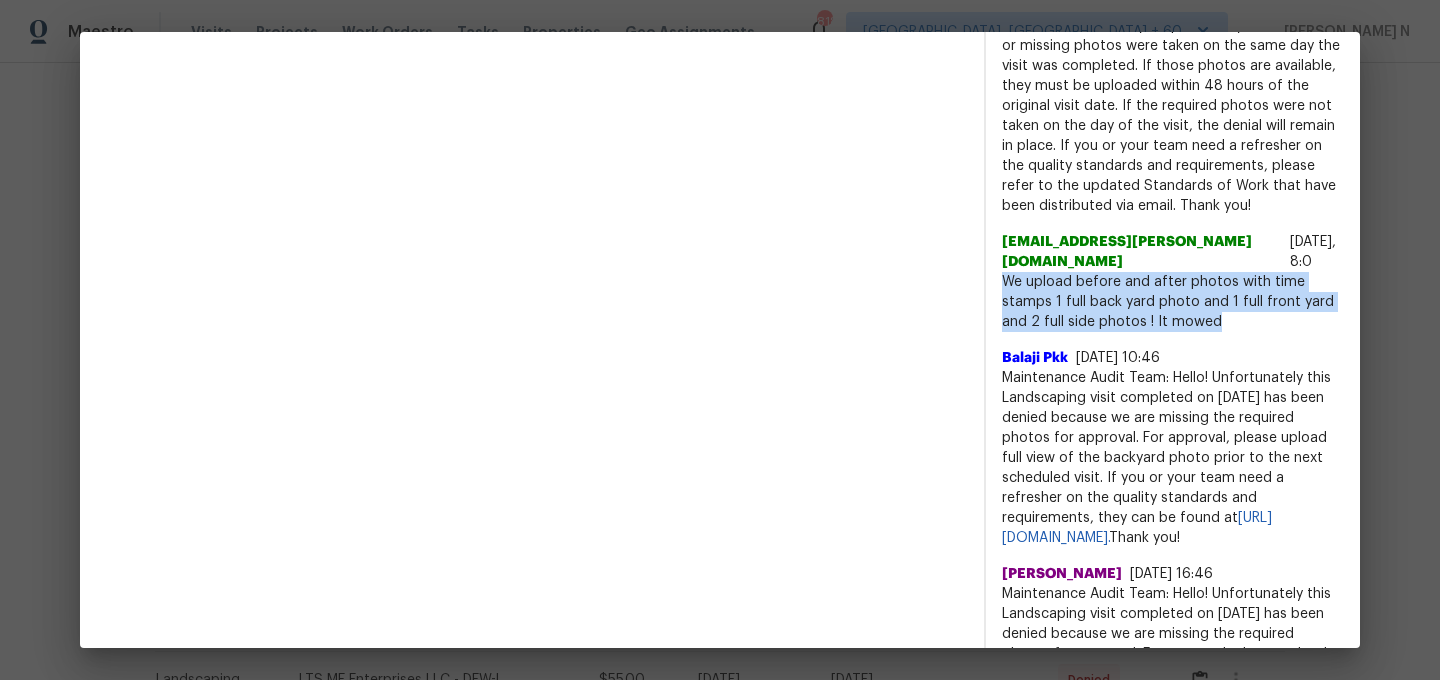 drag, startPoint x: 989, startPoint y: 259, endPoint x: 1145, endPoint y: 293, distance: 159.66214 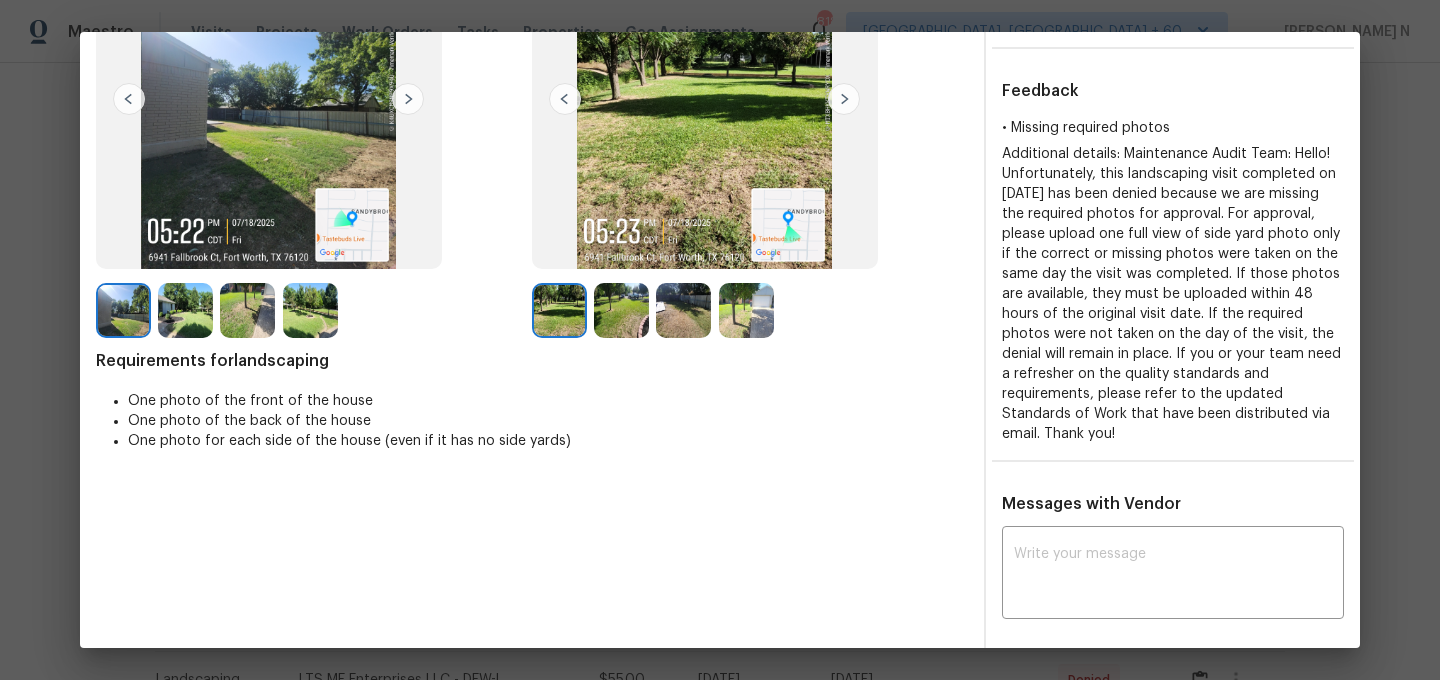 scroll, scrollTop: 225, scrollLeft: 0, axis: vertical 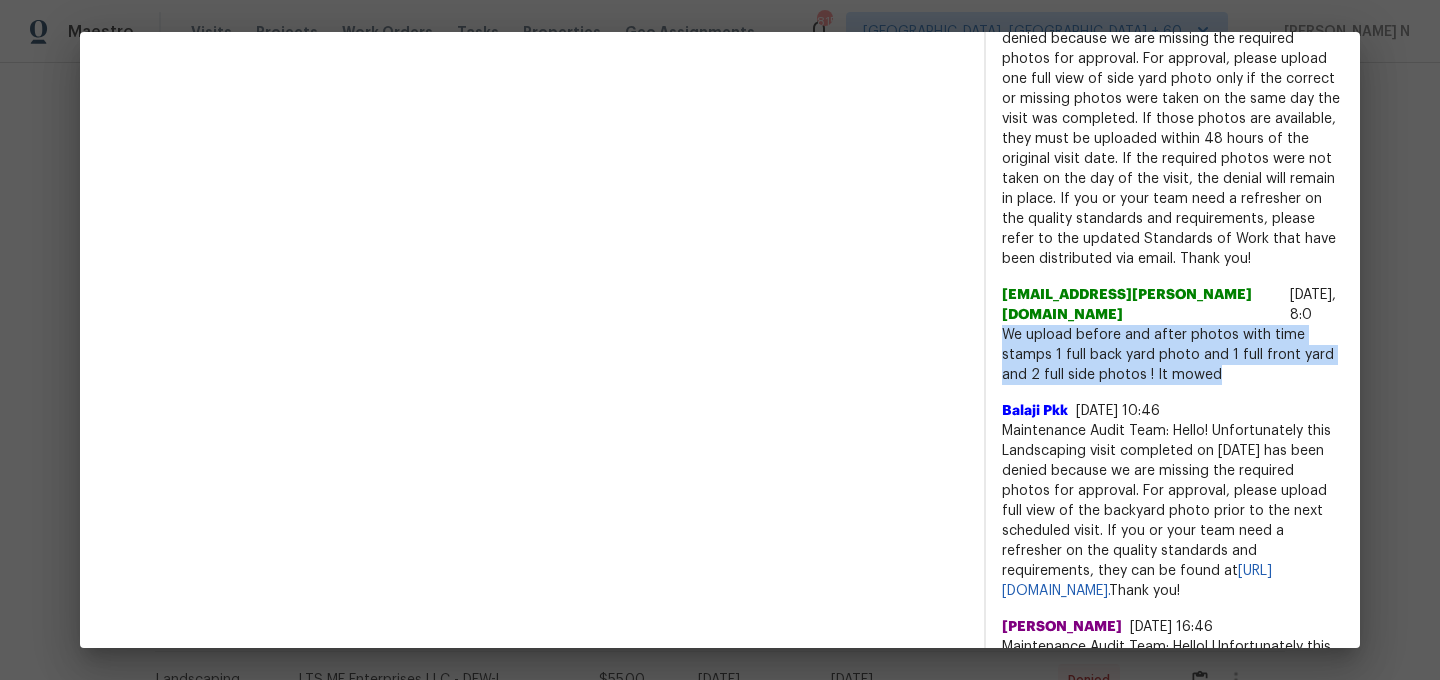 click on "We upload before and after photos with time stamps 1 full back yard photo and 1 full front yard and 2 full side photos ! It mowed" at bounding box center (1173, 355) 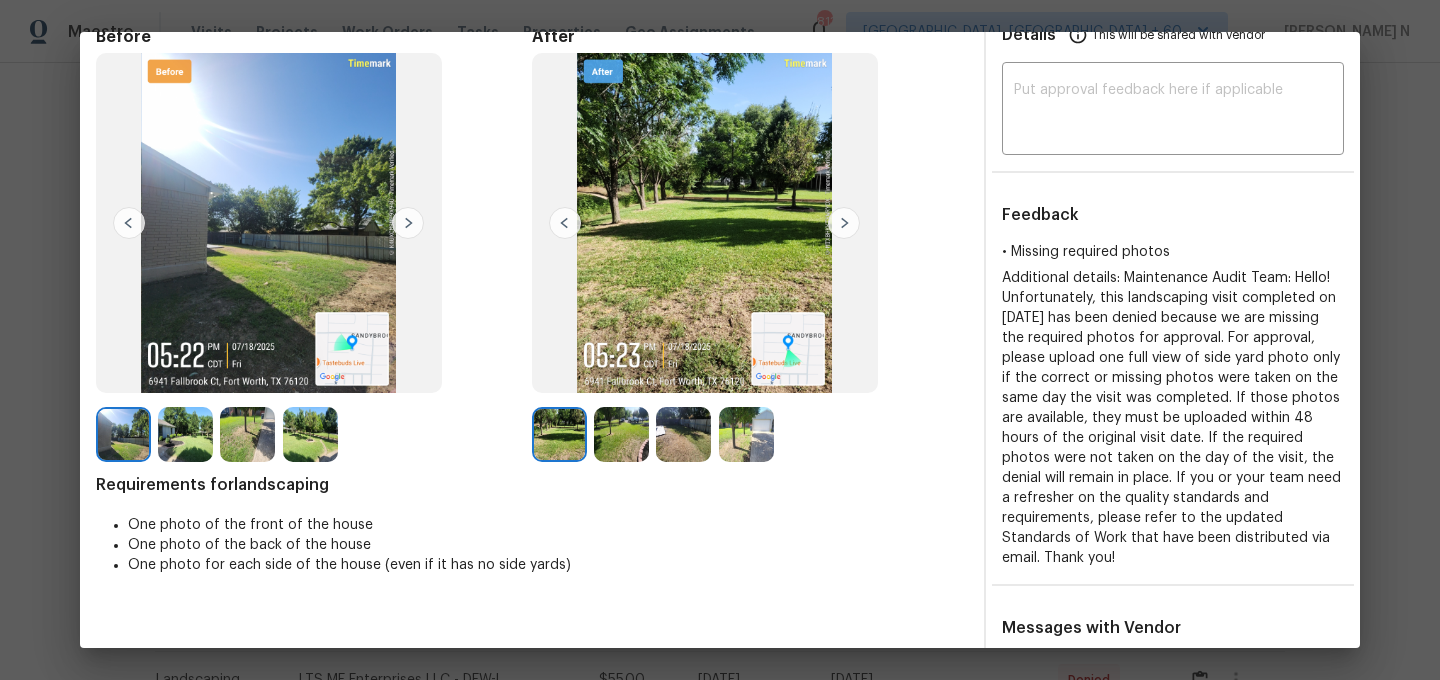 scroll, scrollTop: 0, scrollLeft: 0, axis: both 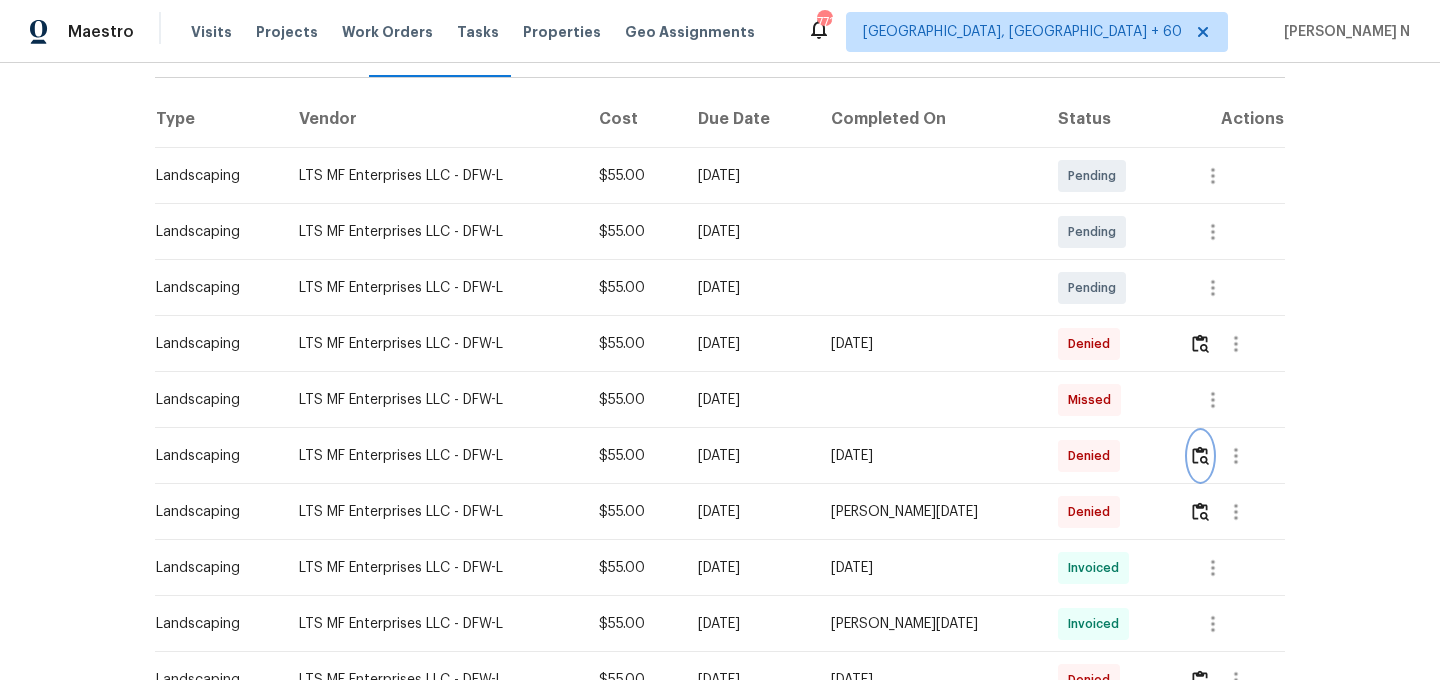 click at bounding box center (1200, 455) 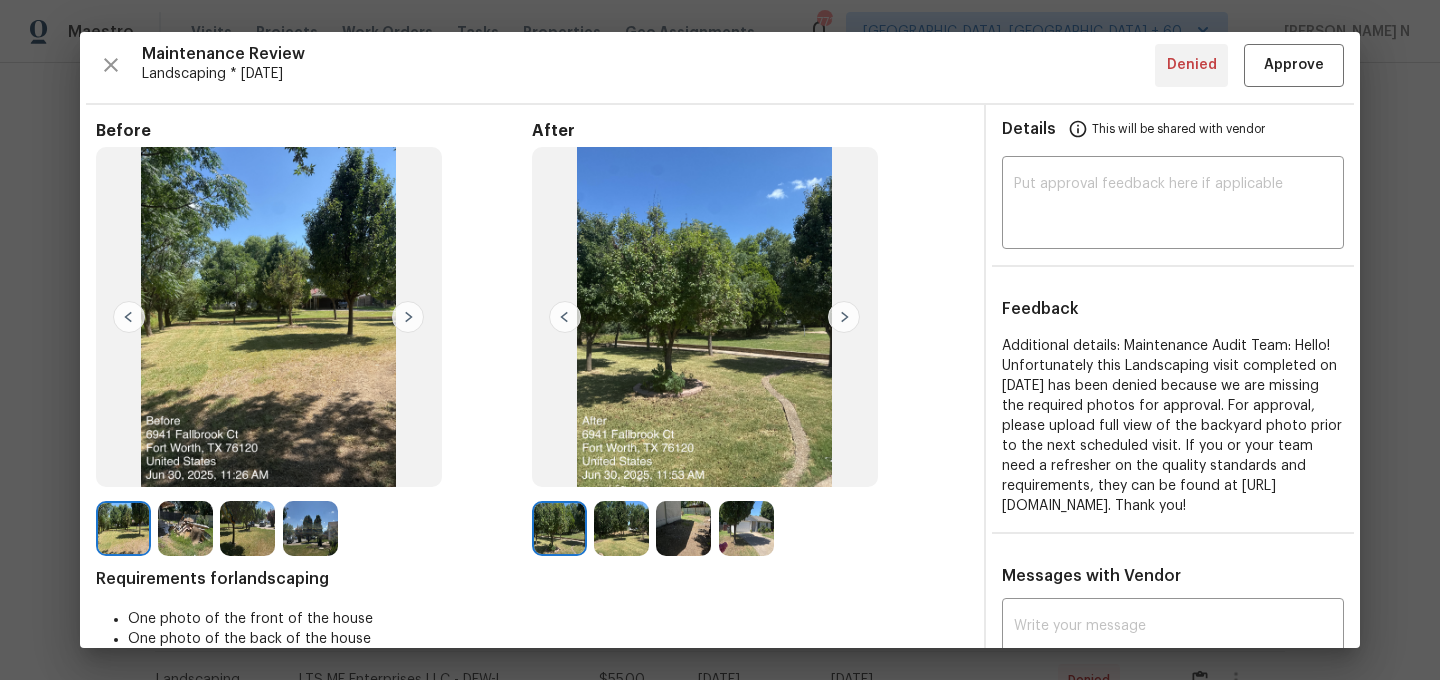 scroll, scrollTop: 0, scrollLeft: 0, axis: both 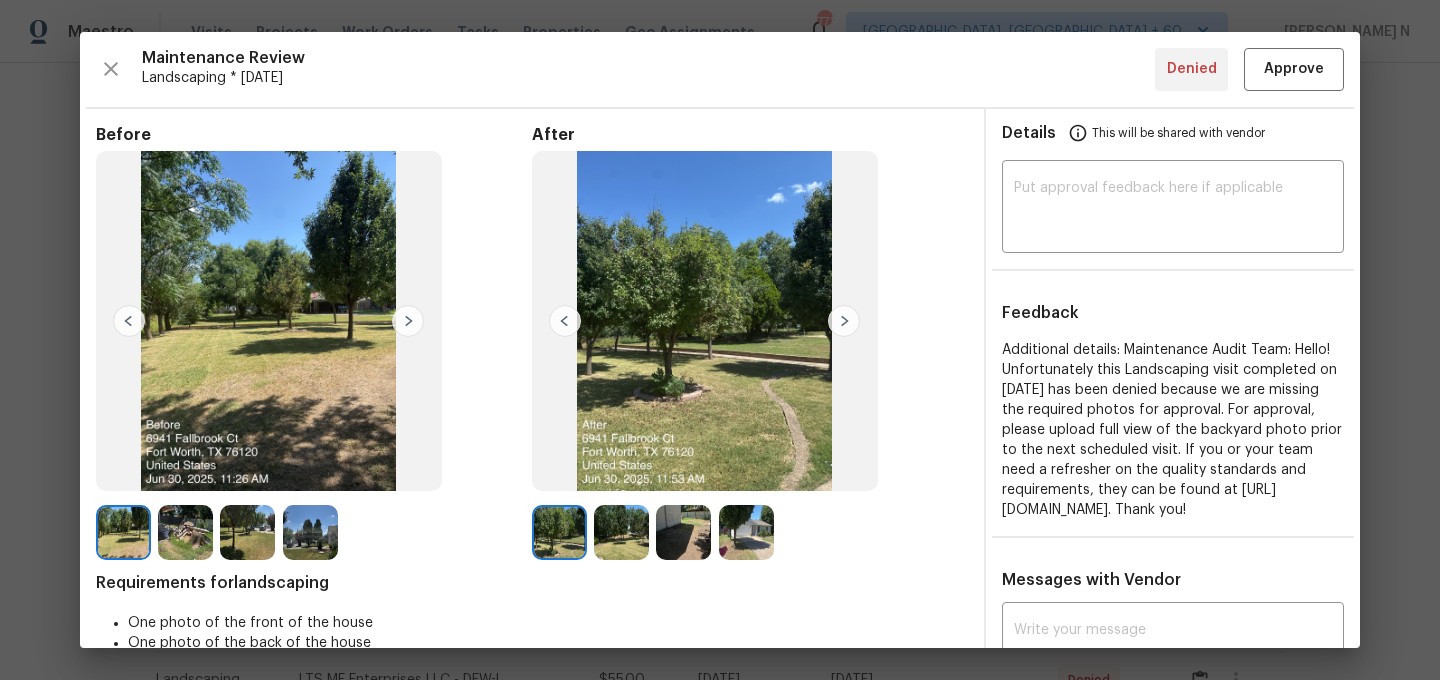 click at bounding box center (621, 532) 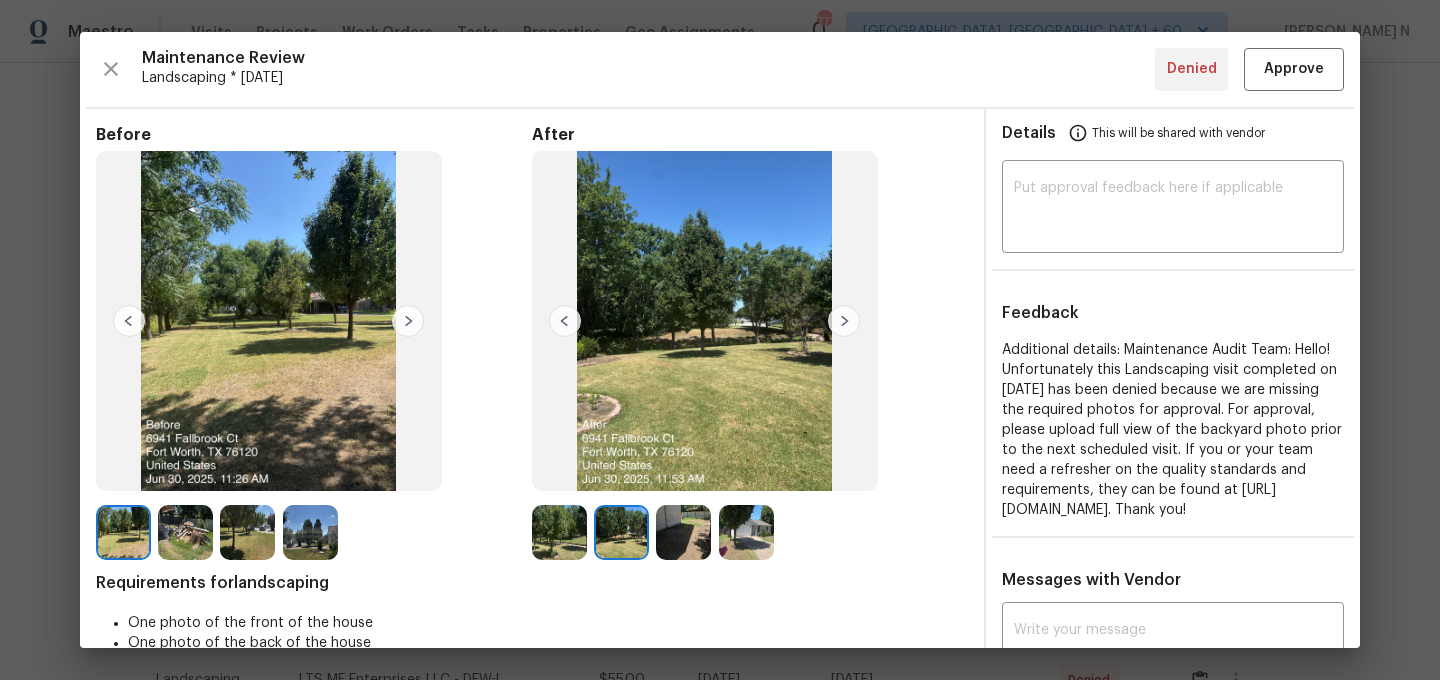 click at bounding box center [746, 532] 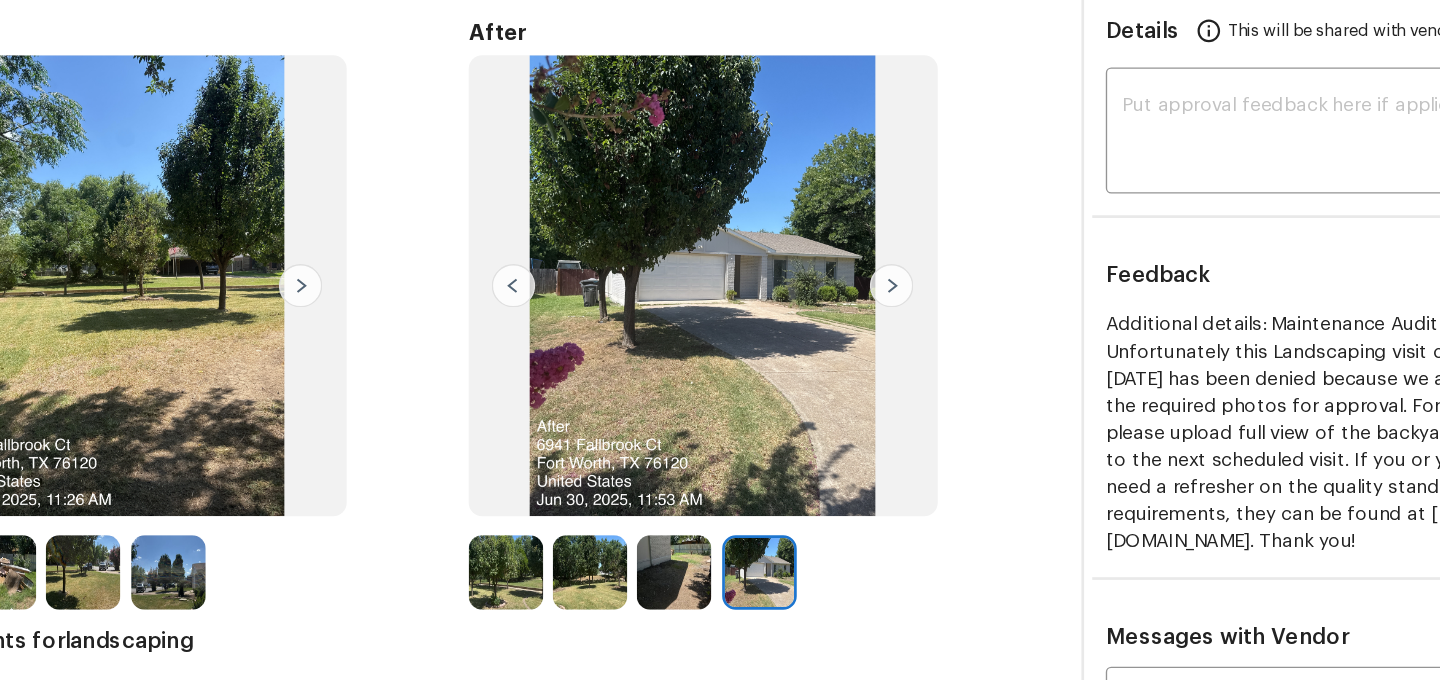 click at bounding box center [683, 532] 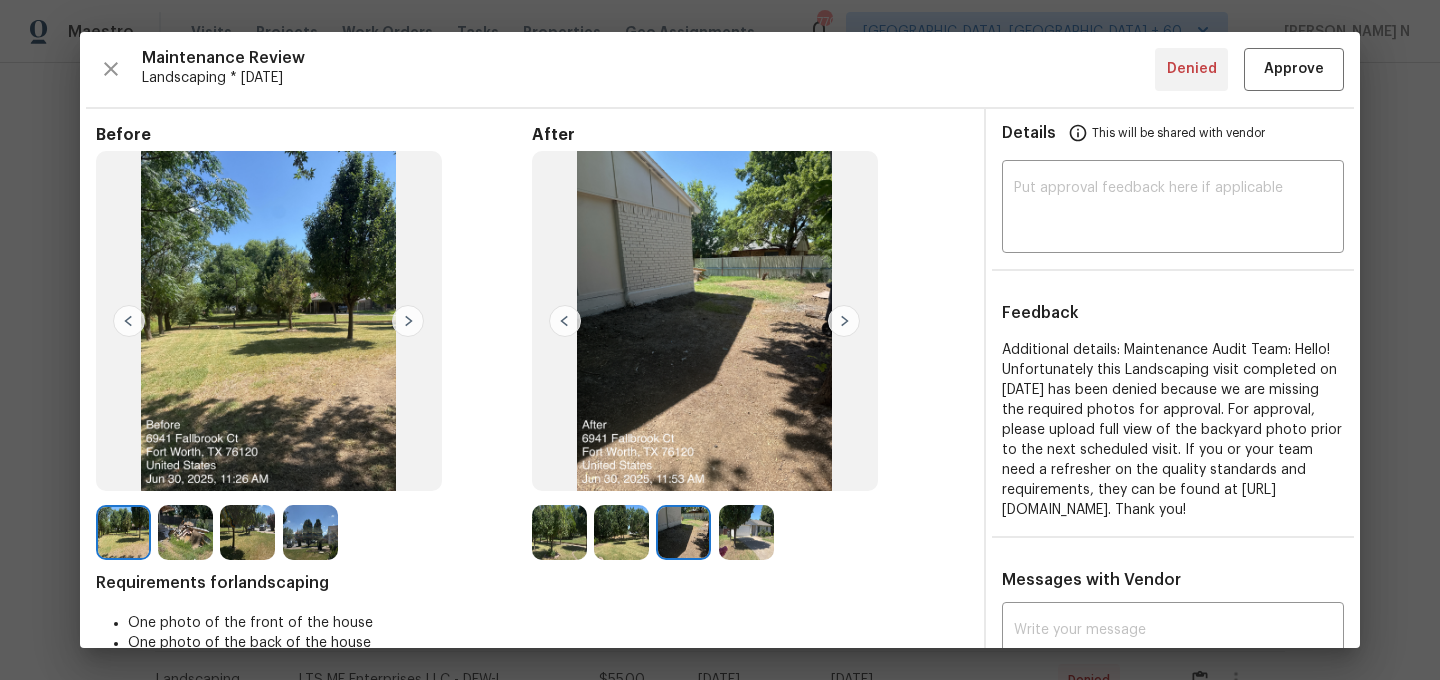 click at bounding box center [746, 532] 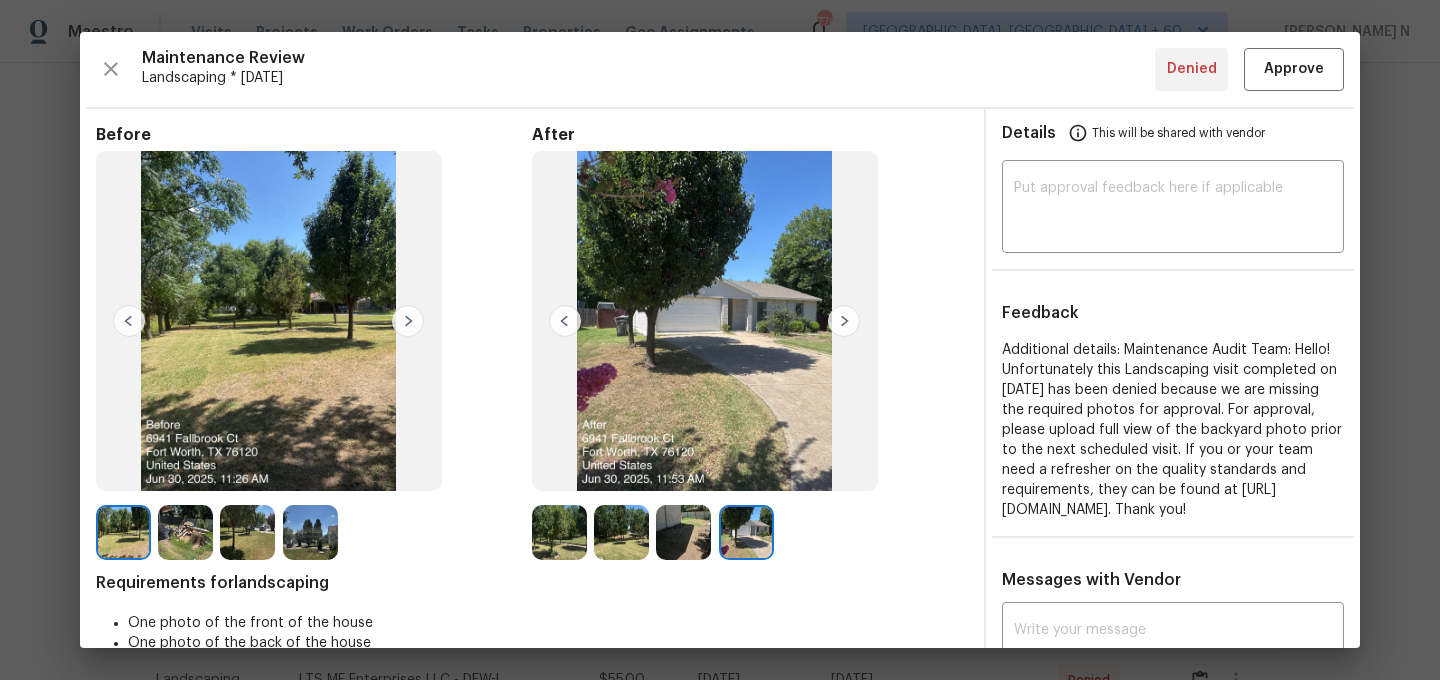 click at bounding box center [683, 532] 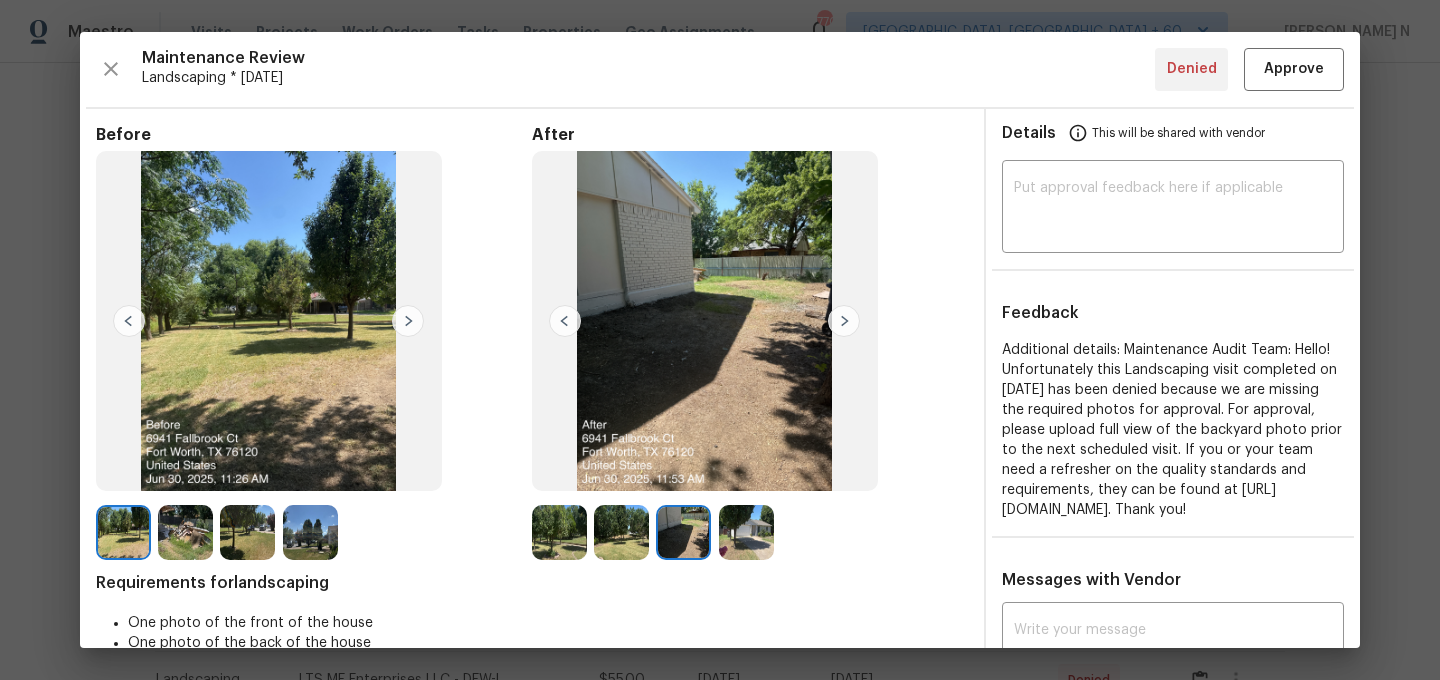 click at bounding box center (559, 532) 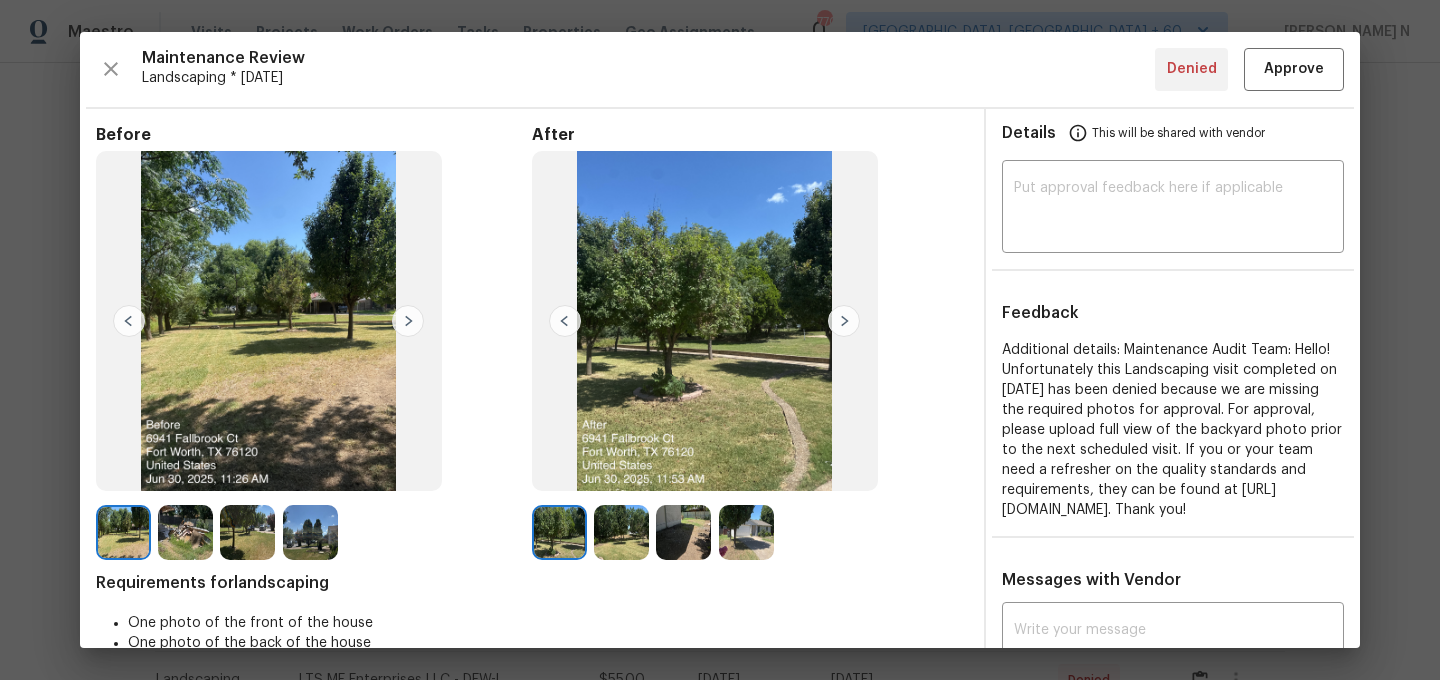 click at bounding box center (621, 532) 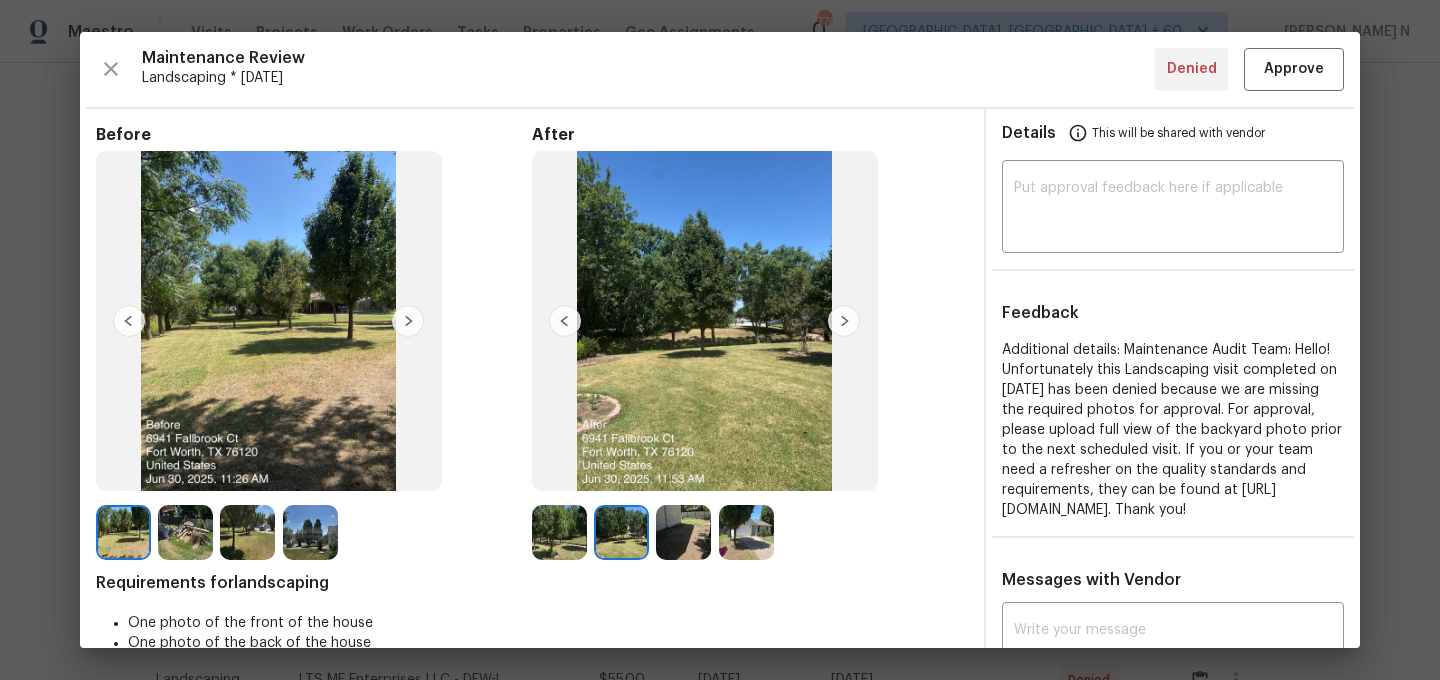click at bounding box center (185, 532) 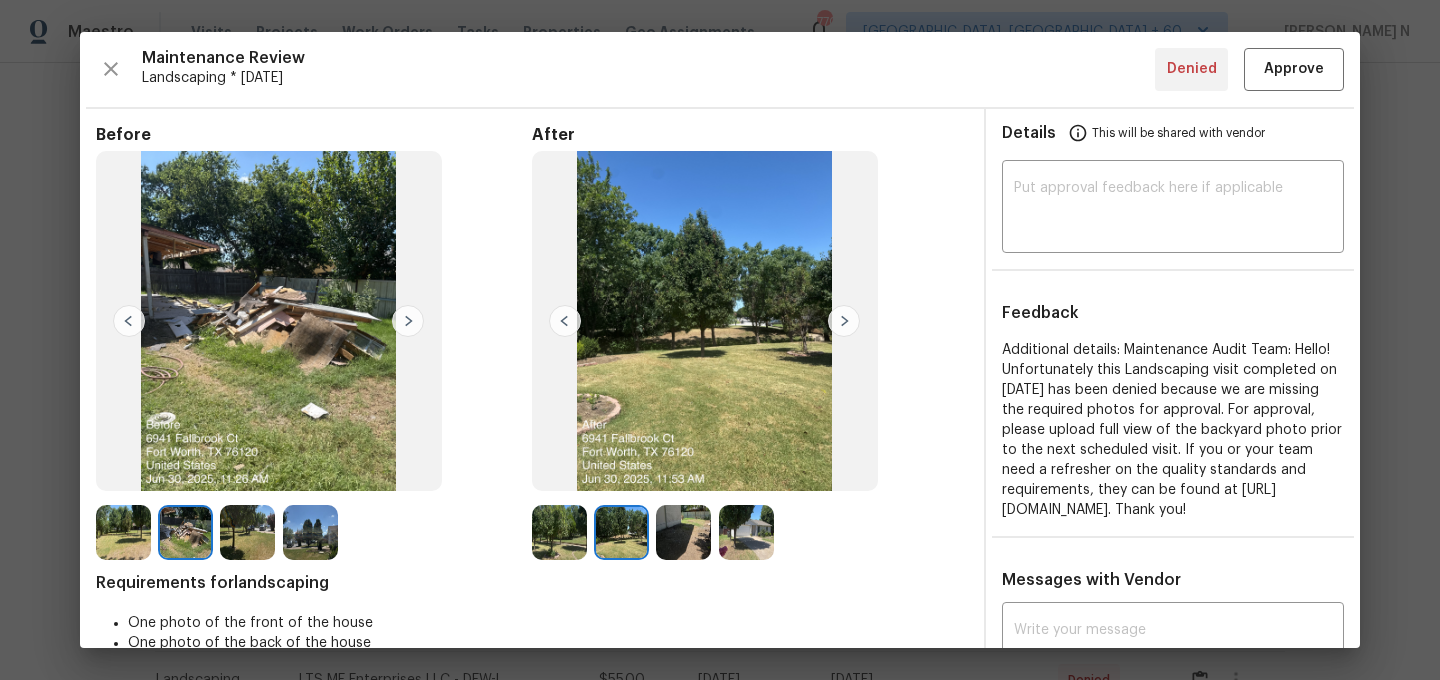 click at bounding box center (683, 532) 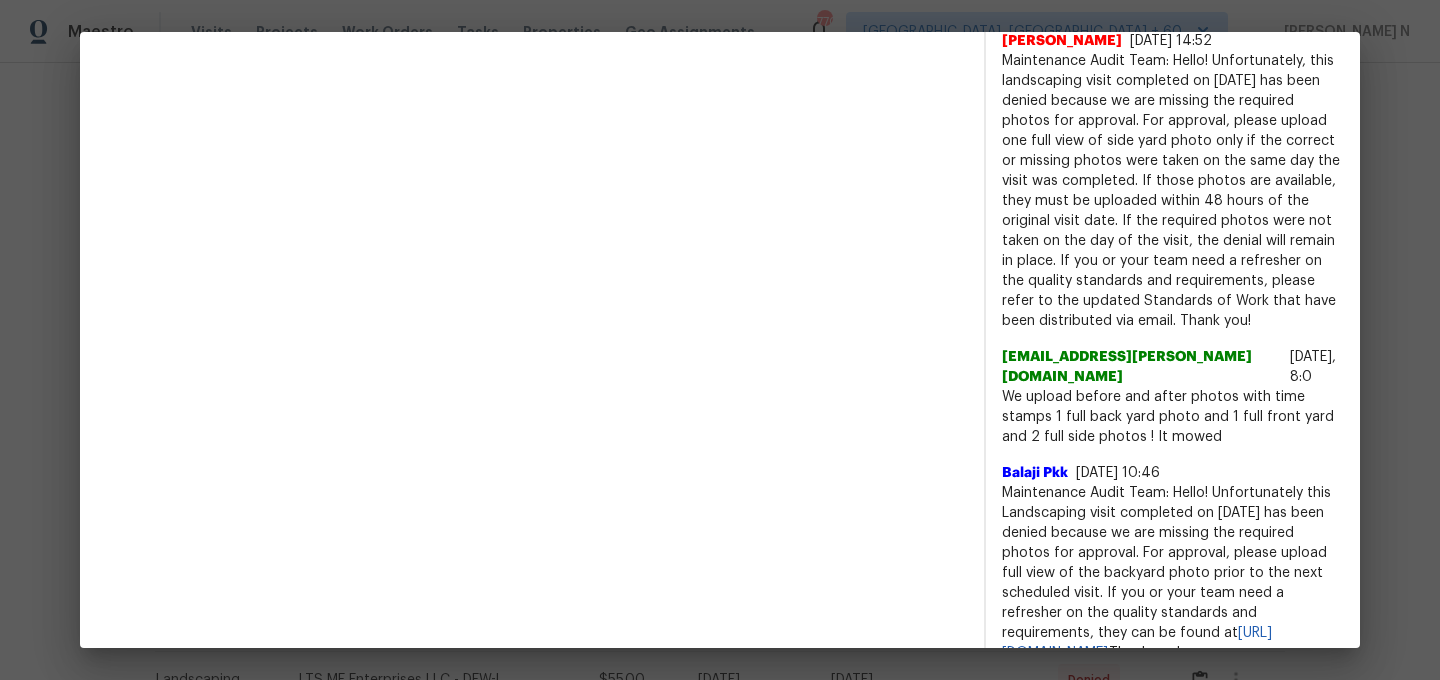 scroll, scrollTop: 899, scrollLeft: 0, axis: vertical 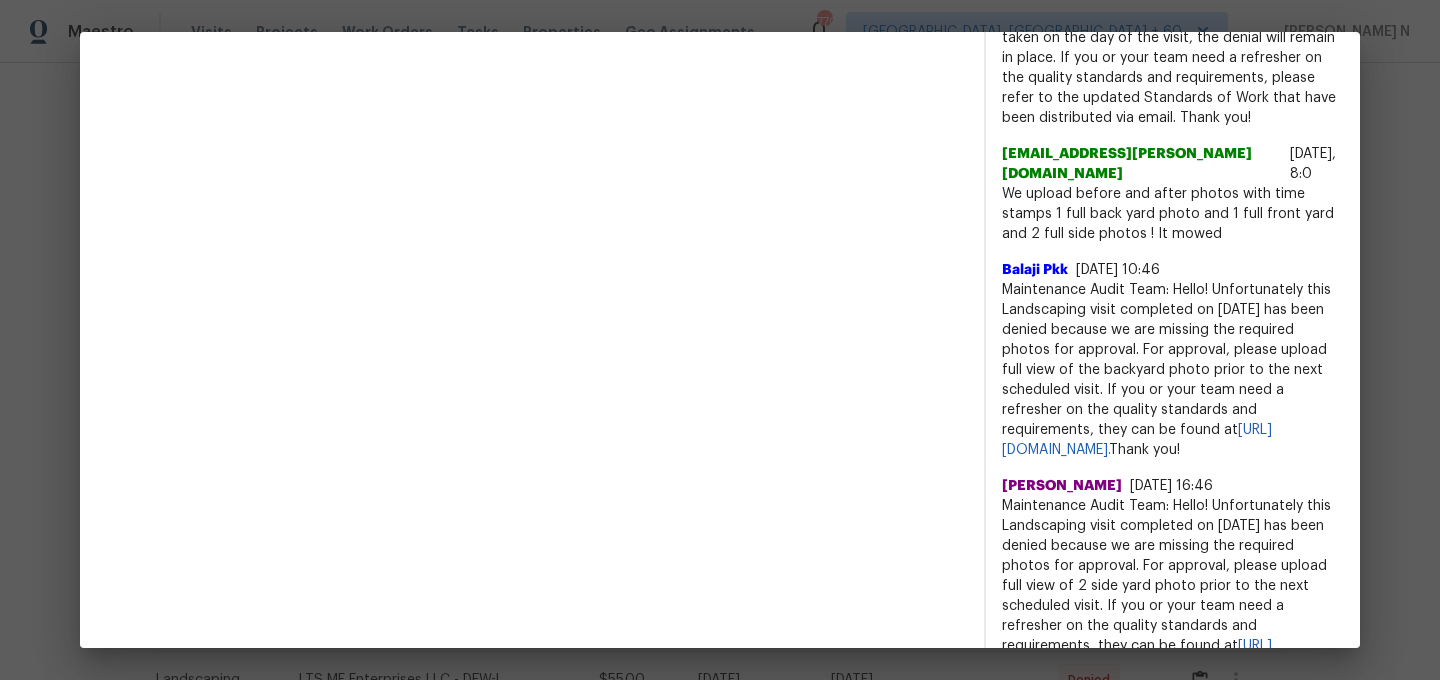 click on "Maintenance Audit Team: Hello! Unfortunately this Landscaping visit completed on 06/30/2025 has been denied because we are missing the required photos for approval. For approval, please upload full view of the backyard photo prior to the next scheduled visit. If you or your team need a refresher on the quality standards and requirements, they can be found at  https://www.opendoor.com/vendor-help/quality.  Thank you!" at bounding box center [1173, 370] 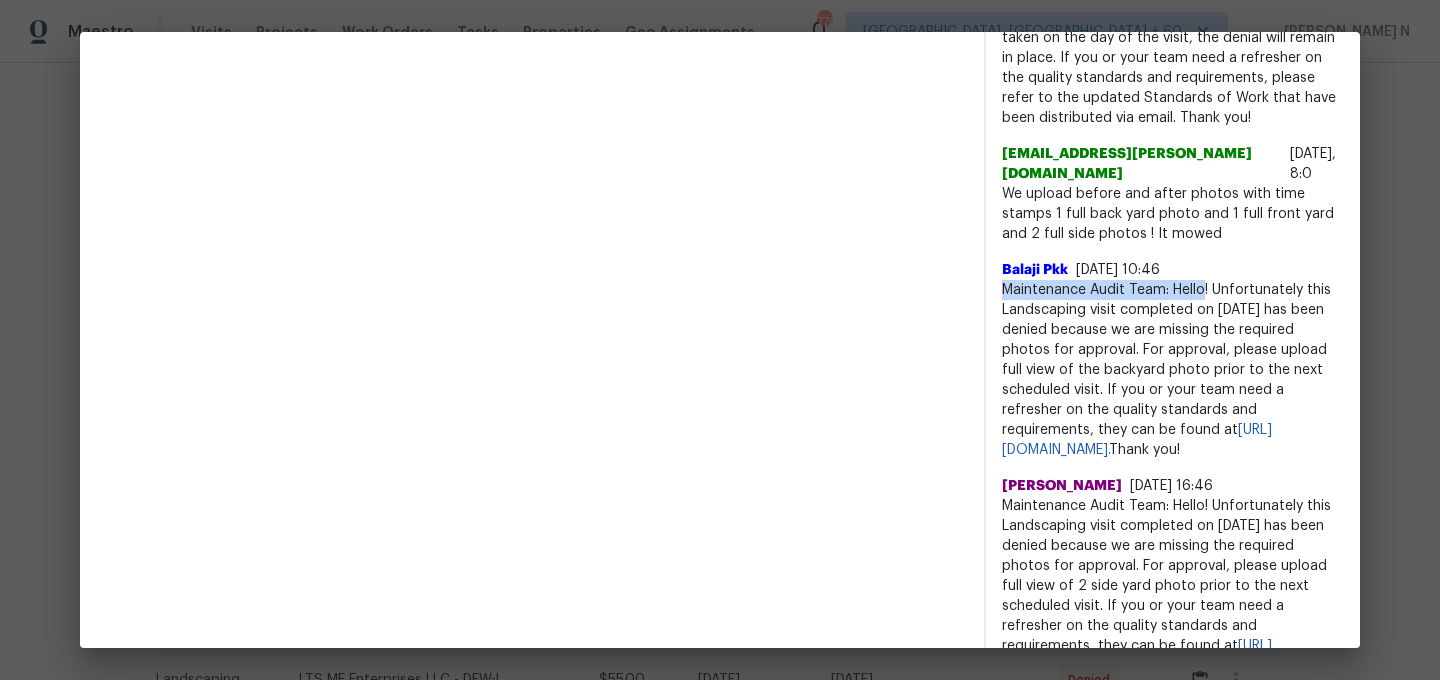 drag, startPoint x: 1034, startPoint y: 312, endPoint x: 1180, endPoint y: 311, distance: 146.00342 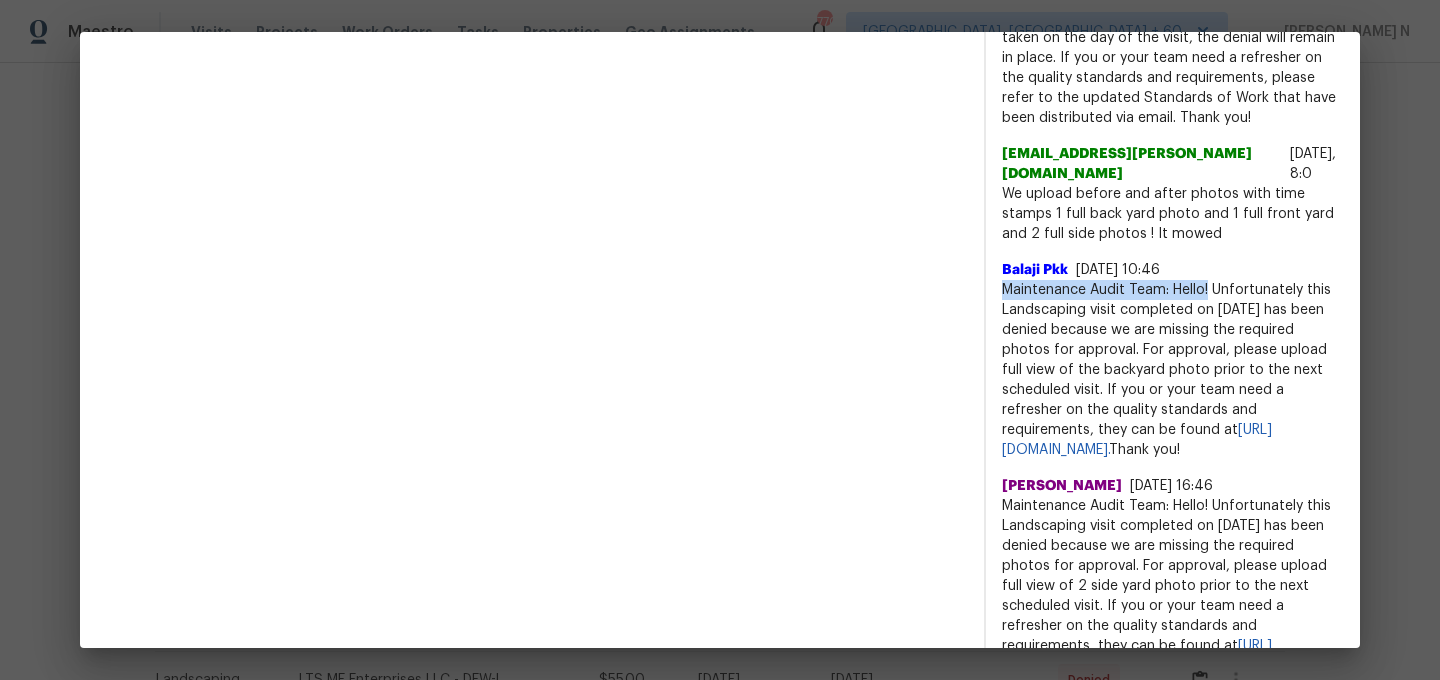 copy on "Maintenance Audit Team: Hello!" 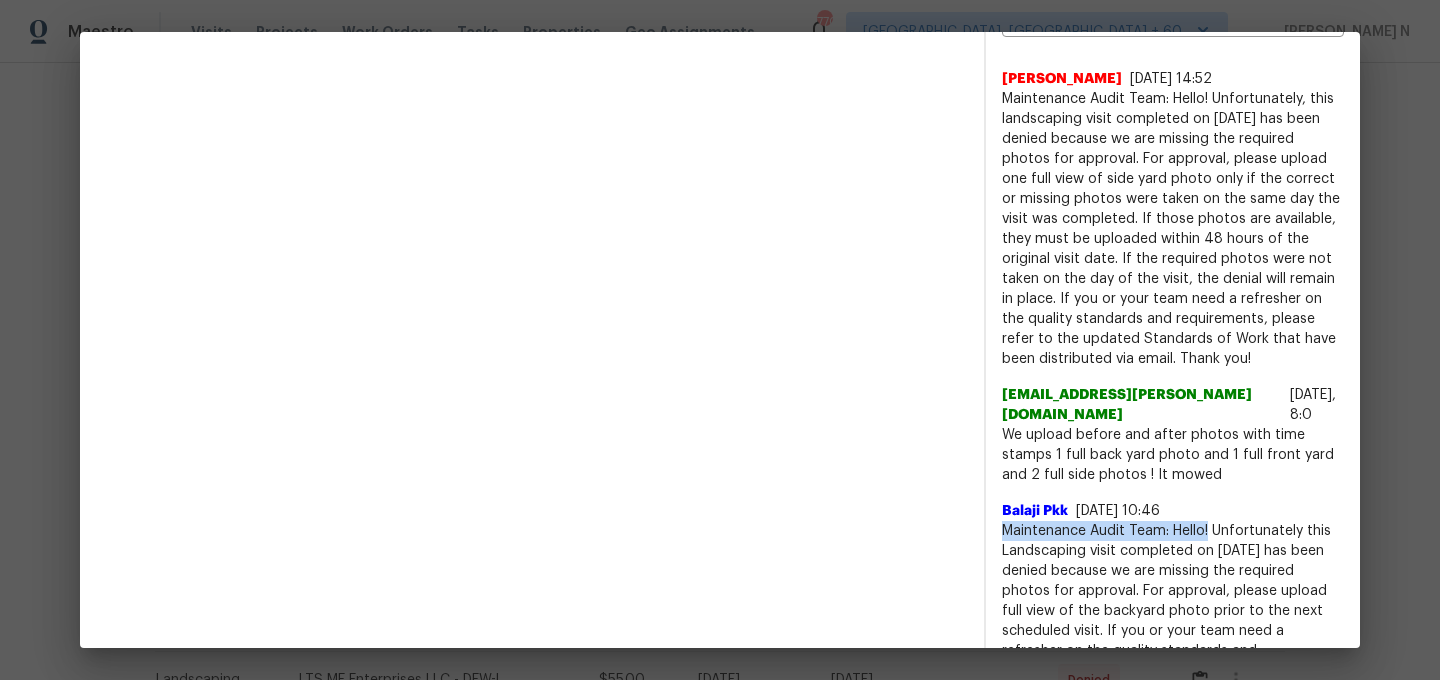 scroll, scrollTop: 369, scrollLeft: 0, axis: vertical 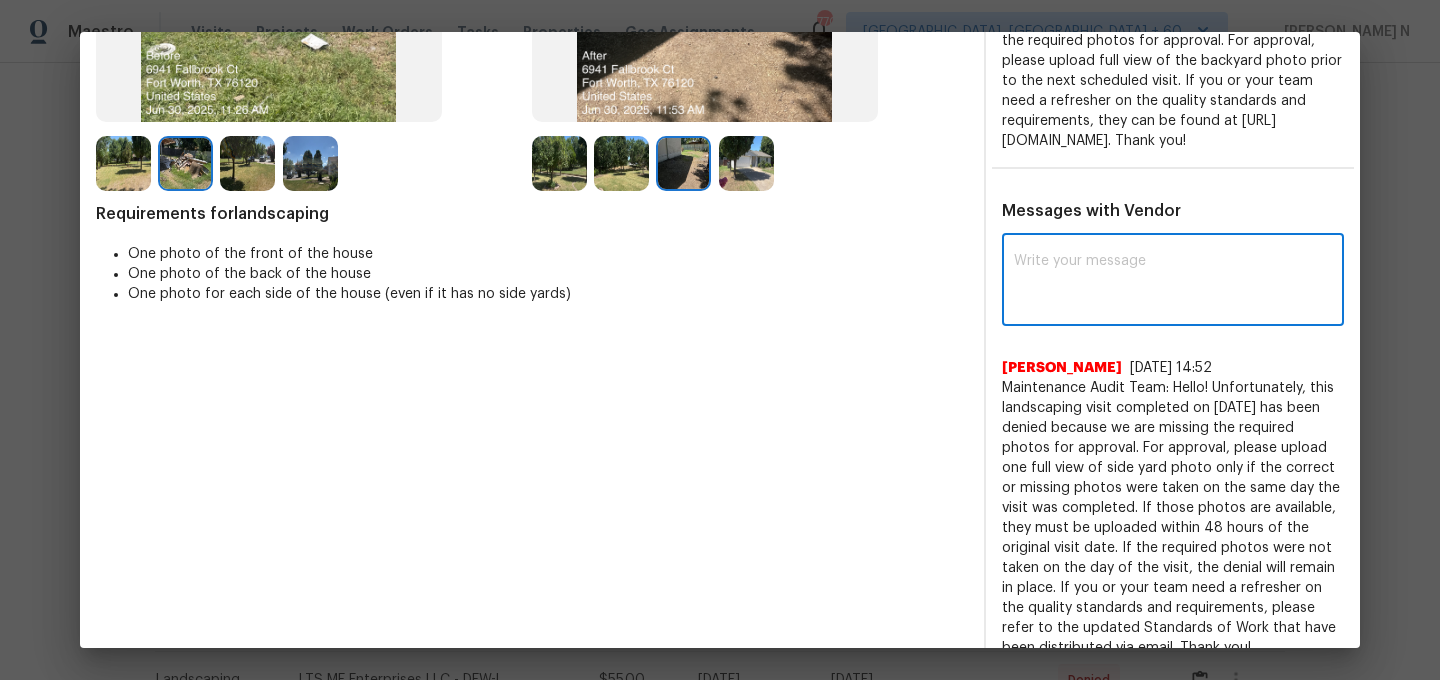 click at bounding box center (1173, 282) 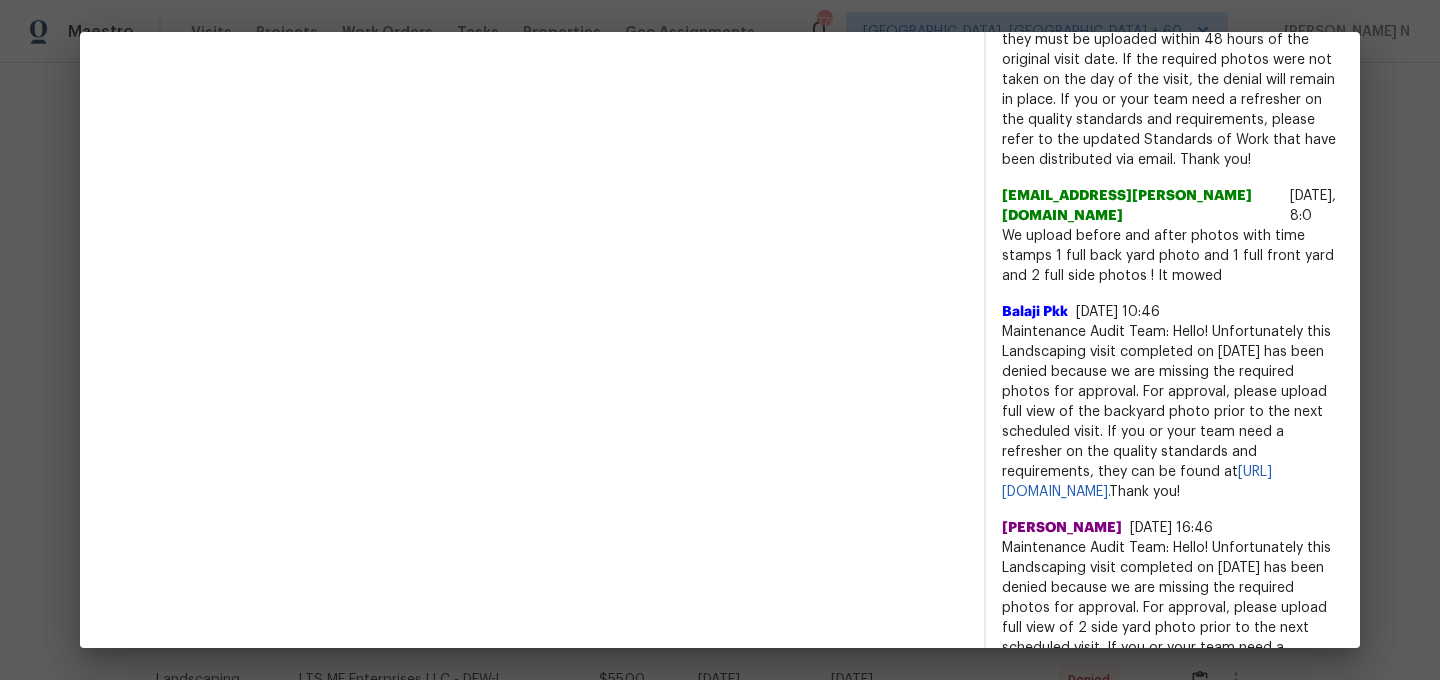 scroll, scrollTop: 859, scrollLeft: 0, axis: vertical 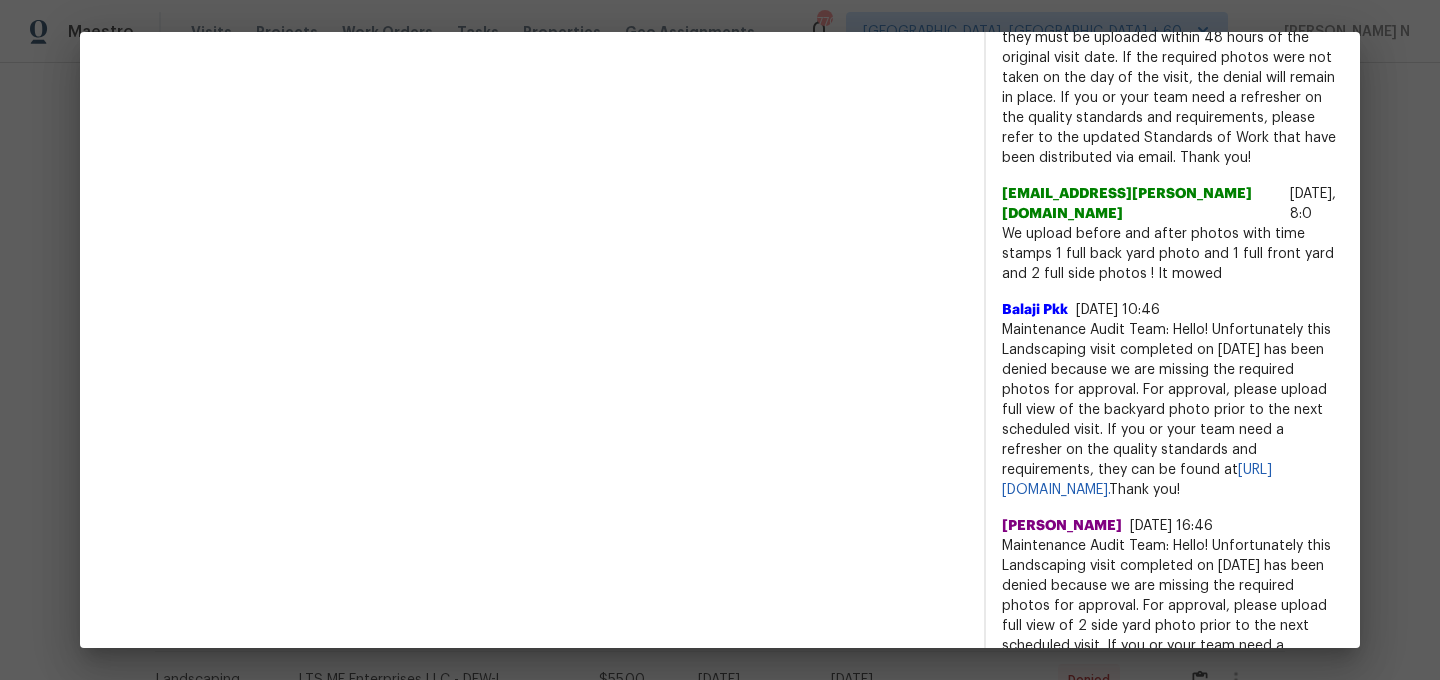 click on "Maintenance Audit Team: Hello! Unfortunately this Landscaping visit completed on 06/30/2025 has been denied because we are missing the required photos for approval. For approval, please upload full view of the backyard photo prior to the next scheduled visit. If you or your team need a refresher on the quality standards and requirements, they can be found at  https://www.opendoor.com/vendor-help/quality.  Thank you!" at bounding box center (1173, 410) 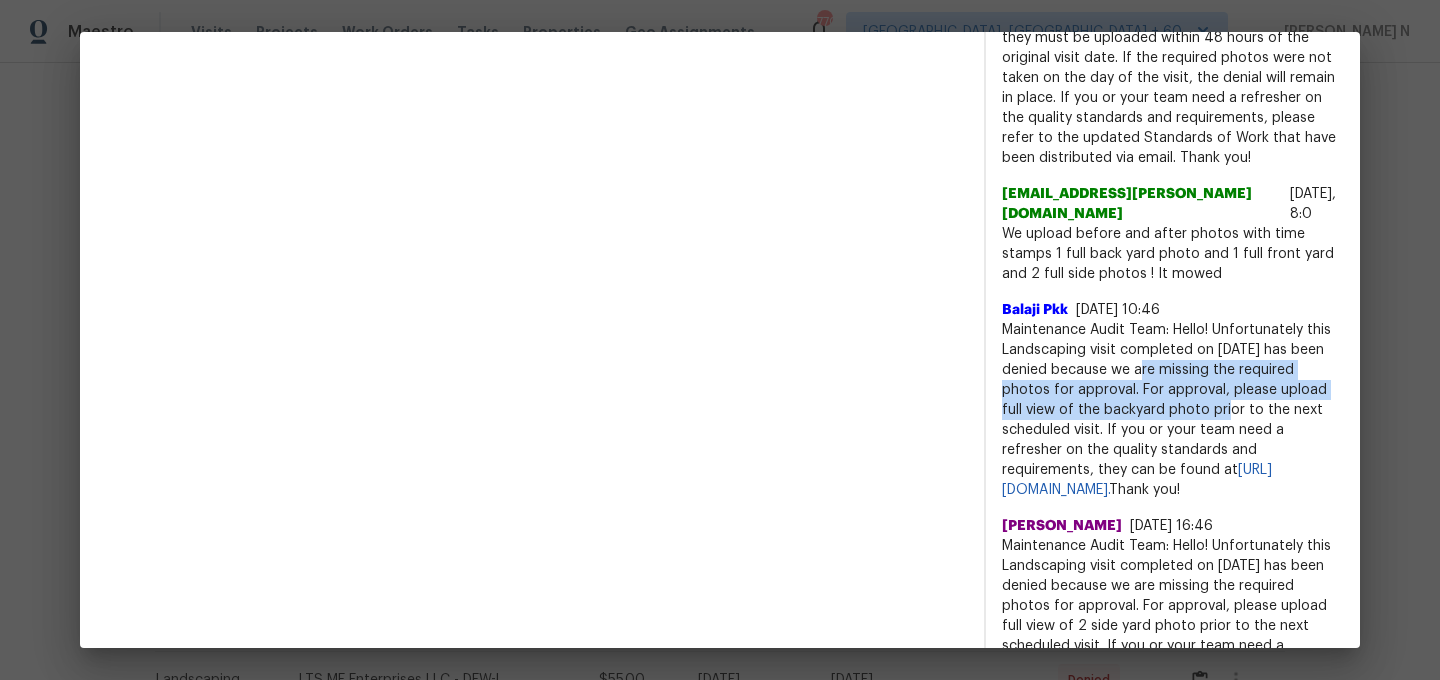 drag, startPoint x: 1151, startPoint y: 391, endPoint x: 1164, endPoint y: 431, distance: 42.059483 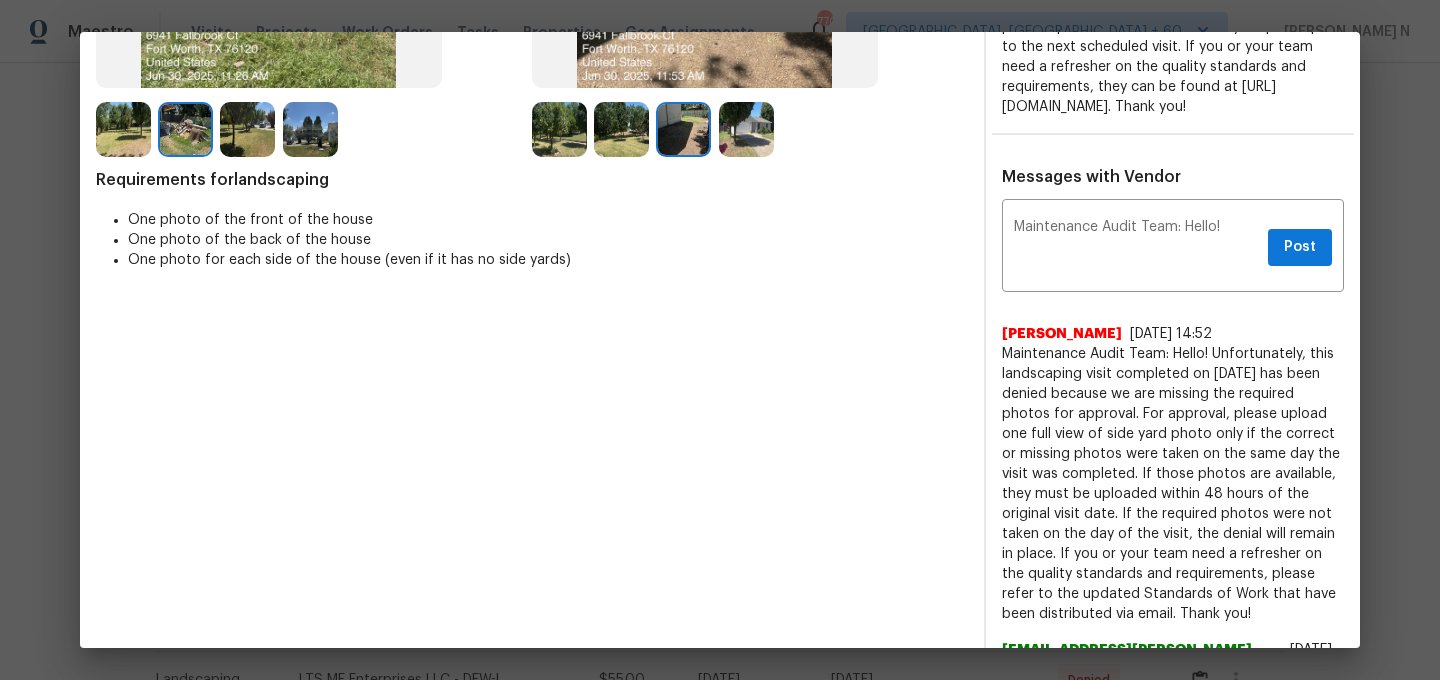 scroll, scrollTop: 390, scrollLeft: 0, axis: vertical 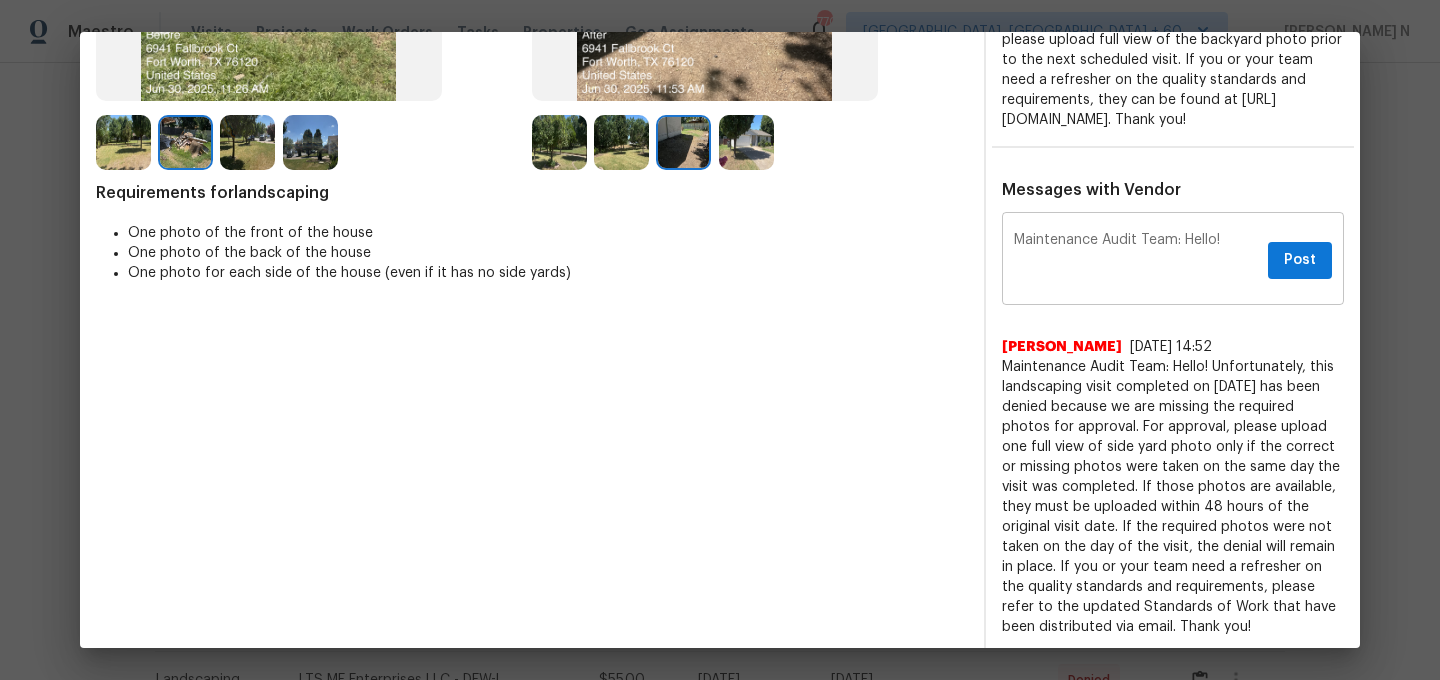 click on "Maintenance Audit Team: Hello!" at bounding box center [1137, 261] 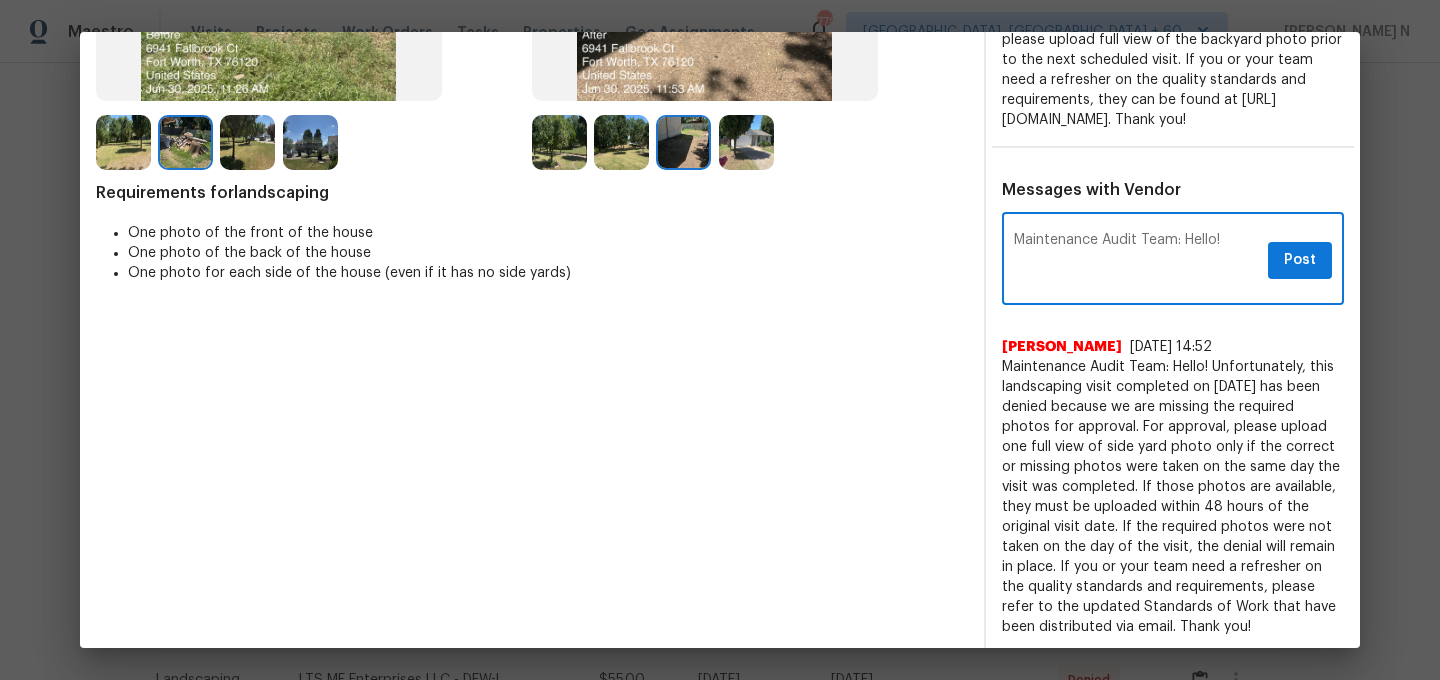 paste on "we are missing the required photos for approval. For approval, please upload full view of the backyard photo" 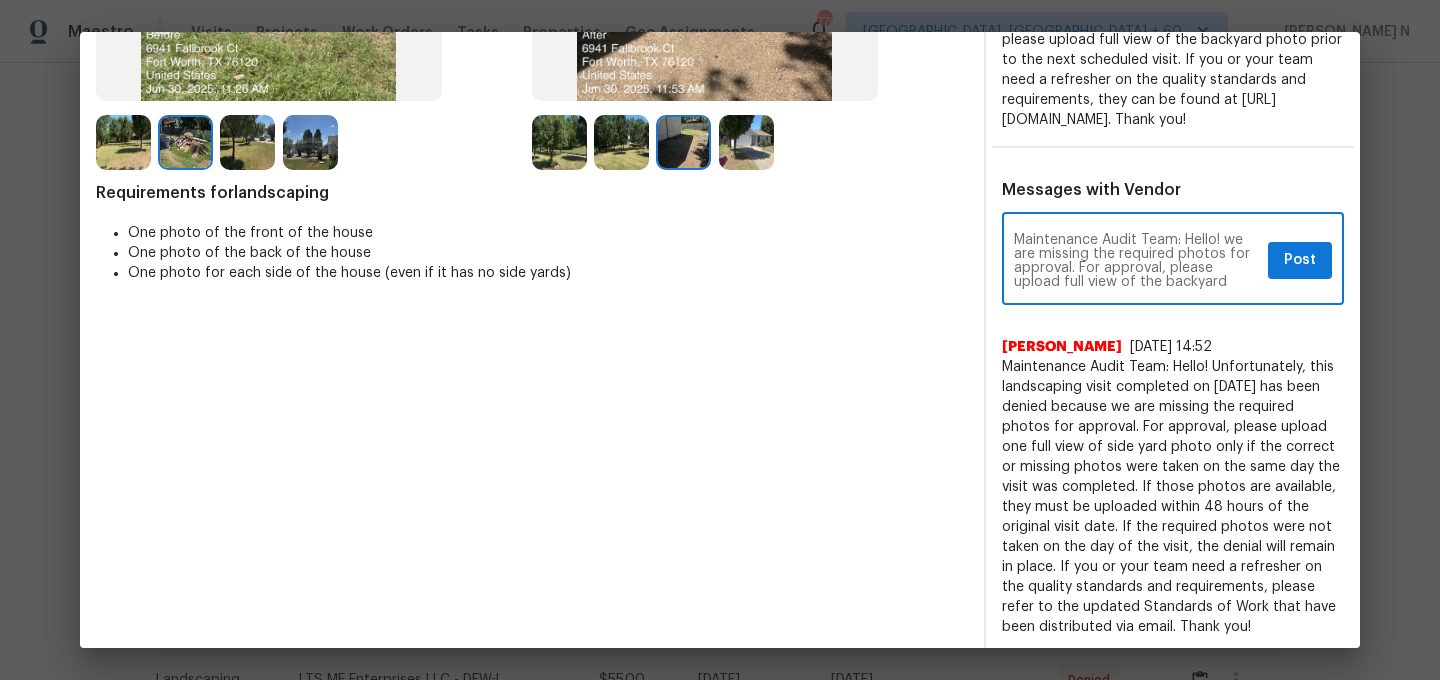 click on "Maintenance Audit Team: Hello! we are missing the required photos for approval. For approval, please upload full view of the backyard photo" at bounding box center (1137, 261) 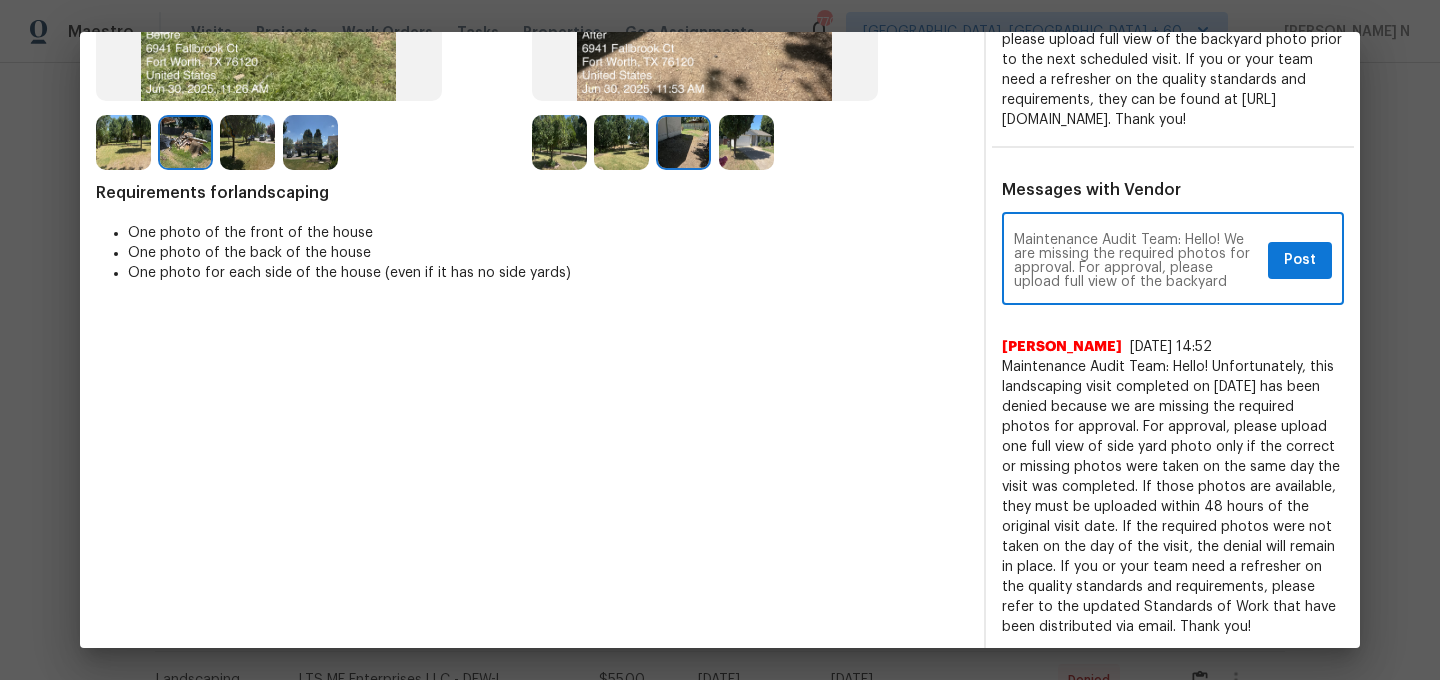drag, startPoint x: 1166, startPoint y: 274, endPoint x: 1100, endPoint y: 297, distance: 69.89278 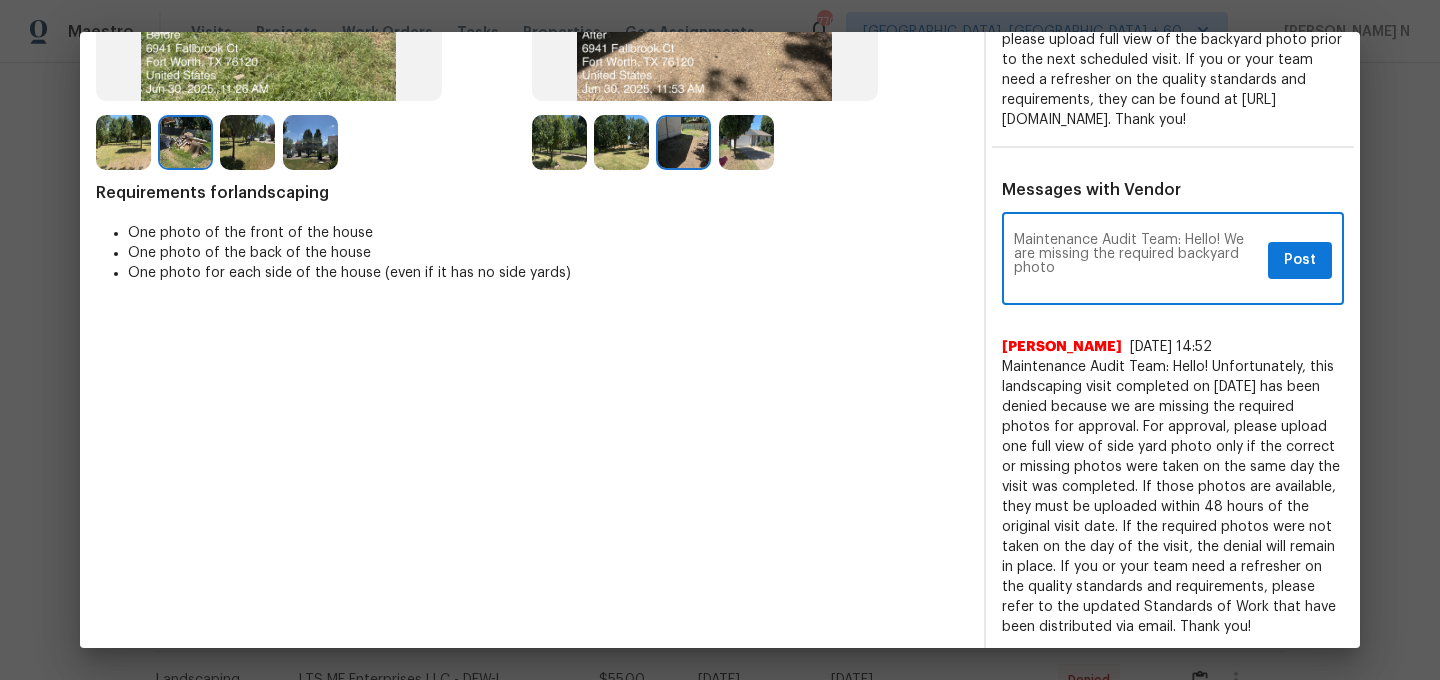 click on "Maintenance Audit Team: Hello! We are missing the required backyard photo" at bounding box center (1137, 261) 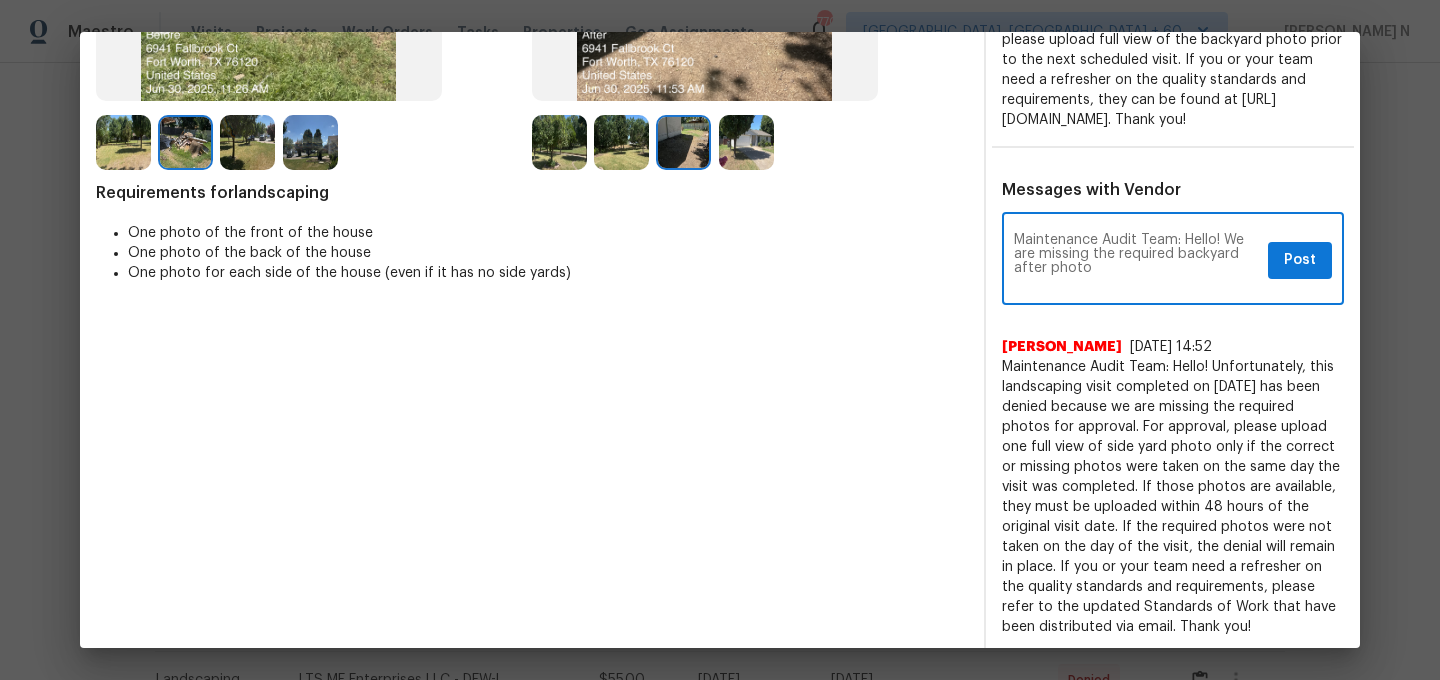 click on "Maintenance Audit Team: Hello! We are missing the required backyard after photo" at bounding box center (1137, 261) 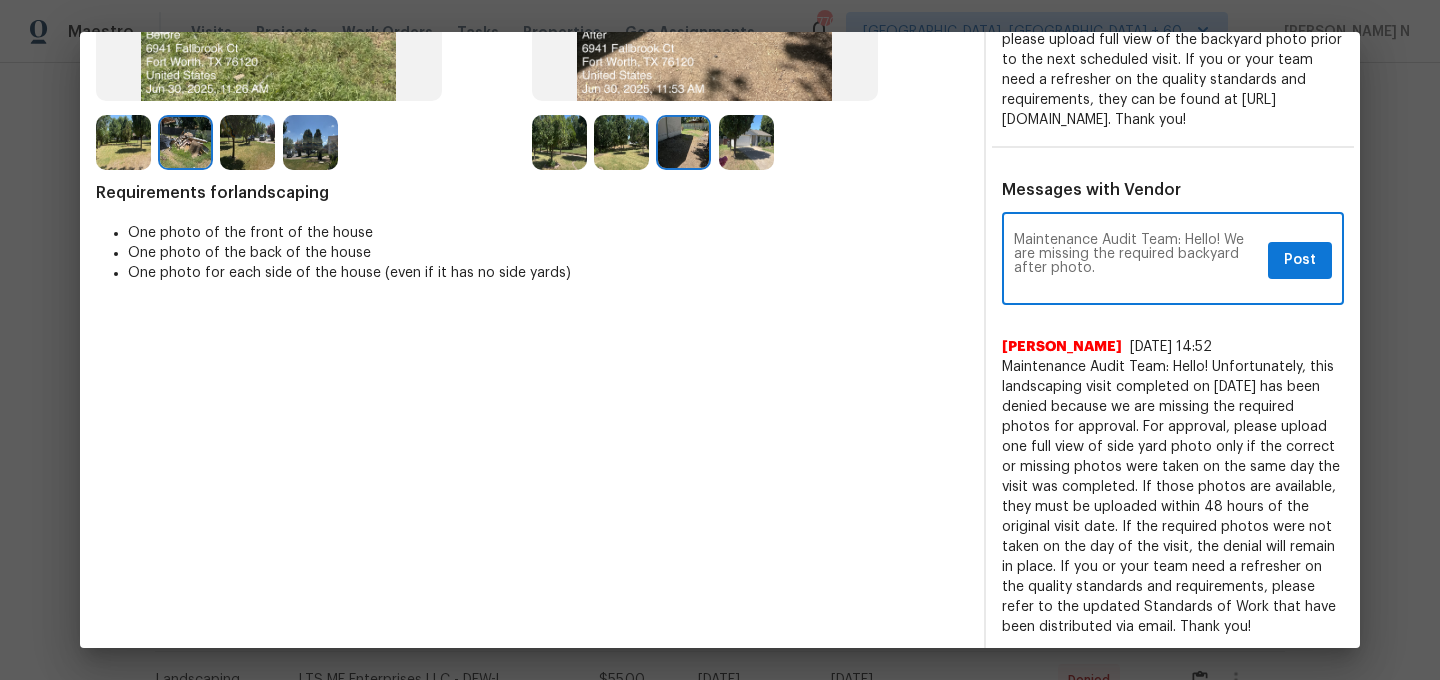 paste on "As per our updated SWO the photos must be uploaded within 48 hours of the original visit date. If the required photos were not taken on the day of the visit, the denial will remain in place. If you or your team need a refresher on the quality standards and requirements, please refer to the updated Standards of Work that have been distributed via email." 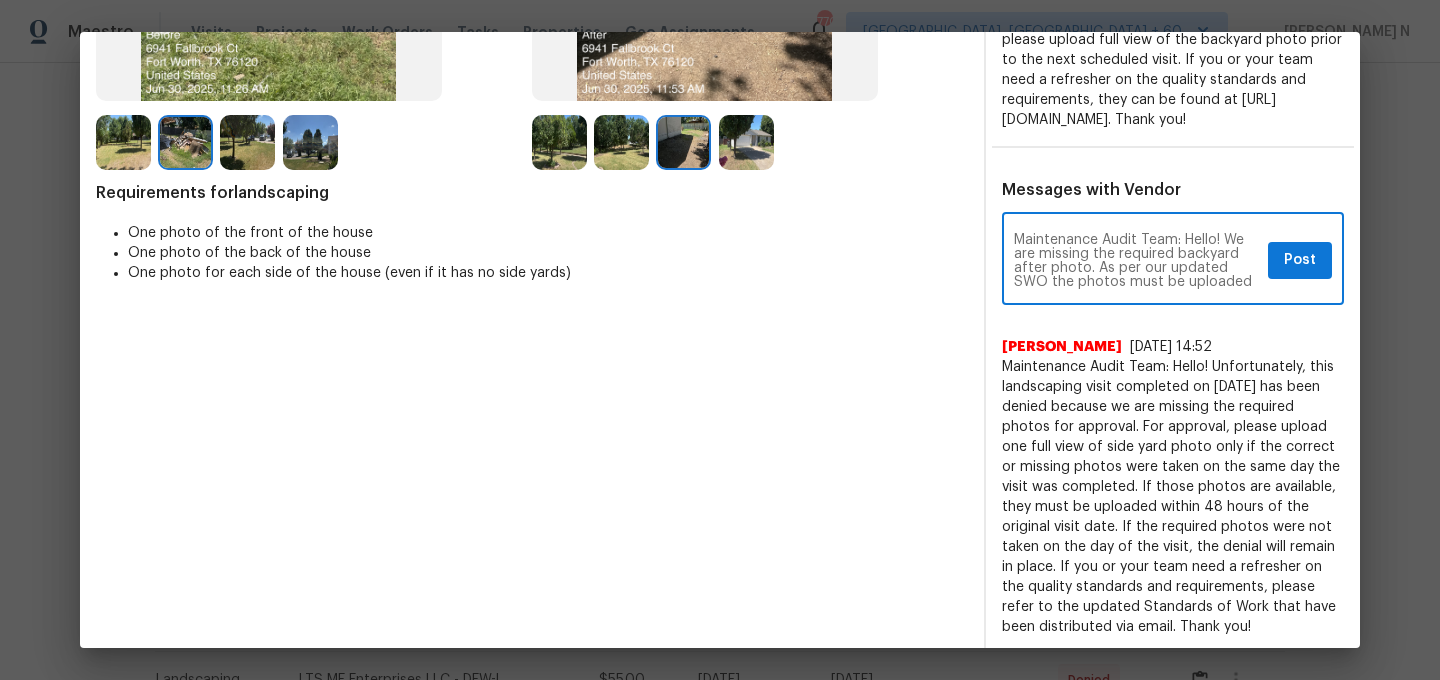 scroll, scrollTop: 112, scrollLeft: 0, axis: vertical 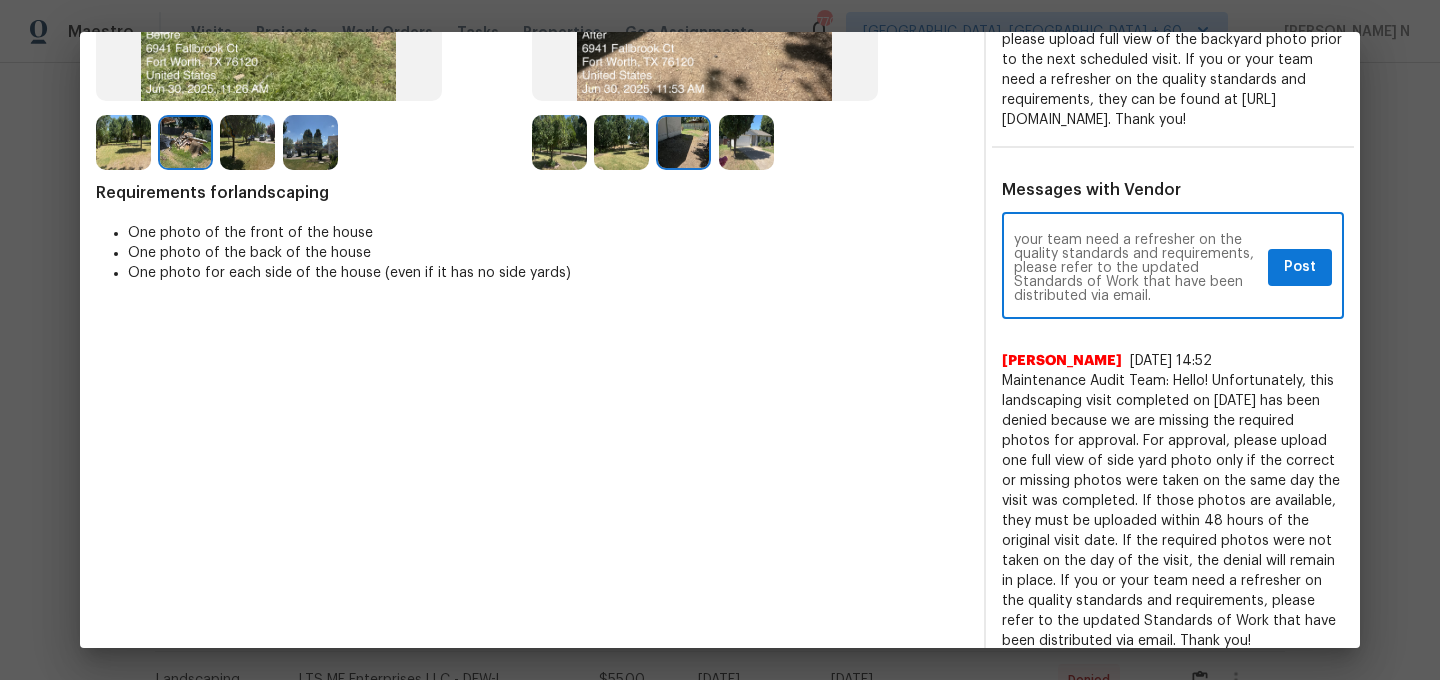 type on "Maintenance Audit Team: Hello! We are missing the required backyard after photo. As per our updated SWO the photos must be uploaded within 48 hours of the original visit date. If the required photos were not taken on the day of the visit, the denial will remain in place. If you or your team need a refresher on the quality standards and requirements, please refer to the updated Standards of Work that have been distributed via email." 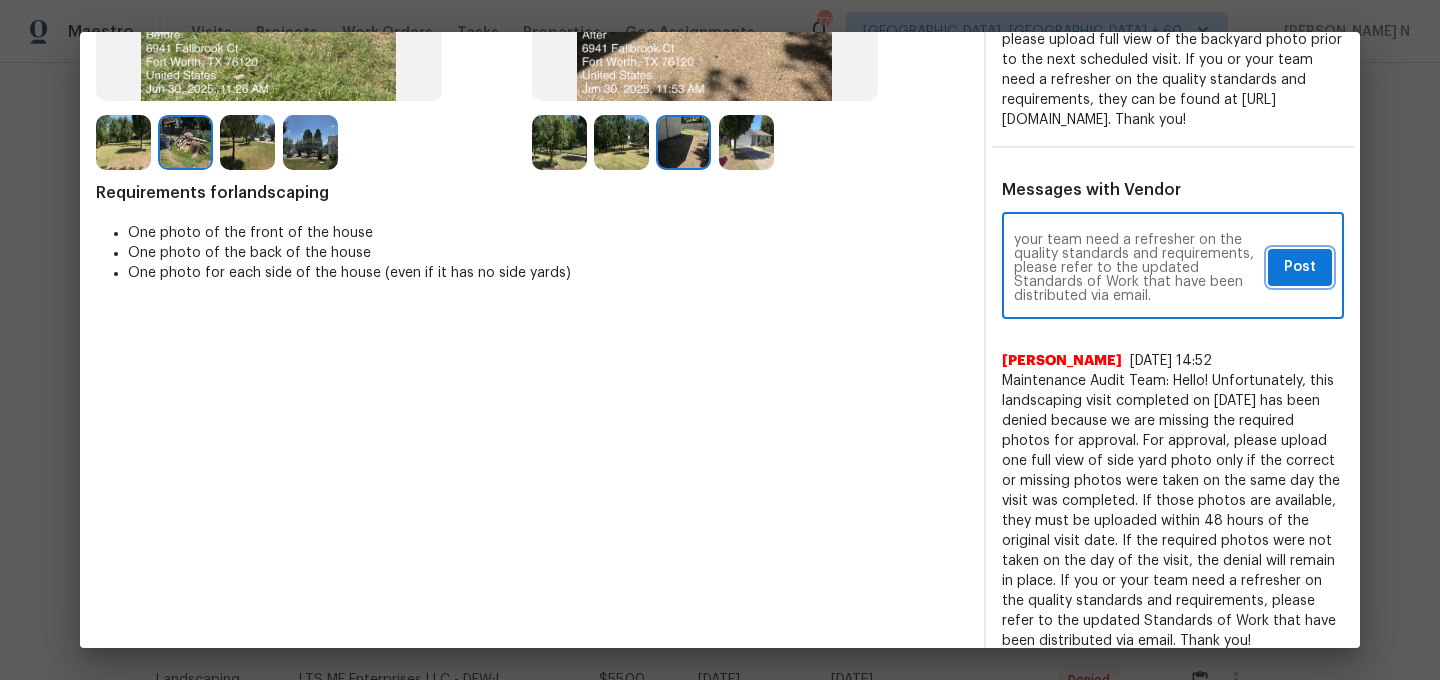 click on "Post" at bounding box center (1300, 267) 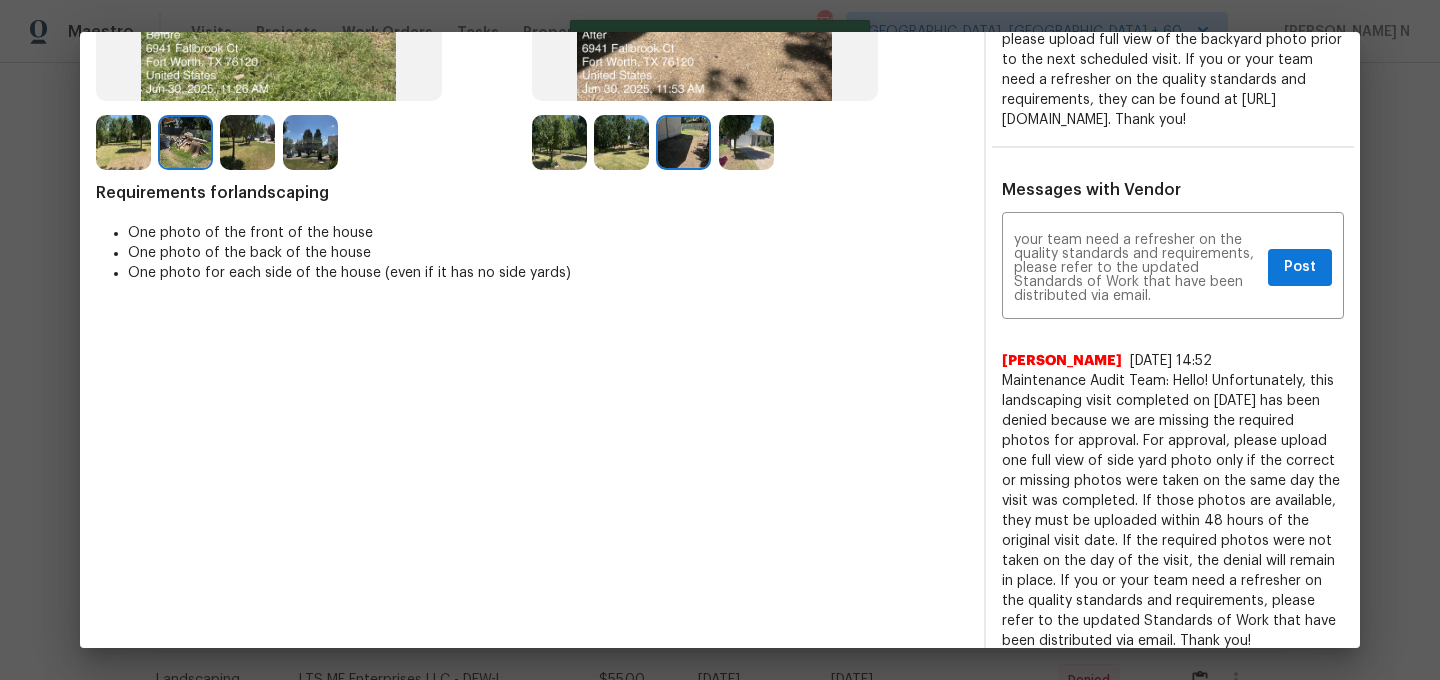 scroll, scrollTop: 312, scrollLeft: 0, axis: vertical 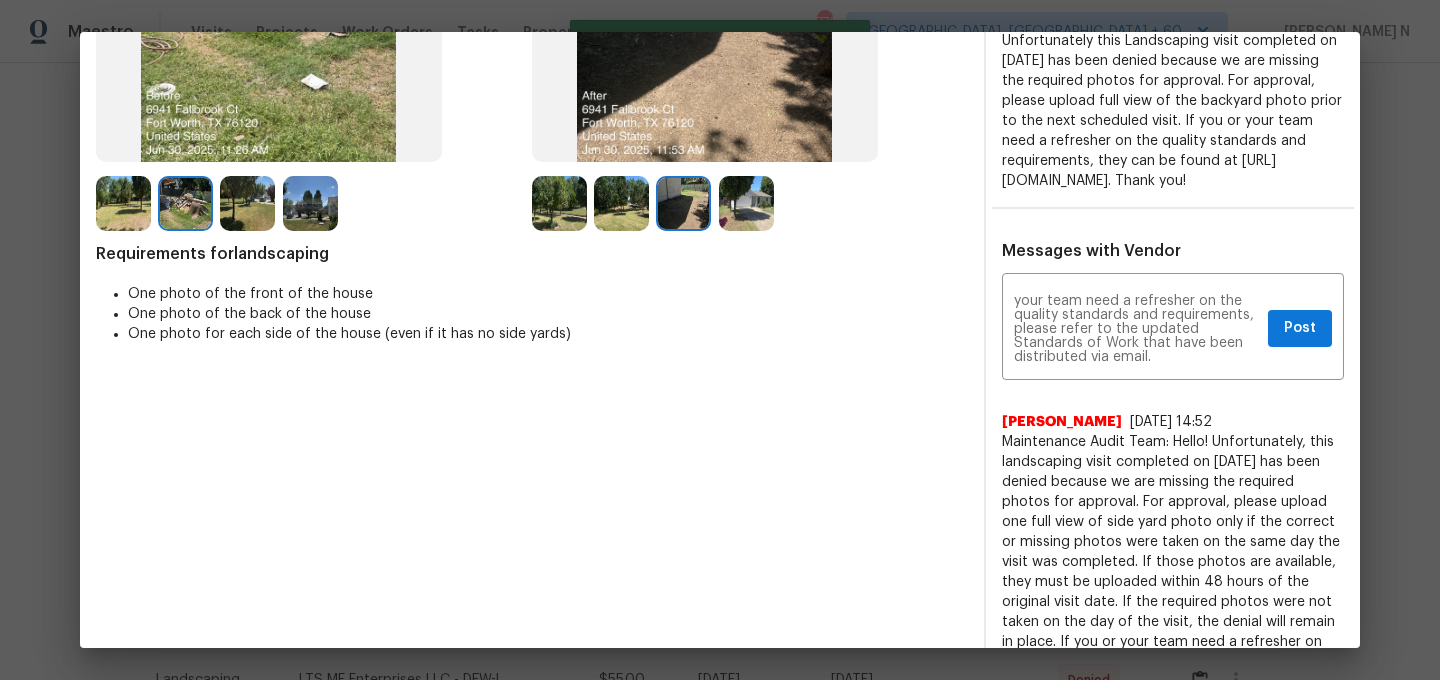 type 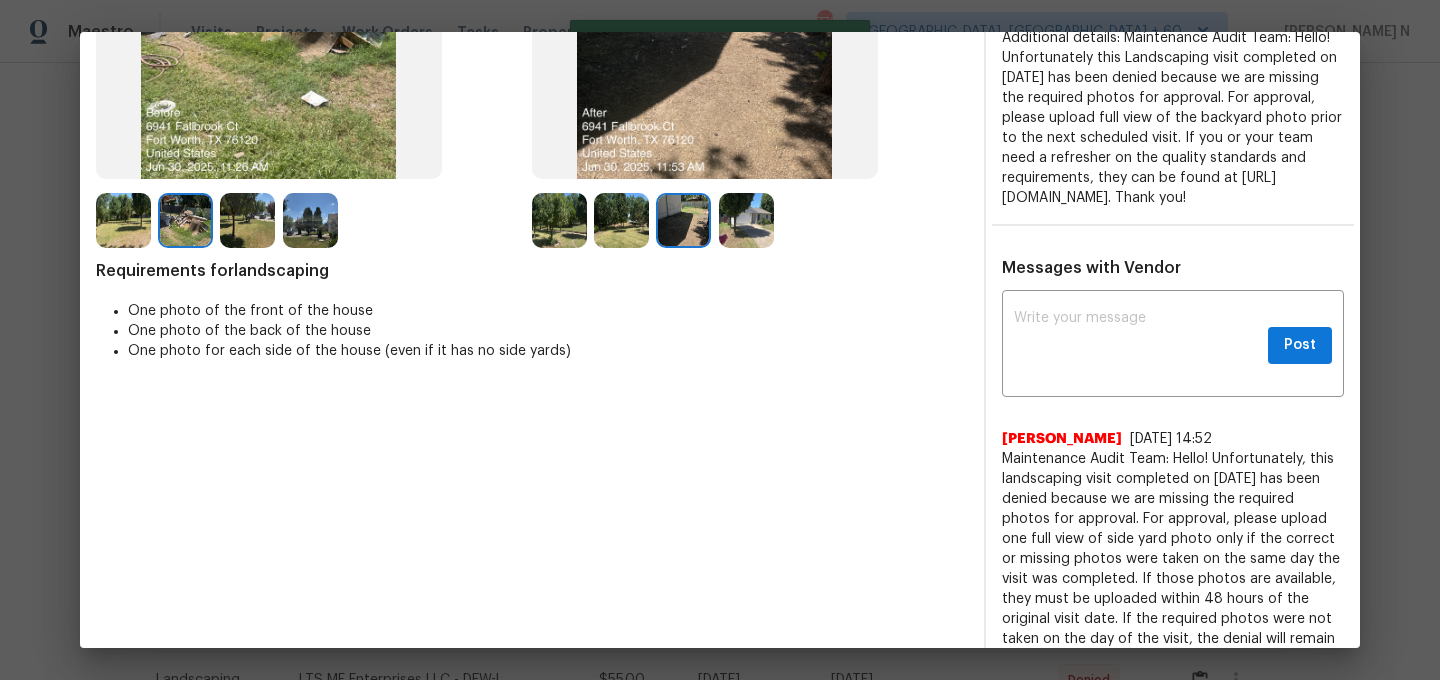 scroll, scrollTop: 0, scrollLeft: 0, axis: both 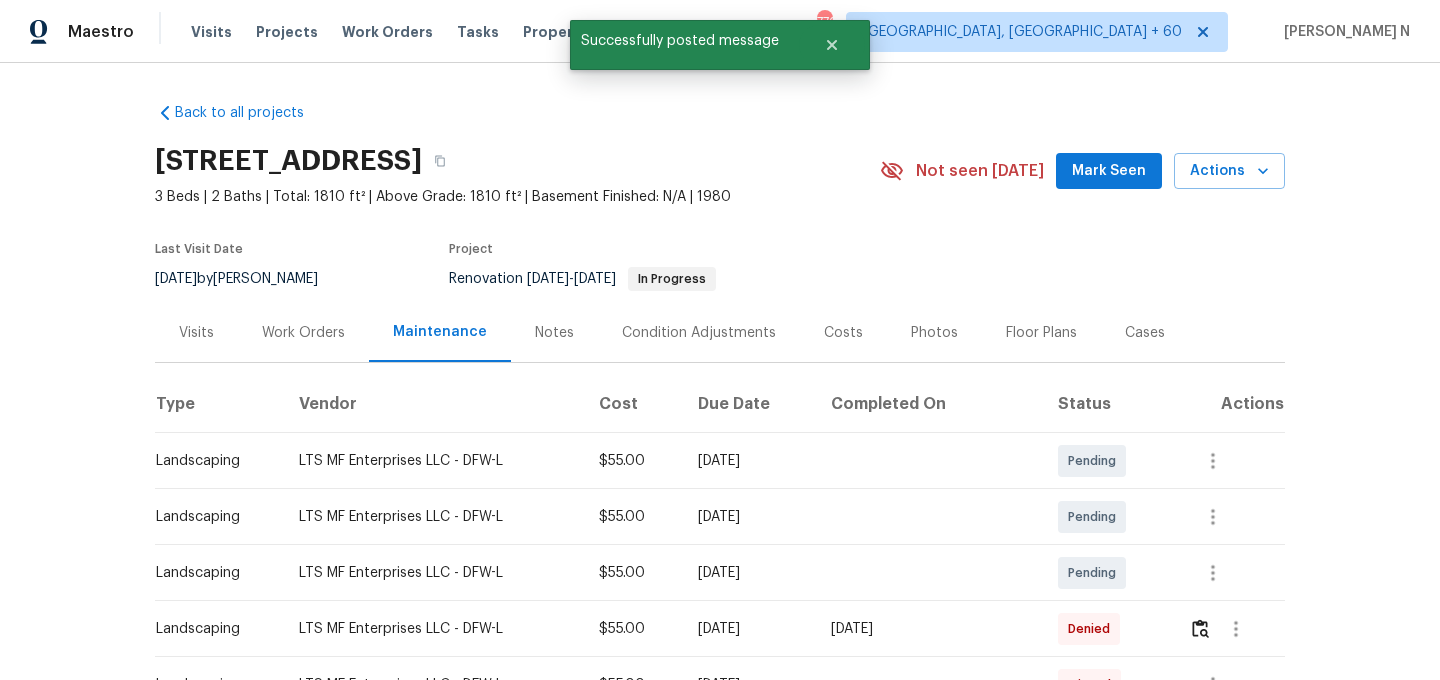 click on "6941 Fallbrook Ct, Fort Worth, TX 76120" at bounding box center (517, 161) 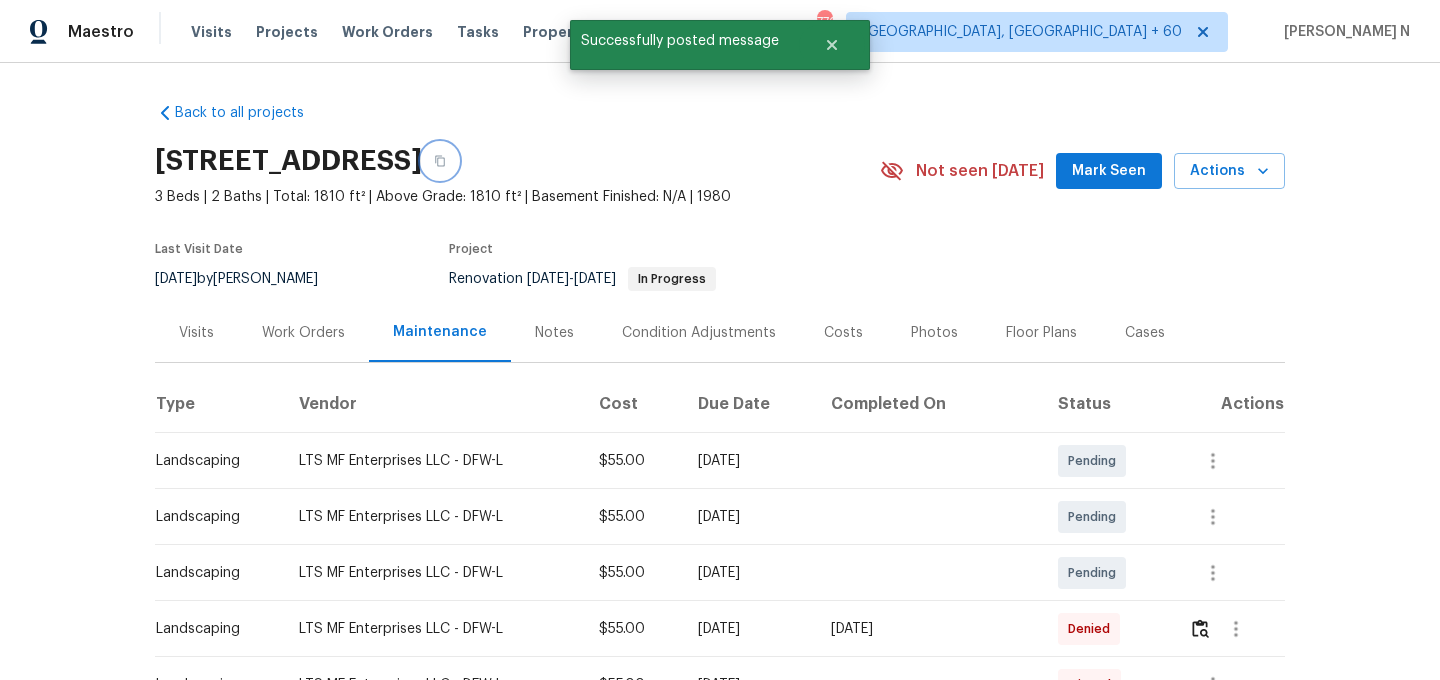 click 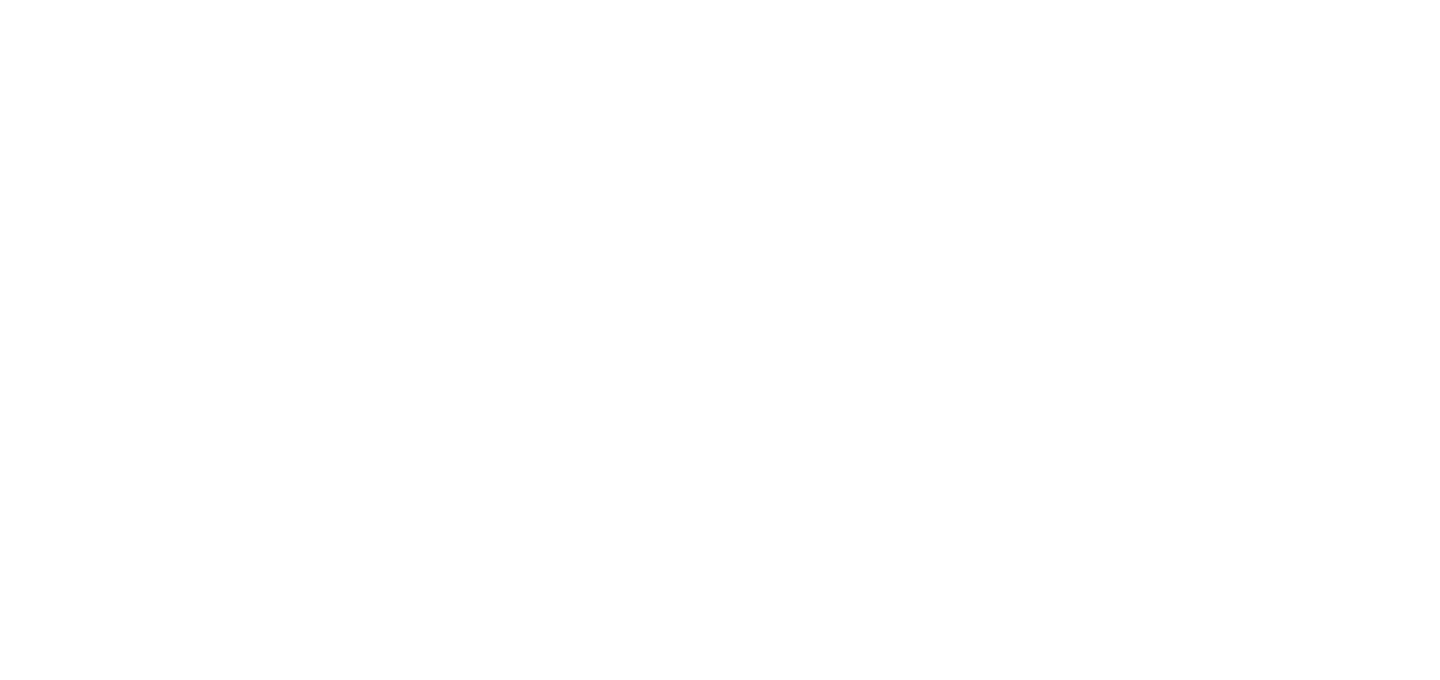 scroll, scrollTop: 0, scrollLeft: 0, axis: both 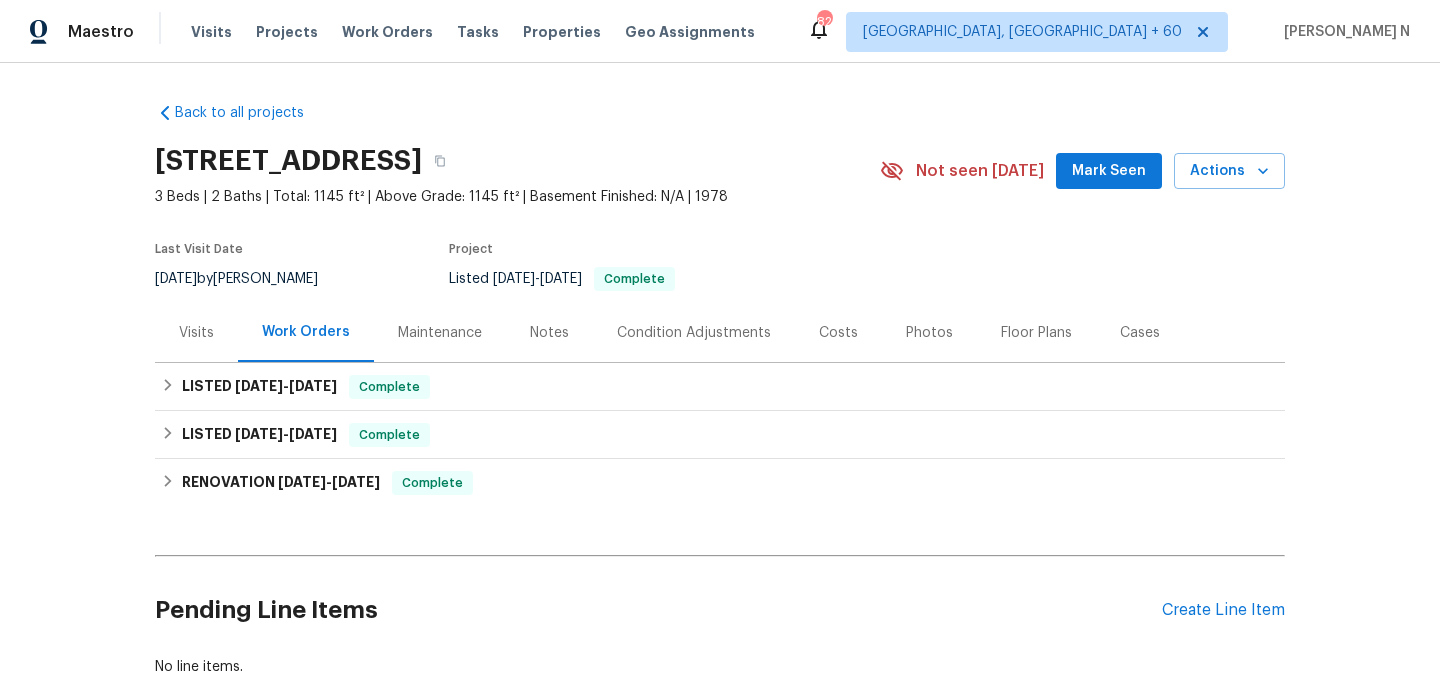 click on "Maintenance" at bounding box center [440, 333] 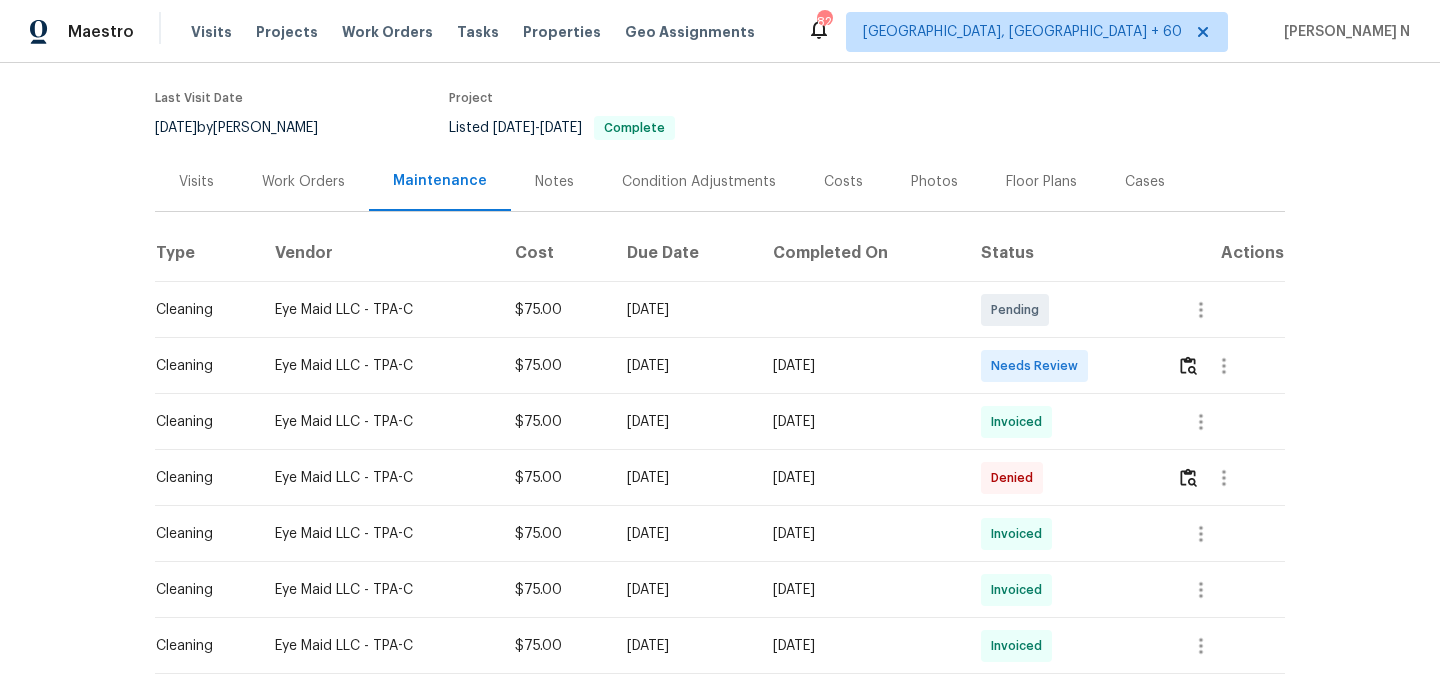 scroll, scrollTop: 207, scrollLeft: 0, axis: vertical 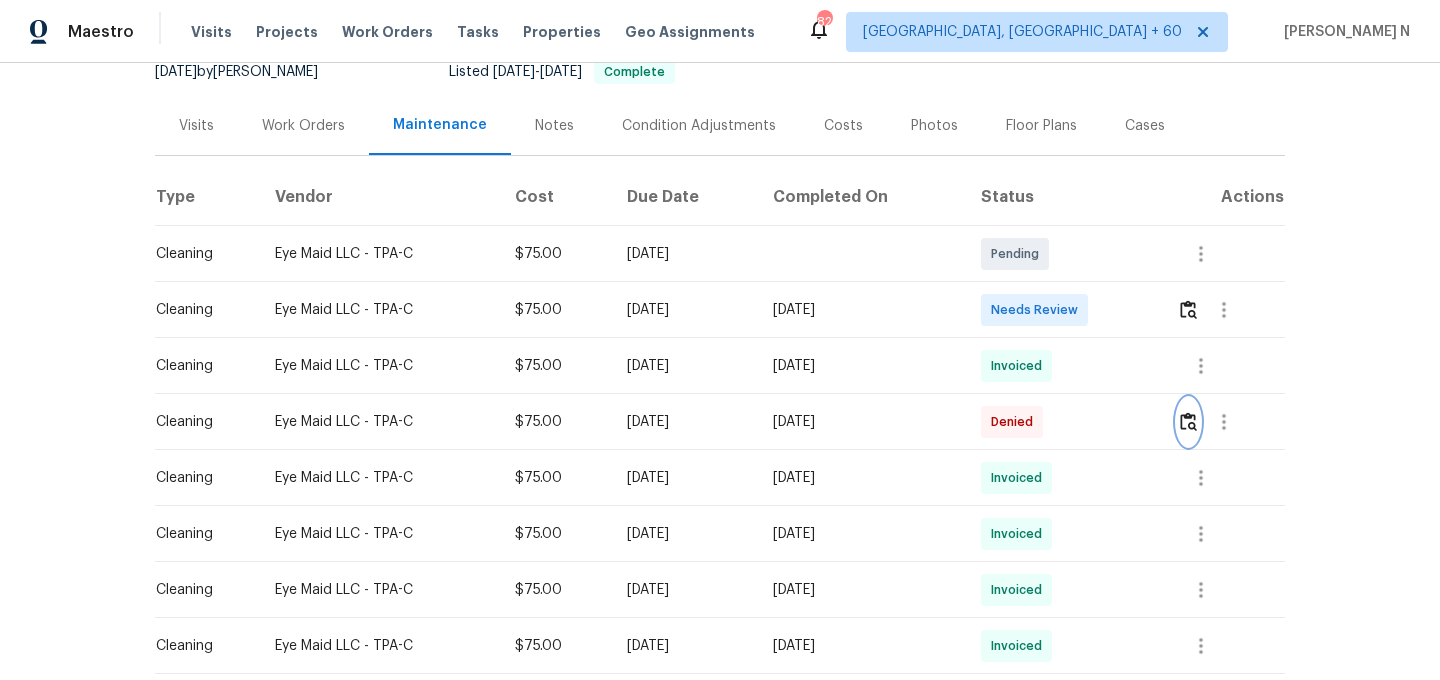 click at bounding box center (1188, 421) 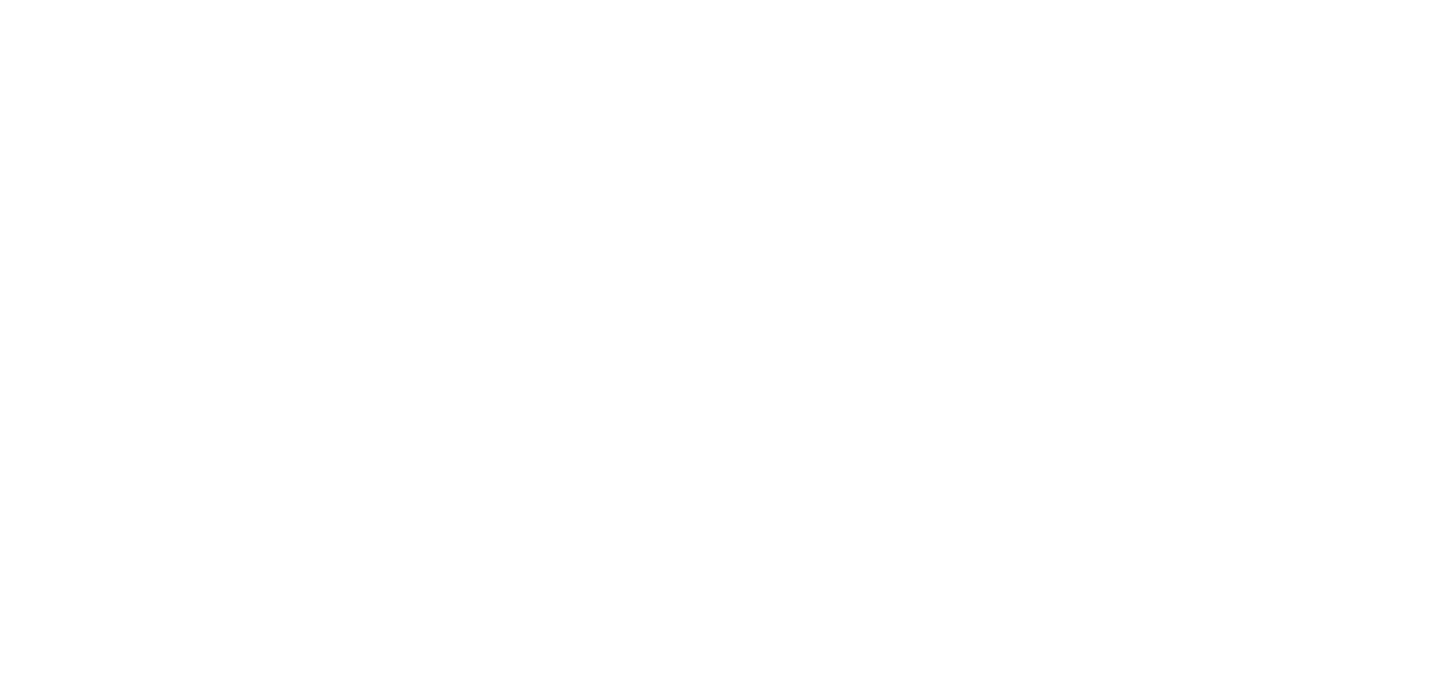 scroll, scrollTop: 0, scrollLeft: 0, axis: both 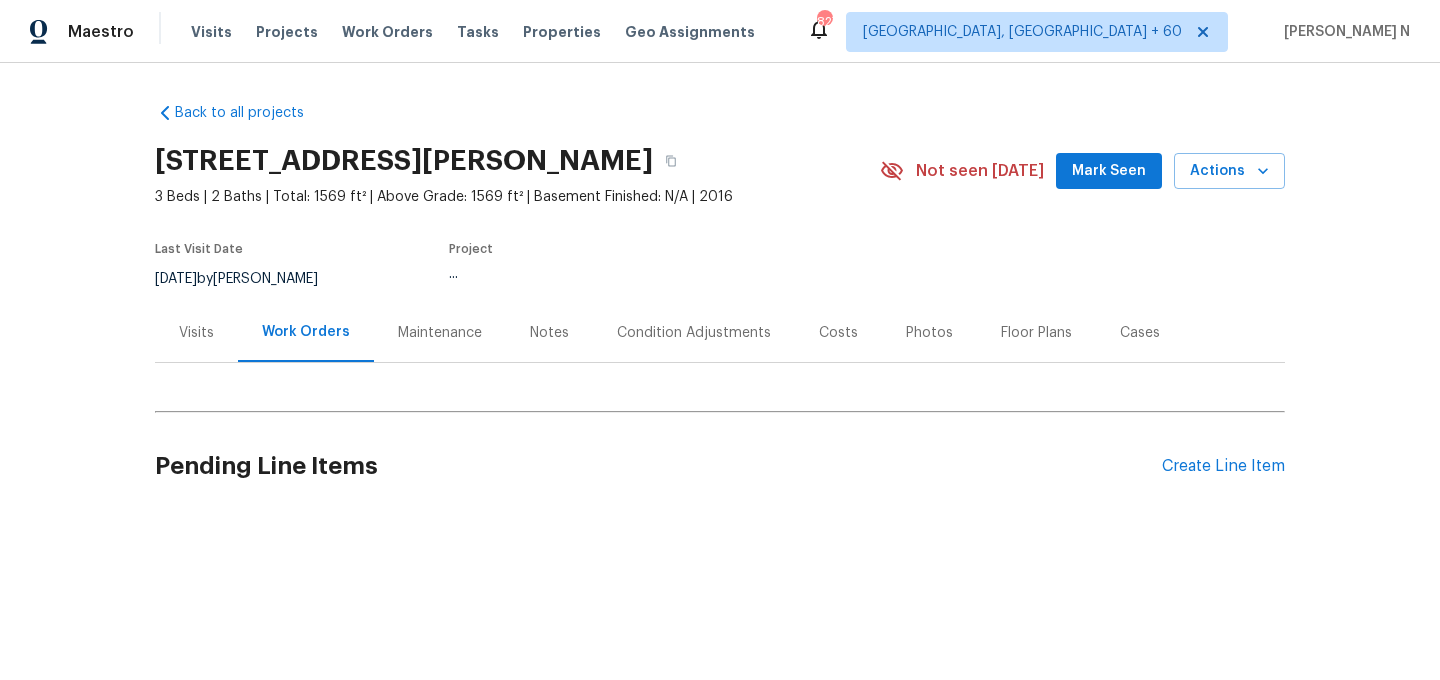 click on "Maintenance" at bounding box center (440, 333) 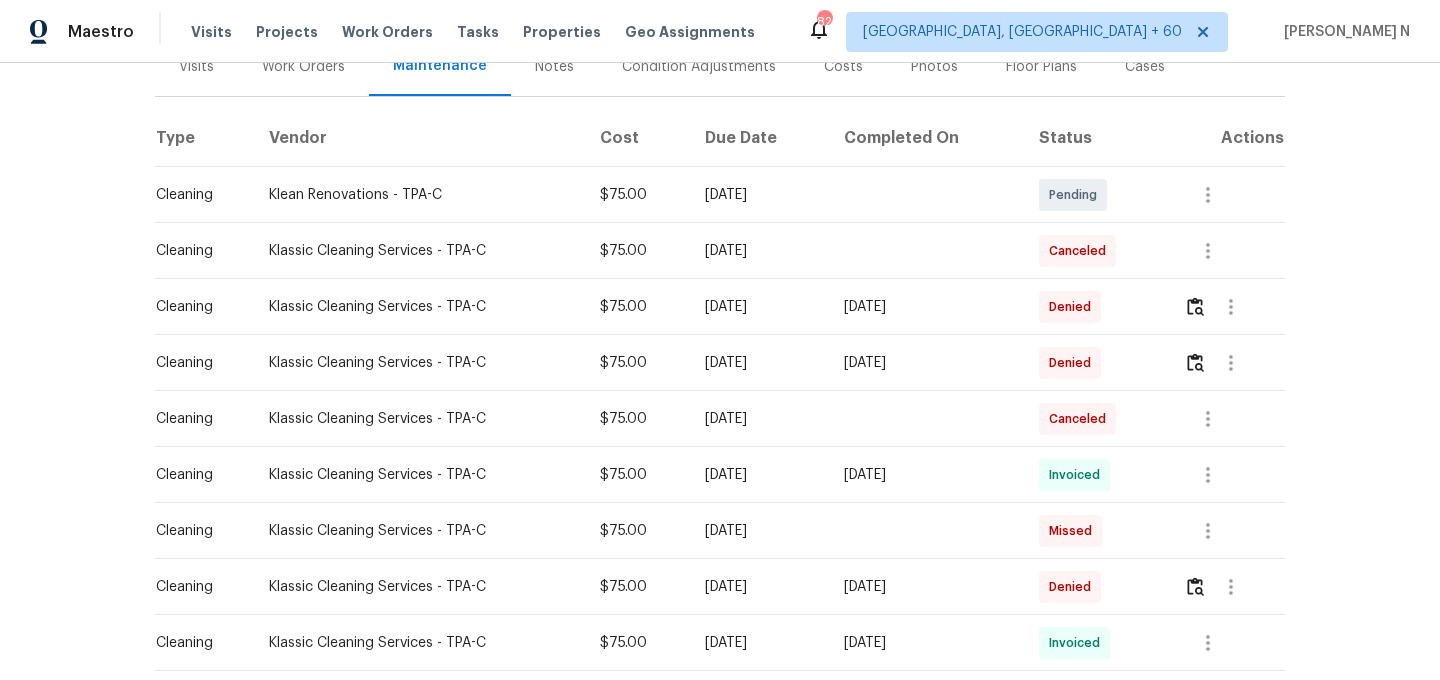scroll, scrollTop: 317, scrollLeft: 0, axis: vertical 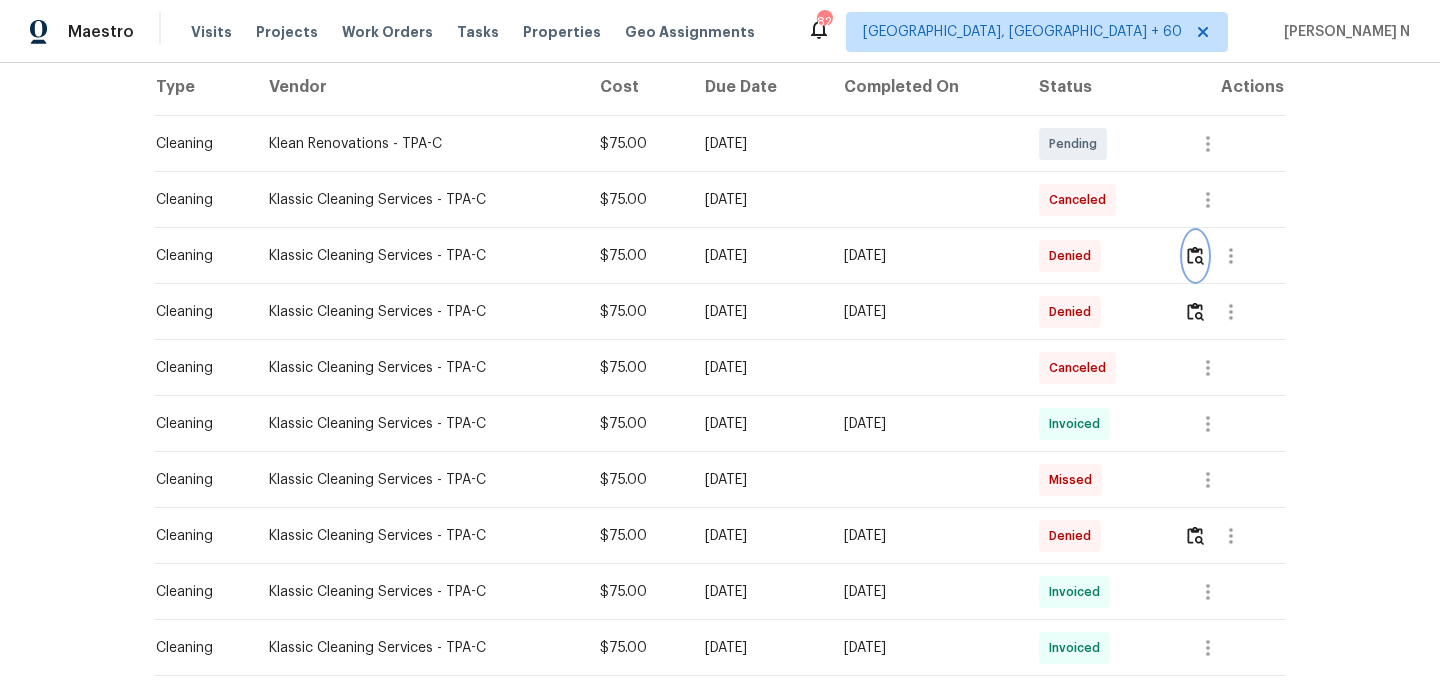 click at bounding box center (1195, 255) 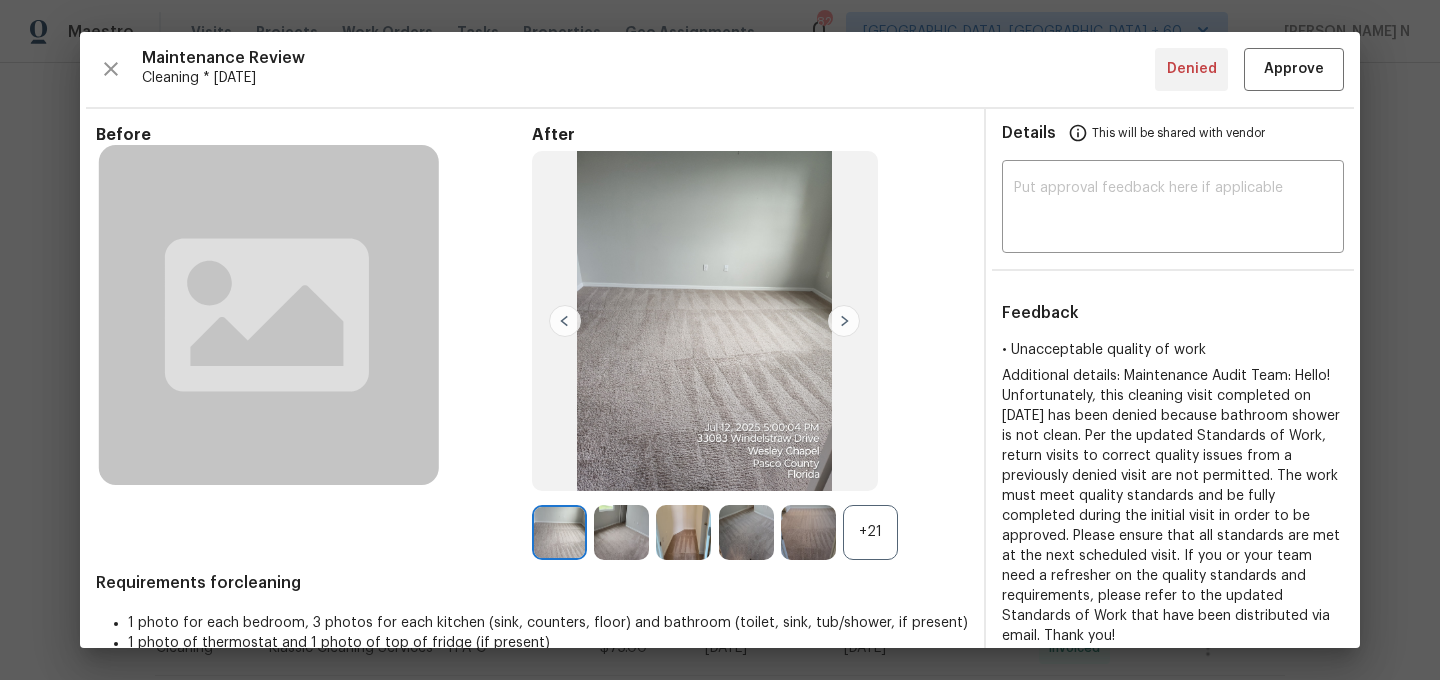 click on "+21" at bounding box center (870, 532) 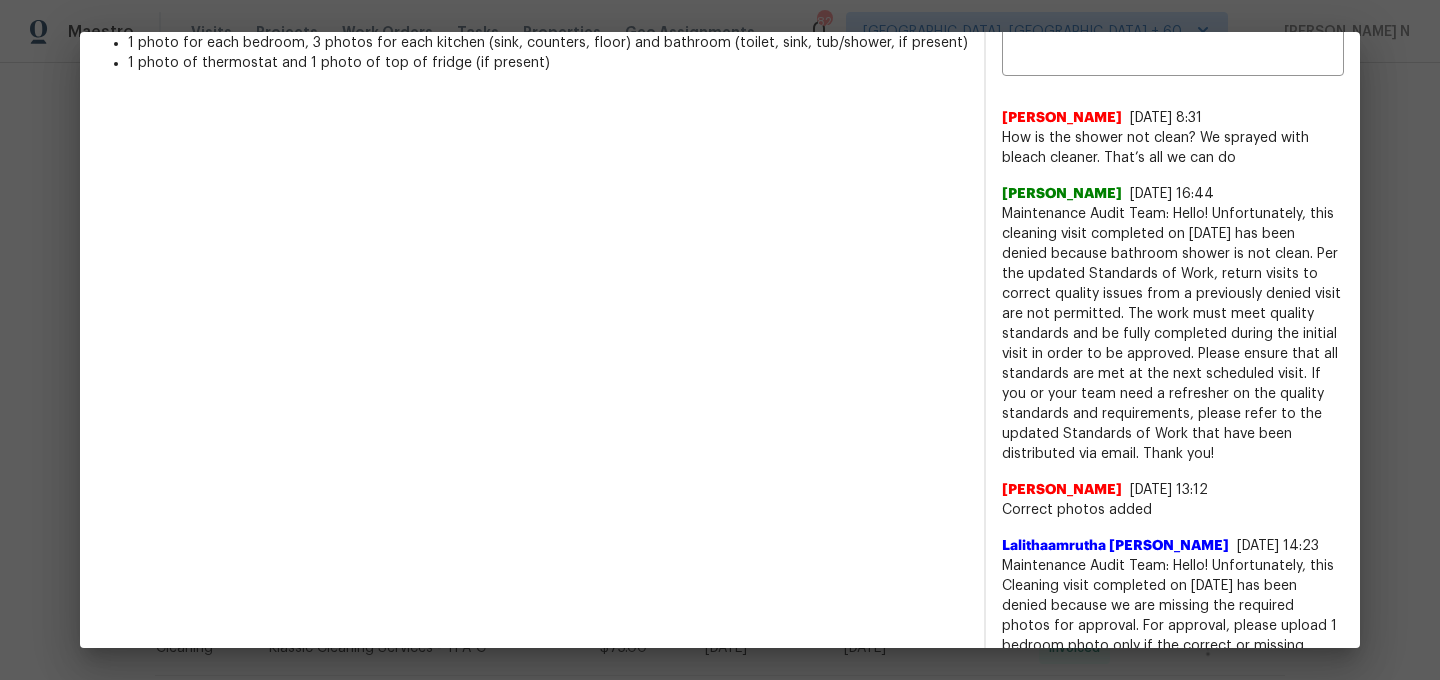 scroll, scrollTop: 928, scrollLeft: 0, axis: vertical 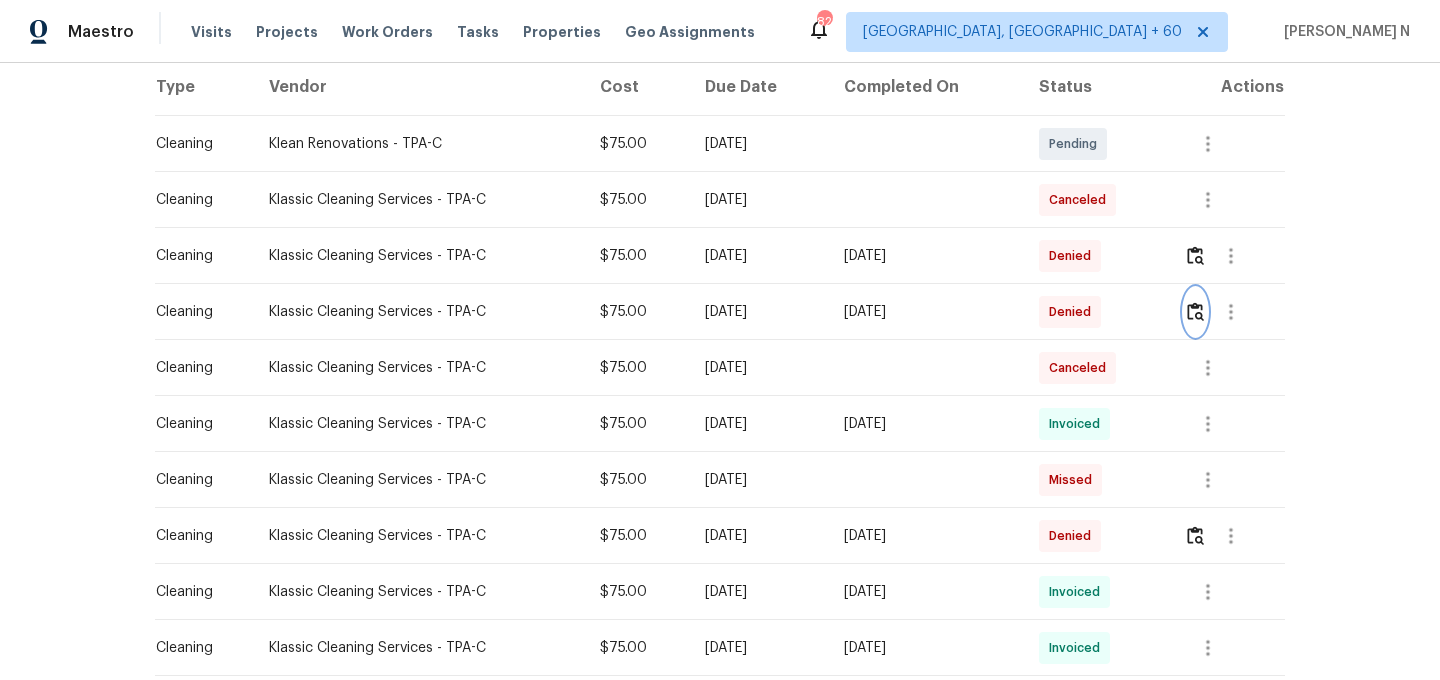 click at bounding box center (1195, 311) 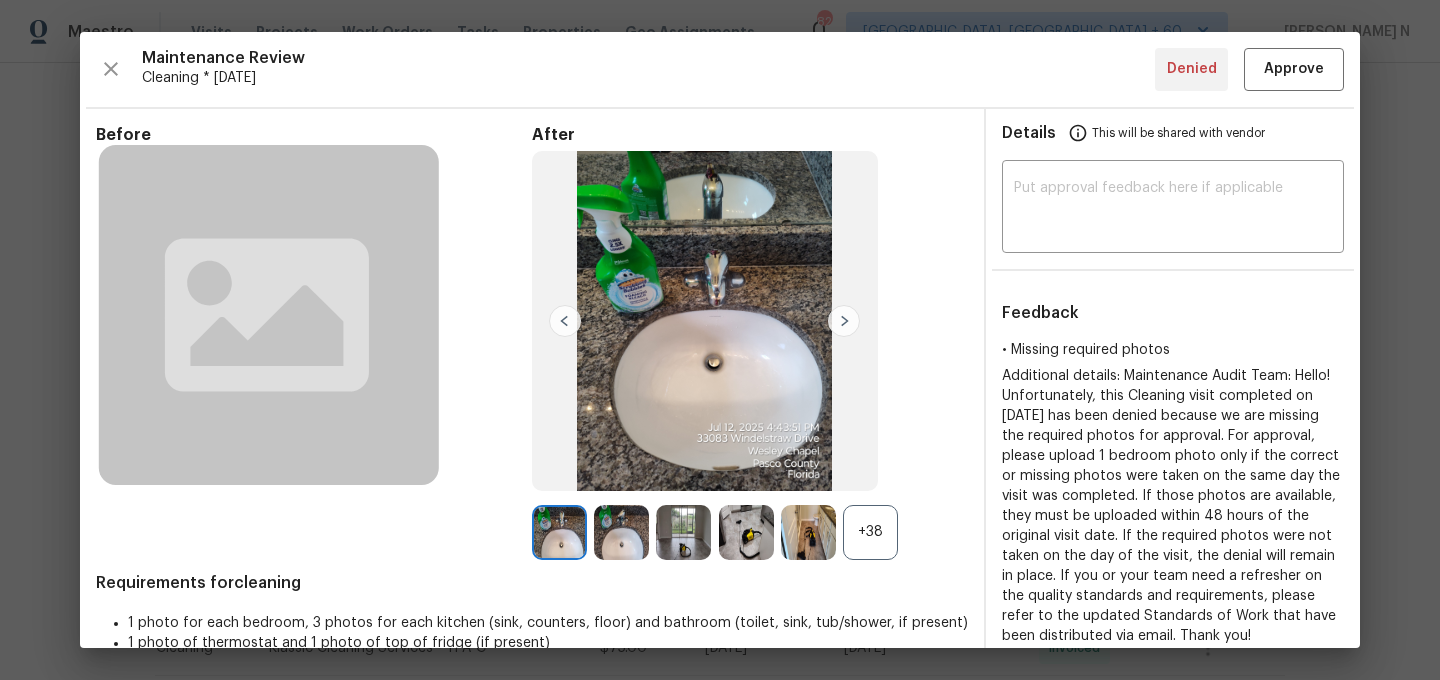 click on "+38" at bounding box center (870, 532) 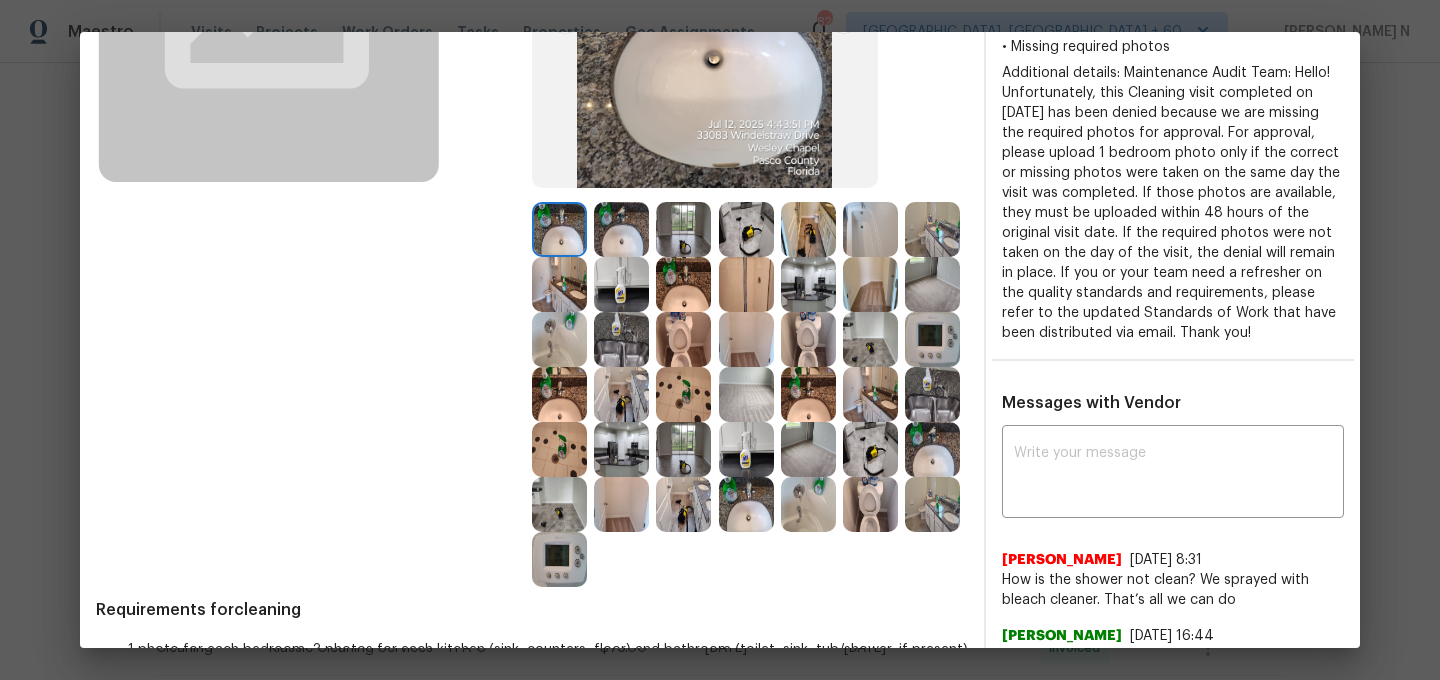 scroll, scrollTop: 266, scrollLeft: 0, axis: vertical 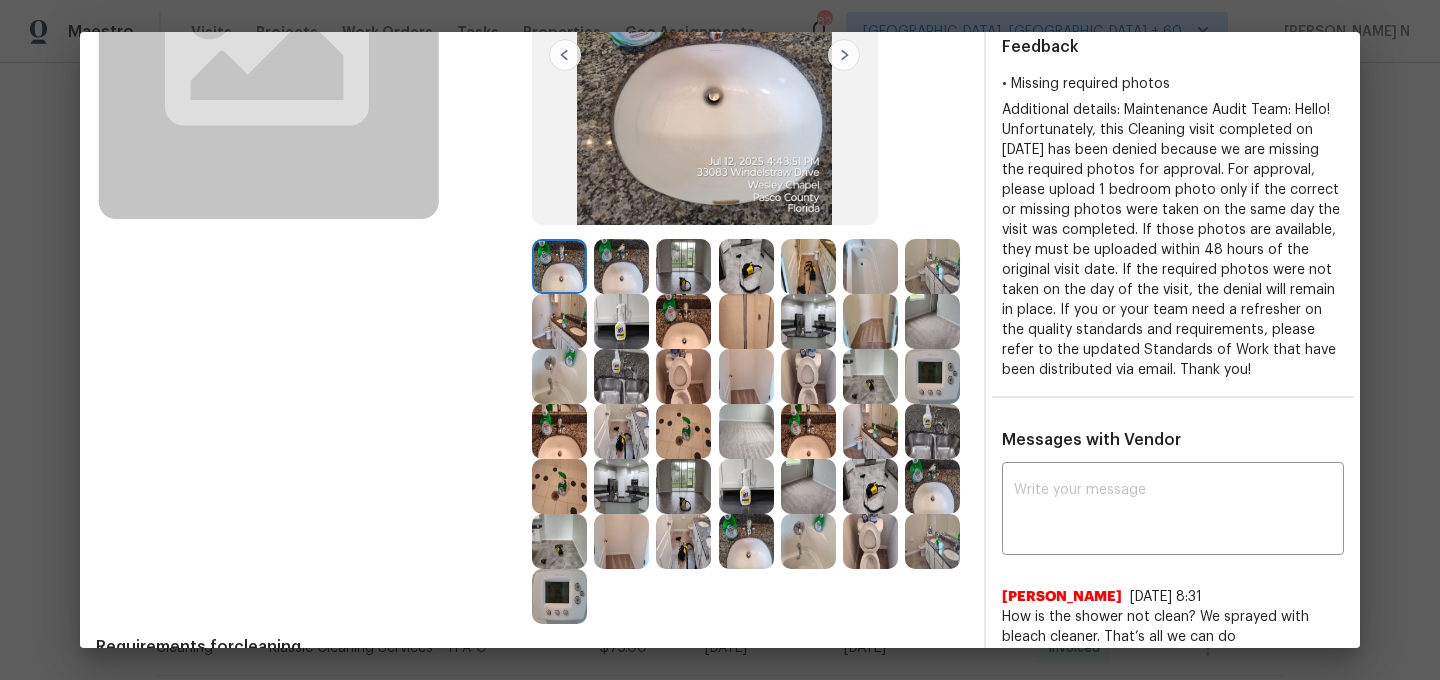 click at bounding box center [683, 266] 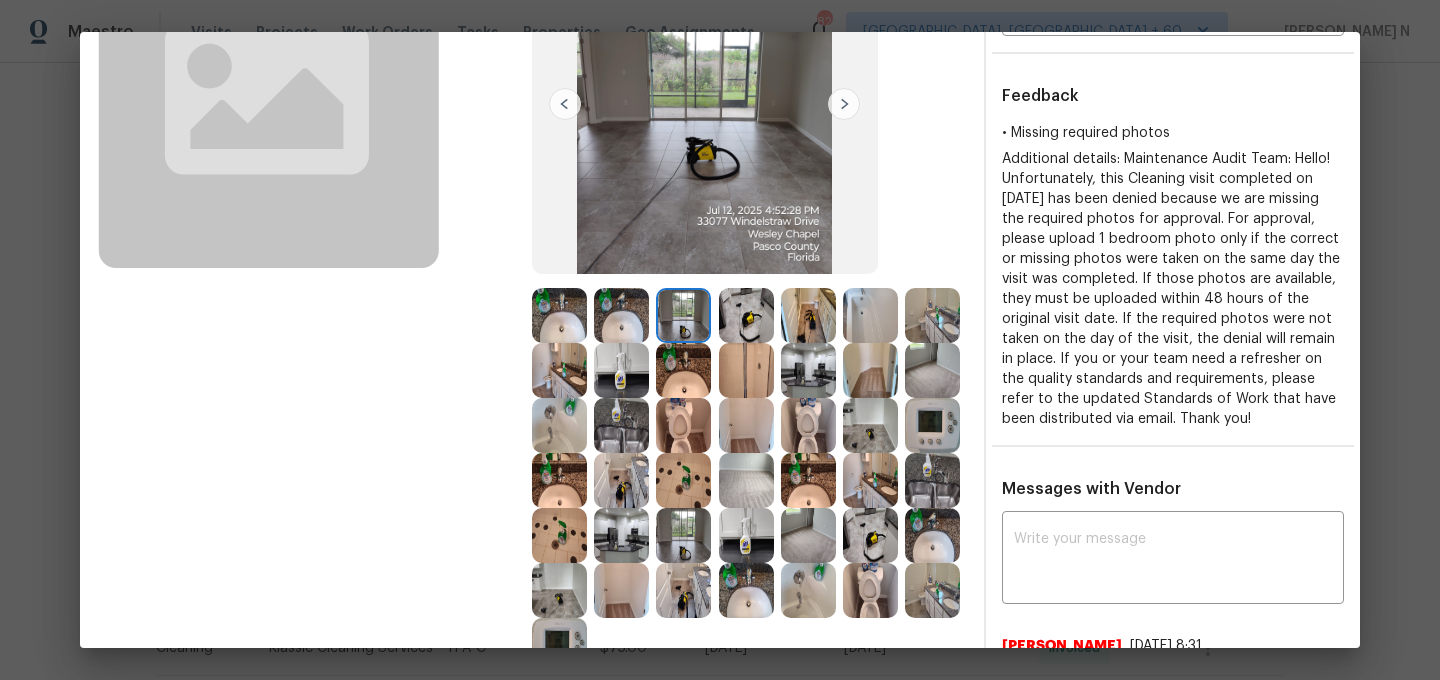 scroll, scrollTop: 175, scrollLeft: 0, axis: vertical 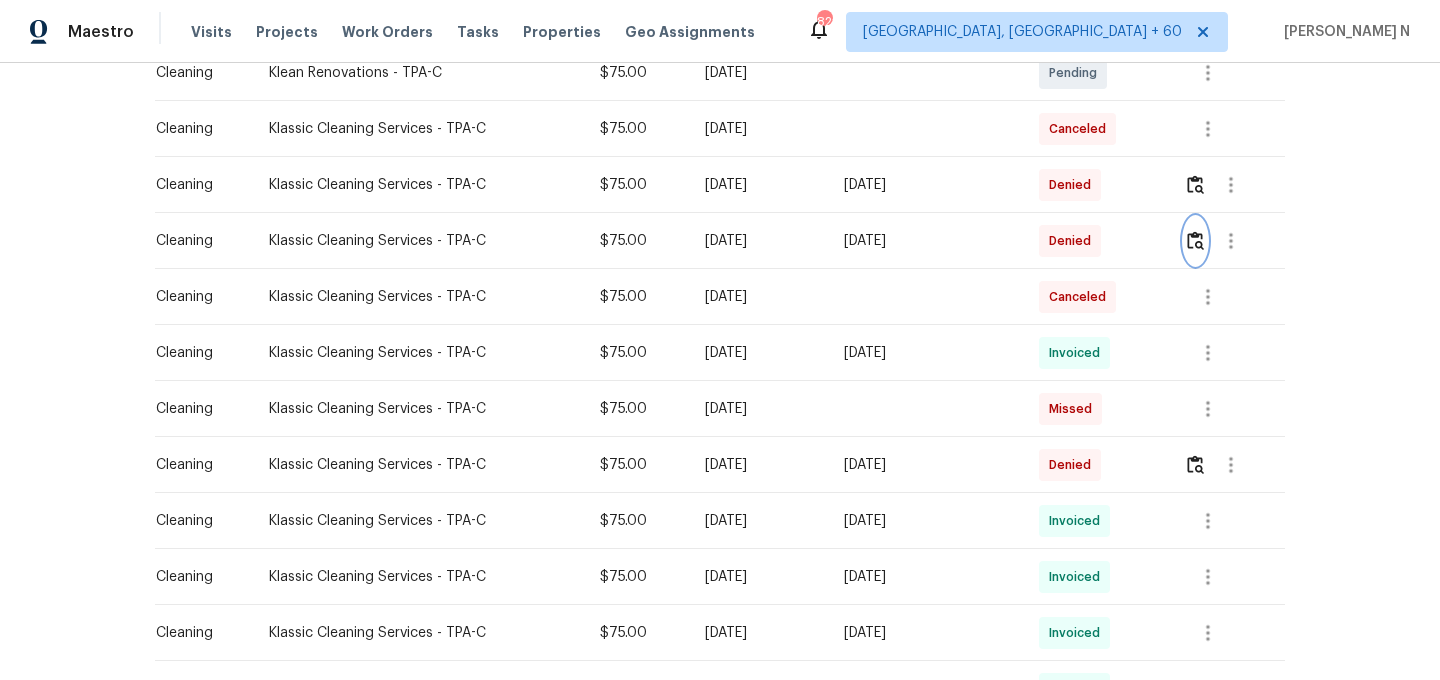 click at bounding box center (1195, 240) 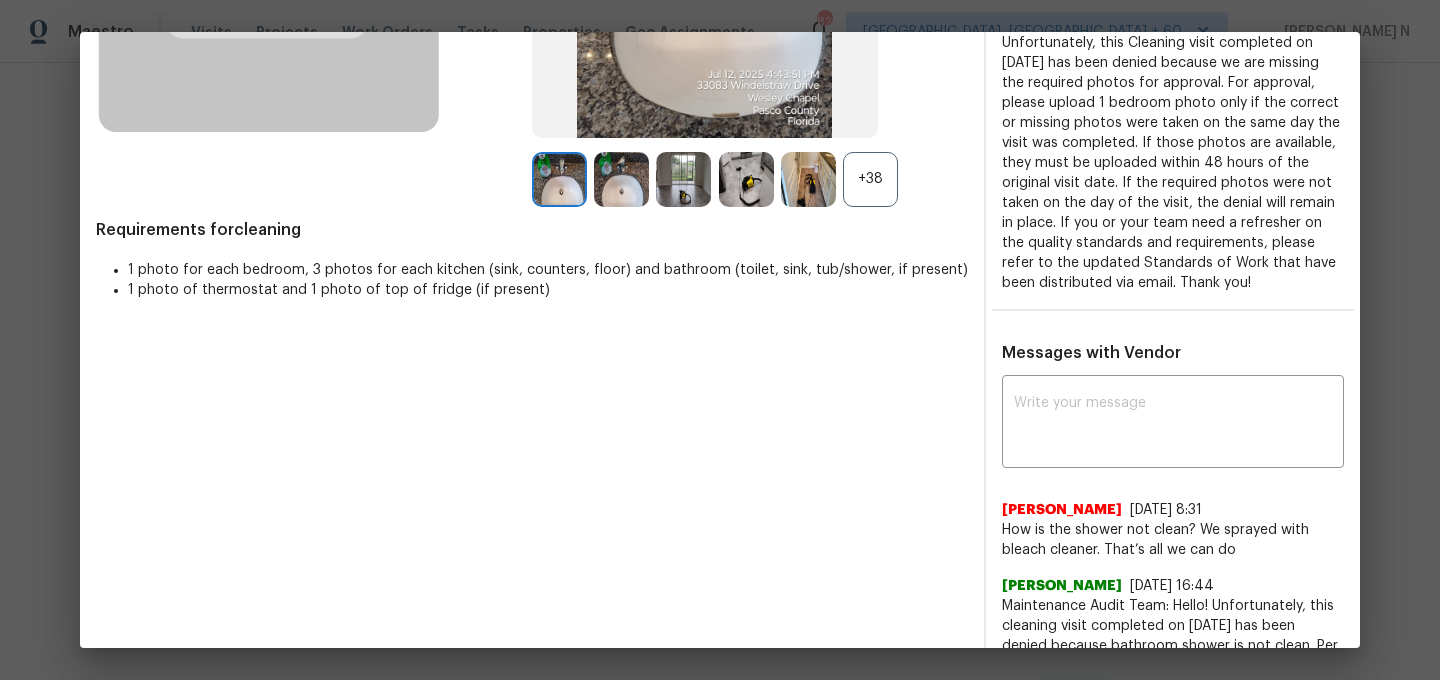 scroll, scrollTop: 360, scrollLeft: 0, axis: vertical 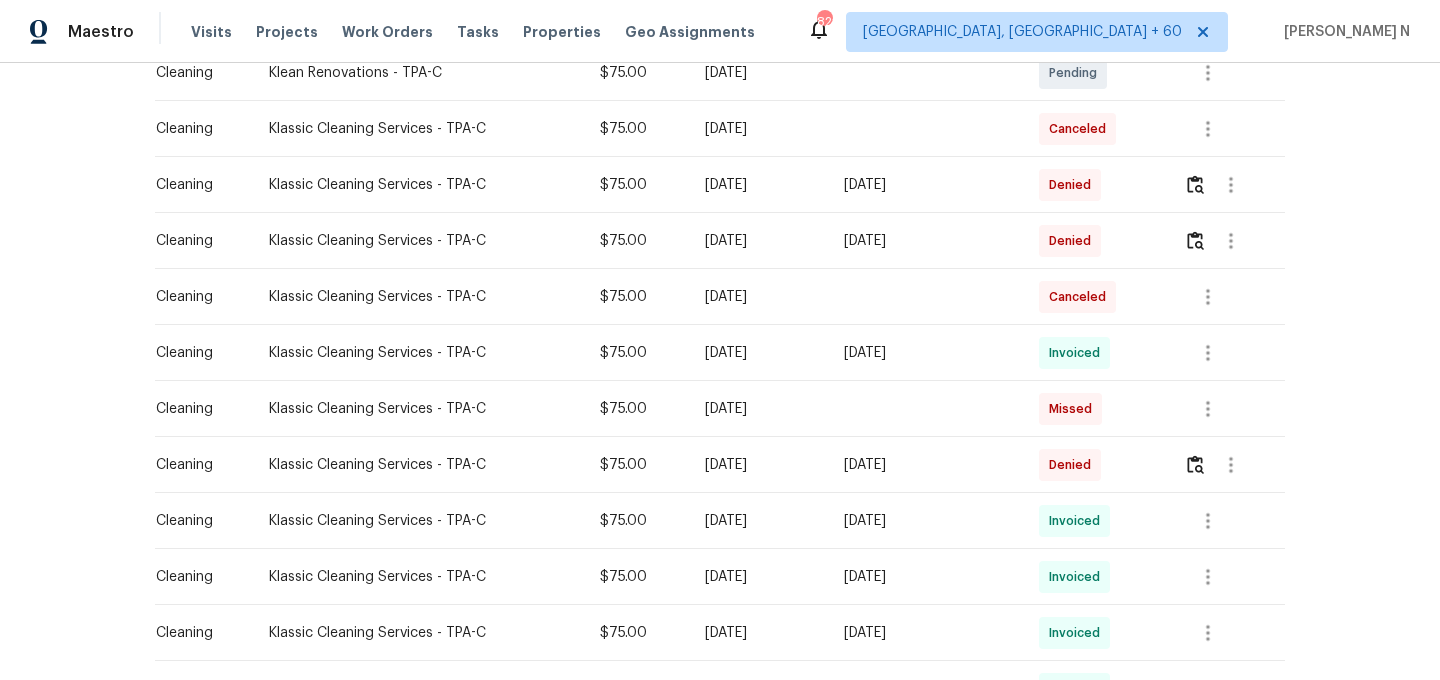 click at bounding box center [1226, 185] 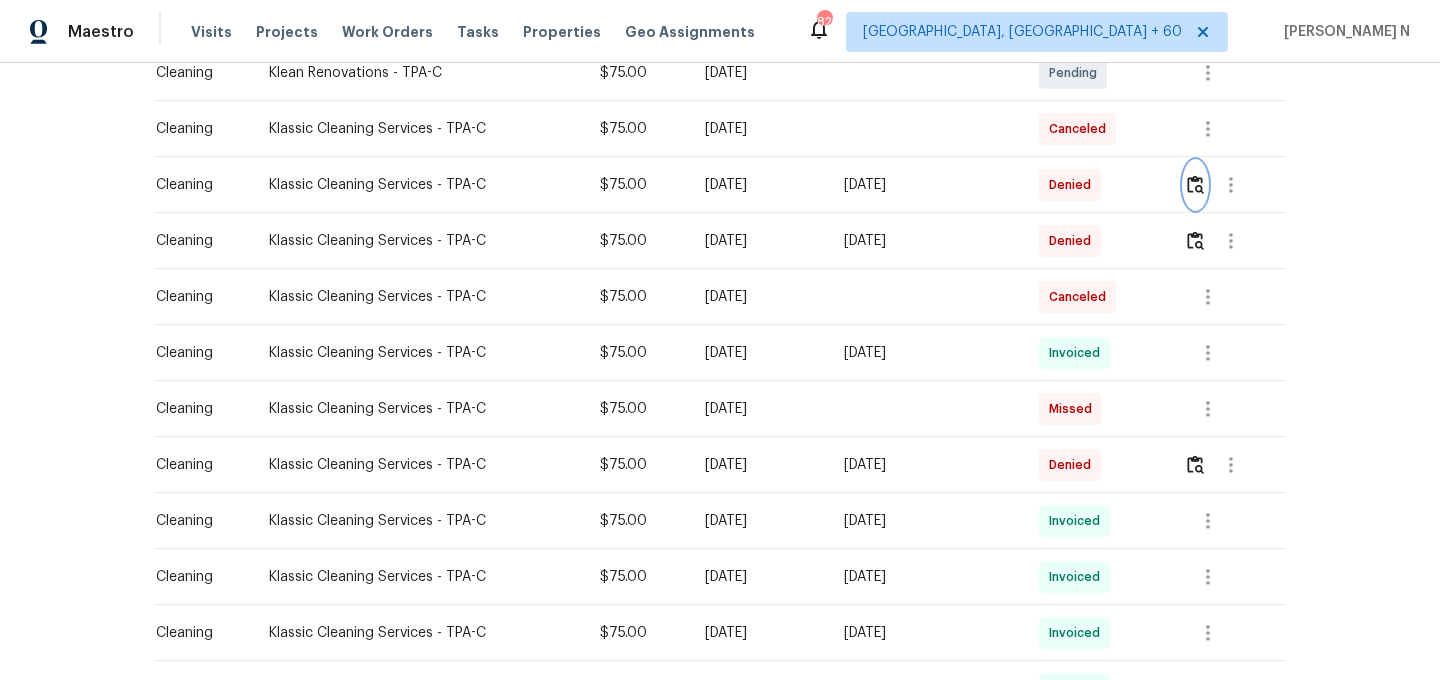 click at bounding box center [1195, 184] 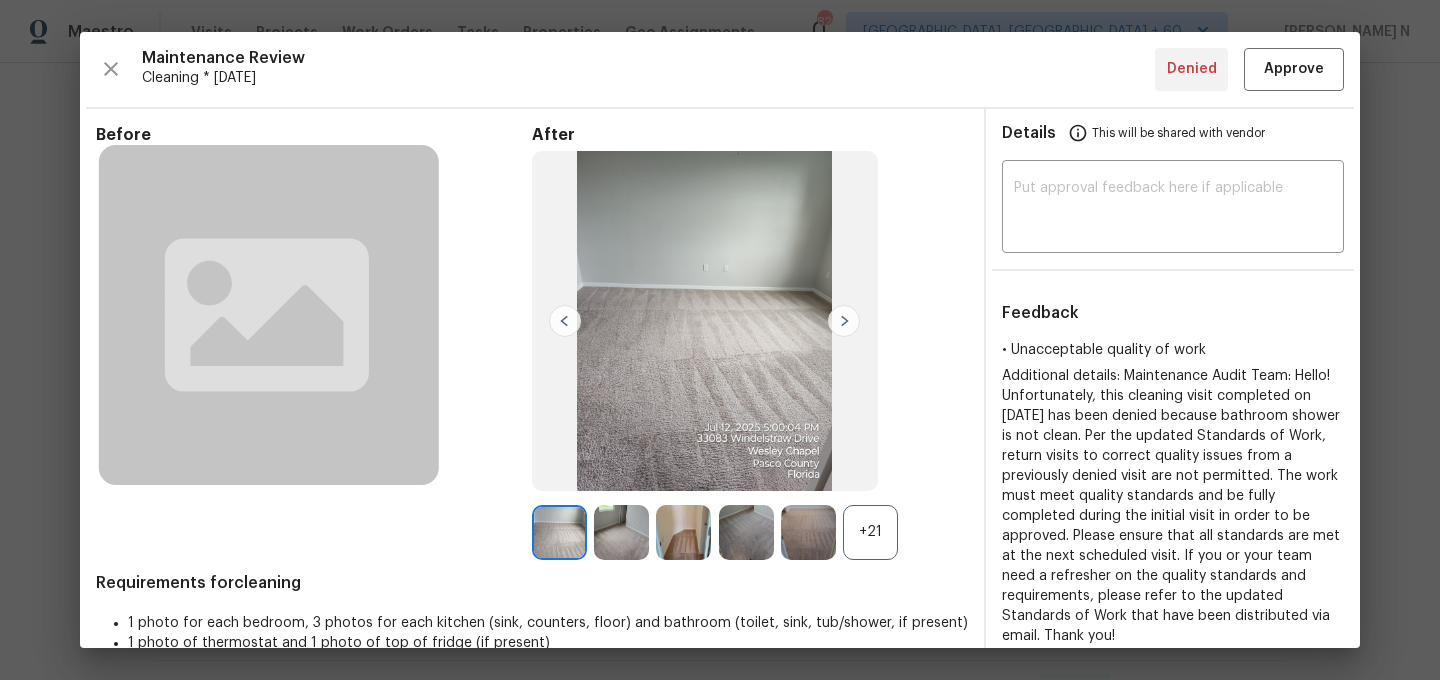 click on "+21" at bounding box center (870, 532) 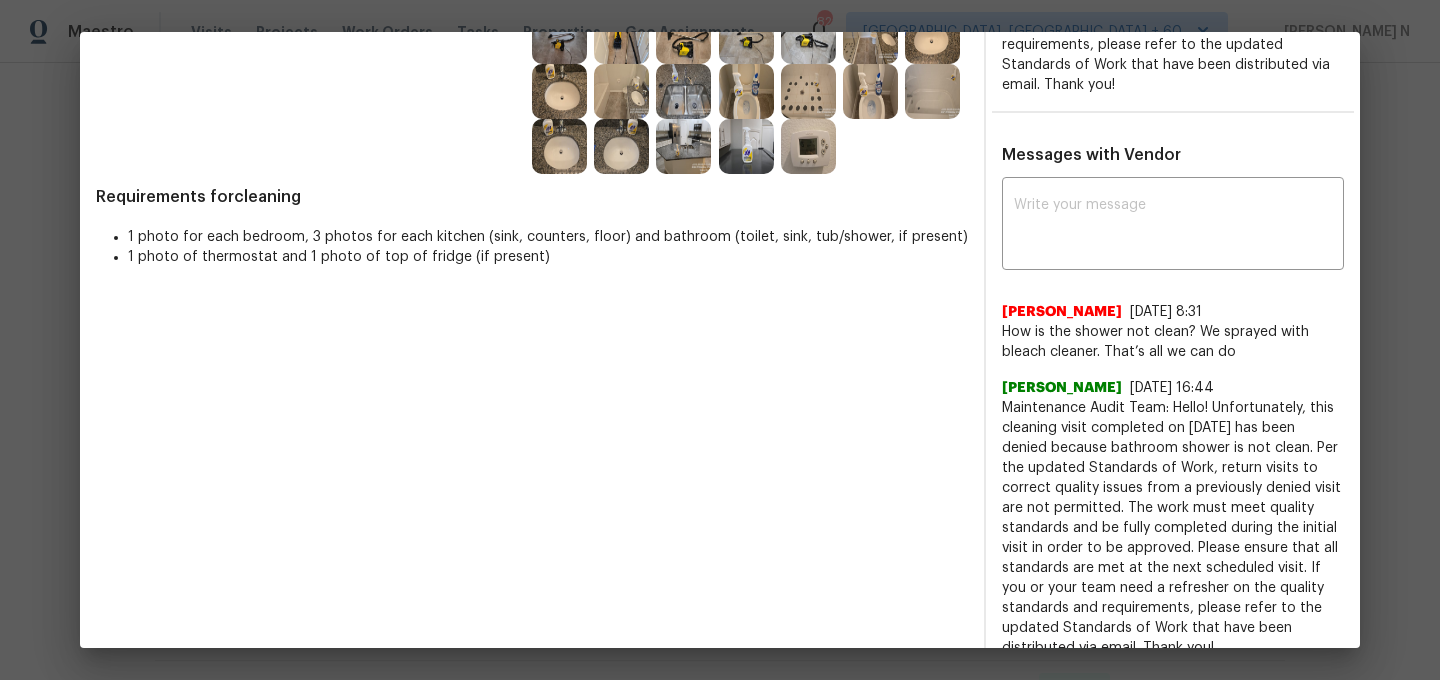 scroll, scrollTop: 149, scrollLeft: 0, axis: vertical 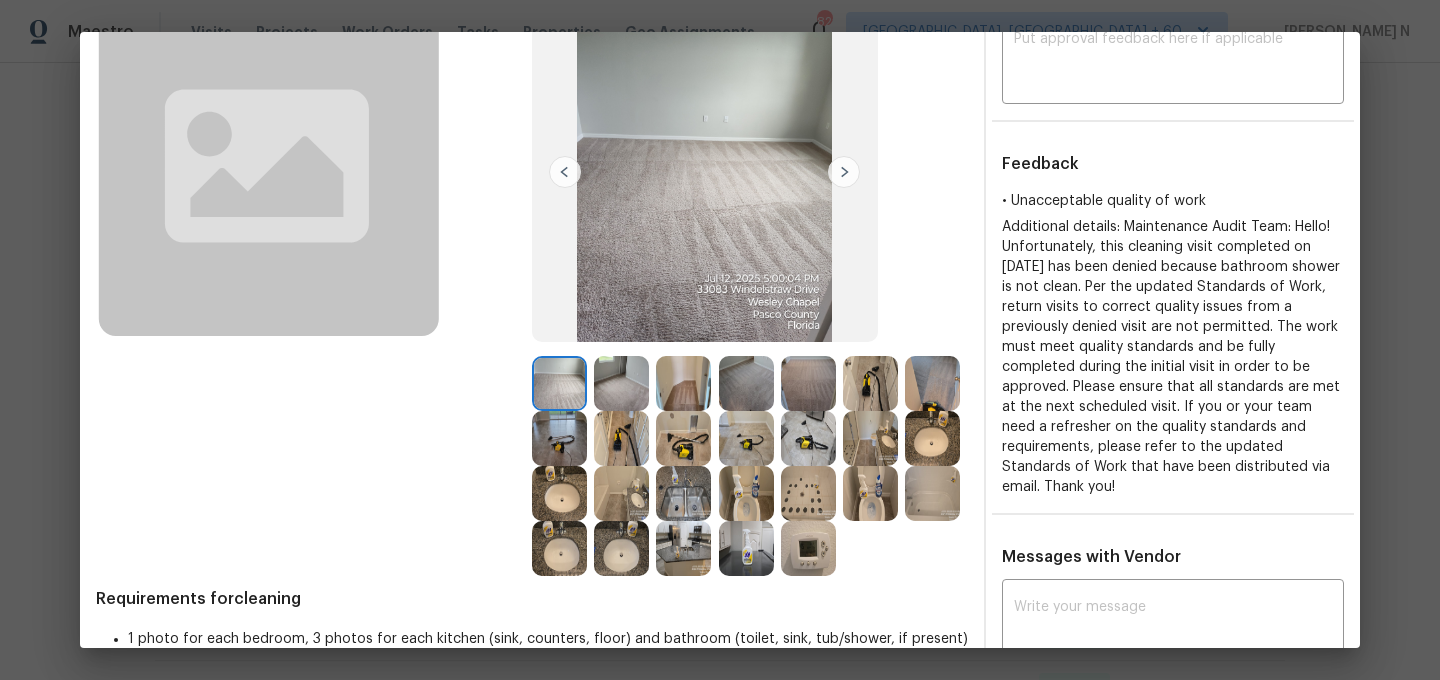 click at bounding box center [621, 383] 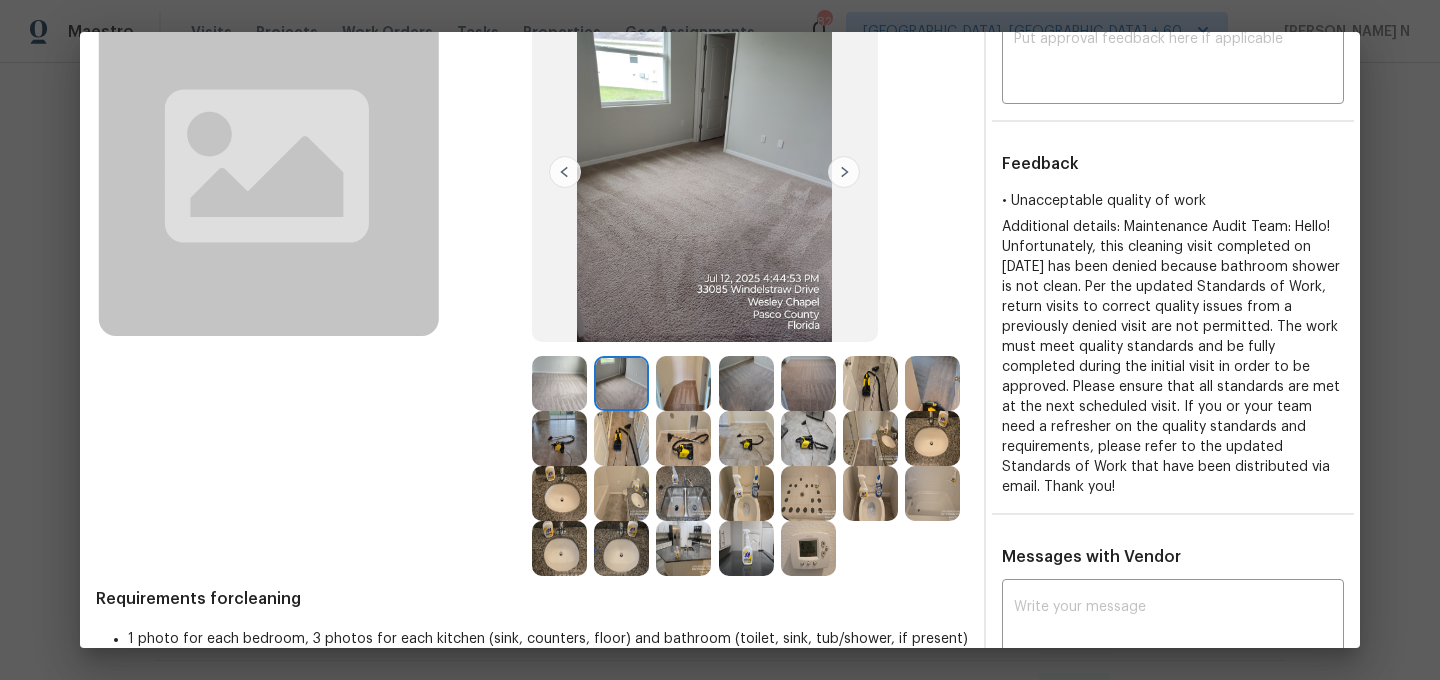 click at bounding box center [746, 383] 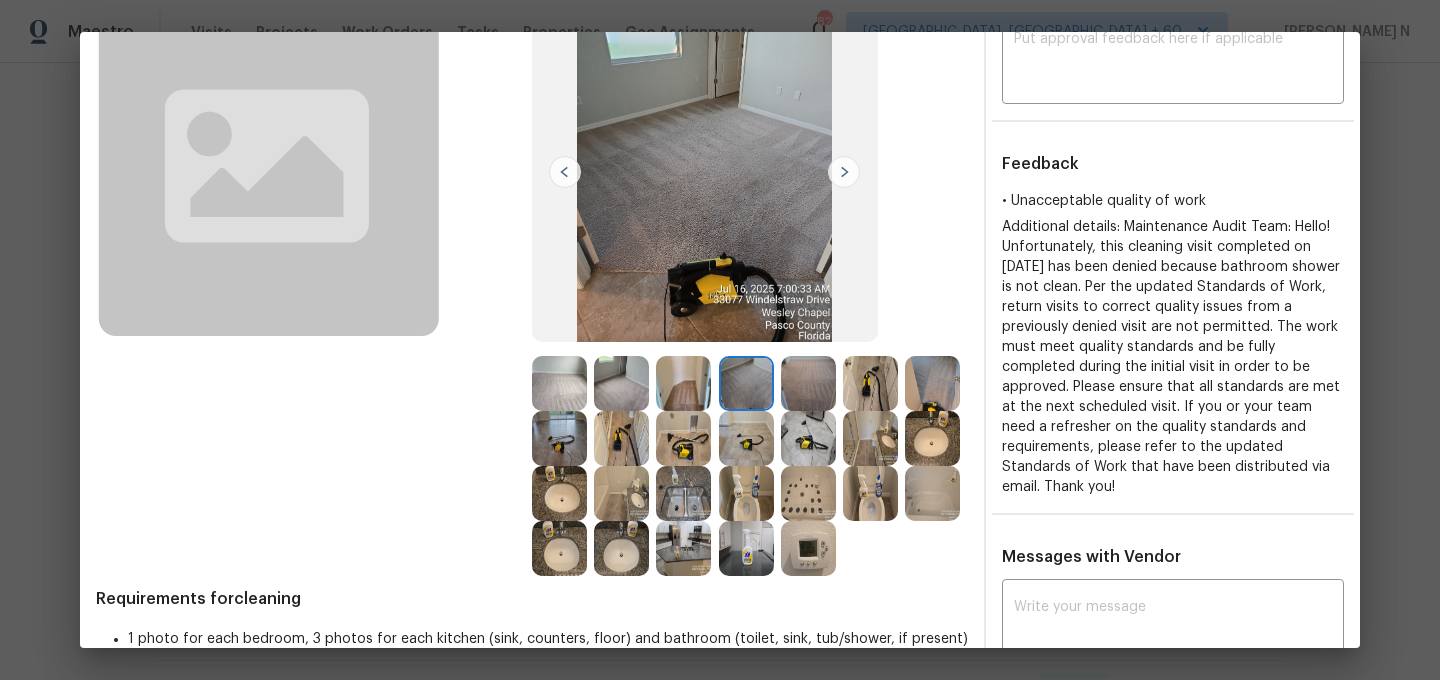 click at bounding box center (808, 383) 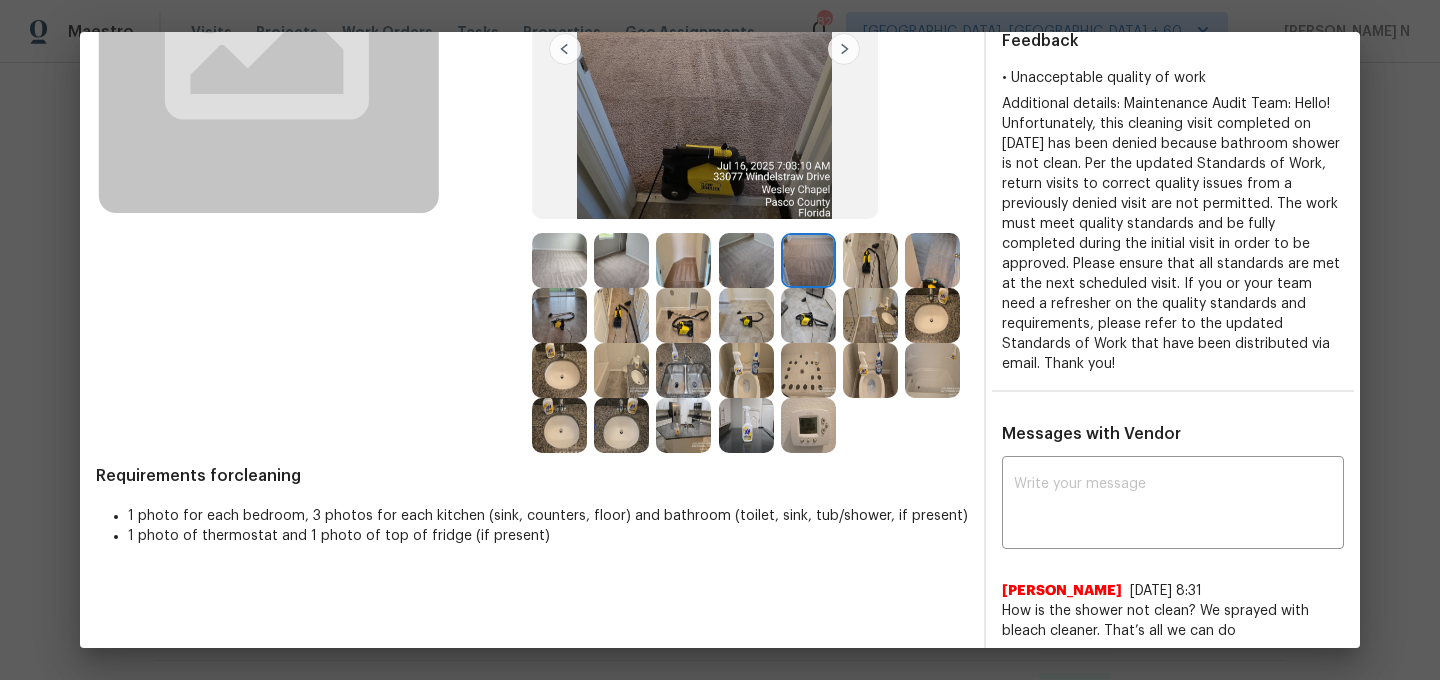 scroll, scrollTop: 409, scrollLeft: 0, axis: vertical 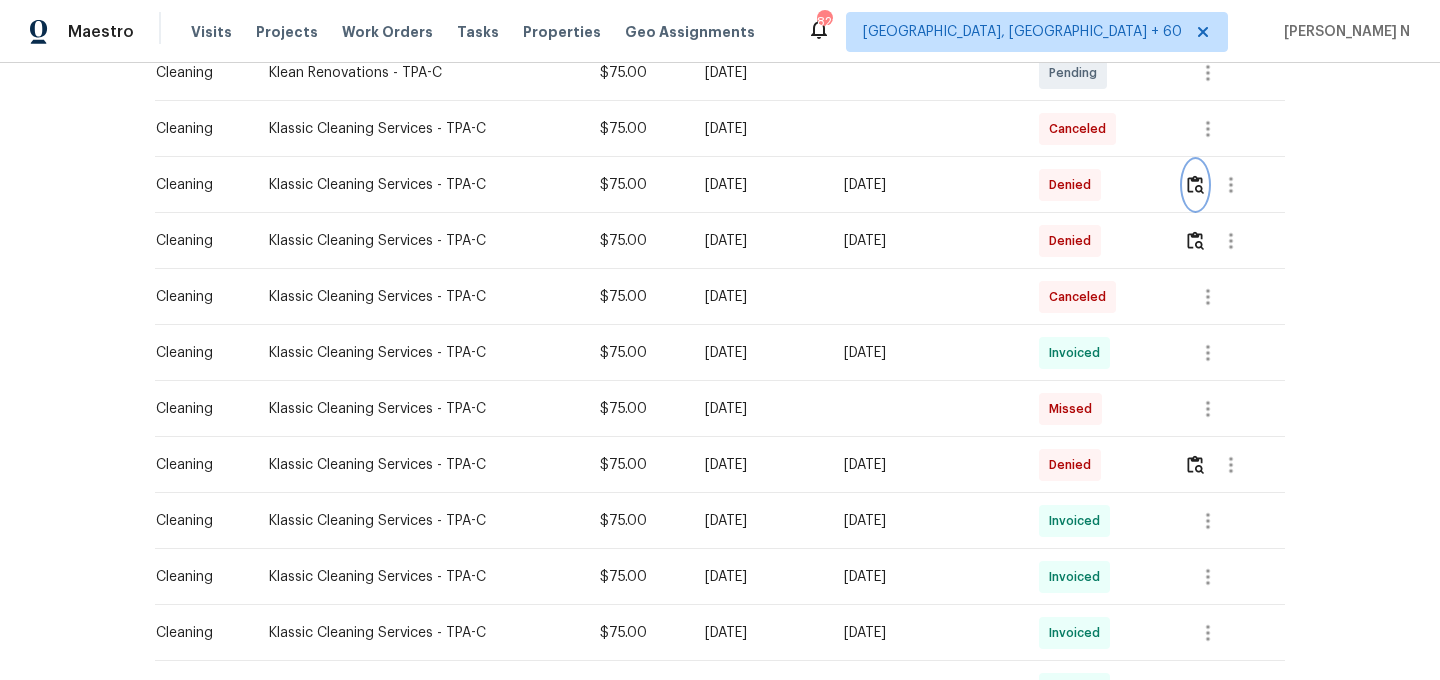 click at bounding box center (1195, 184) 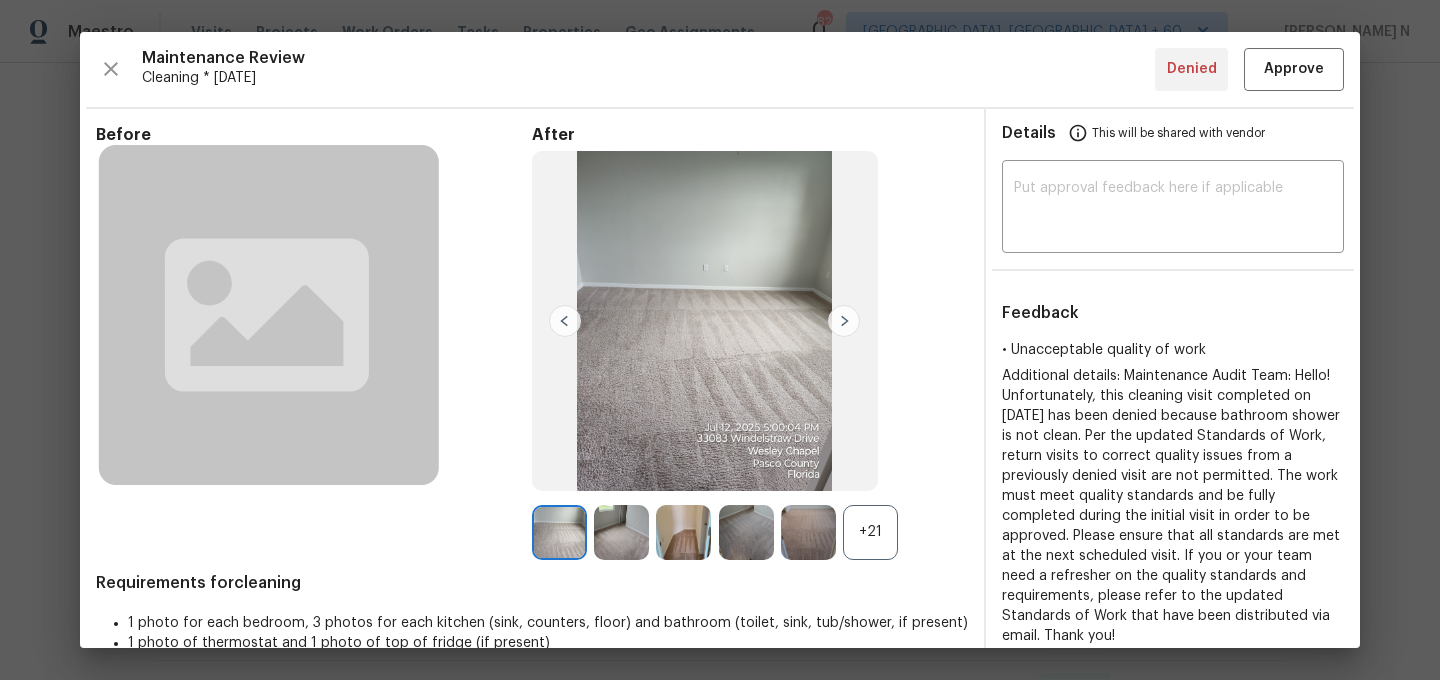 click on "+21" at bounding box center [870, 532] 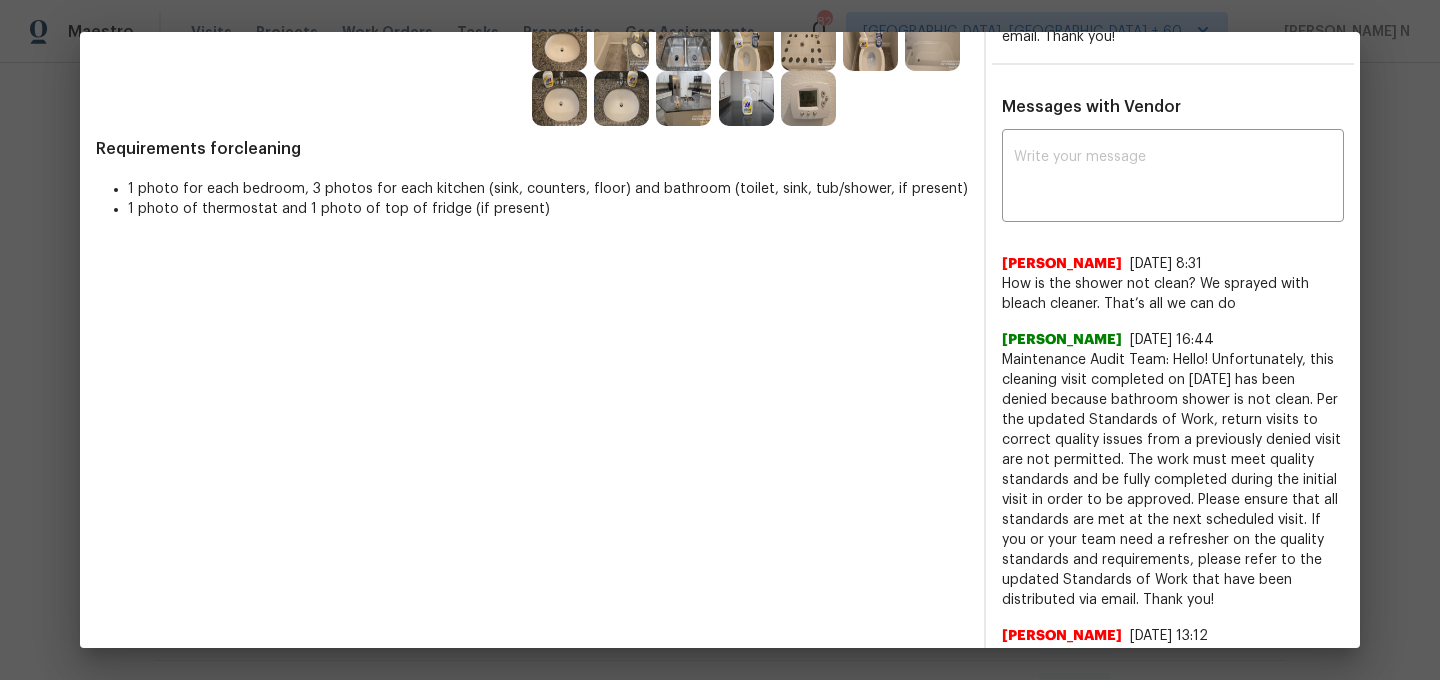 scroll, scrollTop: 278, scrollLeft: 0, axis: vertical 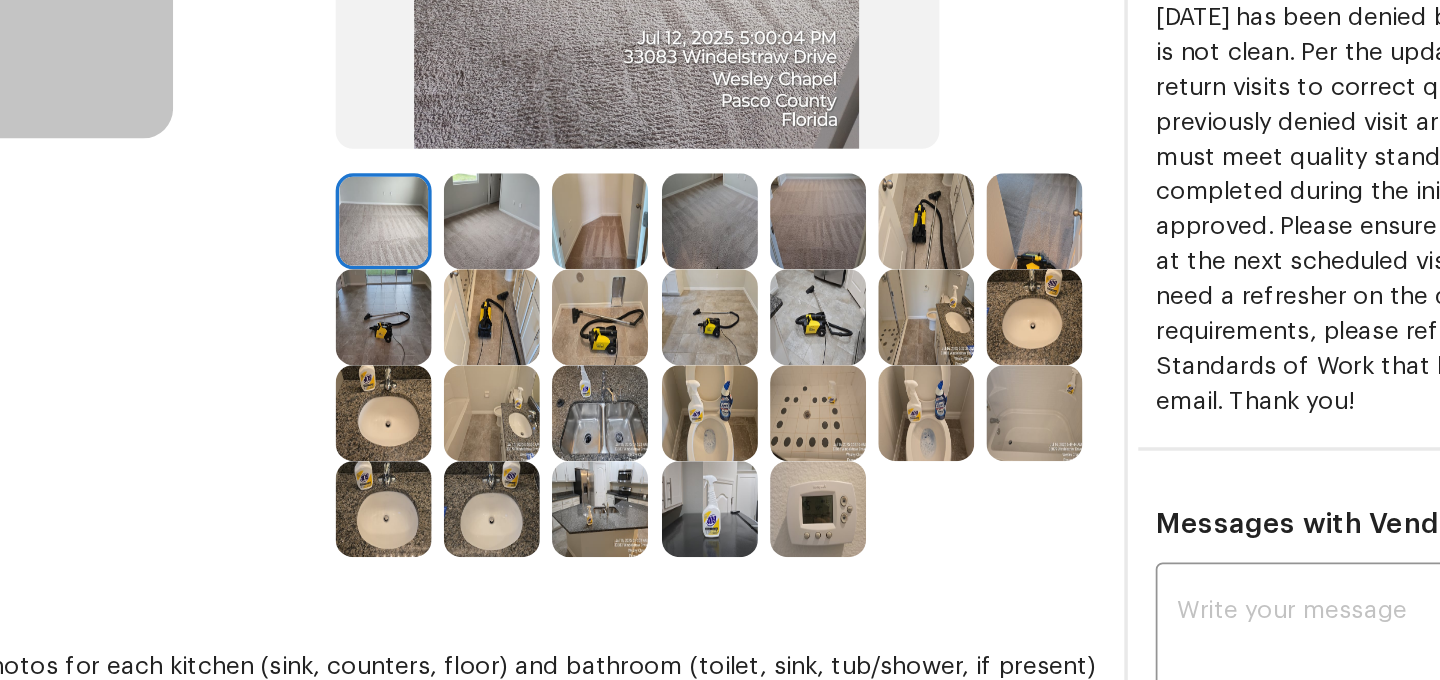 click at bounding box center [808, 364] 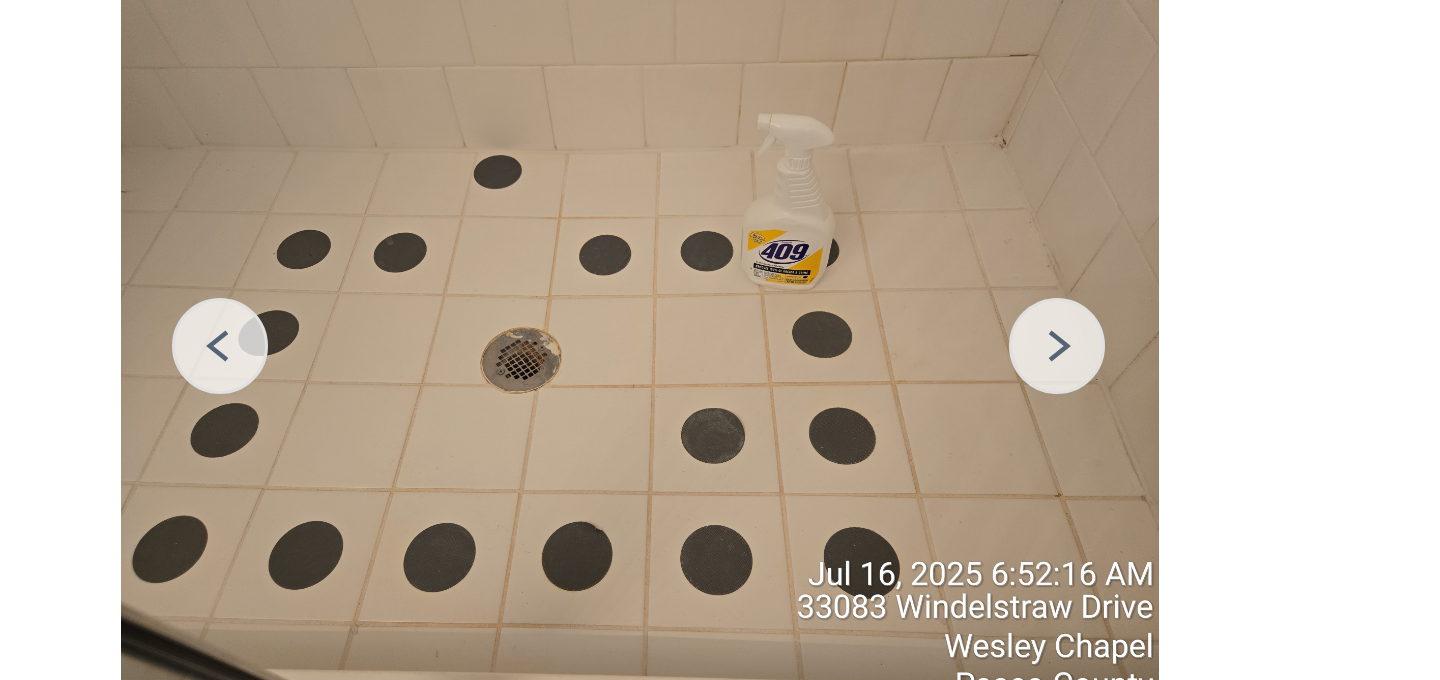 scroll, scrollTop: 34, scrollLeft: 0, axis: vertical 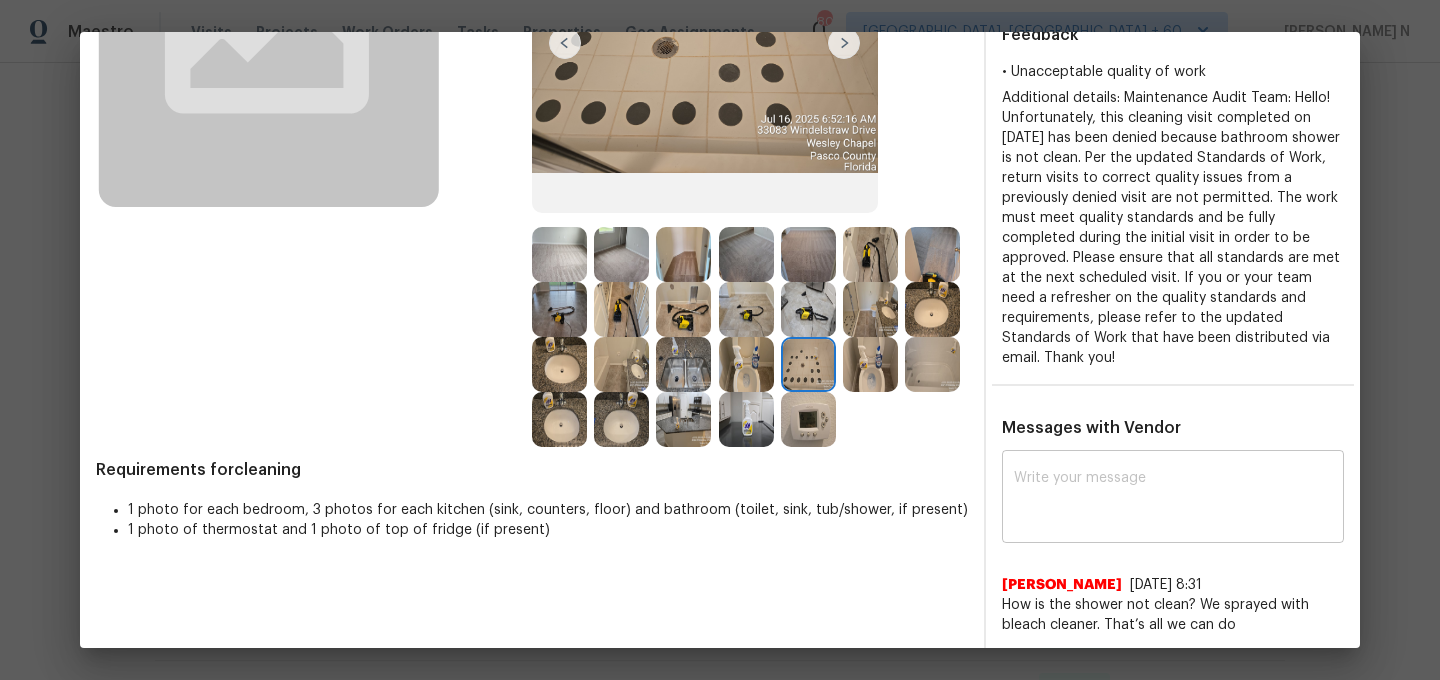 click on "x ​" at bounding box center (1173, 499) 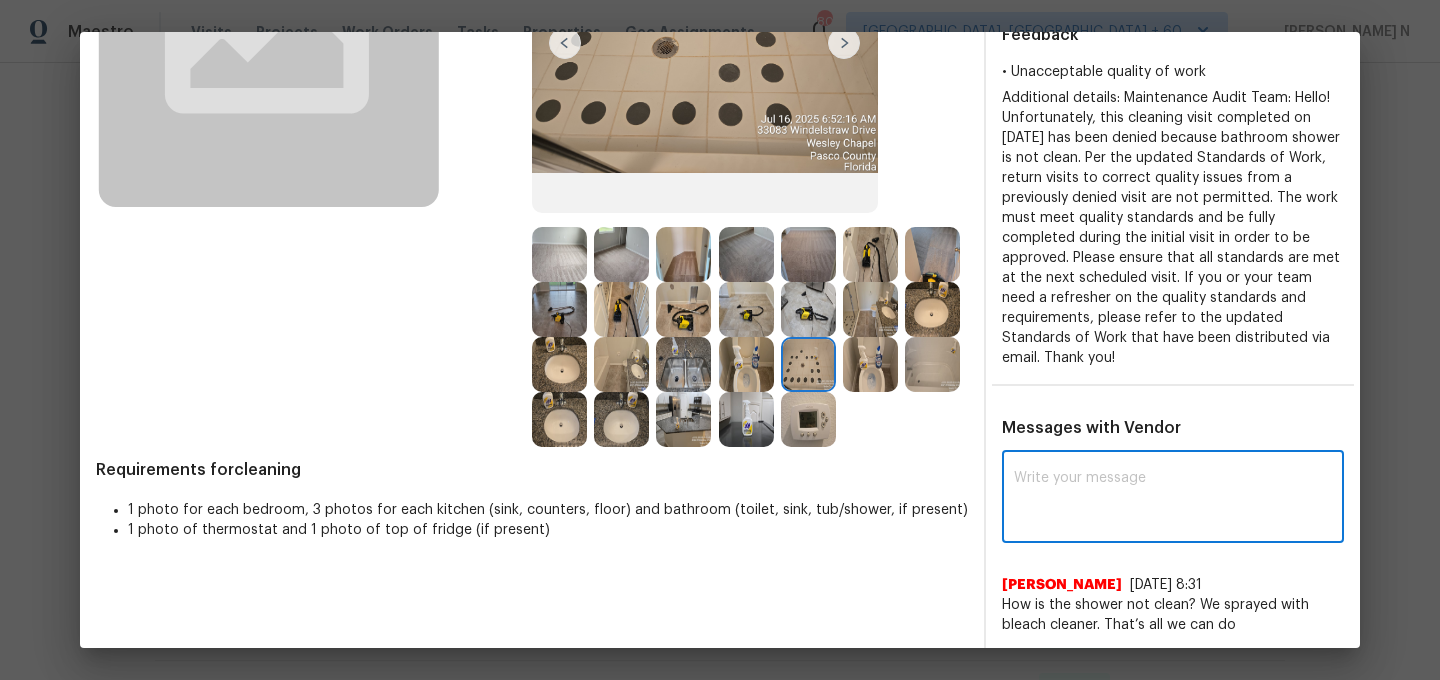 paste on "Maintenance Audit Team: Hello! Thank you for the feedback after further review this visit was approved." 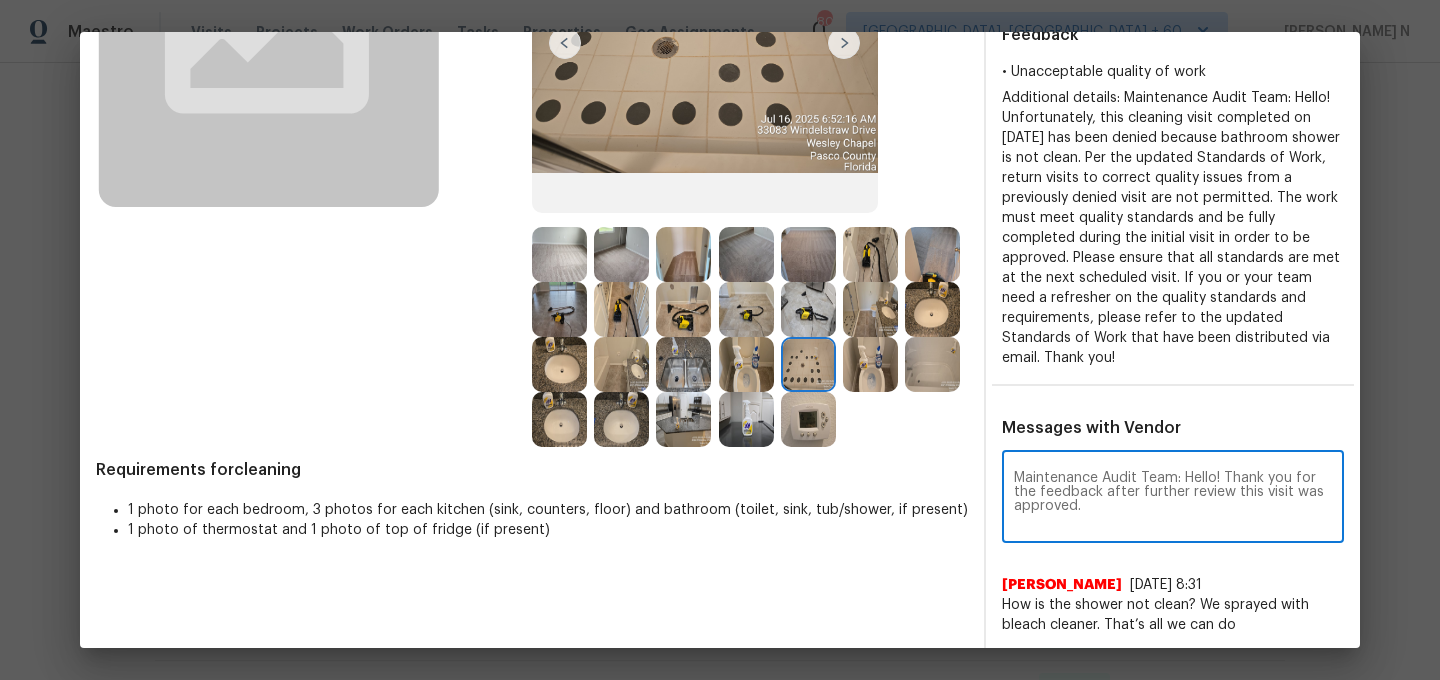 scroll, scrollTop: 56, scrollLeft: 0, axis: vertical 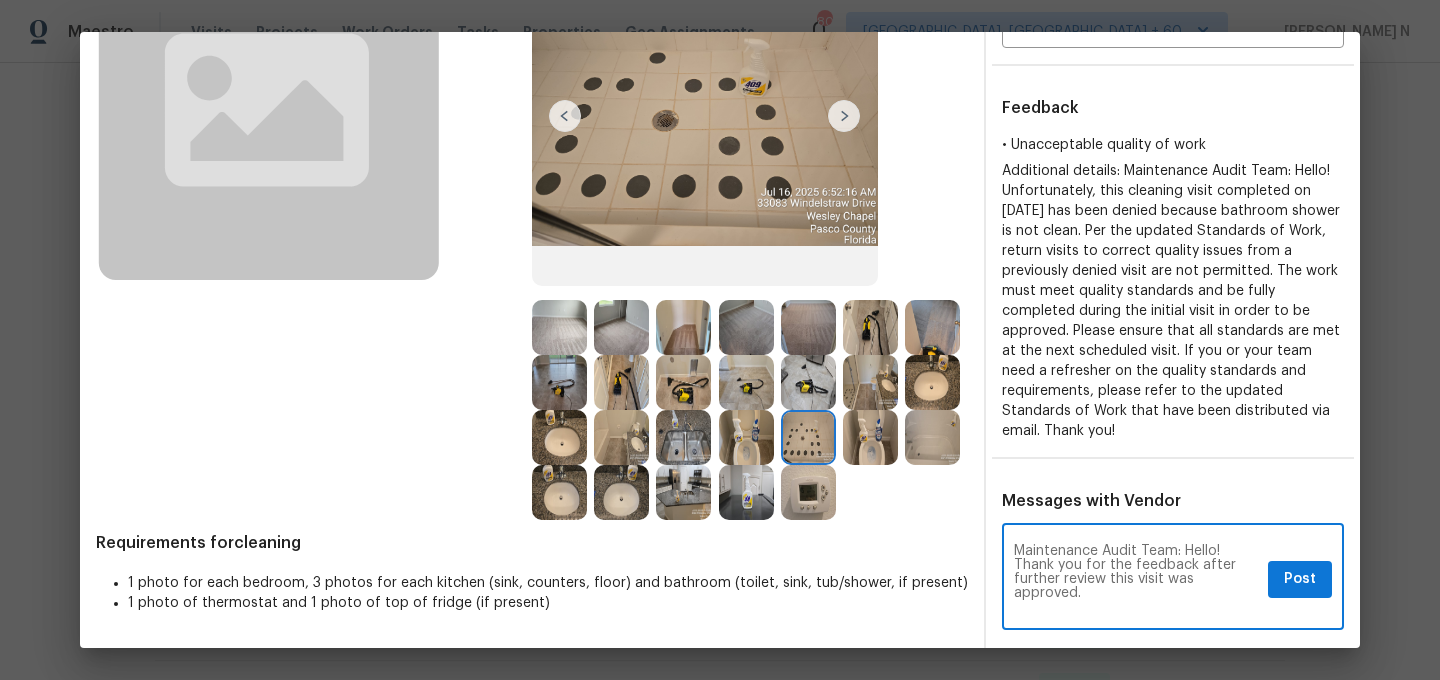 click on "Maintenance Audit Team: Hello! Thank you for the feedback after further review this visit was approved." at bounding box center (1137, 579) 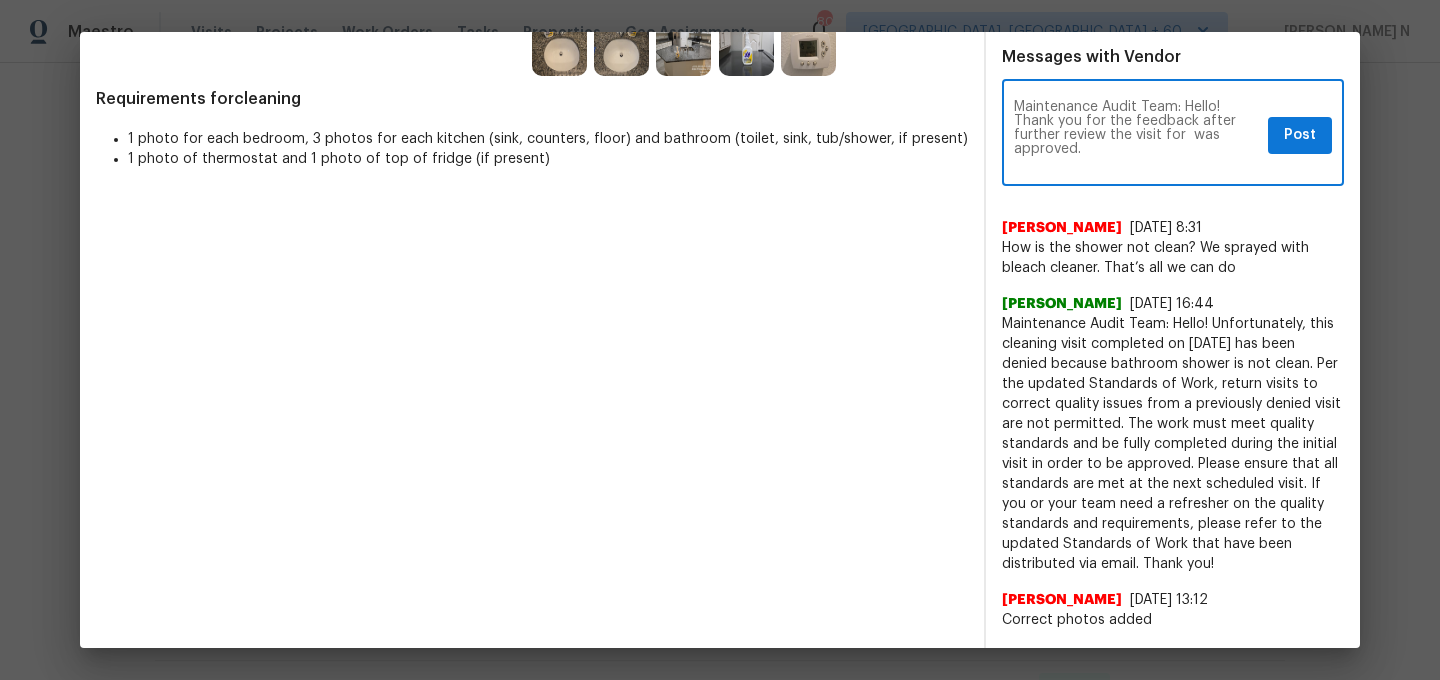 scroll, scrollTop: 655, scrollLeft: 0, axis: vertical 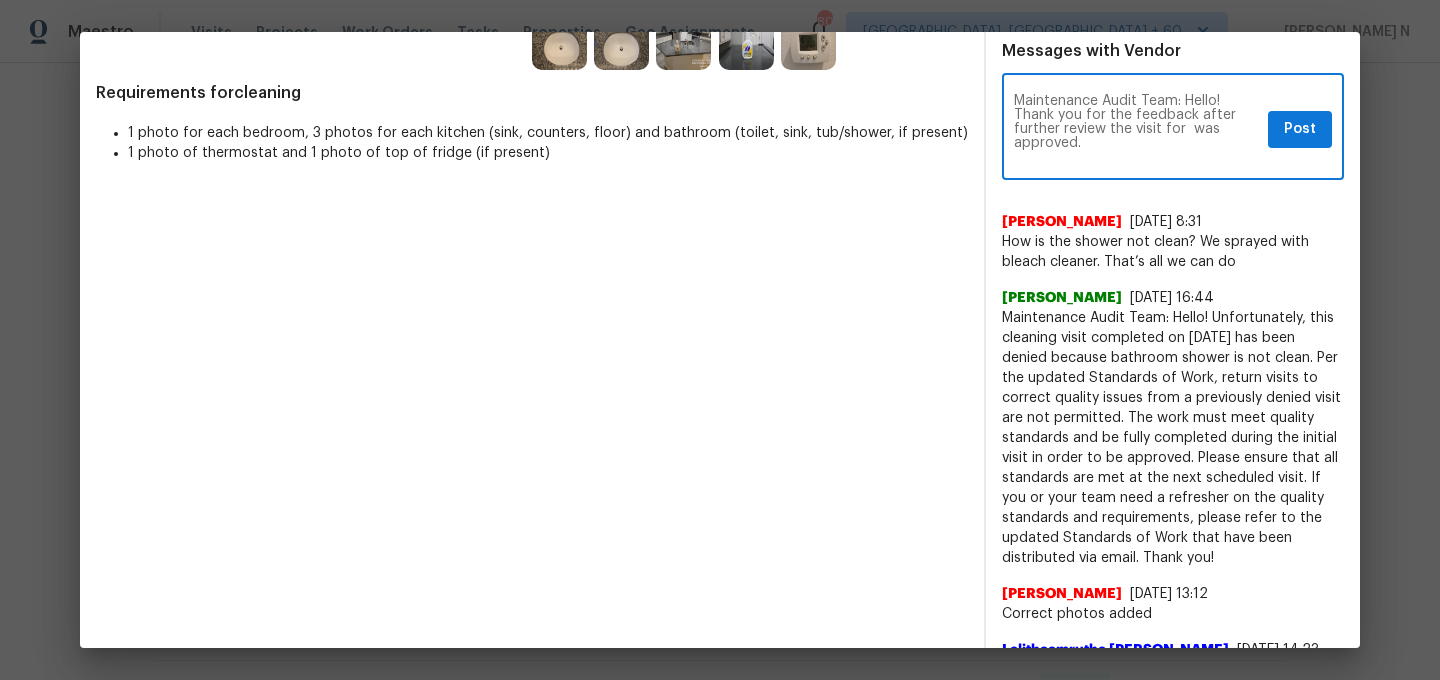 click on "Maintenance Audit Team: Hello! Unfortunately, this cleaning visit completed on 07/16/2025 has been denied because bathroom shower is not clean. Per the updated Standards of Work, return visits to correct quality issues from a previously denied visit are not permitted. The work must meet quality standards and be fully completed during the initial visit in order to be approved. Please ensure that all standards are met at the next scheduled visit. If you or your team need a refresher on the quality standards and requirements, please refer to the updated Standards of Work that have been distributed via email. Thank you!" at bounding box center [1173, 438] 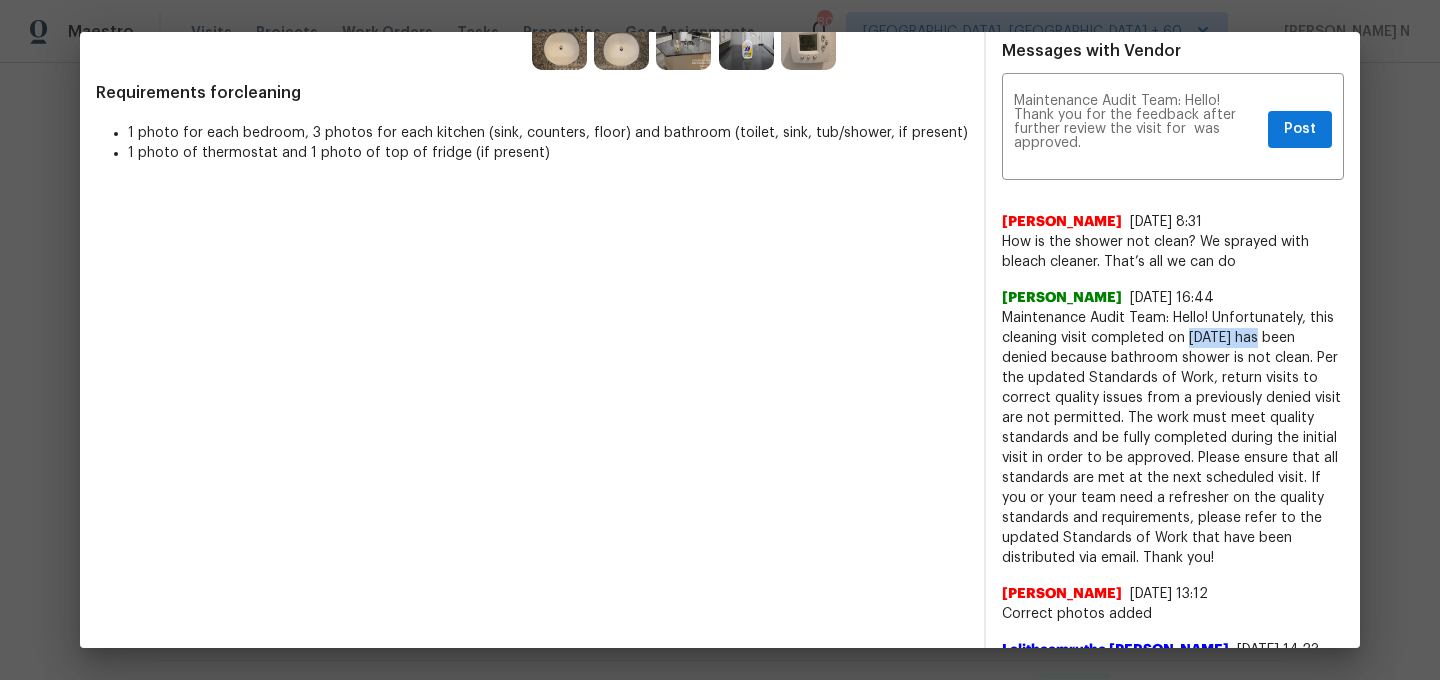 drag, startPoint x: 1190, startPoint y: 319, endPoint x: 1226, endPoint y: 319, distance: 36 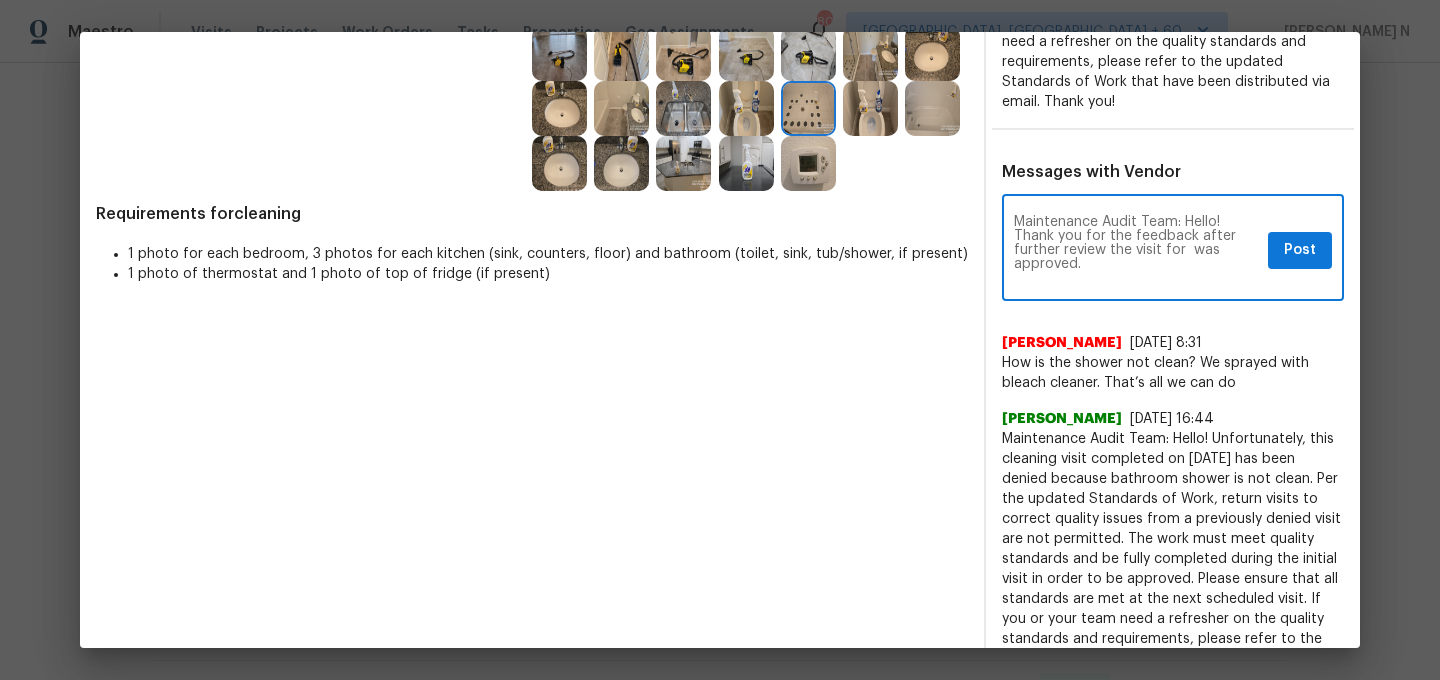 click on "Maintenance Audit Team: Hello! Thank you for the feedback after further review the visit for  was approved." at bounding box center [1137, 250] 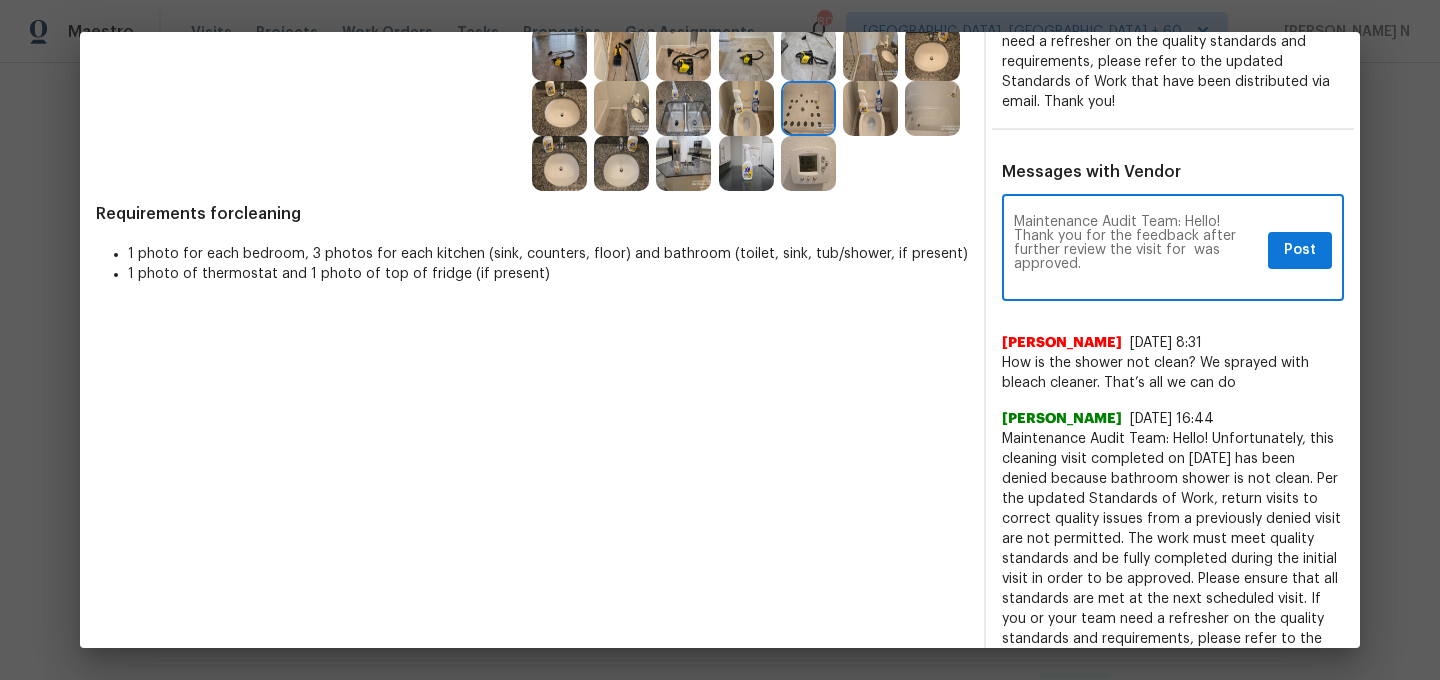 paste on "07/16/2025" 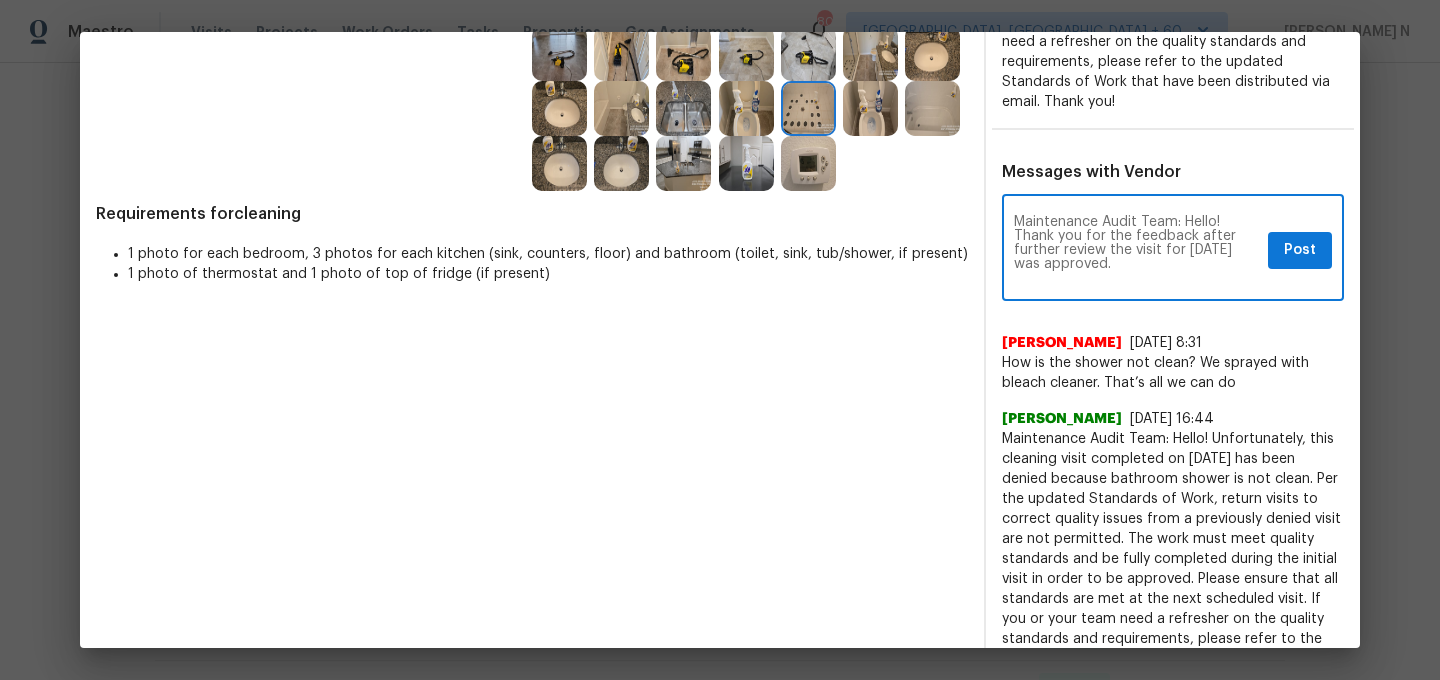 type on "Maintenance Audit Team: Hello! Thank you for the feedback after further review the visit for 07/16/2025 was approved." 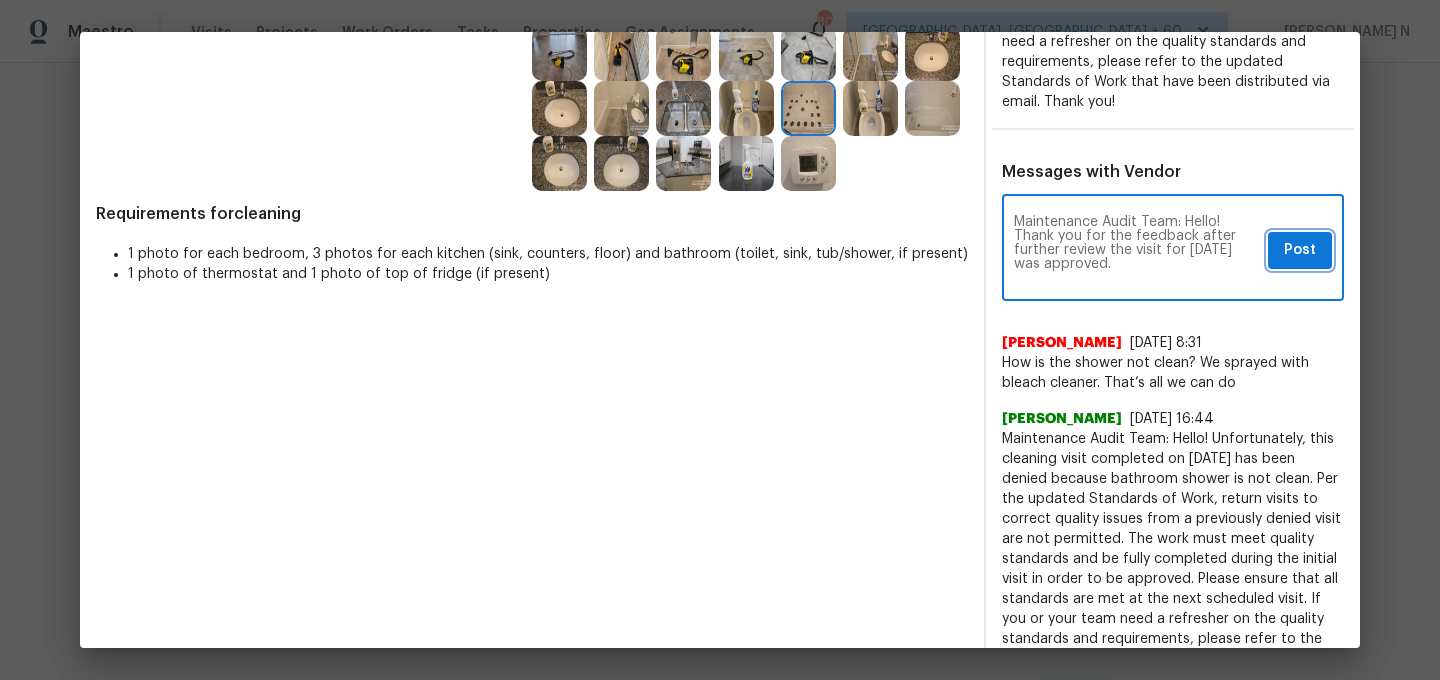 click on "Post" at bounding box center [1300, 250] 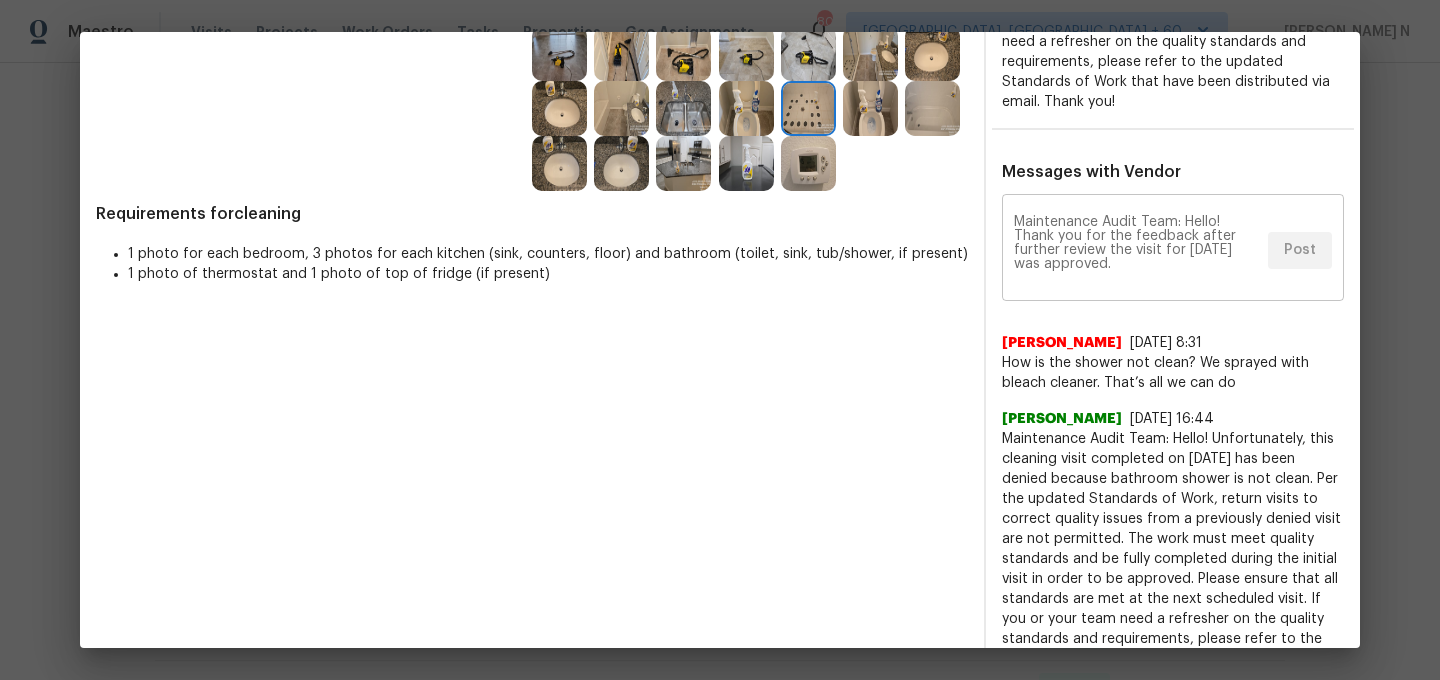 scroll, scrollTop: 0, scrollLeft: 0, axis: both 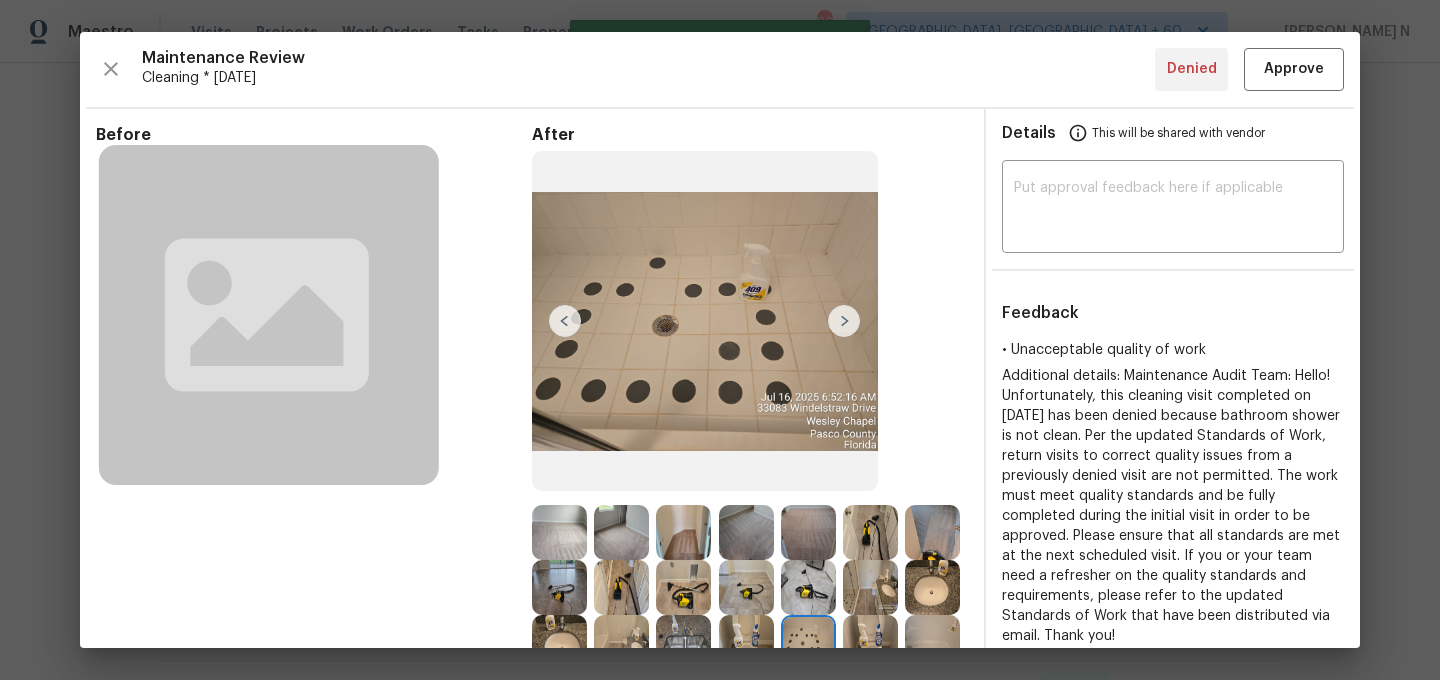 type 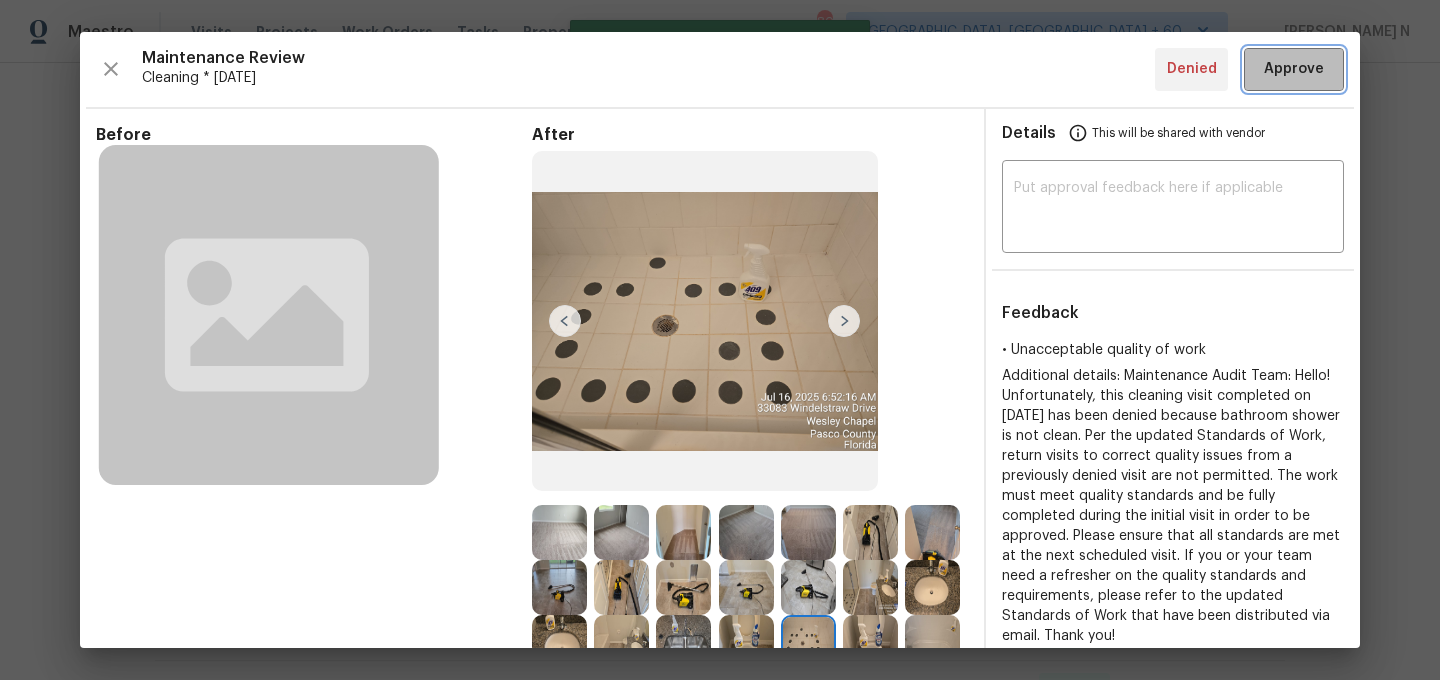 click on "Approve" at bounding box center (1294, 69) 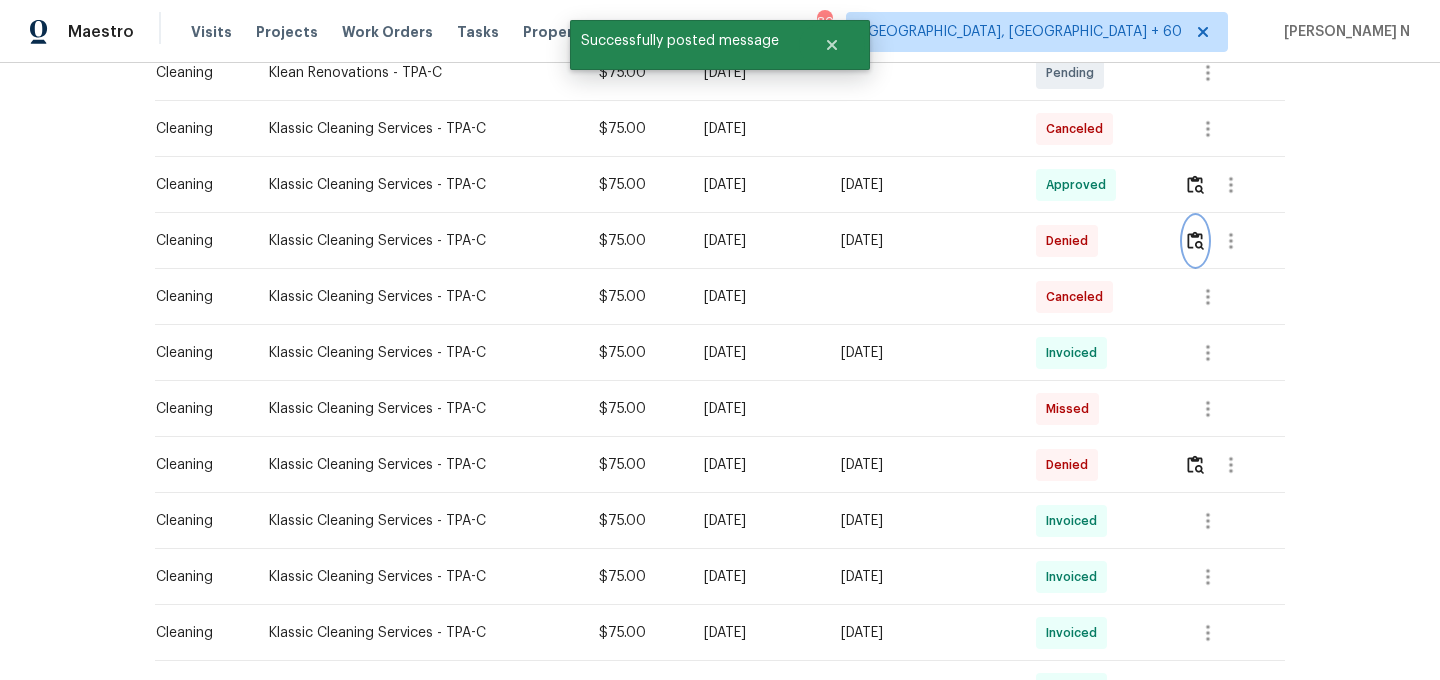 click at bounding box center [1195, 241] 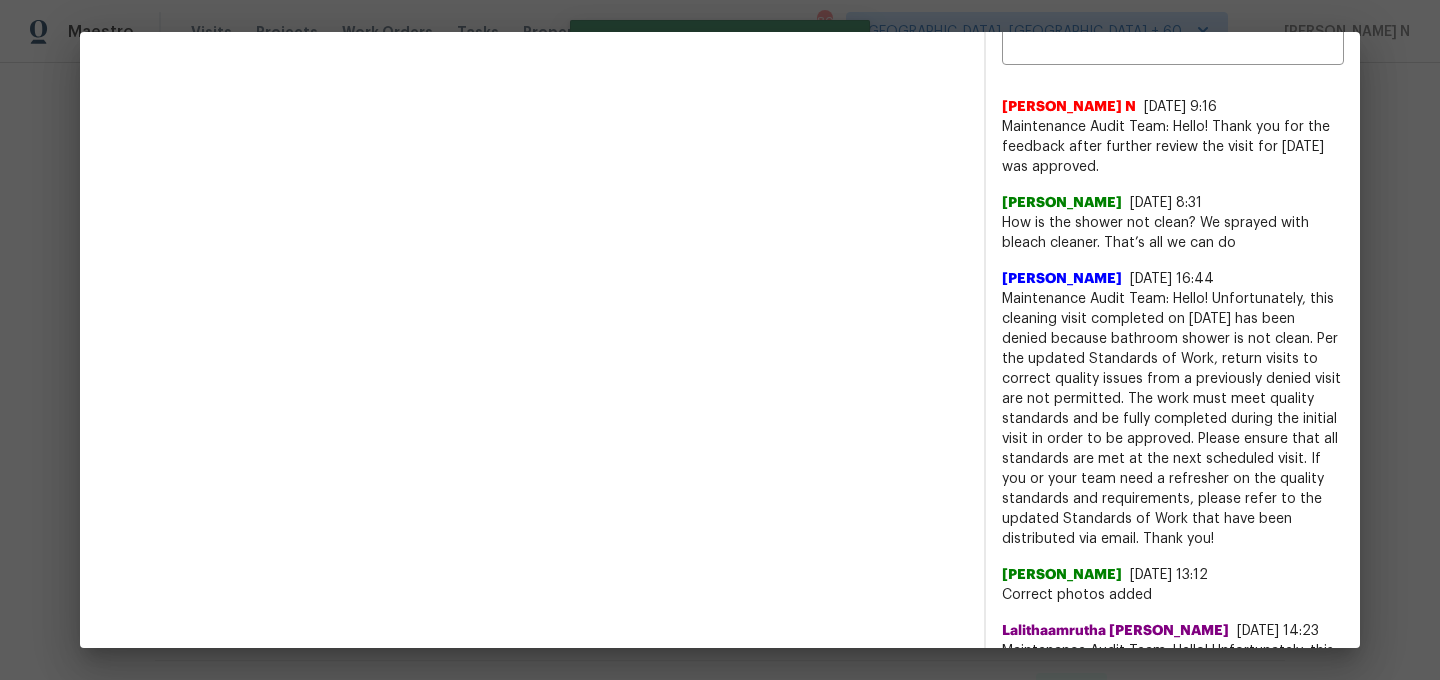 scroll, scrollTop: 1064, scrollLeft: 0, axis: vertical 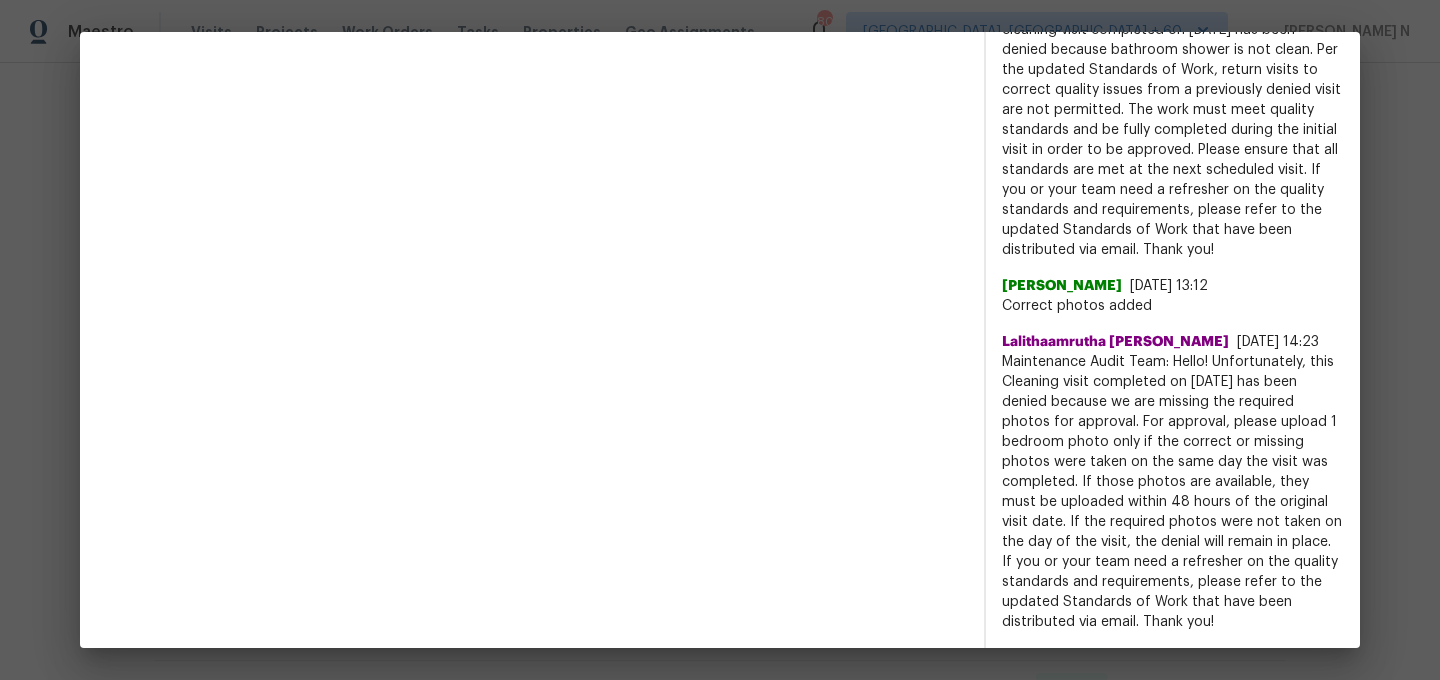 click on "Maintenance Audit Team: Hello! Unfortunately, this Cleaning visit completed on 07/12/2025 has been denied because we are missing the required photos for approval. For approval, please upload 1 bedroom photo only if the correct or missing photos were taken on the same day the visit was completed. If those photos are available, they must be uploaded within 48 hours of the original visit date. If the required photos were not taken on the day of the visit, the denial will remain in place. If you or your team need a refresher on the quality standards and requirements, please refer to the updated Standards of Work that have been distributed via email. Thank you!" at bounding box center [1173, 492] 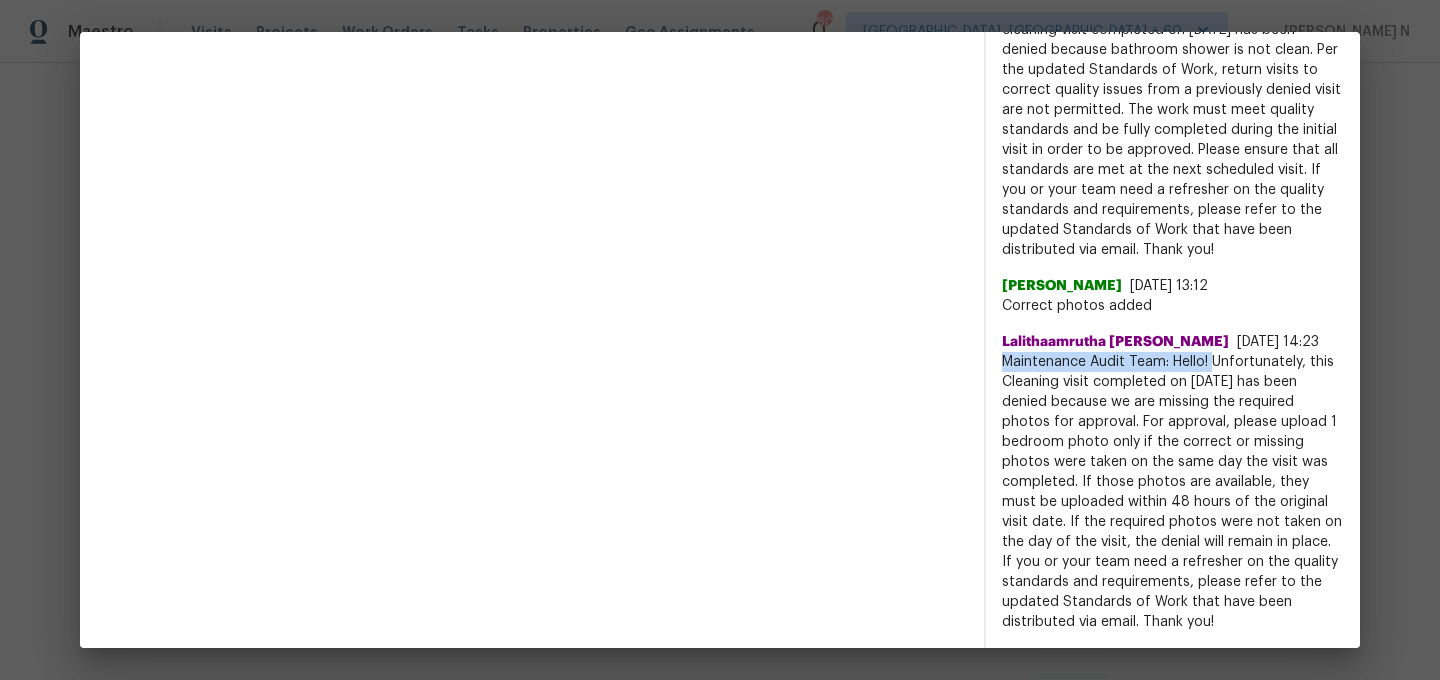 drag, startPoint x: 1043, startPoint y: 365, endPoint x: 1208, endPoint y: 364, distance: 165.00304 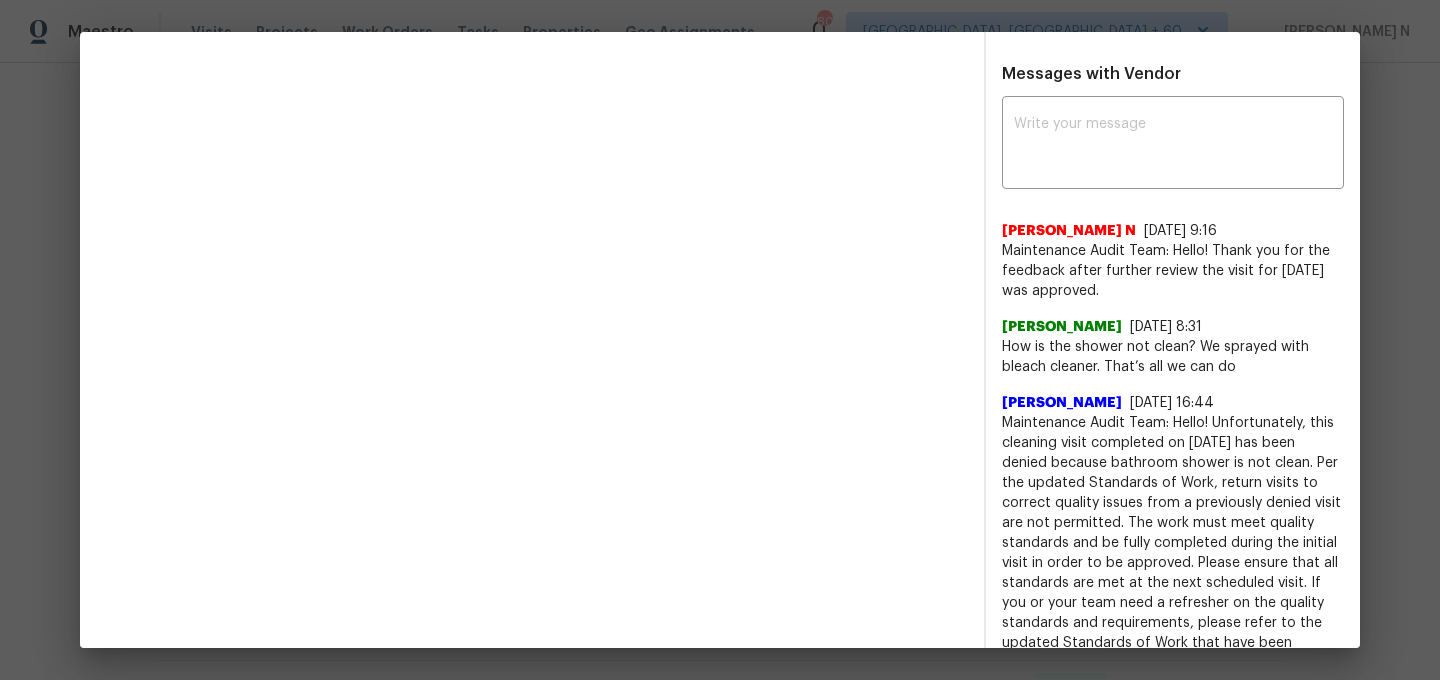 scroll, scrollTop: 560, scrollLeft: 0, axis: vertical 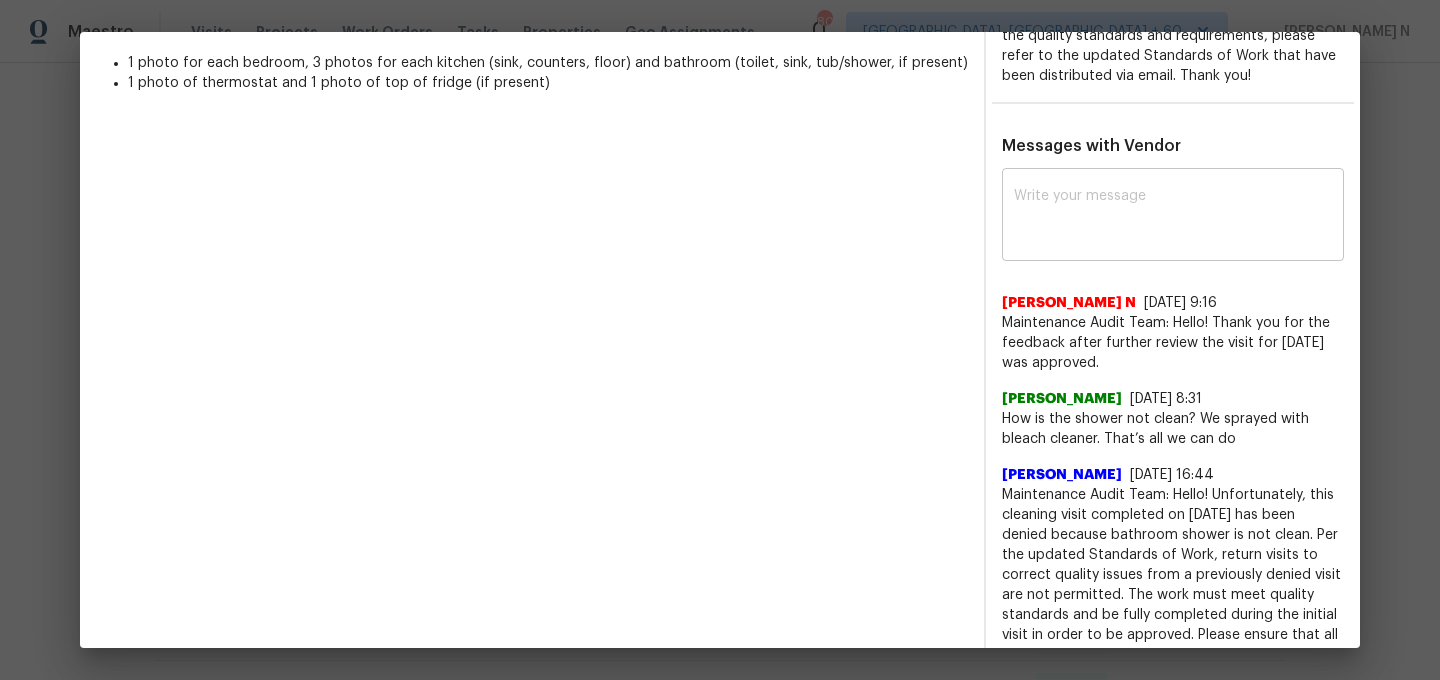 click on "x ​" at bounding box center (1173, 217) 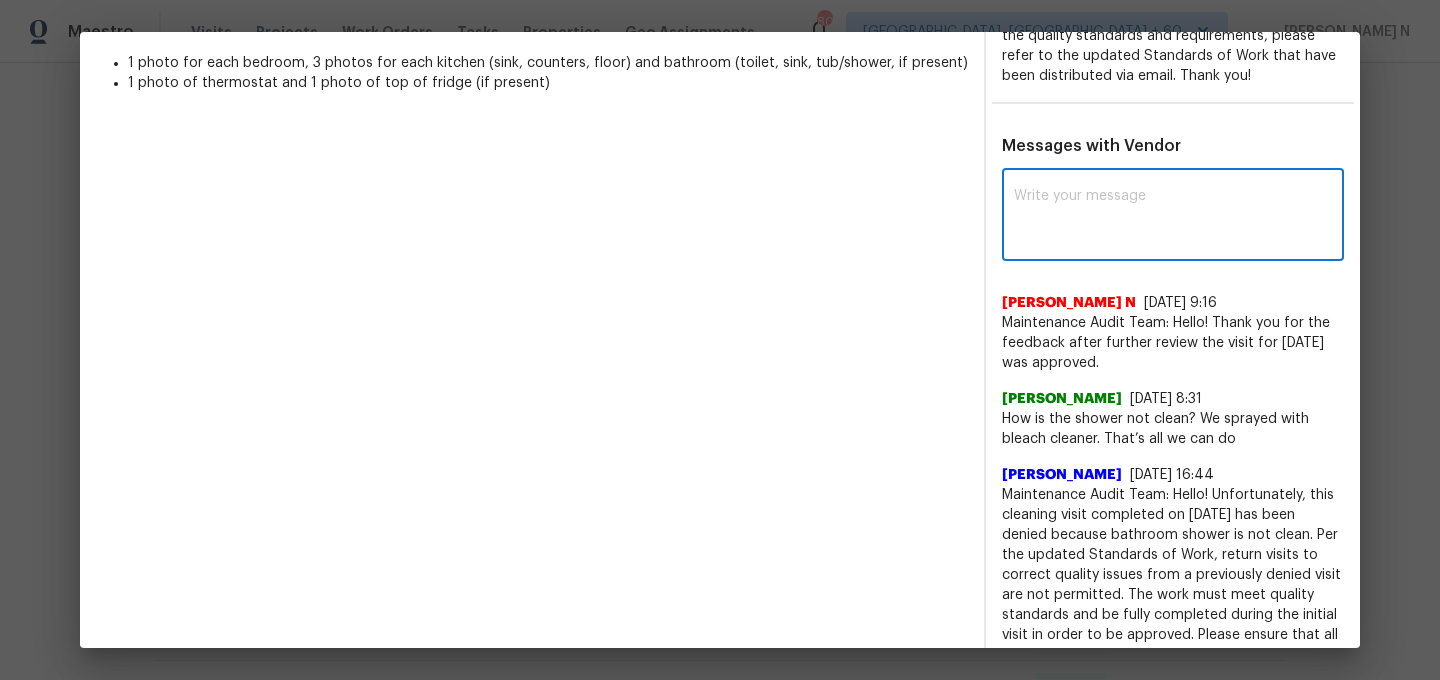 paste on "Maintenance Audit Team: Hello!" 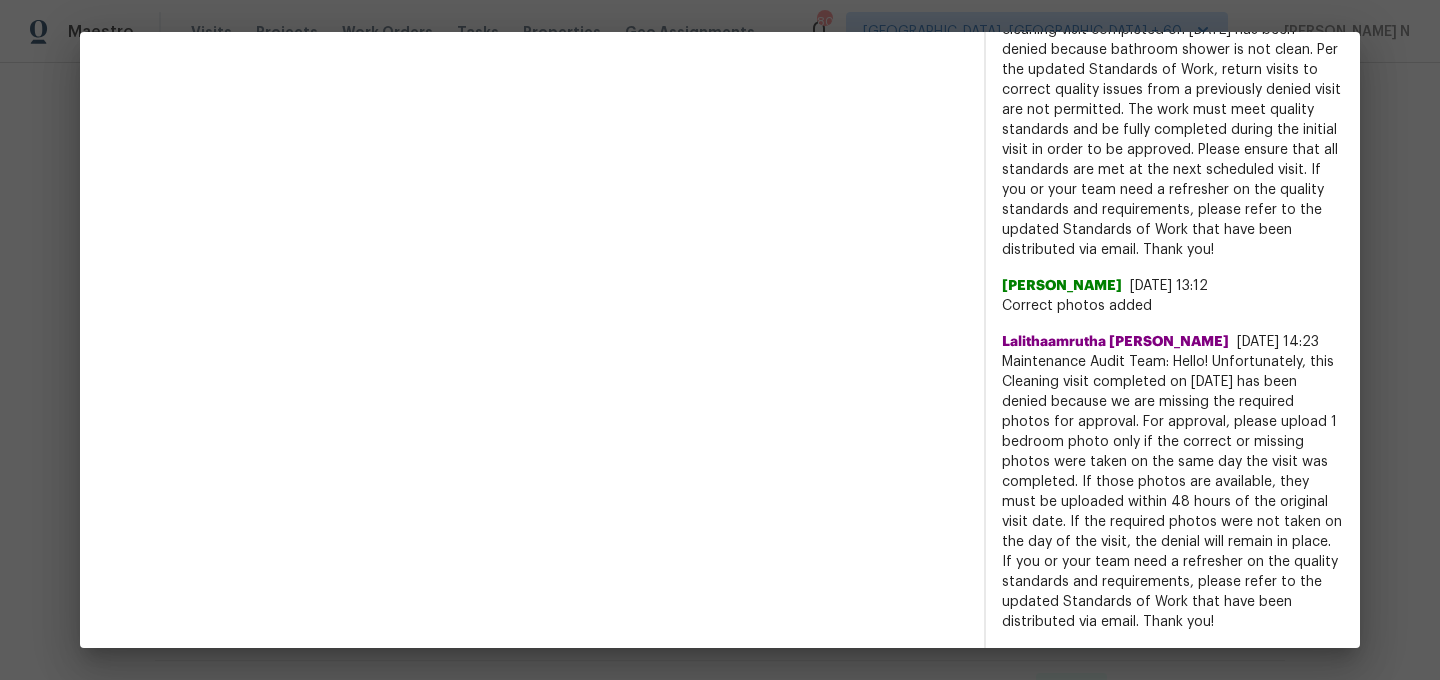 scroll, scrollTop: 1064, scrollLeft: 0, axis: vertical 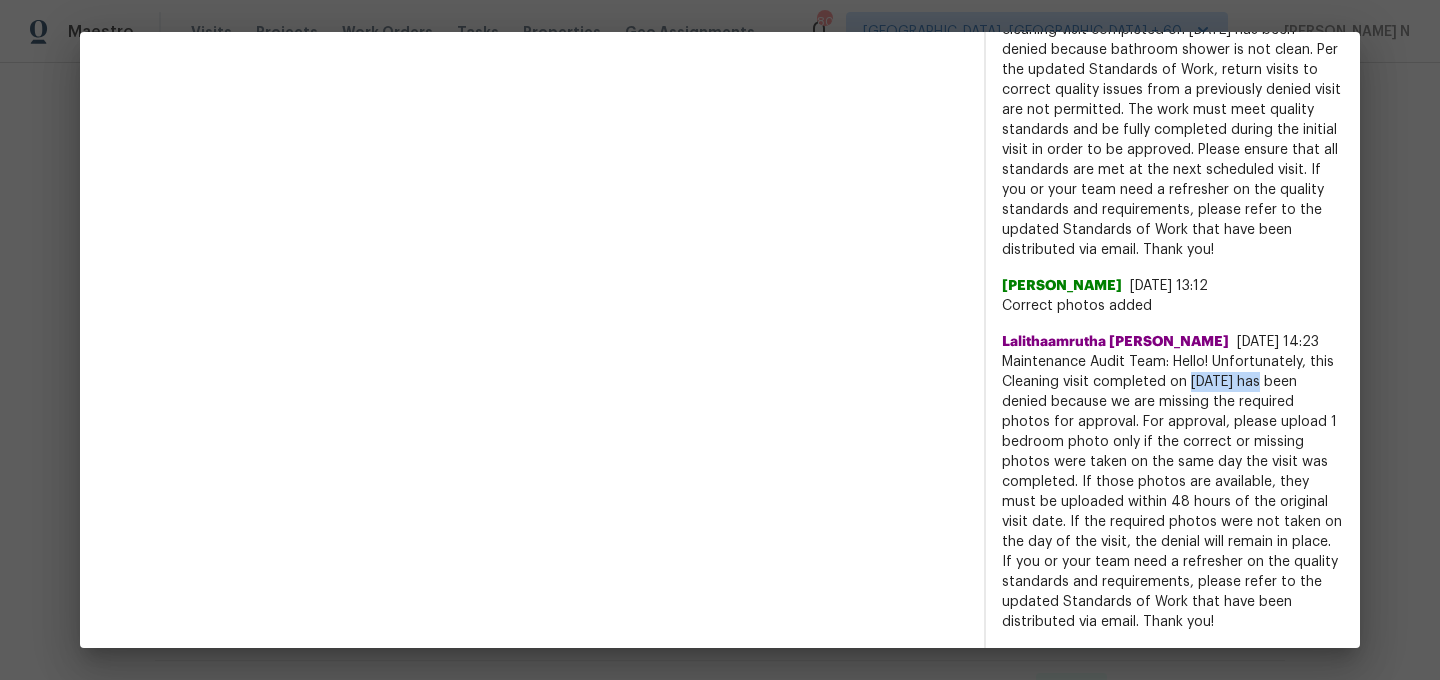 drag, startPoint x: 1197, startPoint y: 379, endPoint x: 1257, endPoint y: 379, distance: 60 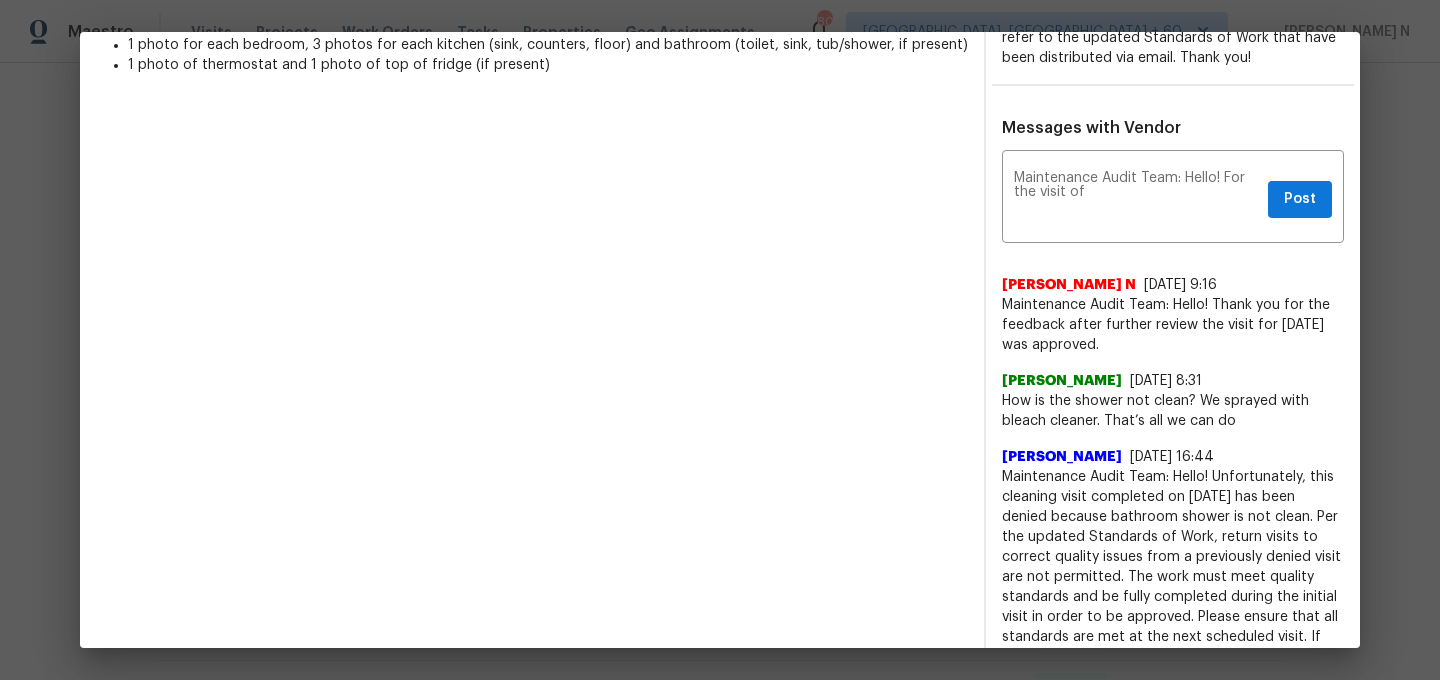 scroll, scrollTop: 469, scrollLeft: 0, axis: vertical 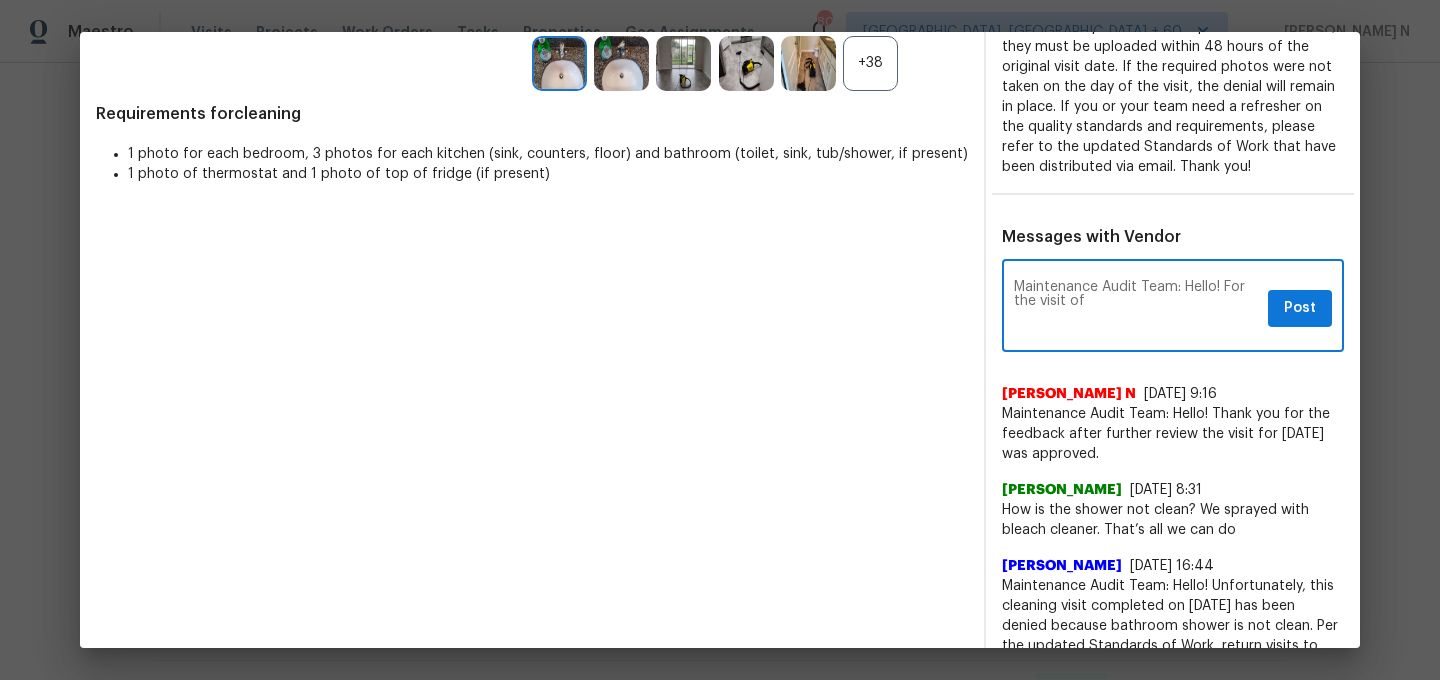 click on "Maintenance Audit Team: Hello! For the visit of" at bounding box center [1137, 308] 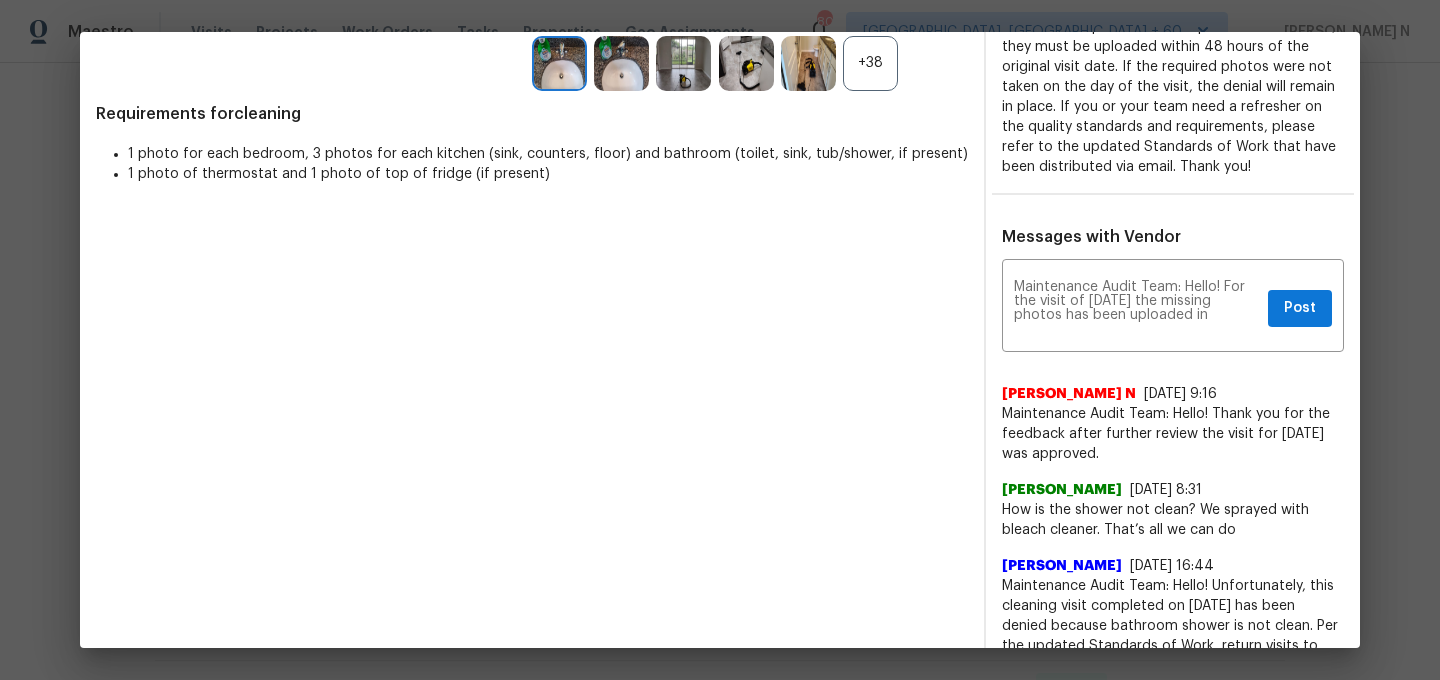click on "Maintenance Audit Team: Hello! Unfortunately, this cleaning visit completed on 07/16/2025 has been denied because bathroom shower is not clean. Per the updated Standards of Work, return visits to correct quality issues from a previously denied visit are not permitted. The work must meet quality standards and be fully completed during the initial visit in order to be approved. Please ensure that all standards are met at the next scheduled visit. If you or your team need a refresher on the quality standards and requirements, please refer to the updated Standards of Work that have been distributed via email. Thank you!" at bounding box center [1173, 706] 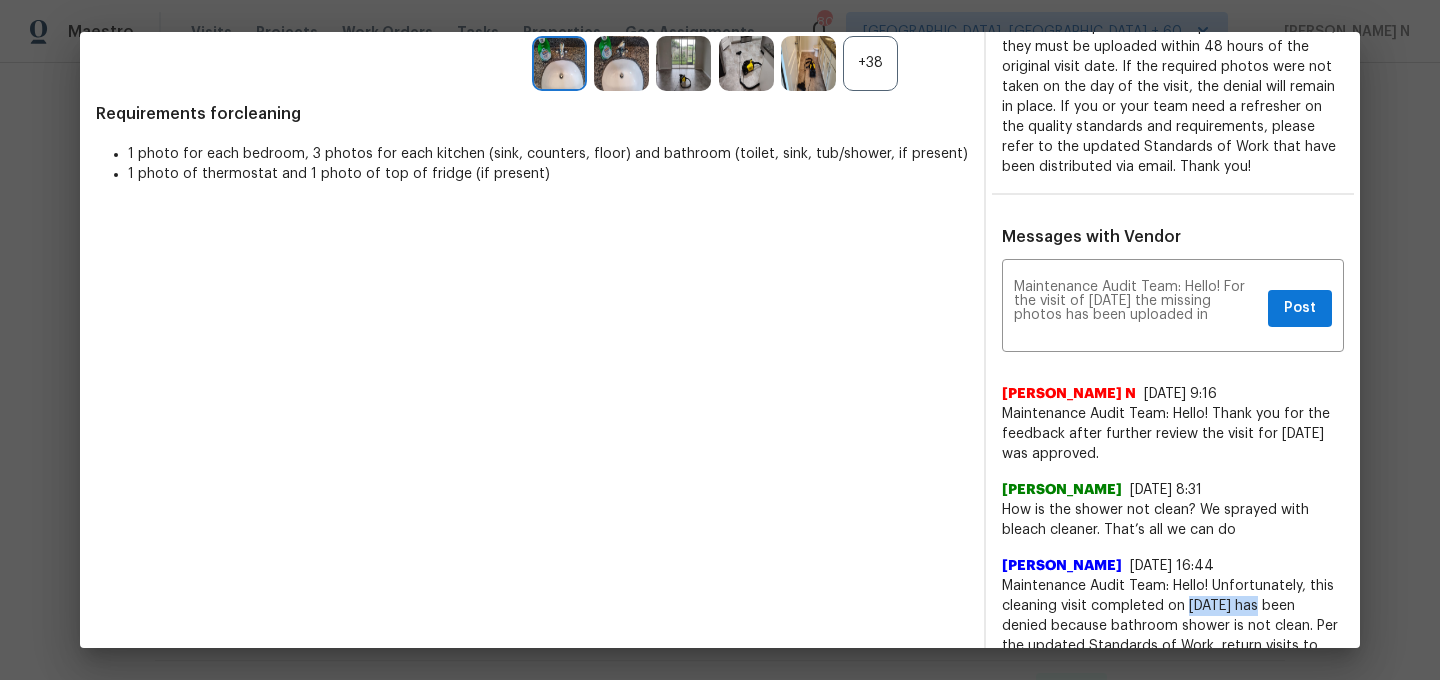 drag, startPoint x: 1194, startPoint y: 624, endPoint x: 1253, endPoint y: 621, distance: 59.07622 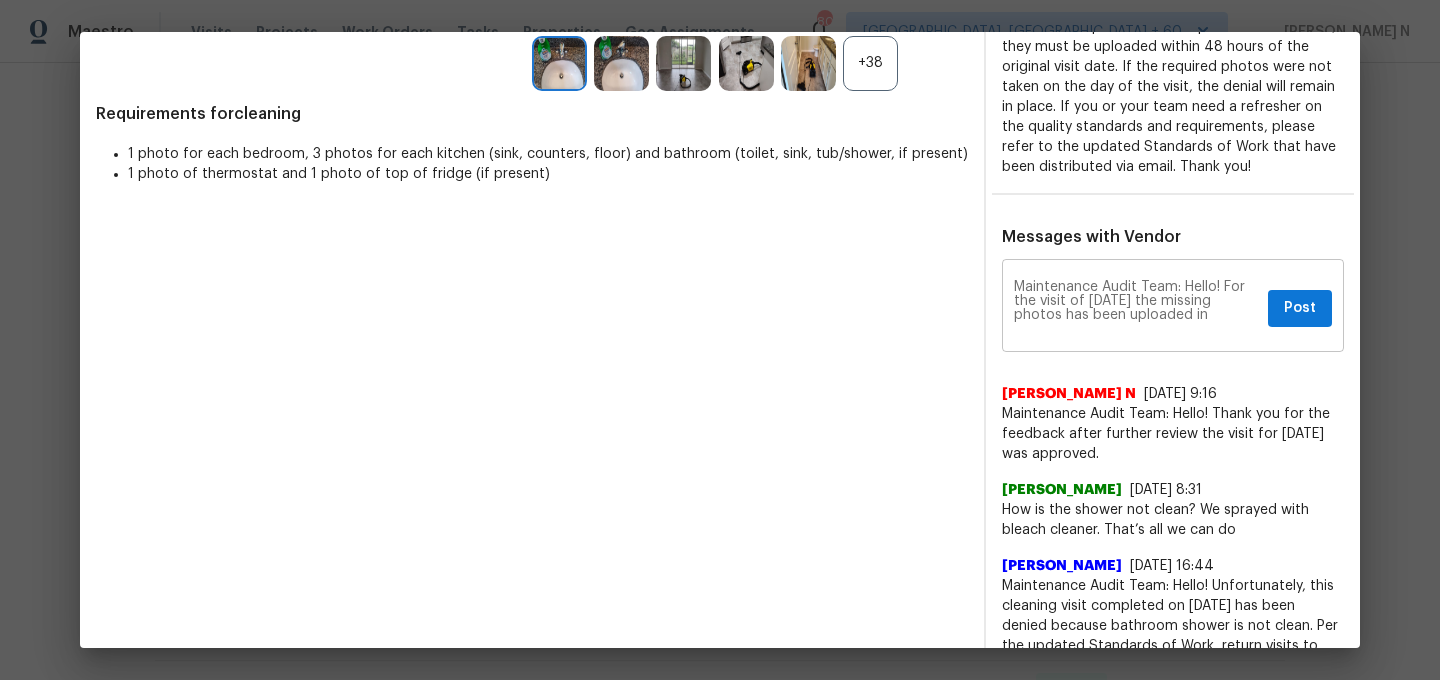 click on "Maintenance Audit Team: Hello! For the visit of 07/12/2025 the missing photos has been uploaded in" at bounding box center (1137, 308) 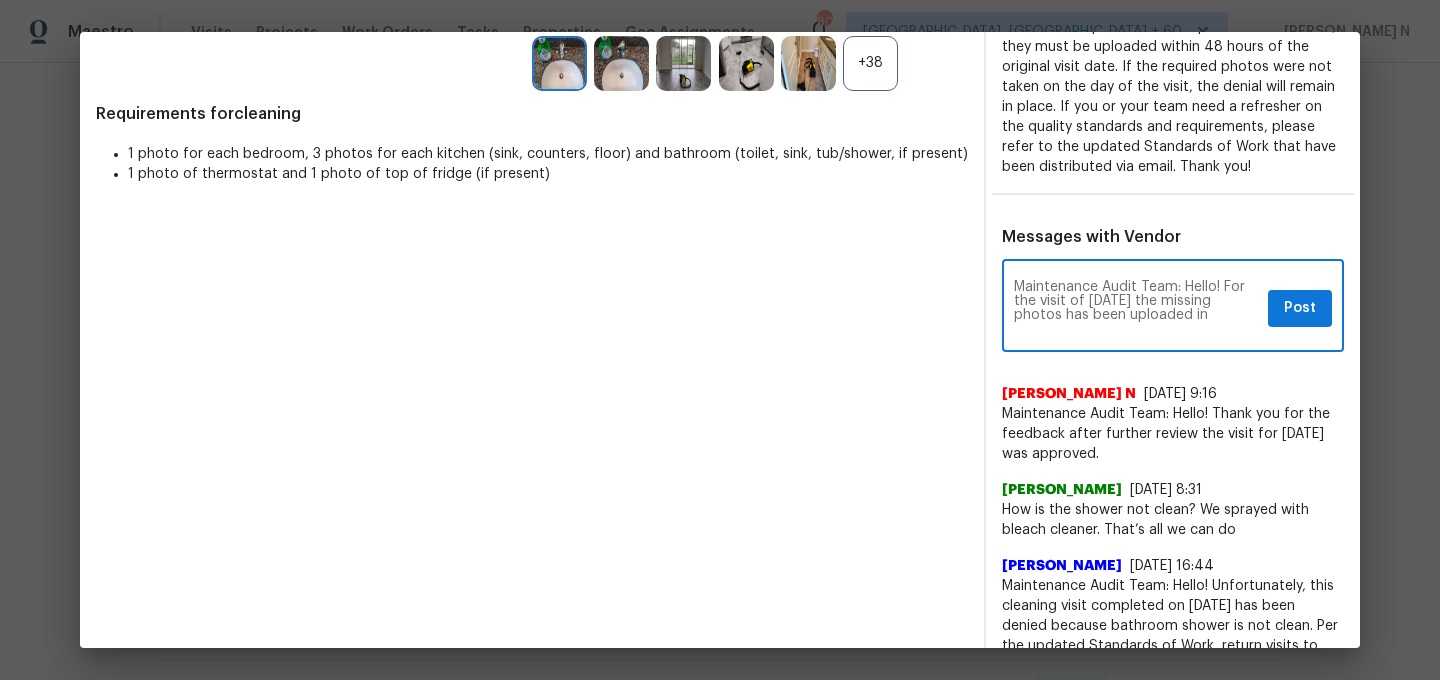 paste on "07/16/2025" 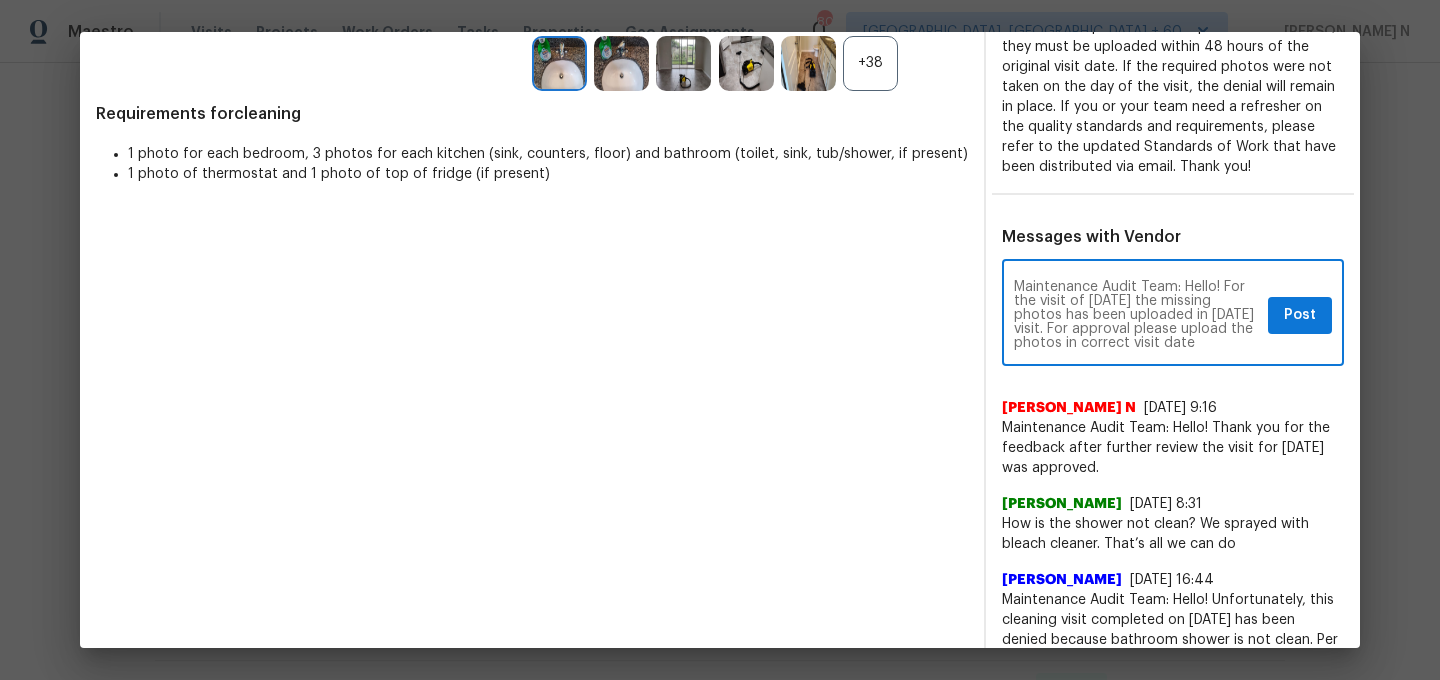 scroll, scrollTop: 14, scrollLeft: 0, axis: vertical 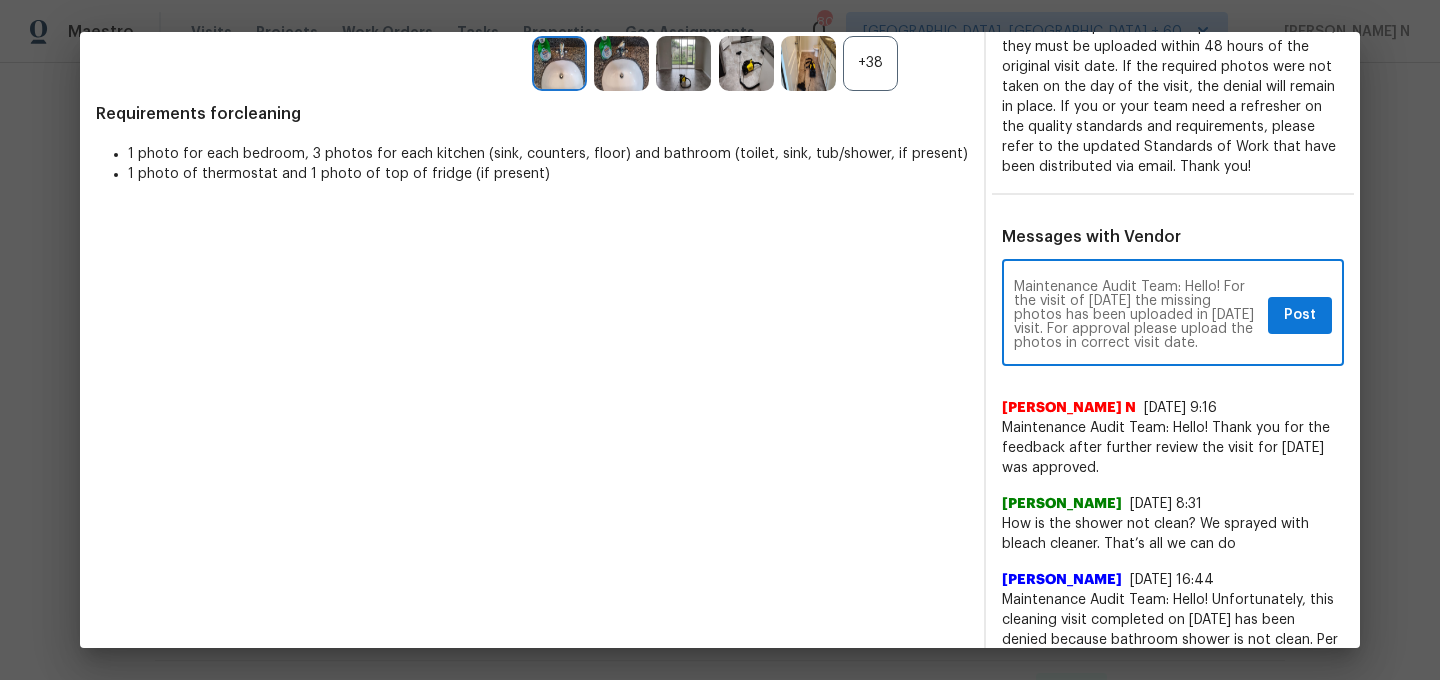 type on "Maintenance Audit Team: Hello! For the visit of 07/12/2025 the missing photos has been uploaded in 07/16/2025 visit. For approval please upload the photos in correct visit date." 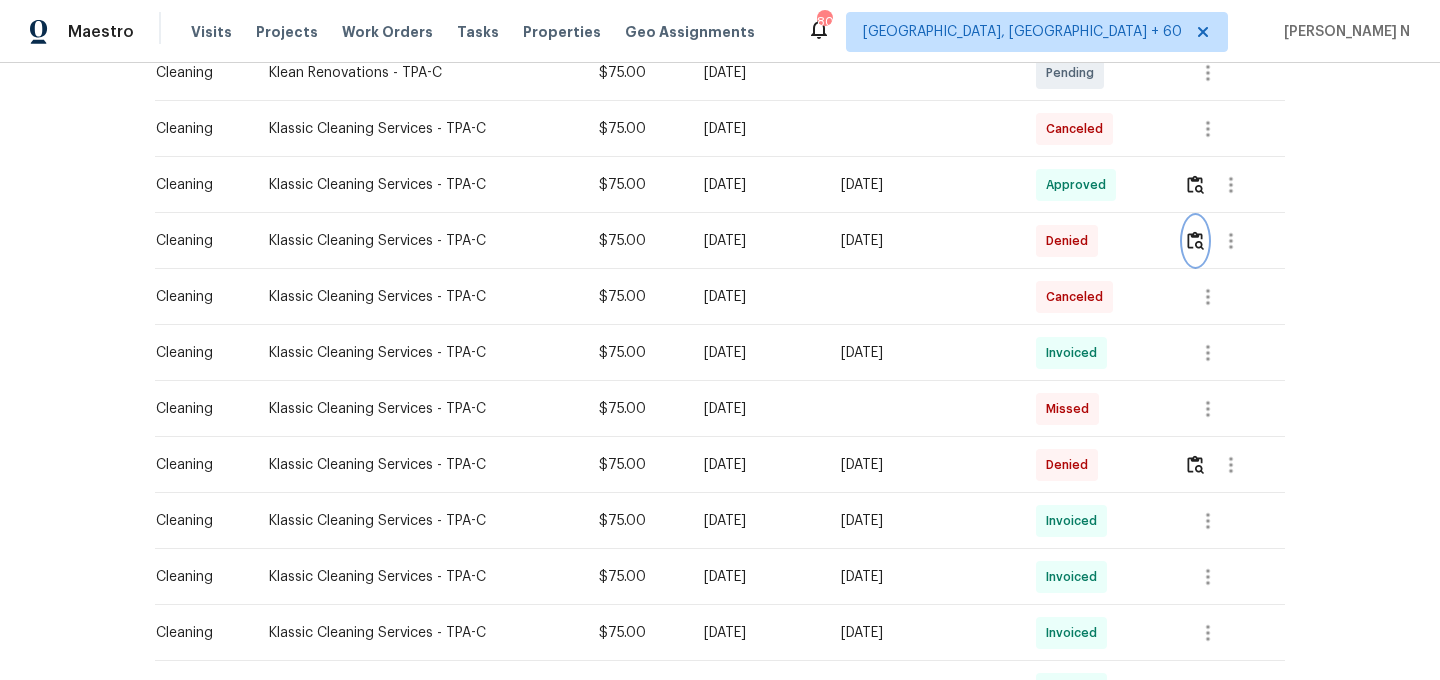 click at bounding box center (1195, 240) 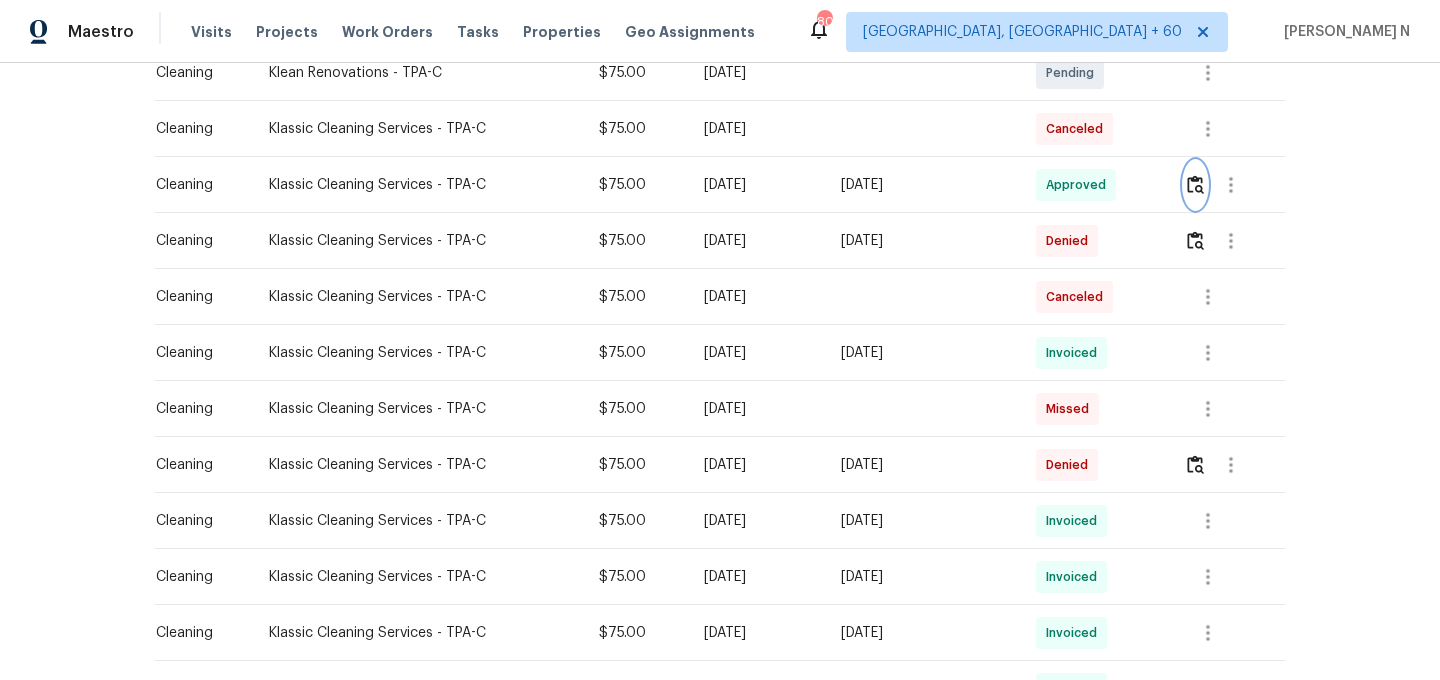 click at bounding box center (1195, 184) 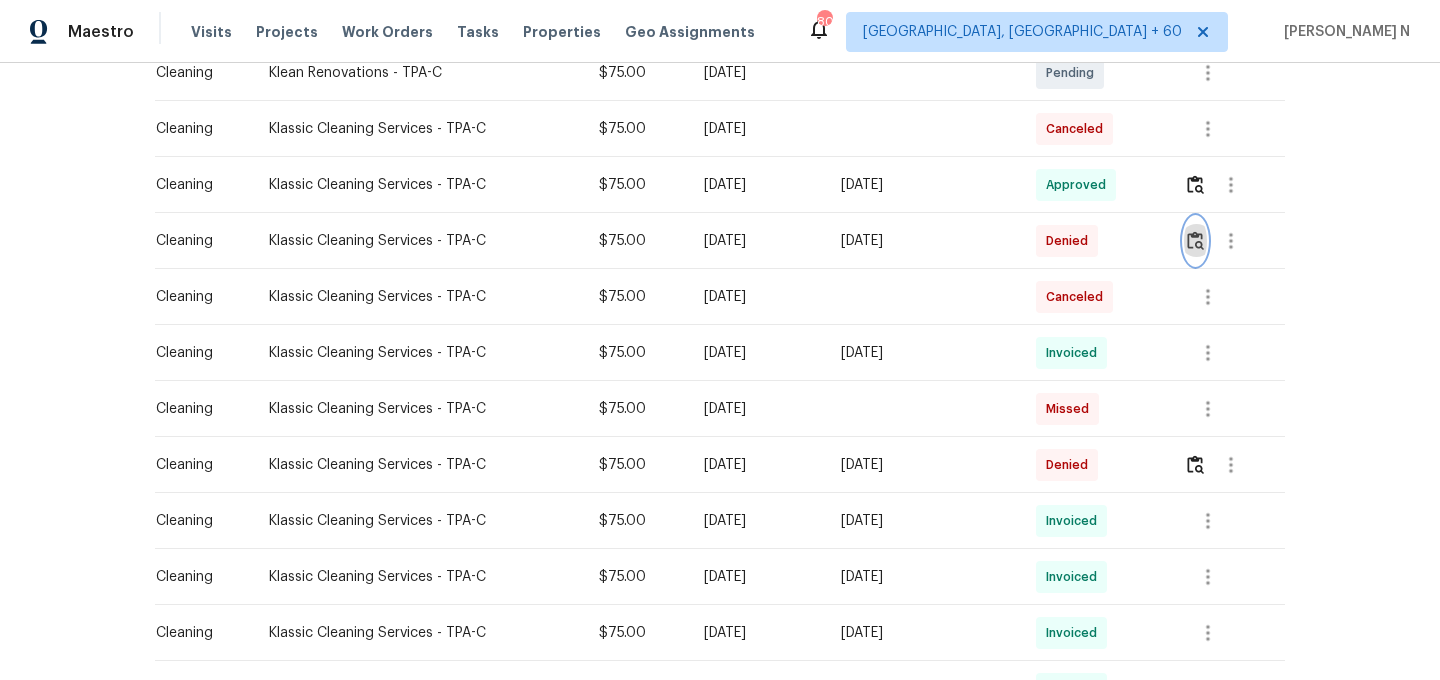 click at bounding box center (1195, 240) 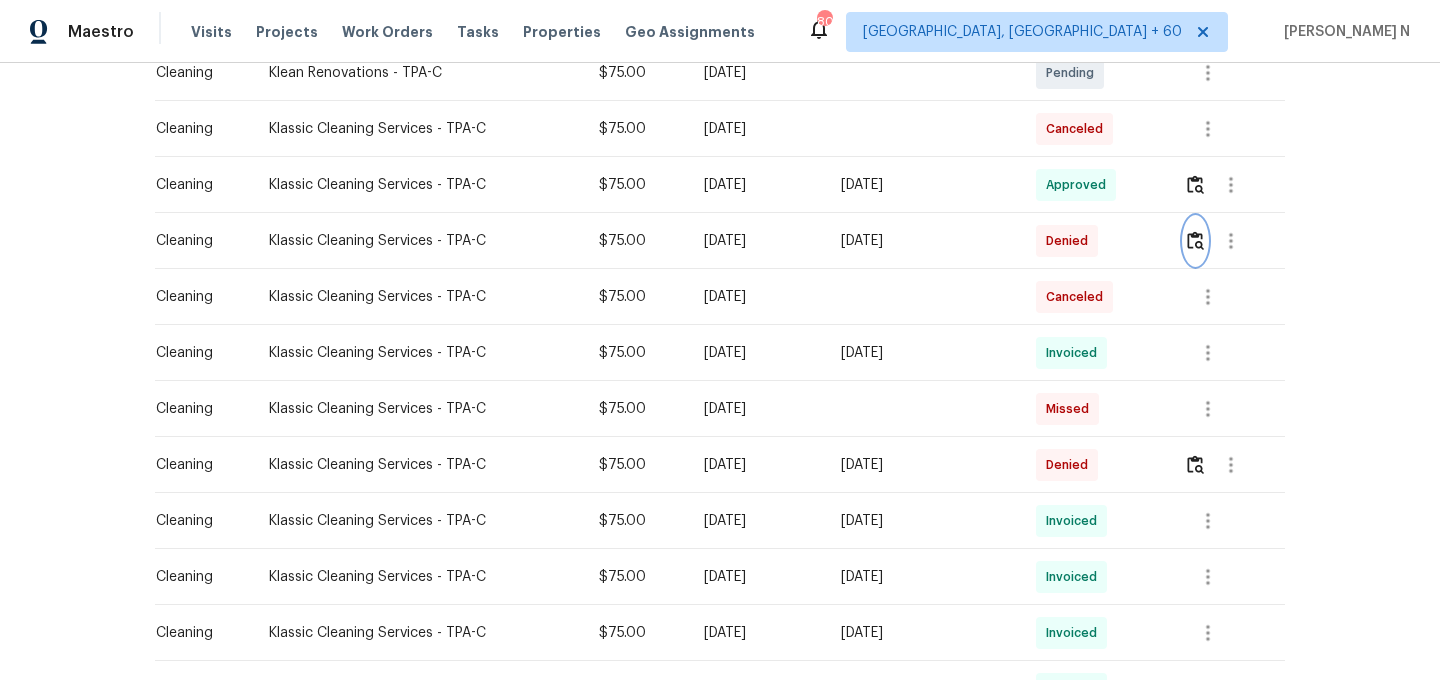 click at bounding box center [1195, 240] 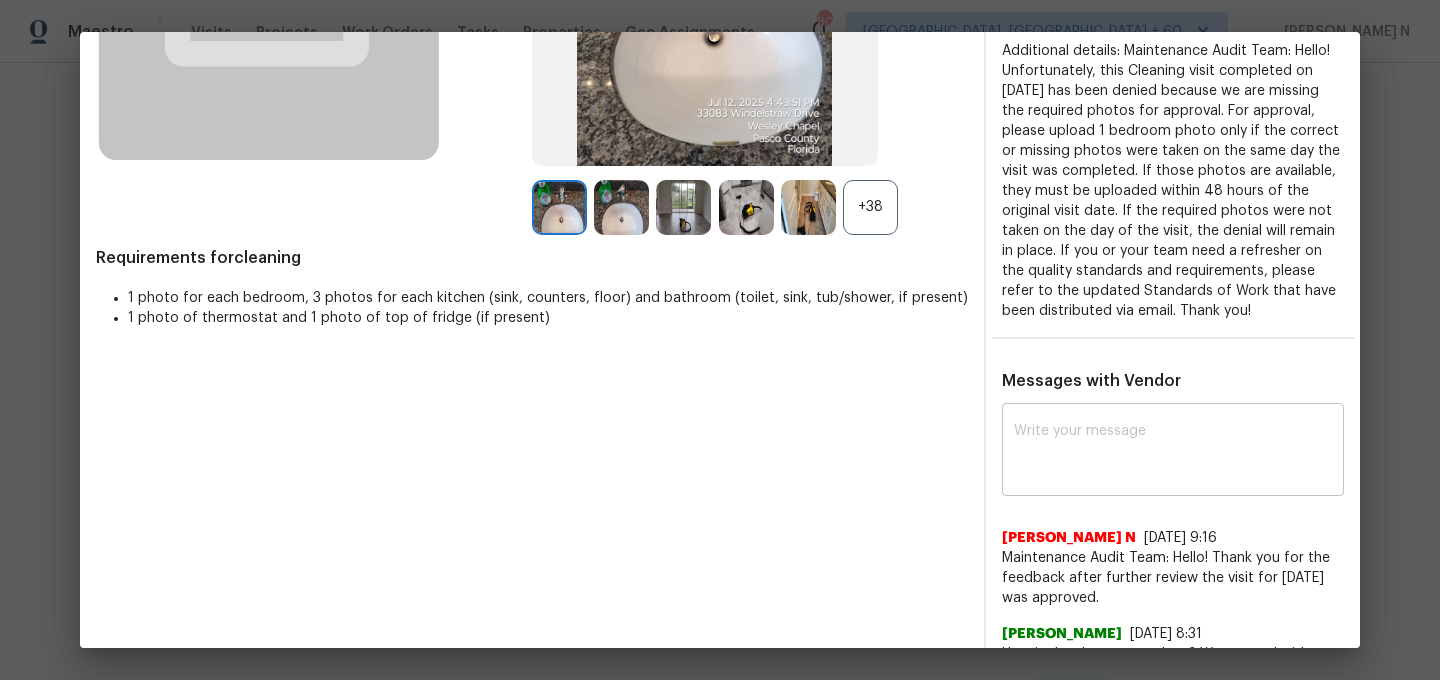 scroll, scrollTop: 352, scrollLeft: 0, axis: vertical 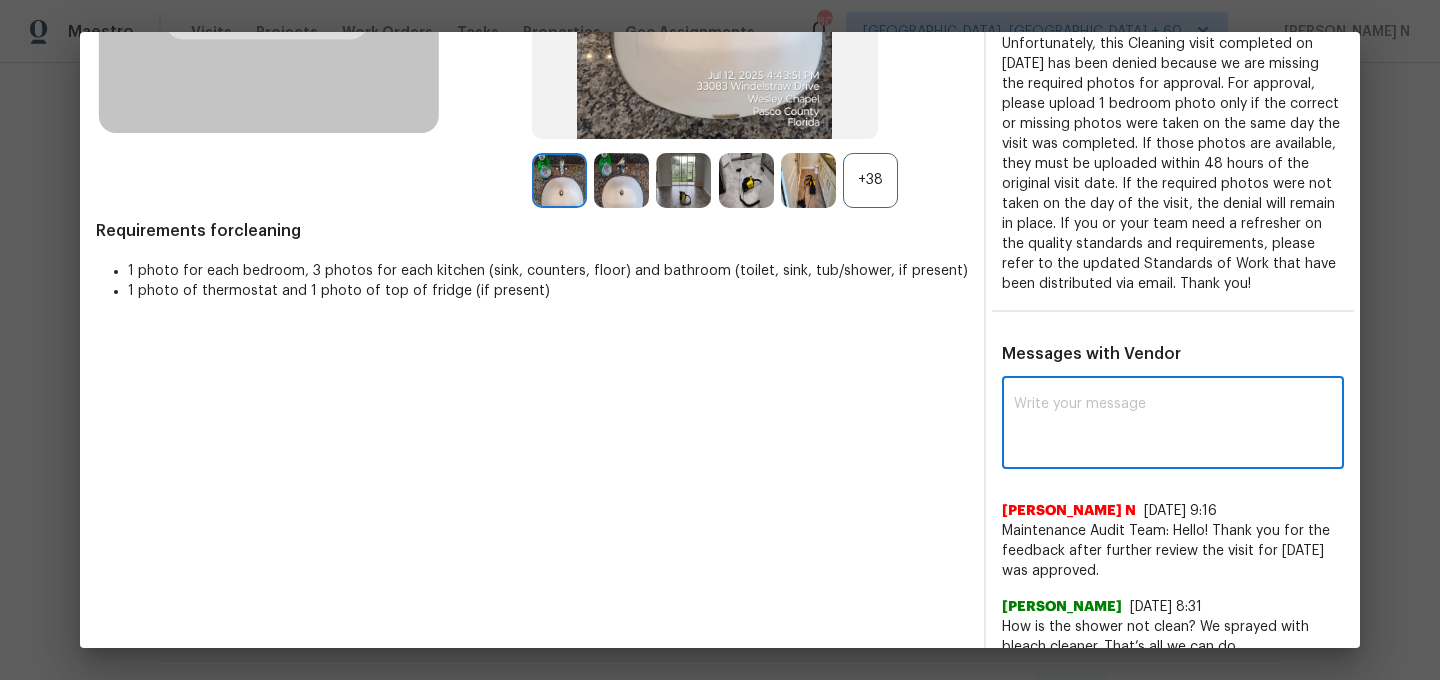 click at bounding box center [1173, 425] 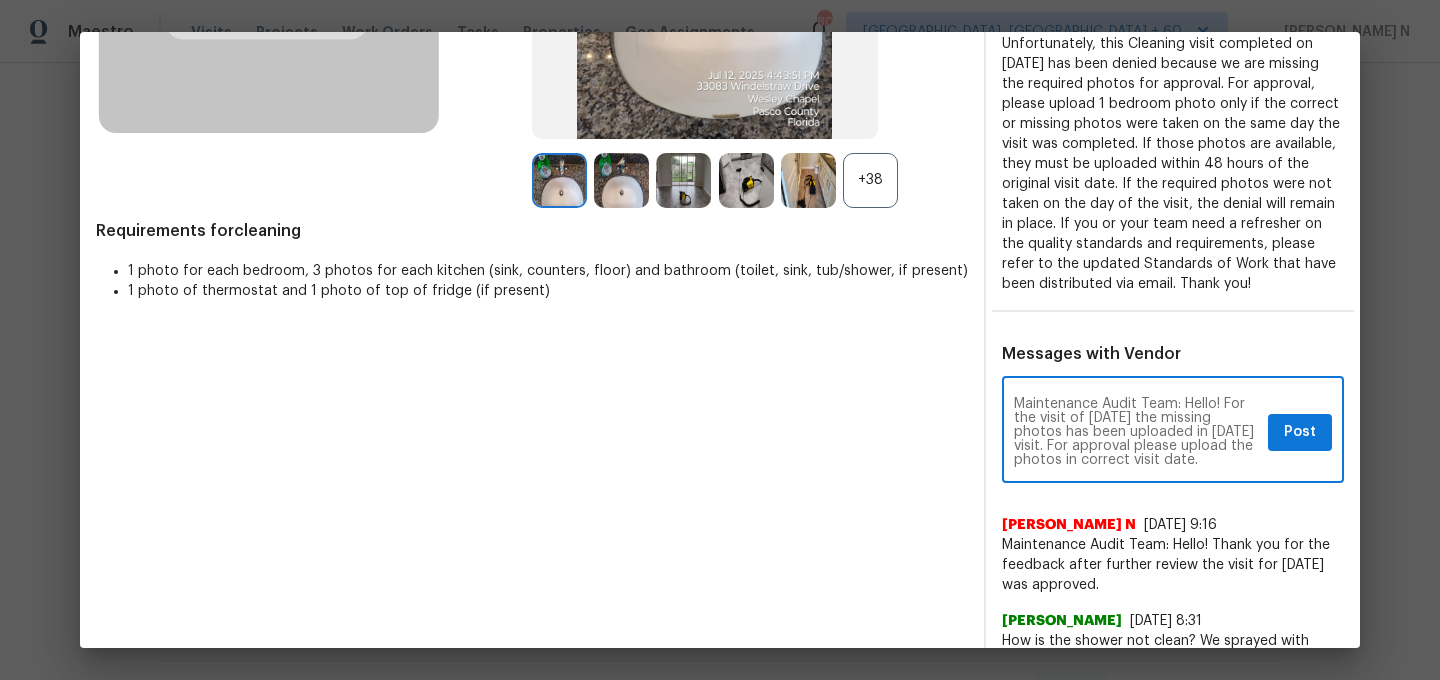 scroll, scrollTop: 0, scrollLeft: 0, axis: both 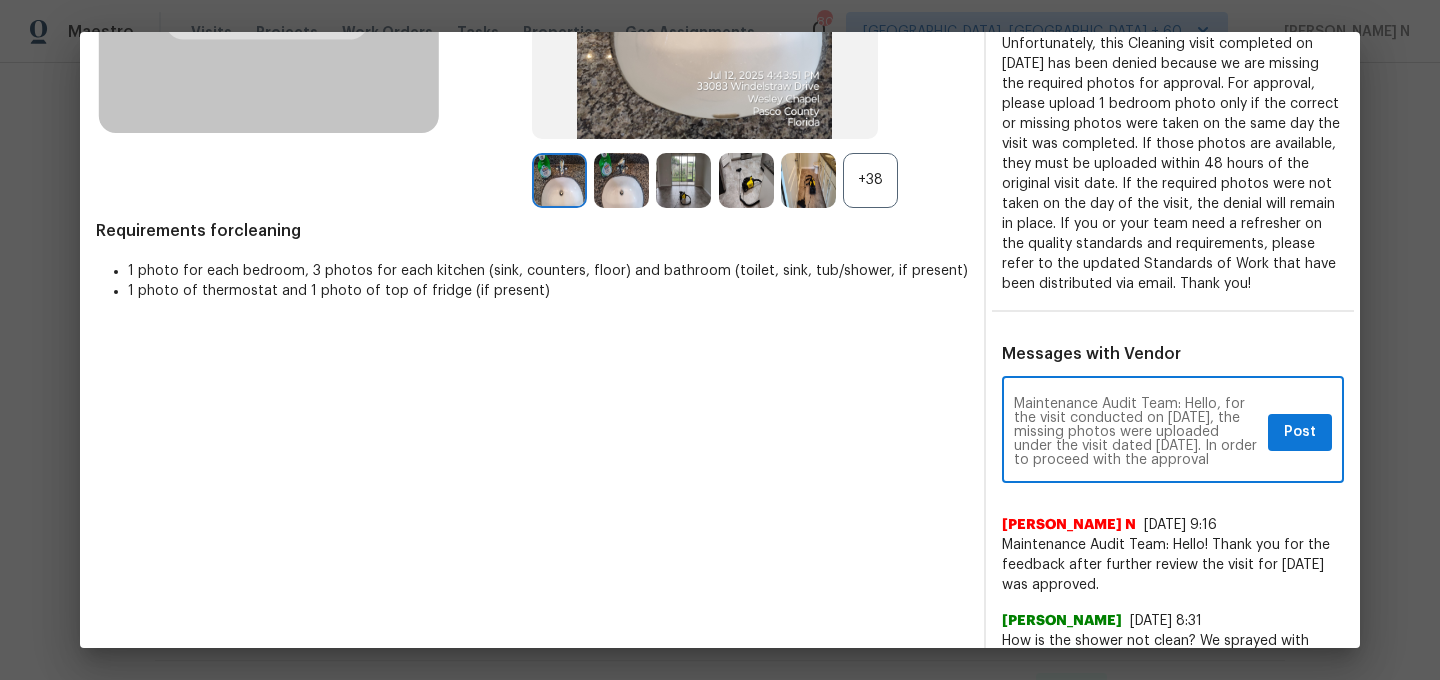 click on "Maintenance Audit Team: Hello, for the visit conducted on 07/12/2025, the missing photos were uploaded under the visit dated 07/16/2025. In order to proceed with the approval process, please re-upload the photos under the correct visit date of 07/12/2025. Thank you" at bounding box center [1137, 432] 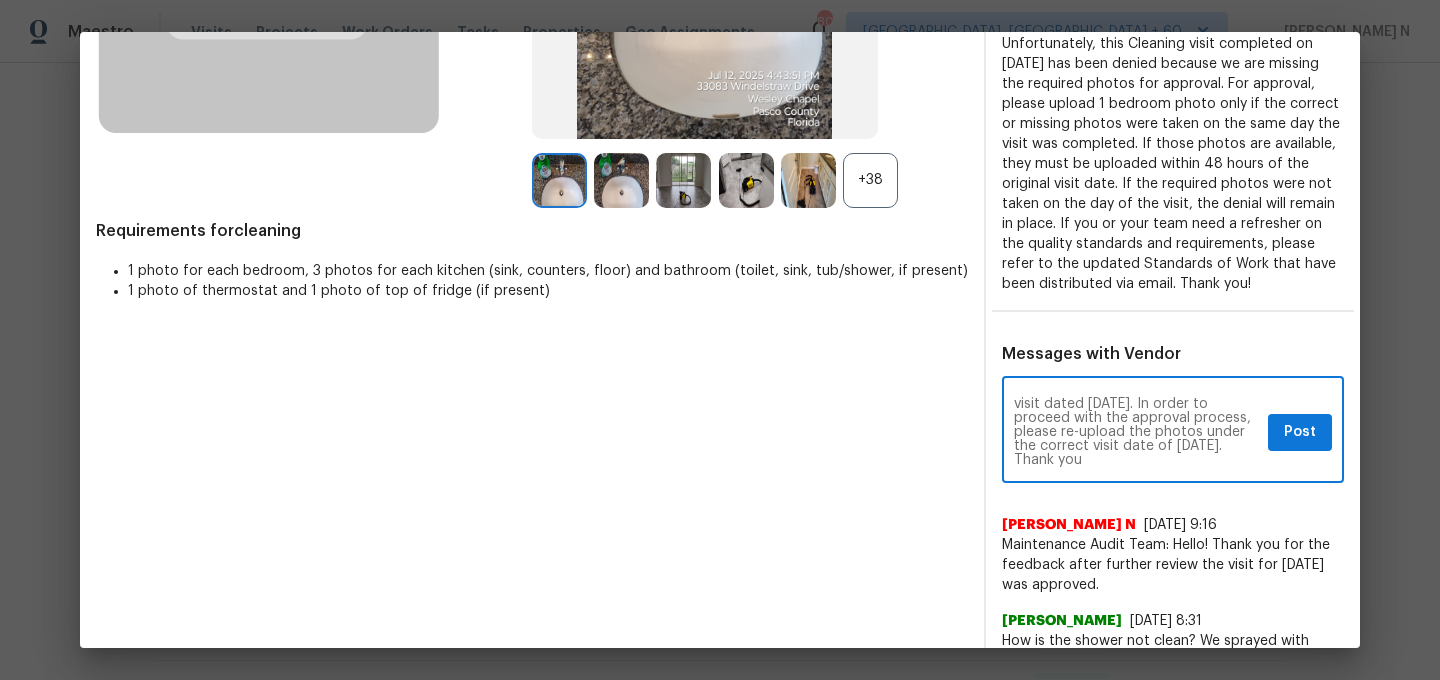 scroll, scrollTop: 0, scrollLeft: 0, axis: both 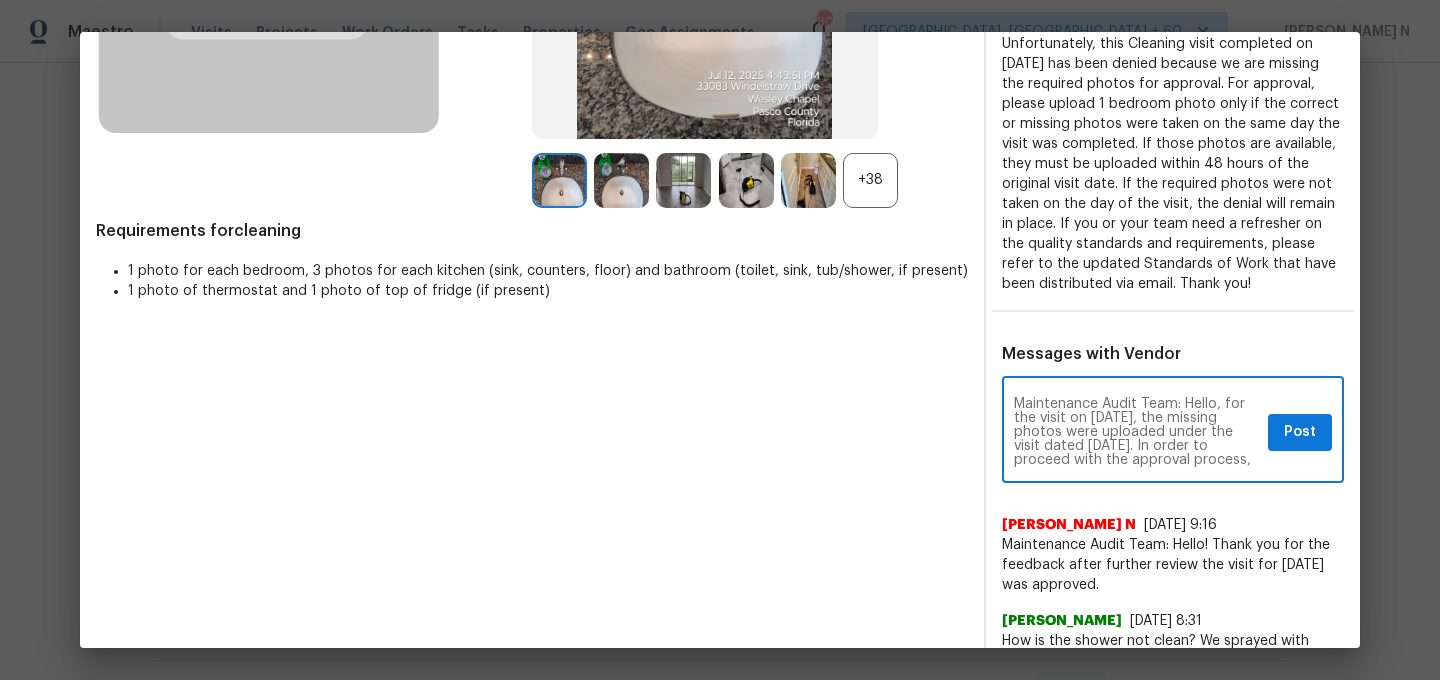 type on "Maintenance Audit Team: Hello, for the visit on 07/12/2025, the missing photos were uploaded under the visit dated 07/16/2025. In order to proceed with the approval process, please re-upload the photos under the correct visit date of 07/12/2025. Thank you" 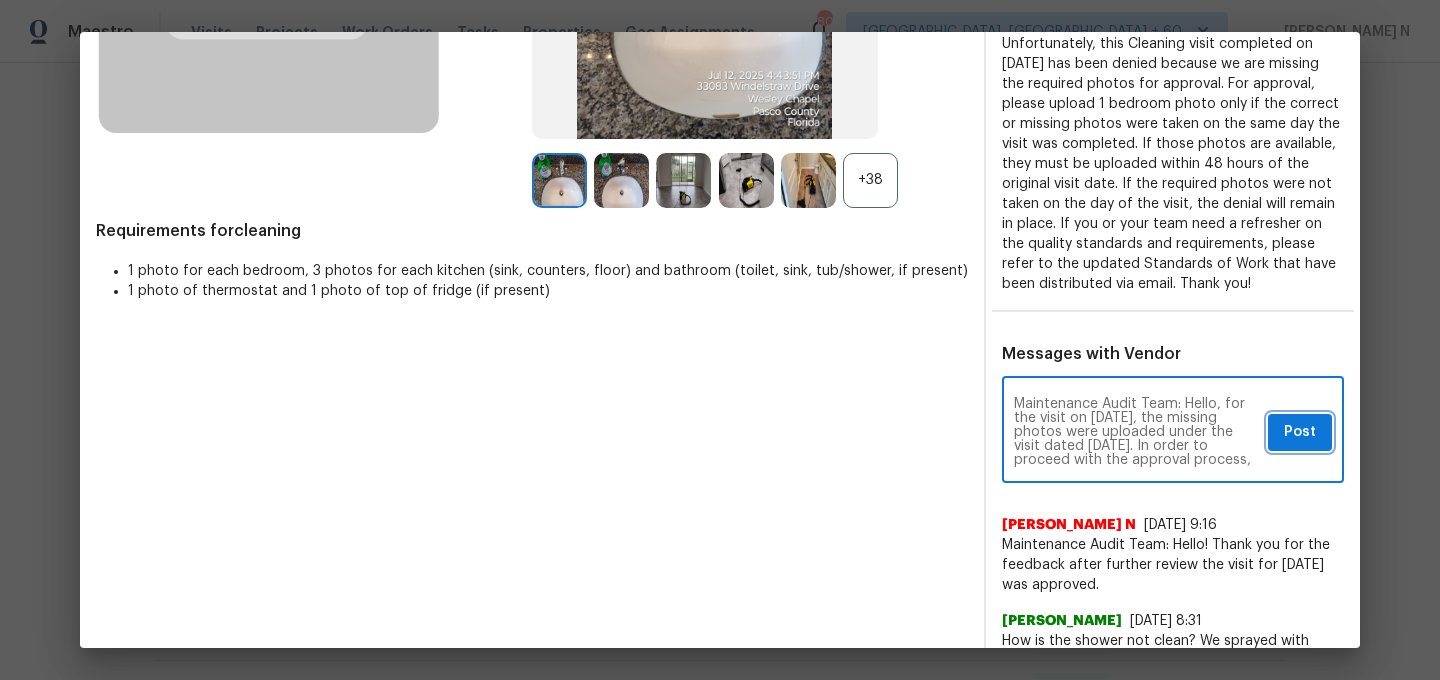 click on "Post" at bounding box center (1300, 432) 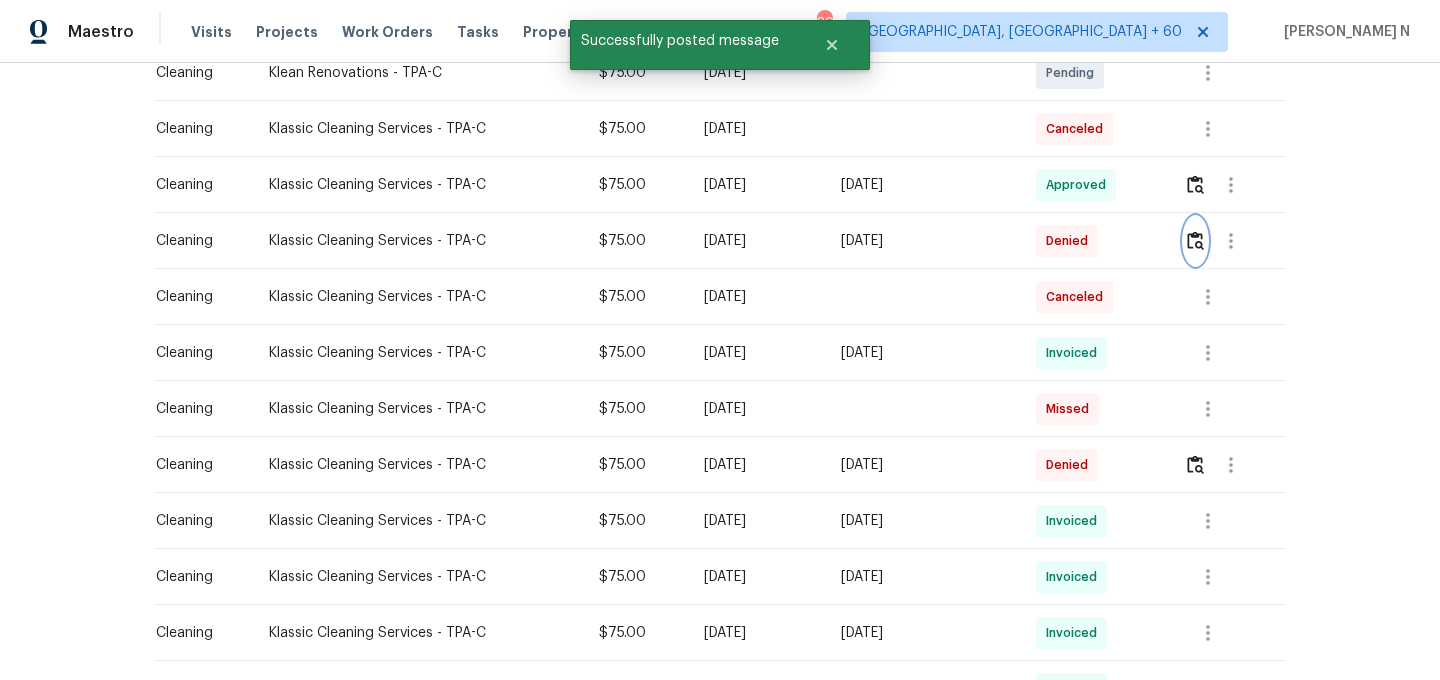 scroll, scrollTop: 0, scrollLeft: 0, axis: both 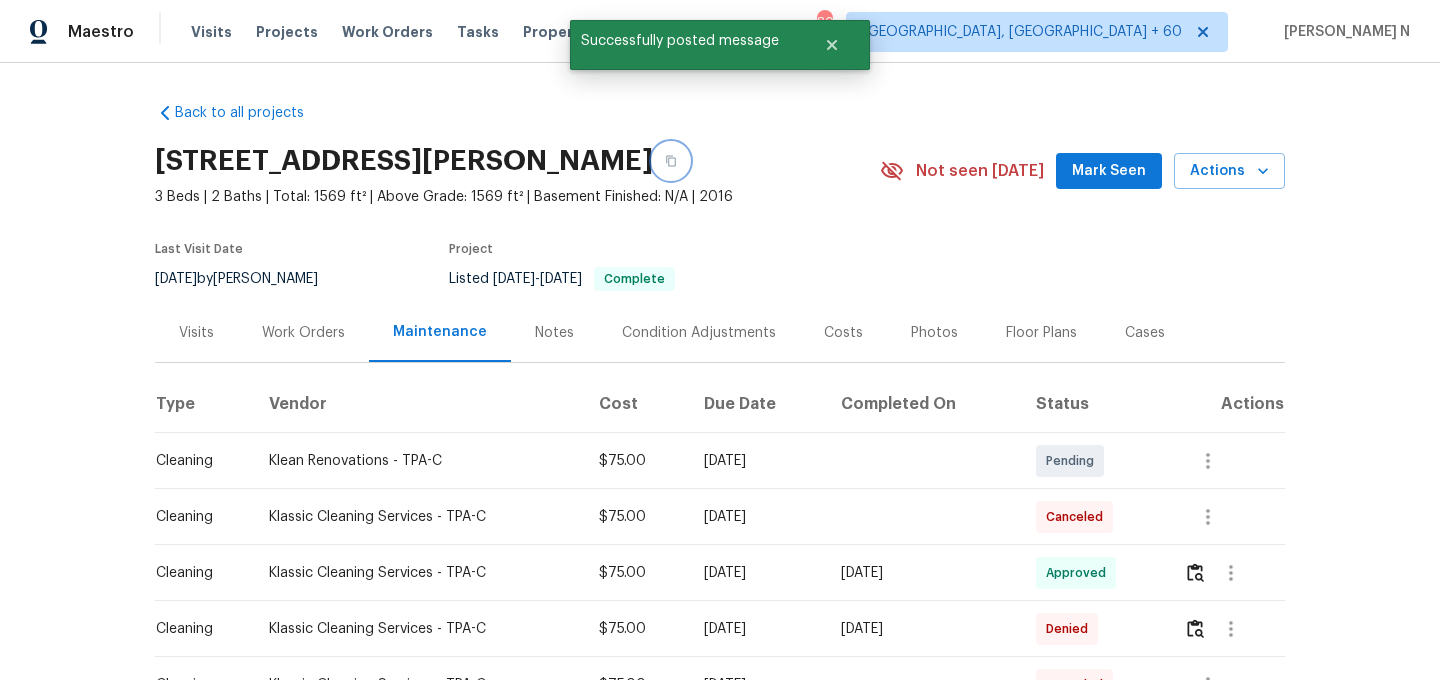 click at bounding box center (671, 161) 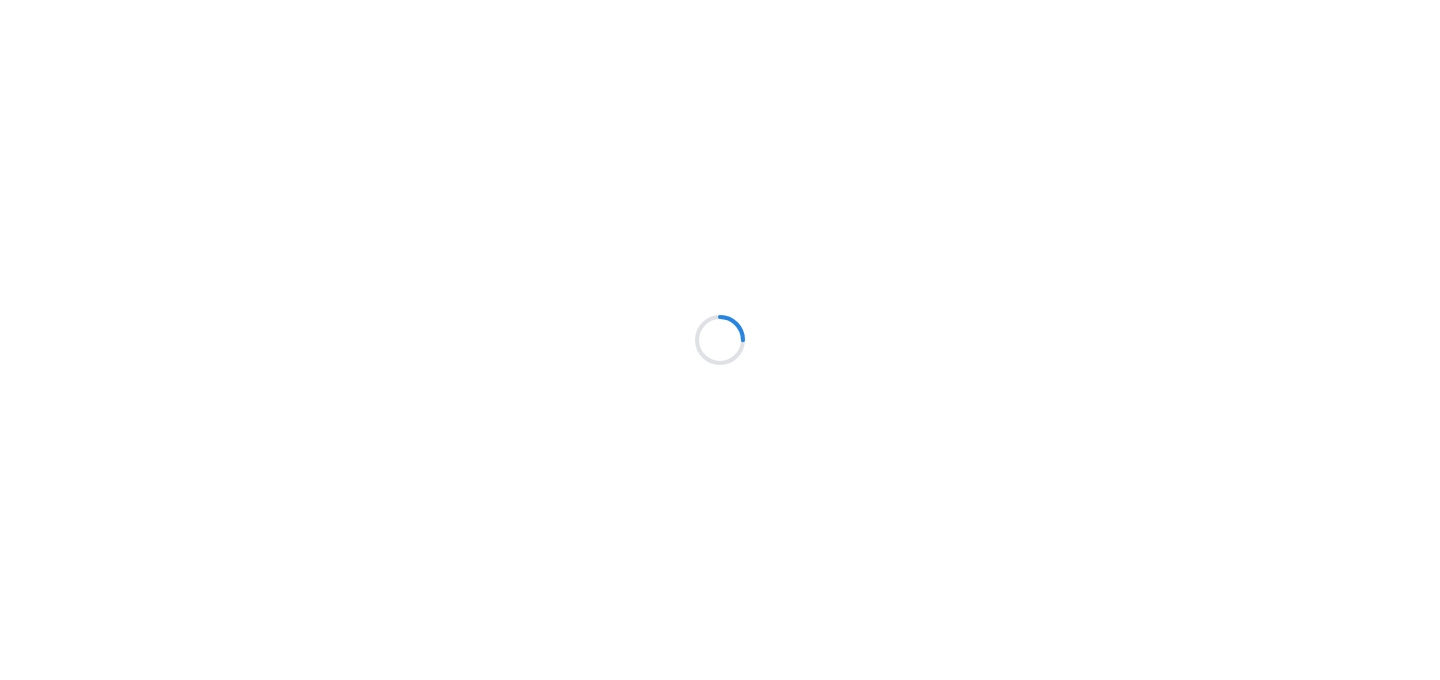 scroll, scrollTop: 0, scrollLeft: 0, axis: both 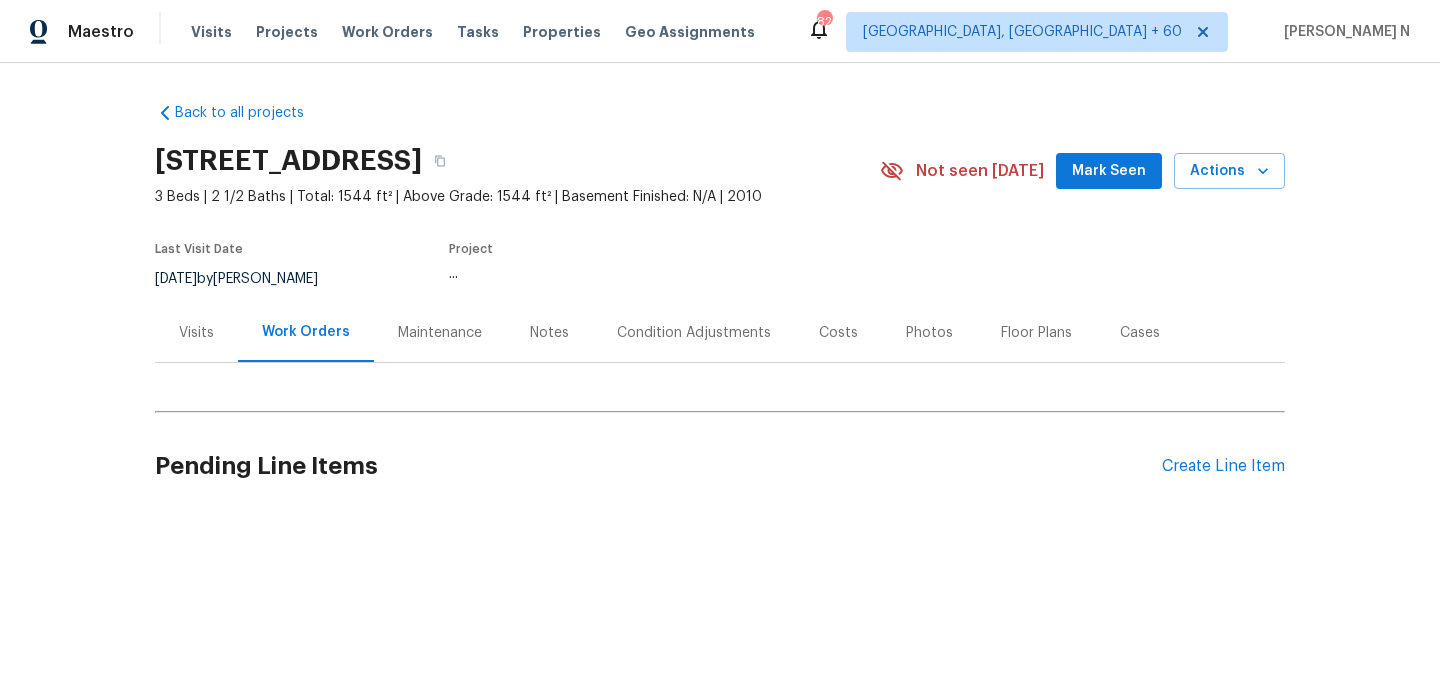 click on "Maintenance" at bounding box center [440, 333] 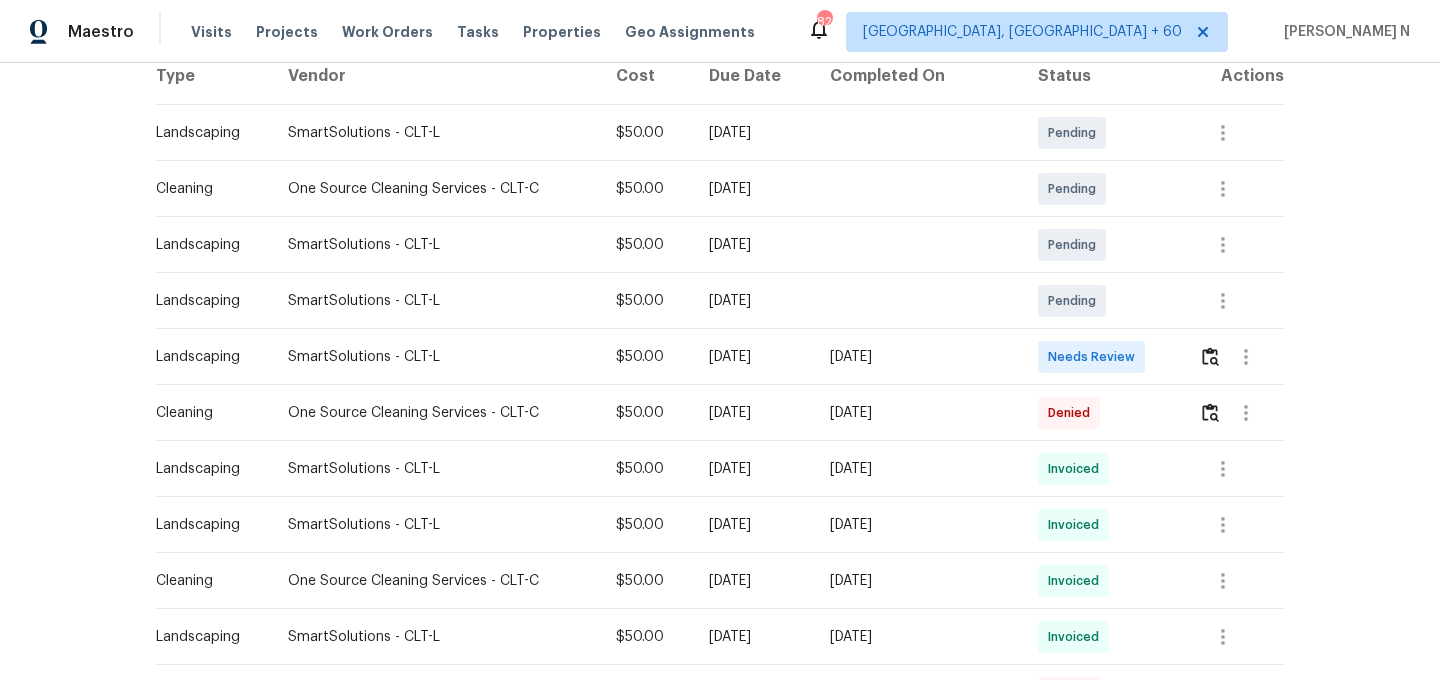 scroll, scrollTop: 466, scrollLeft: 0, axis: vertical 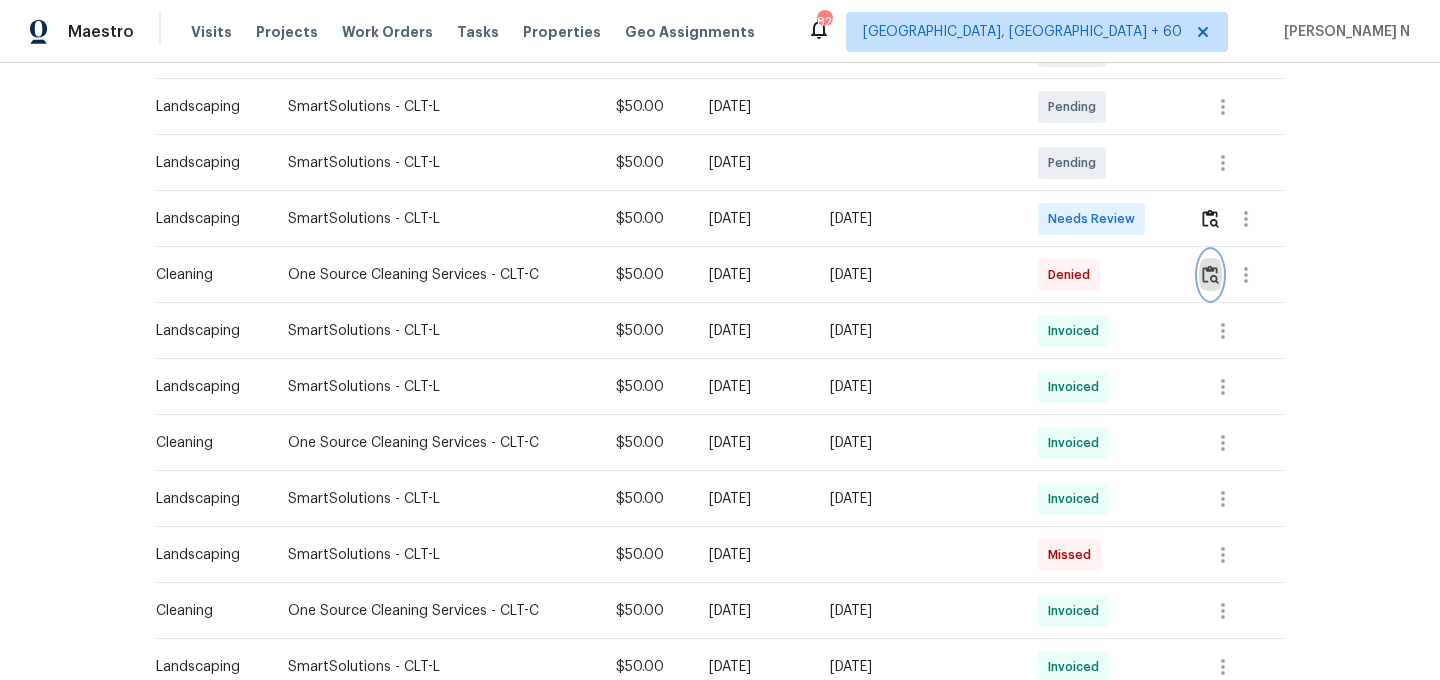 click at bounding box center (1210, 274) 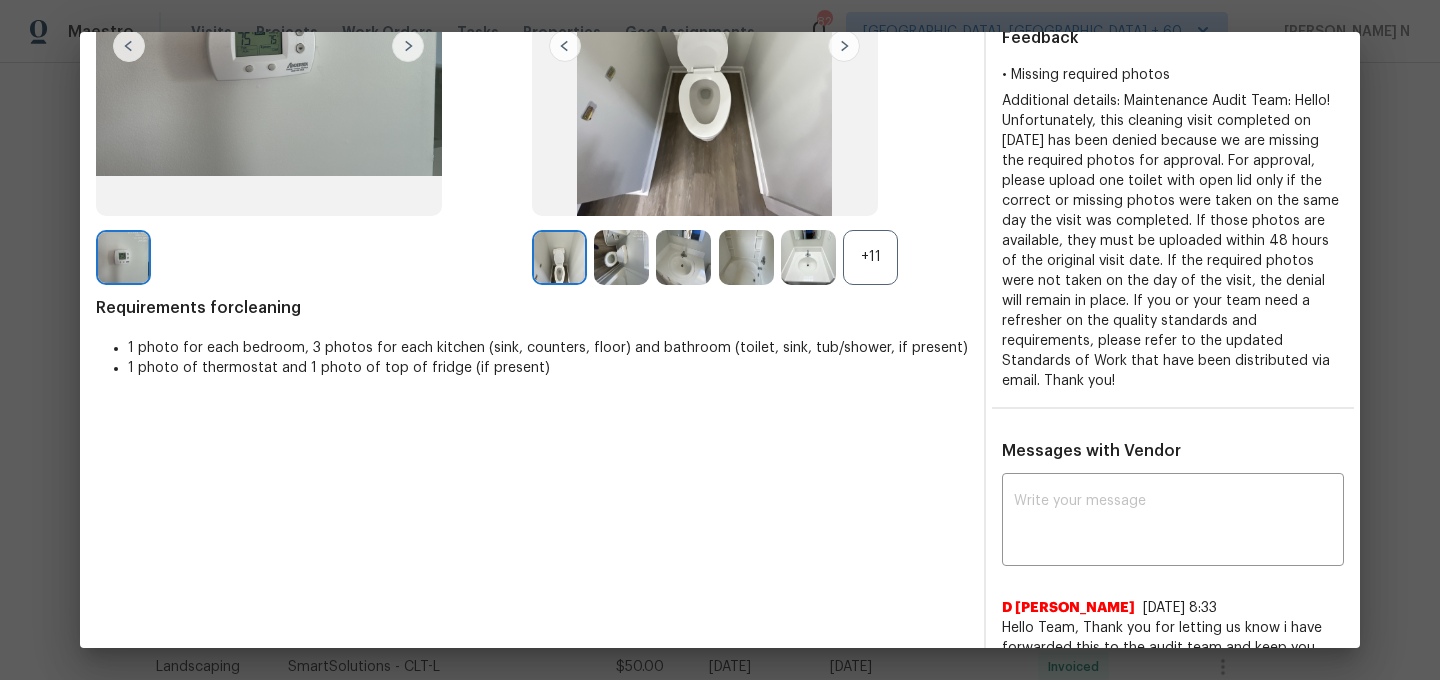 scroll, scrollTop: 336, scrollLeft: 0, axis: vertical 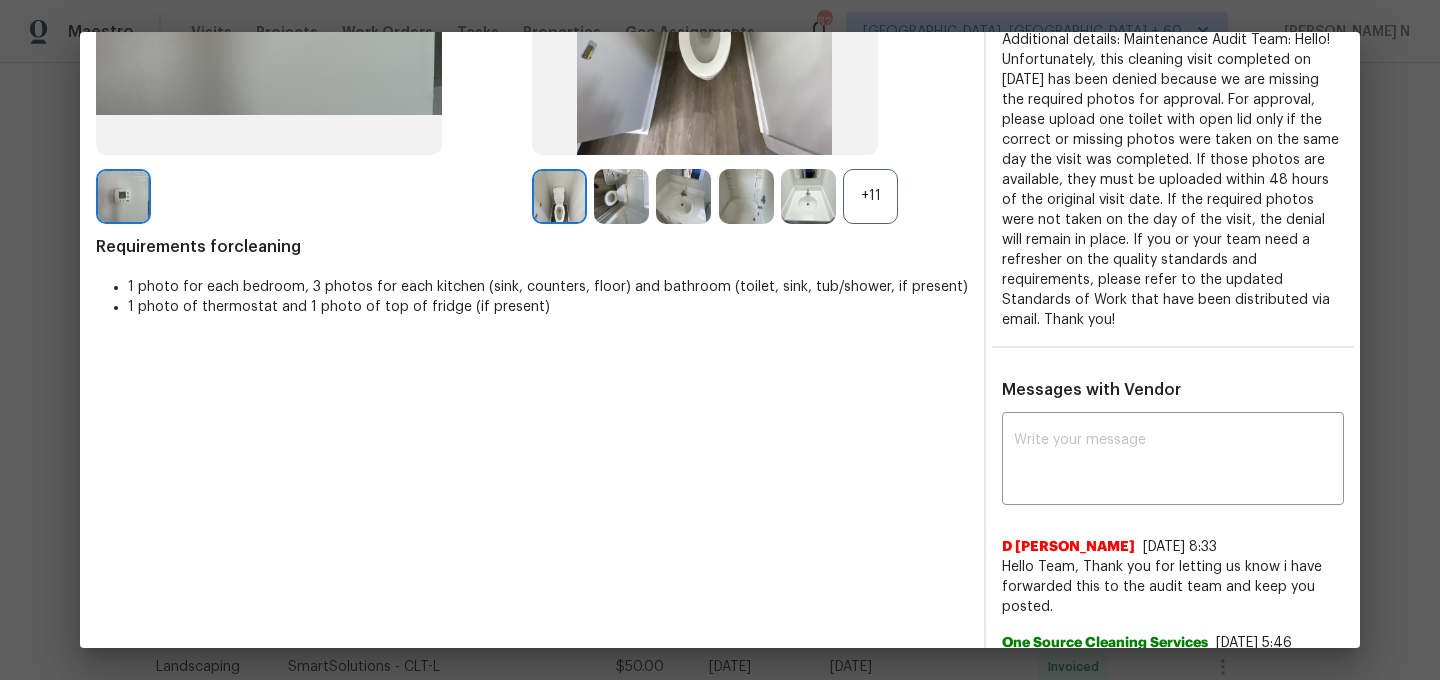 click on "+11" at bounding box center (870, 196) 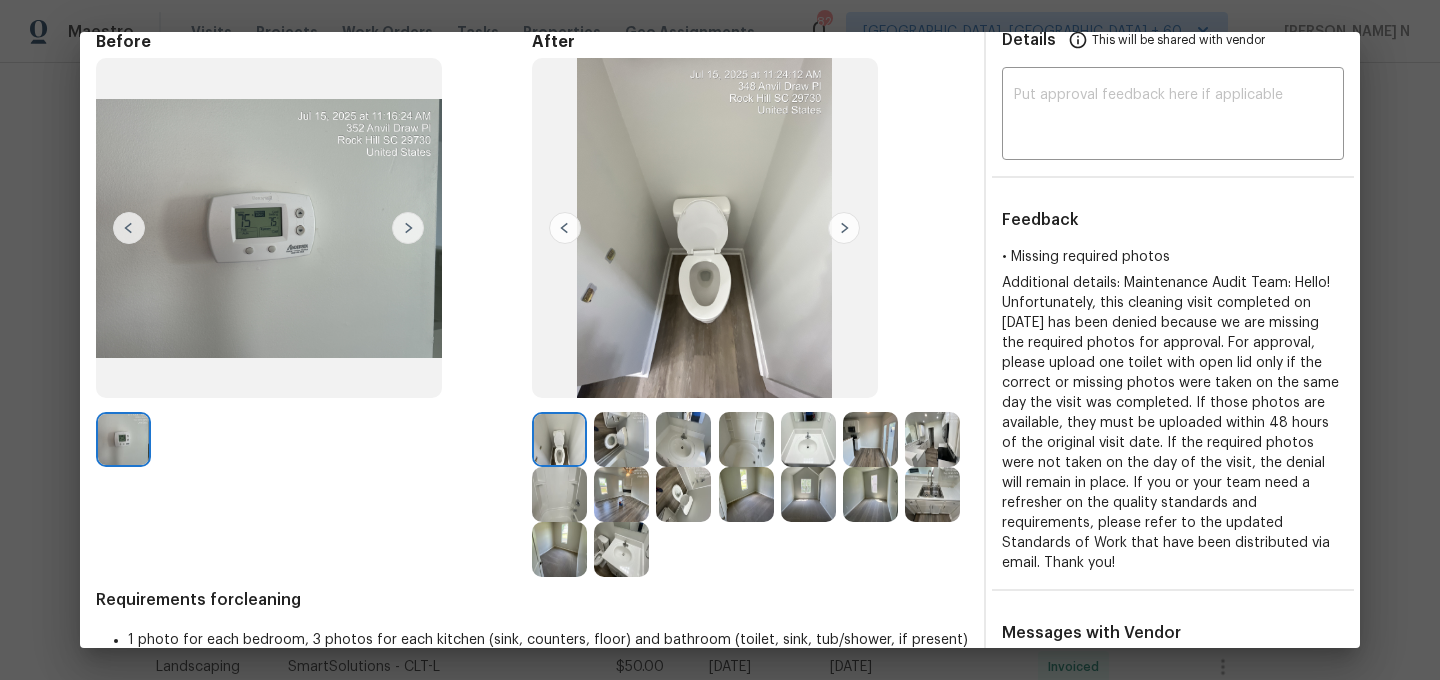 scroll, scrollTop: 103, scrollLeft: 0, axis: vertical 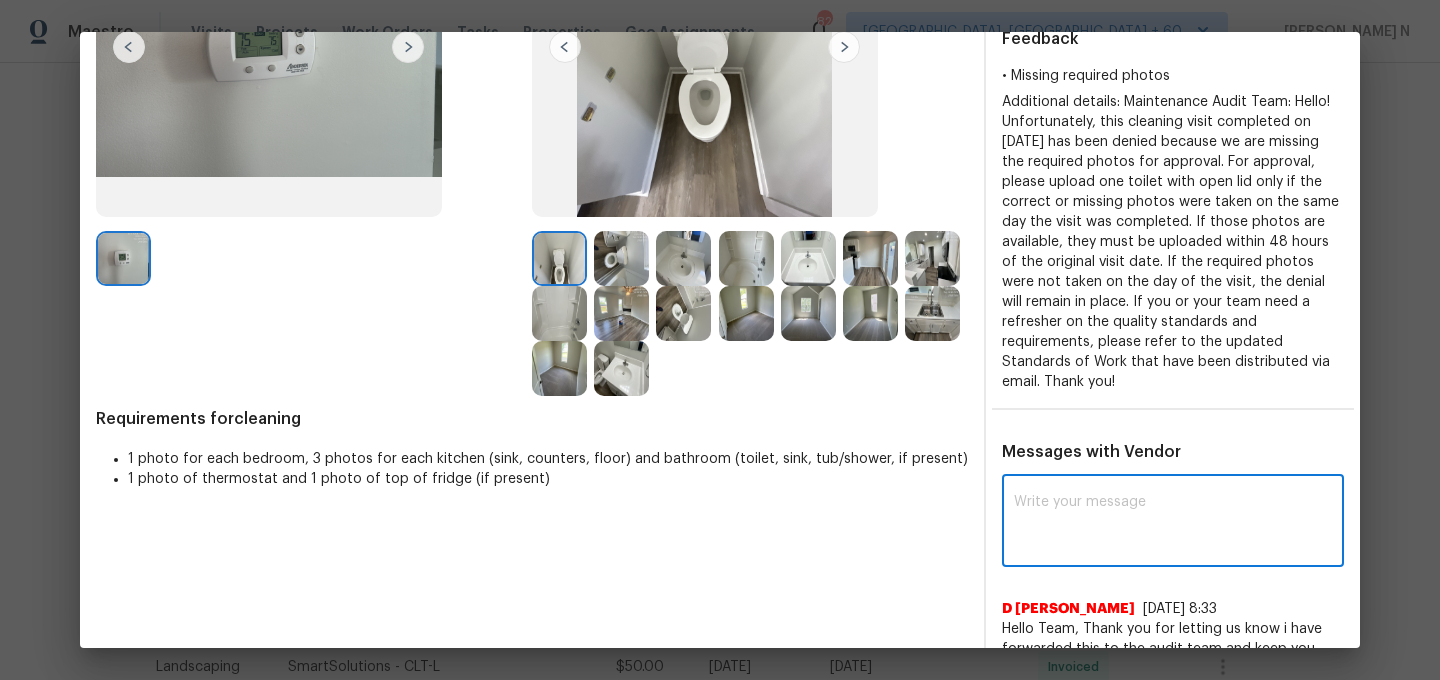 click at bounding box center [1173, 523] 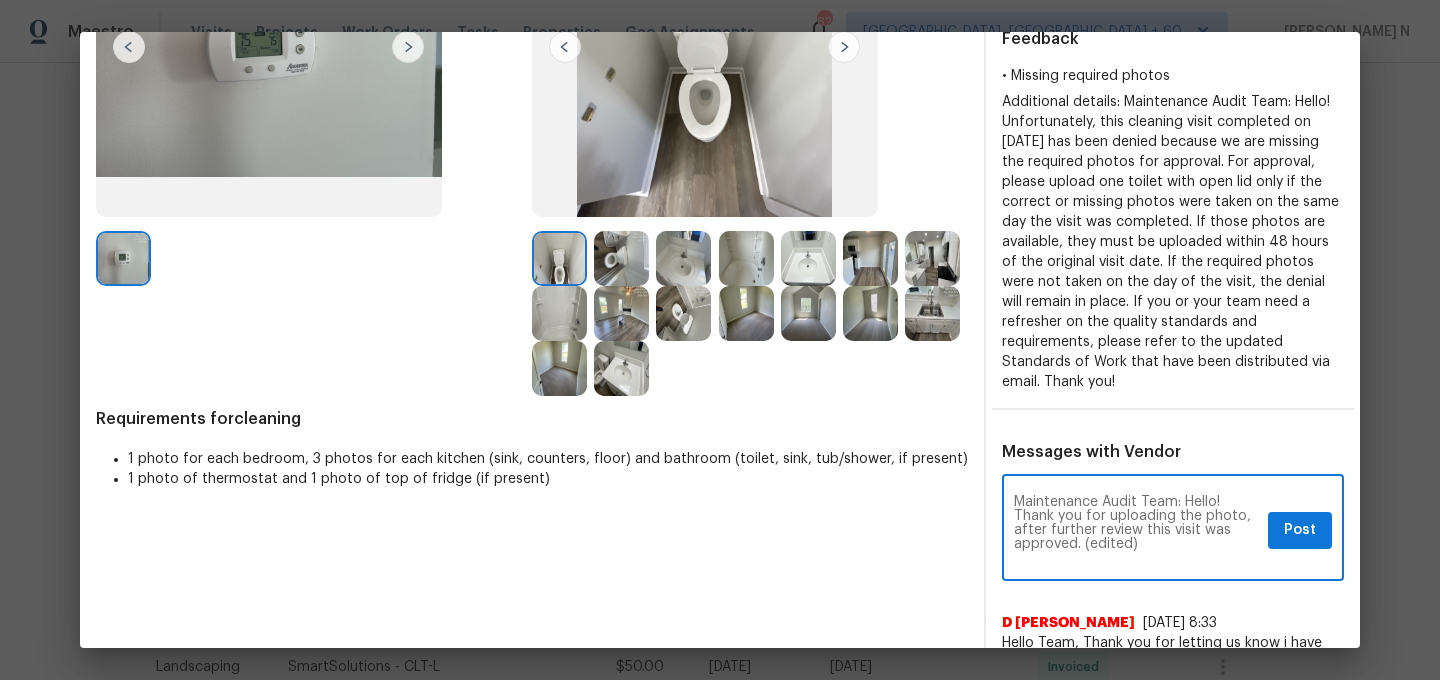 scroll, scrollTop: 0, scrollLeft: 0, axis: both 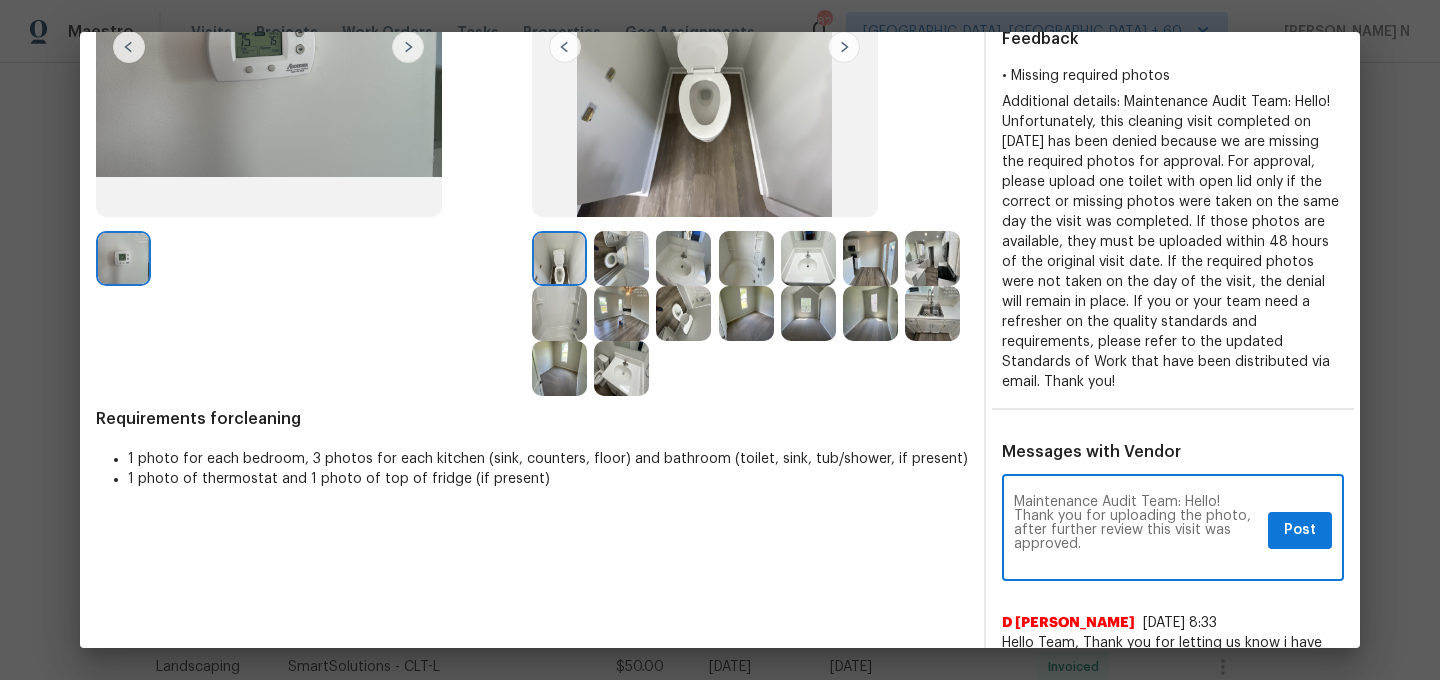 type on "Maintenance Audit Team: Hello! Thank you for uploading the photo, after further review this visit was approved." 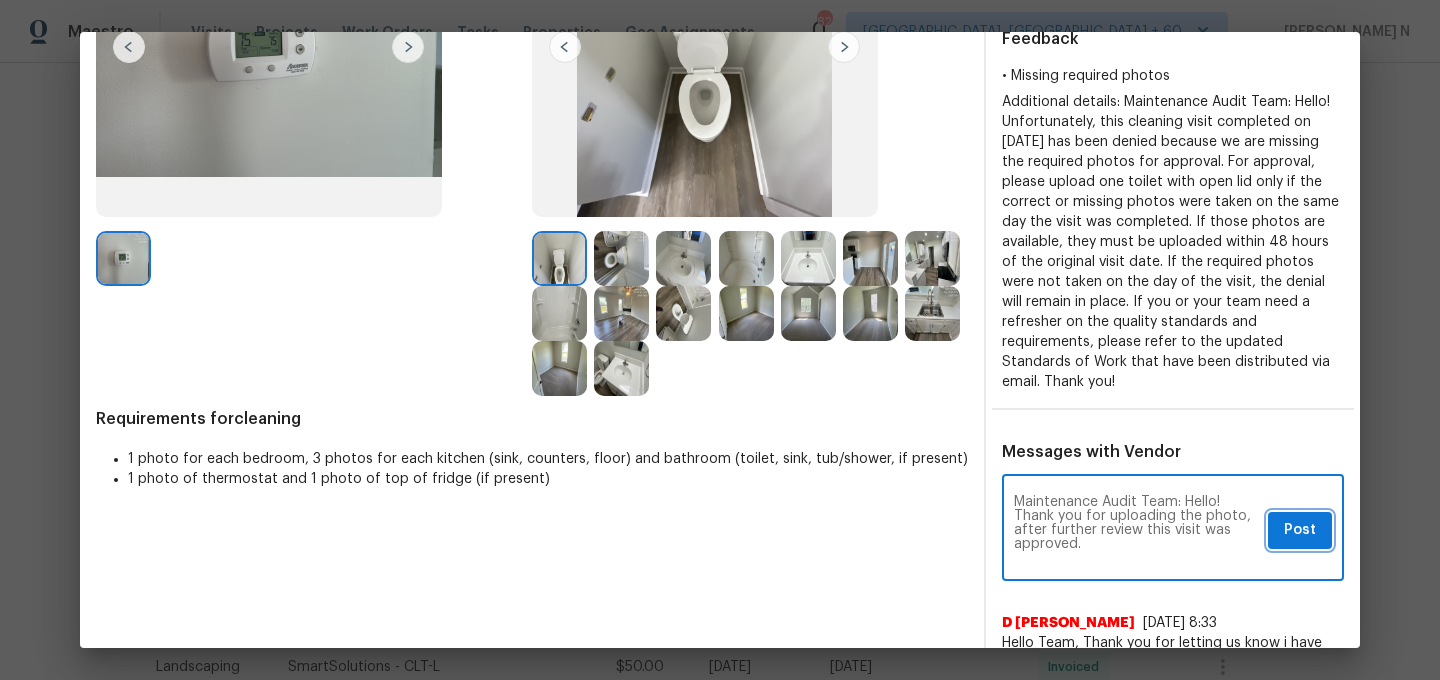 click on "Post" at bounding box center [1300, 530] 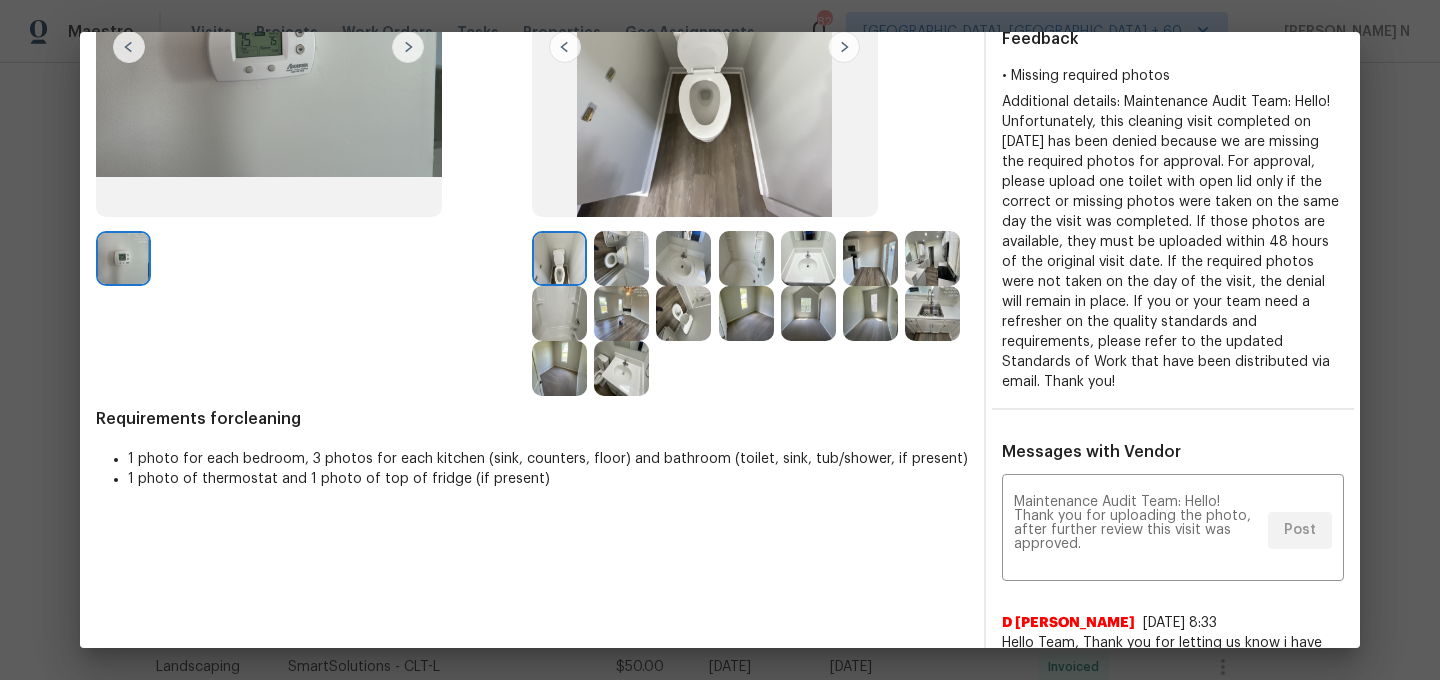 scroll, scrollTop: 0, scrollLeft: 0, axis: both 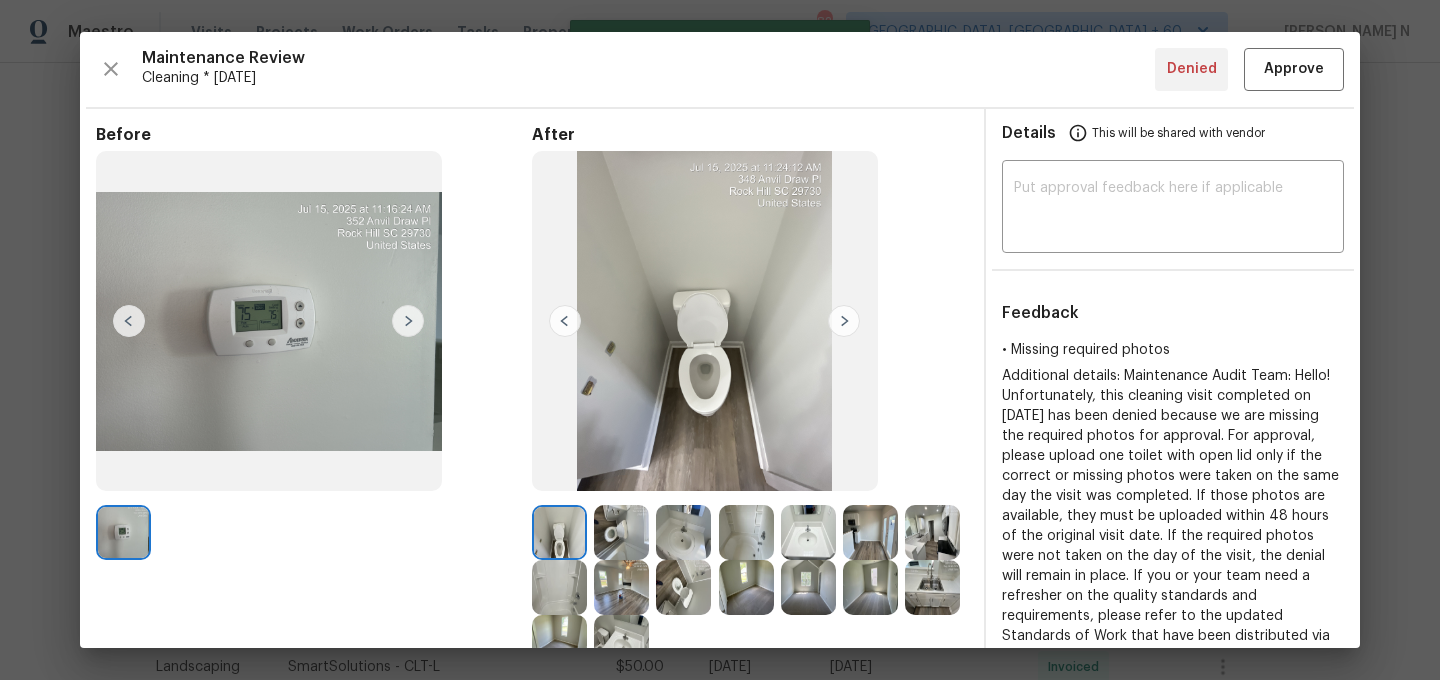 type 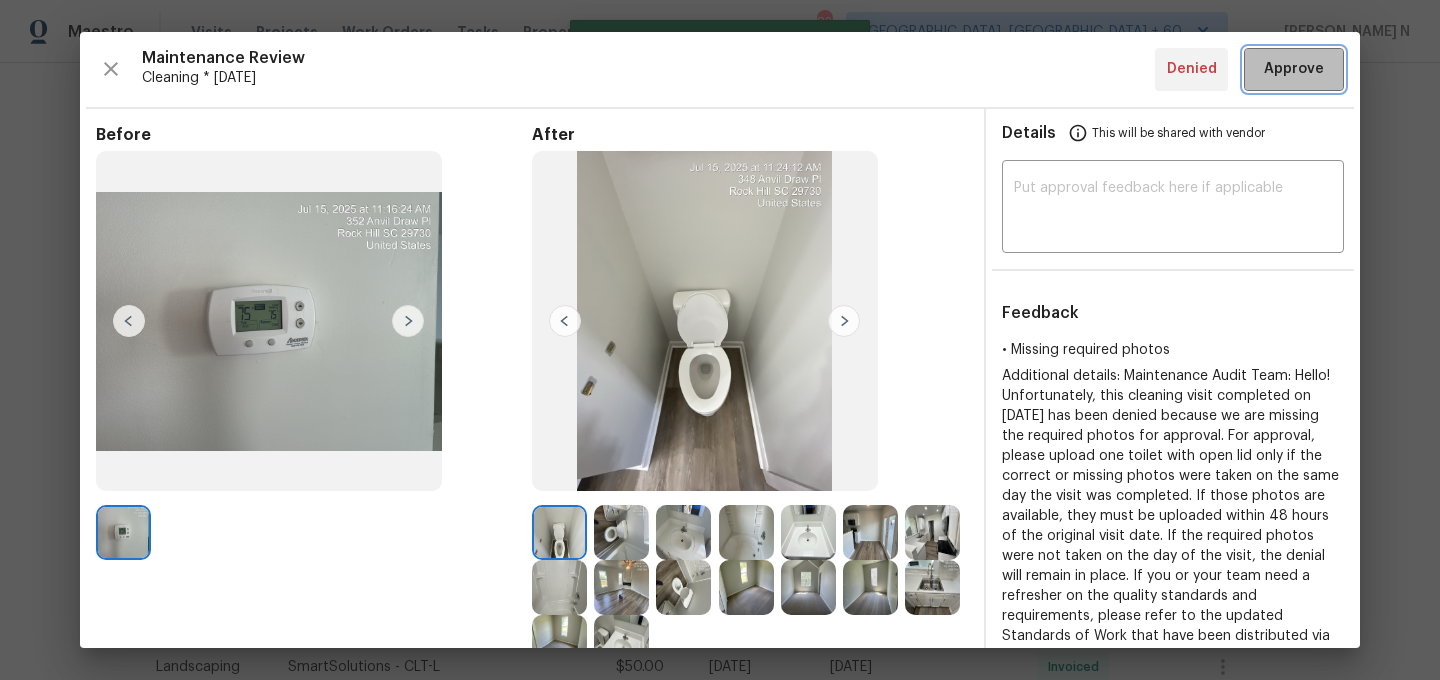 click on "Approve" at bounding box center (1294, 69) 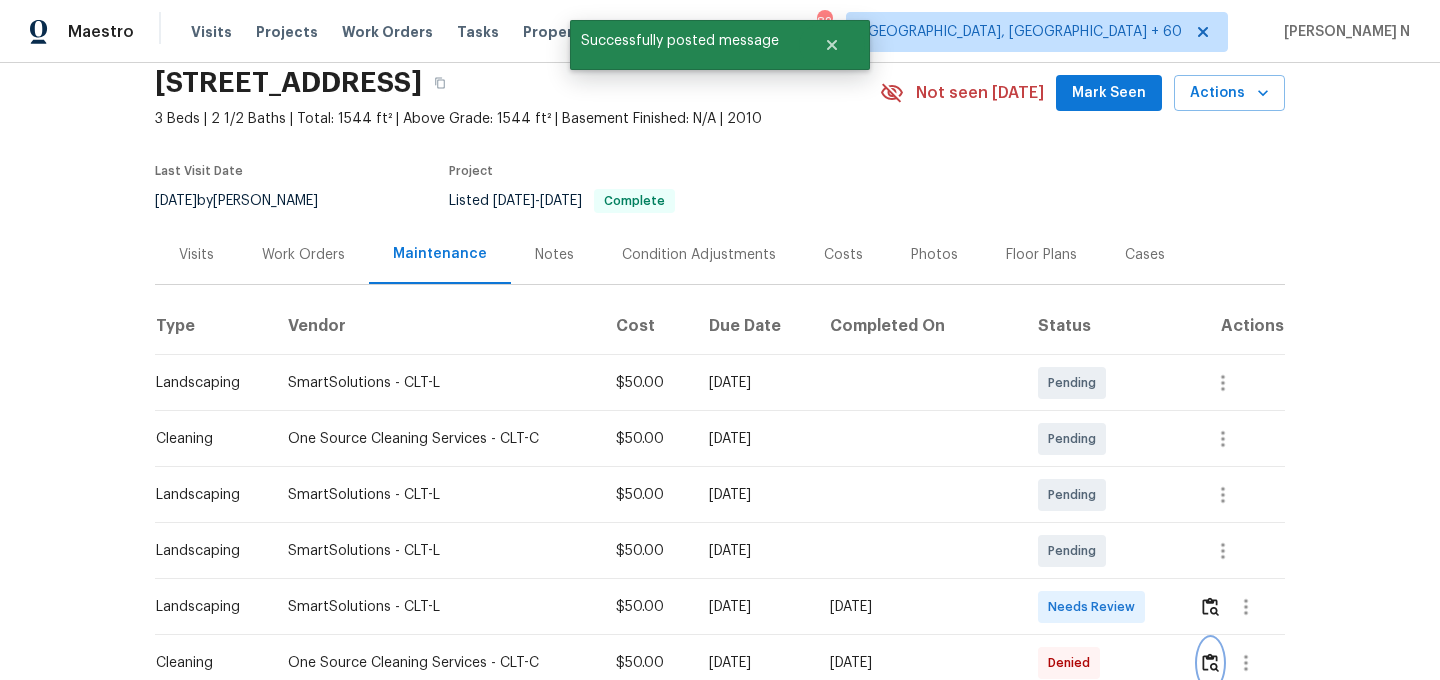 scroll, scrollTop: 0, scrollLeft: 0, axis: both 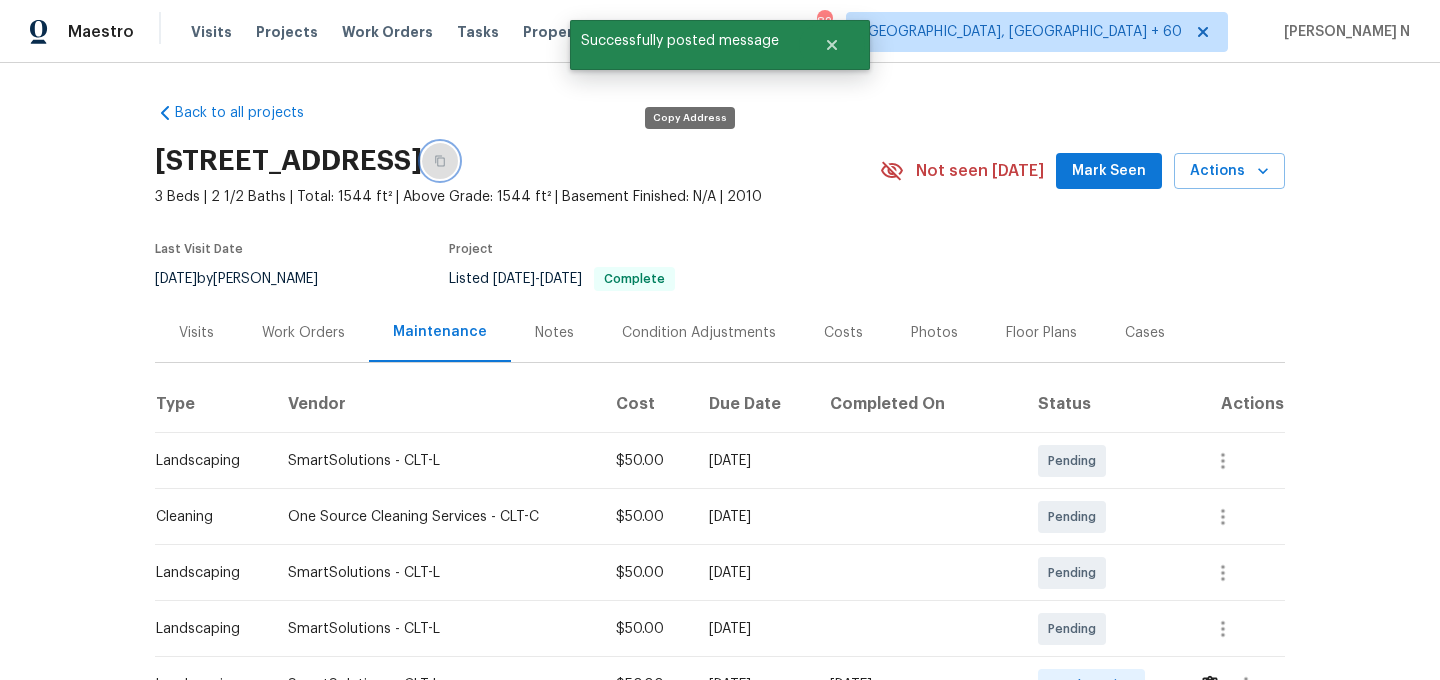 click at bounding box center [440, 161] 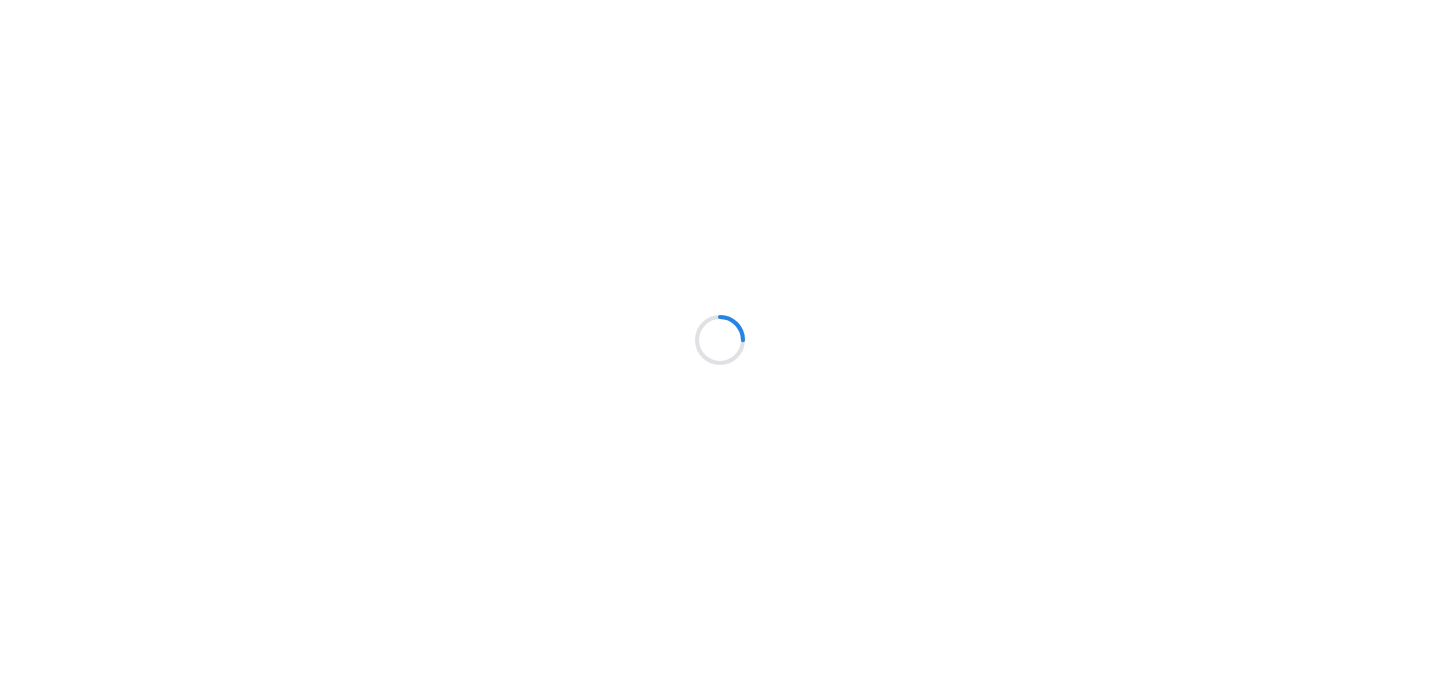 scroll, scrollTop: 0, scrollLeft: 0, axis: both 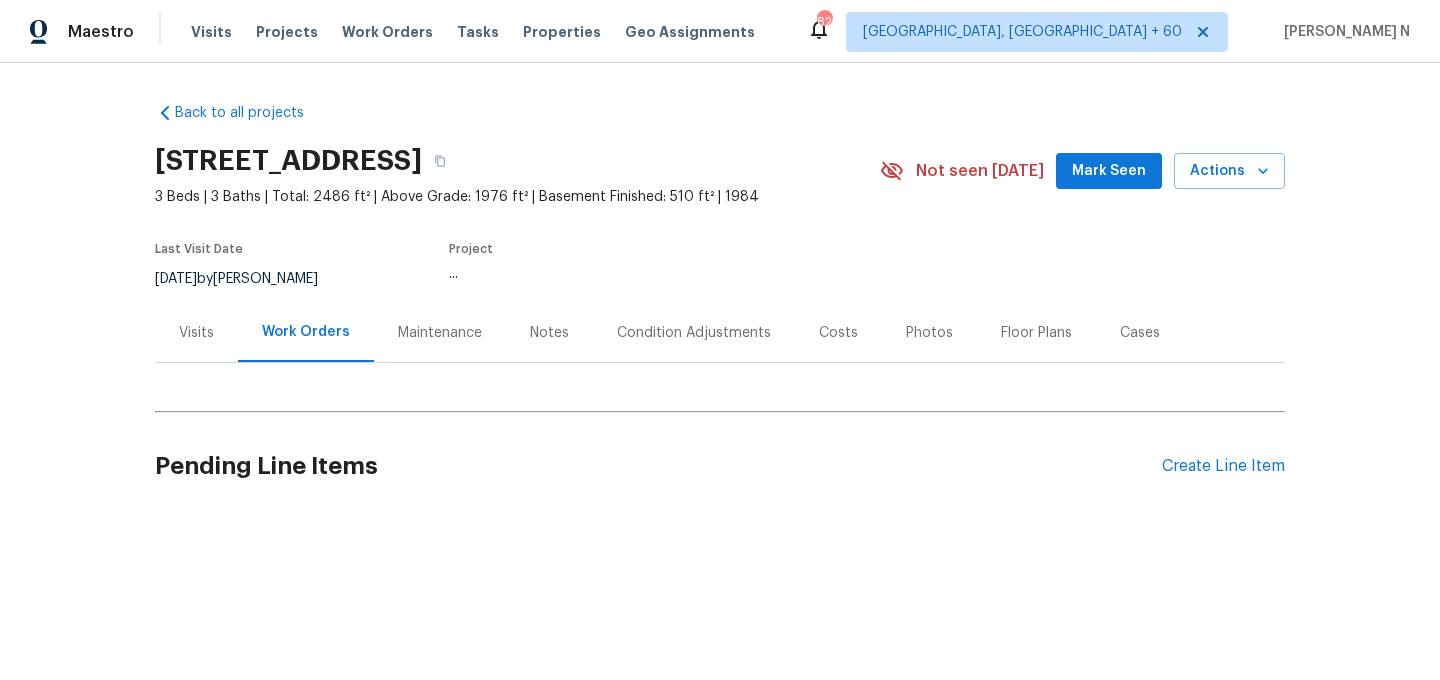 click on "Maintenance" at bounding box center (440, 333) 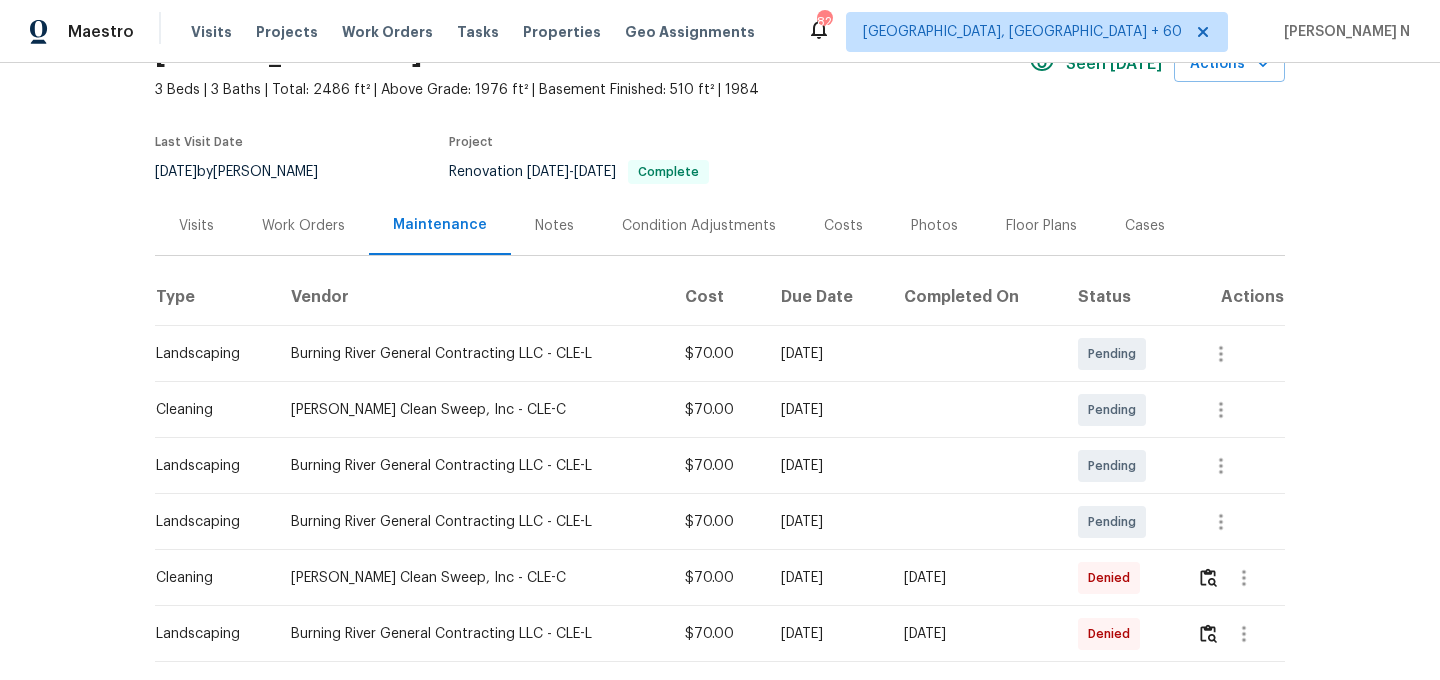 scroll, scrollTop: 209, scrollLeft: 0, axis: vertical 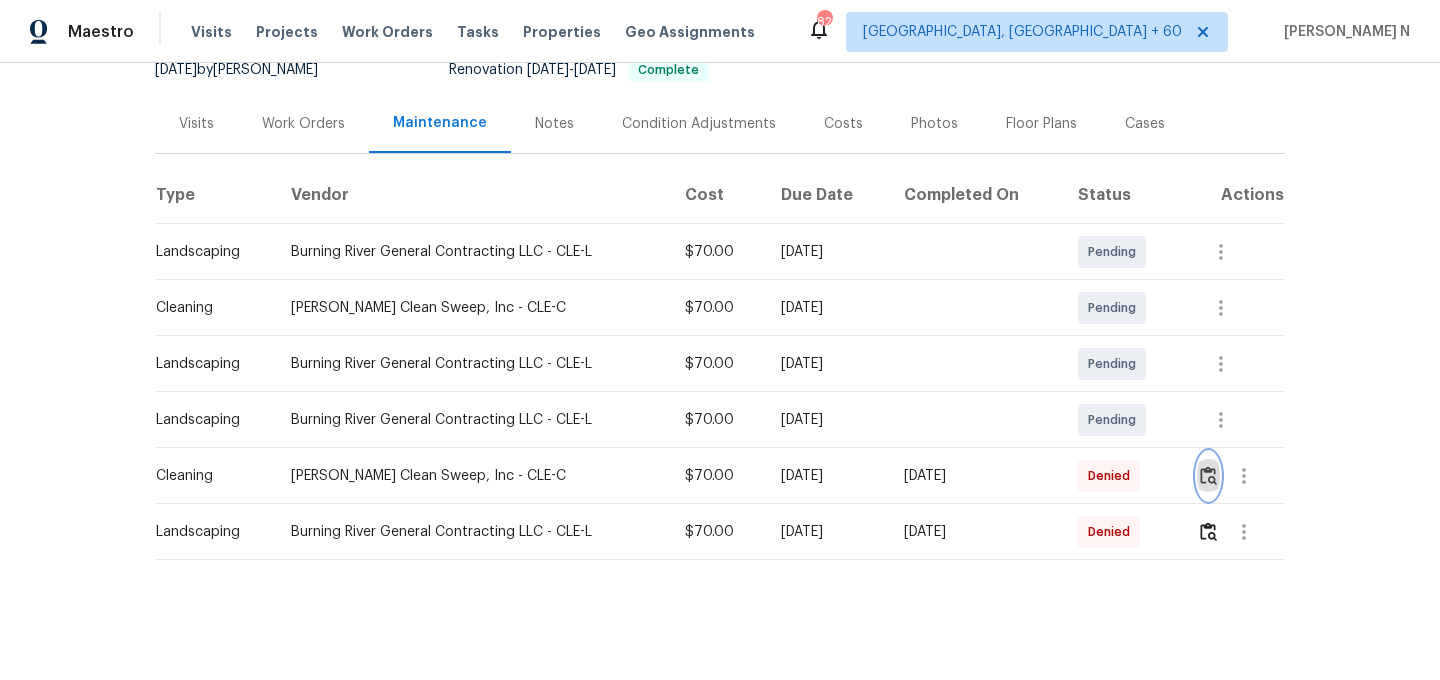 click at bounding box center [1208, 476] 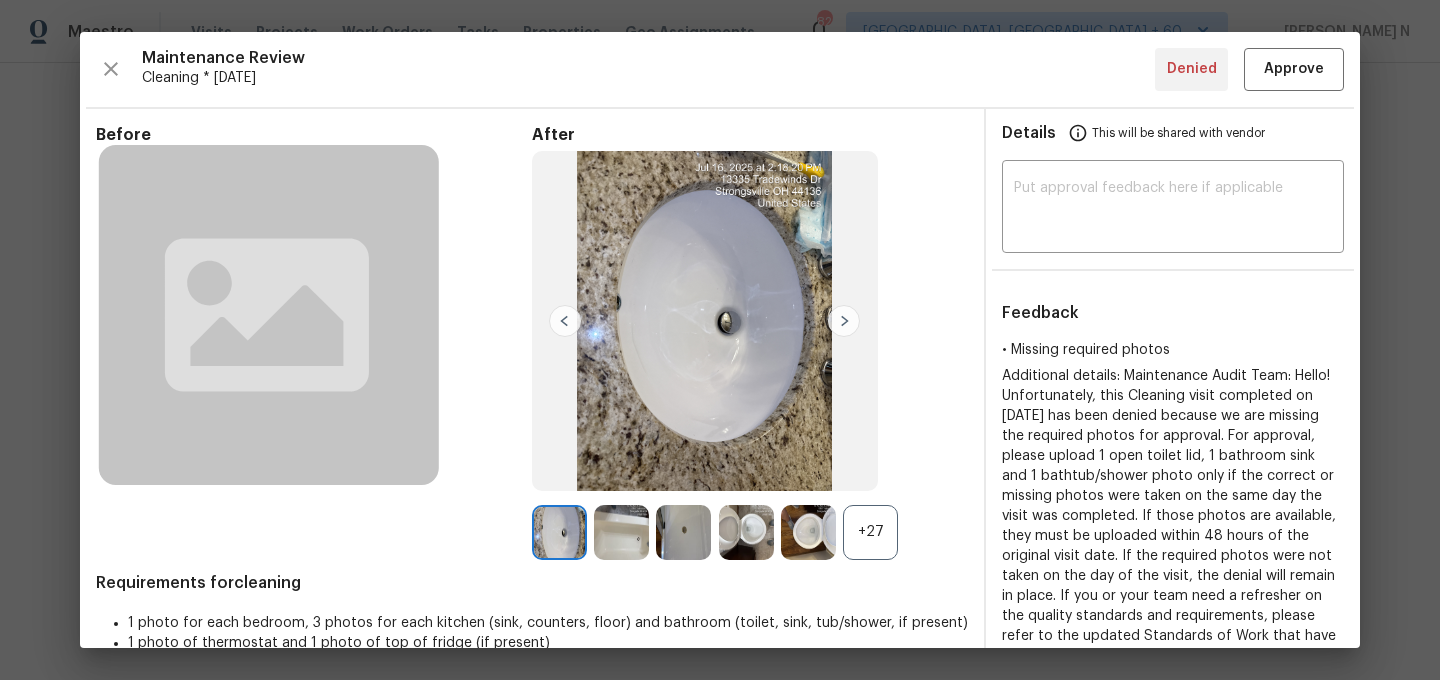 click on "+27" at bounding box center [870, 532] 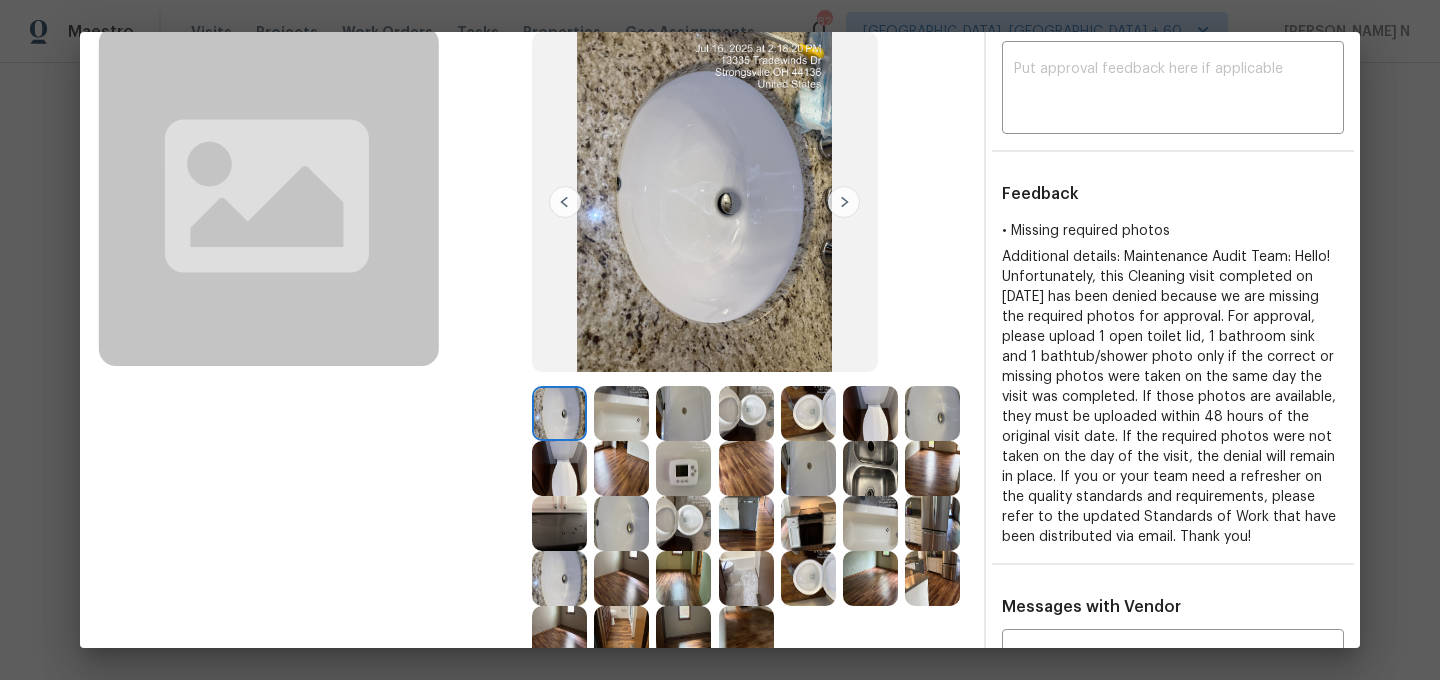 scroll, scrollTop: 105, scrollLeft: 0, axis: vertical 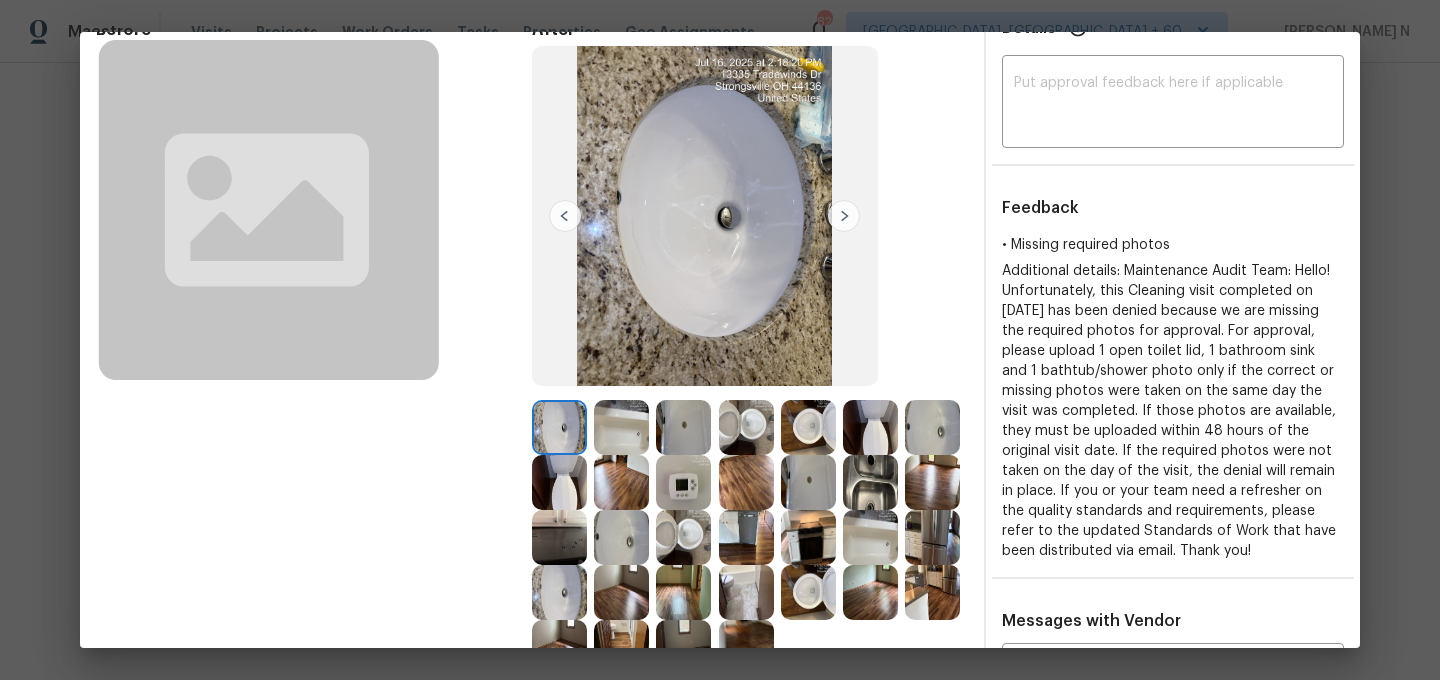click at bounding box center (808, 592) 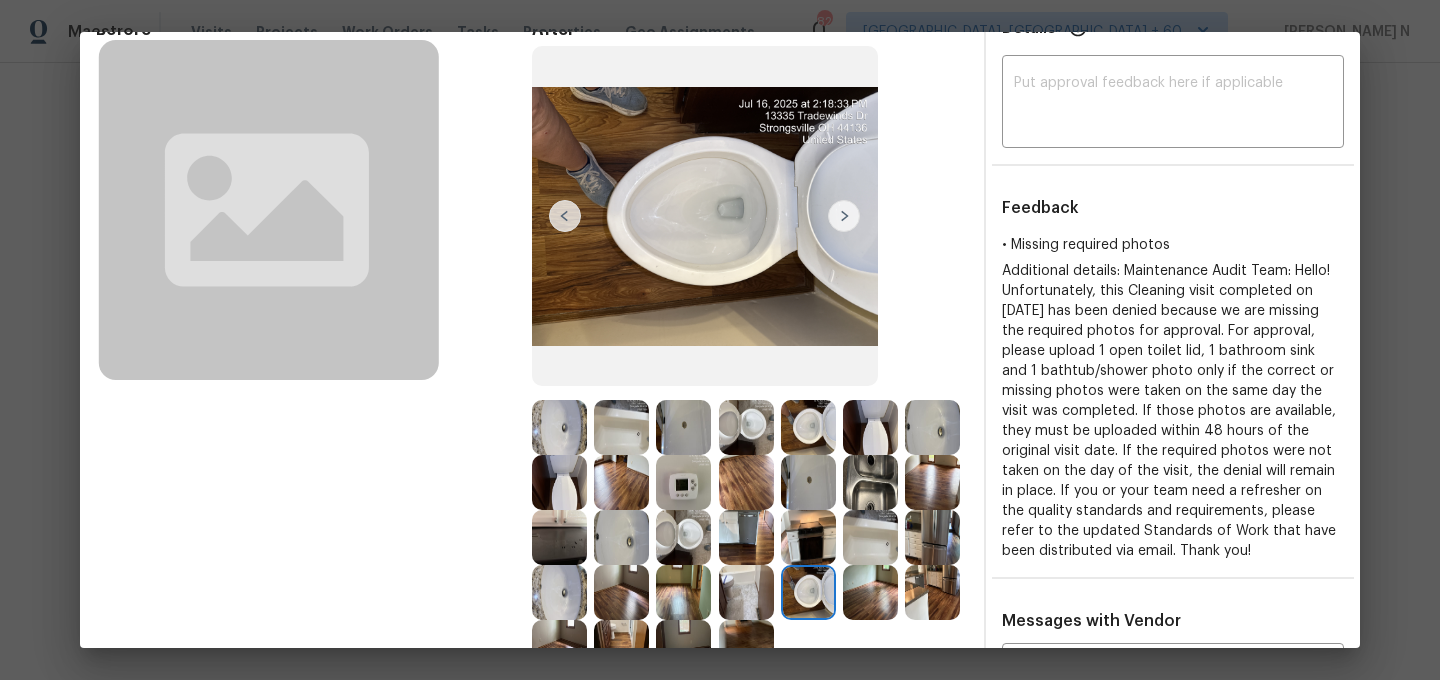 click at bounding box center (559, 427) 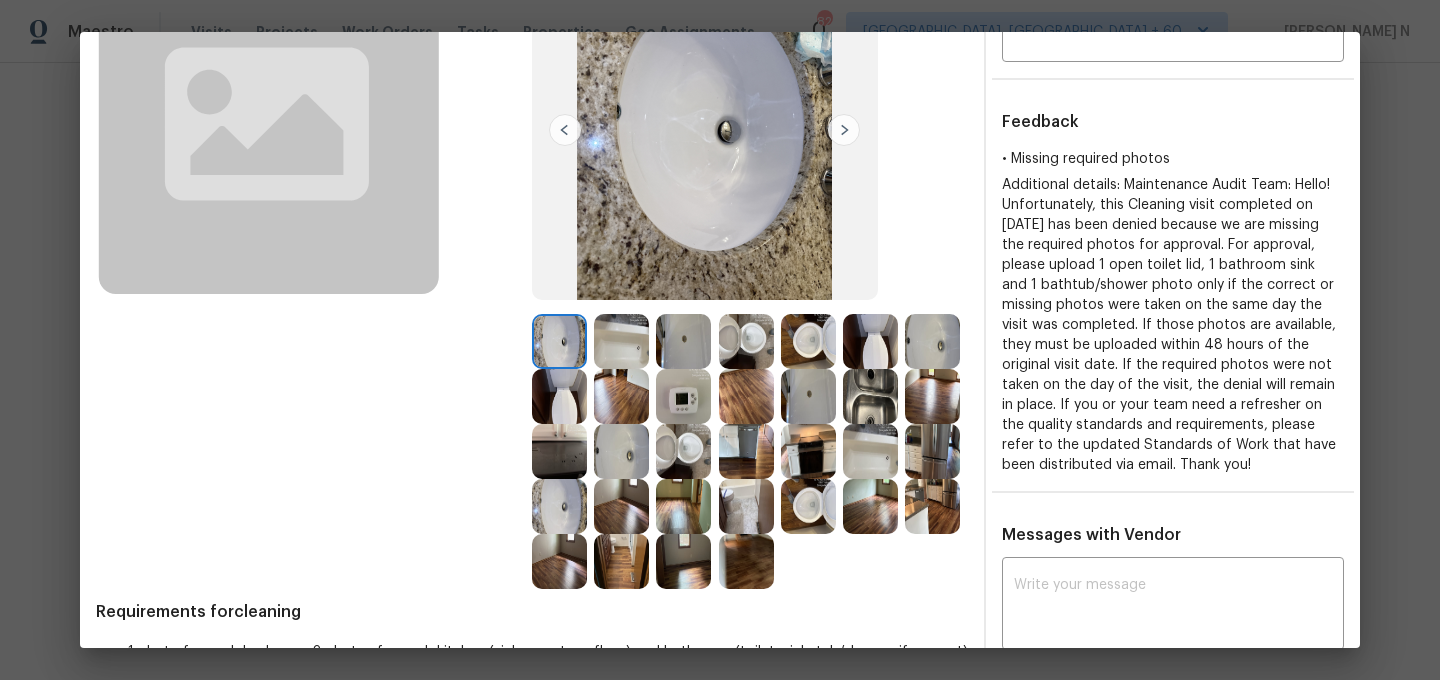 scroll, scrollTop: 219, scrollLeft: 0, axis: vertical 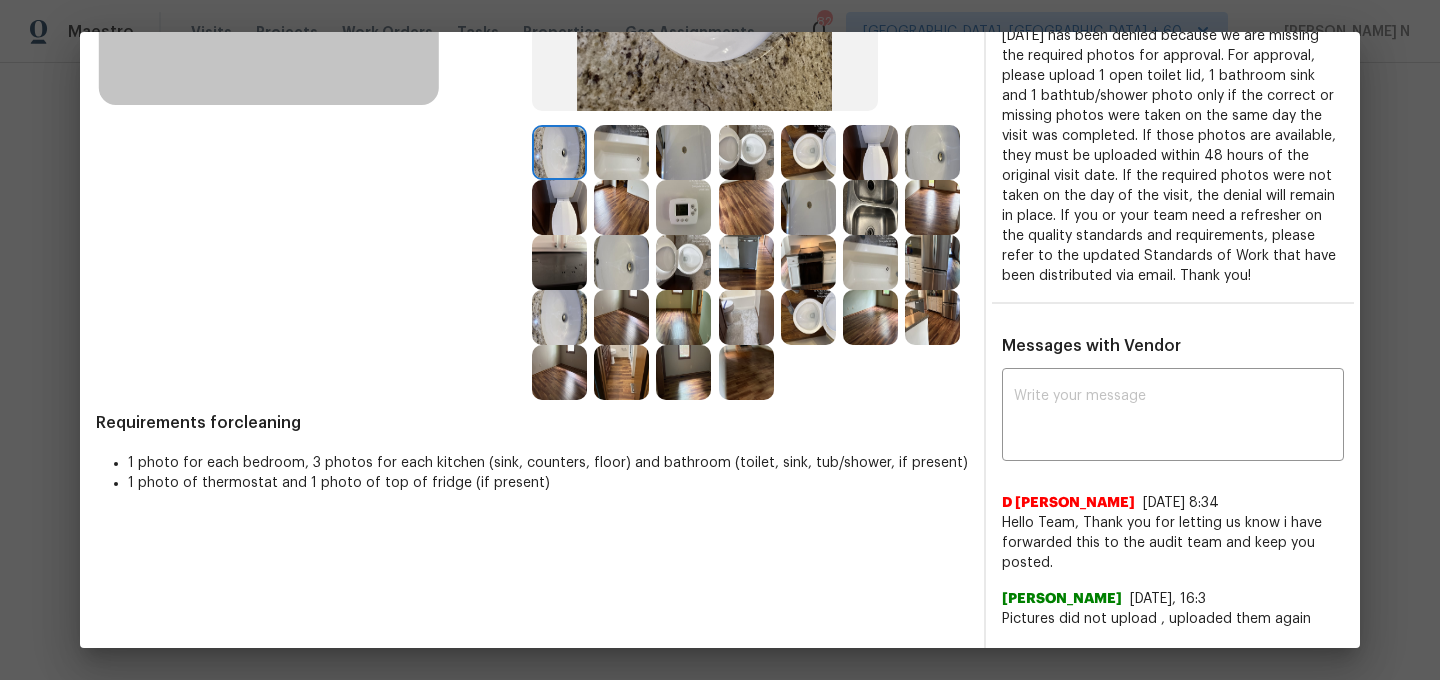 click on "x ​ D Kamesh 7/18/25, 8:34 Hello Team, Thank you for letting us know i have forwarded this to the audit team and keep you posted. Cheryl Moran 7/17/25, 16:3 Pictures did not upload , uploaded them again Saravanan Thiagarajan 7/17/25, 15:50 Maintenance Audit Team: Hello! Unfortunately, this Cleaning visit completed on 07/16/2025 has been denied because we are missing the required photos for approval. For approval, please upload 1 open toilet lid, 1 bathroom sink and 1 bathtub/shower photo only if the correct or missing photos were taken on the same day the visit was completed. If those photos are available, they must be uploaded within 48 hours of the original visit date. If the required photos were not taken on the day of the visit, the denial will remain in place. If you or your team need a refresher on the quality standards and requirements, please refer to the updated Standards of Work that have been distributed via email. Thank you!" at bounding box center (1173, 669) 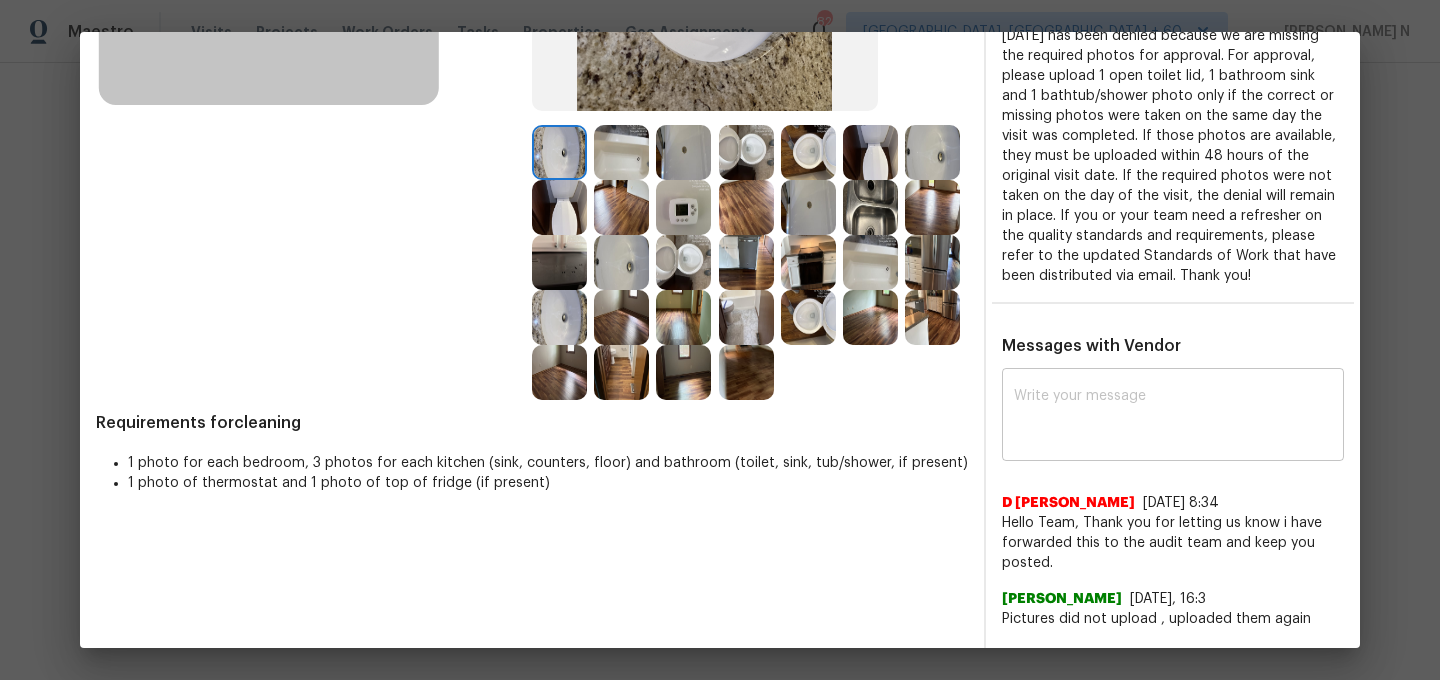 click on "x ​" at bounding box center [1173, 417] 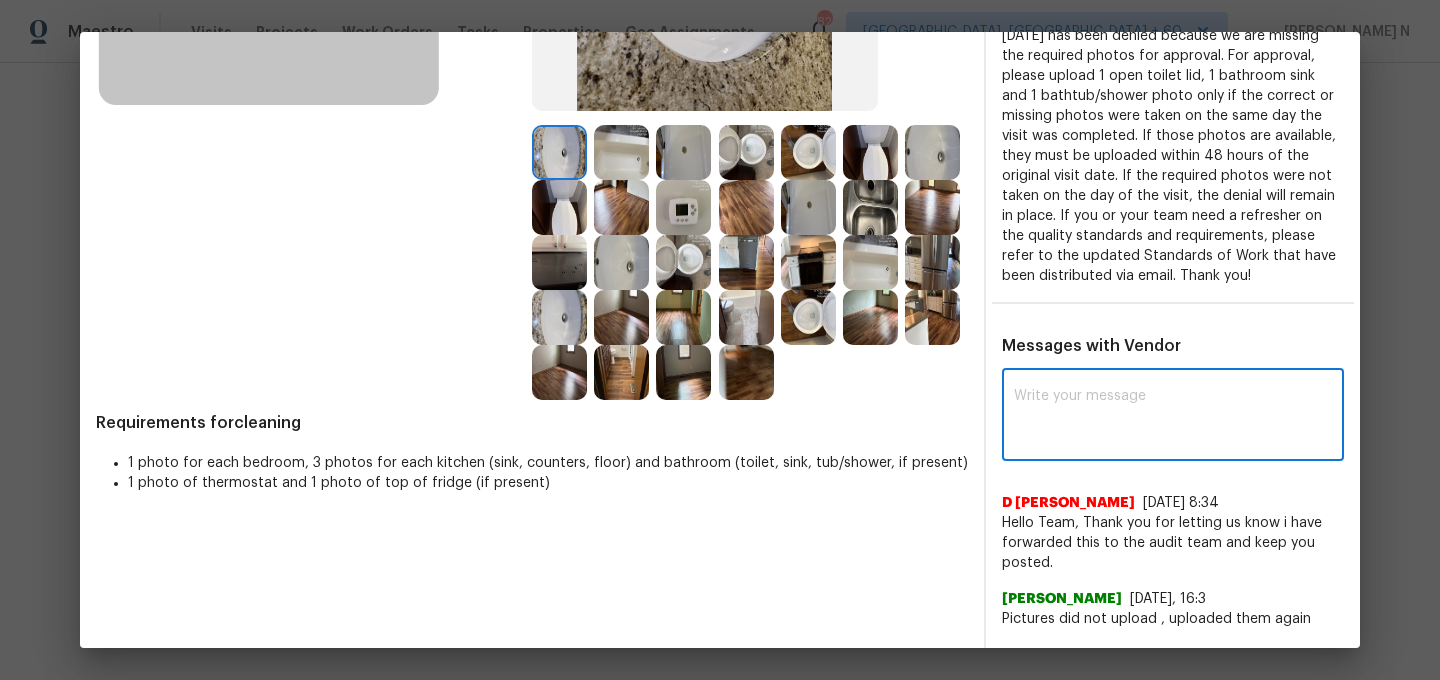 paste on "Maintenance Audit Team: Hello! Thank you for uploading the photo, after further review this visit was approved. (edited)" 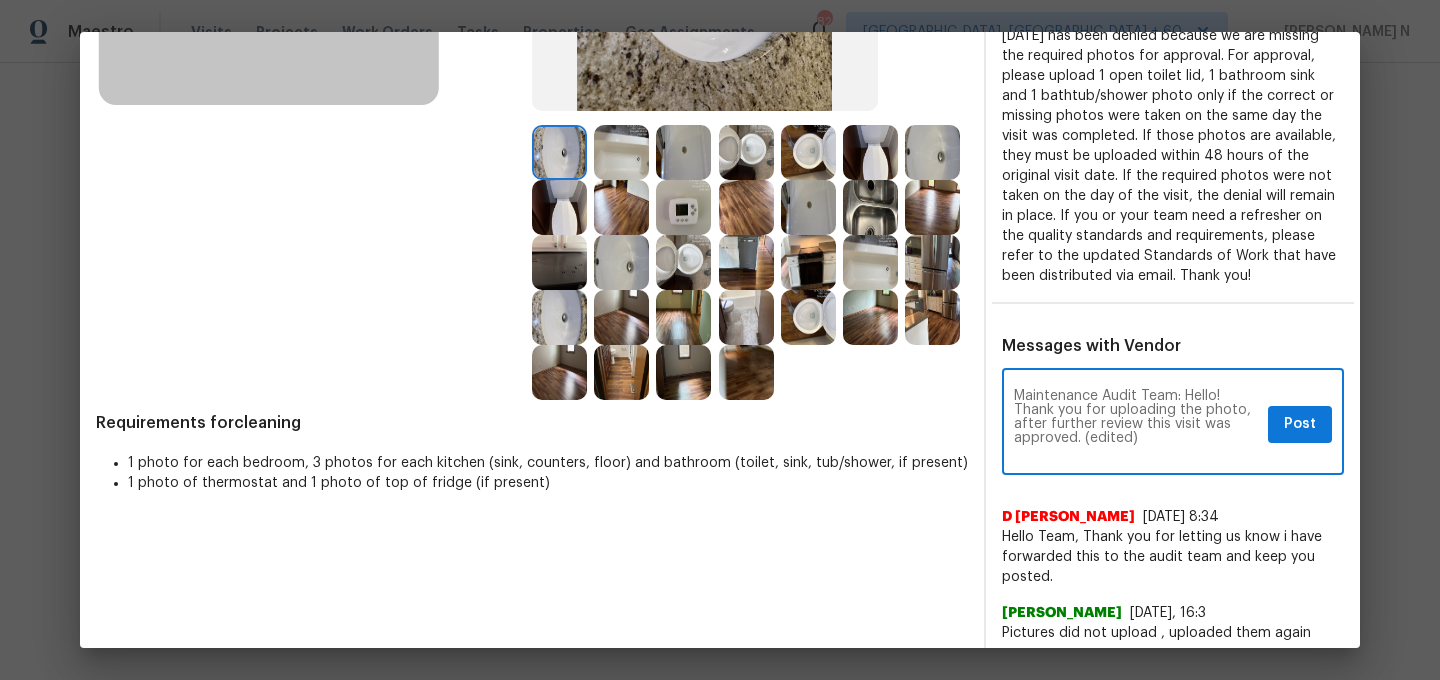 scroll, scrollTop: 0, scrollLeft: 0, axis: both 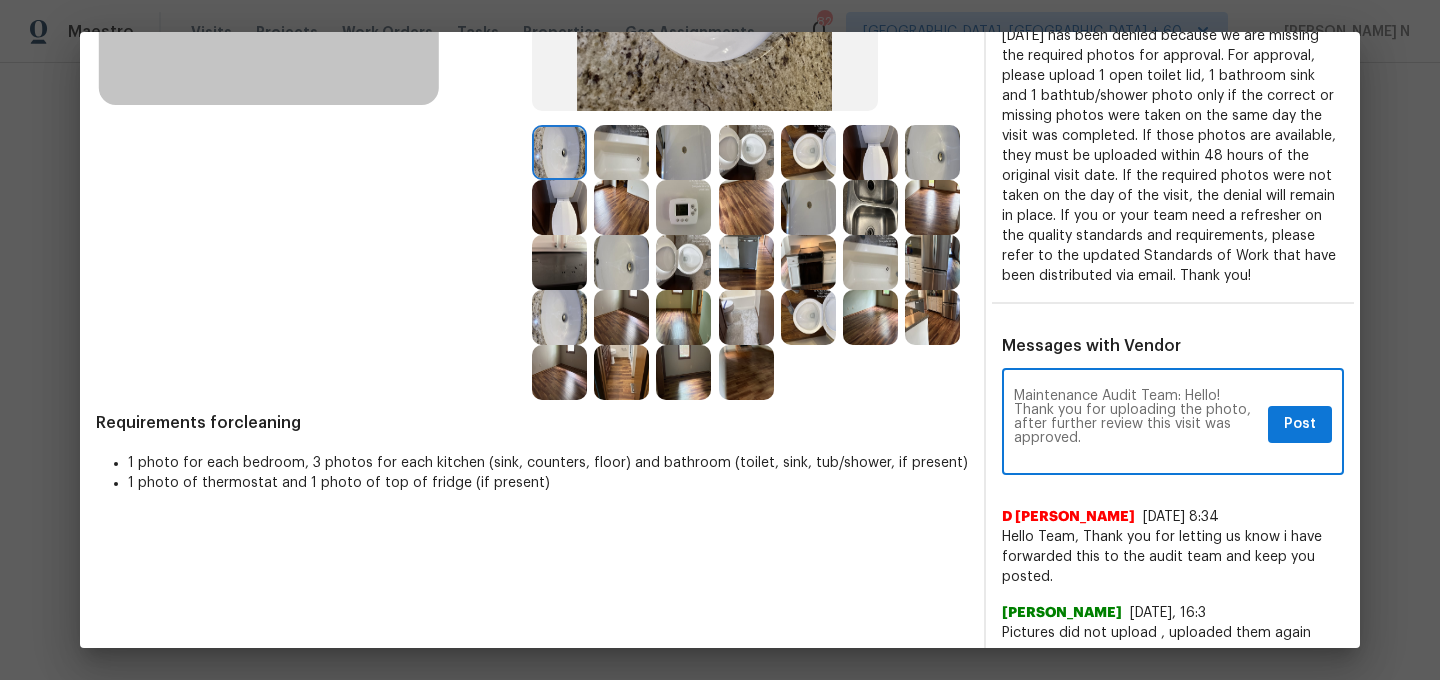 type on "Maintenance Audit Team: Hello! Thank you for uploading the photo, after further review this visit was approved." 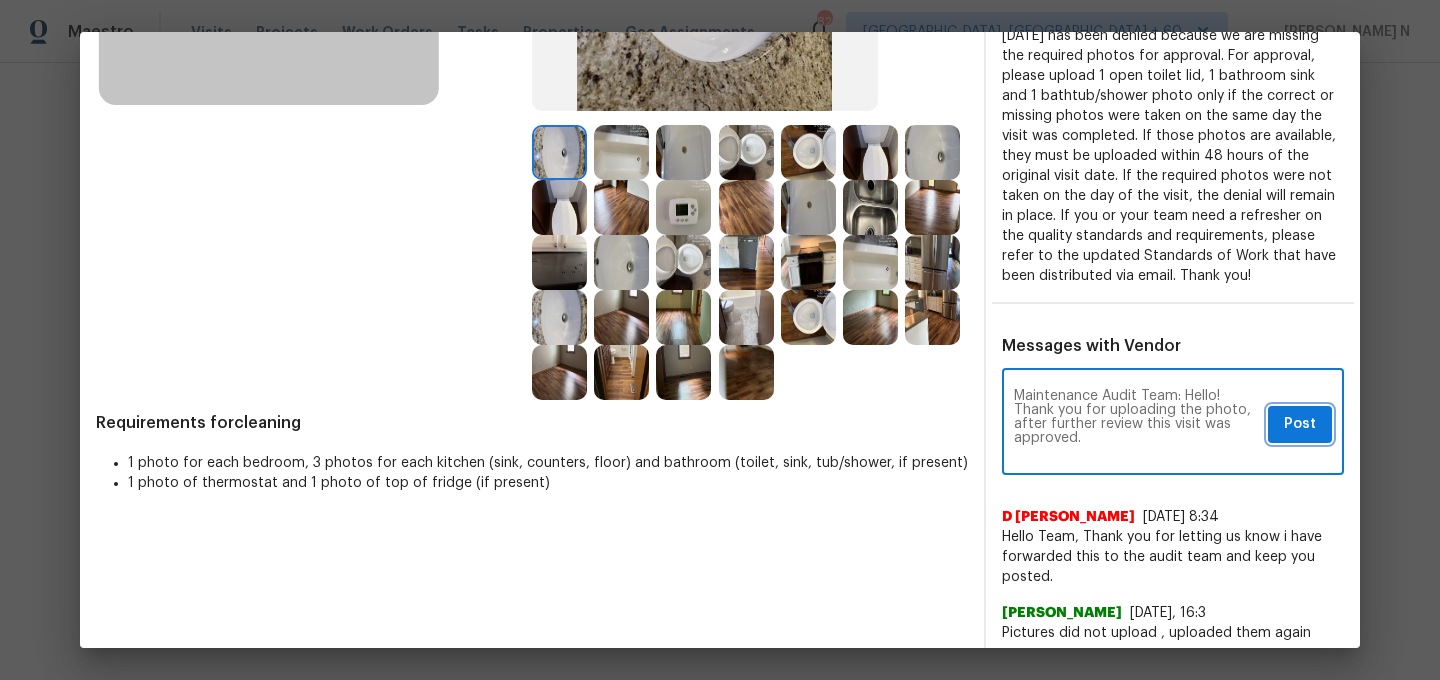 click on "Post" at bounding box center (1300, 424) 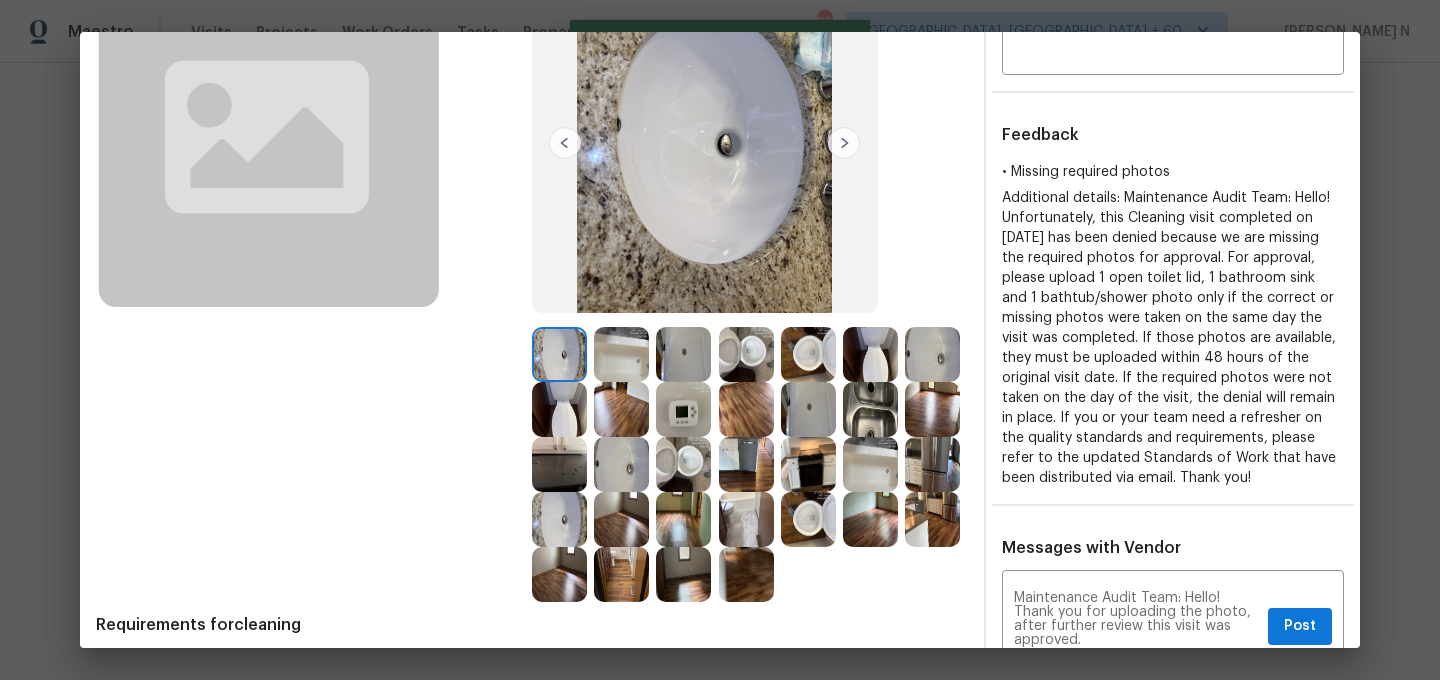 scroll, scrollTop: 0, scrollLeft: 0, axis: both 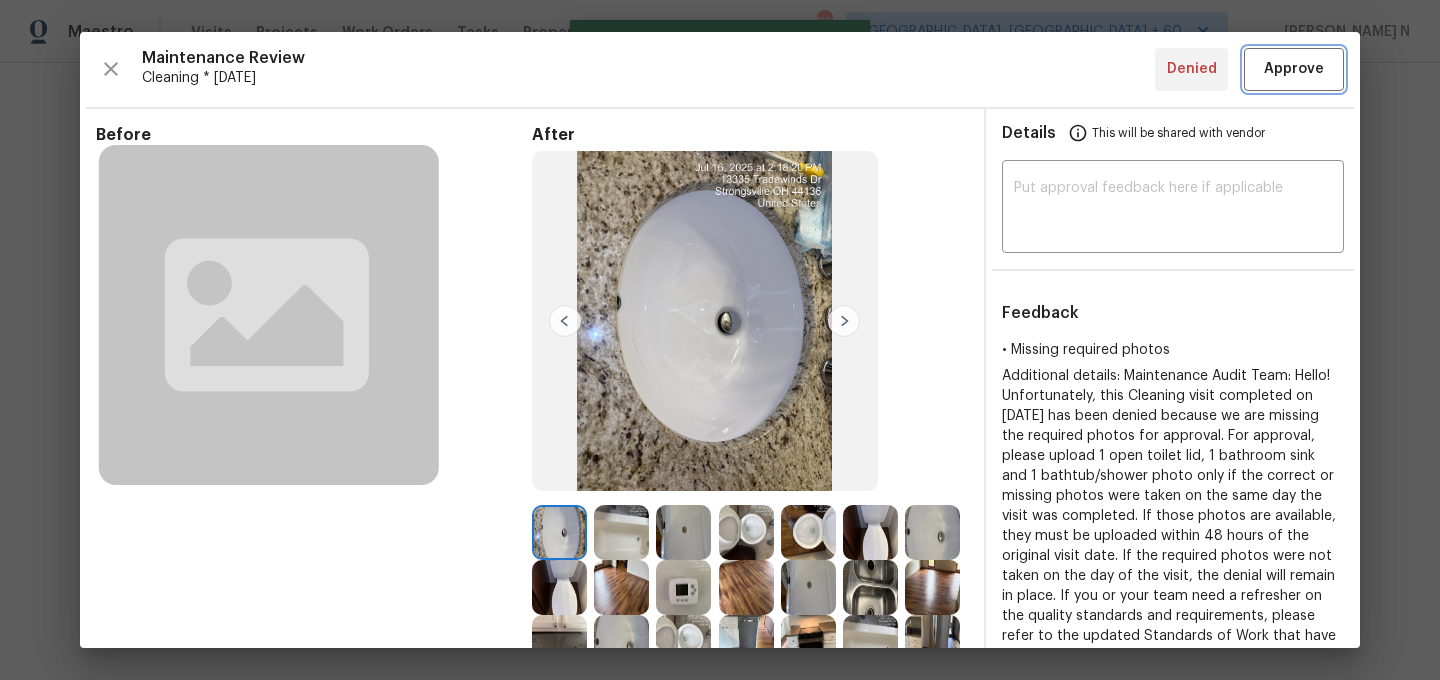 type 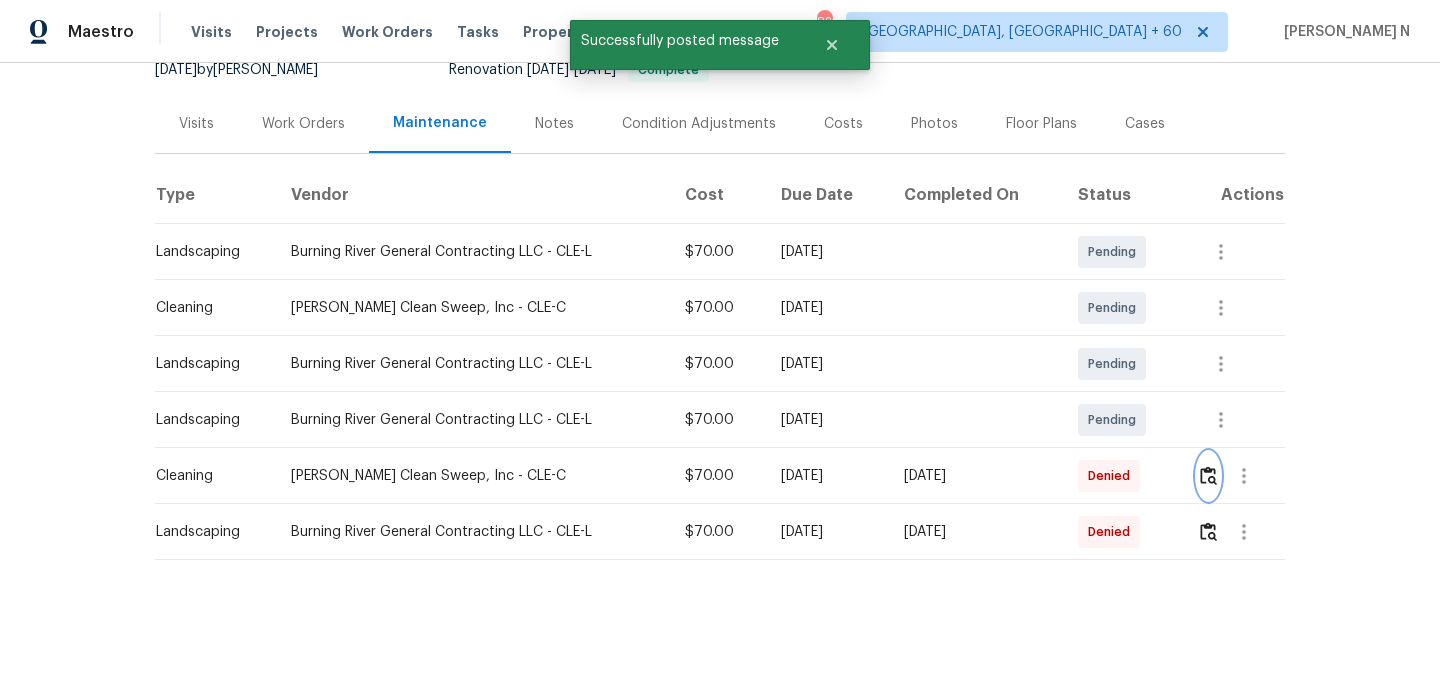 scroll, scrollTop: 0, scrollLeft: 0, axis: both 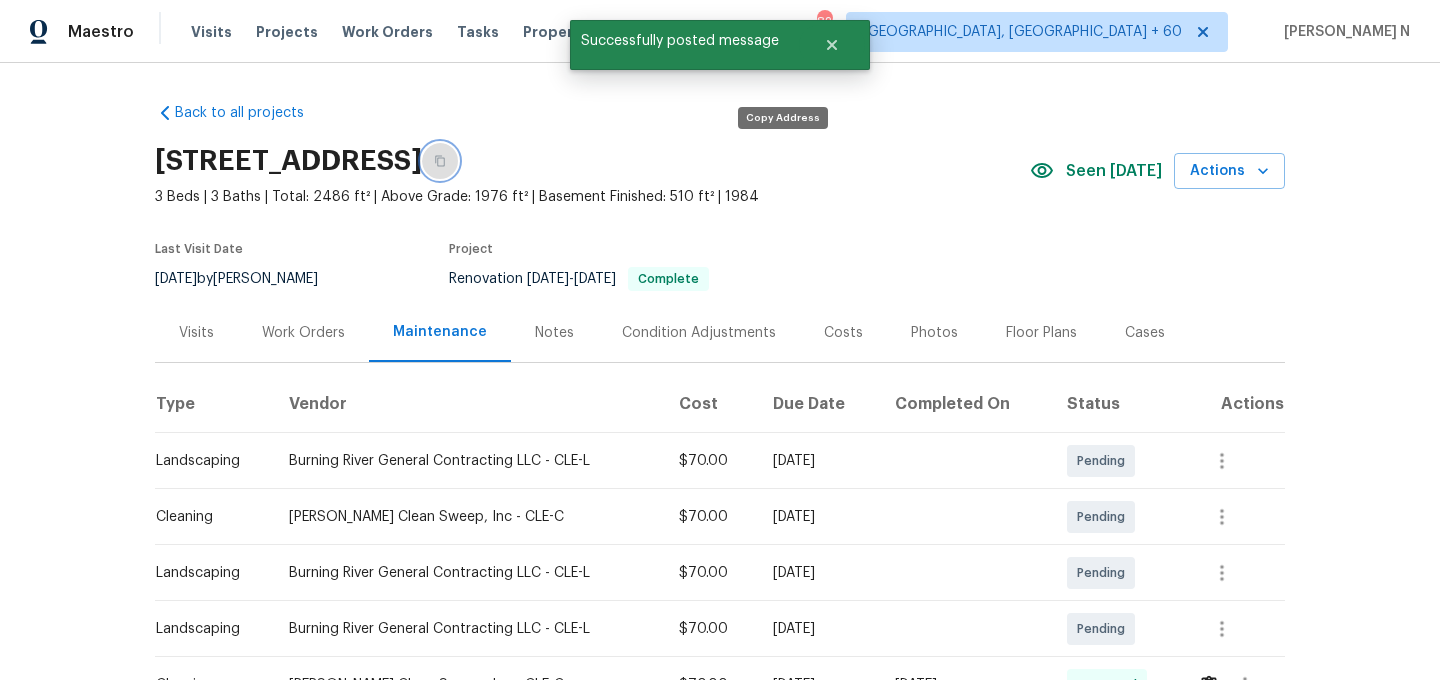 click 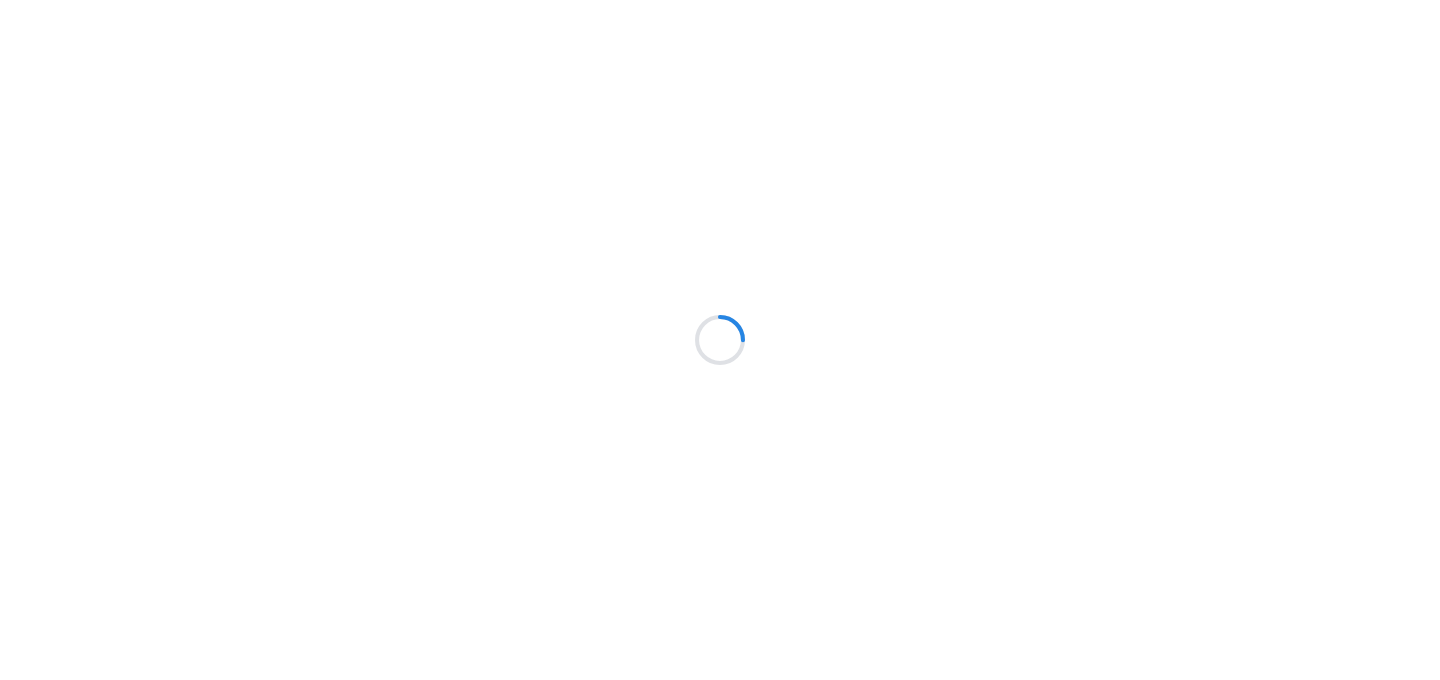 scroll, scrollTop: 0, scrollLeft: 0, axis: both 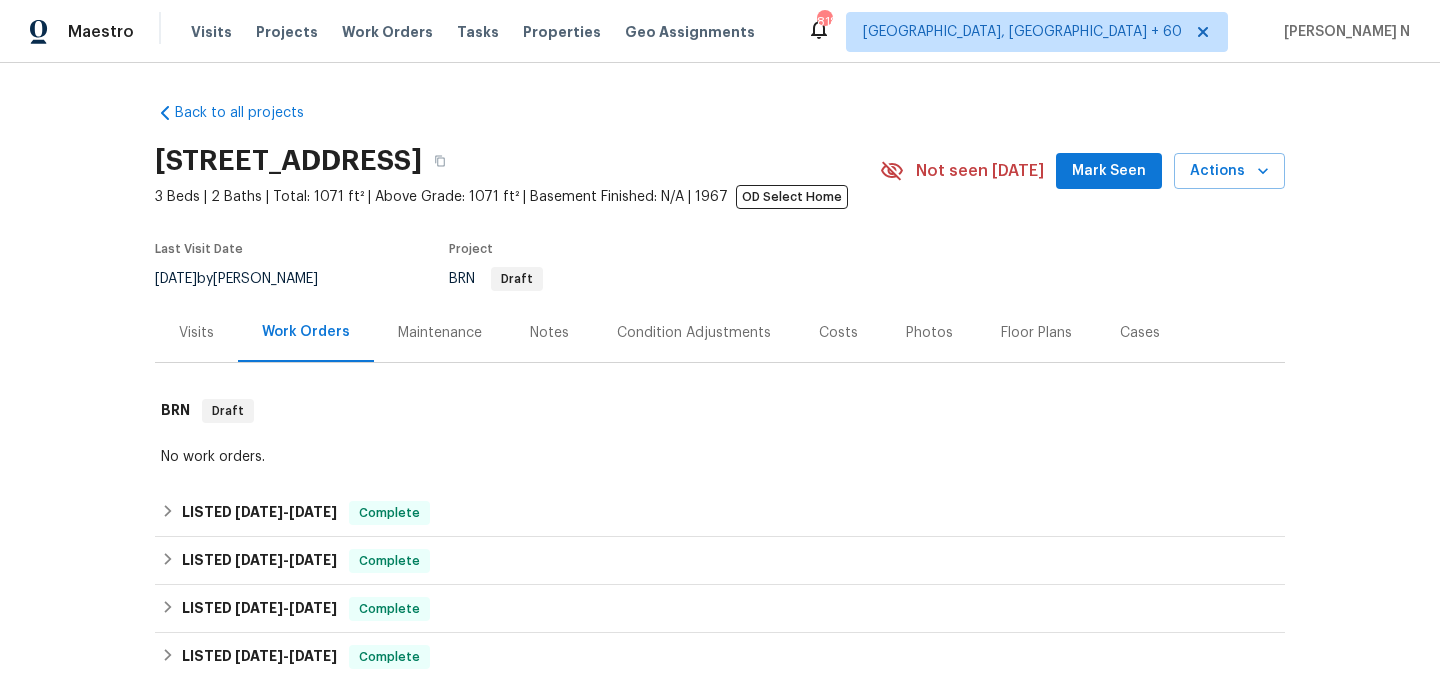 click on "Maintenance" at bounding box center (440, 333) 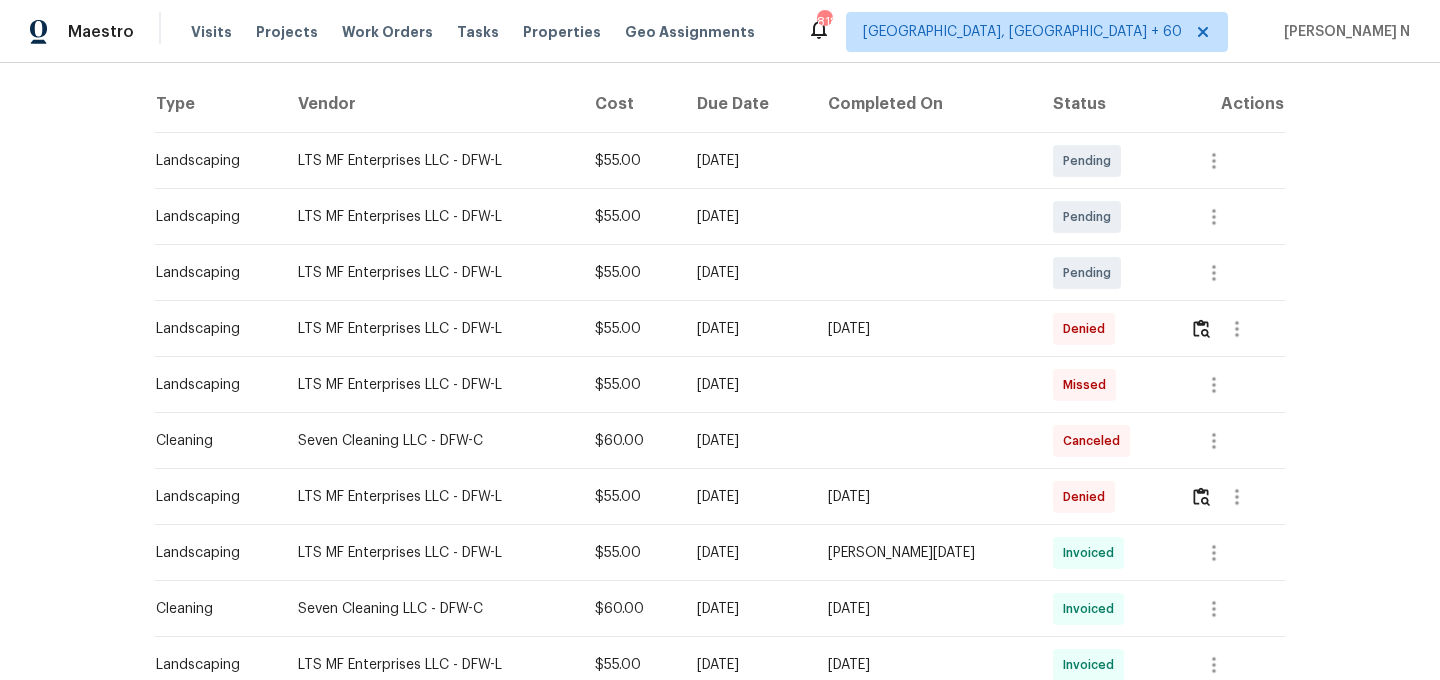 scroll, scrollTop: 366, scrollLeft: 0, axis: vertical 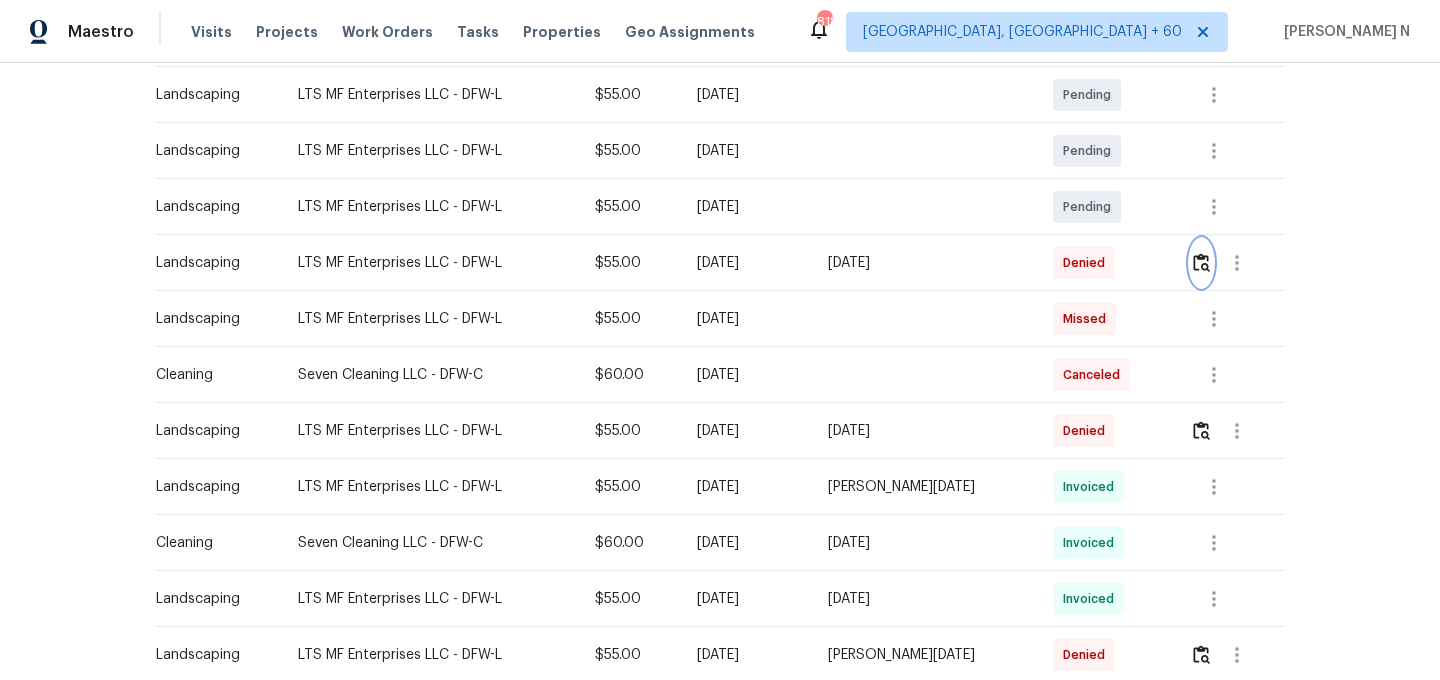 click at bounding box center (1201, 262) 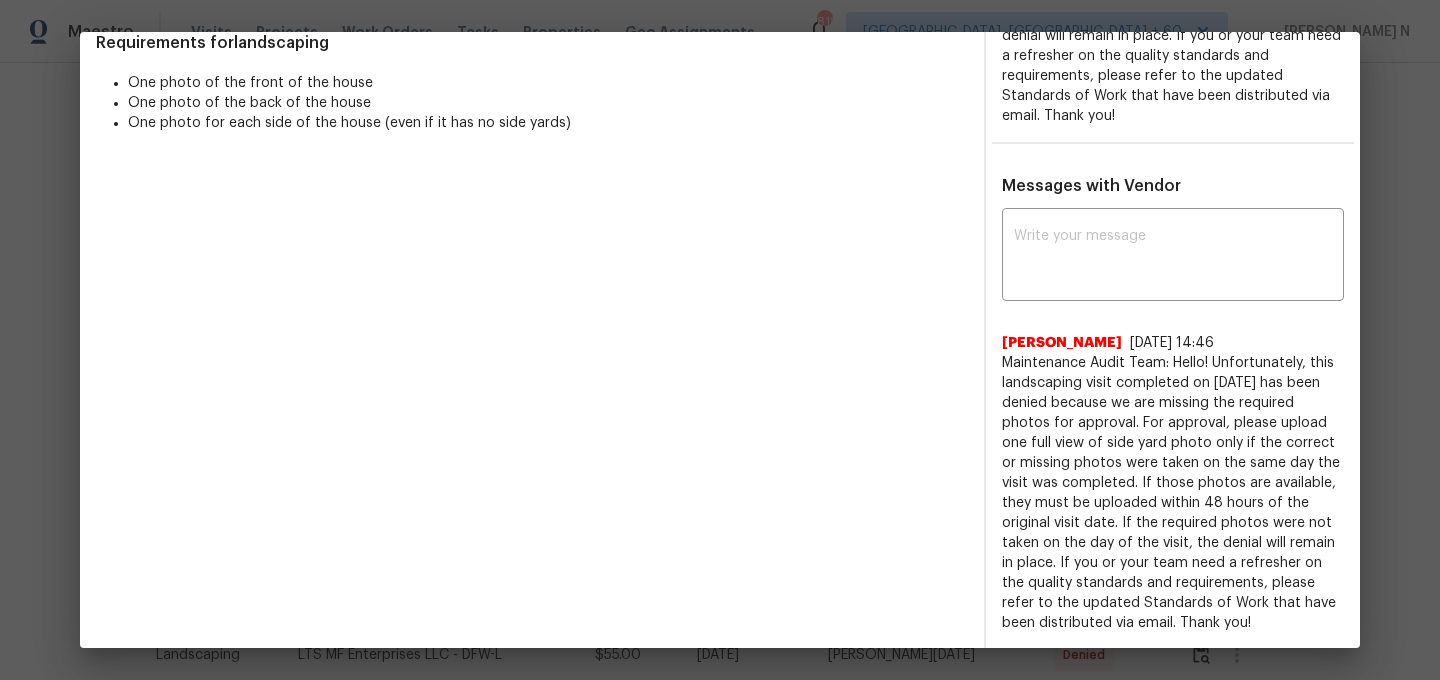 scroll, scrollTop: 576, scrollLeft: 0, axis: vertical 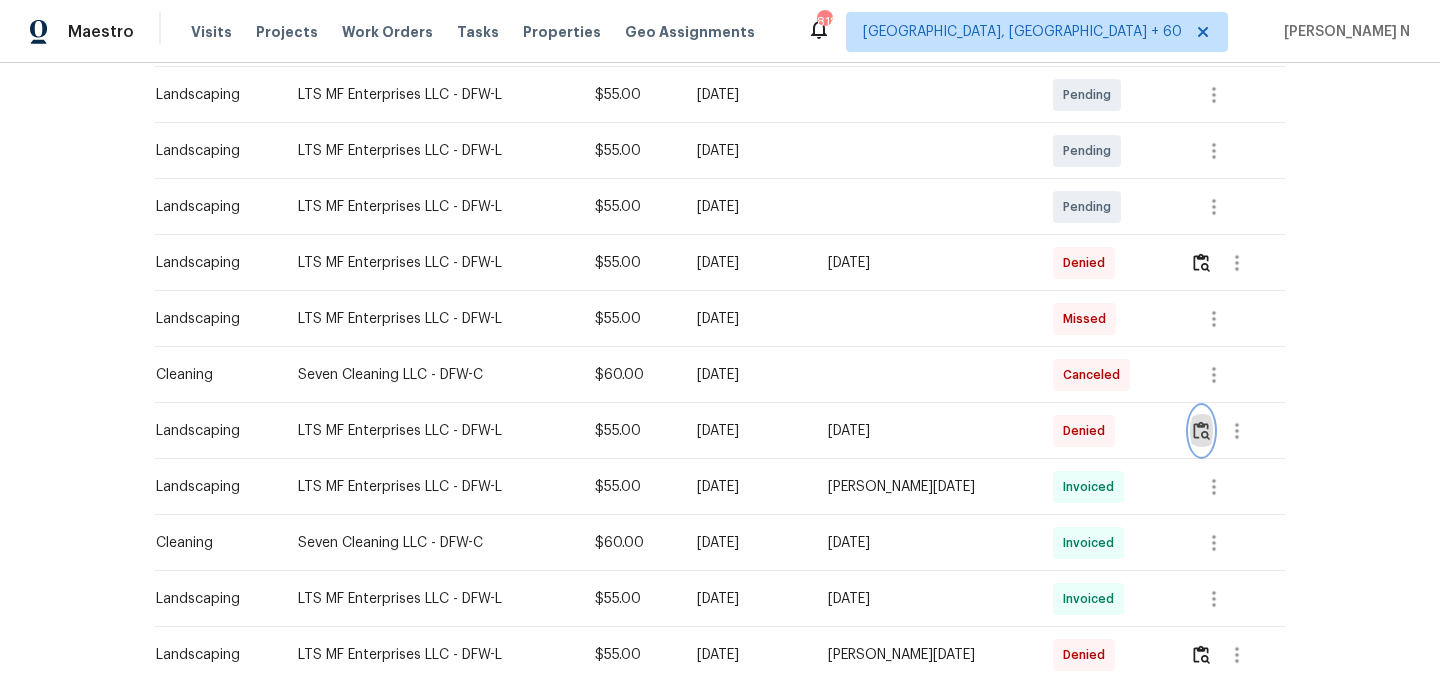 click at bounding box center [1201, 430] 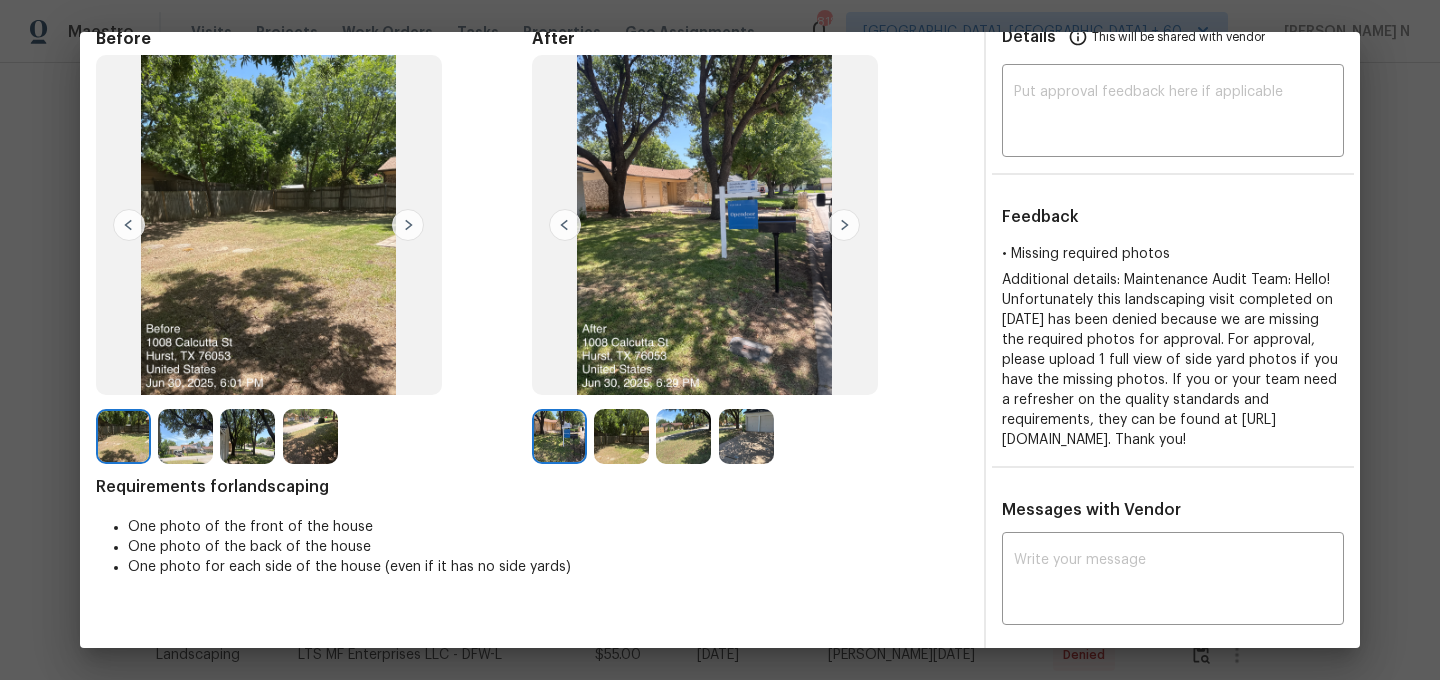 scroll, scrollTop: 83, scrollLeft: 0, axis: vertical 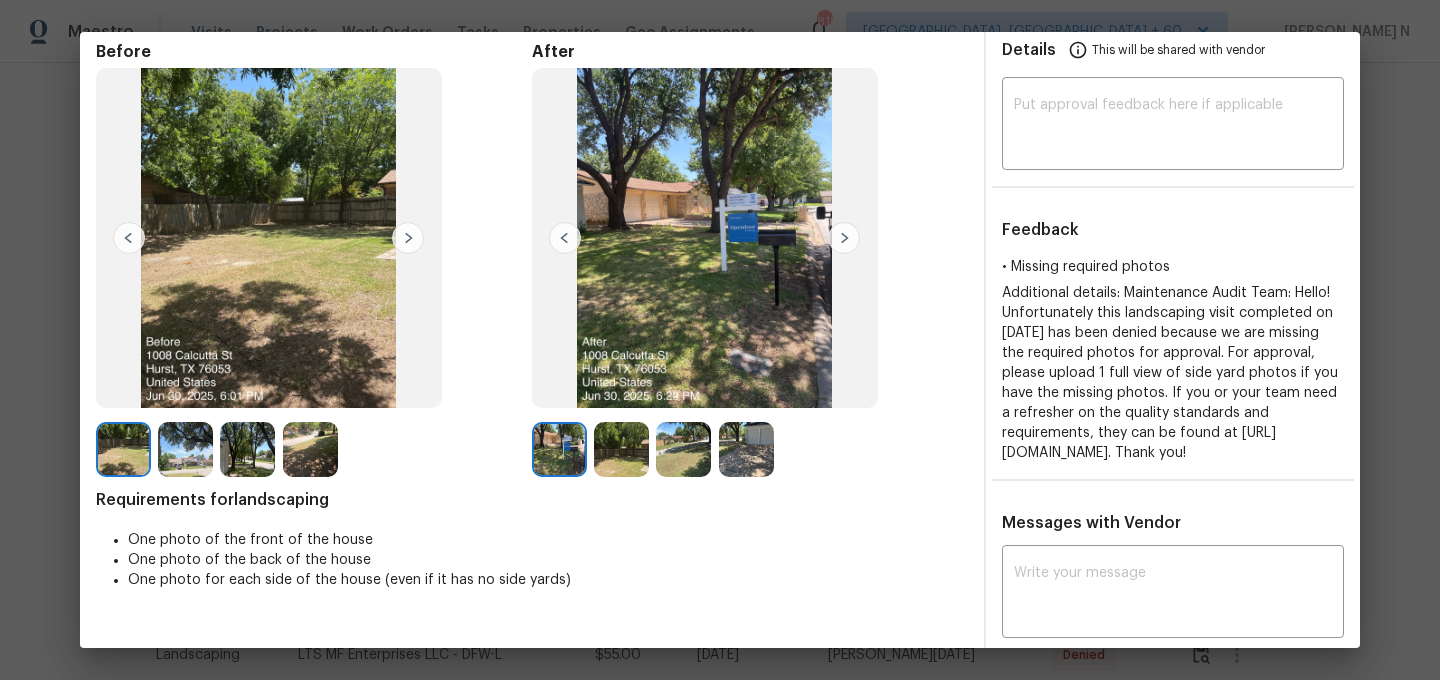 click at bounding box center (185, 449) 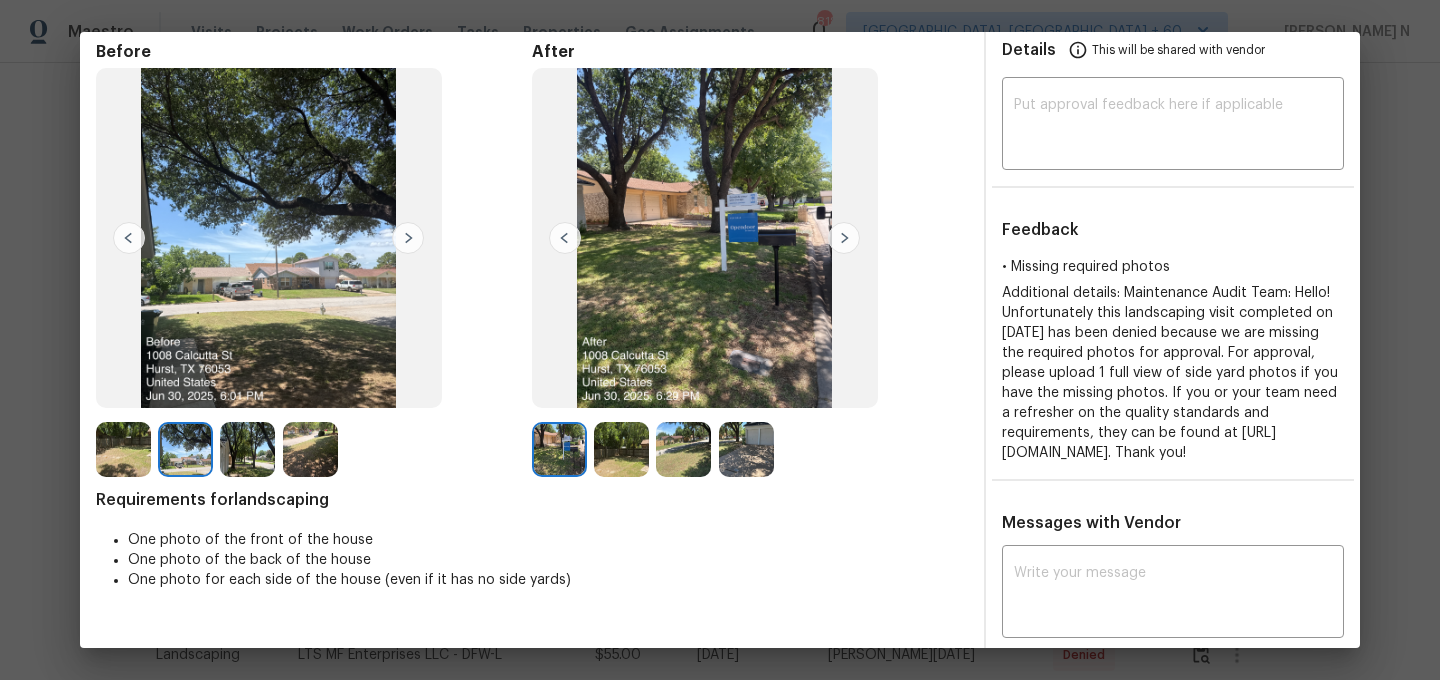 click at bounding box center (247, 449) 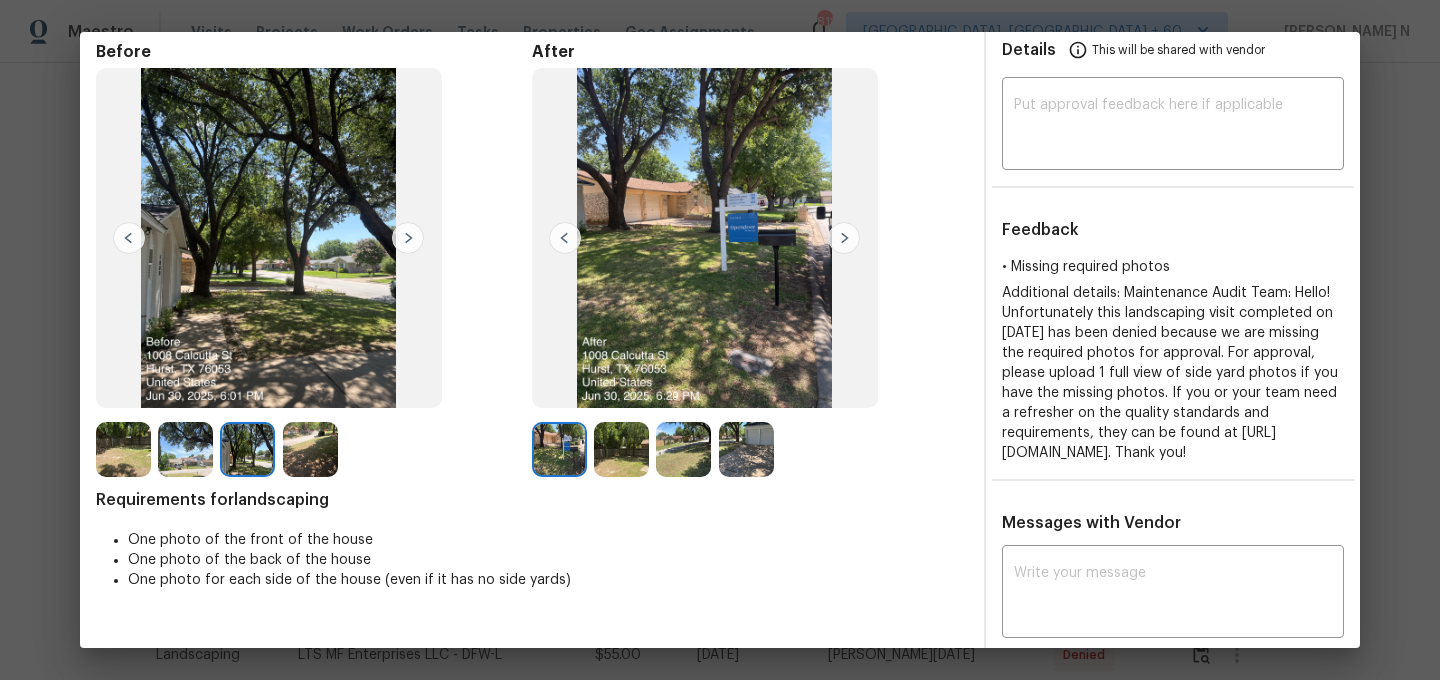 click at bounding box center (310, 449) 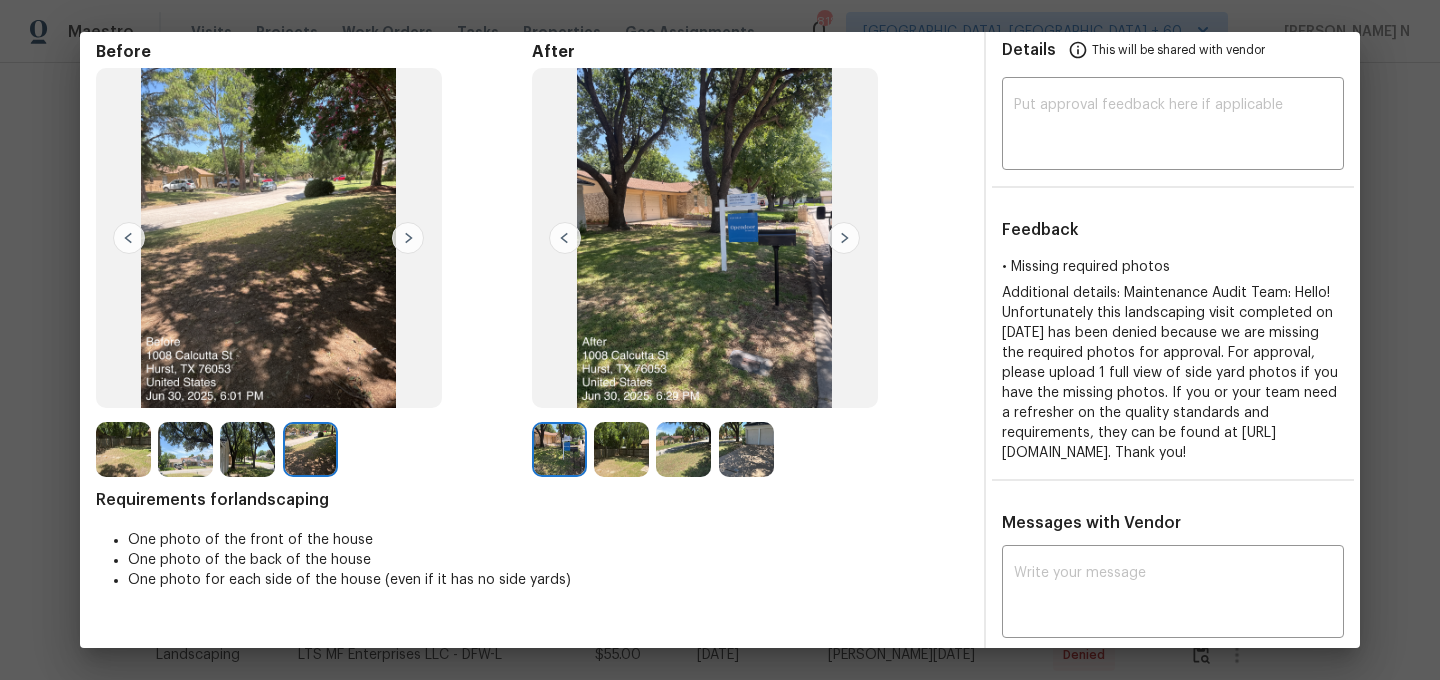 click at bounding box center (559, 449) 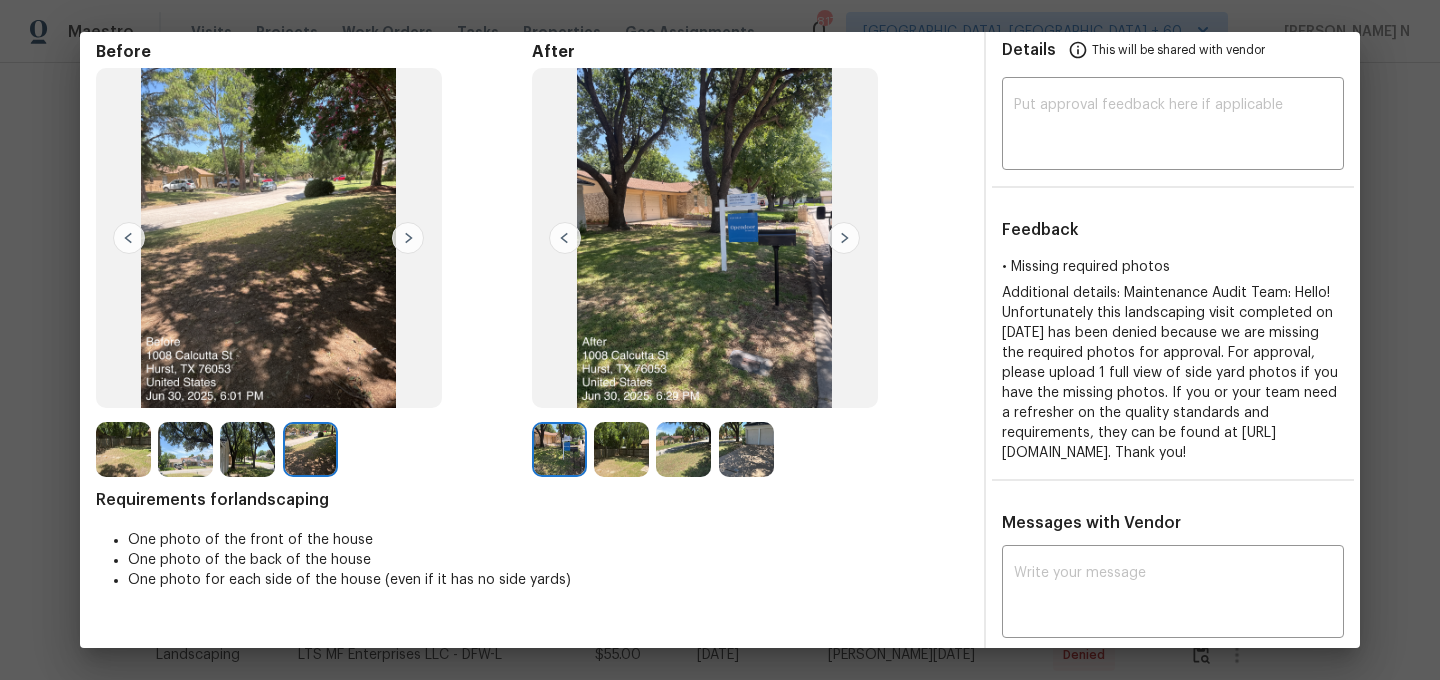 click at bounding box center (621, 449) 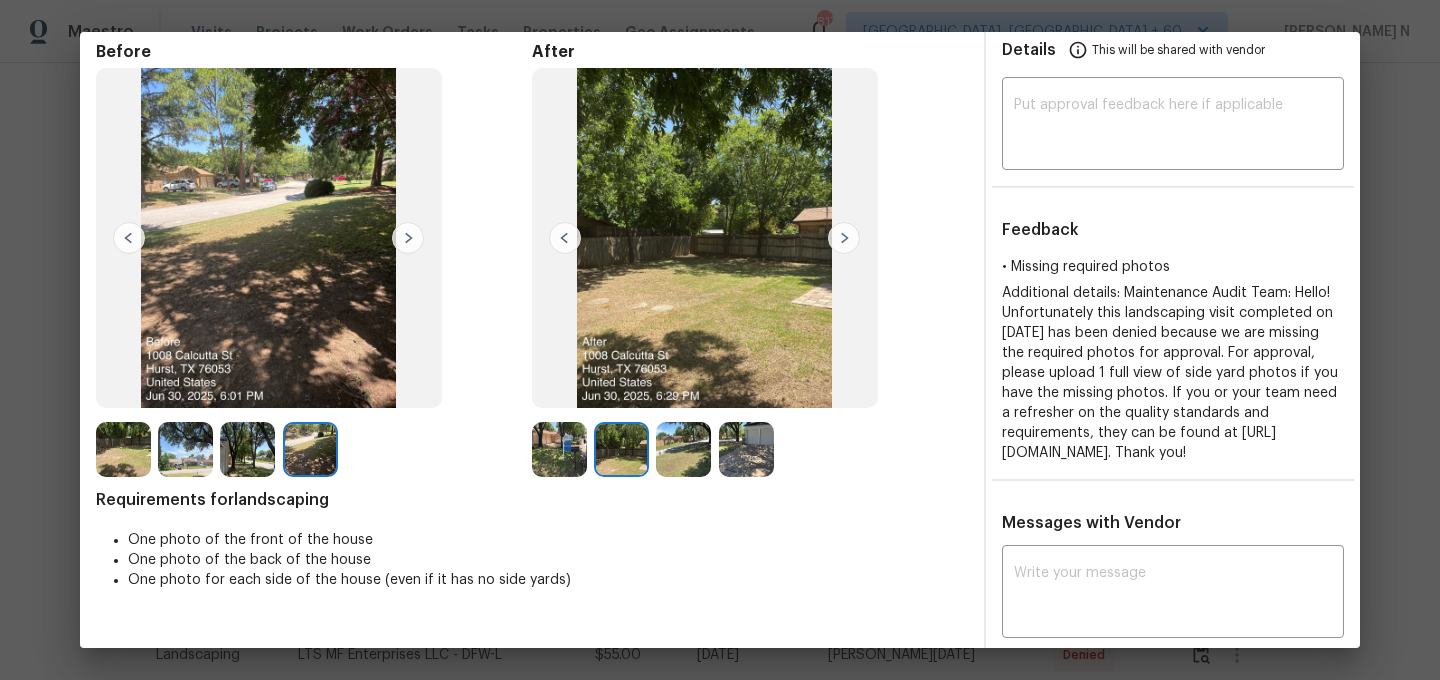 click at bounding box center (683, 449) 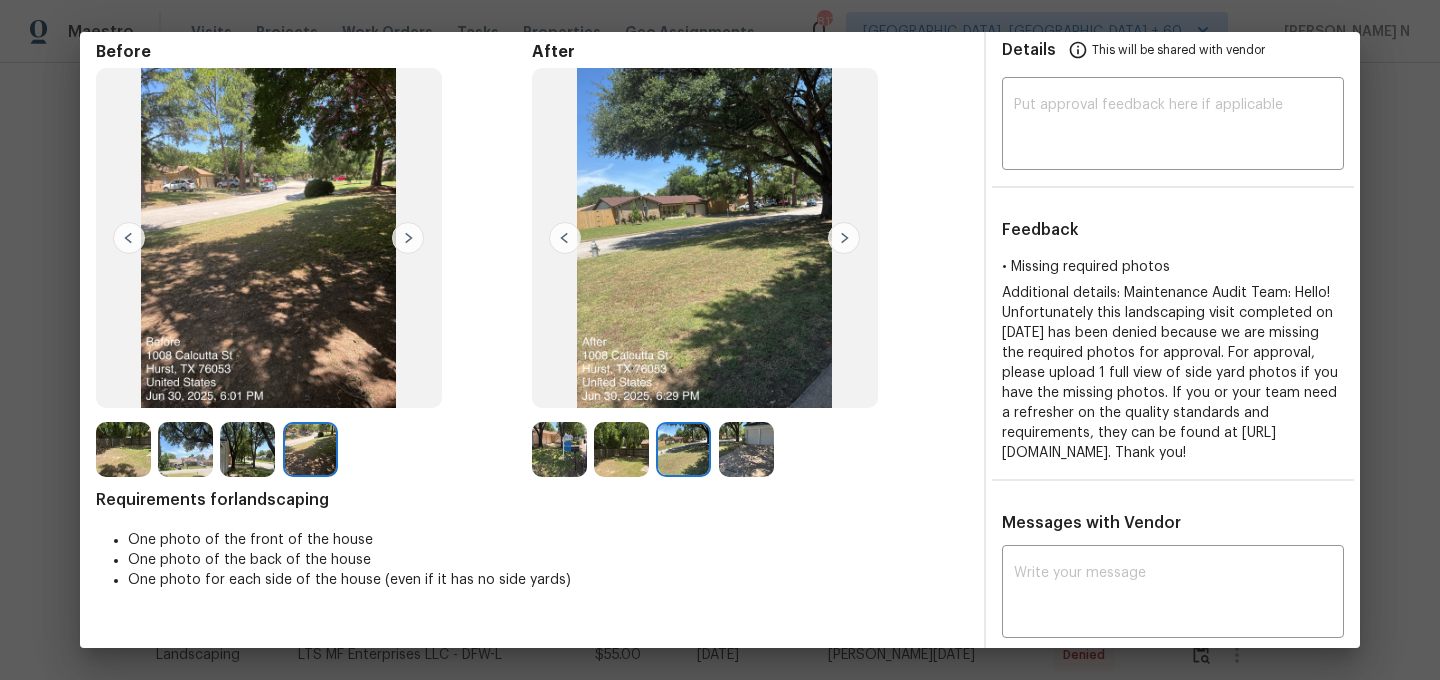 click at bounding box center [746, 449] 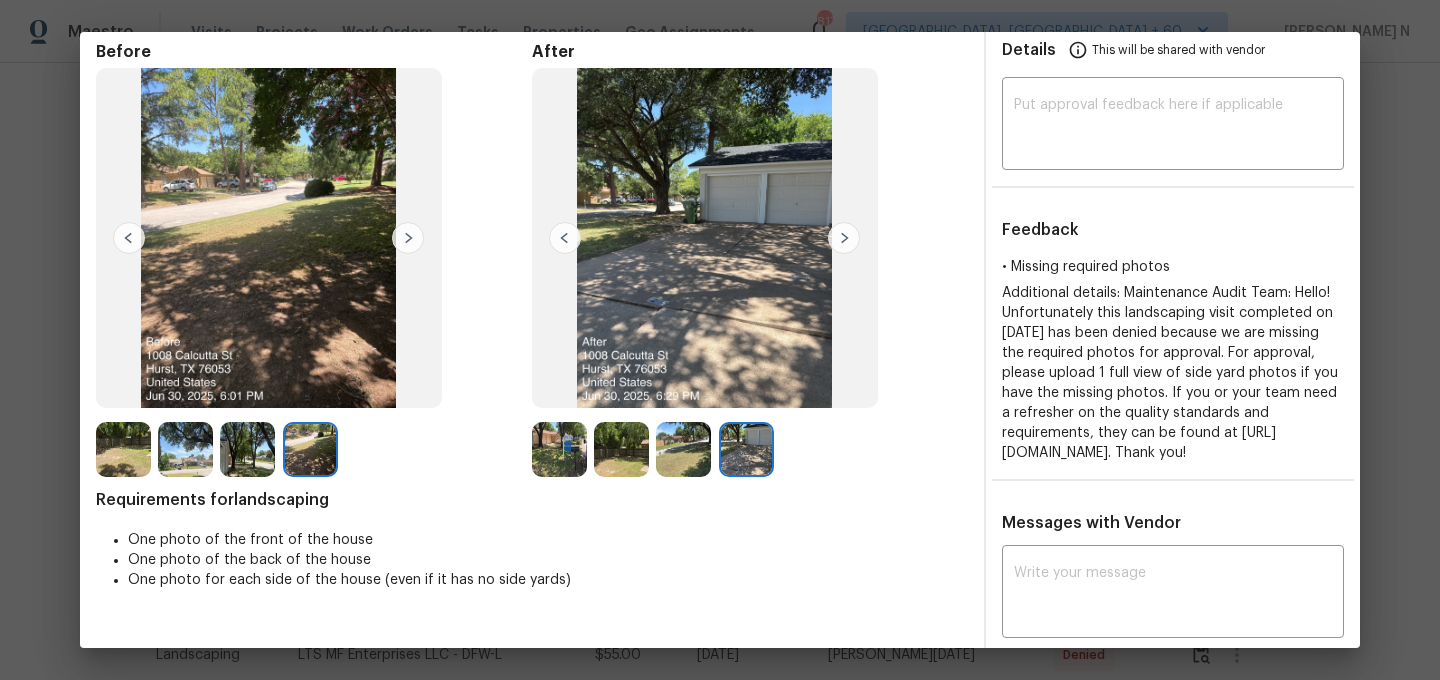 click at bounding box center [683, 449] 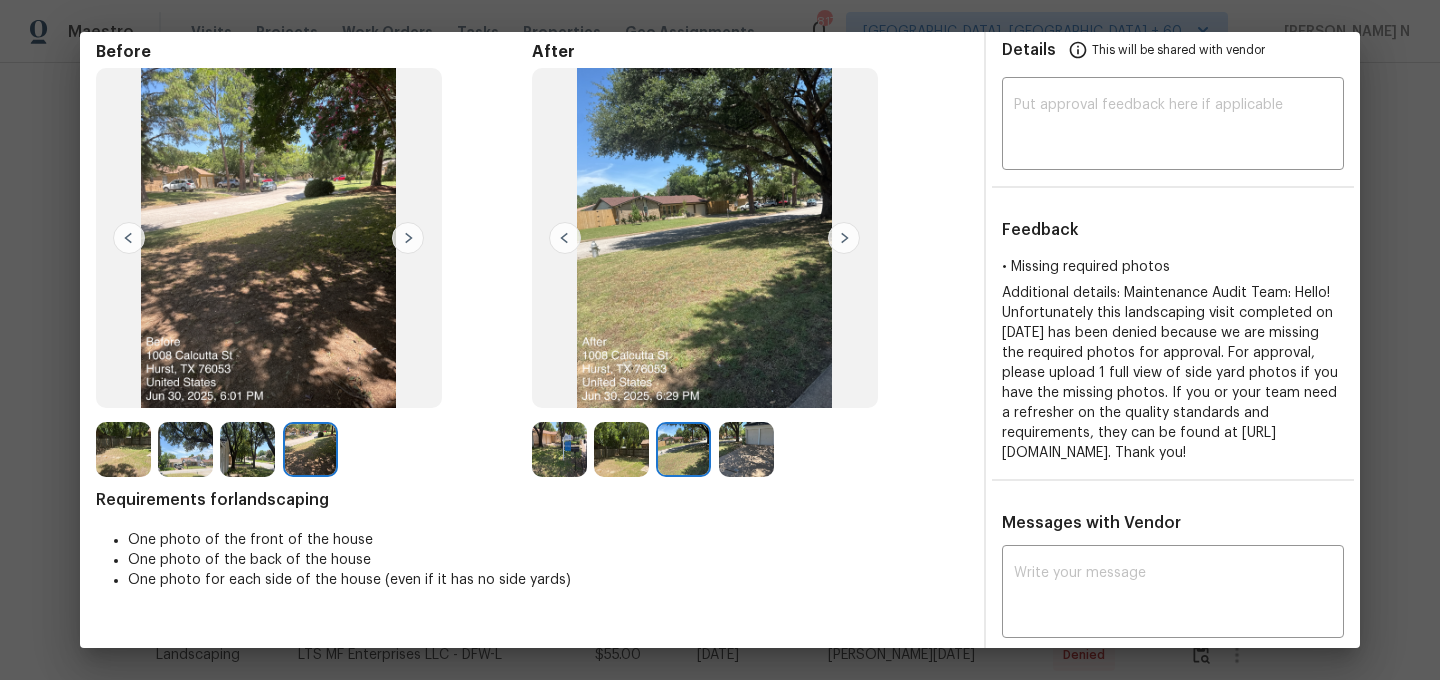 click at bounding box center [746, 449] 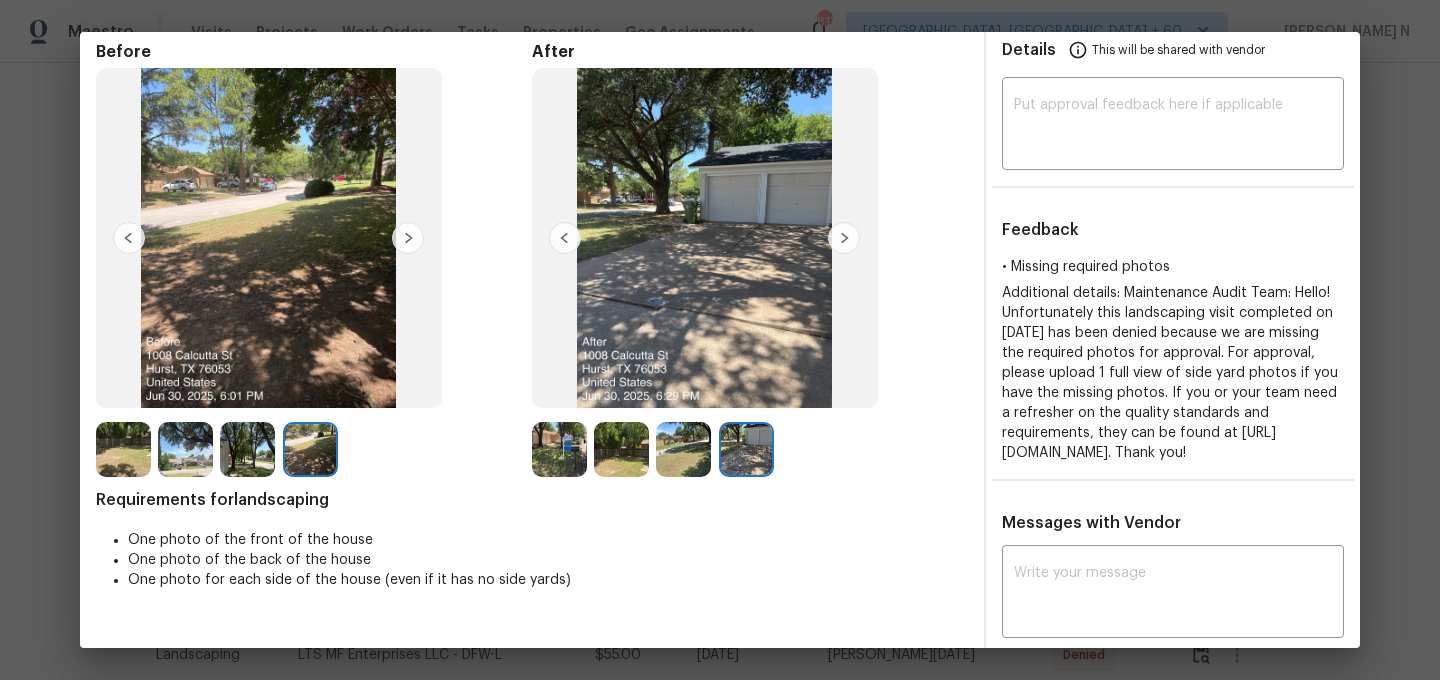 click at bounding box center [683, 449] 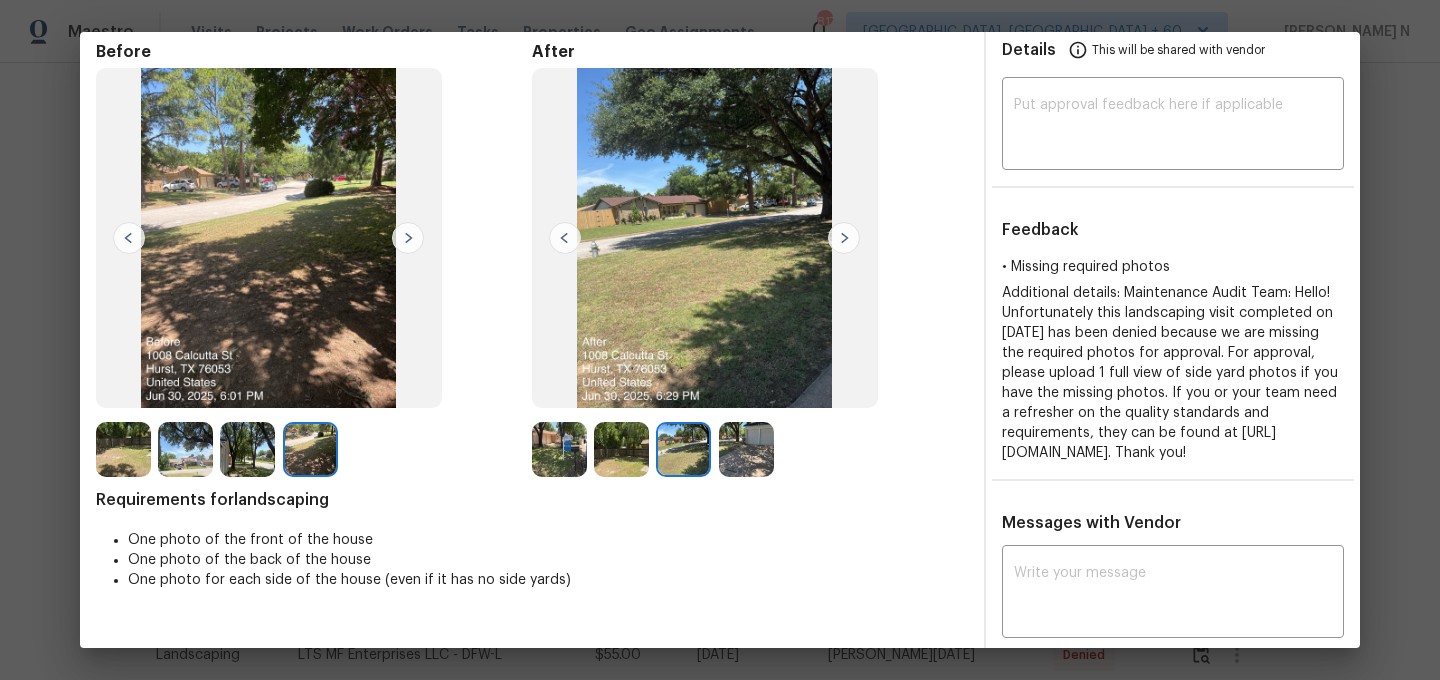 click at bounding box center [621, 449] 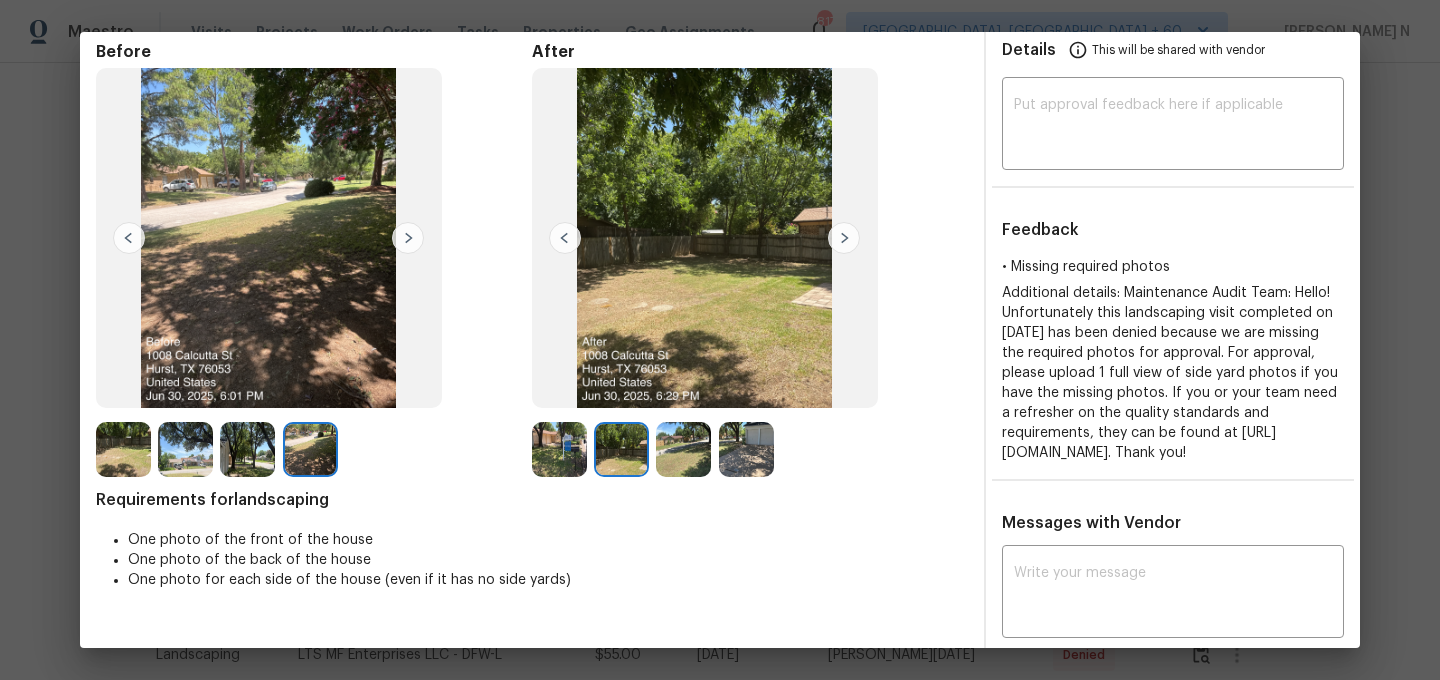 click at bounding box center [559, 449] 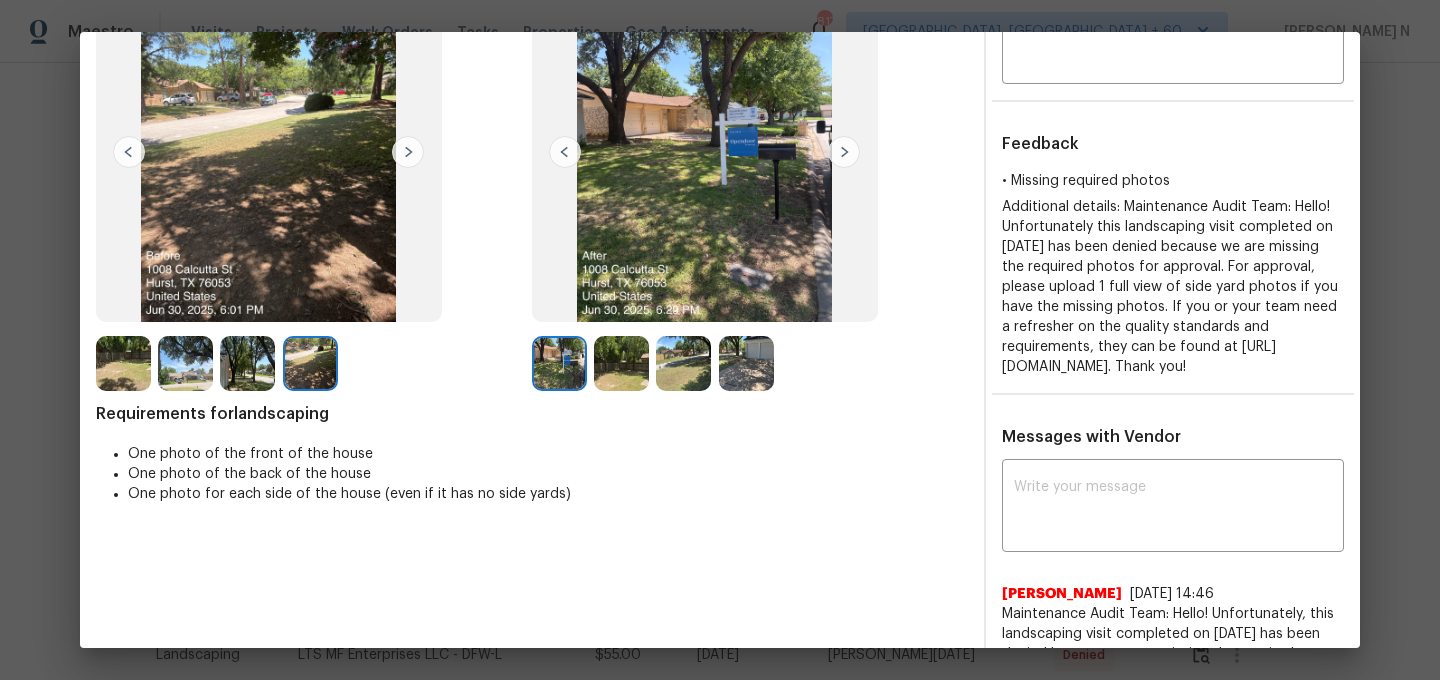 scroll, scrollTop: 0, scrollLeft: 0, axis: both 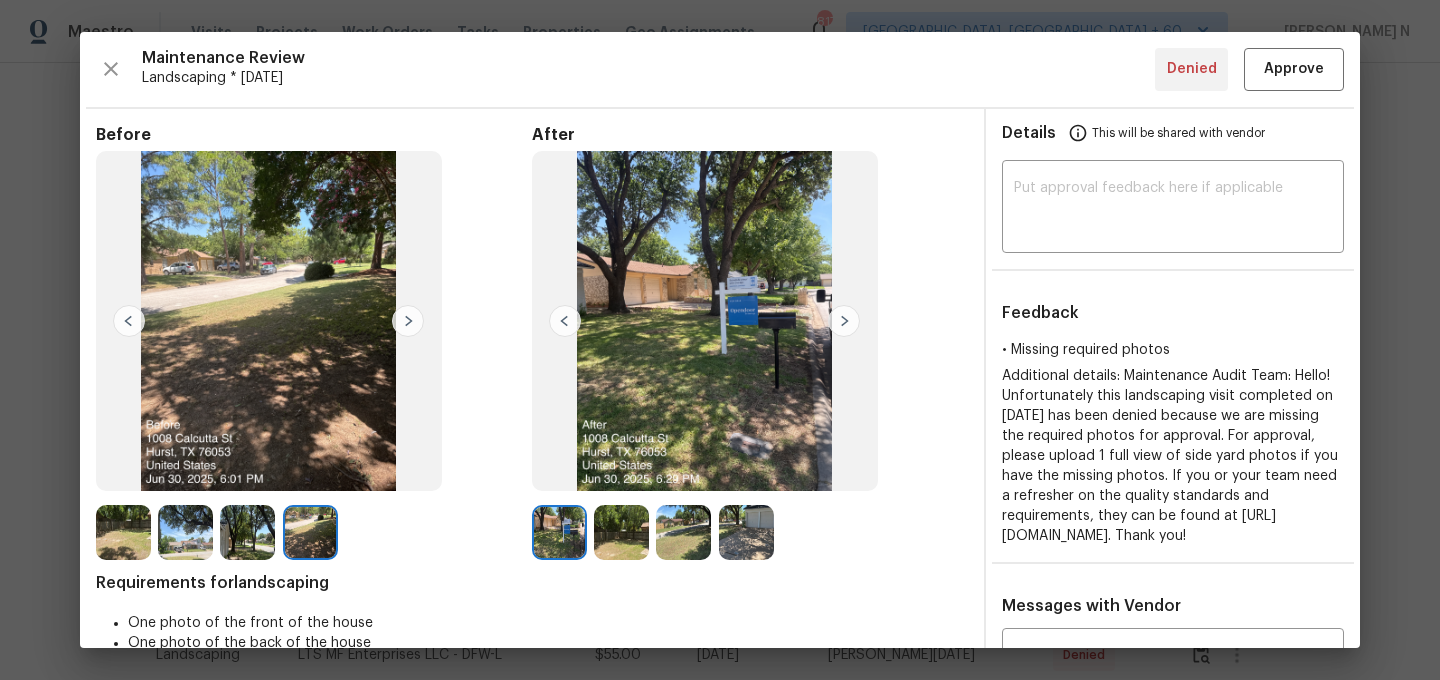 click at bounding box center (185, 532) 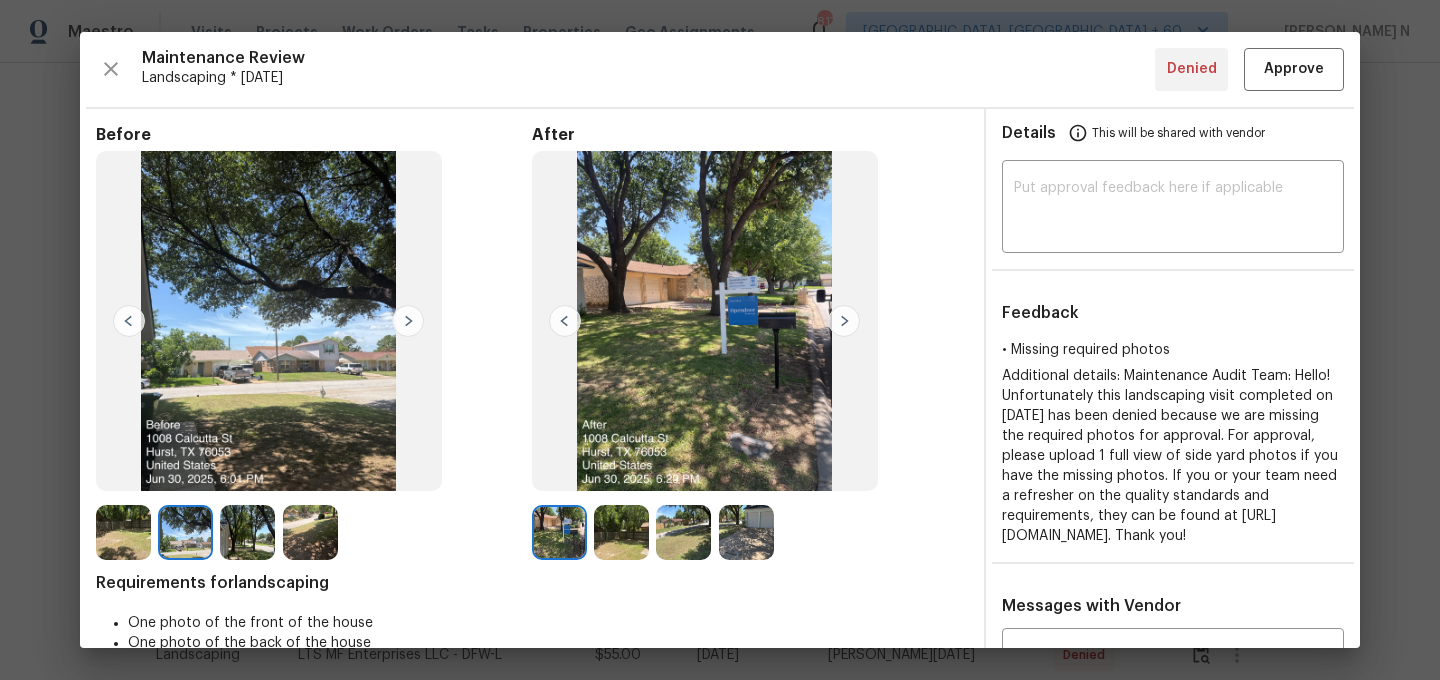 click at bounding box center [123, 532] 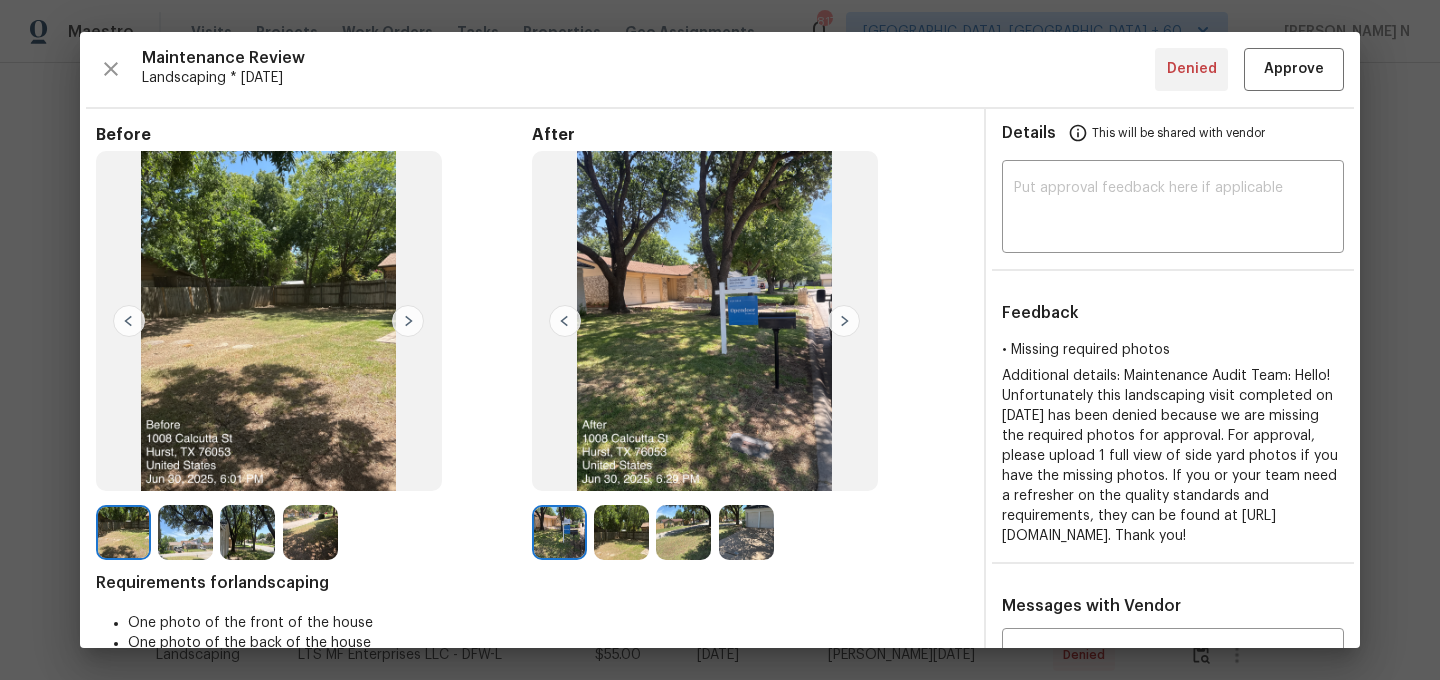 click at bounding box center [247, 532] 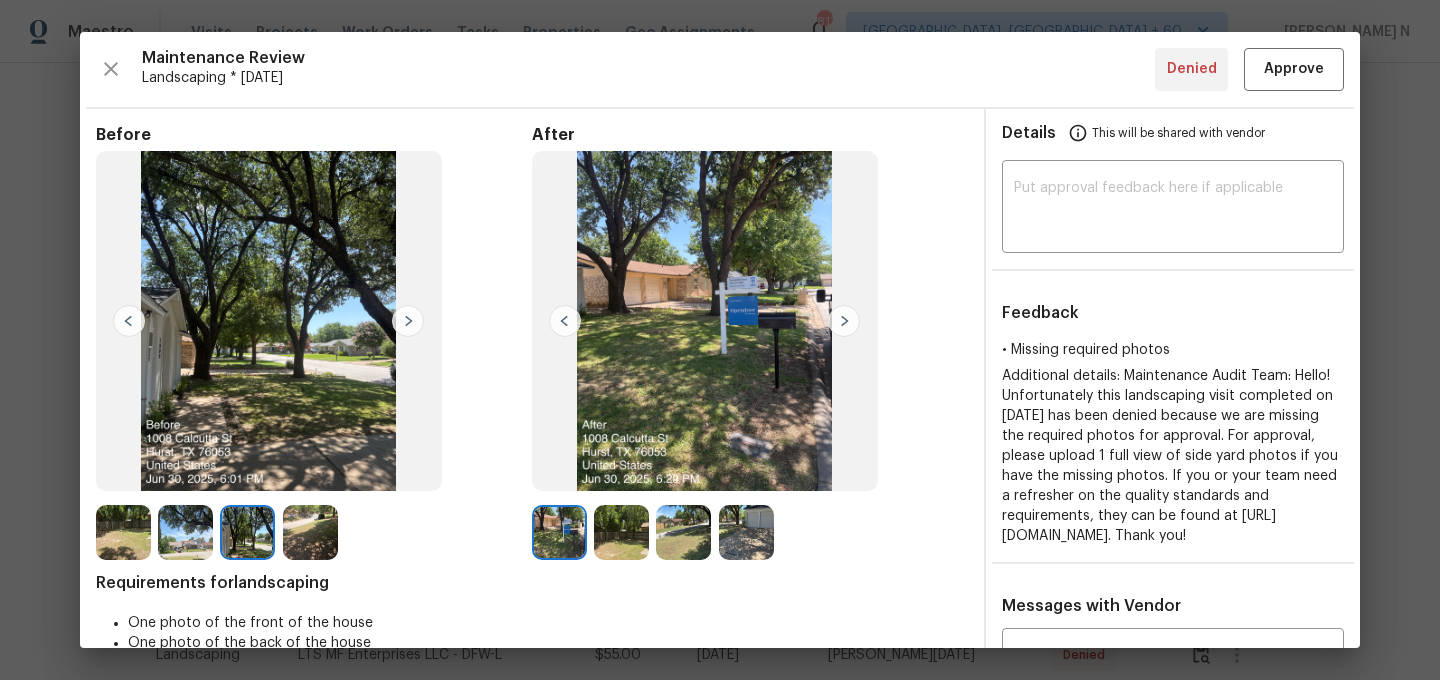 click at bounding box center [310, 532] 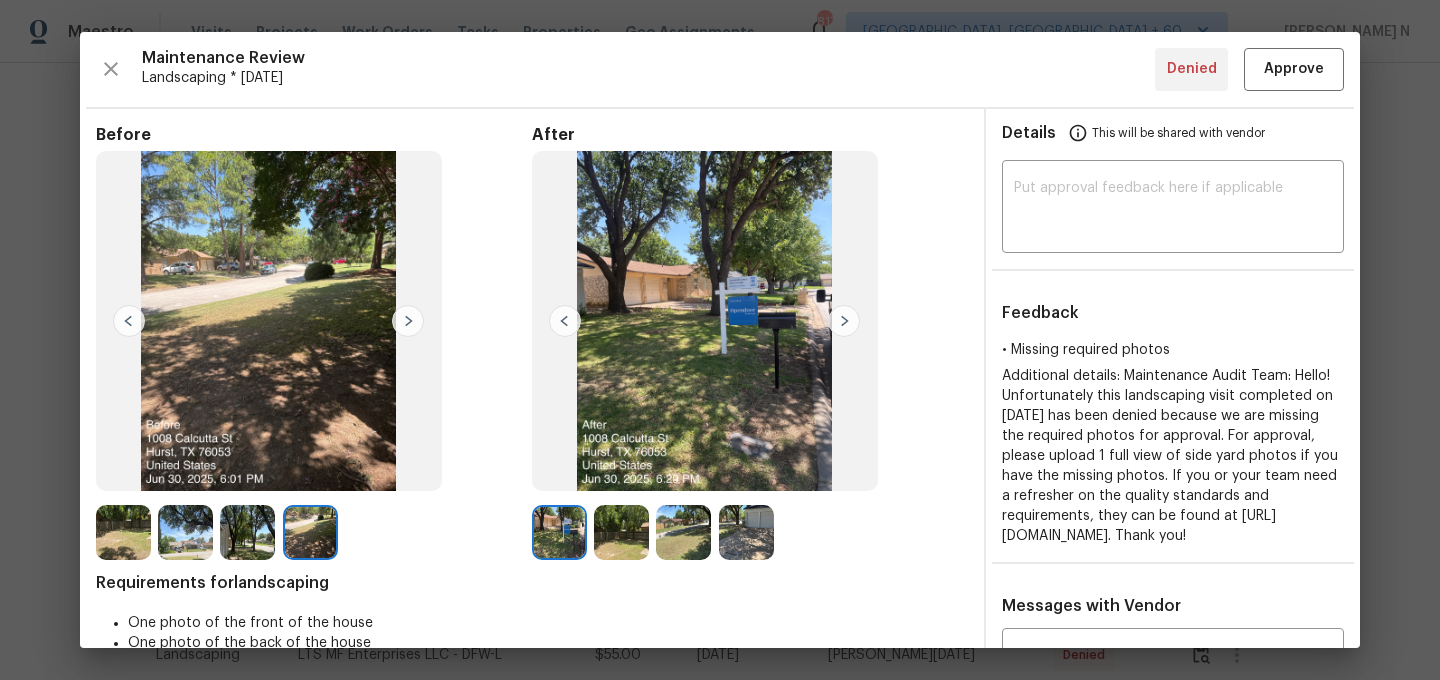 click at bounding box center [247, 532] 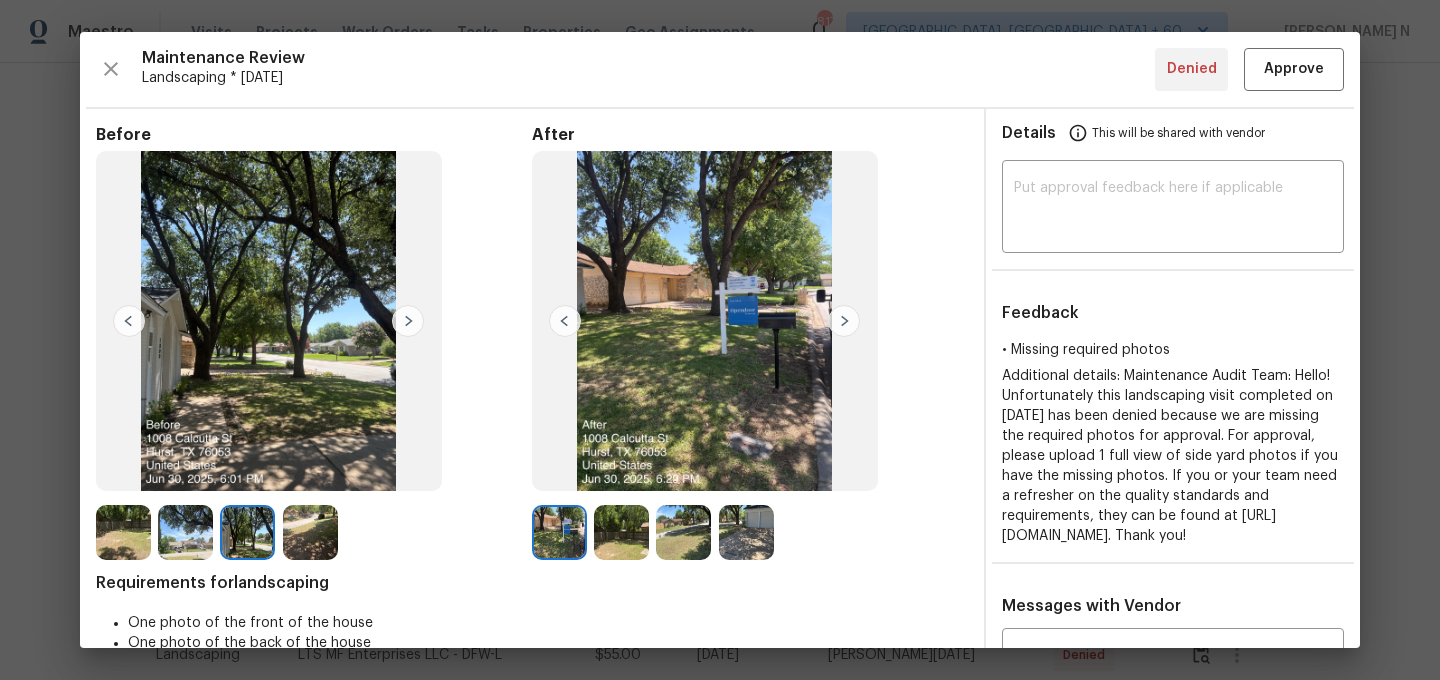 click at bounding box center (185, 532) 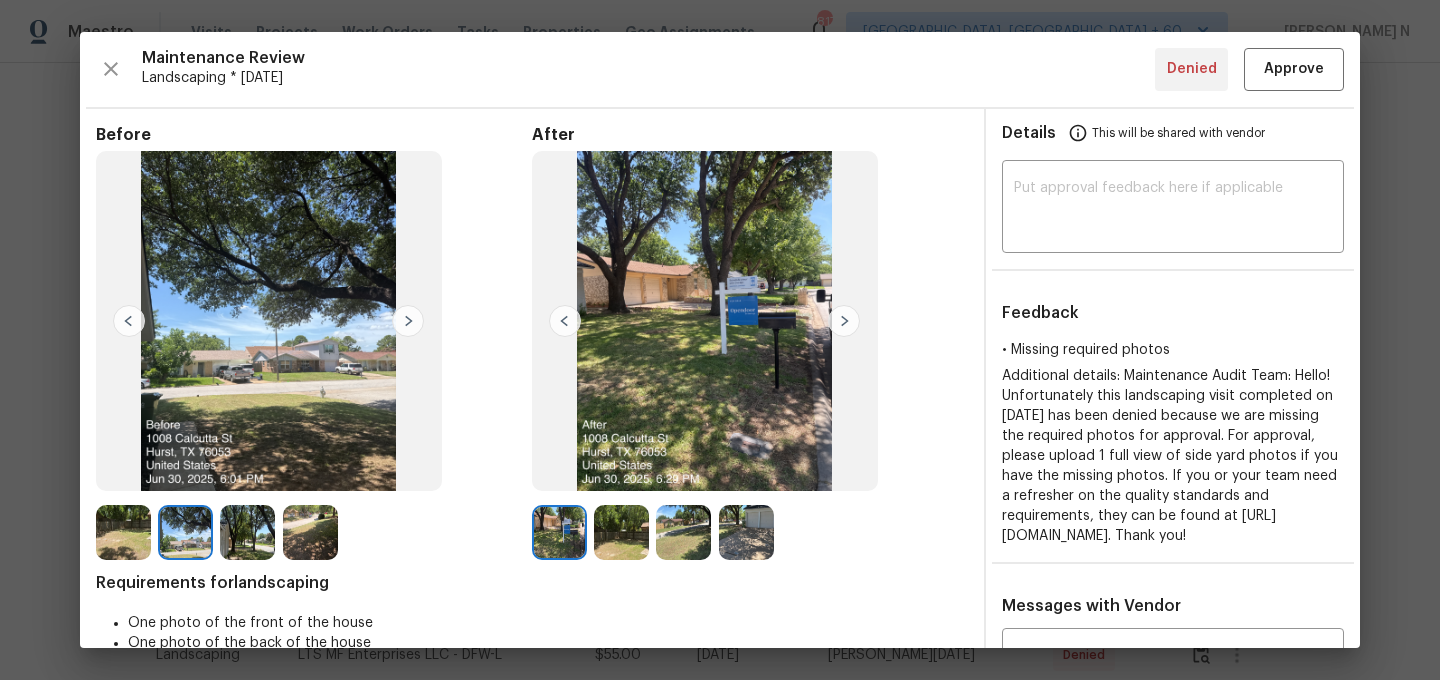click at bounding box center [746, 532] 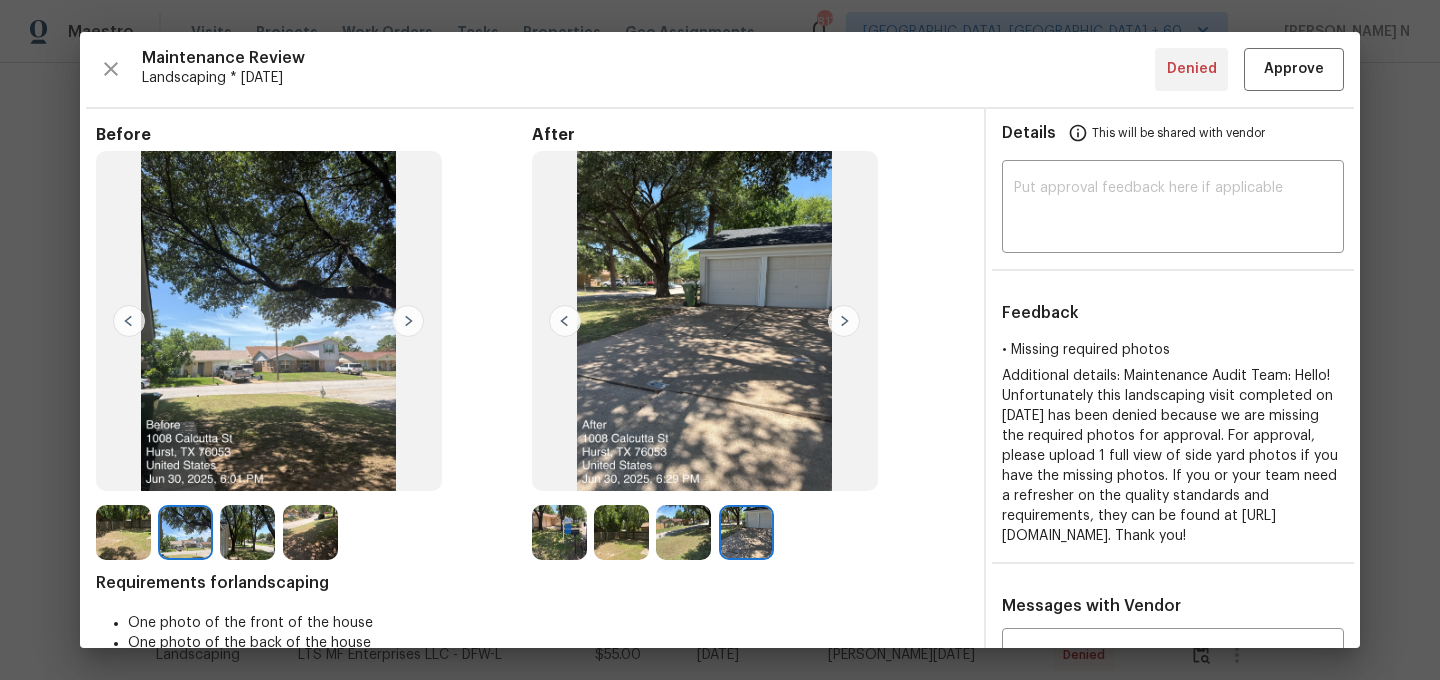 click at bounding box center [683, 532] 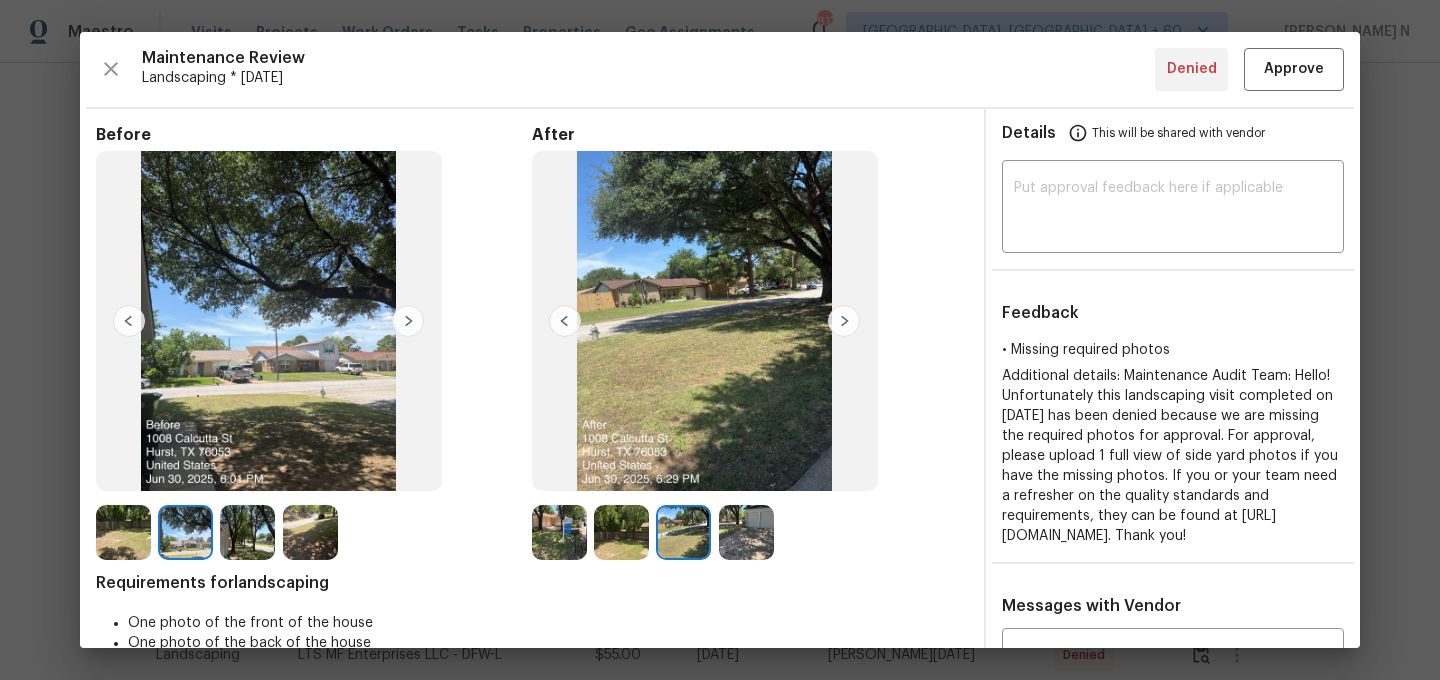 click at bounding box center [621, 532] 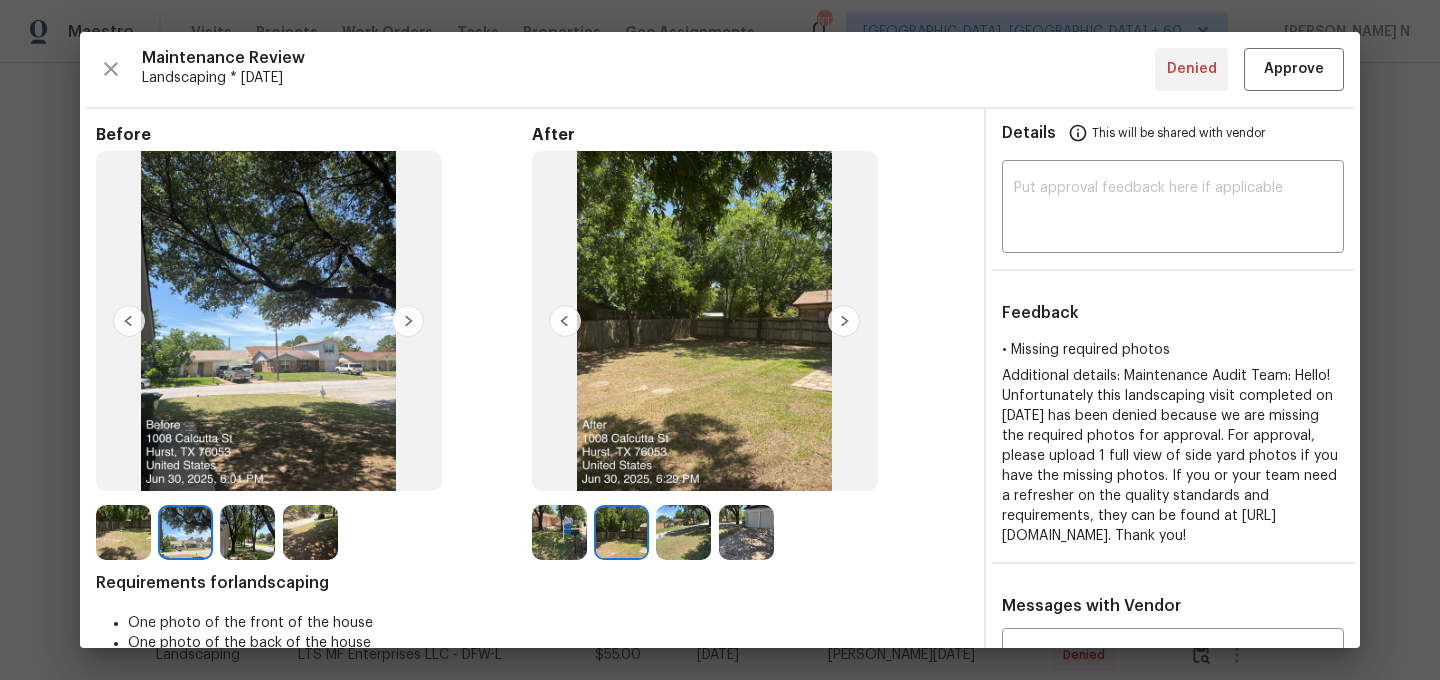 click at bounding box center [559, 532] 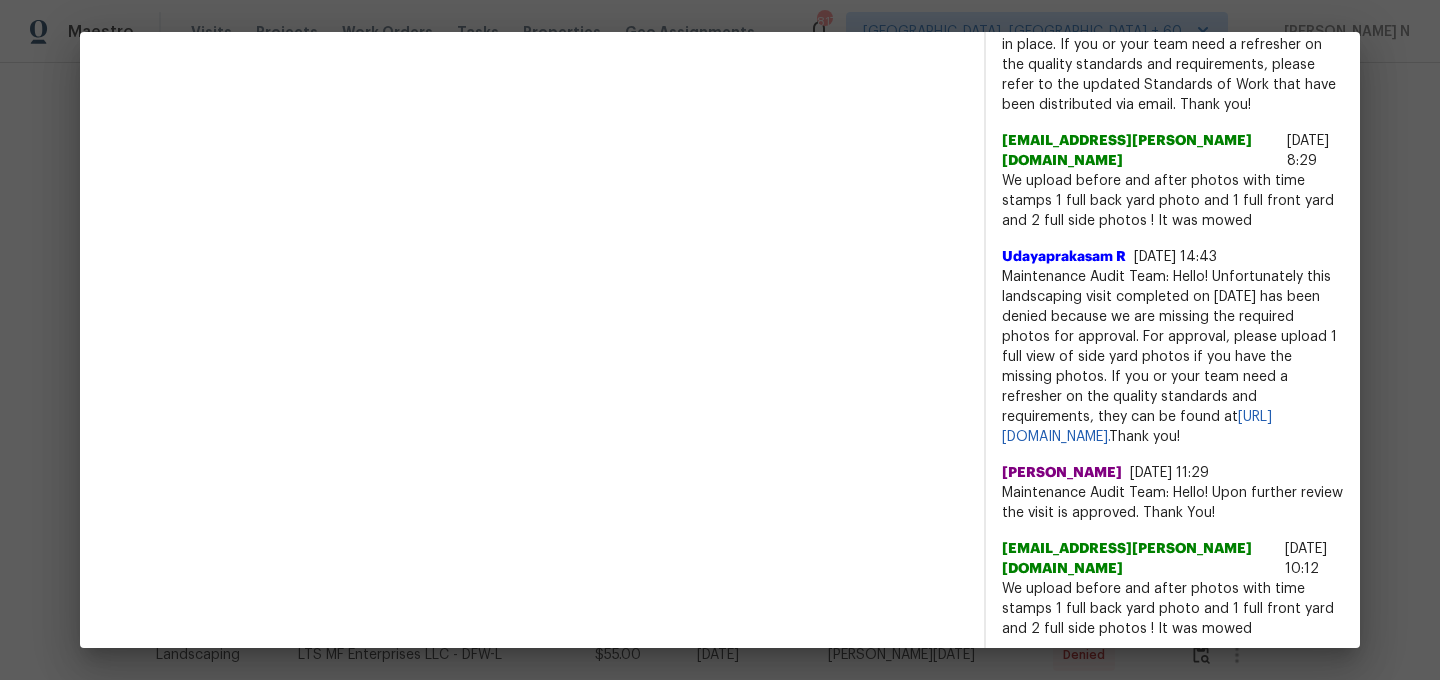scroll, scrollTop: 957, scrollLeft: 0, axis: vertical 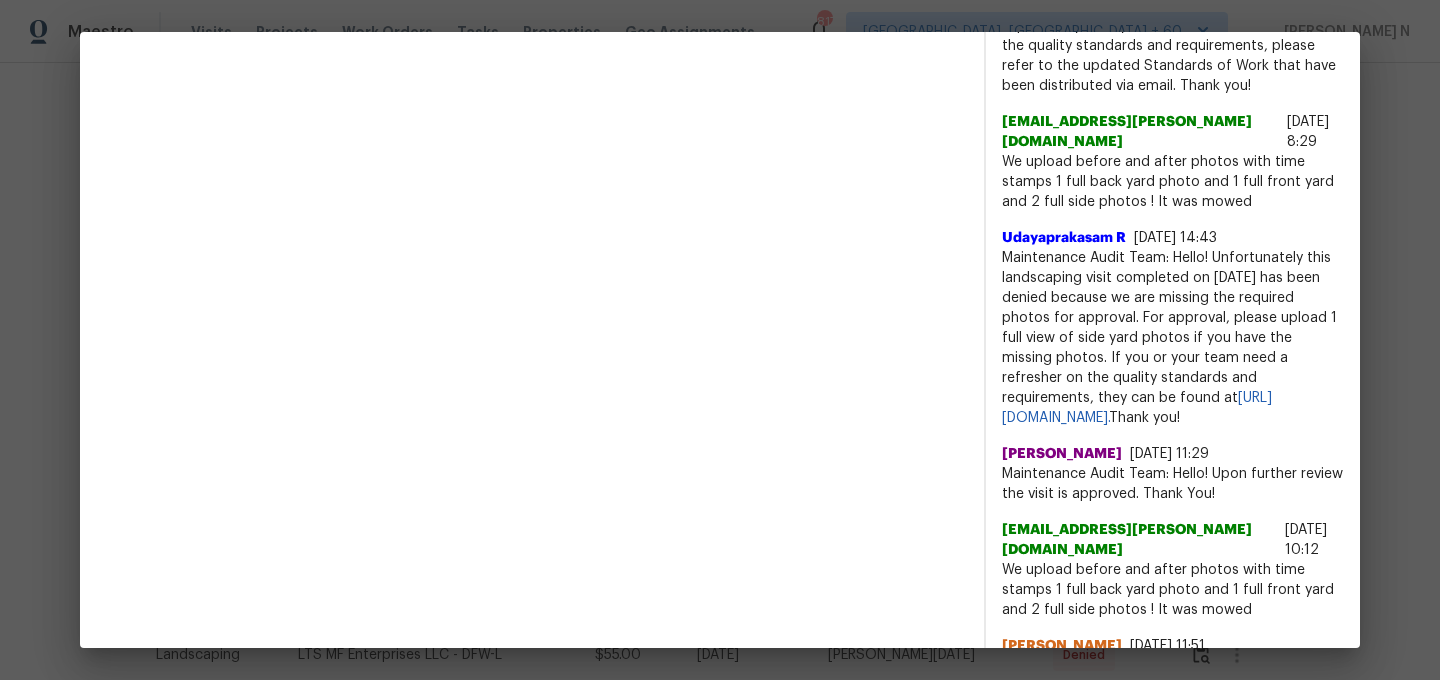 click on "Maintenance Audit Team: Hello! Unfortunately this landscaping visit completed on 07/01/2025 has been denied because we are missing the required photos for approval. For approval, please upload 1 full view of side yard photos if you have the missing photos. If you or your team need a refresher on the quality standards and requirements, they can be found at  https://www.opendoor.com/vendor-help/quality.  Thank you!" at bounding box center (1173, 338) 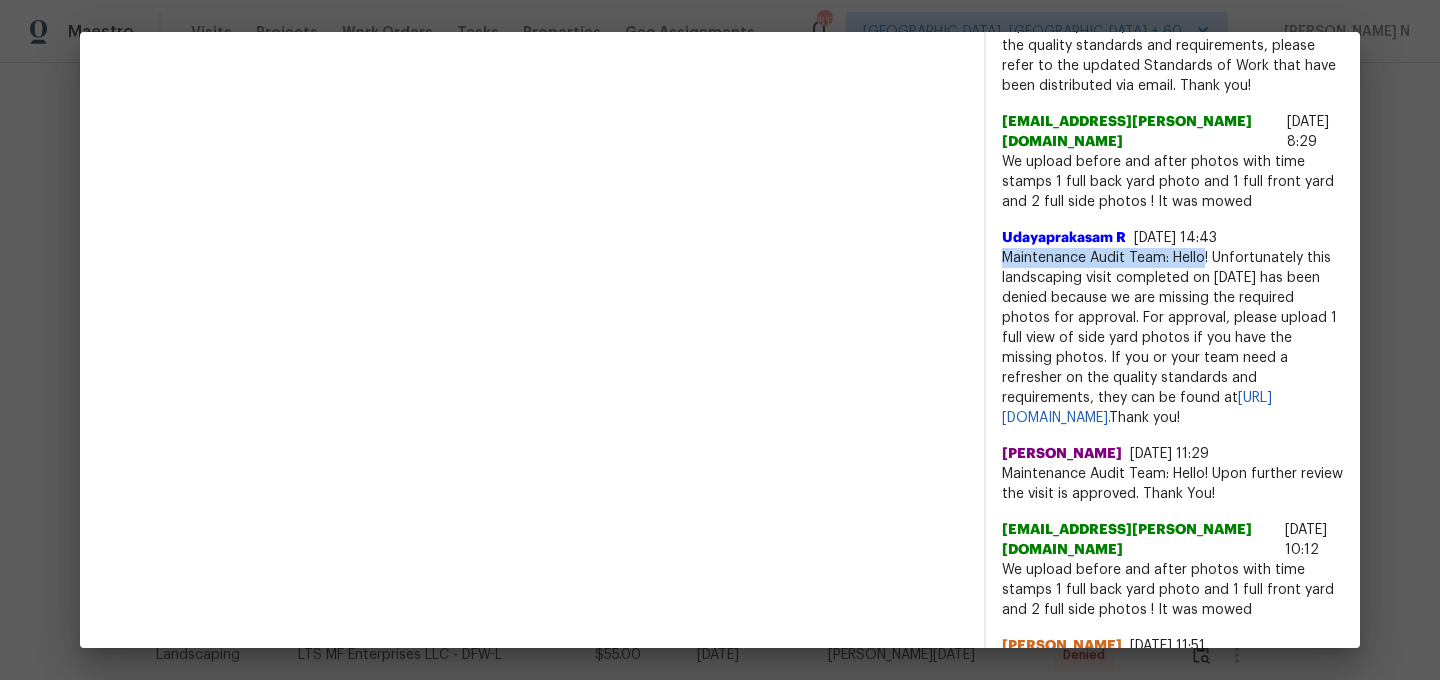 drag, startPoint x: 1043, startPoint y: 277, endPoint x: 1185, endPoint y: 270, distance: 142.17242 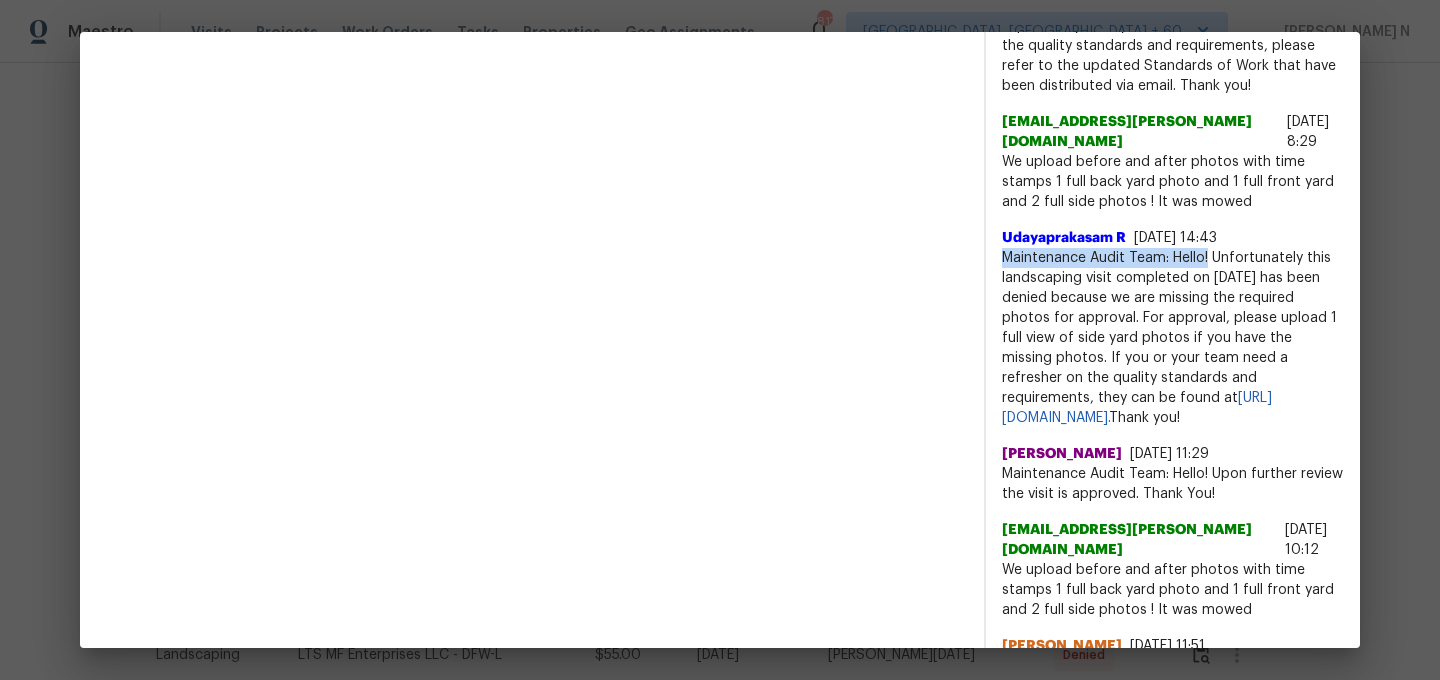 copy on "Maintenance Audit Team: Hello!" 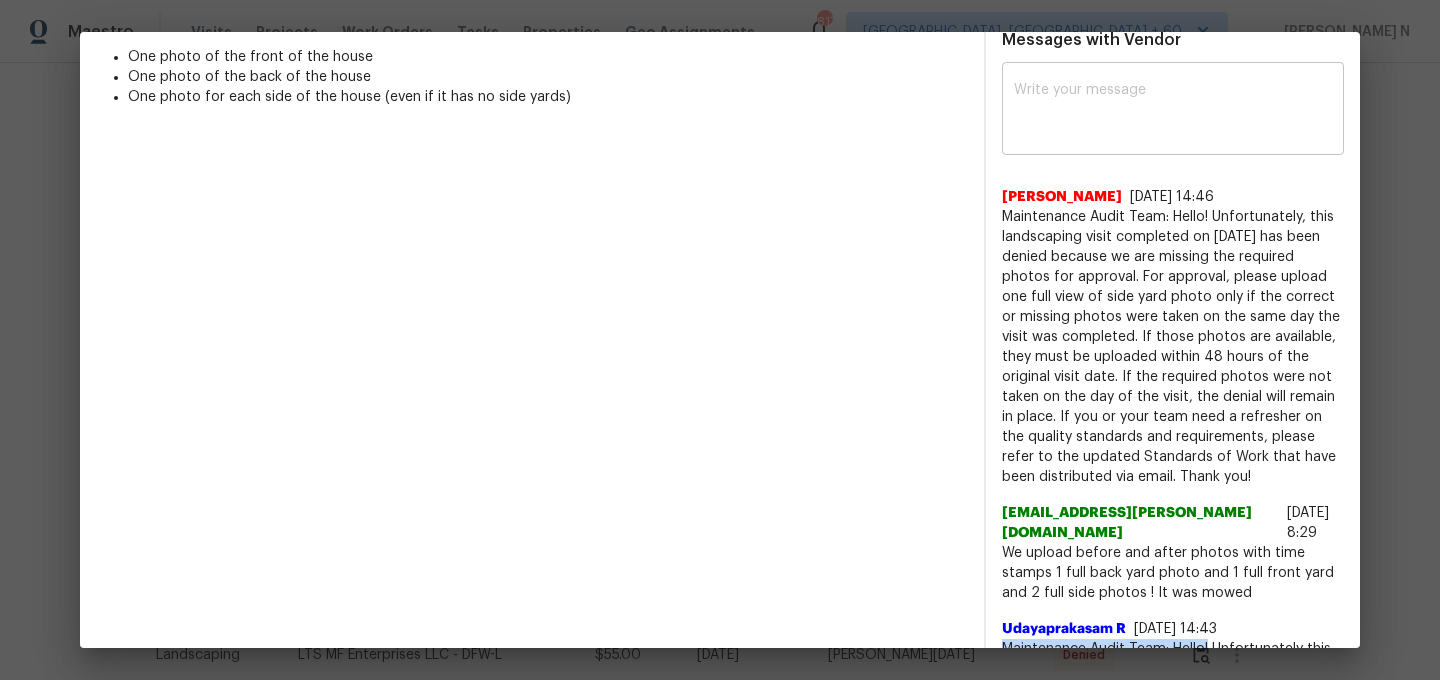 scroll, scrollTop: 495, scrollLeft: 0, axis: vertical 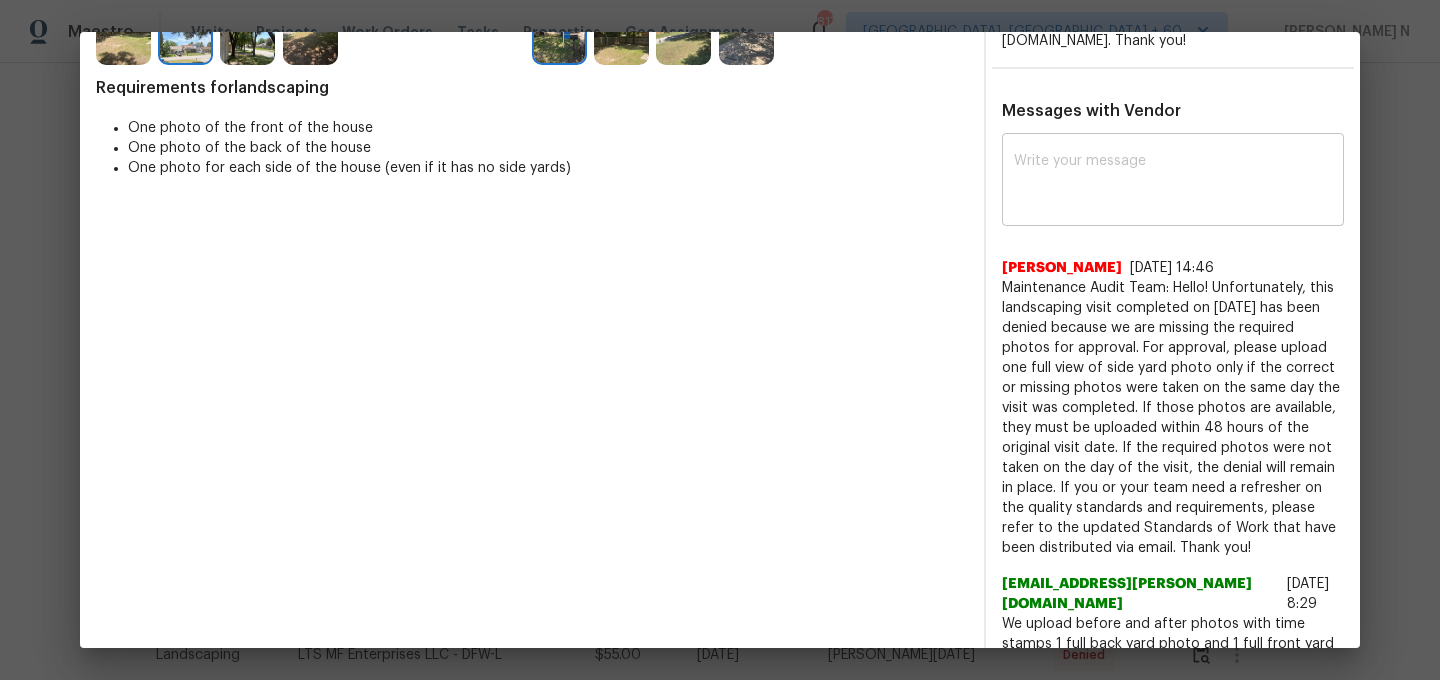 click at bounding box center [1173, 182] 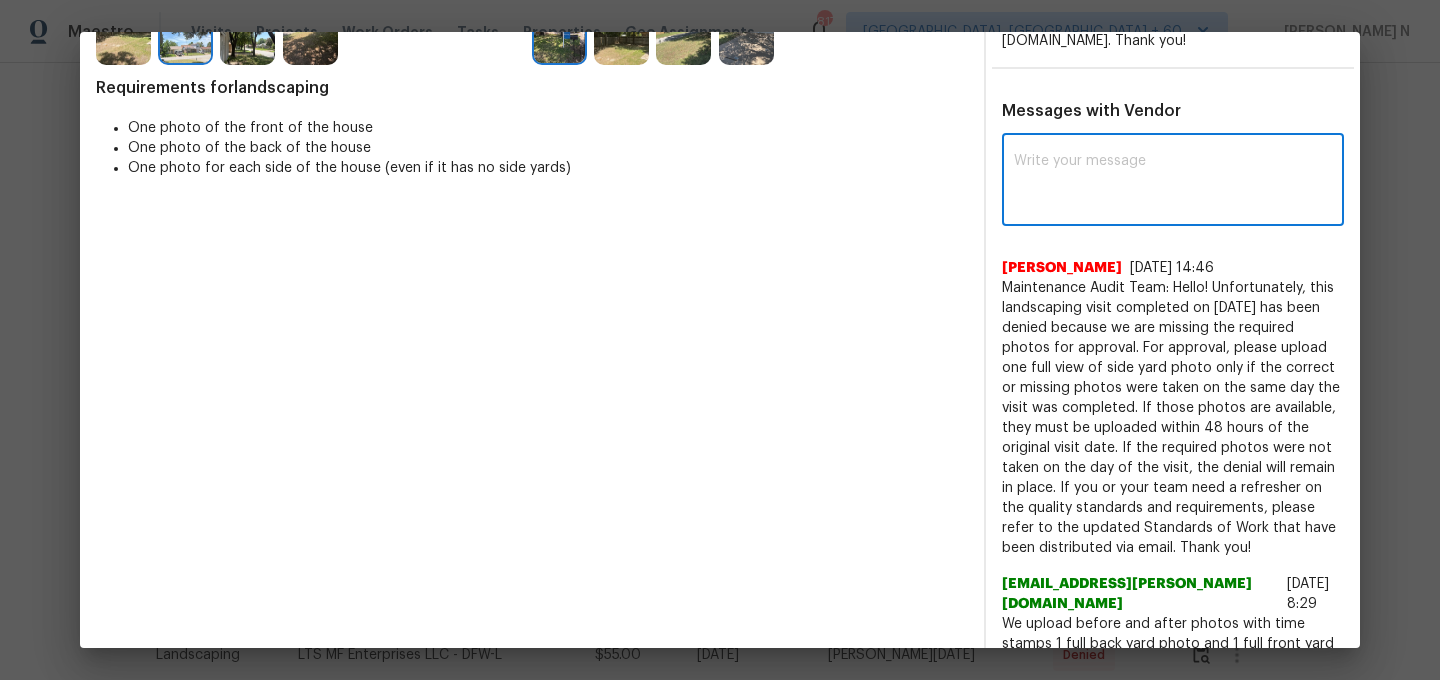 paste on "Maintenance Audit Team: Hello!" 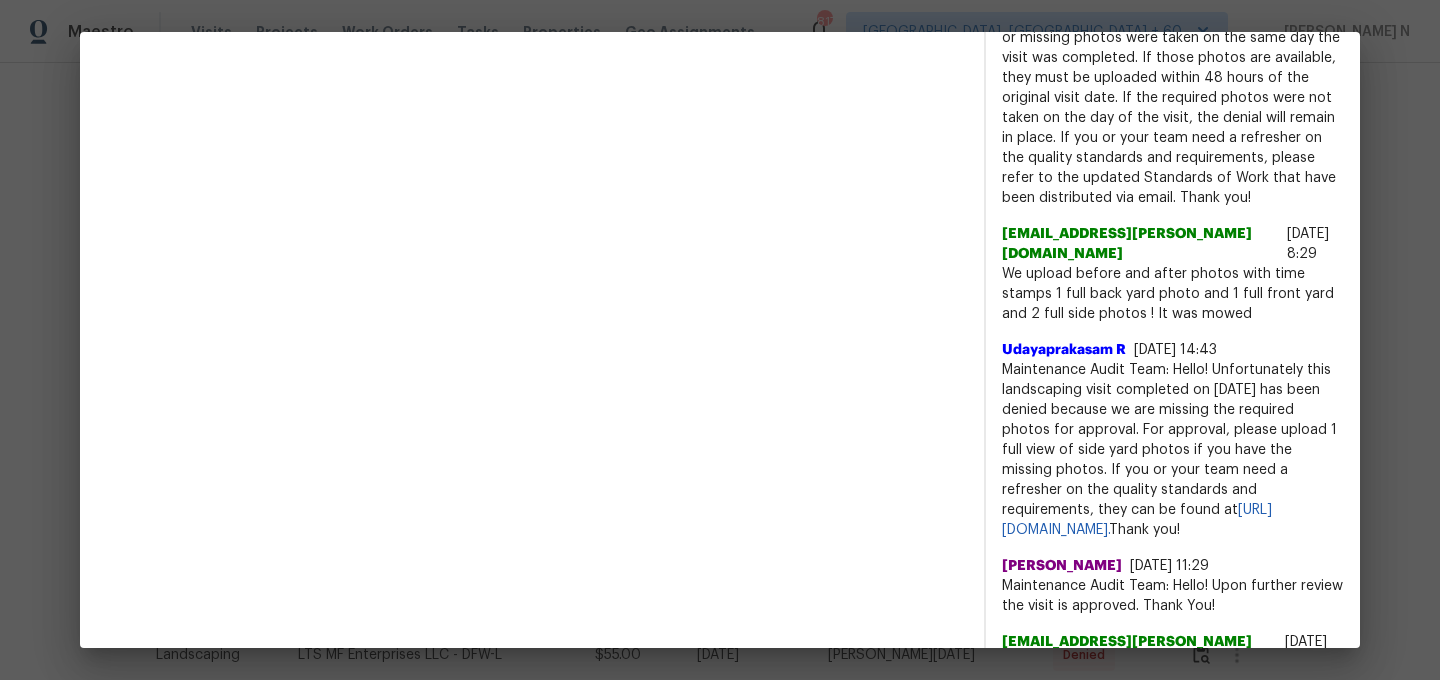 scroll, scrollTop: 857, scrollLeft: 0, axis: vertical 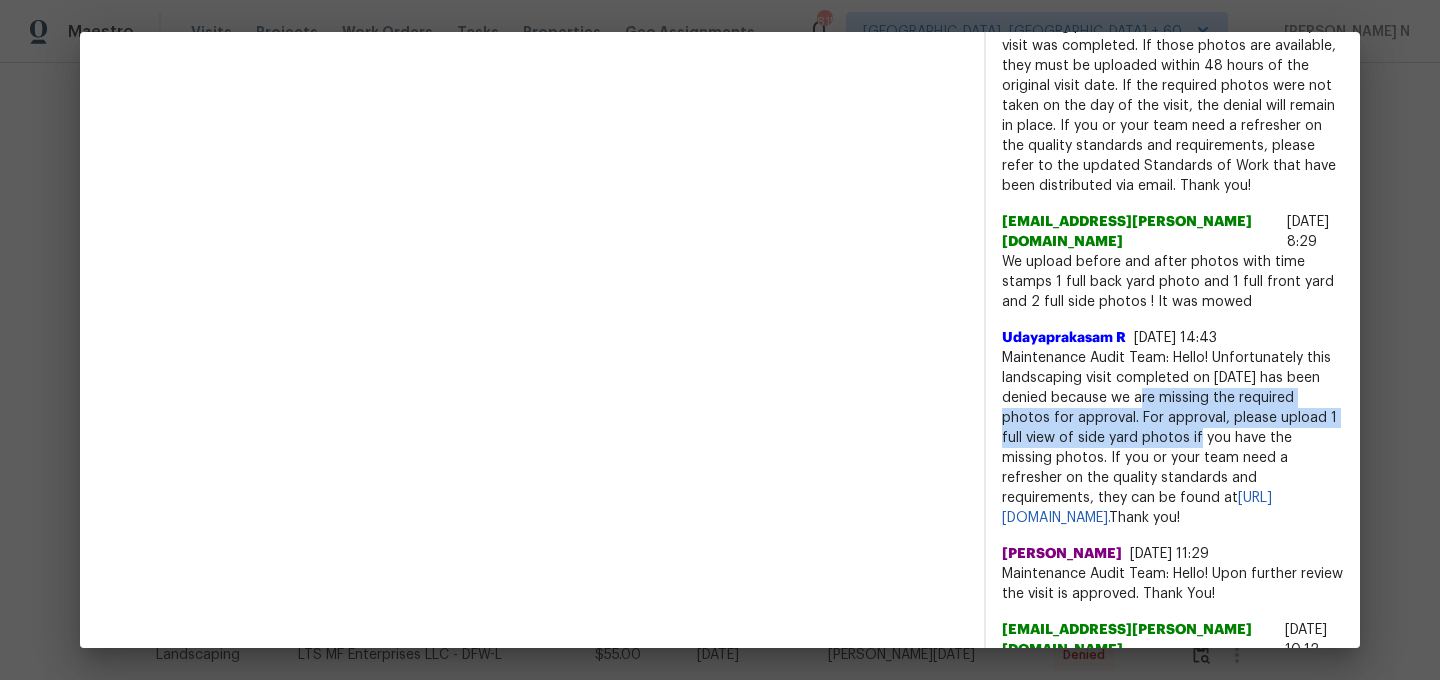 drag, startPoint x: 1100, startPoint y: 416, endPoint x: 1095, endPoint y: 453, distance: 37.336308 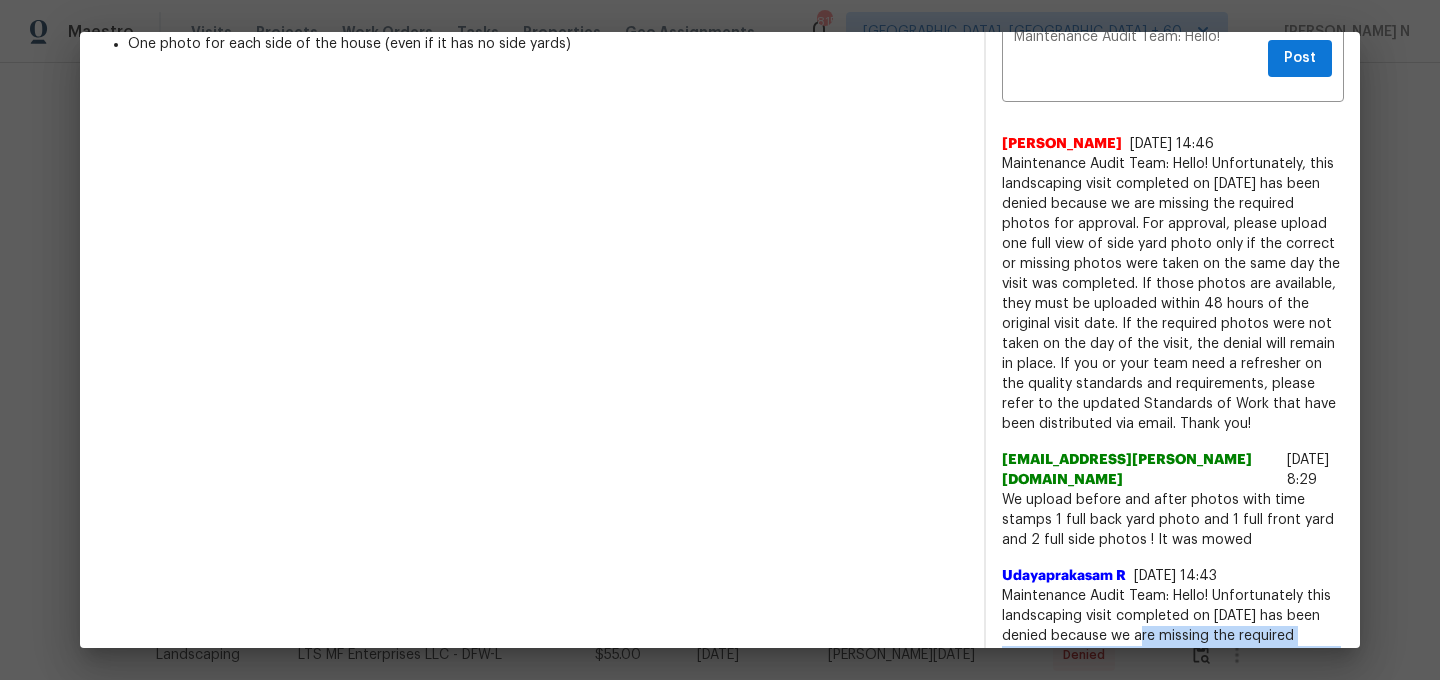 scroll, scrollTop: 452, scrollLeft: 0, axis: vertical 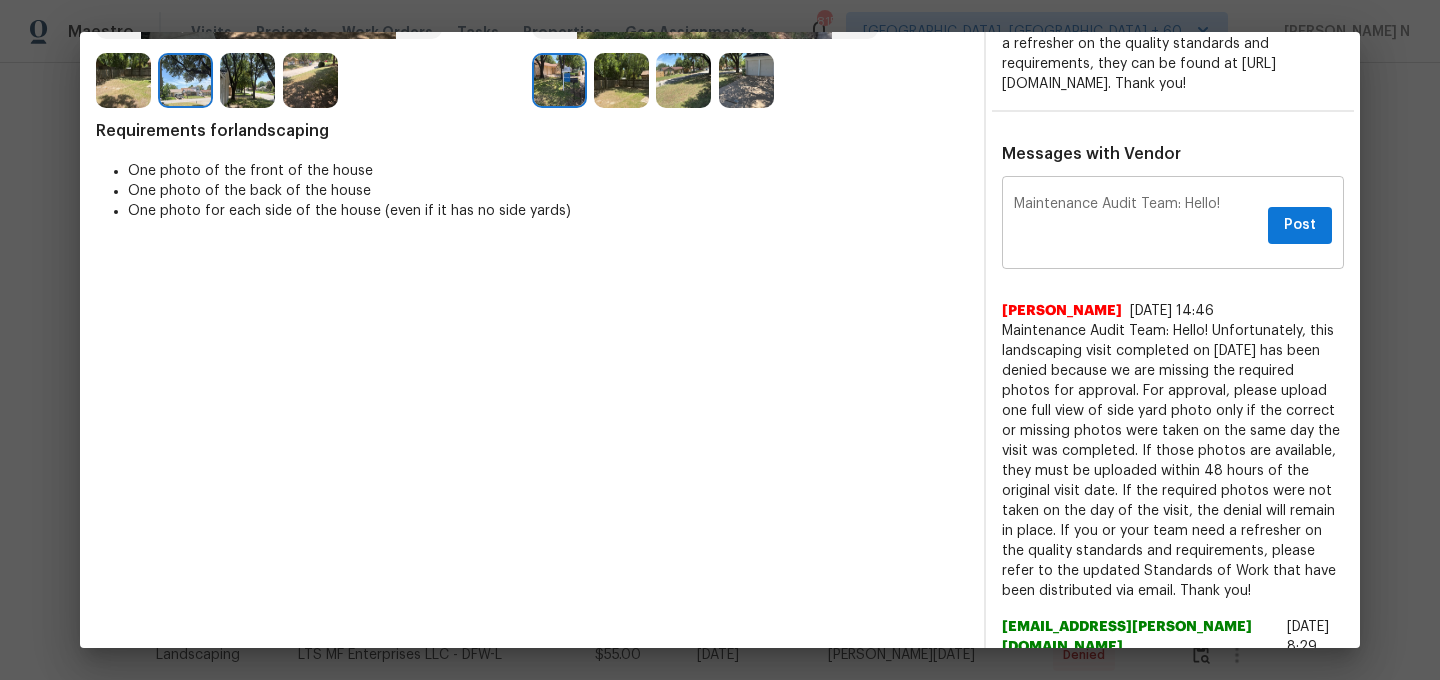click on "Maintenance Audit Team: Hello!" at bounding box center (1137, 225) 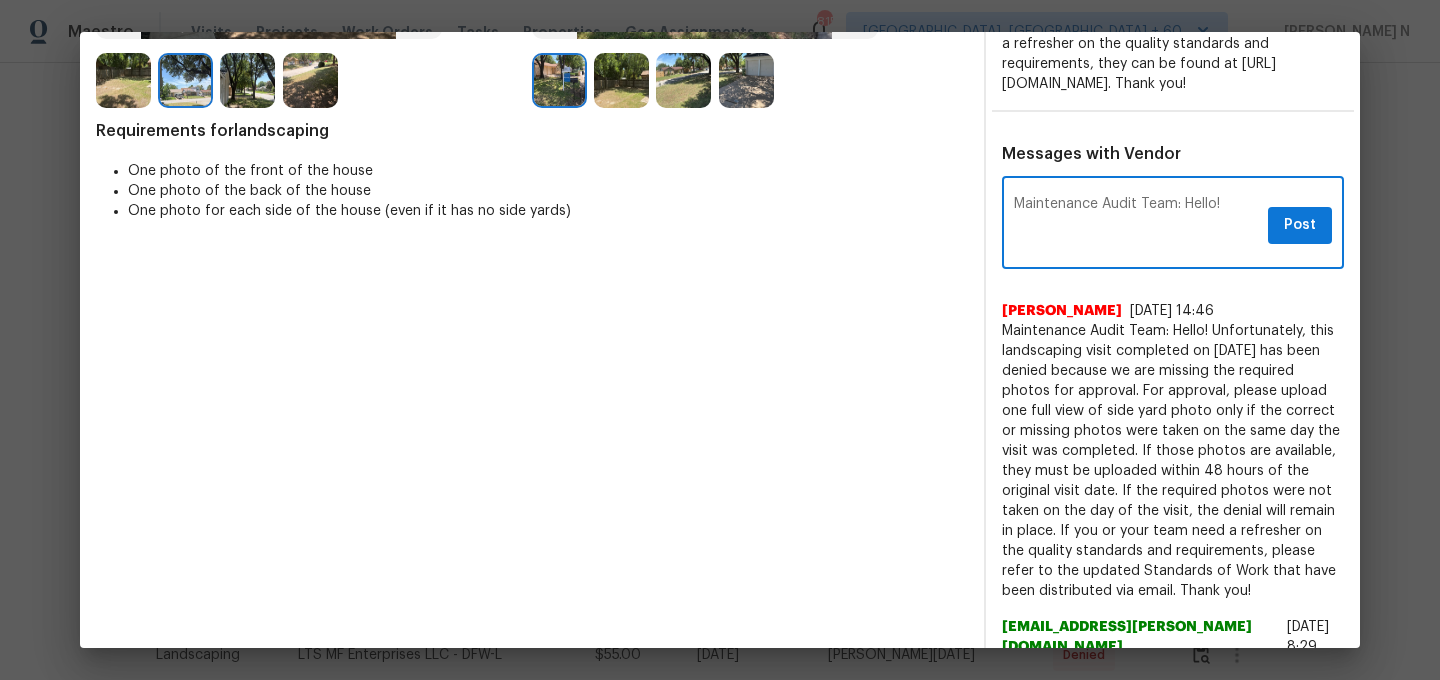 paste on "we are missing the required photos for approval. For approval, please upload 1 full view of side yard photo" 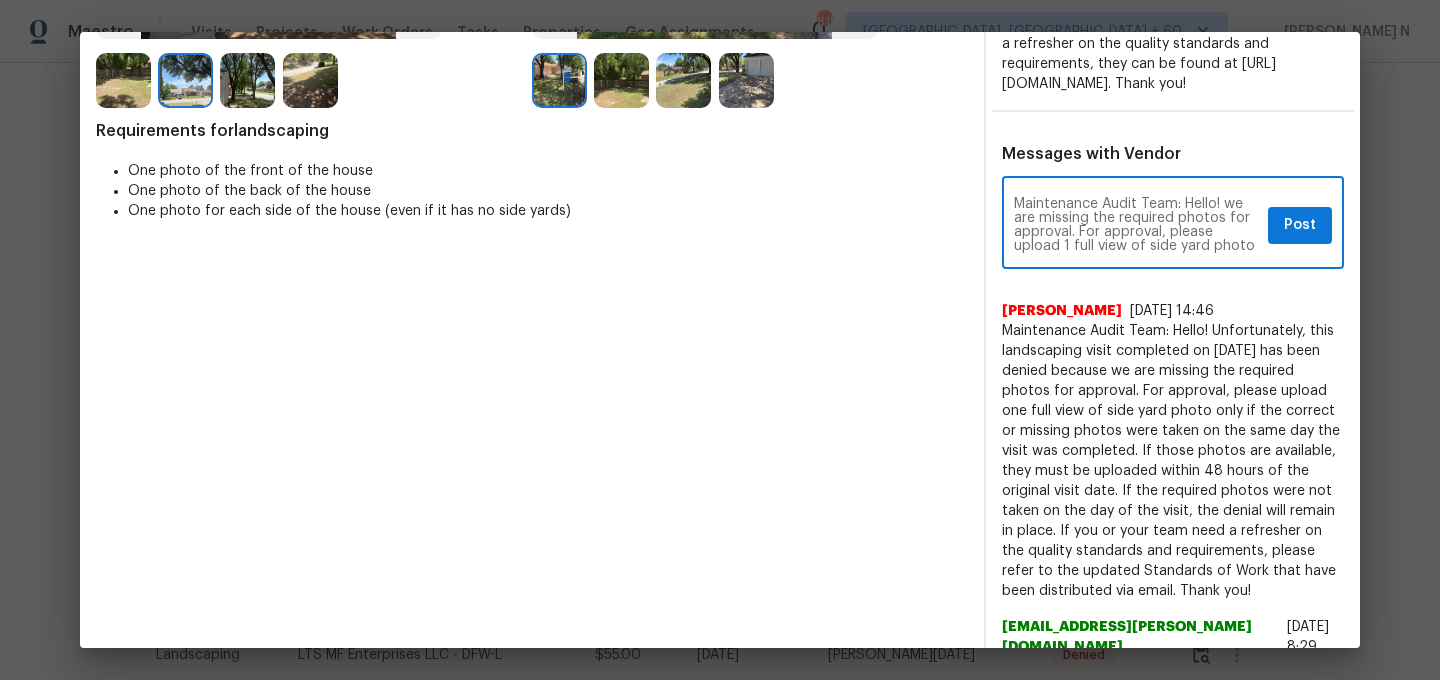 click on "Maintenance Audit Team: Hello! we are missing the required photos for approval. For approval, please upload 1 full view of side yard photo" at bounding box center (1137, 225) 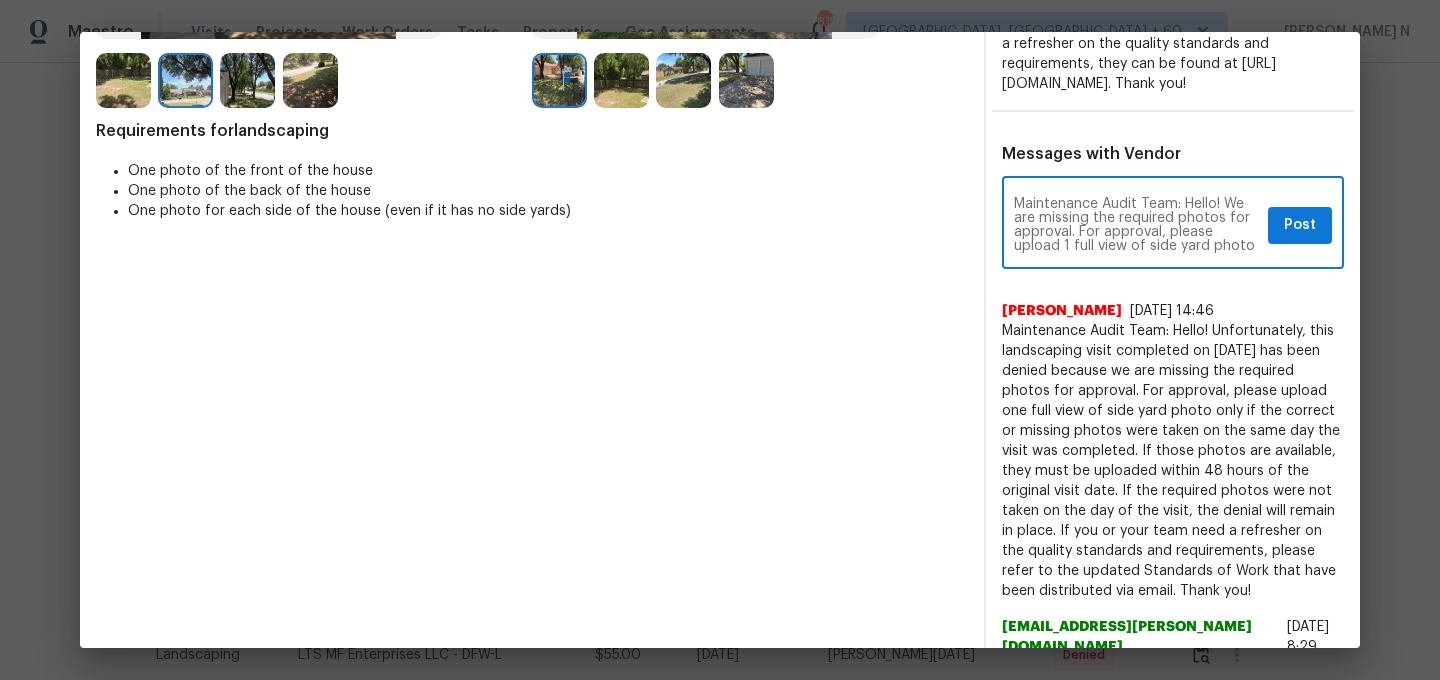 drag, startPoint x: 1169, startPoint y: 235, endPoint x: 1250, endPoint y: 249, distance: 82.20097 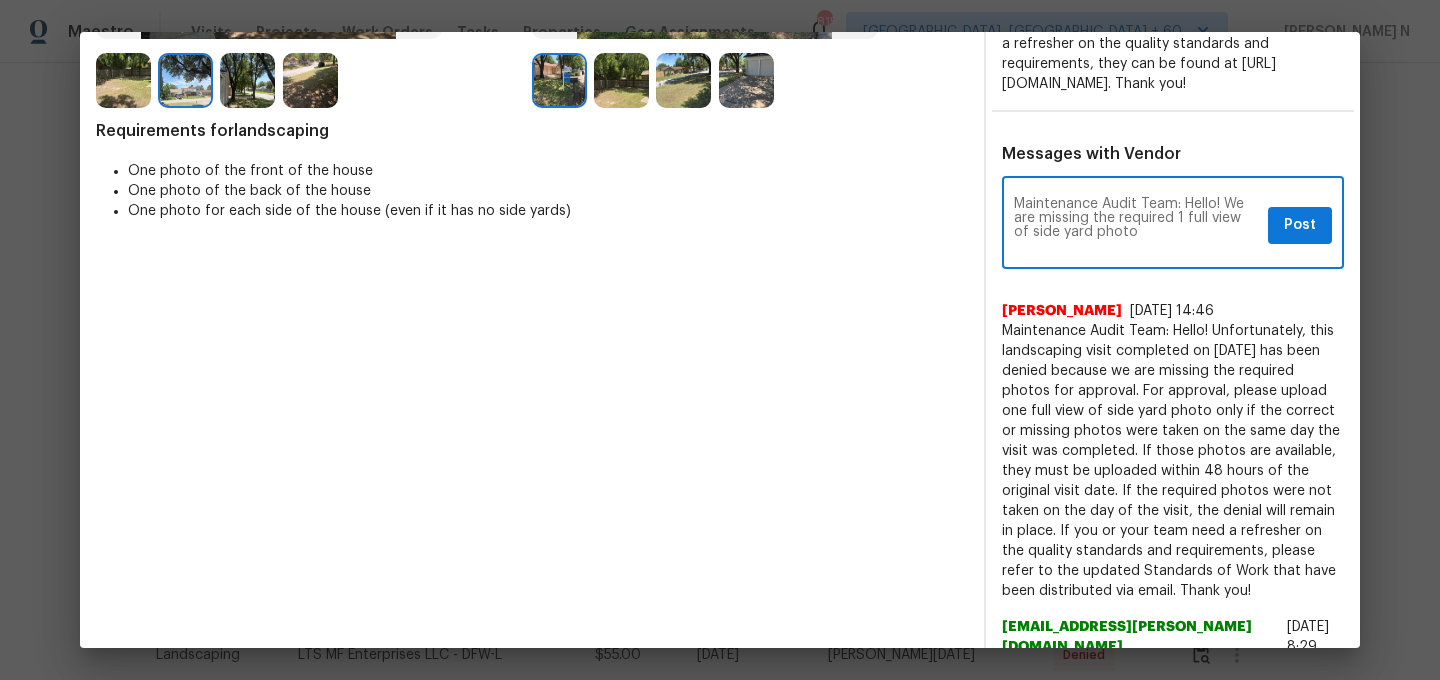 click on "Maintenance Audit Team: Hello! We are missing the required 1 full view of side yard photo" at bounding box center (1137, 225) 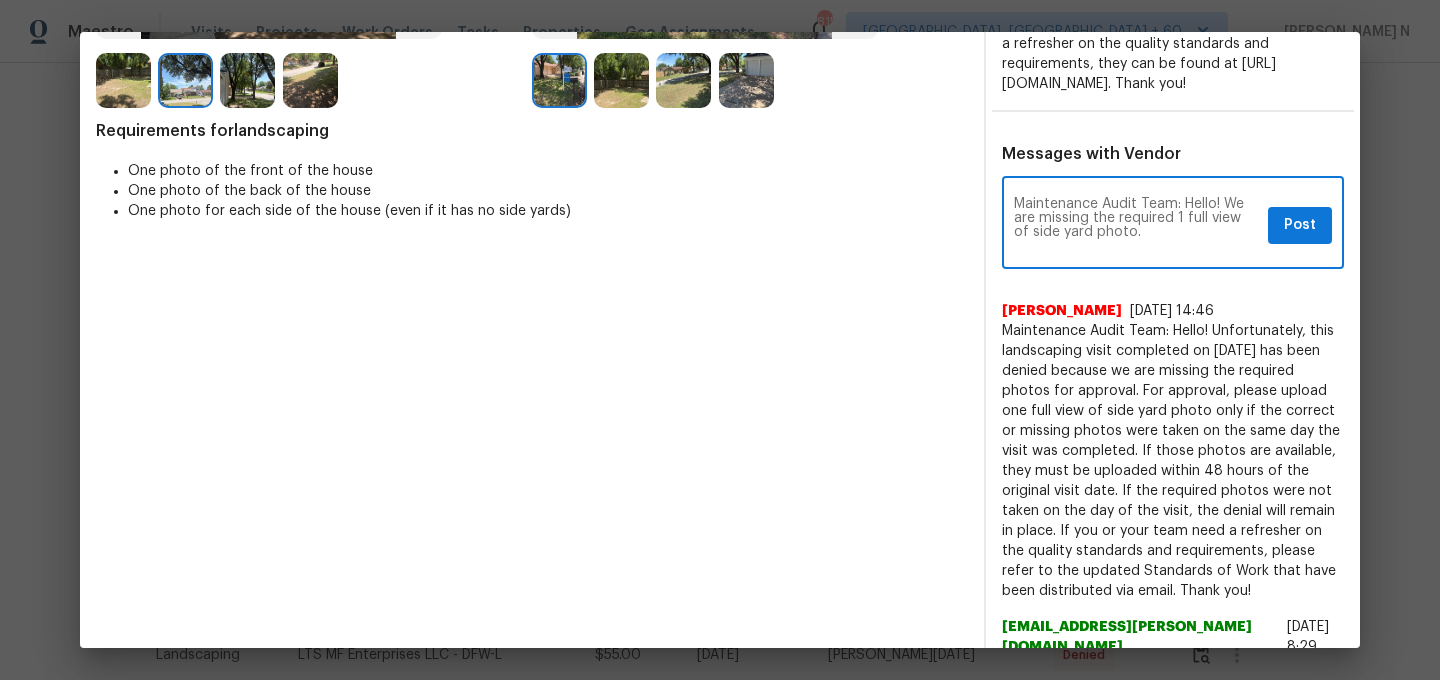click on "Maintenance Audit Team: Hello! We are missing the required 1 full view of side yard photo." at bounding box center [1137, 225] 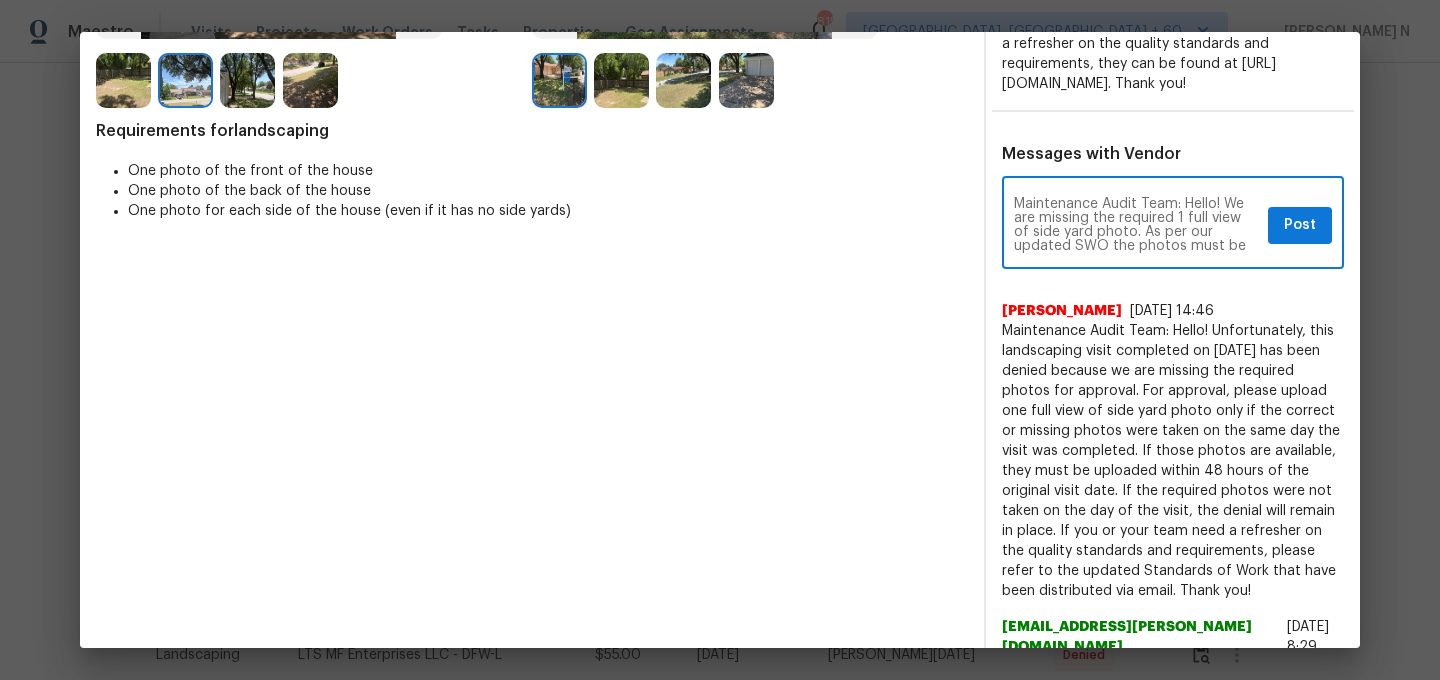 scroll, scrollTop: 112, scrollLeft: 0, axis: vertical 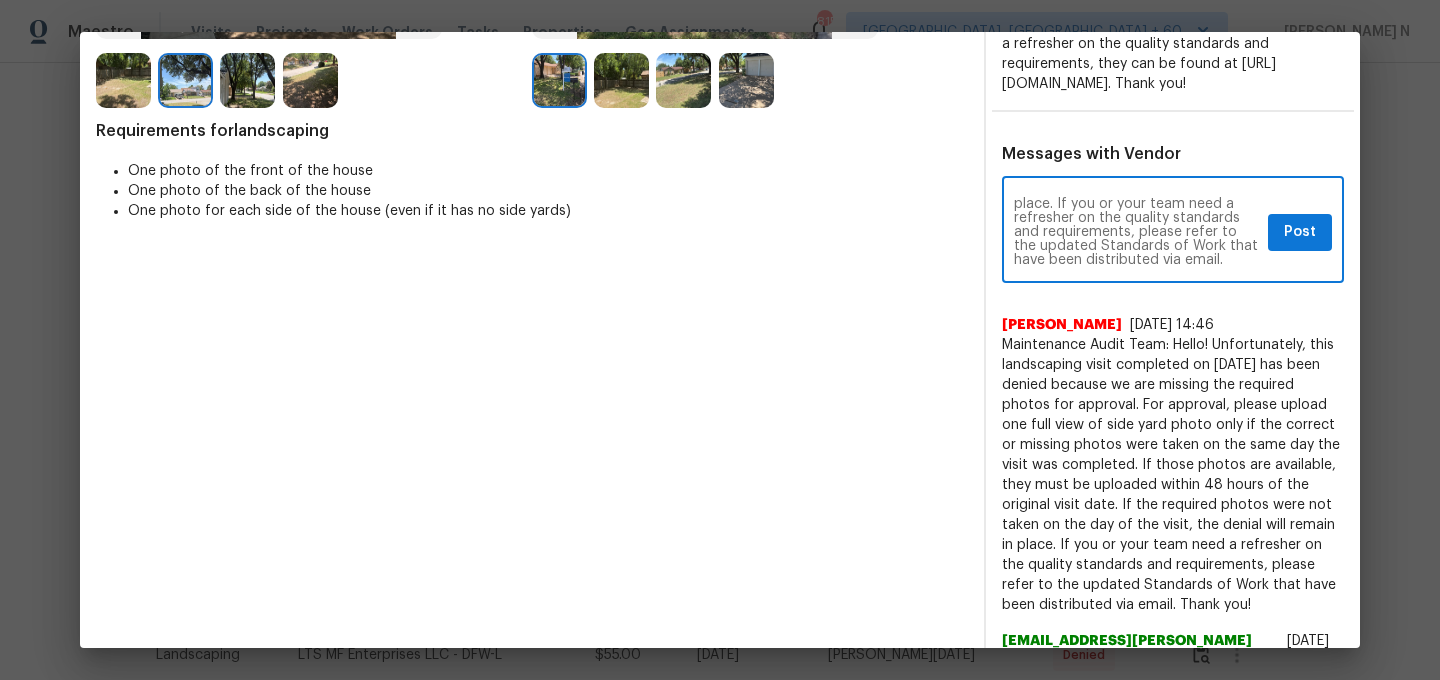 type on "Maintenance Audit Team: Hello! We are missing the required 1 full view of side yard photo. As per our updated SWO the photos must be uploaded within 48 hours of the original visit date. If the required photos were not taken on the day of the visit, the denial will remain in place. If you or your team need a refresher on the quality standards and requirements, please refer to the updated Standards of Work that have been distributed via email." 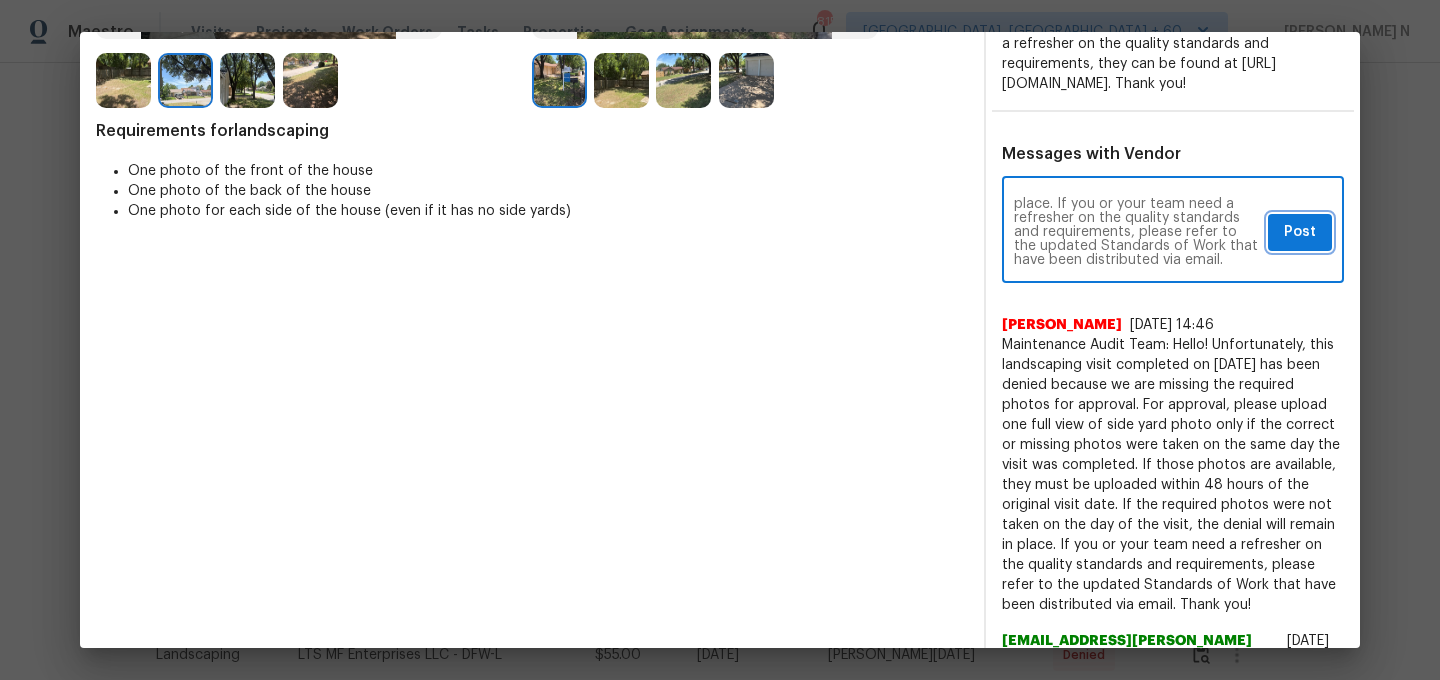 click on "Post" at bounding box center [1300, 232] 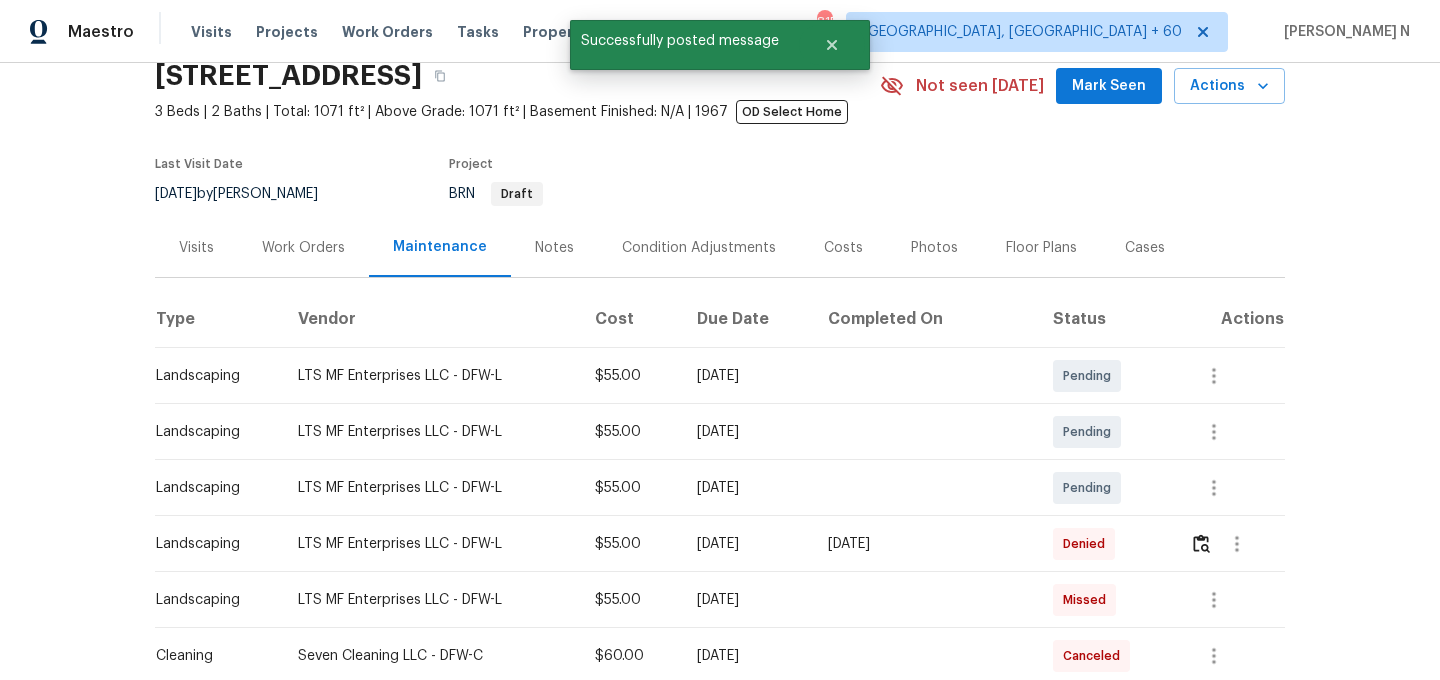 scroll, scrollTop: 0, scrollLeft: 0, axis: both 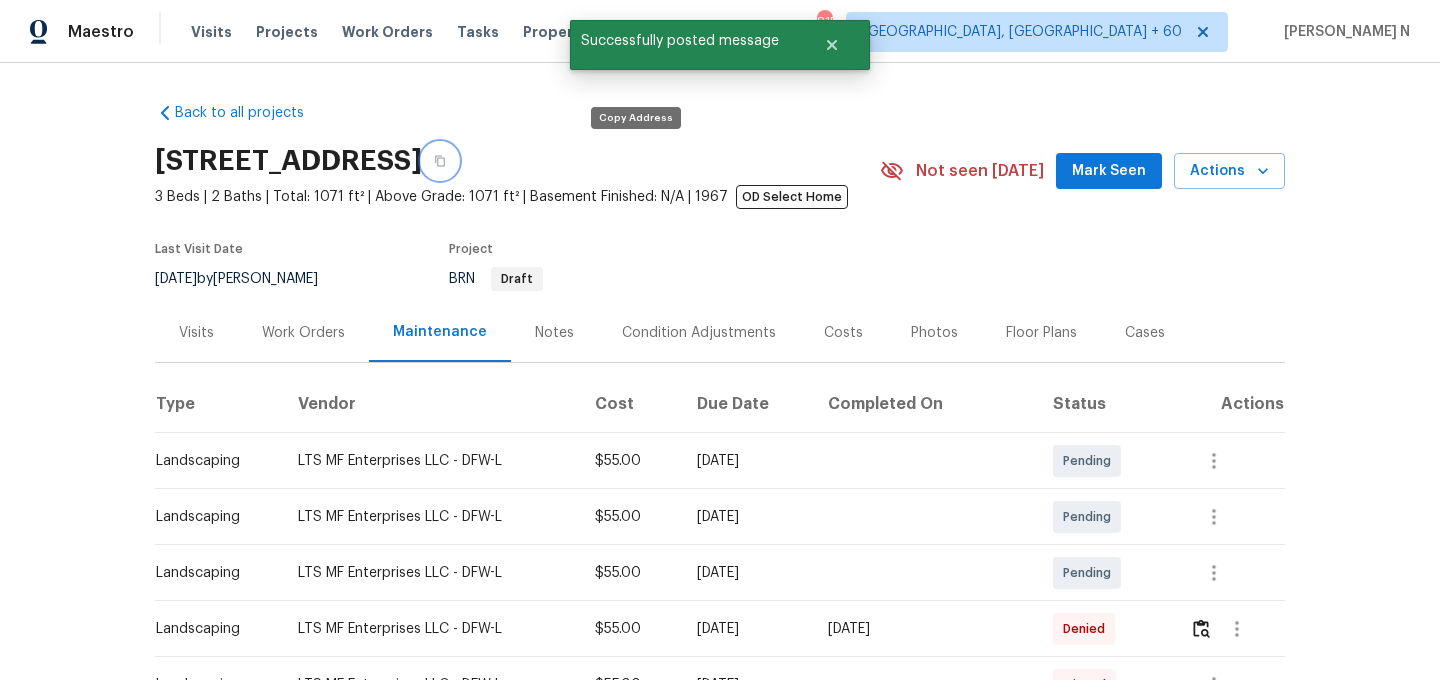 click at bounding box center [440, 161] 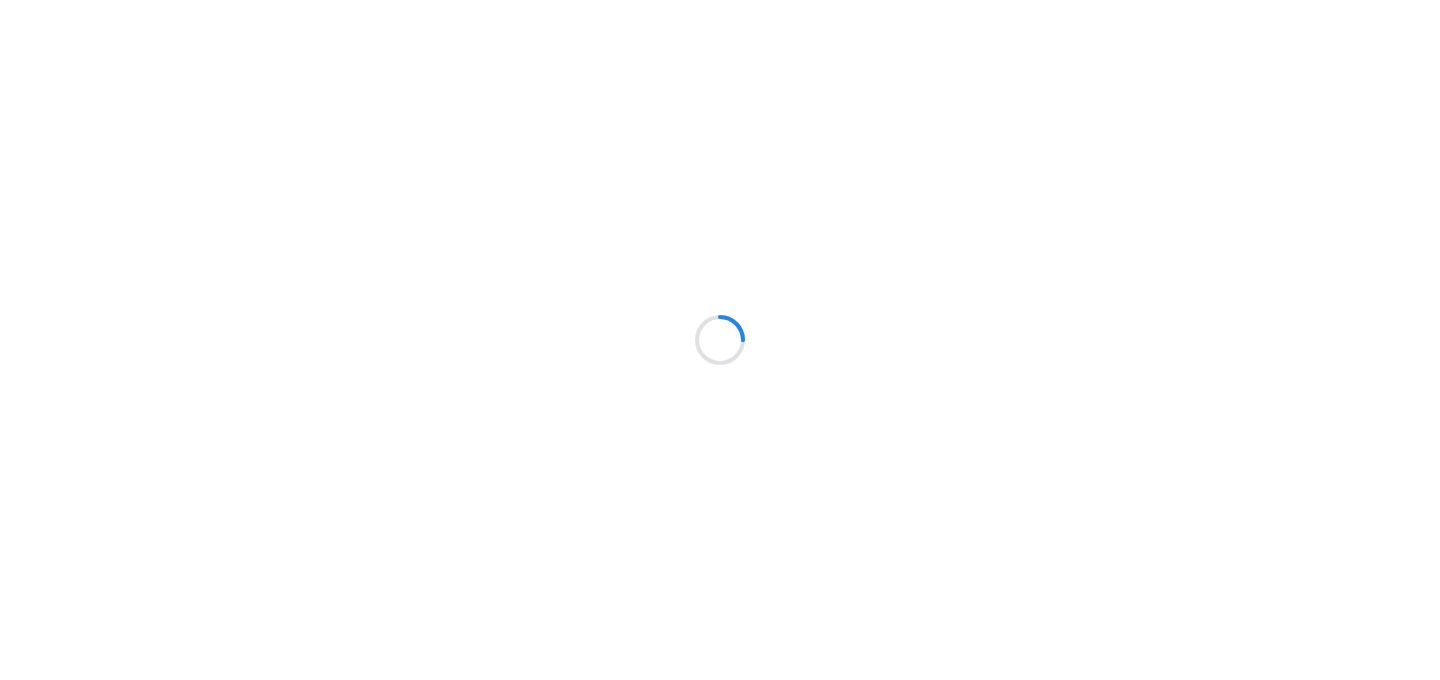scroll, scrollTop: 0, scrollLeft: 0, axis: both 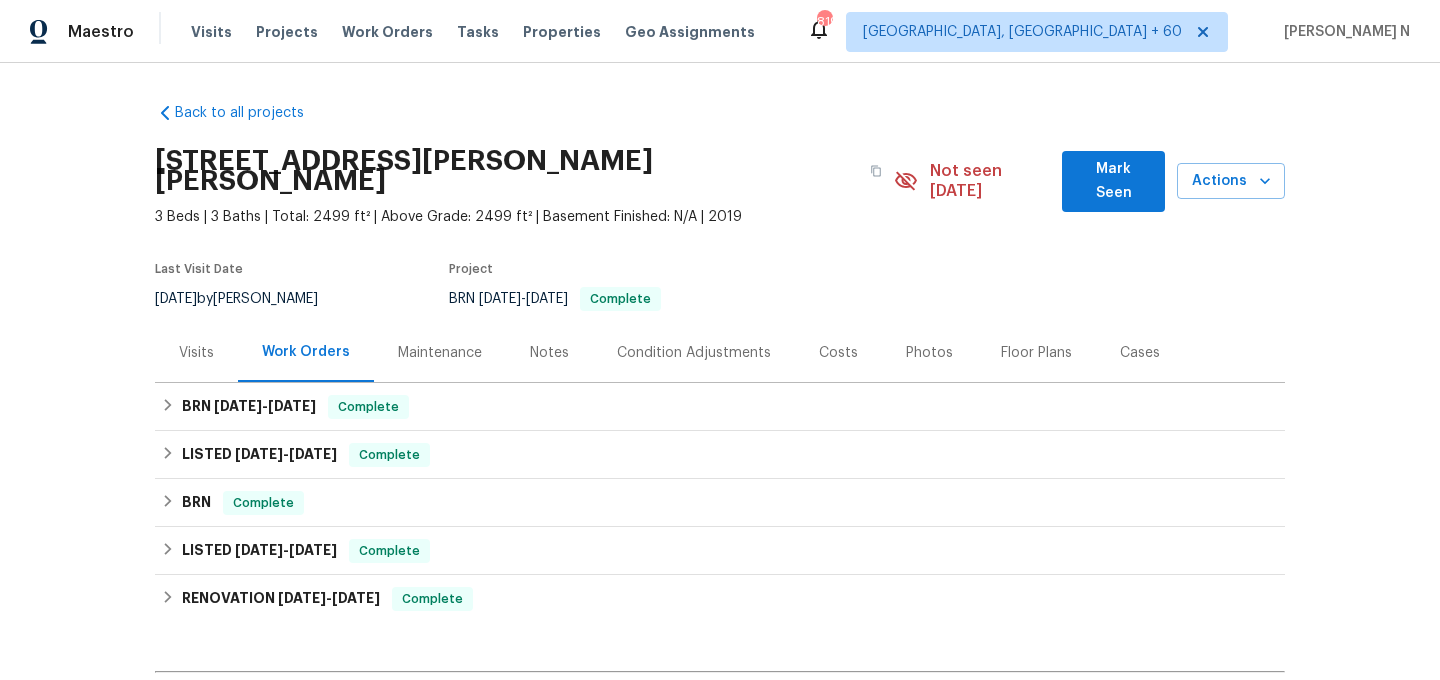 click on "Maintenance" at bounding box center (440, 353) 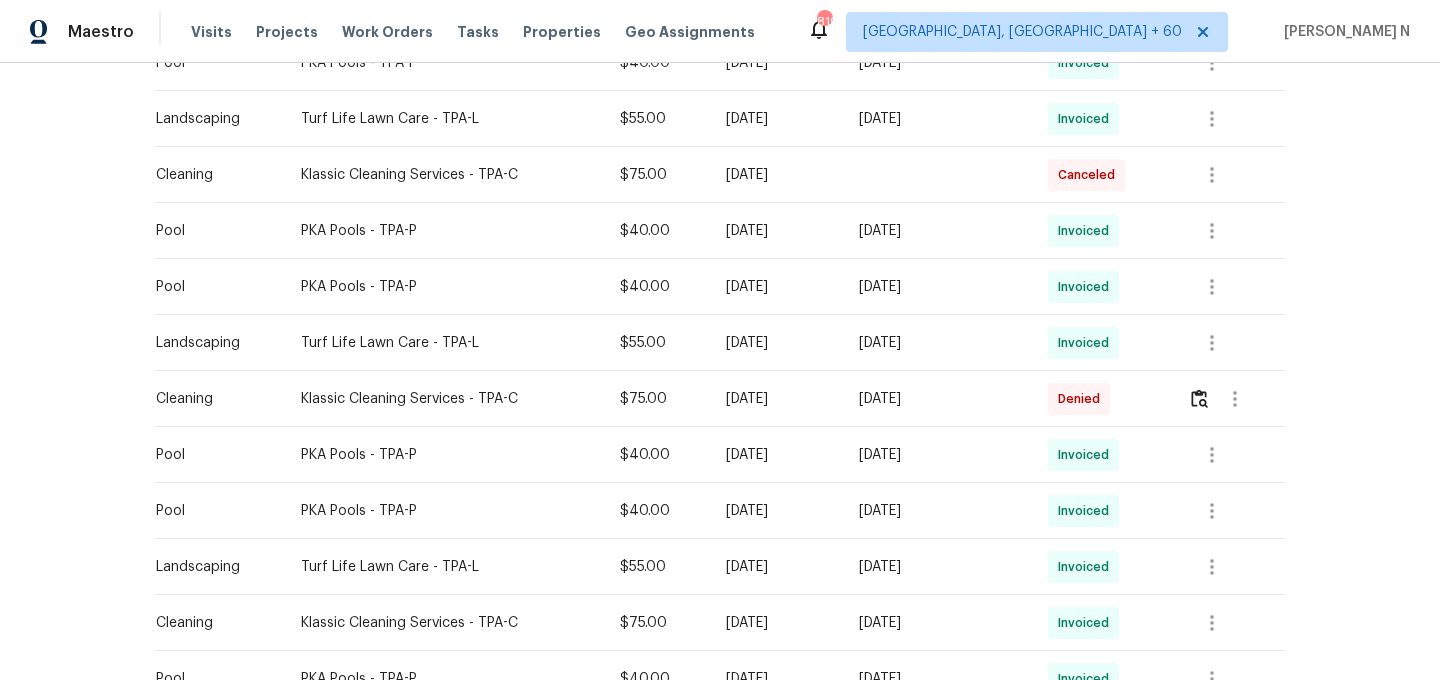scroll, scrollTop: 815, scrollLeft: 0, axis: vertical 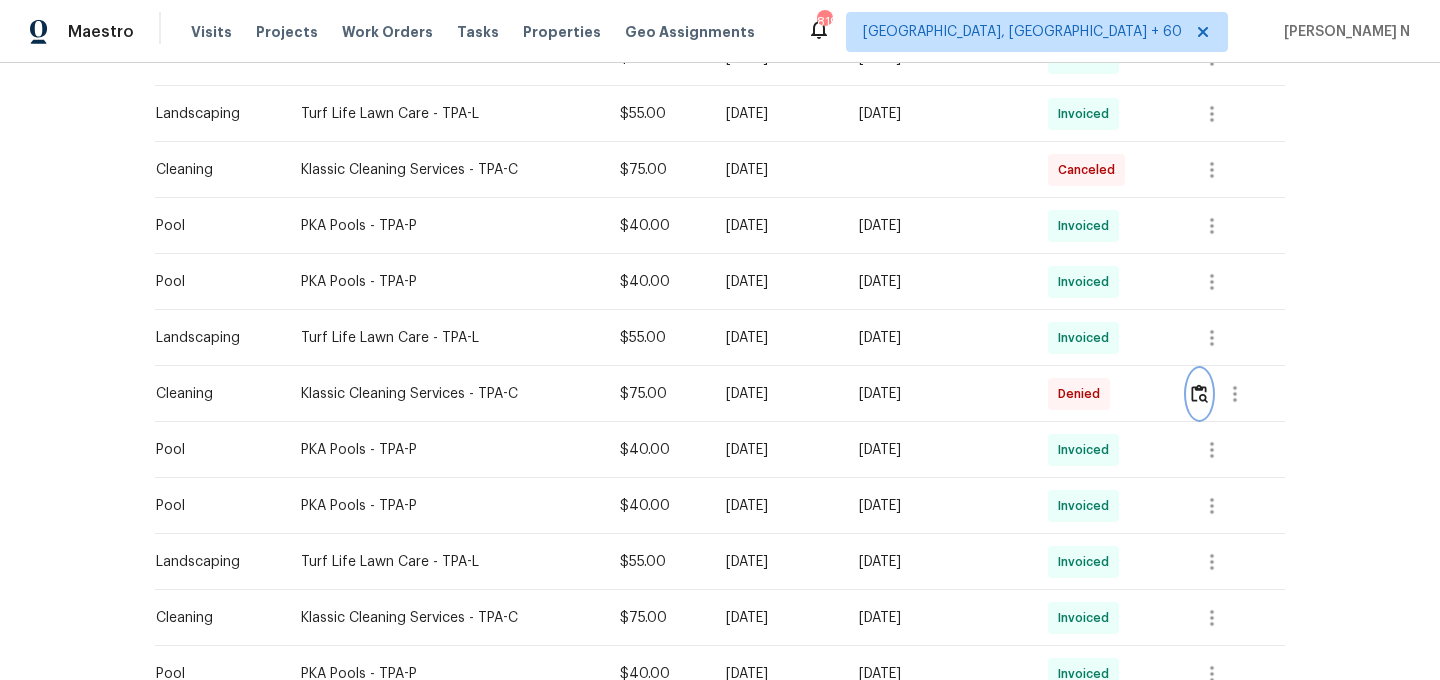 click at bounding box center (1199, 393) 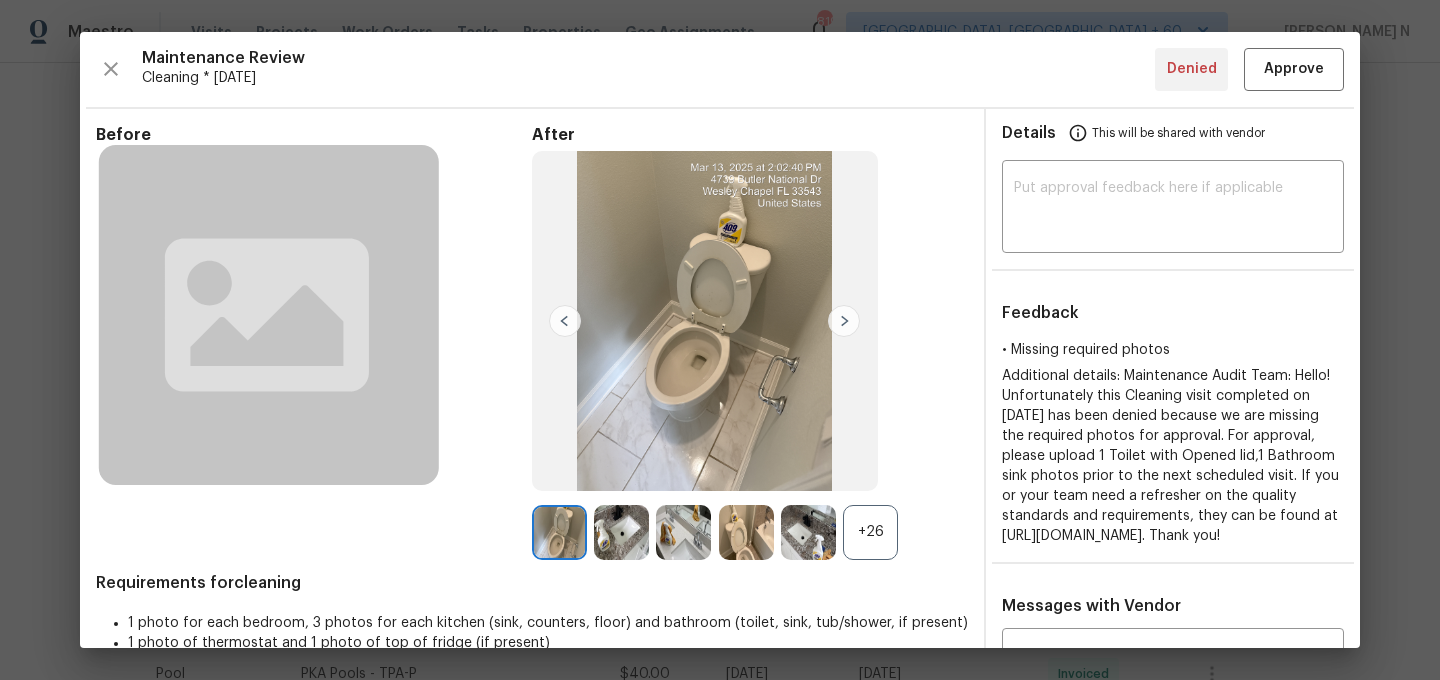 click on "+26" at bounding box center (870, 532) 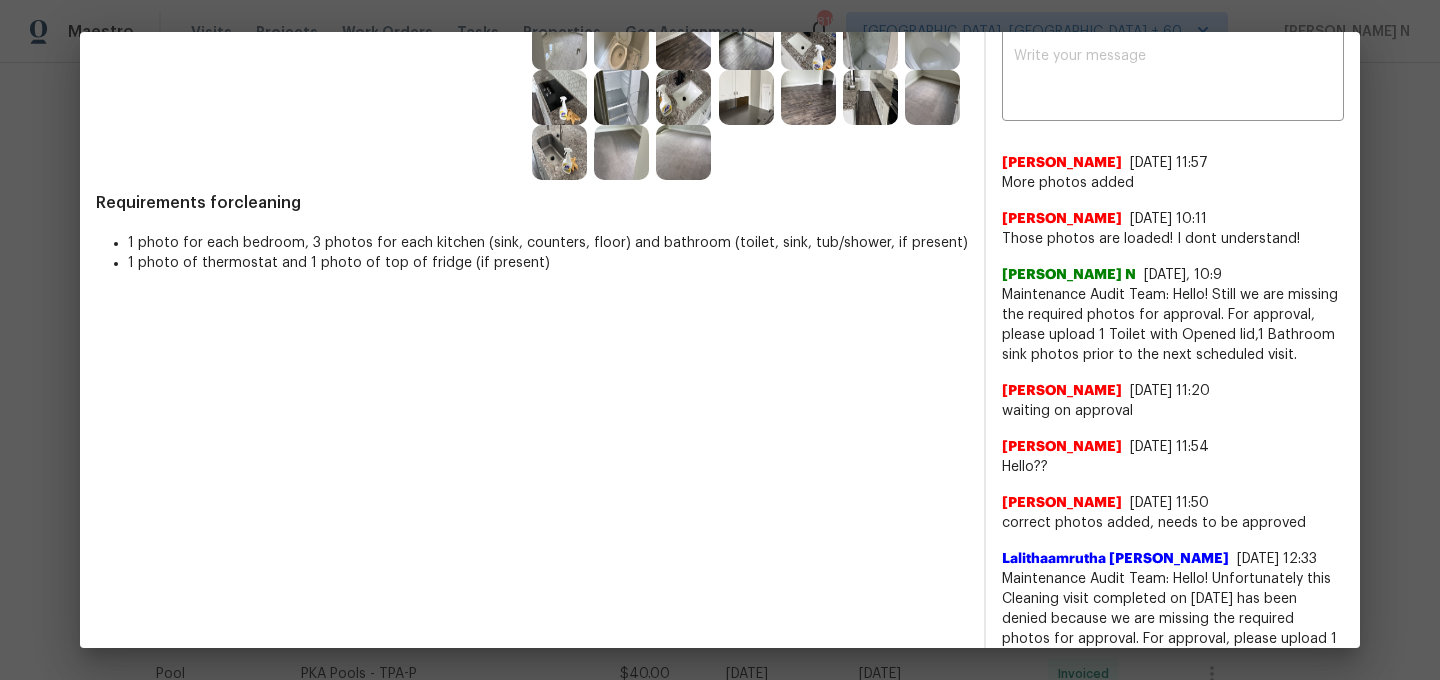 scroll, scrollTop: 541, scrollLeft: 0, axis: vertical 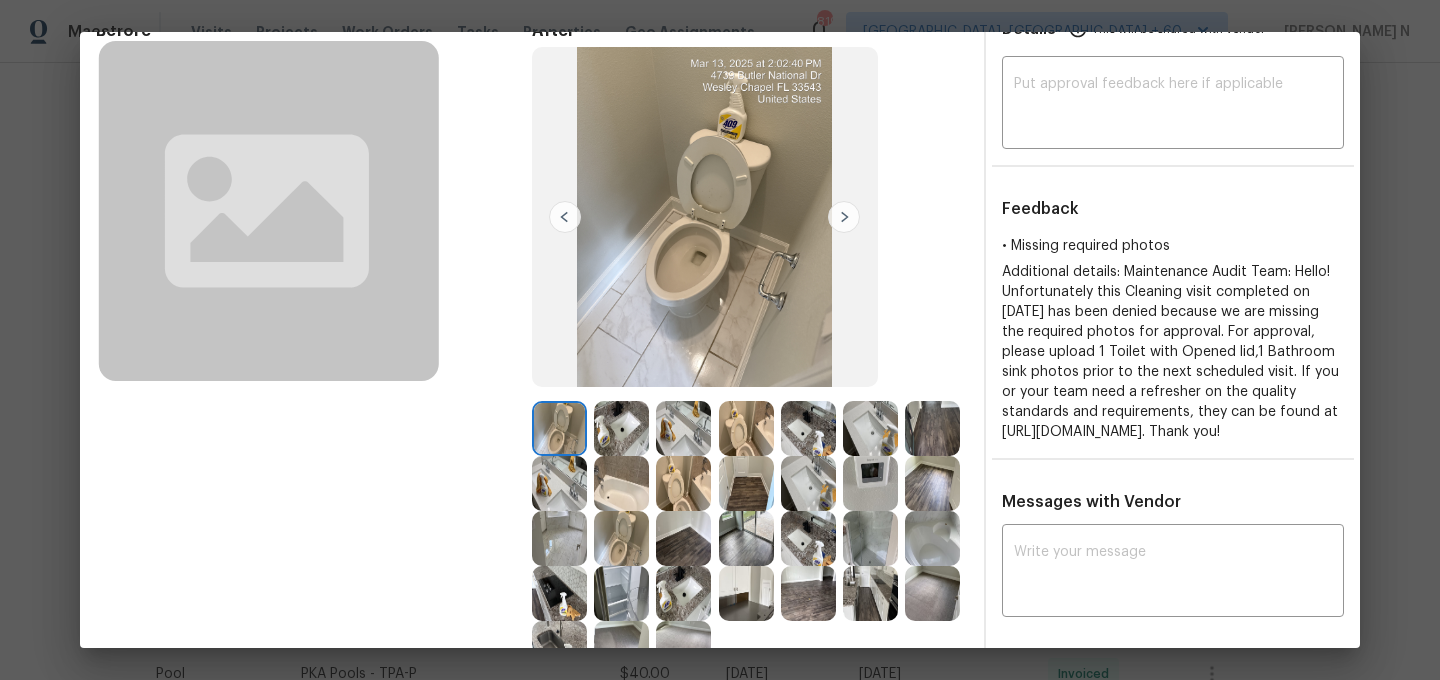 click at bounding box center (750, 538) 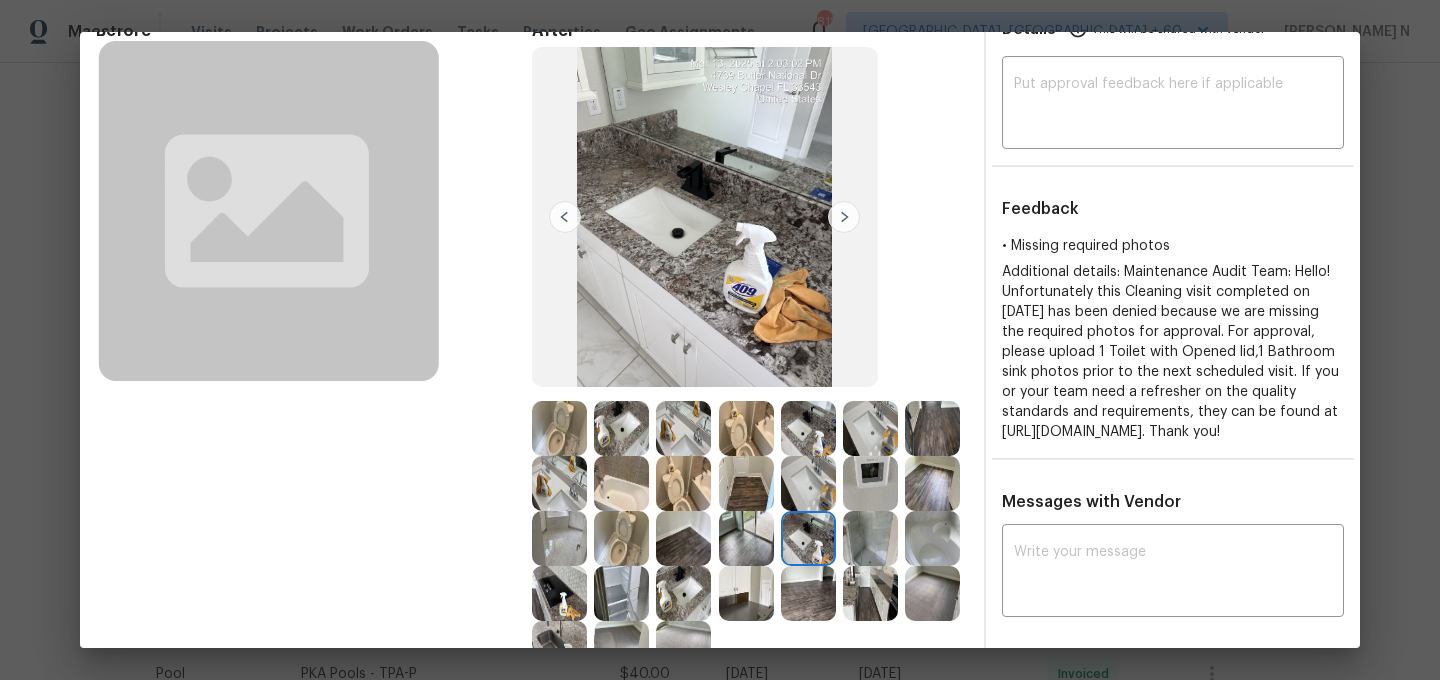 click at bounding box center (559, 428) 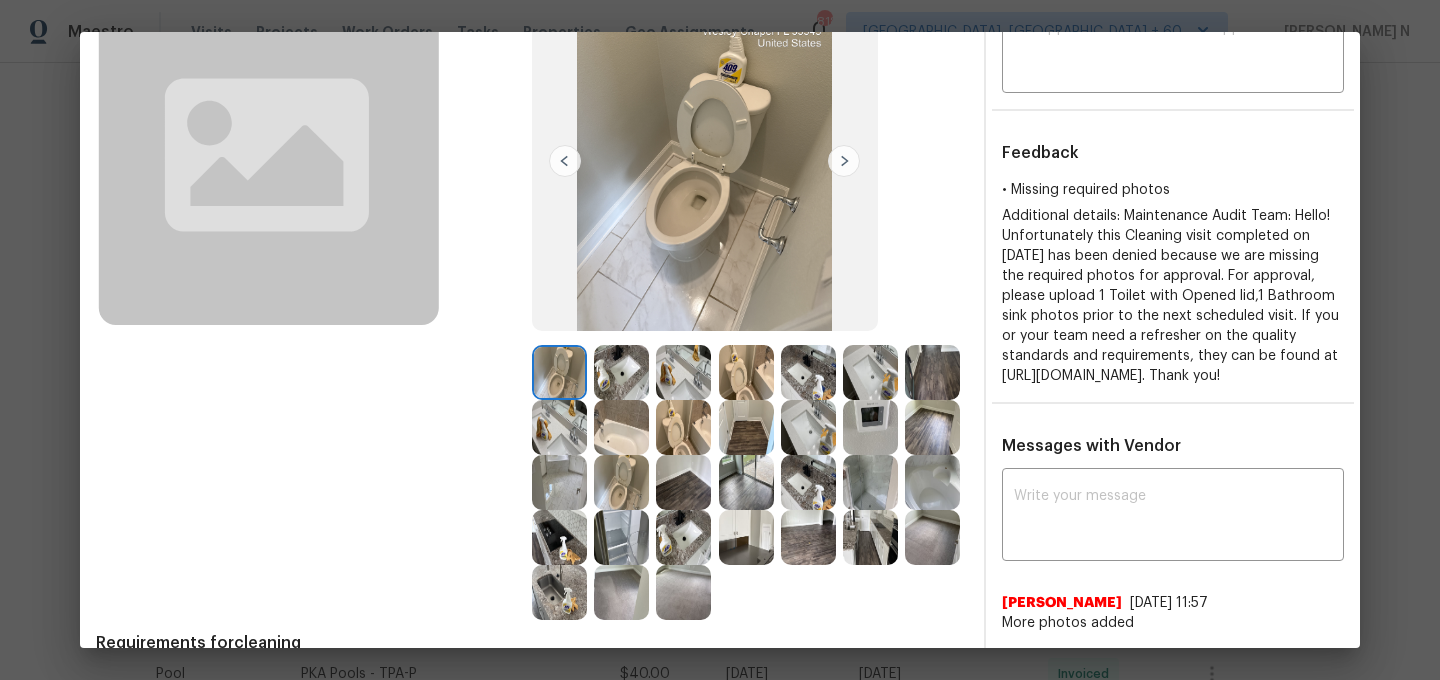 scroll, scrollTop: 163, scrollLeft: 0, axis: vertical 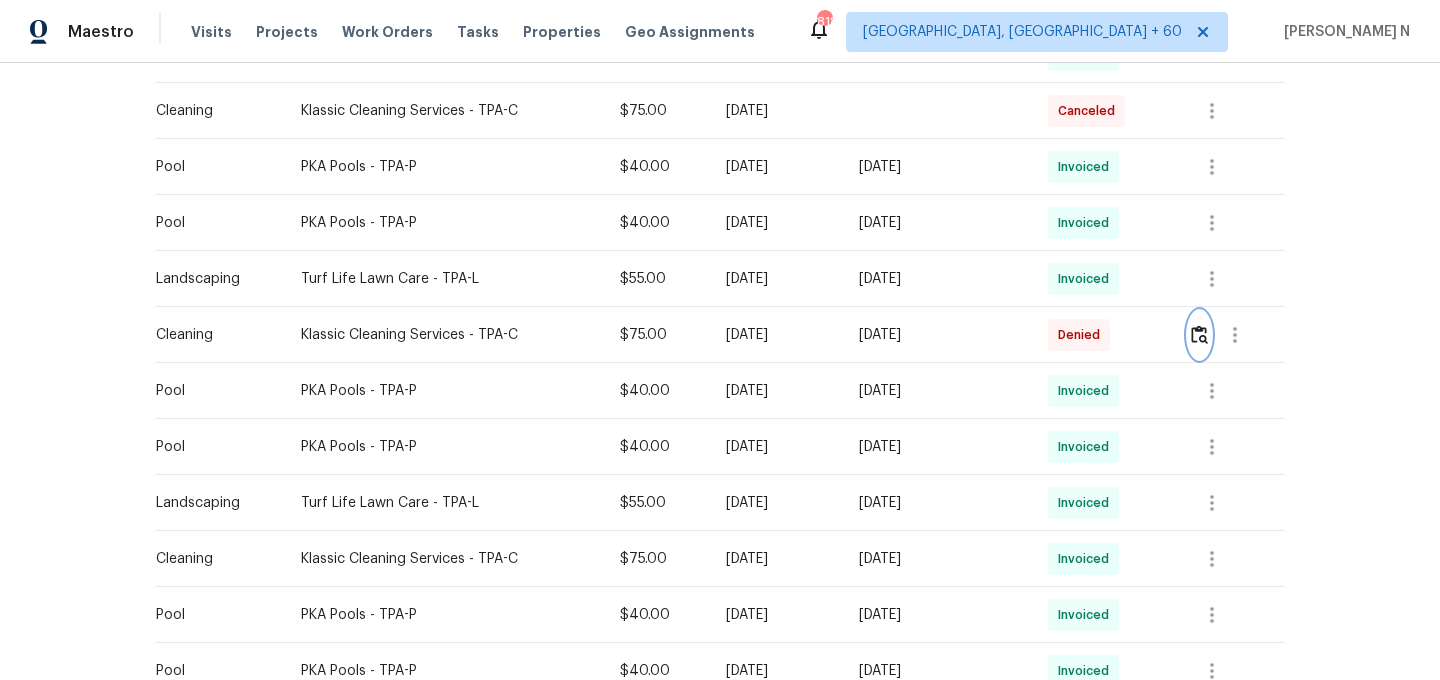 click at bounding box center (1199, 334) 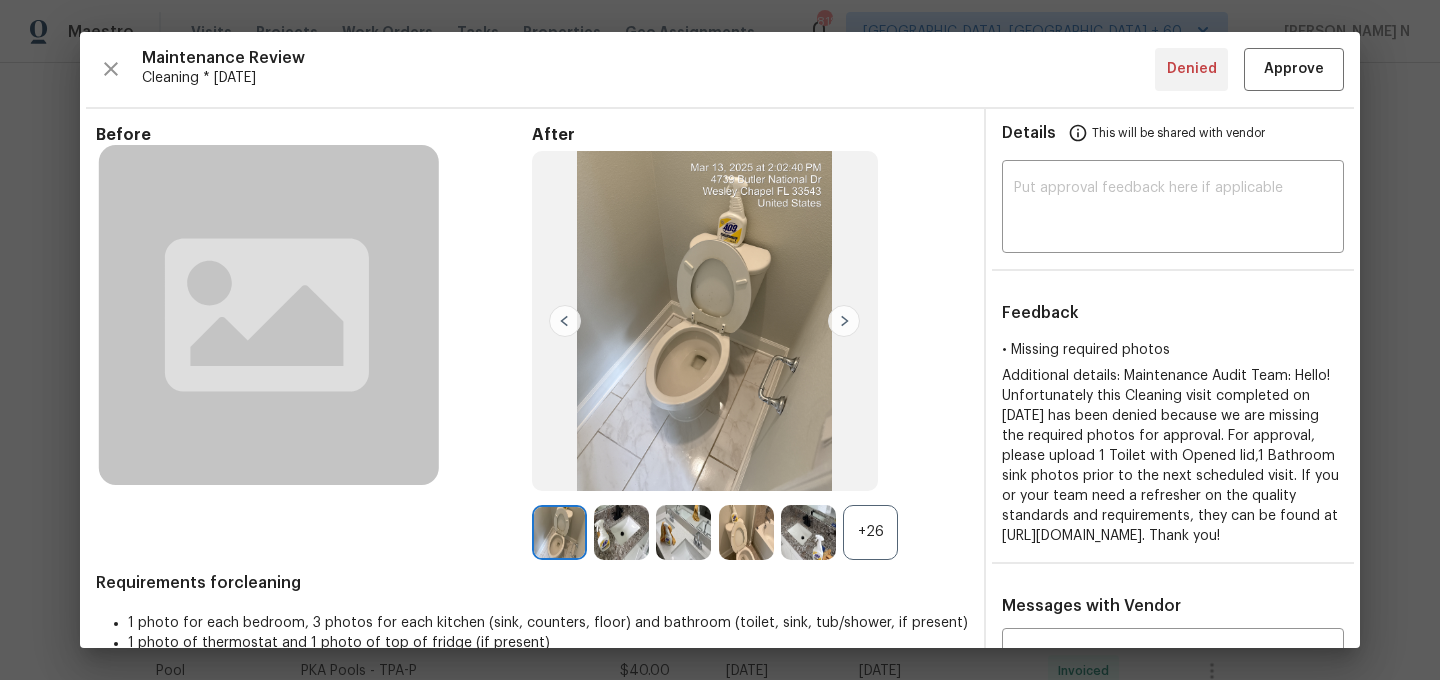 click on "+26" at bounding box center (870, 532) 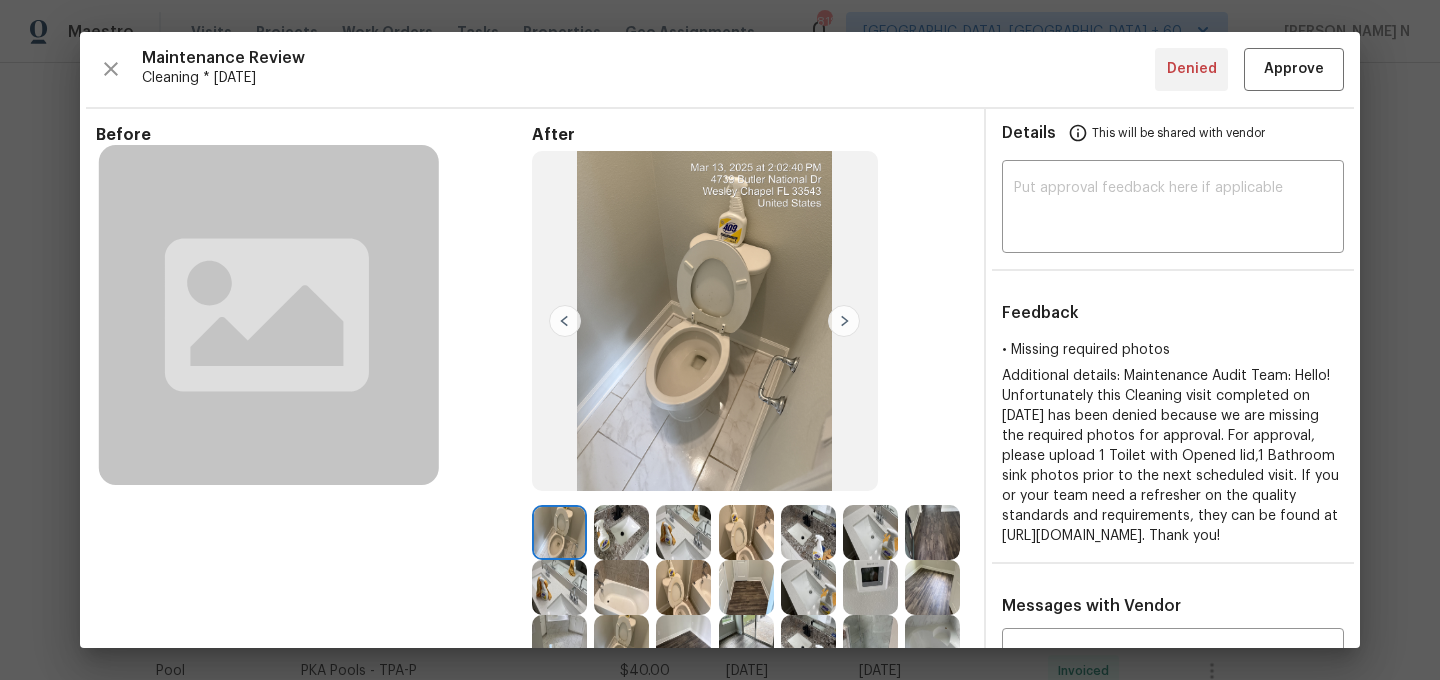 scroll, scrollTop: 177, scrollLeft: 0, axis: vertical 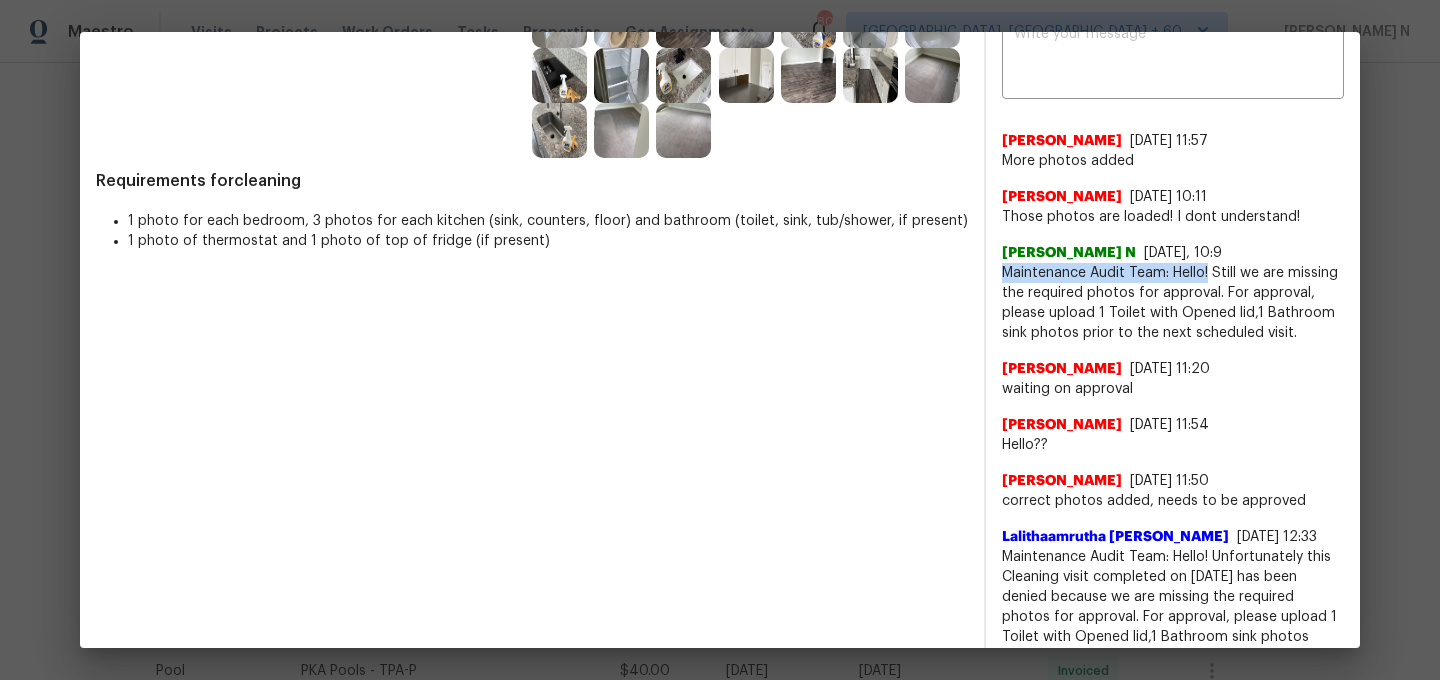 drag, startPoint x: 1003, startPoint y: 292, endPoint x: 1210, endPoint y: 292, distance: 207 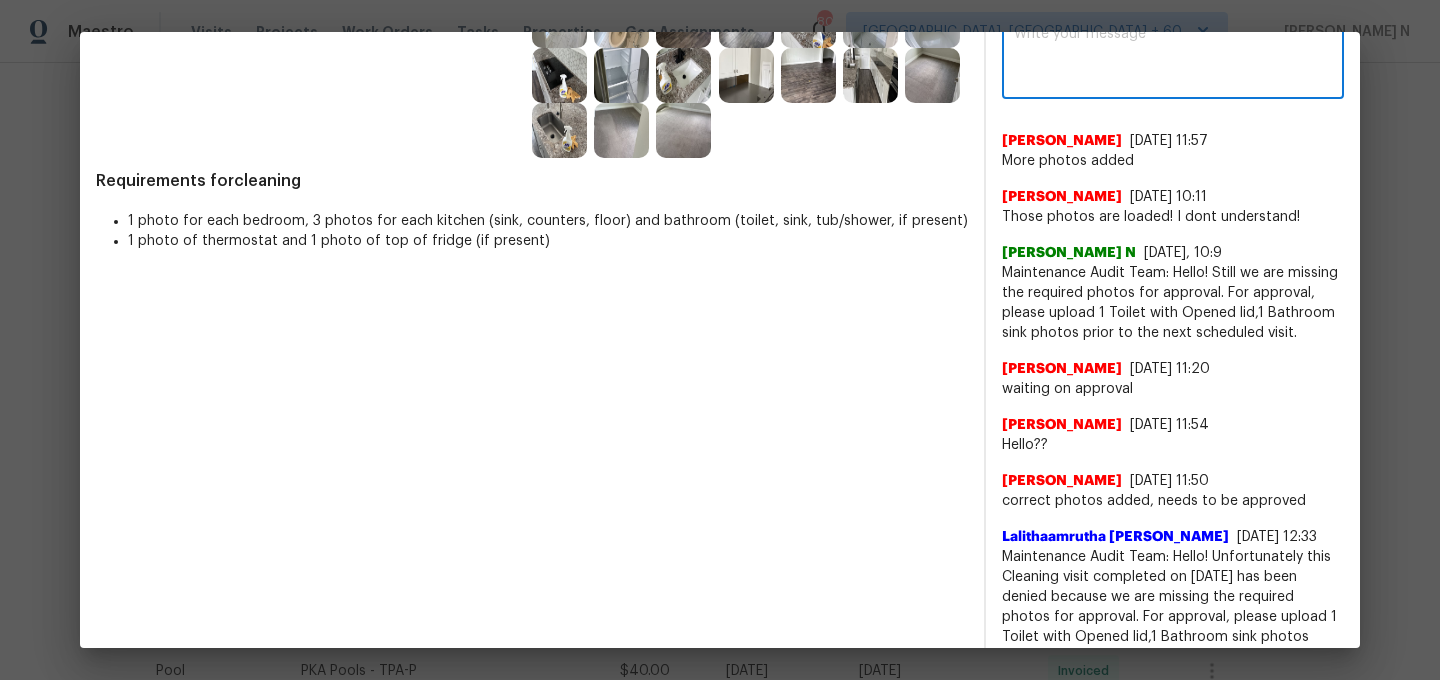 click at bounding box center [1173, 55] 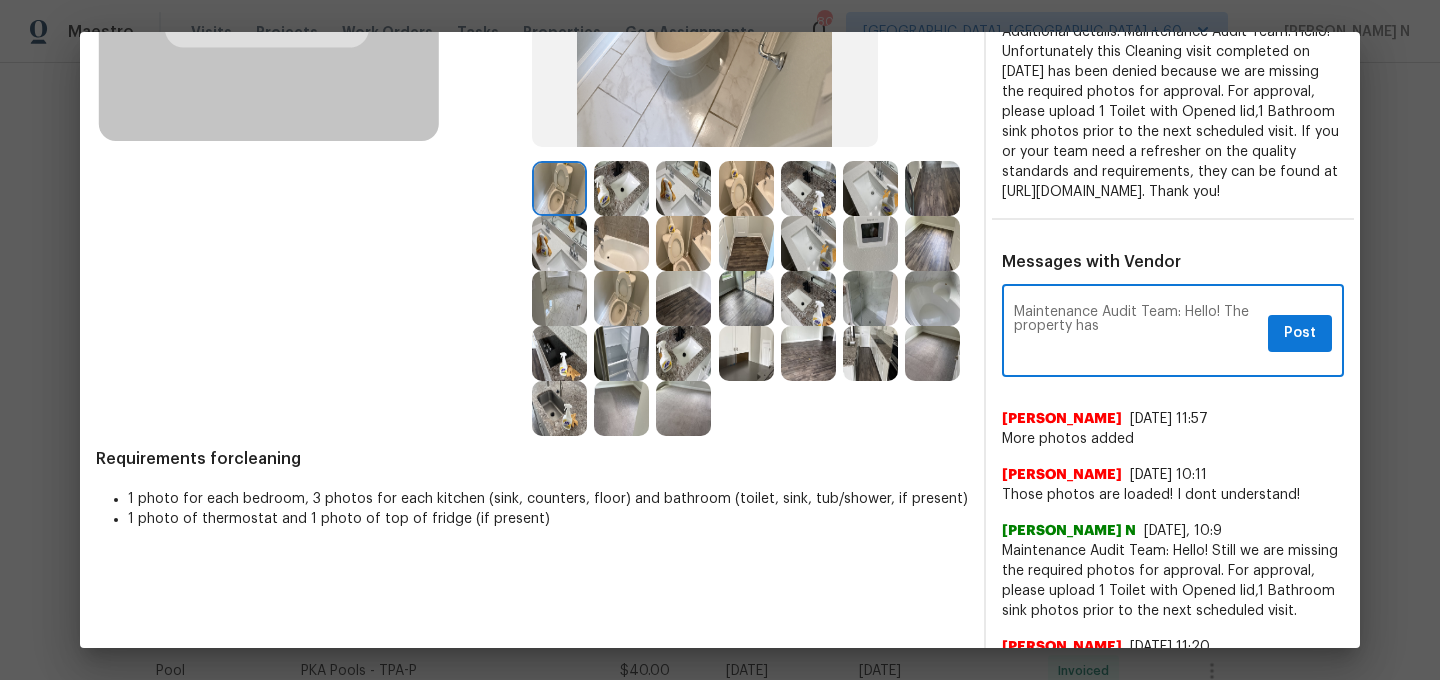 scroll, scrollTop: 345, scrollLeft: 0, axis: vertical 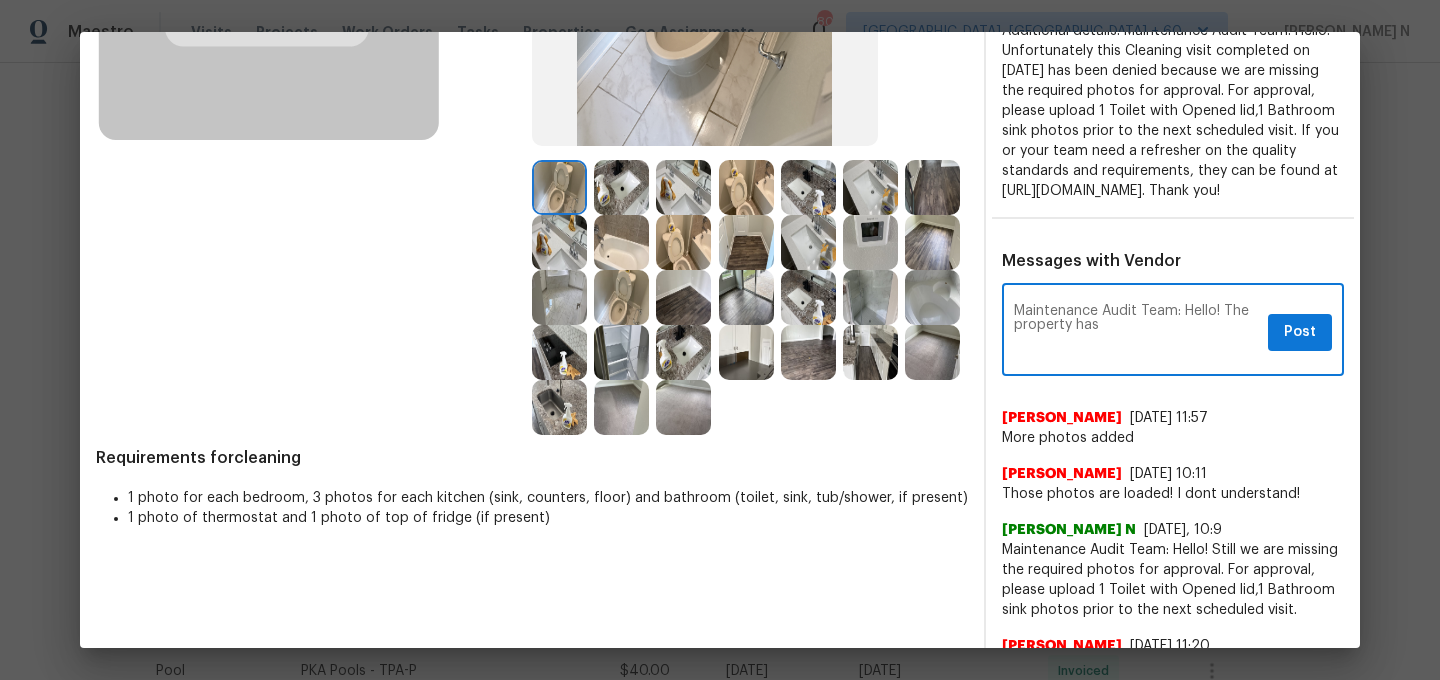 click on "Maintenance Audit Team: Hello! The property has" at bounding box center [1137, 332] 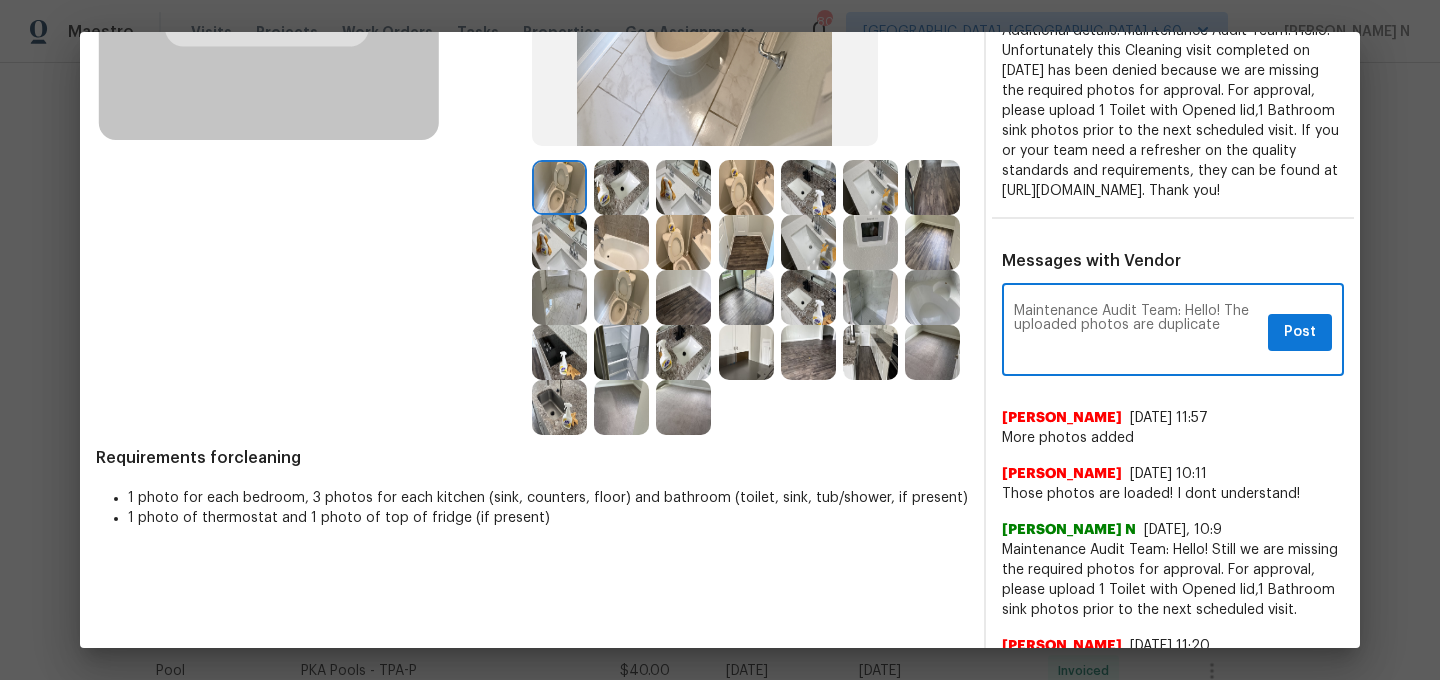 drag, startPoint x: 1226, startPoint y: 329, endPoint x: 1231, endPoint y: 362, distance: 33.37664 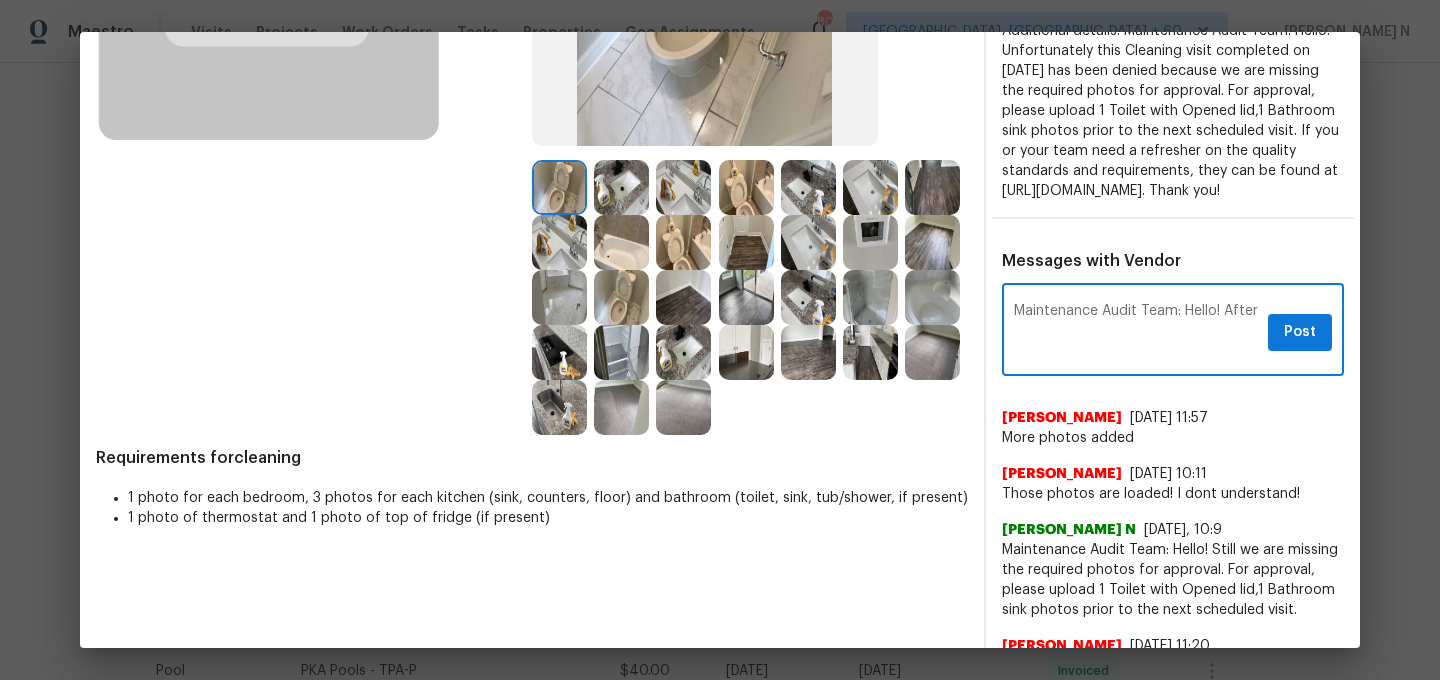 click on "Maintenance Audit Team: Hello! After" at bounding box center [1137, 332] 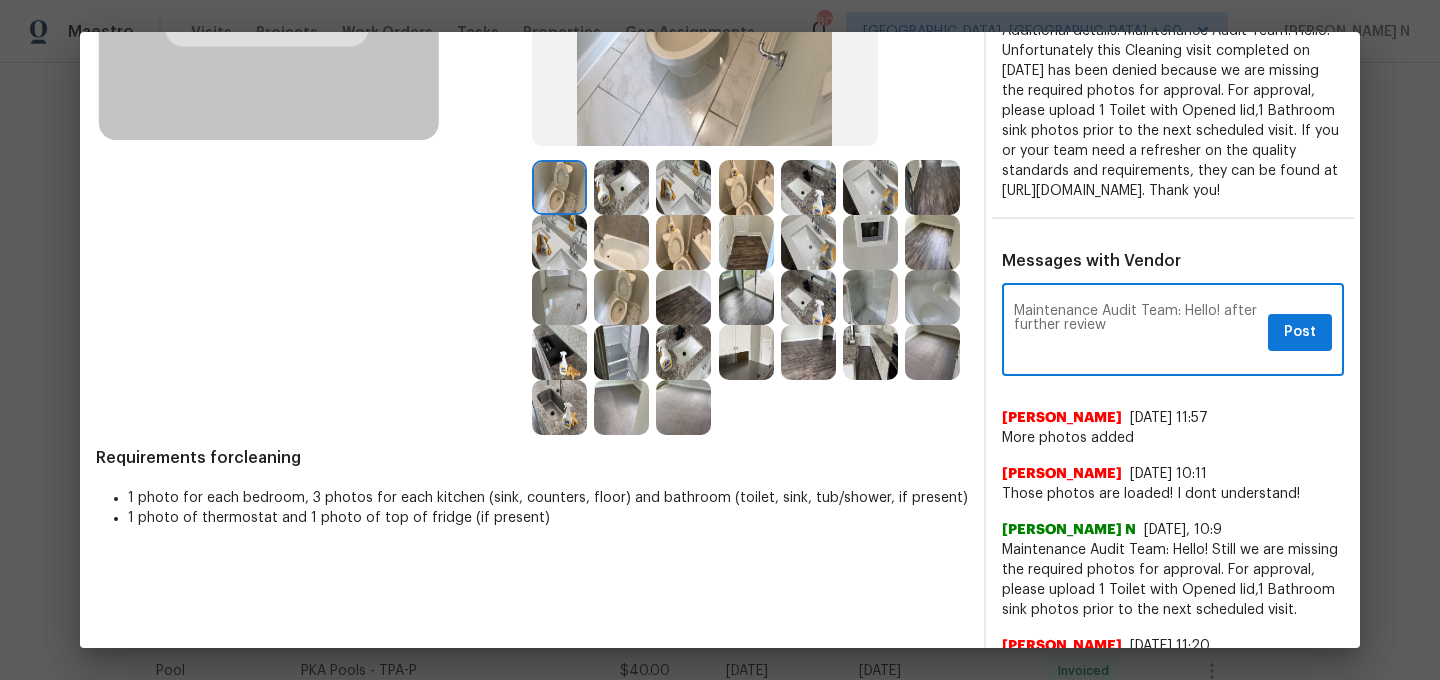 click on "Maintenance Audit Team: Hello! after further review" at bounding box center (1137, 332) 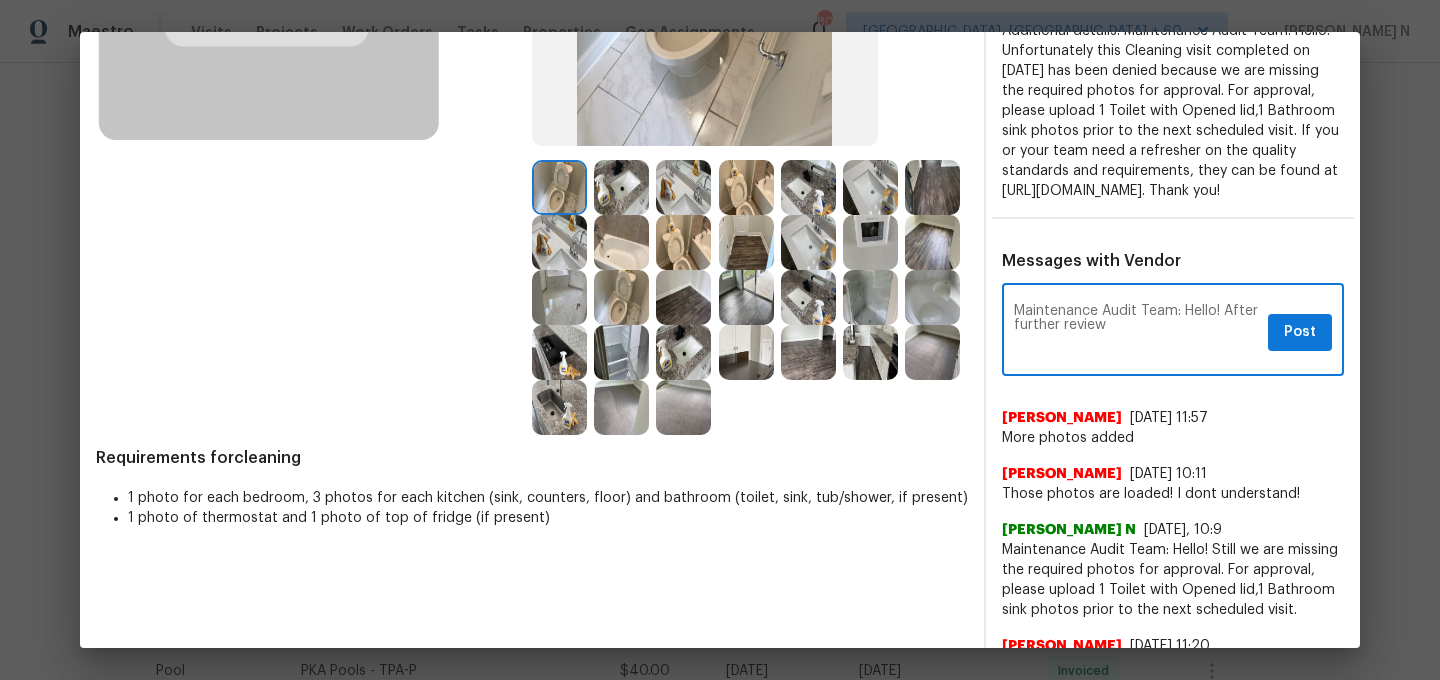 click on "Maintenance Audit Team: Hello! After further review" at bounding box center (1137, 332) 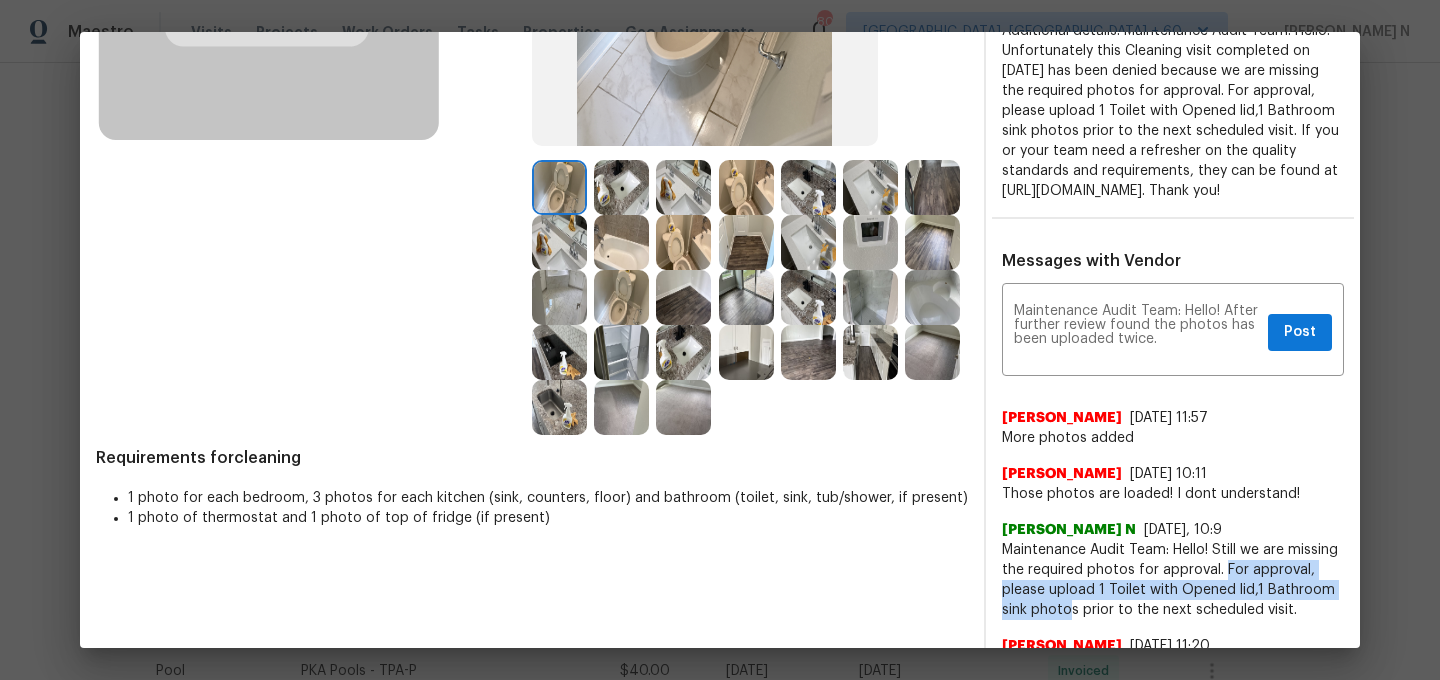 drag, startPoint x: 1222, startPoint y: 588, endPoint x: 1067, endPoint y: 629, distance: 160.3309 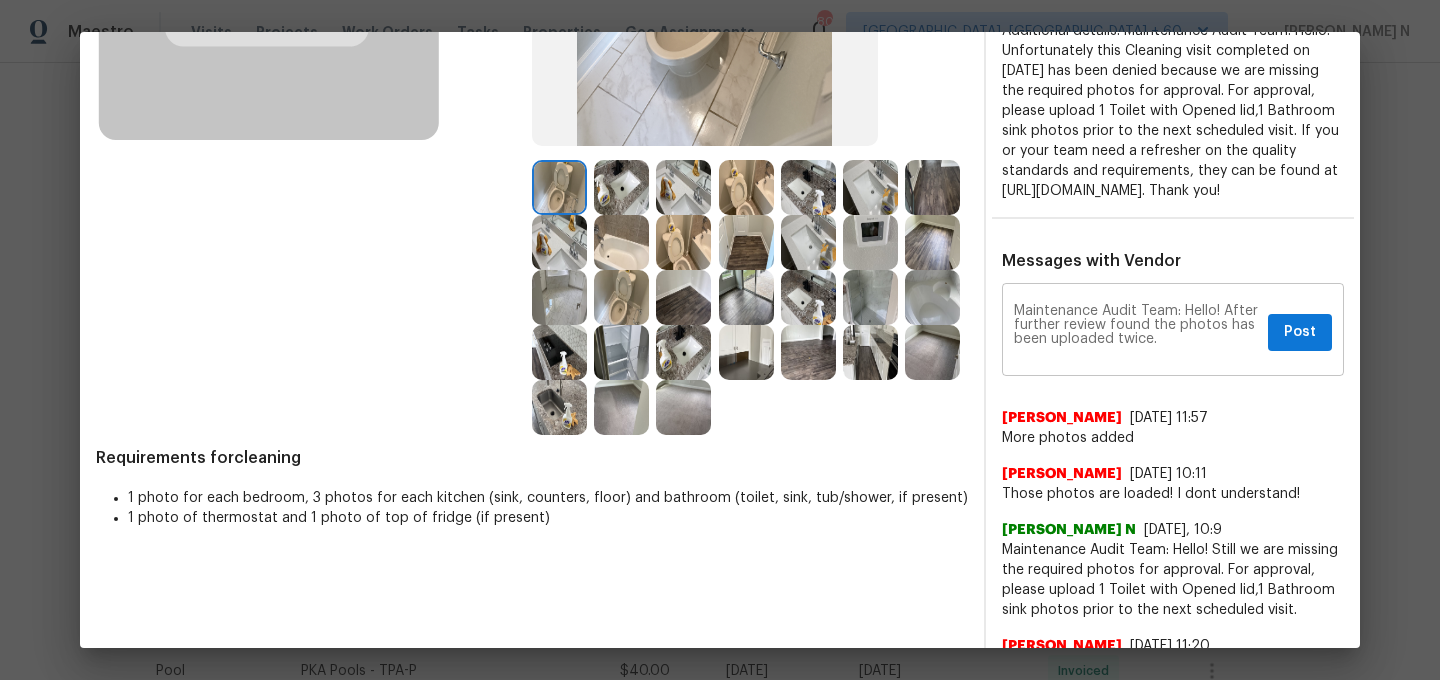 click on "Maintenance Audit Team: Hello! After further review found the photos has been uploaded twice." at bounding box center (1137, 332) 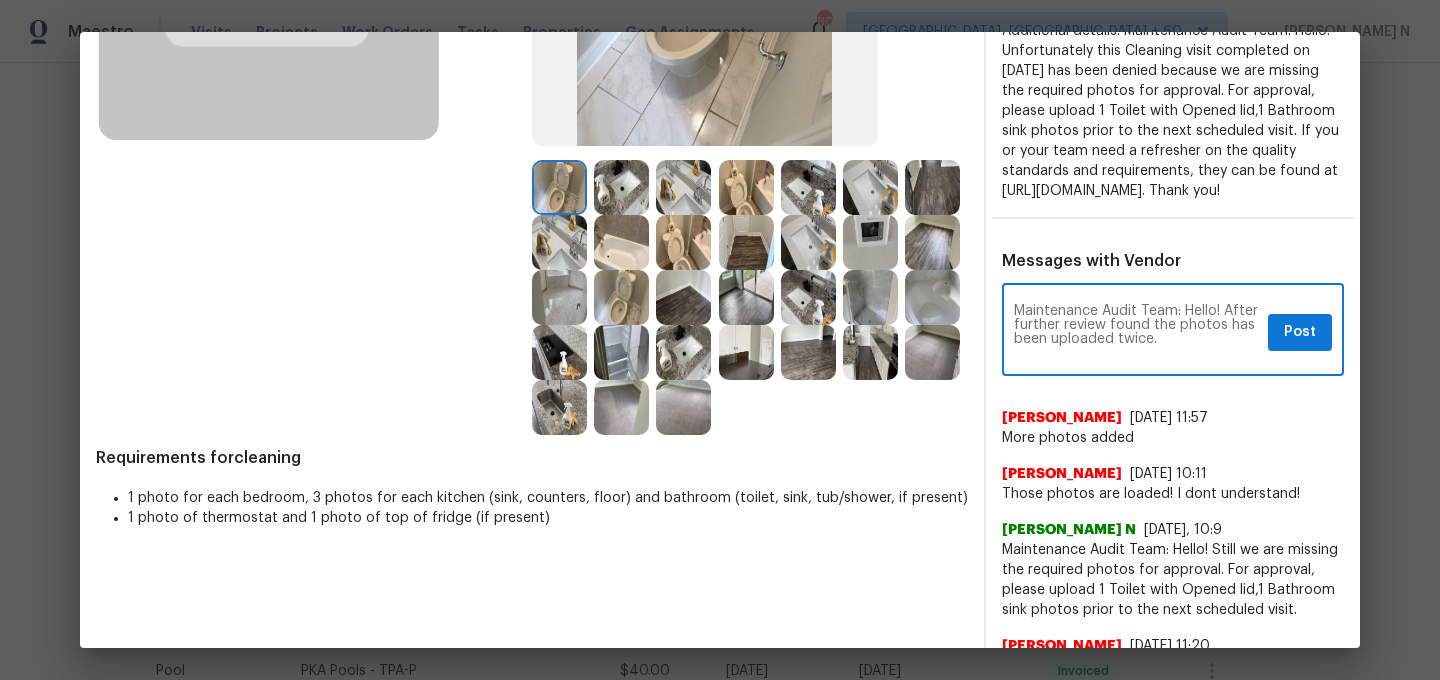paste on "For approval, please upload 1 Toilet with Opened lid,1 Bathroom sink photo" 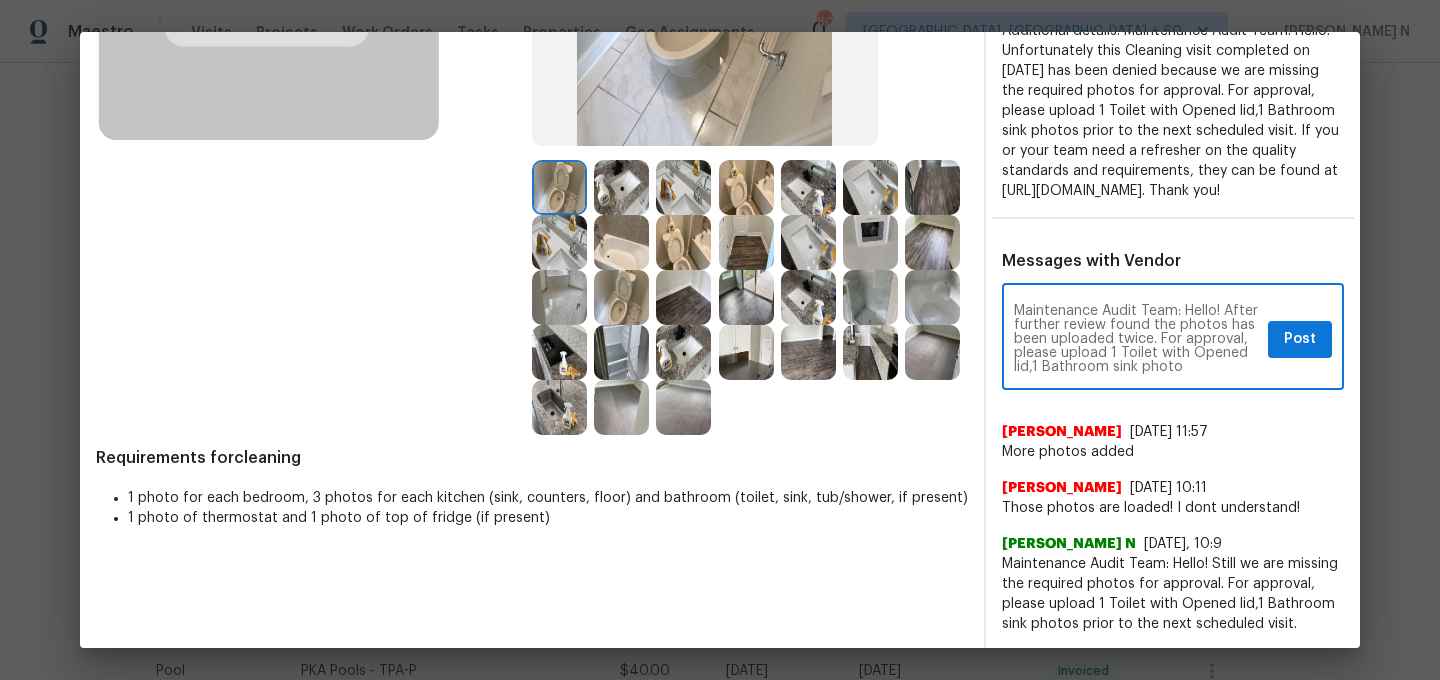 click on "Maintenance Audit Team: Hello! After further review found the photos has been uploaded twice. For approval, please upload 1 Toilet with Opened lid,1 Bathroom sink photo" at bounding box center [1137, 339] 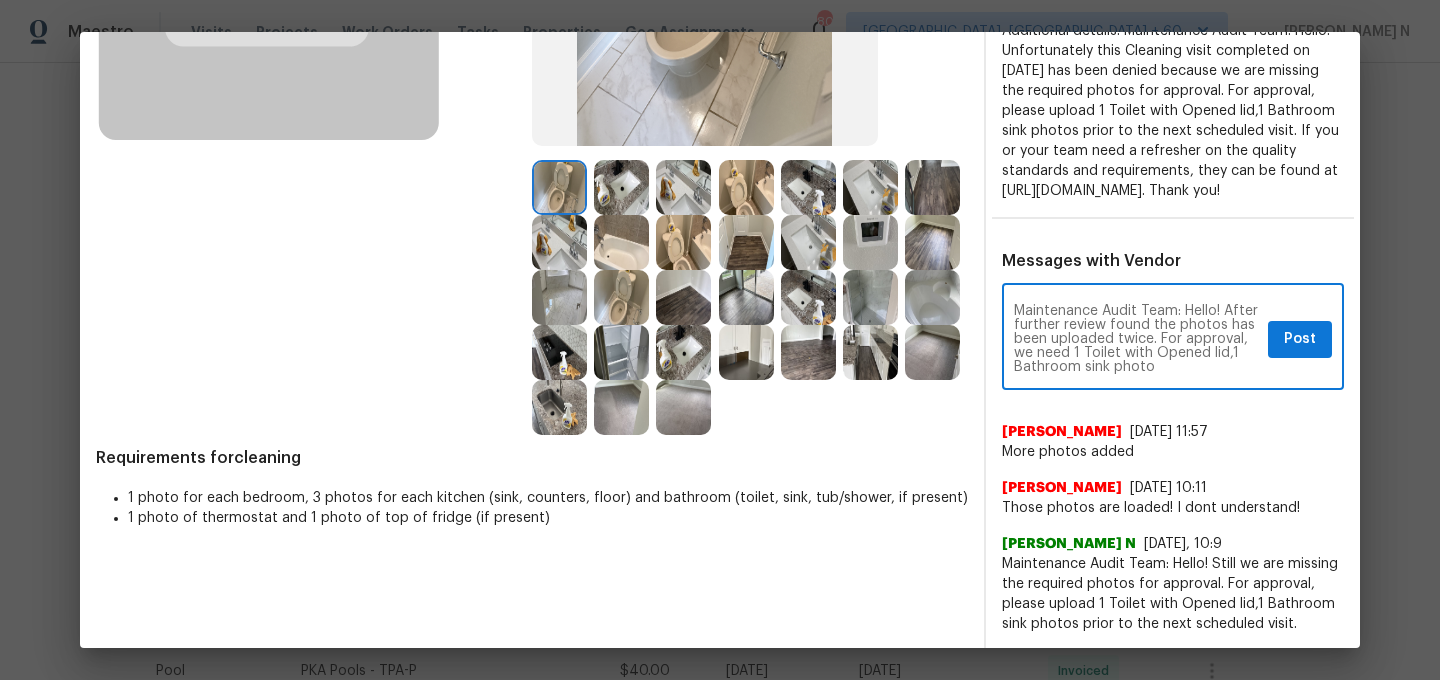 click on "Maintenance Audit Team: Hello! After further review found the photos has been uploaded twice. For approval, we need 1 Toilet with Opened lid,1 Bathroom sink photo" at bounding box center [1137, 339] 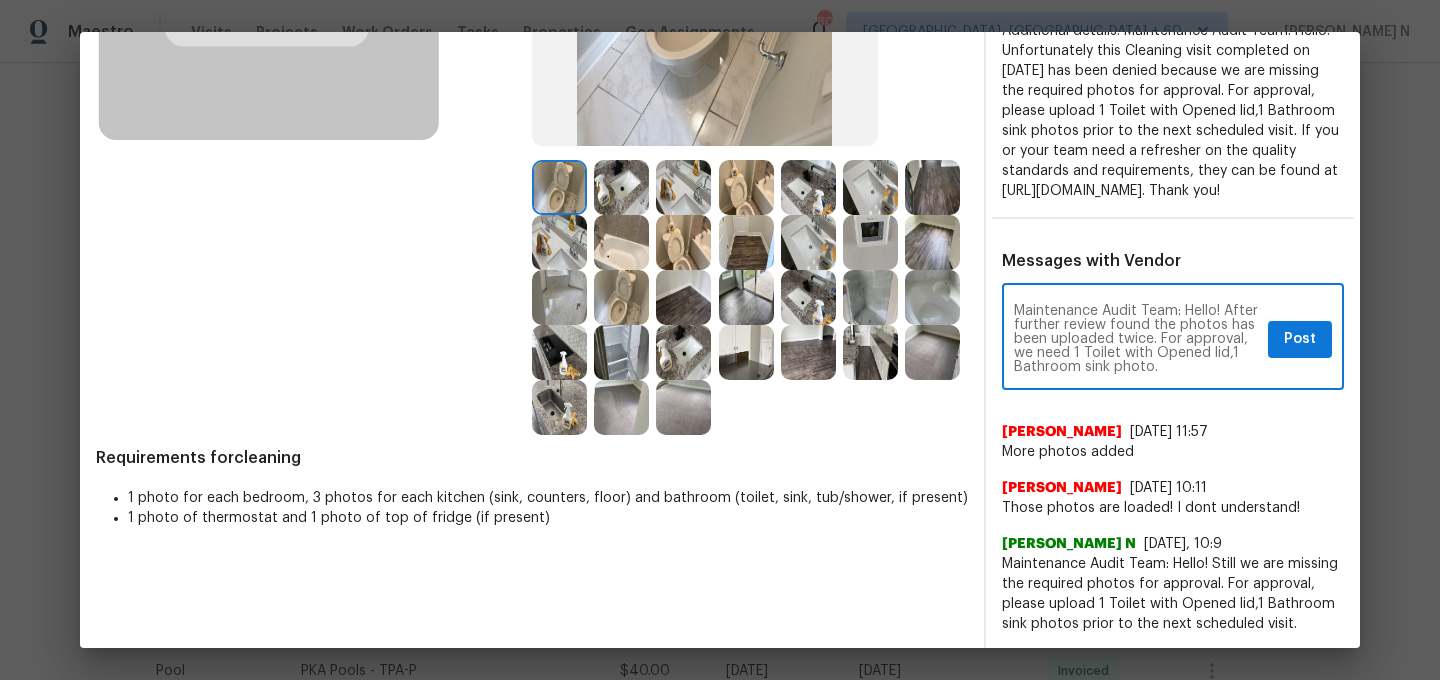 type on "Maintenance Audit Team: Hello! After further review found the photos has been uploaded twice. For approval, we need 1 Toilet with Opened lid,1 Bathroom sink photo." 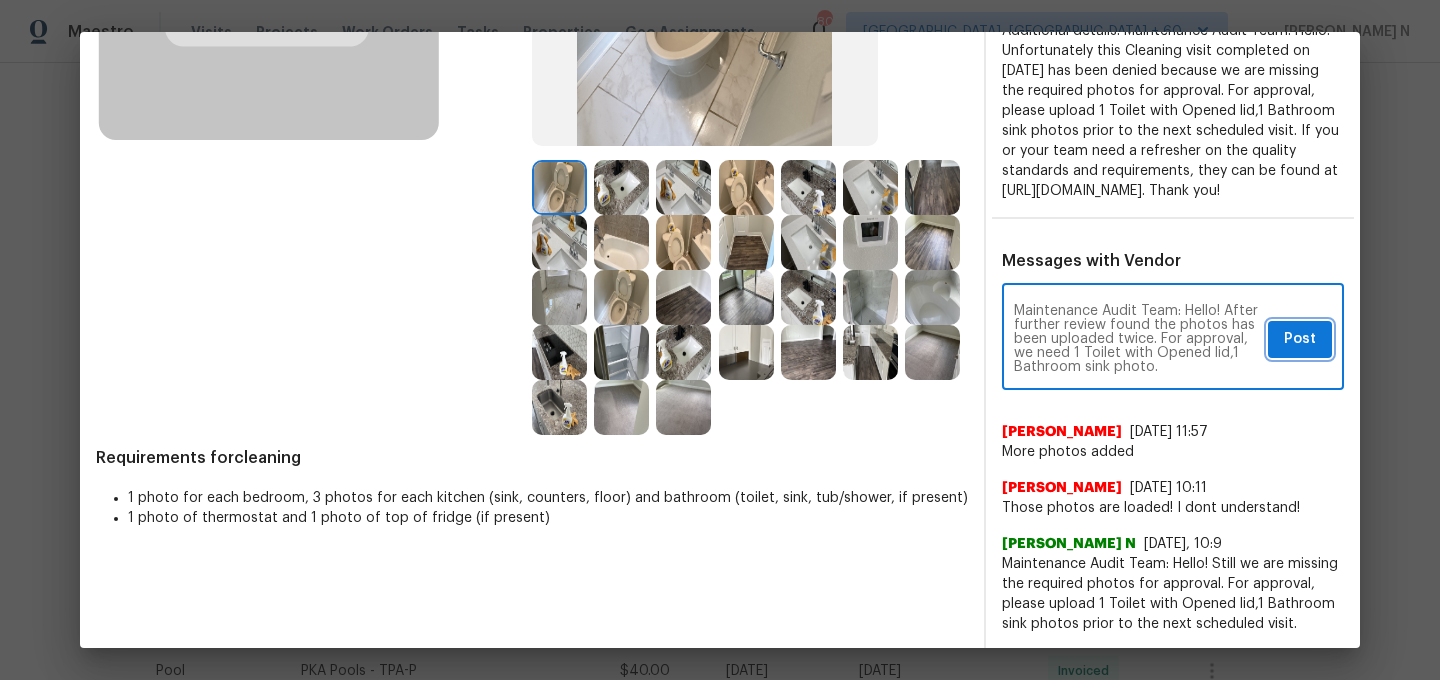 click on "Post" at bounding box center (1300, 339) 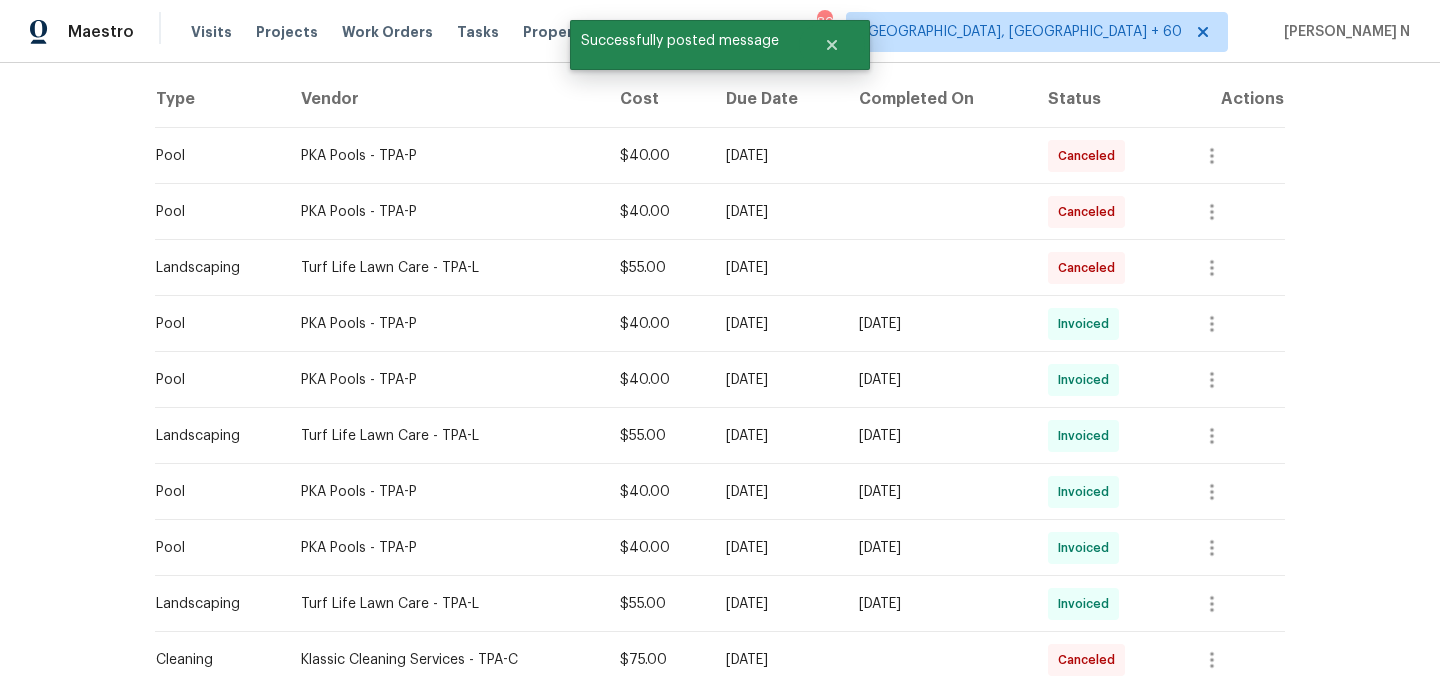 scroll, scrollTop: 6, scrollLeft: 0, axis: vertical 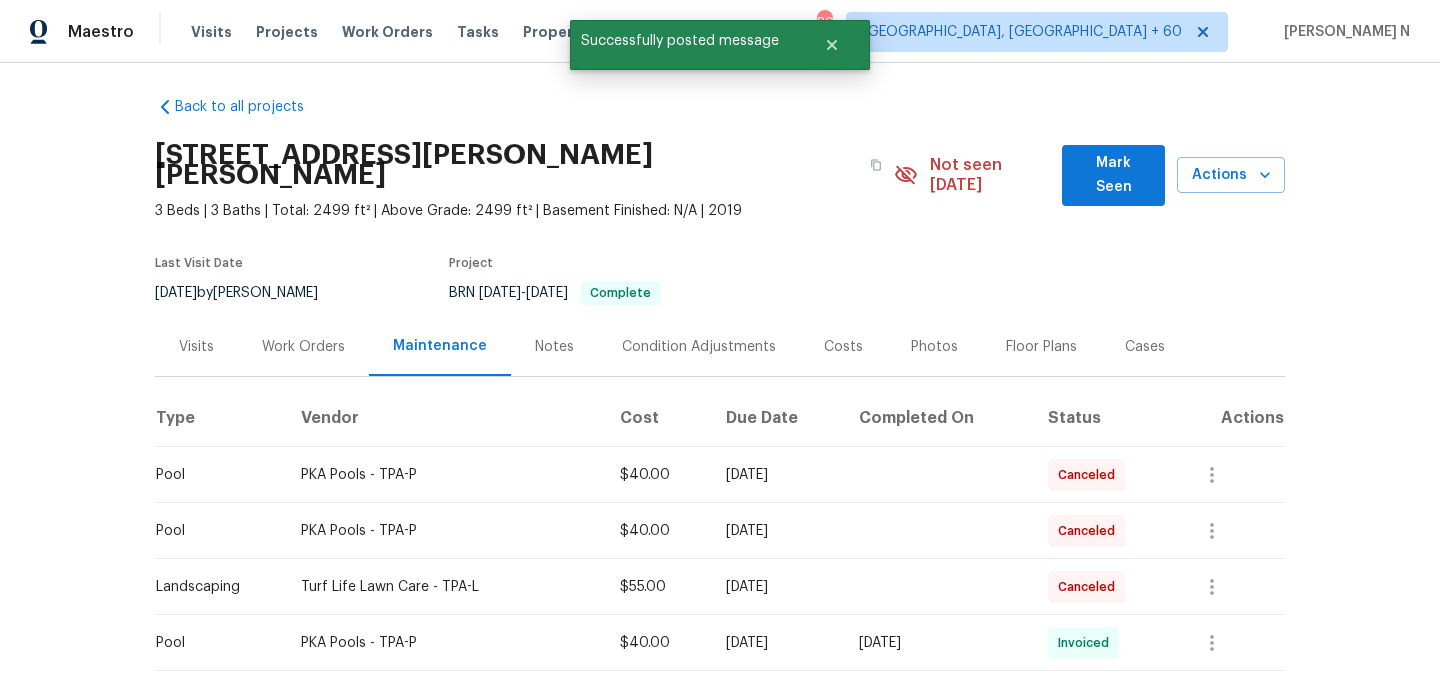 click on "4739 Butler National Dr, Wesley Chapel, FL 33543" at bounding box center [524, 165] 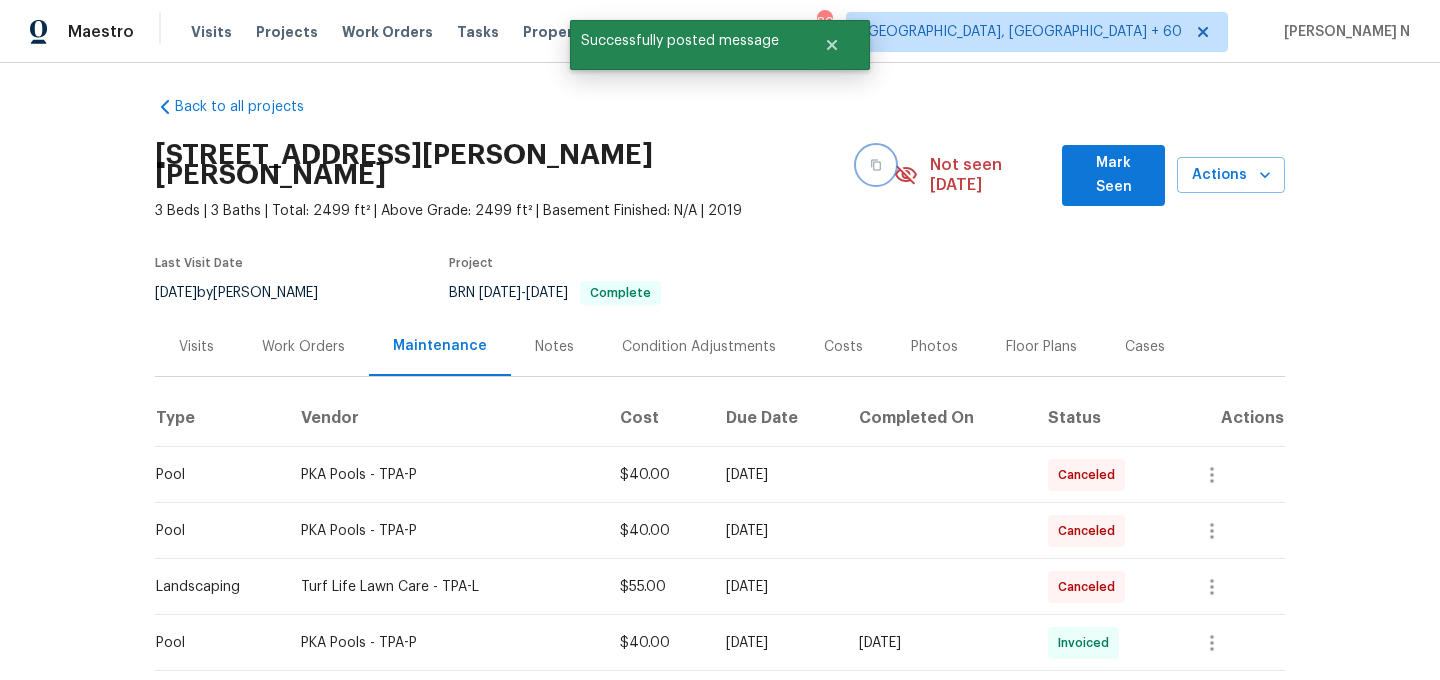 click at bounding box center [876, 165] 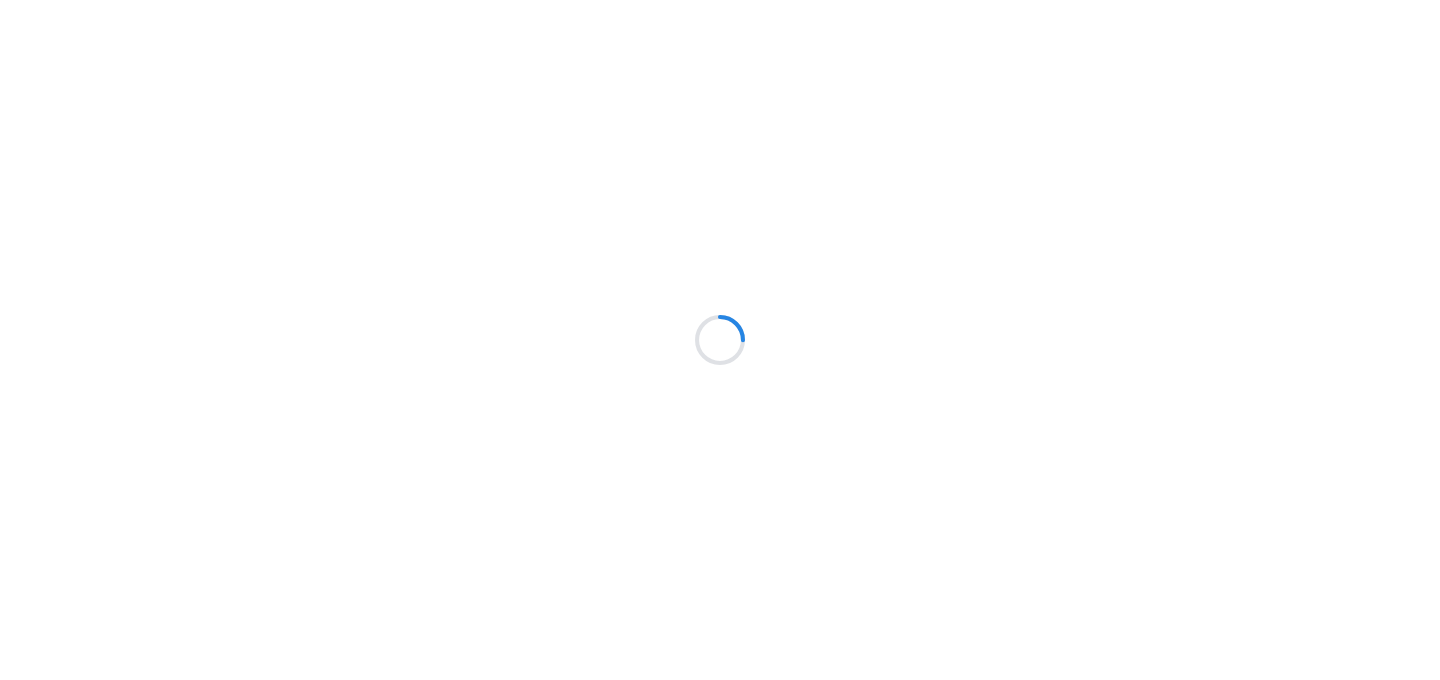 scroll, scrollTop: 0, scrollLeft: 0, axis: both 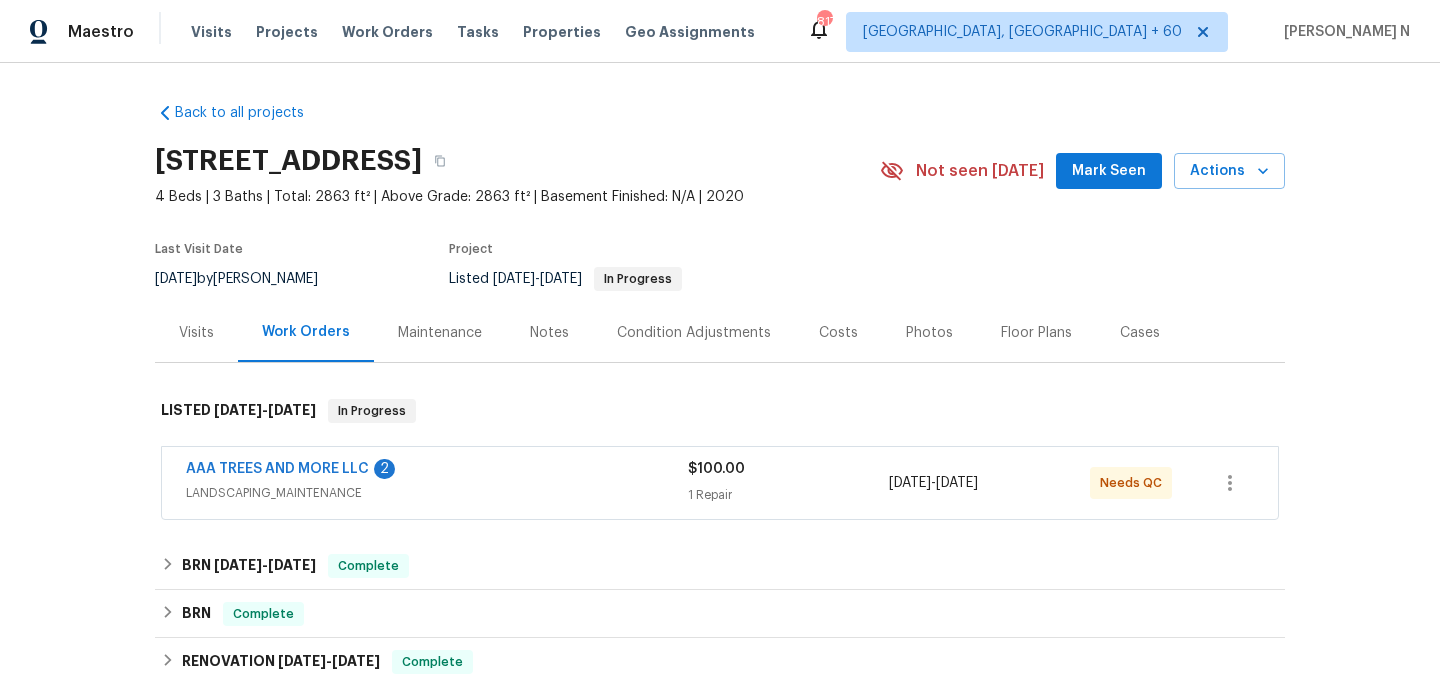 click on "Maintenance" at bounding box center [440, 333] 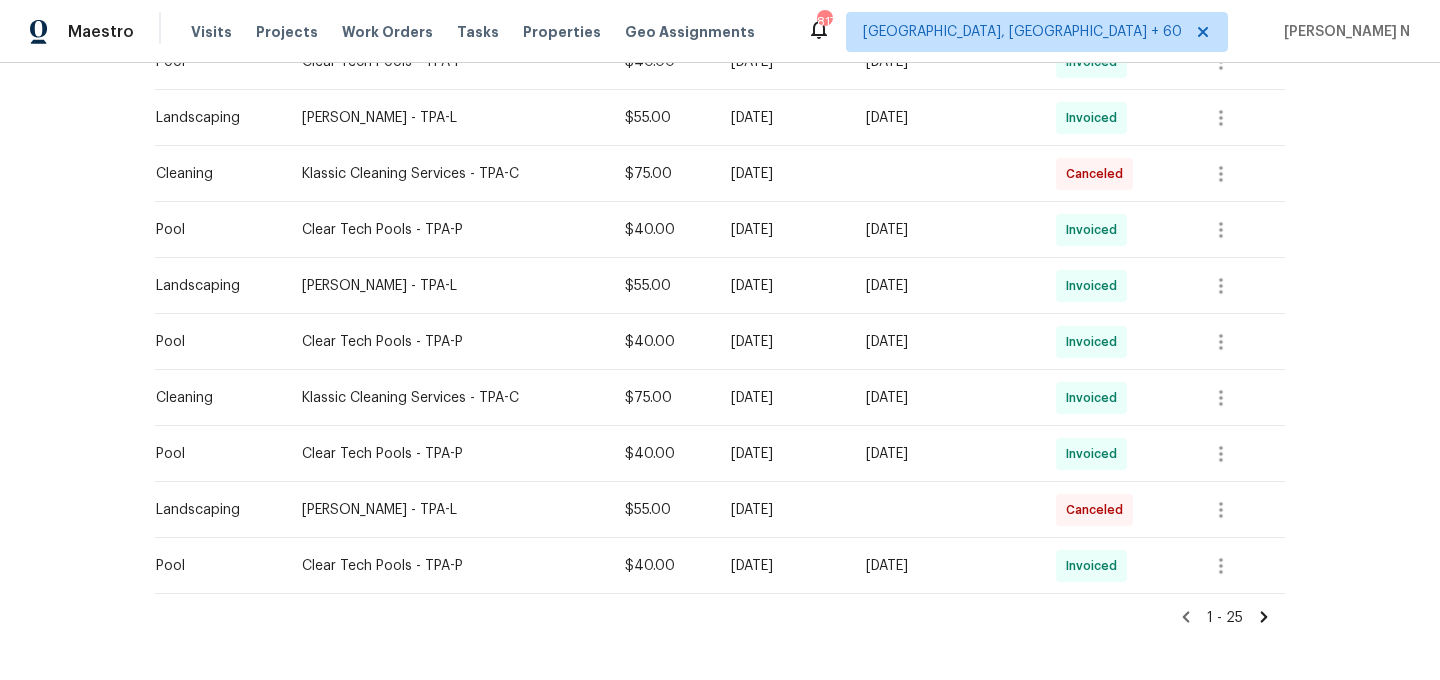 scroll, scrollTop: 1306, scrollLeft: 0, axis: vertical 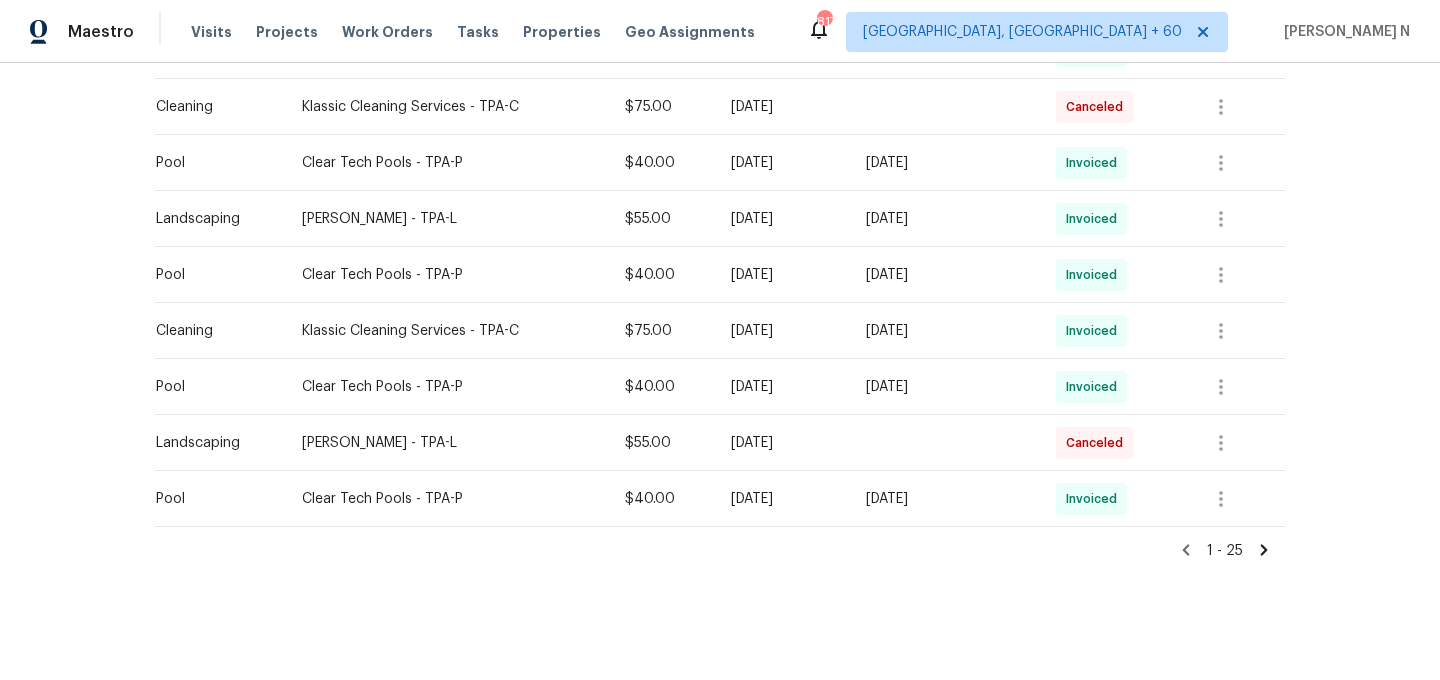 click 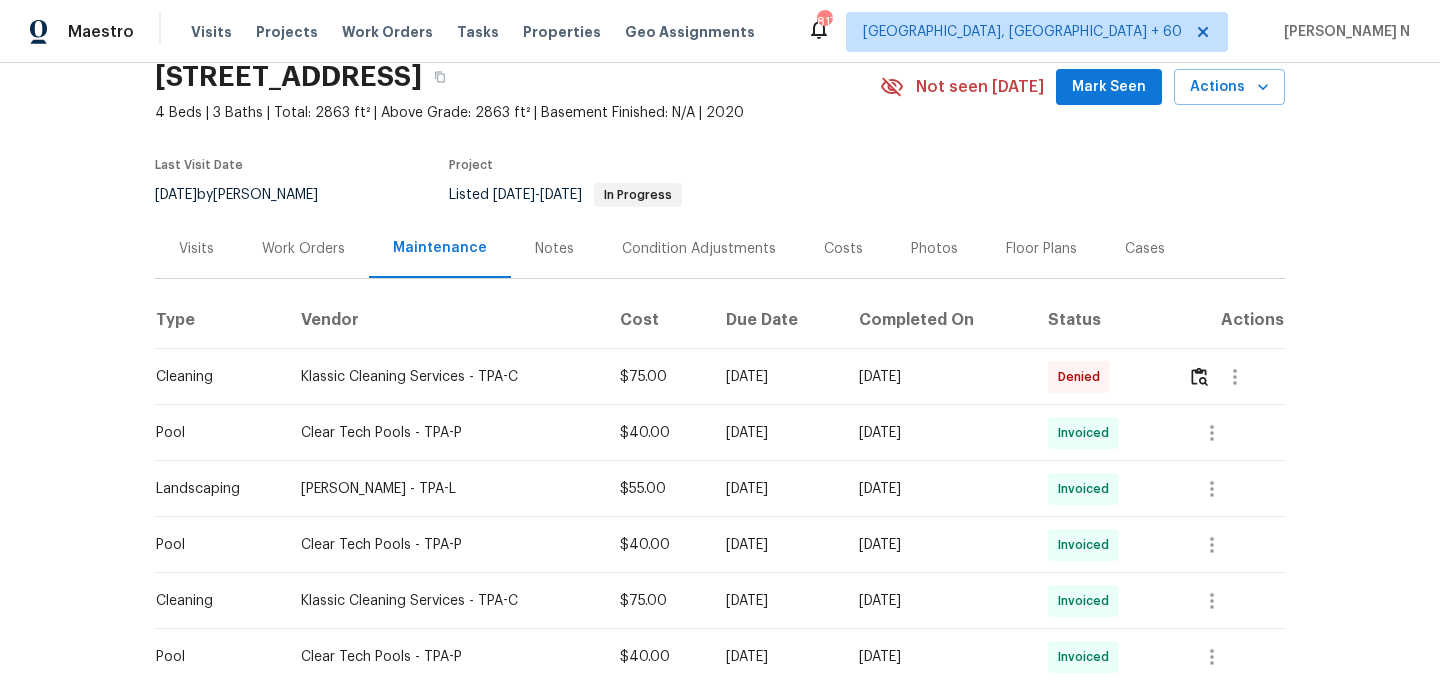scroll, scrollTop: 72, scrollLeft: 0, axis: vertical 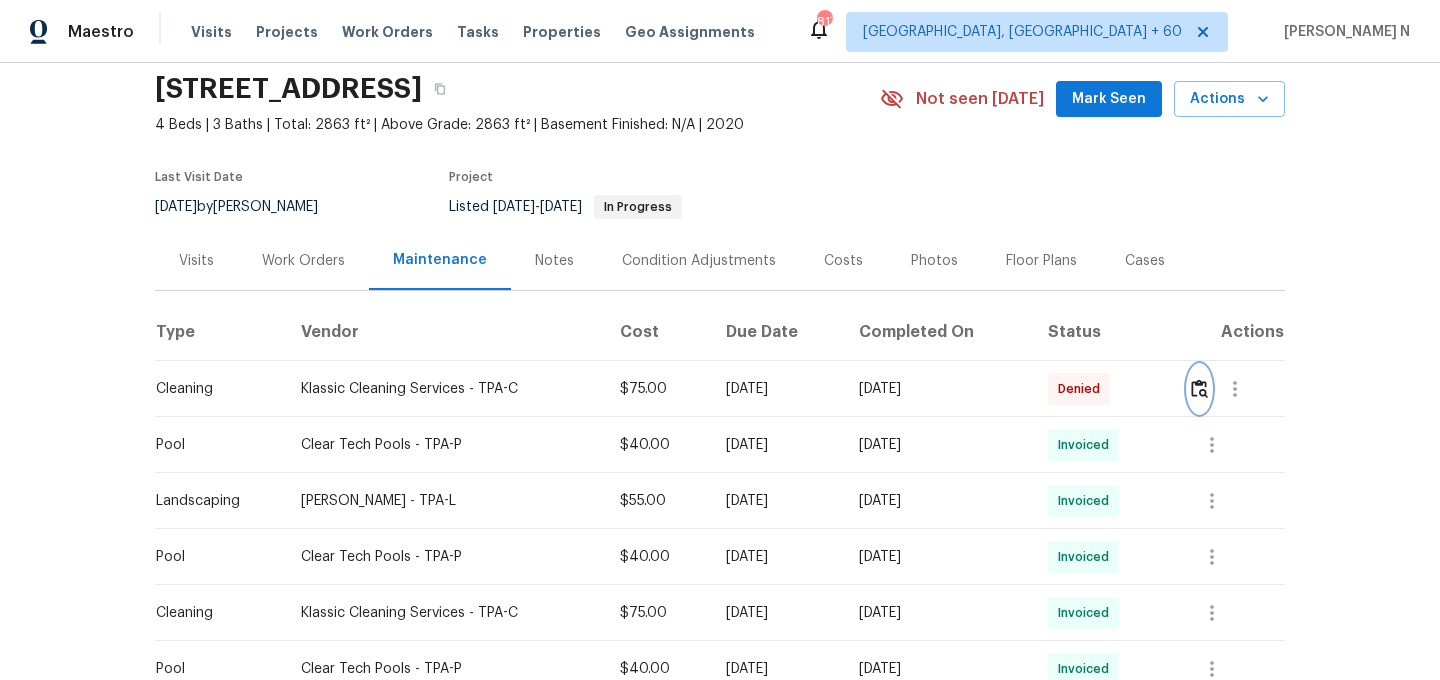 click at bounding box center (1199, 388) 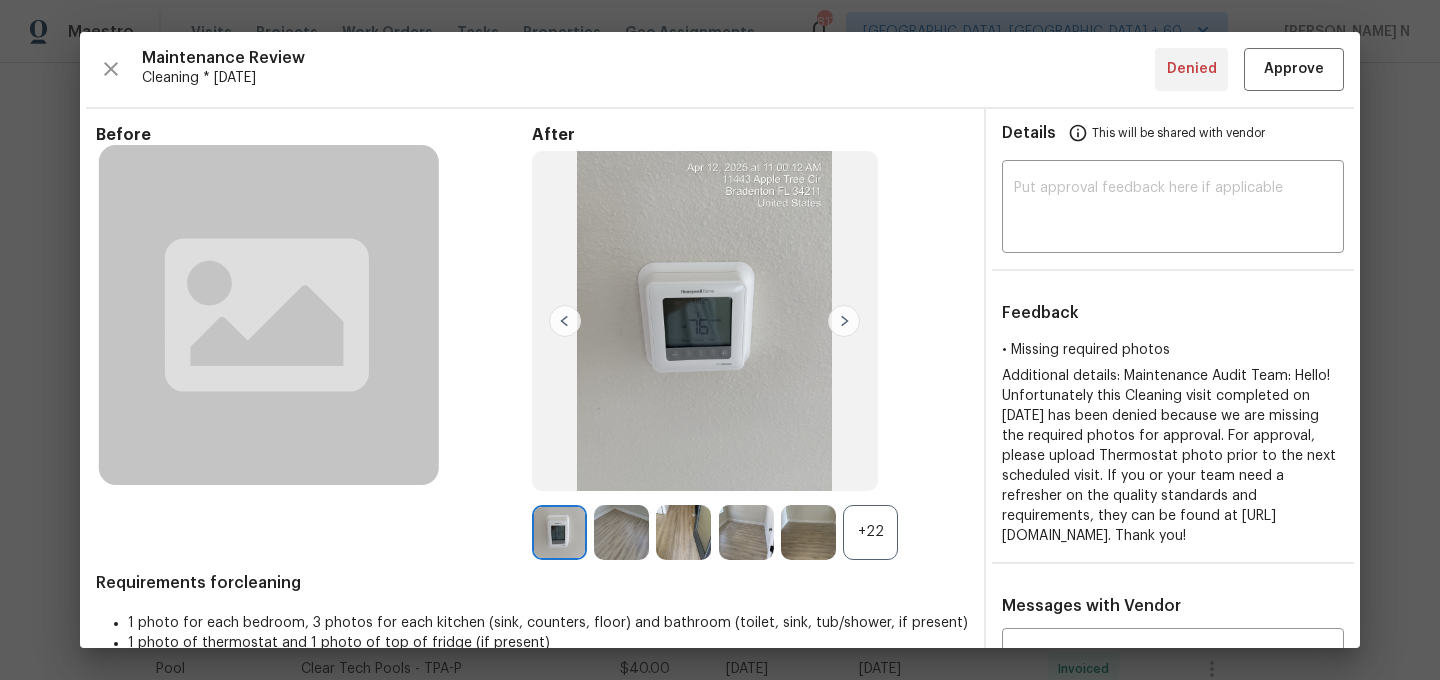 click on "+22" at bounding box center (870, 532) 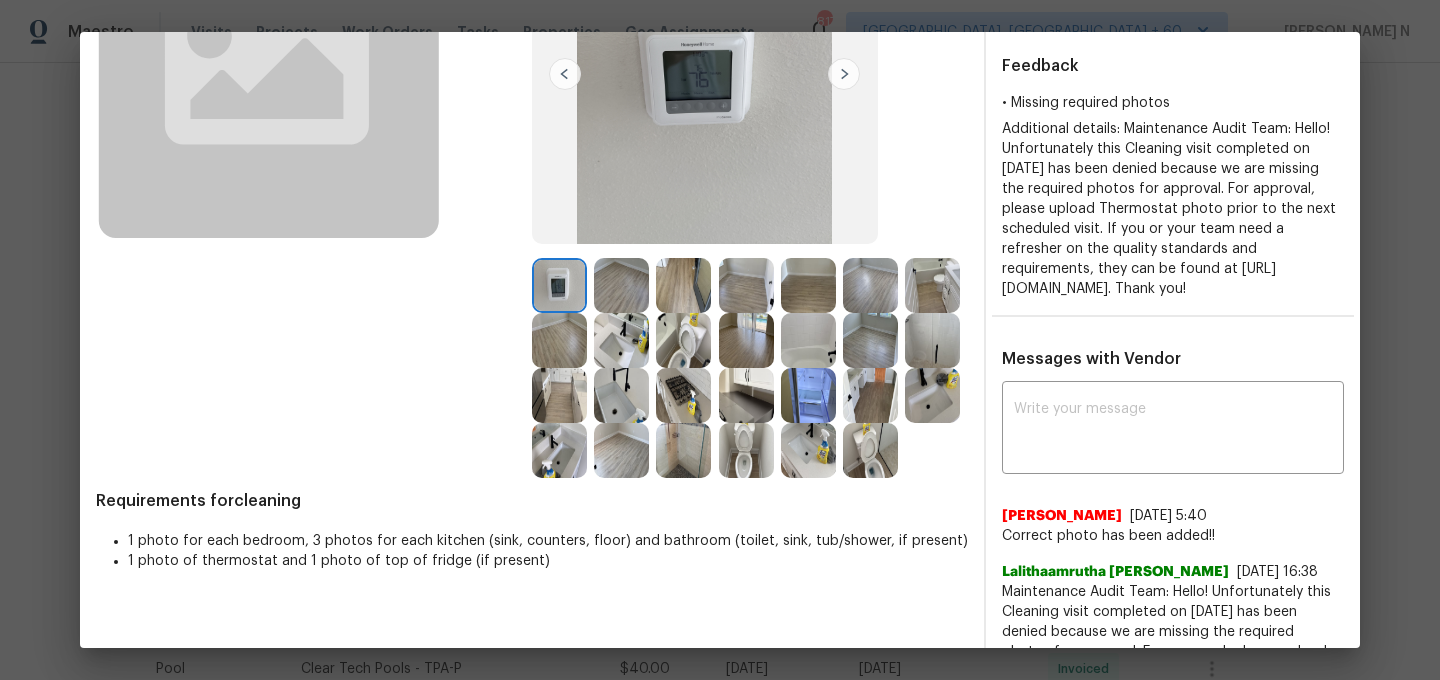 scroll, scrollTop: 239, scrollLeft: 0, axis: vertical 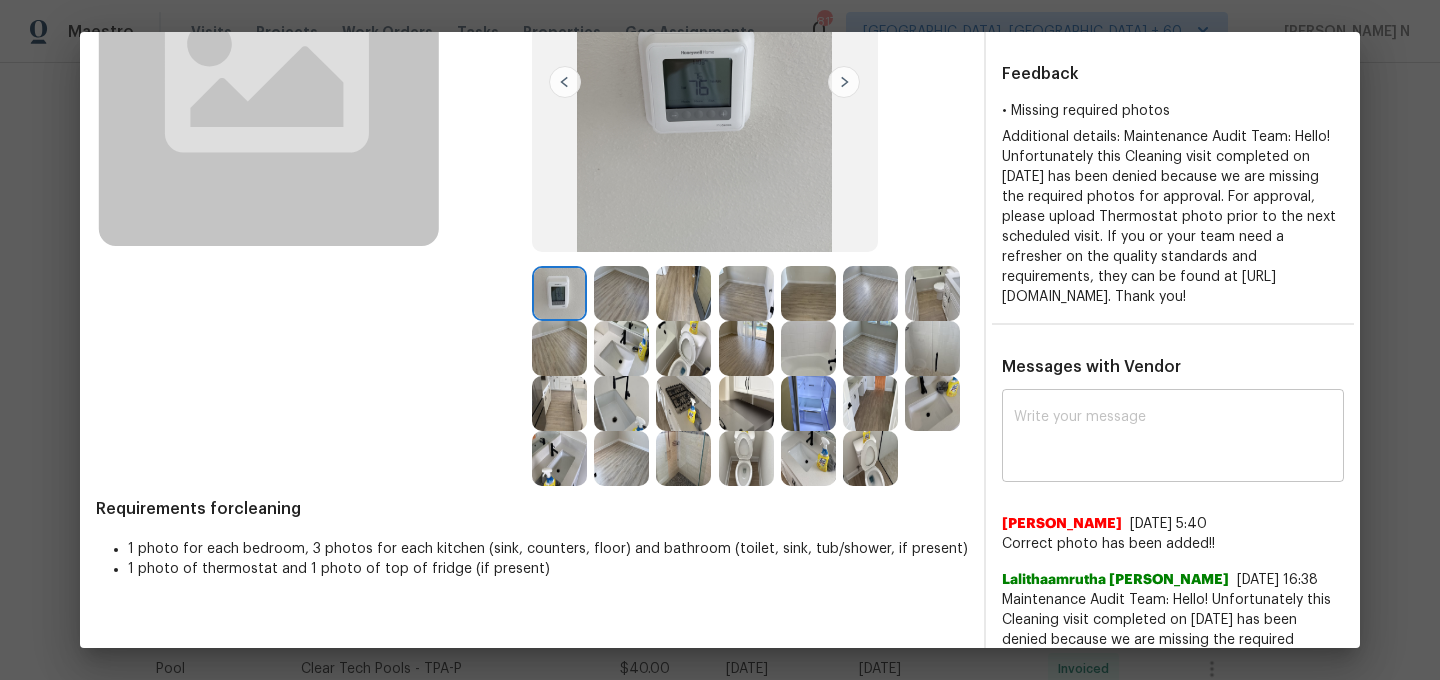 click at bounding box center (1173, 438) 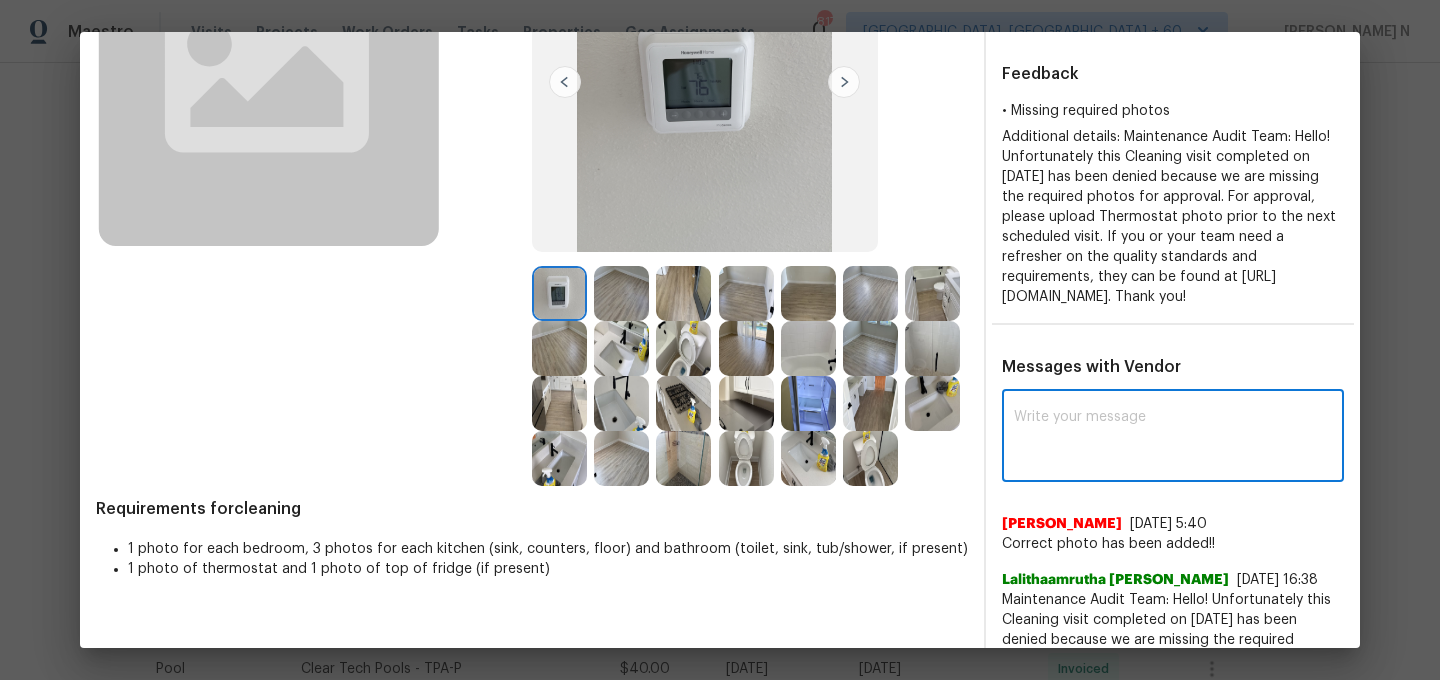 paste on "Maintenance Audit Team: Hello! Thank you for uploading the photo, after further review this visit was approved. (edited)" 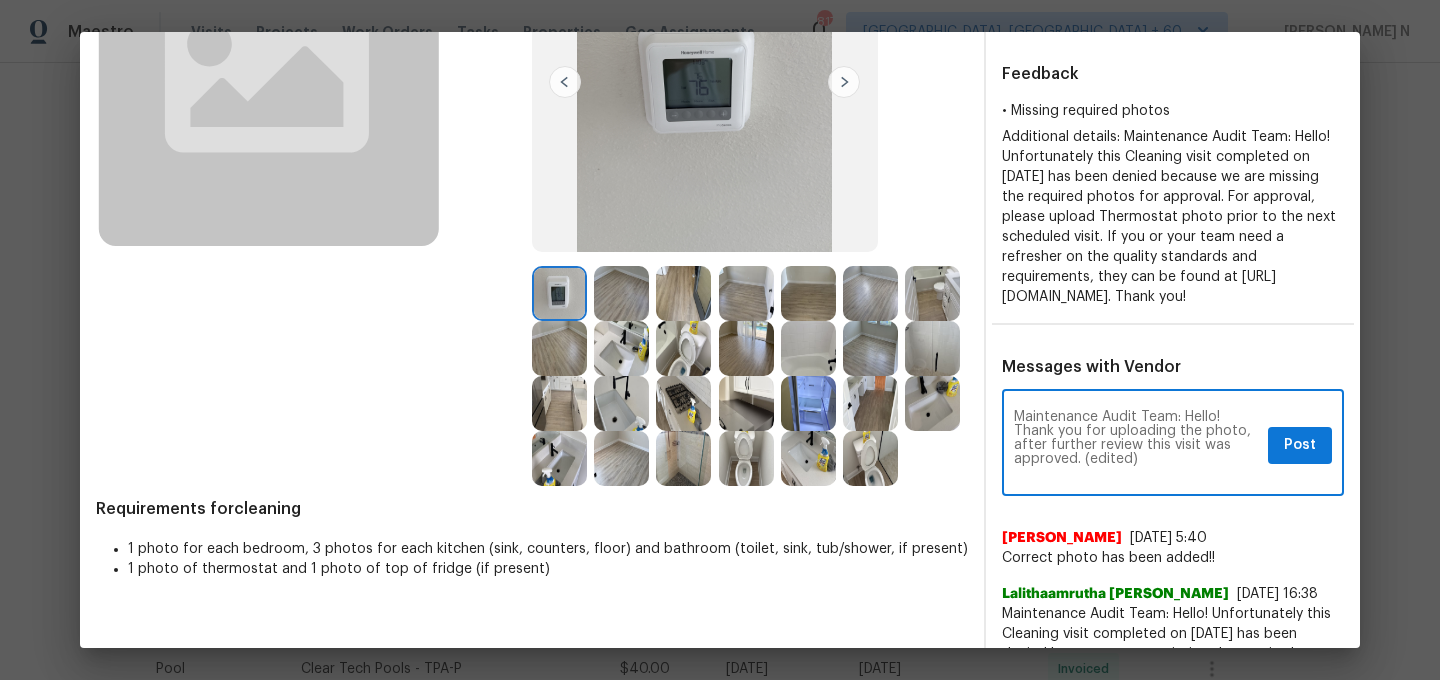 scroll, scrollTop: 3, scrollLeft: 0, axis: vertical 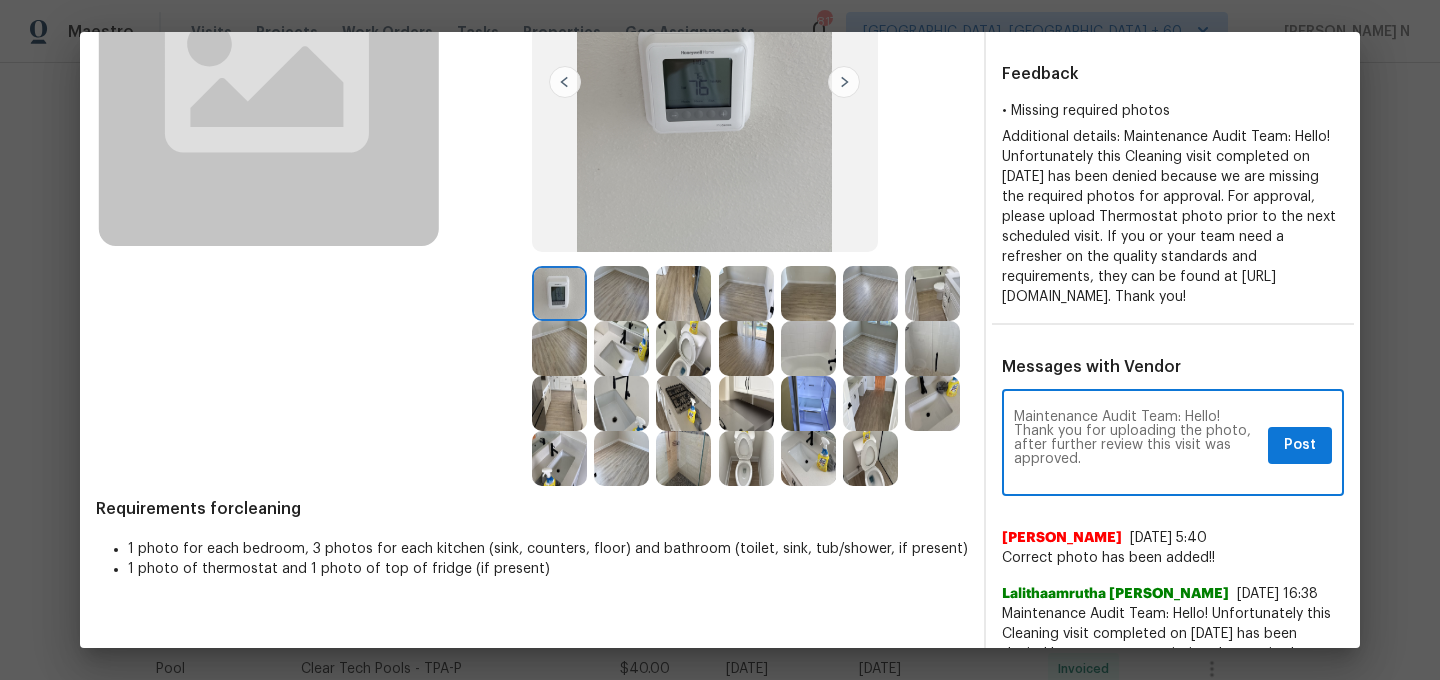 type on "Maintenance Audit Team: Hello! Thank you for uploading the photo, after further review this visit was approved." 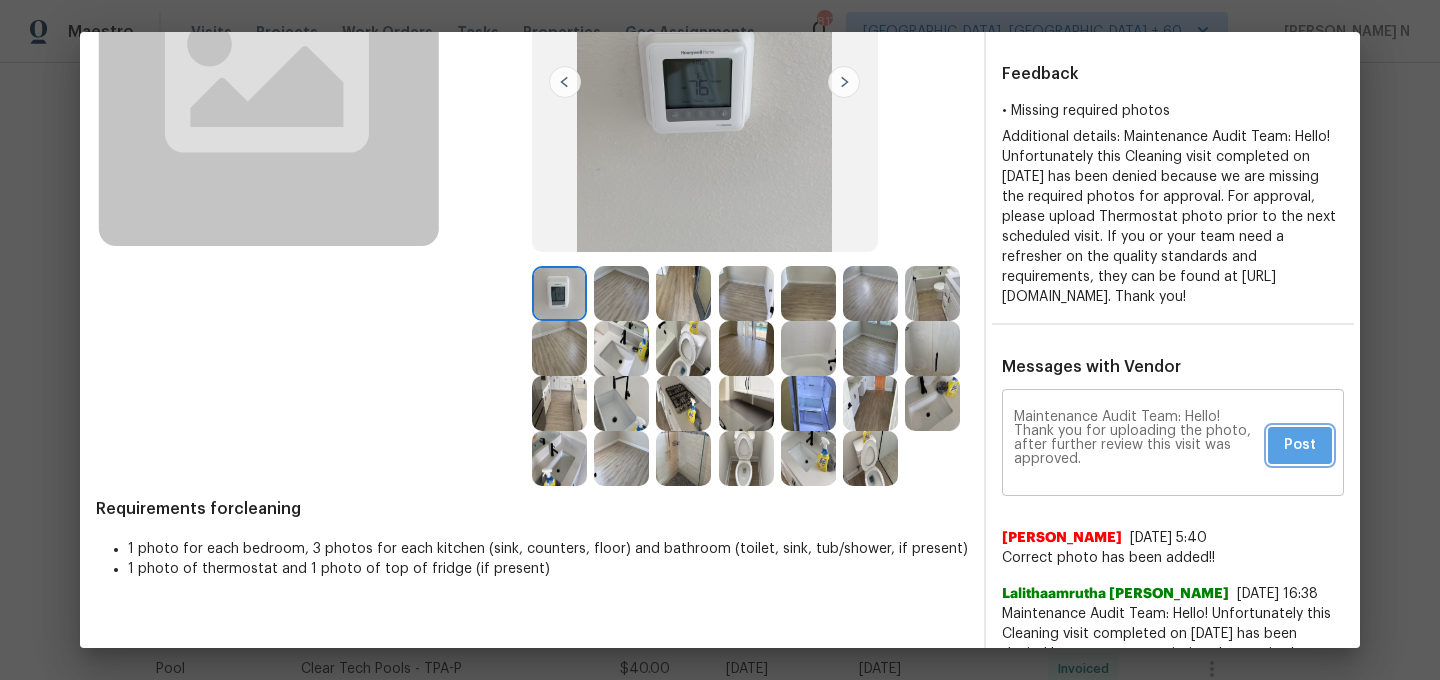 click on "Post" at bounding box center (1300, 445) 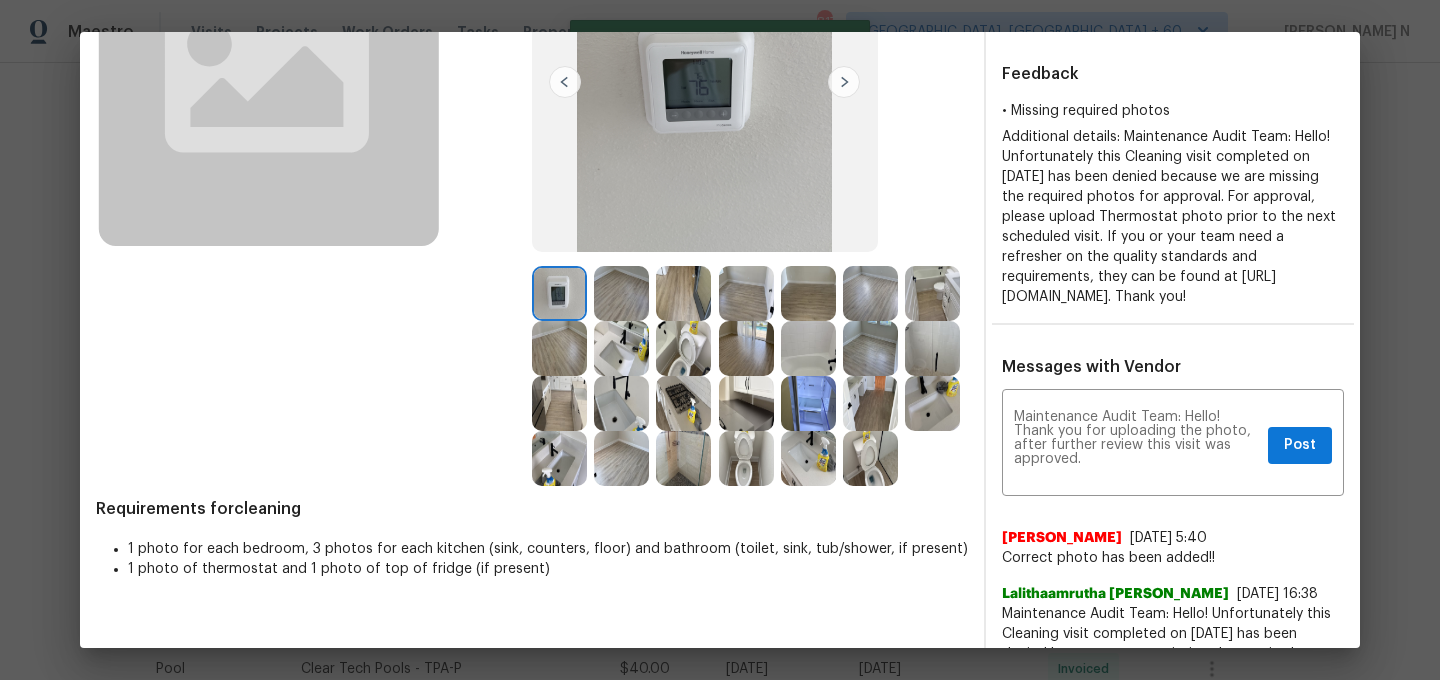 scroll, scrollTop: 0, scrollLeft: 0, axis: both 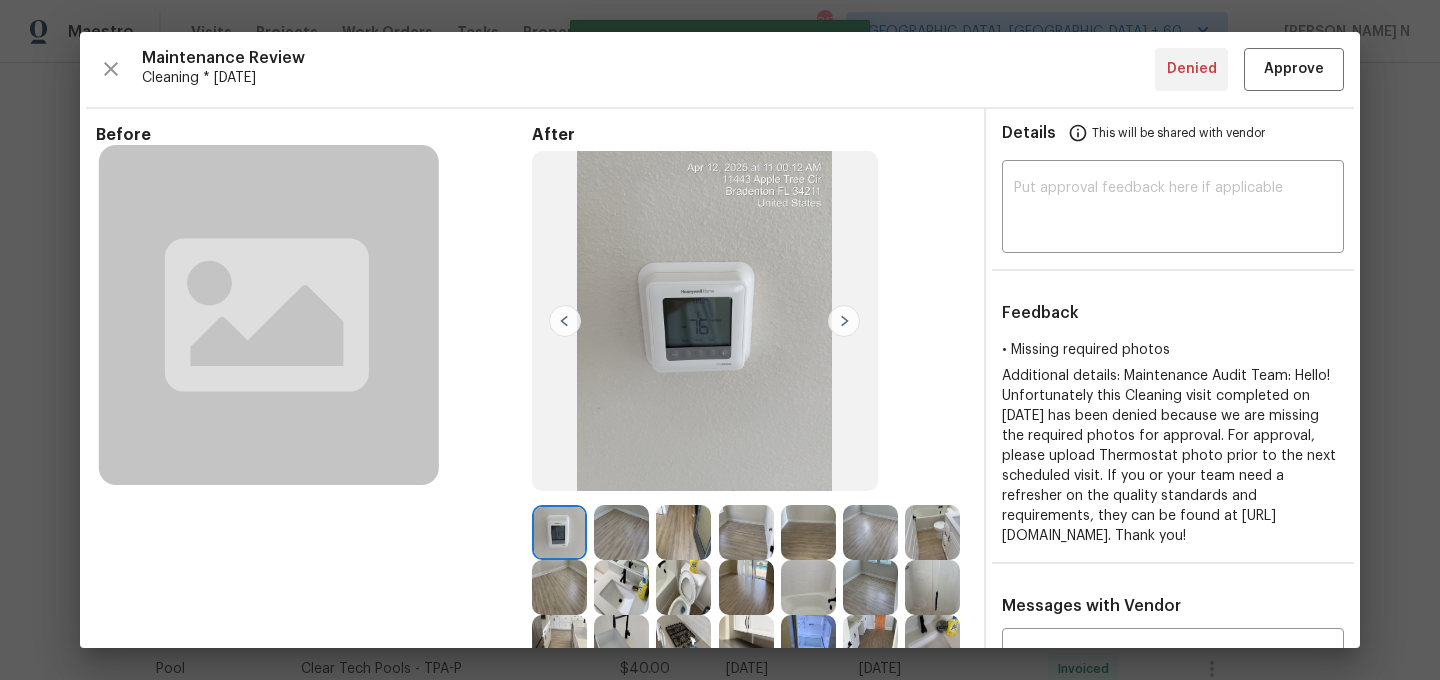 type 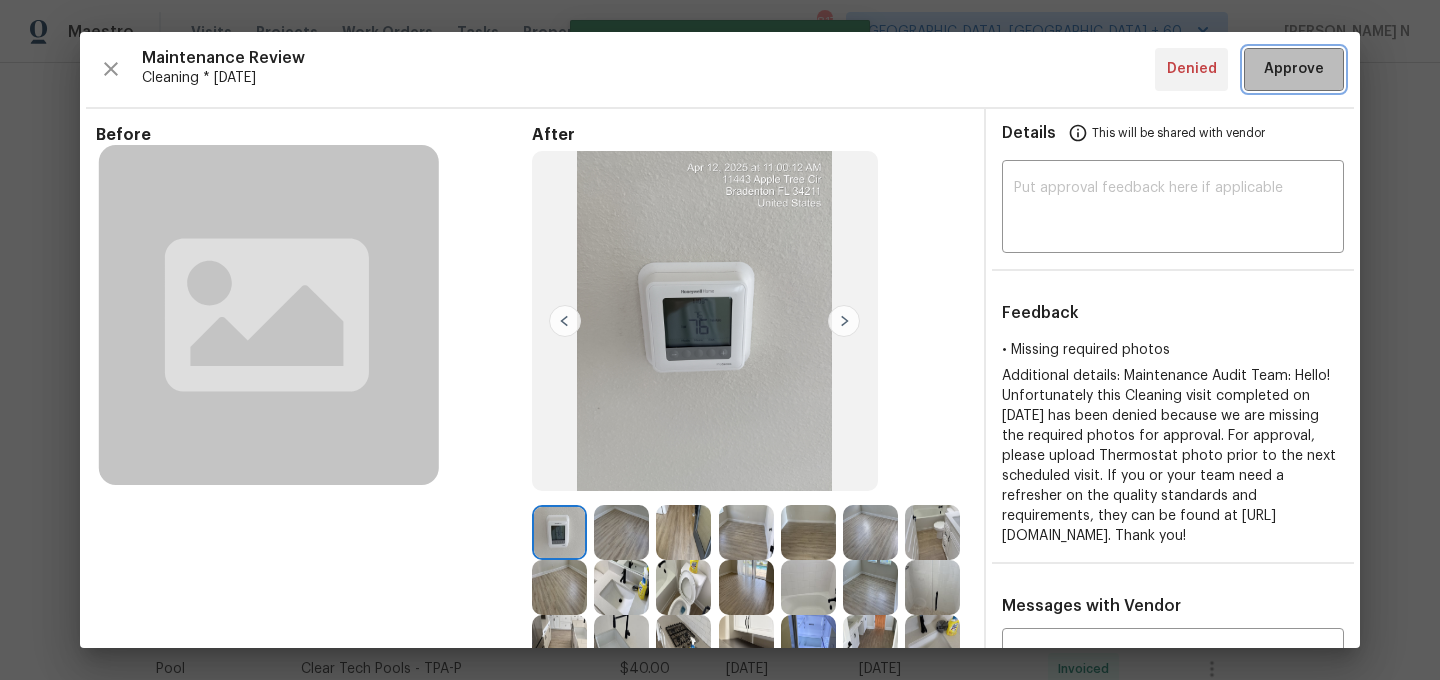 click on "Approve" at bounding box center (1294, 69) 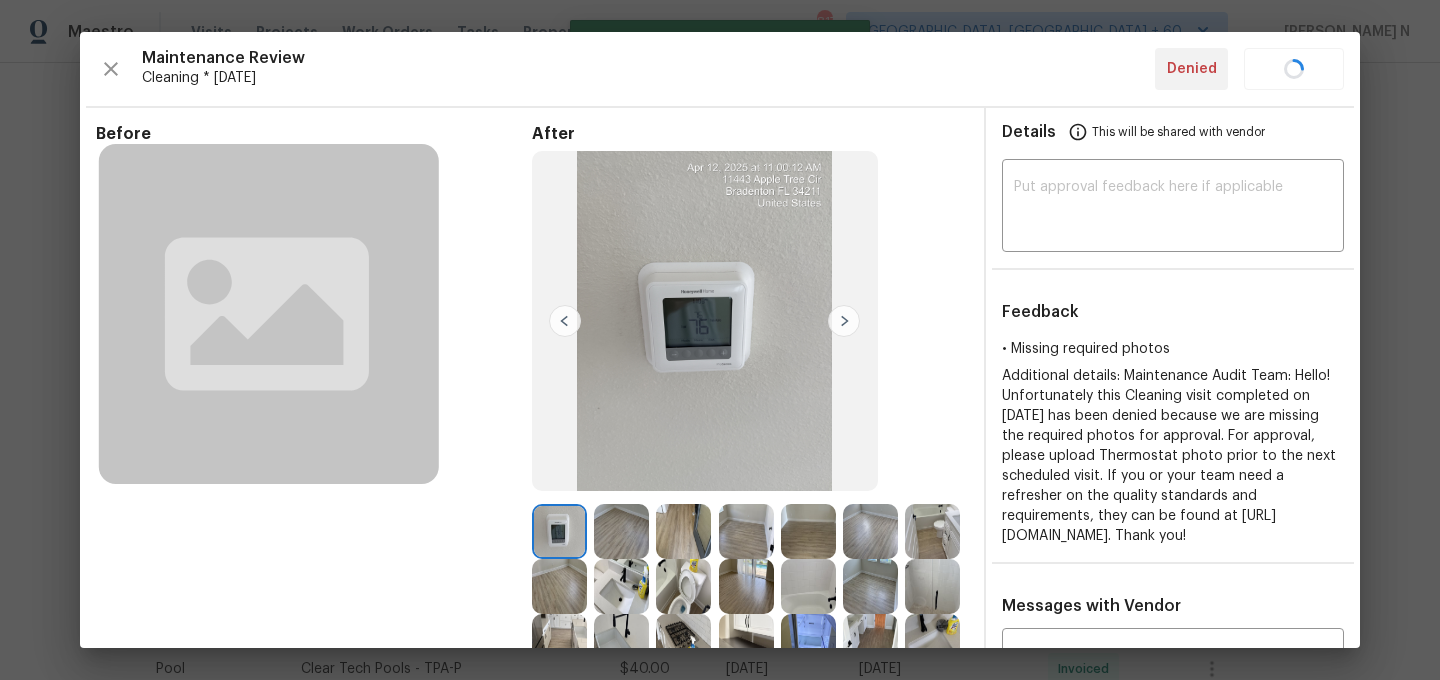 scroll, scrollTop: 0, scrollLeft: 0, axis: both 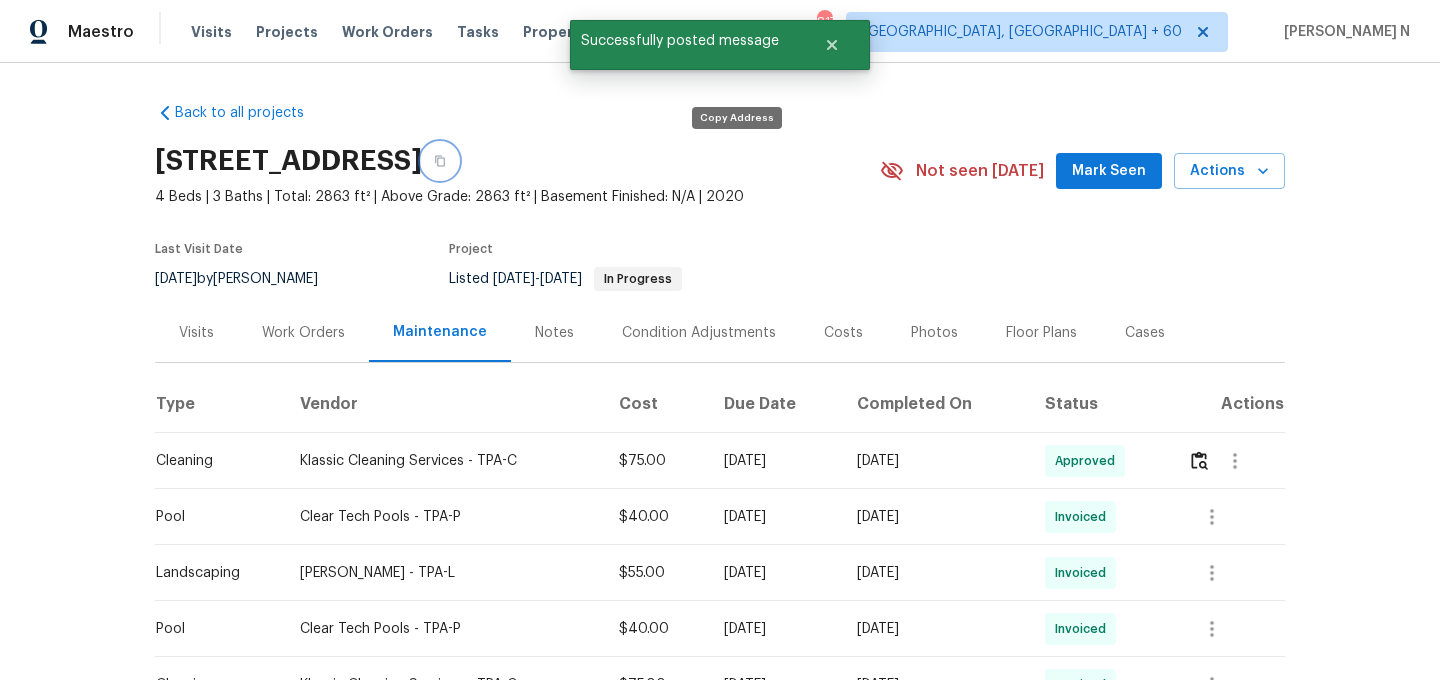 click at bounding box center [440, 161] 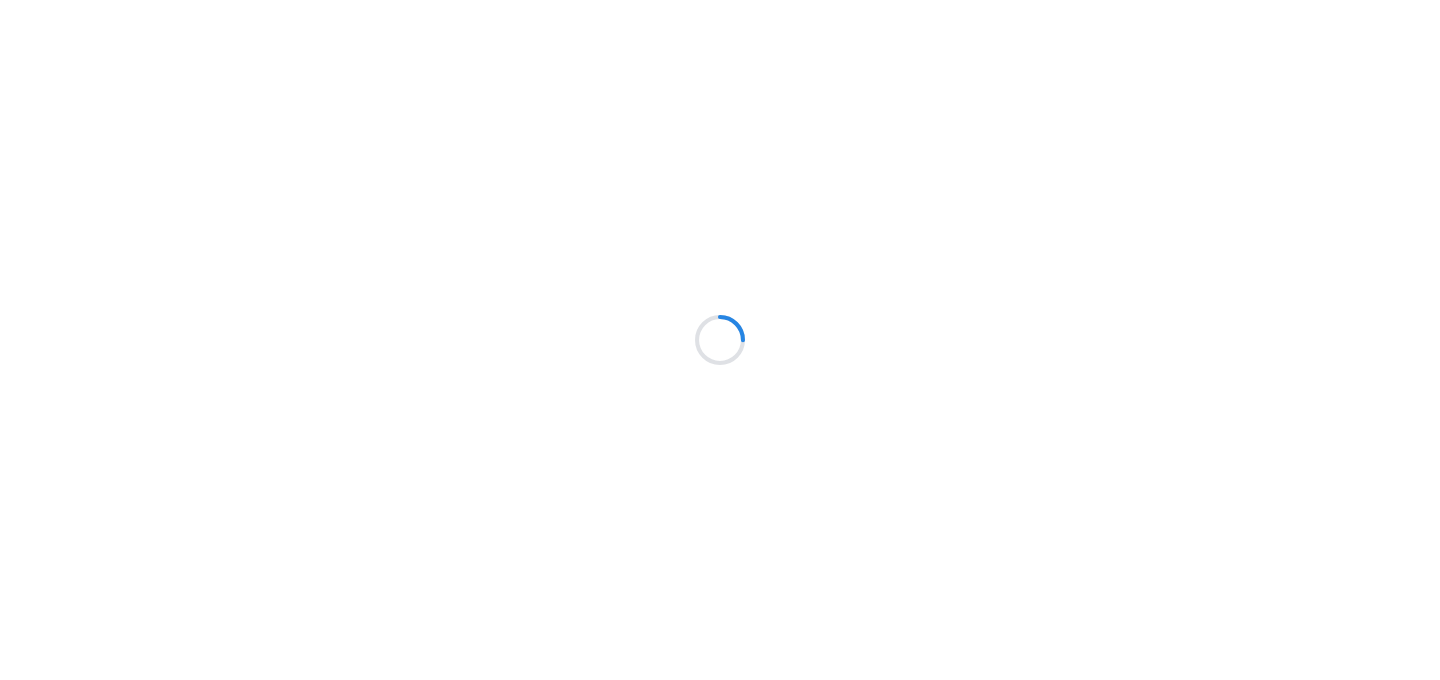 scroll, scrollTop: 0, scrollLeft: 0, axis: both 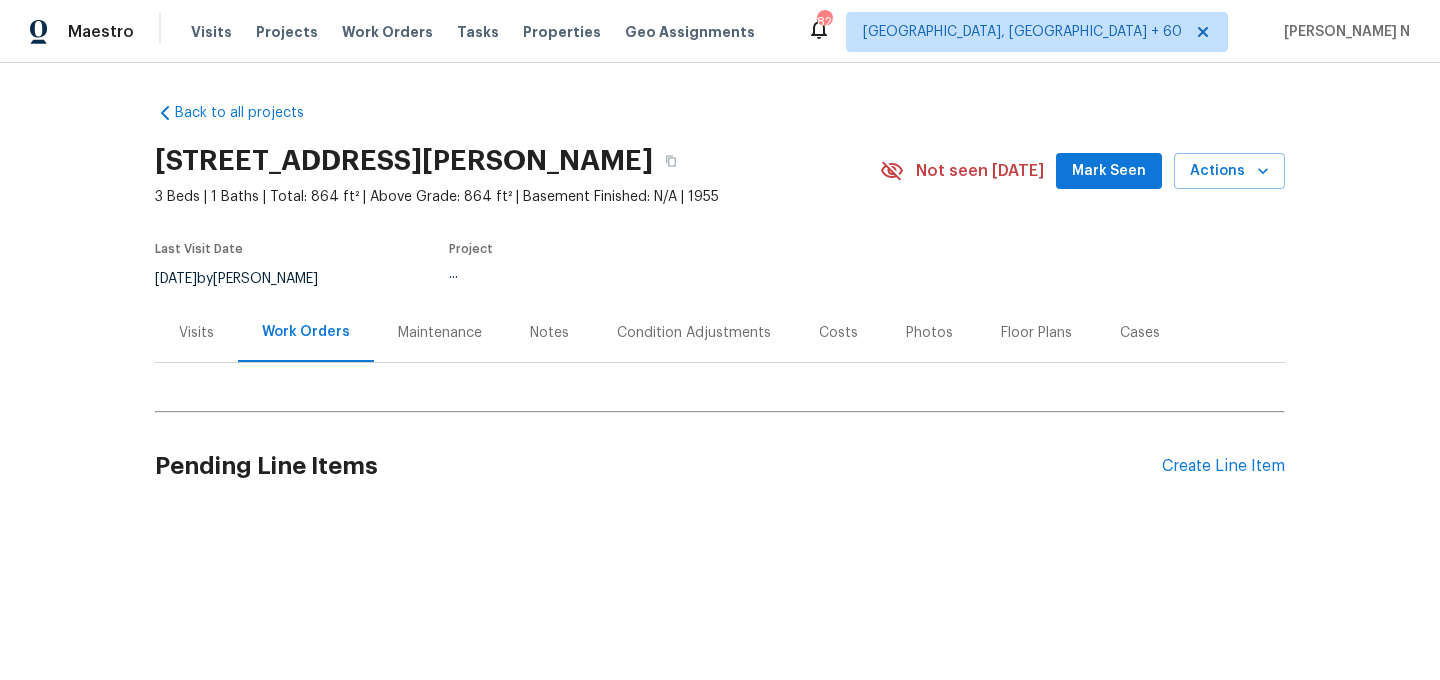 click on "Maintenance" at bounding box center (440, 332) 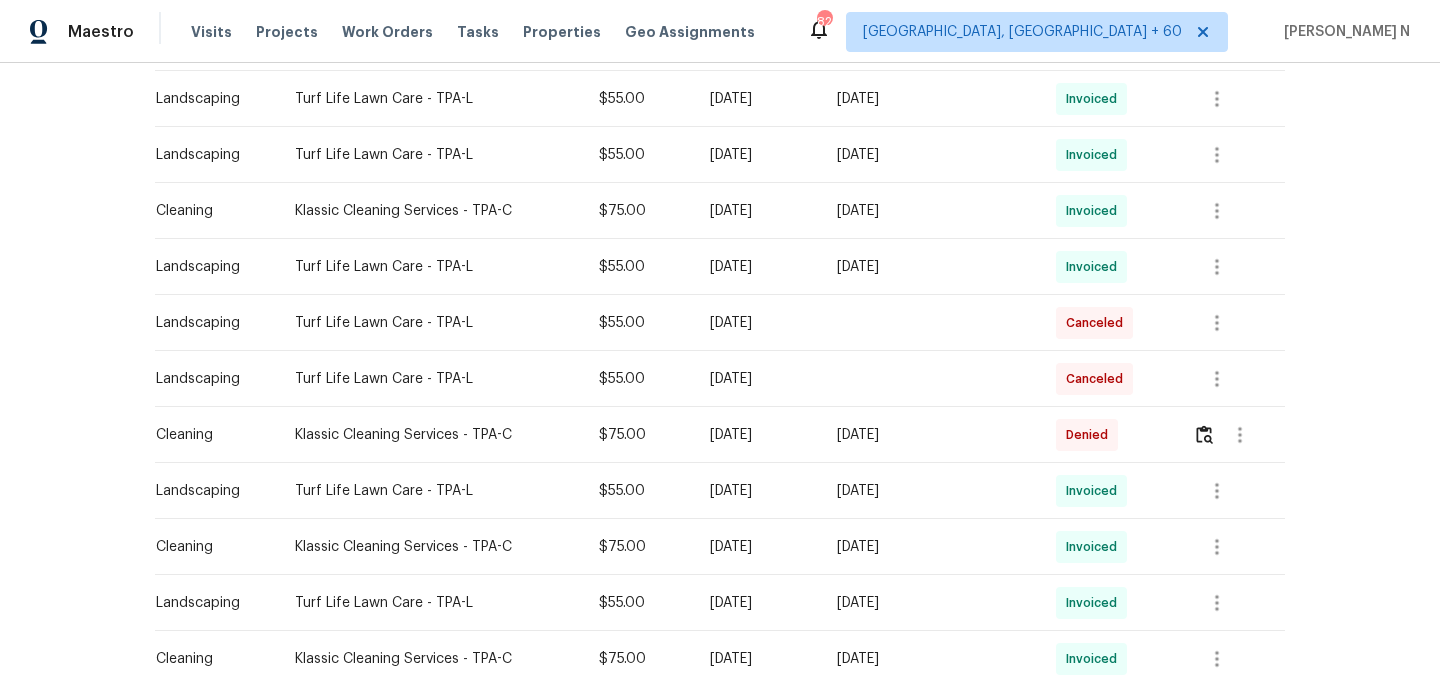 scroll, scrollTop: 1094, scrollLeft: 0, axis: vertical 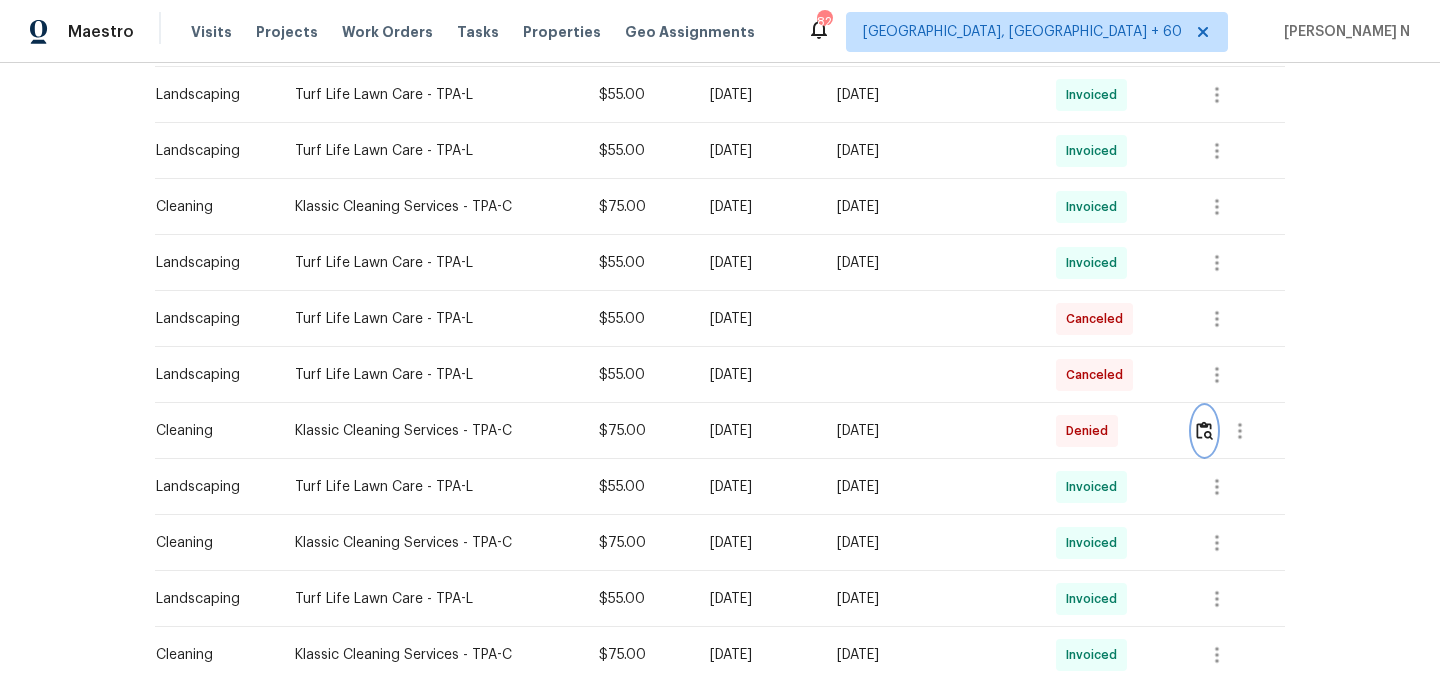 click at bounding box center (1204, 431) 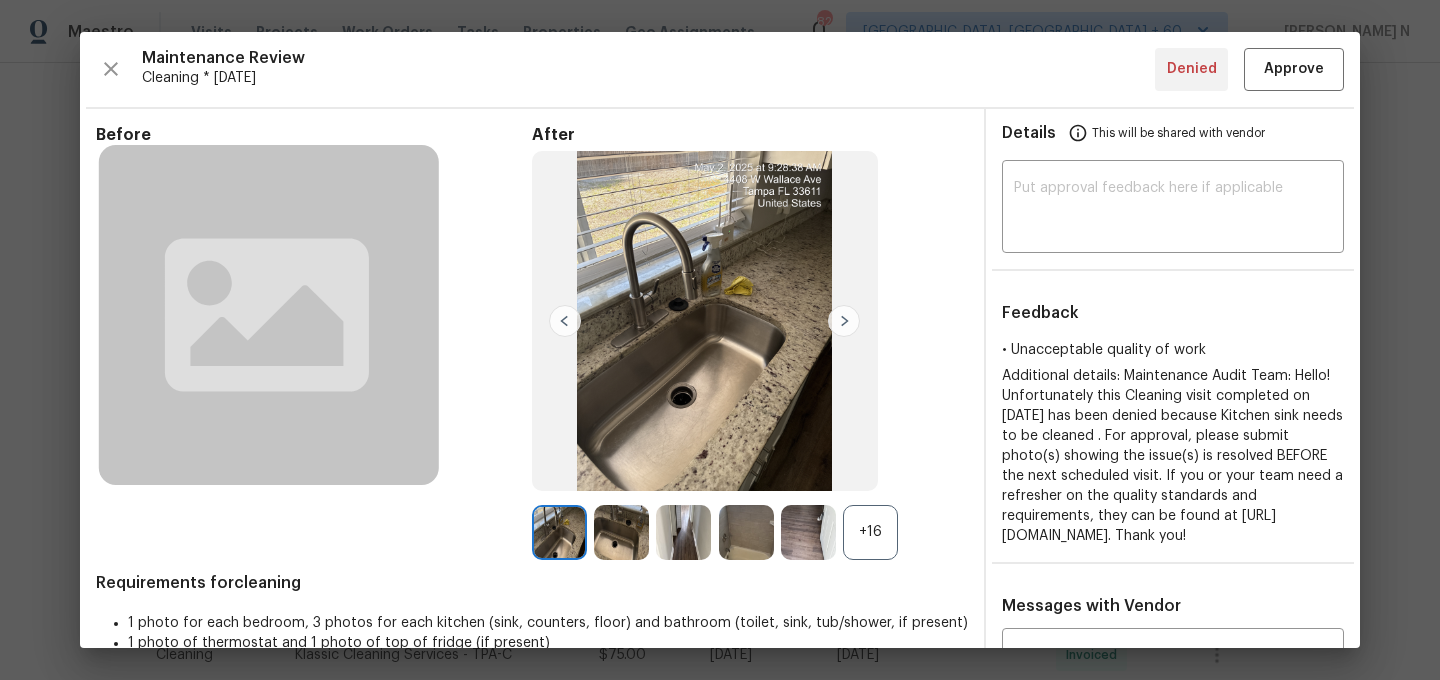 click on "+16" at bounding box center (870, 532) 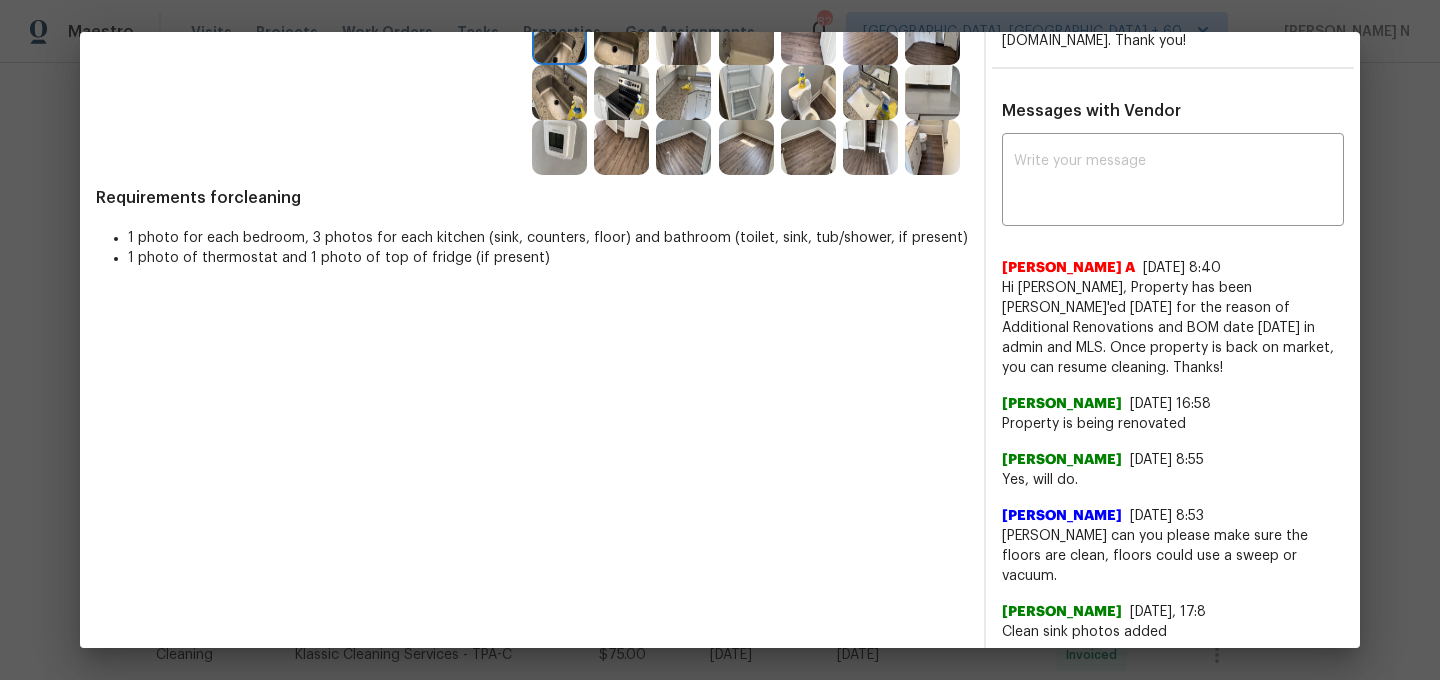 scroll, scrollTop: 317, scrollLeft: 0, axis: vertical 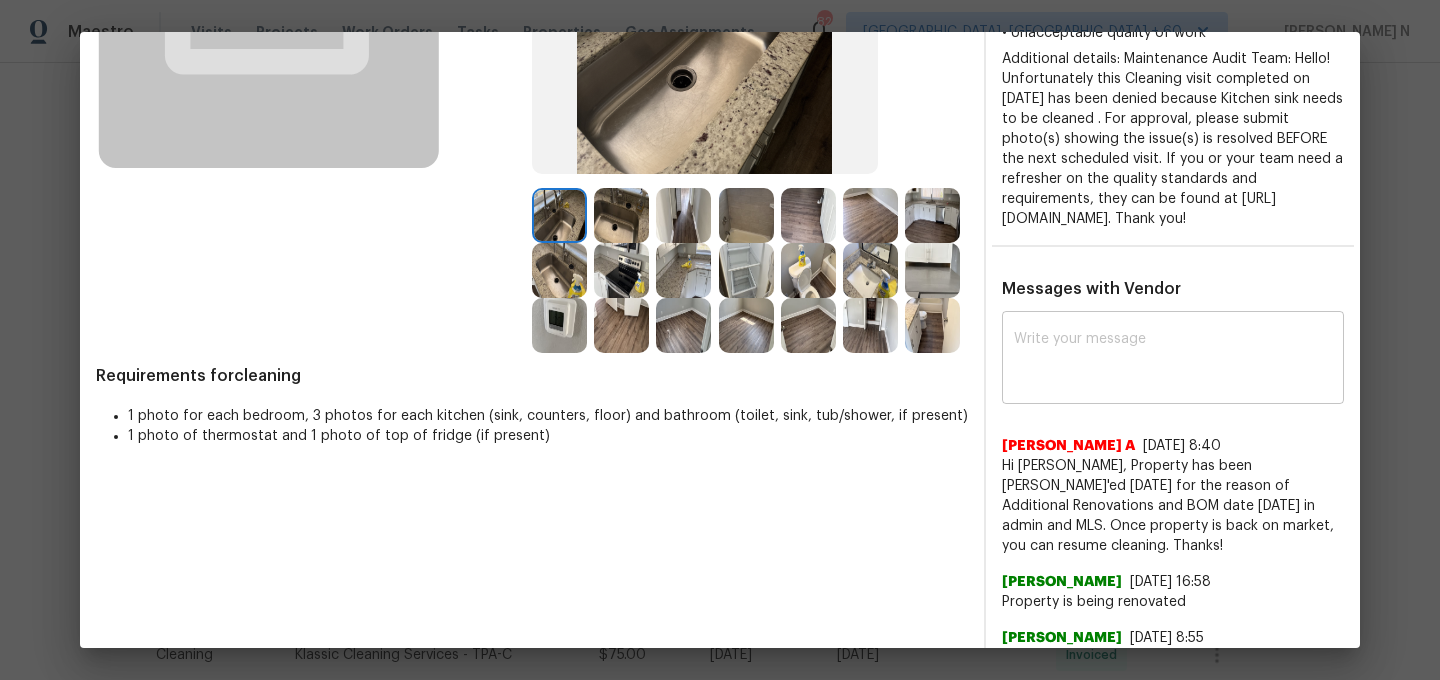 click at bounding box center [1173, 360] 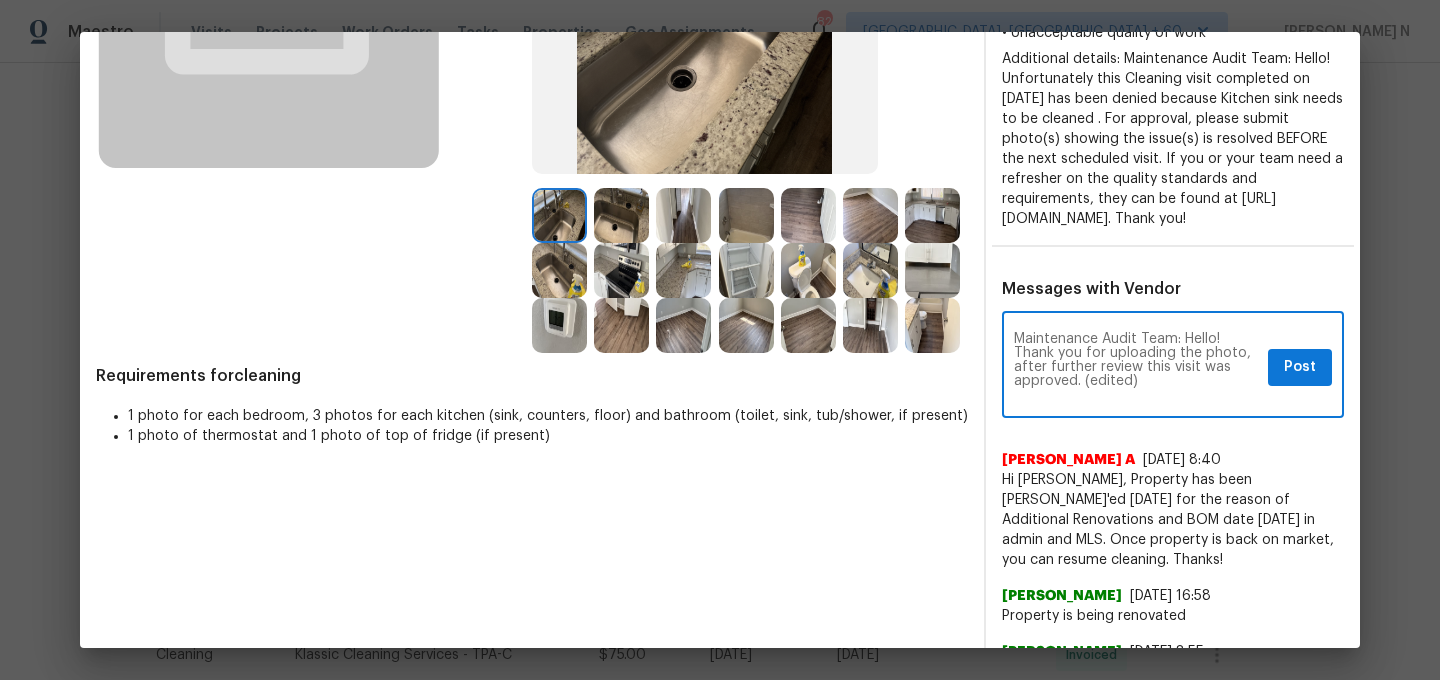 scroll, scrollTop: 0, scrollLeft: 0, axis: both 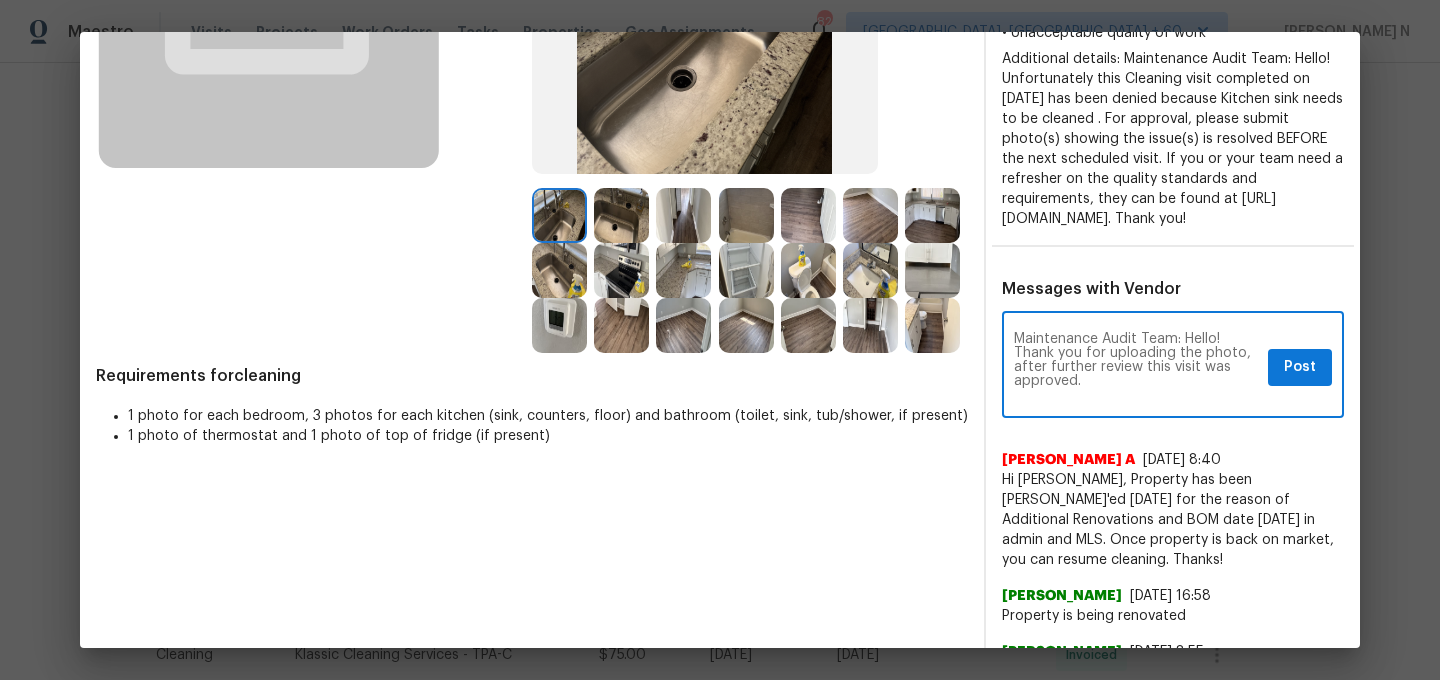 type on "Maintenance Audit Team: Hello! Thank you for uploading the photo, after further review this visit was approved." 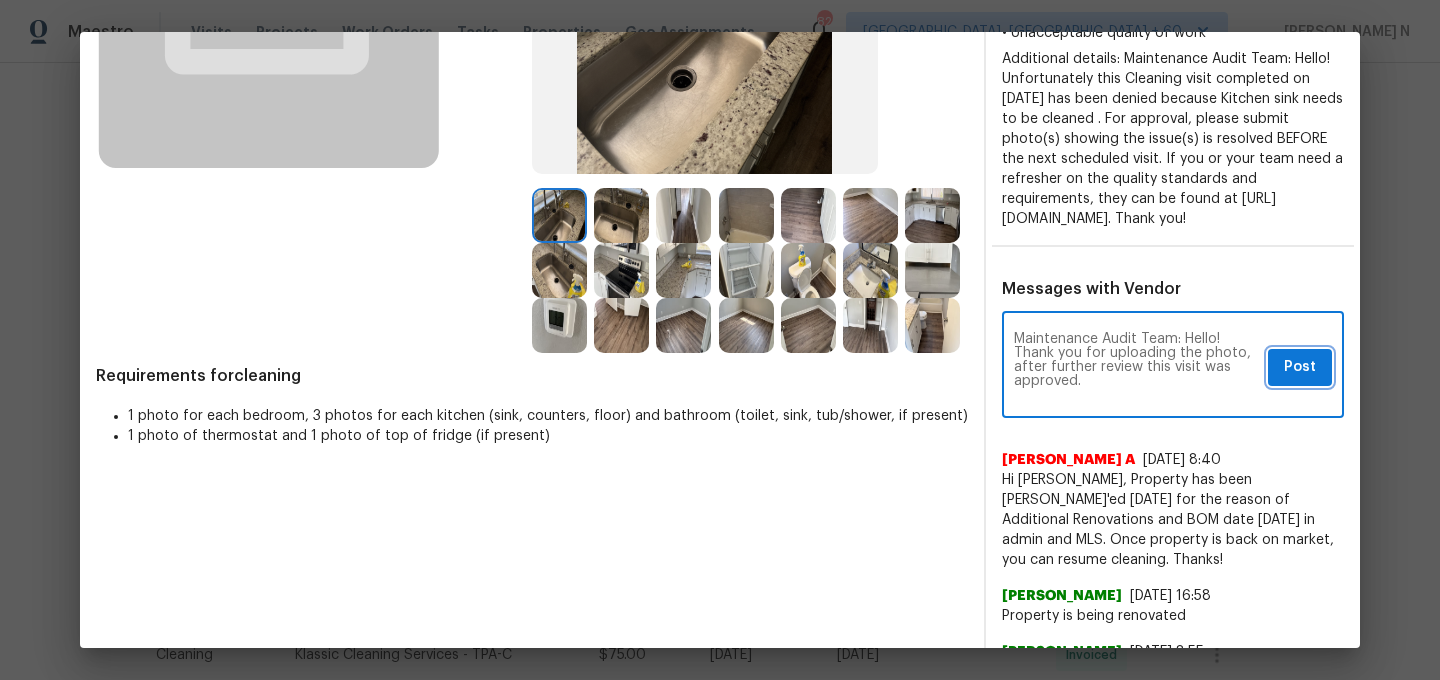 click on "Post" at bounding box center [1300, 367] 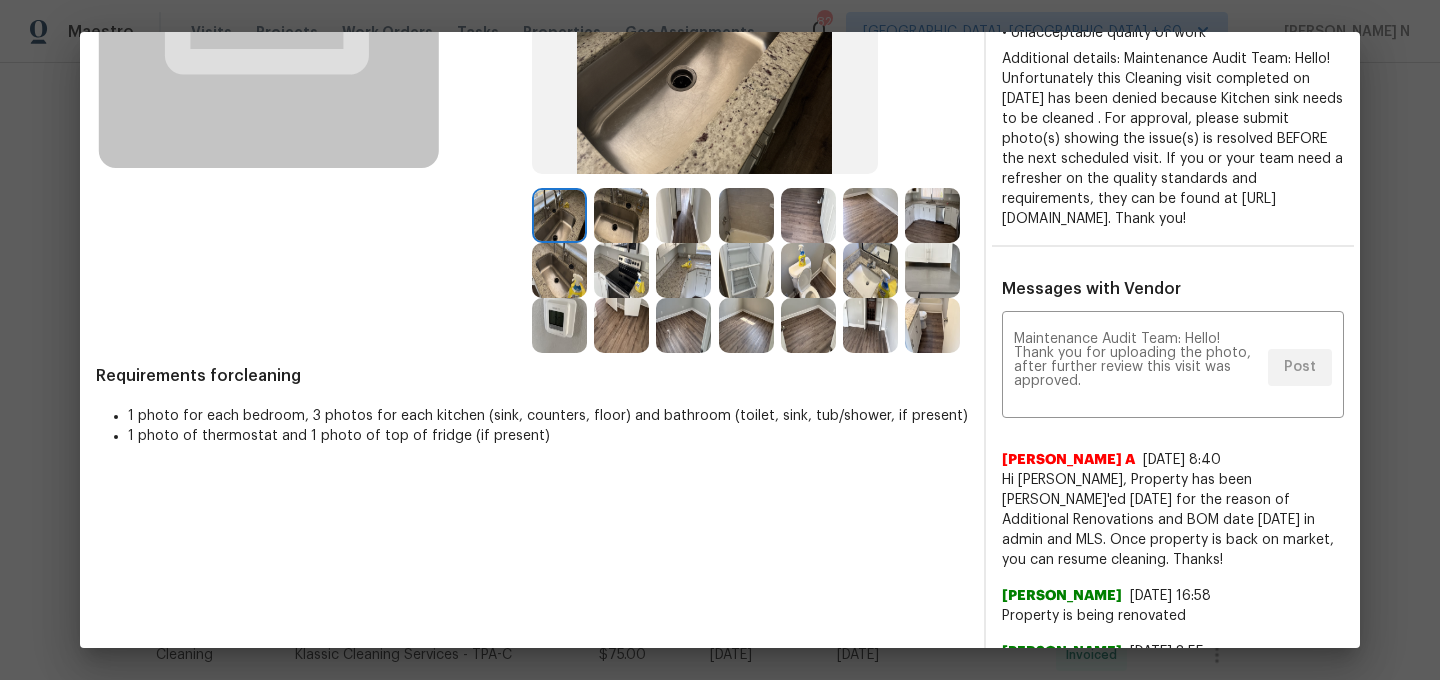 scroll, scrollTop: 0, scrollLeft: 0, axis: both 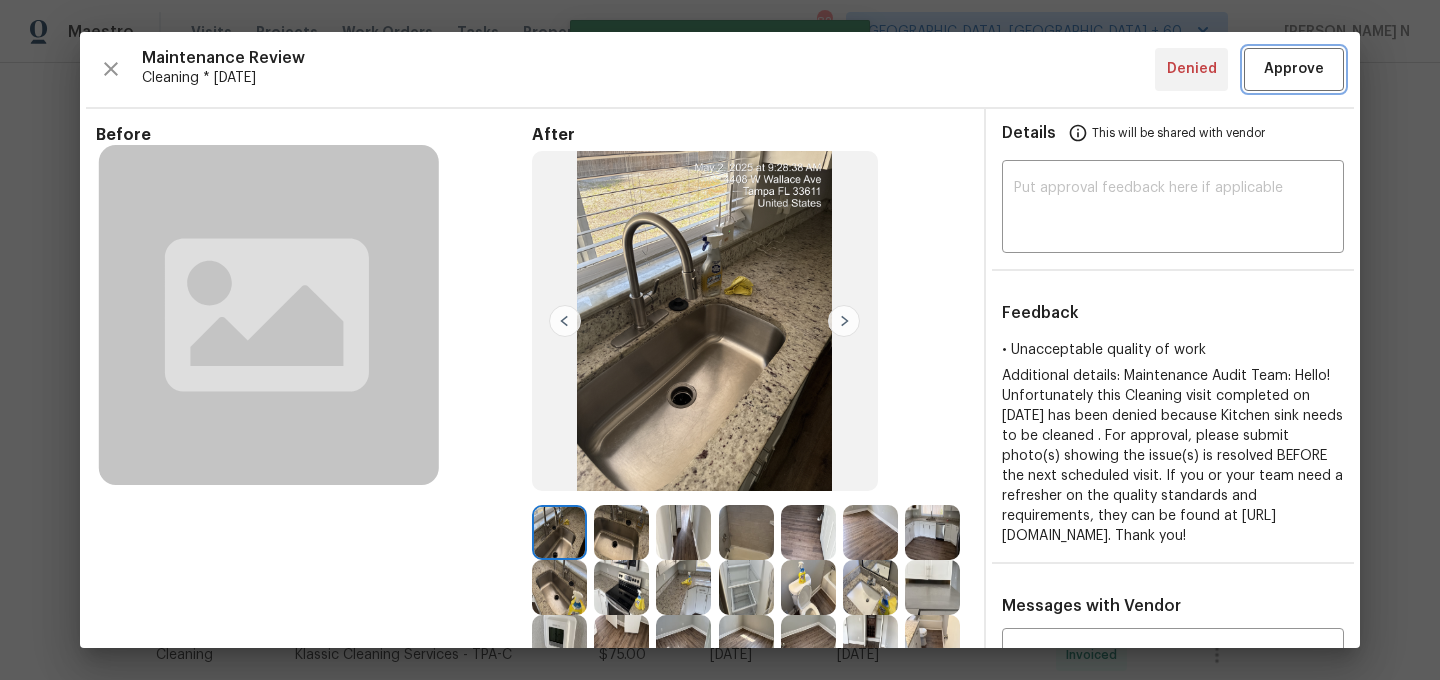 type 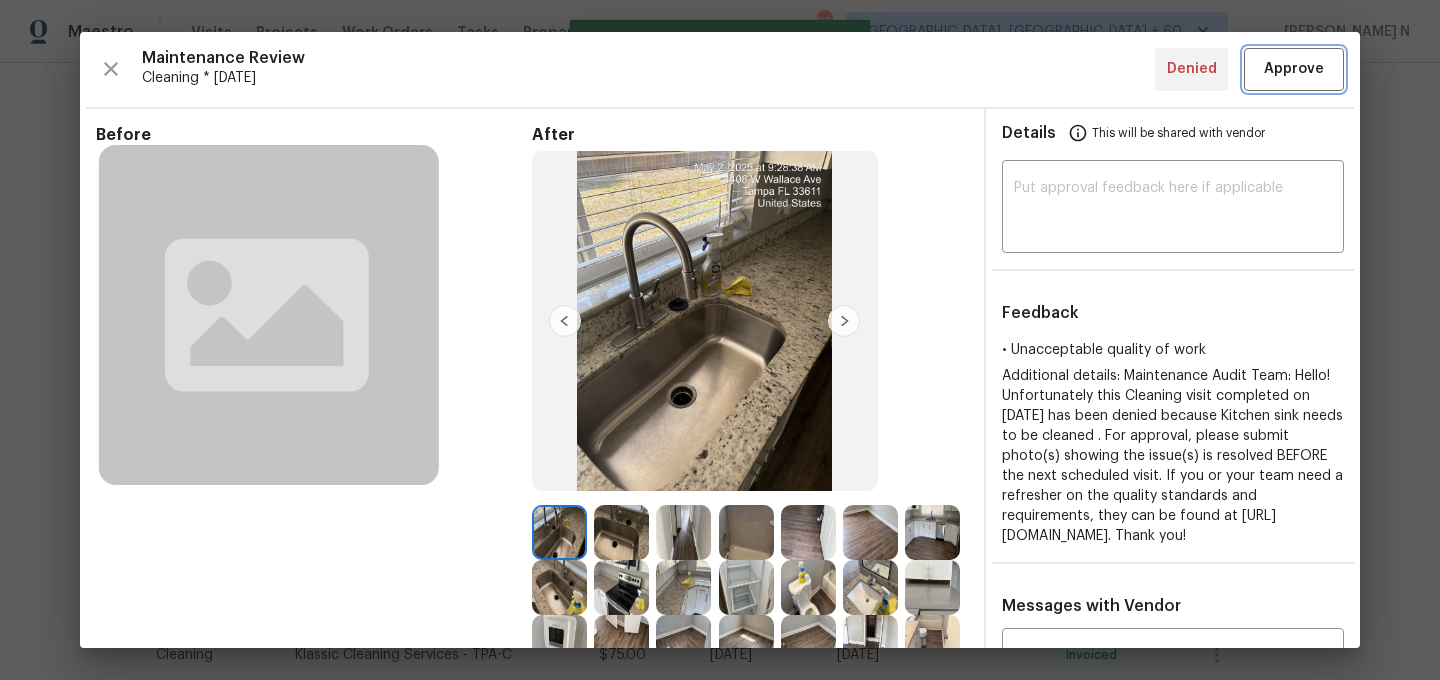 click on "Approve" at bounding box center [1294, 69] 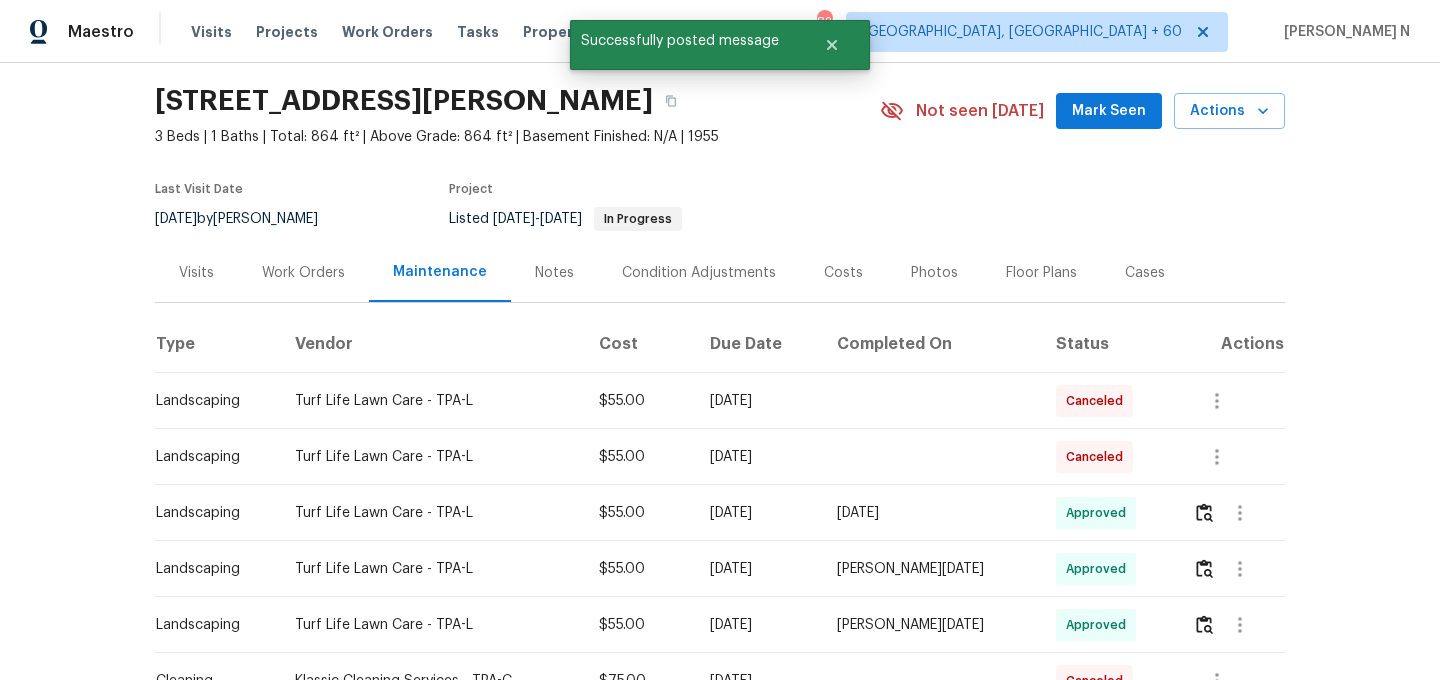 scroll, scrollTop: 0, scrollLeft: 0, axis: both 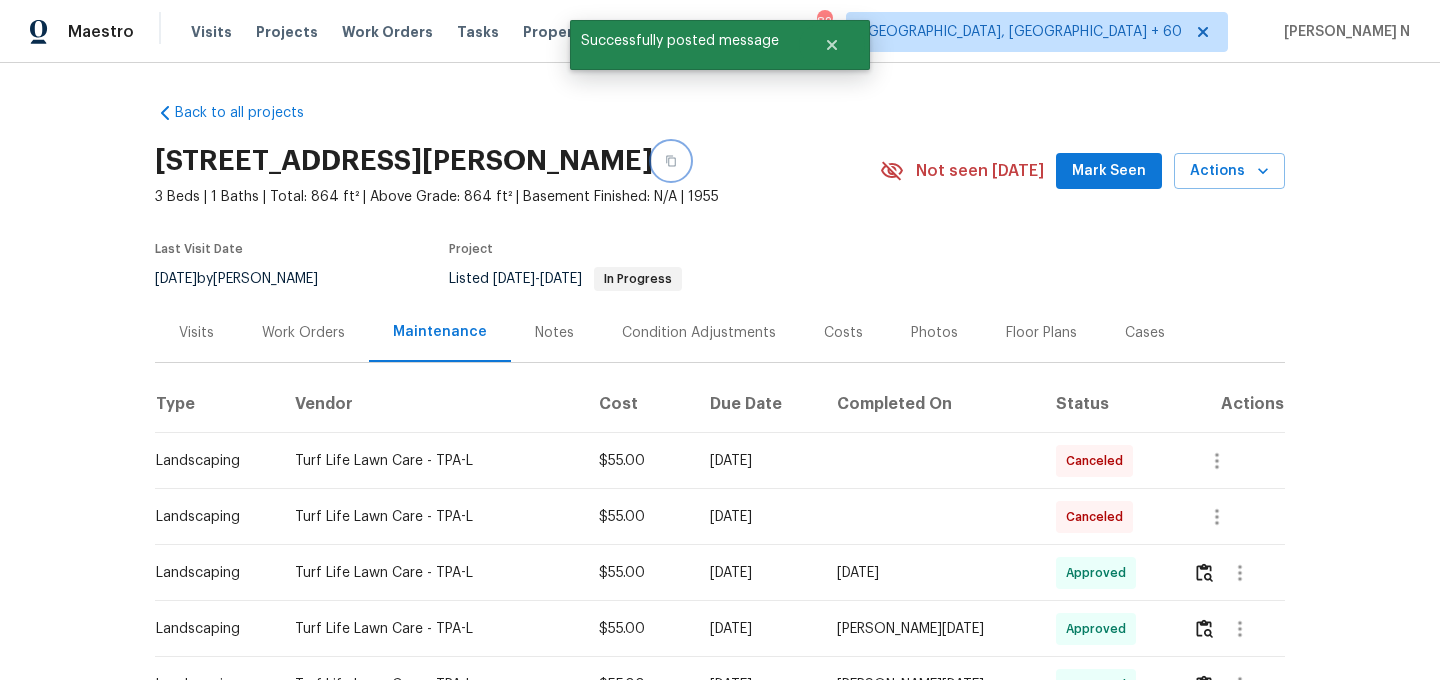 click at bounding box center (671, 161) 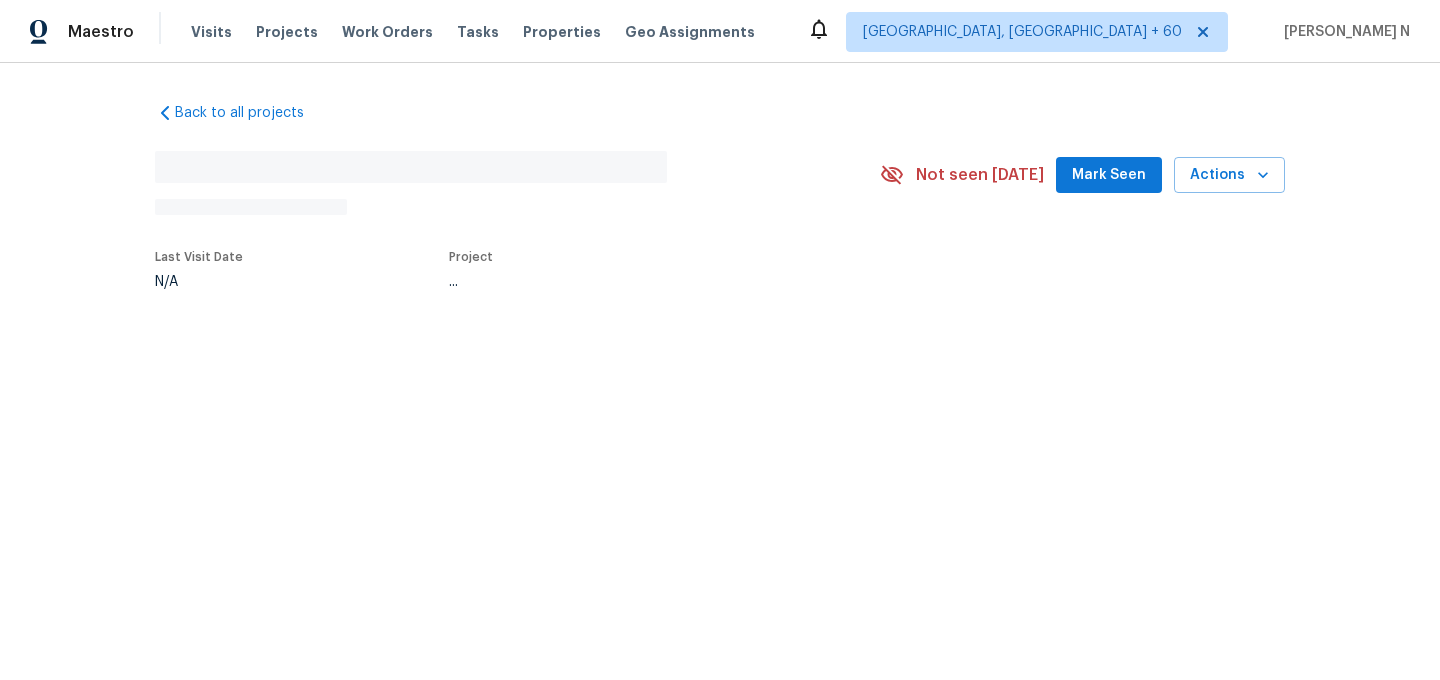 scroll, scrollTop: 0, scrollLeft: 0, axis: both 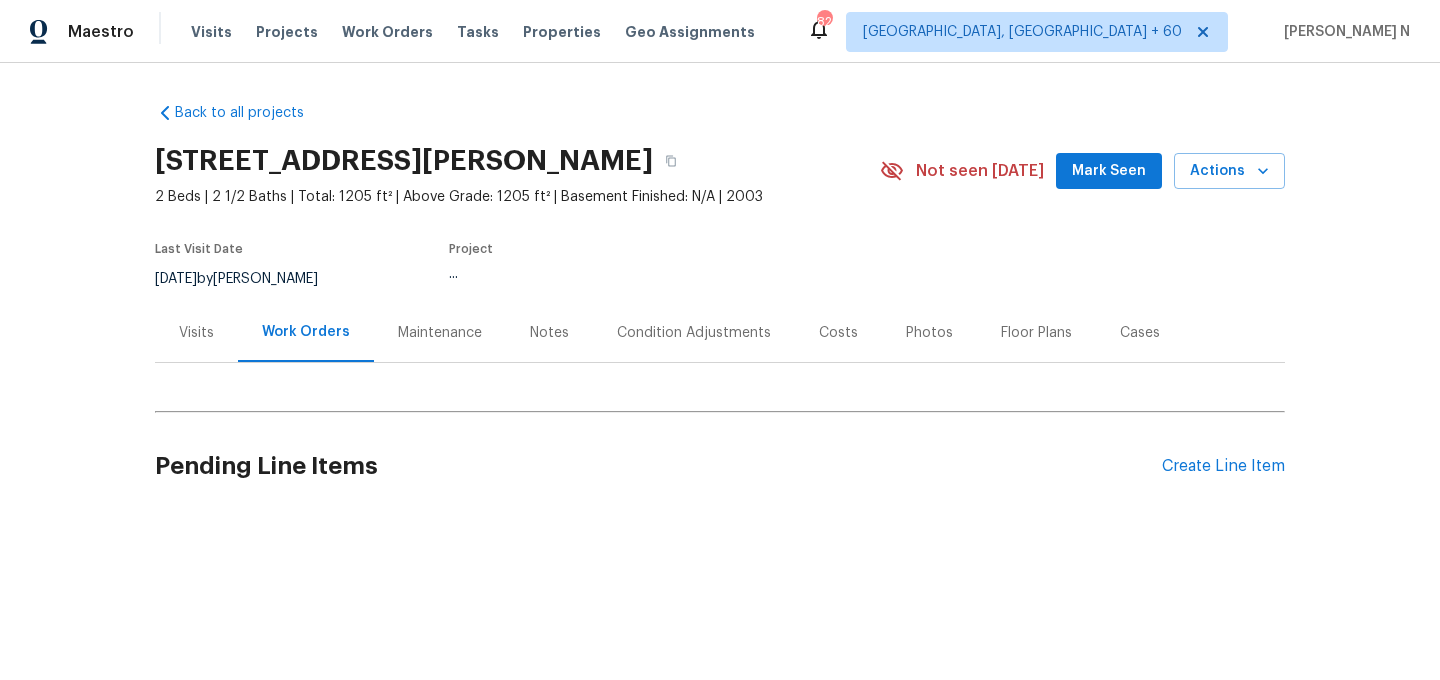 click on "Maintenance" at bounding box center [440, 333] 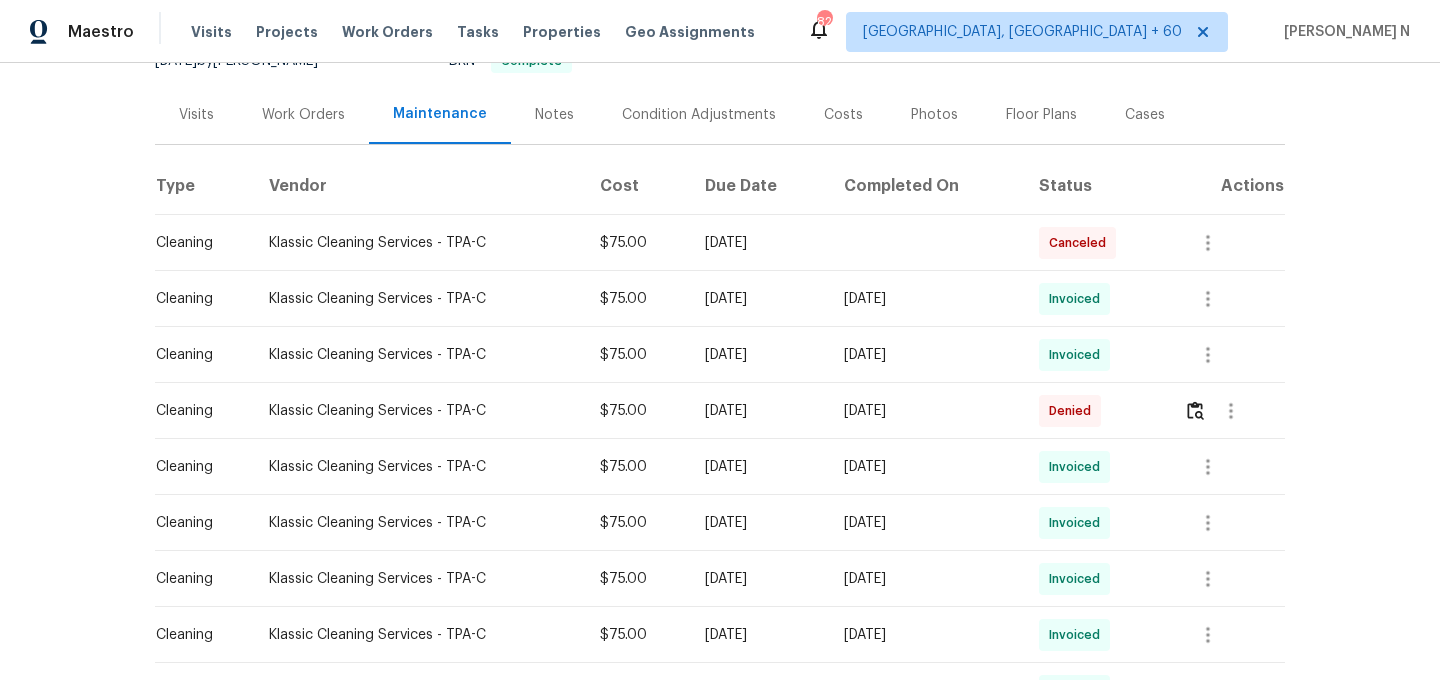 scroll, scrollTop: 386, scrollLeft: 0, axis: vertical 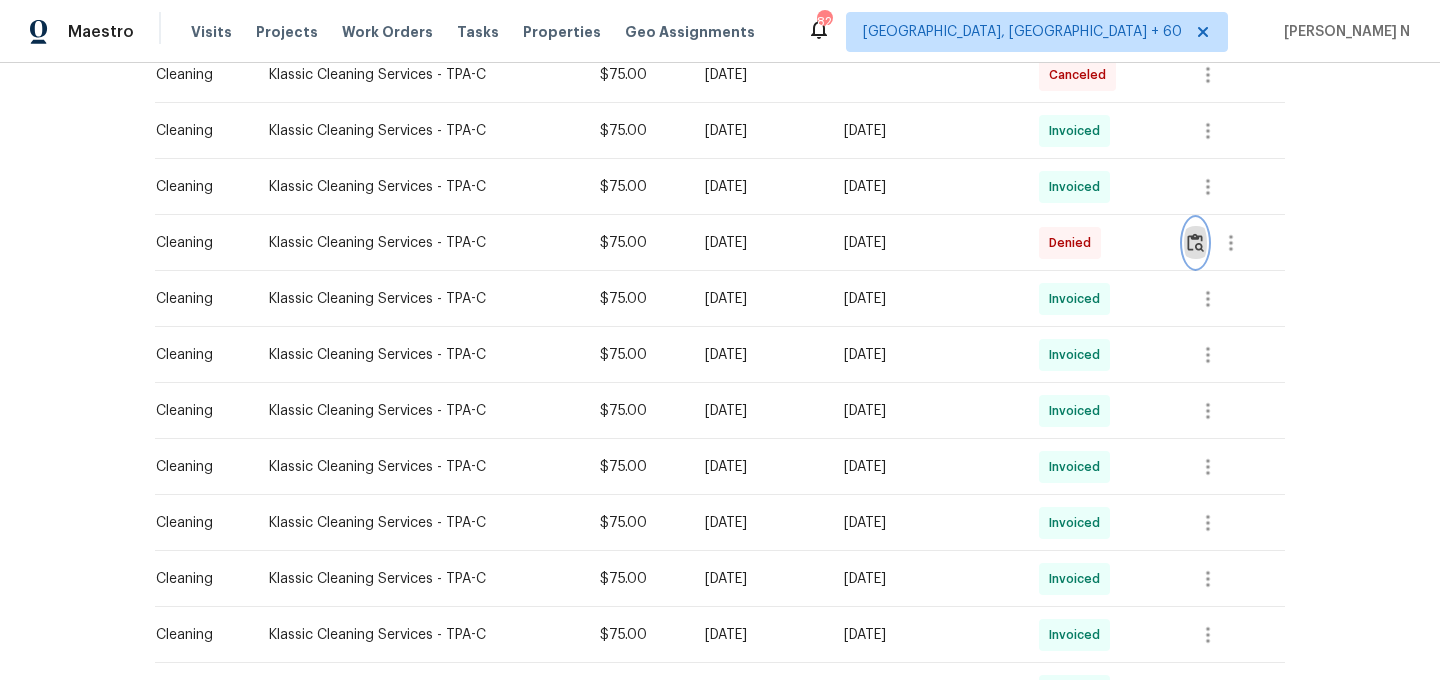 click at bounding box center [1195, 242] 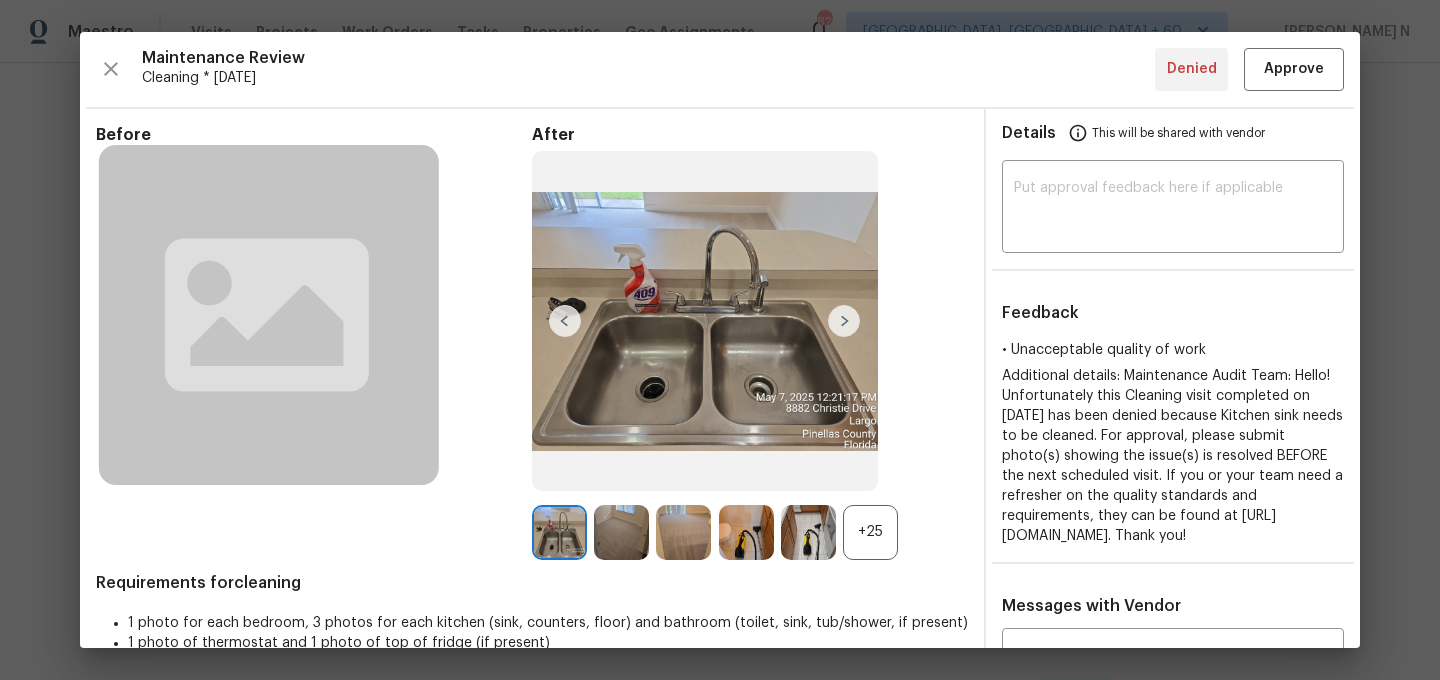 click on "+25" at bounding box center [870, 532] 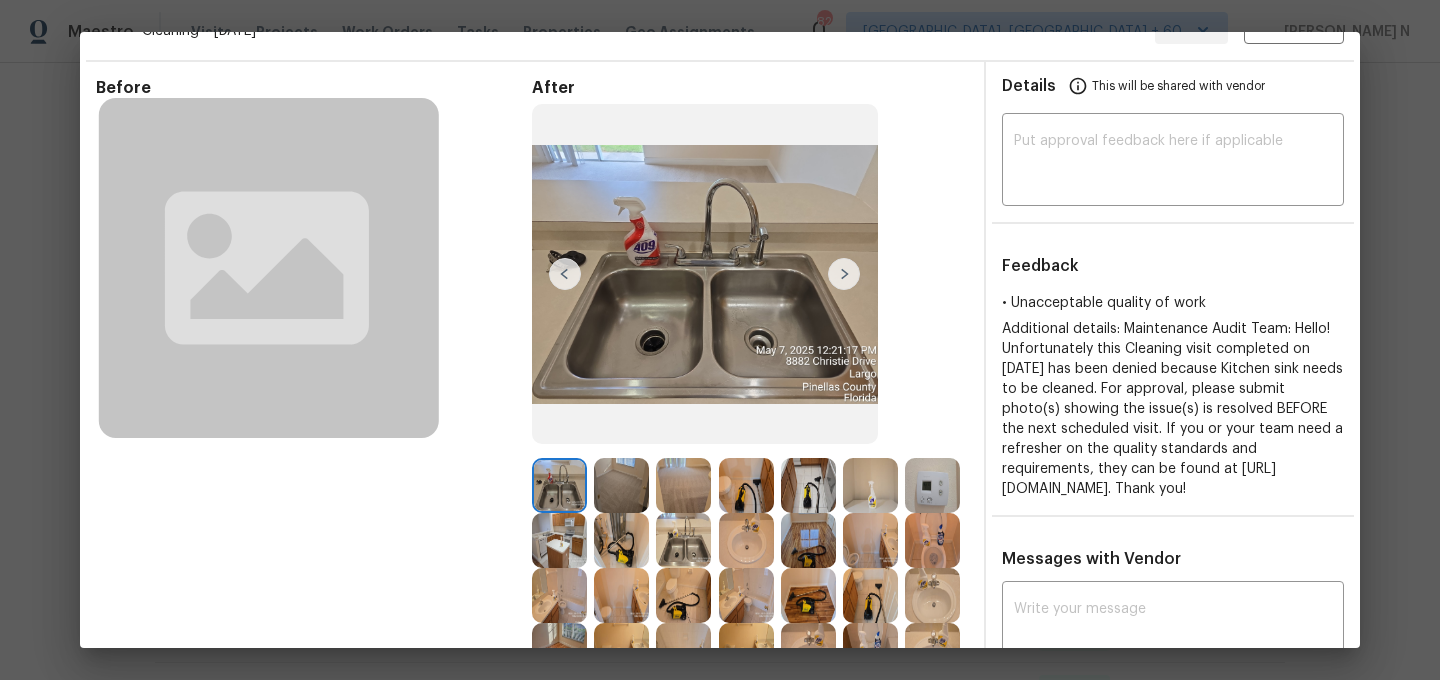 scroll, scrollTop: 16, scrollLeft: 0, axis: vertical 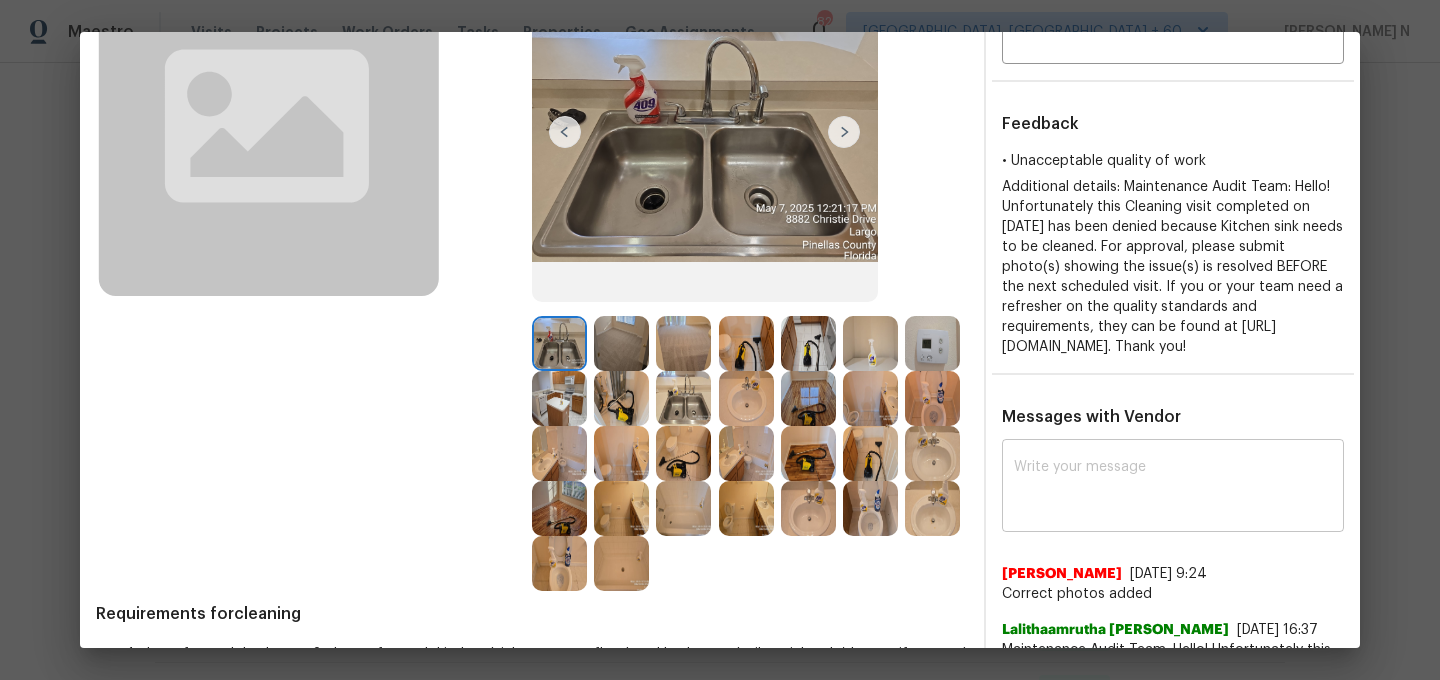 click at bounding box center (1173, 488) 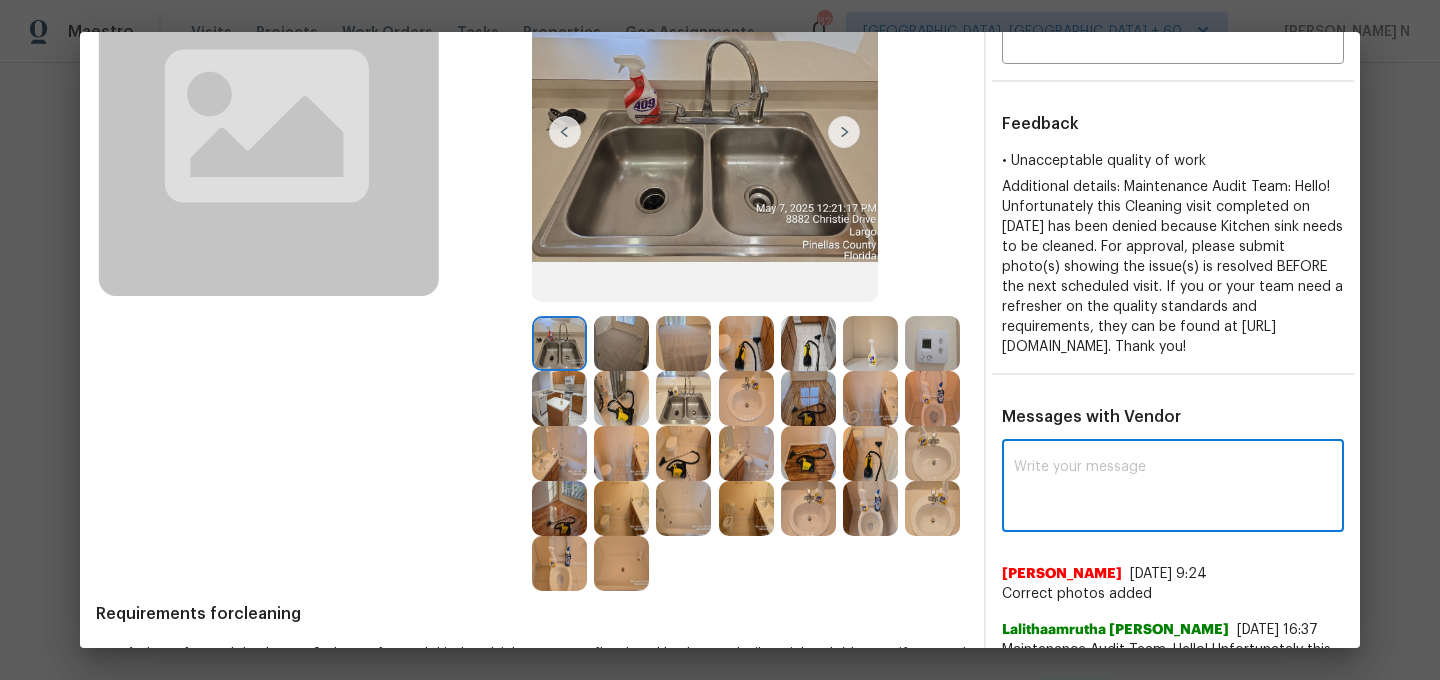 paste on "Maintenance Audit Team: Hello! Thank you for uploading the photo, after further review this visit was approved. (edited)" 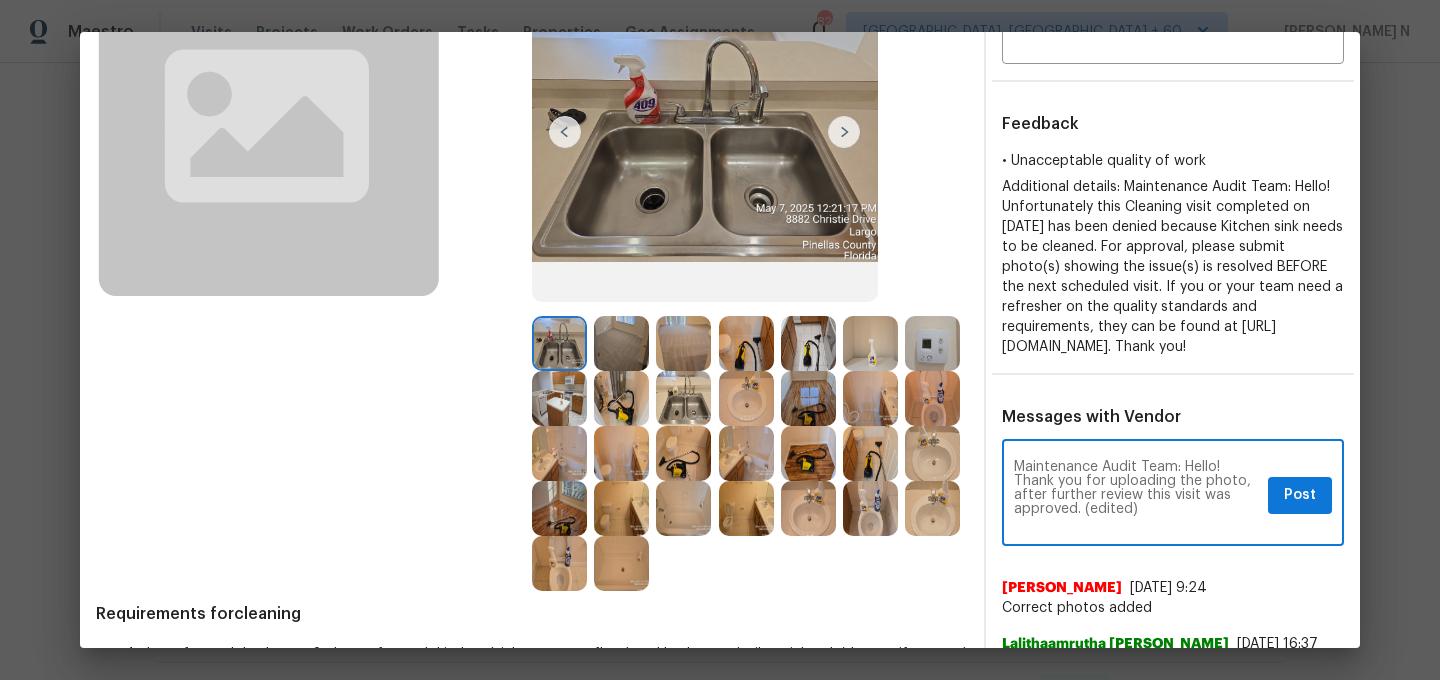 scroll, scrollTop: 3, scrollLeft: 0, axis: vertical 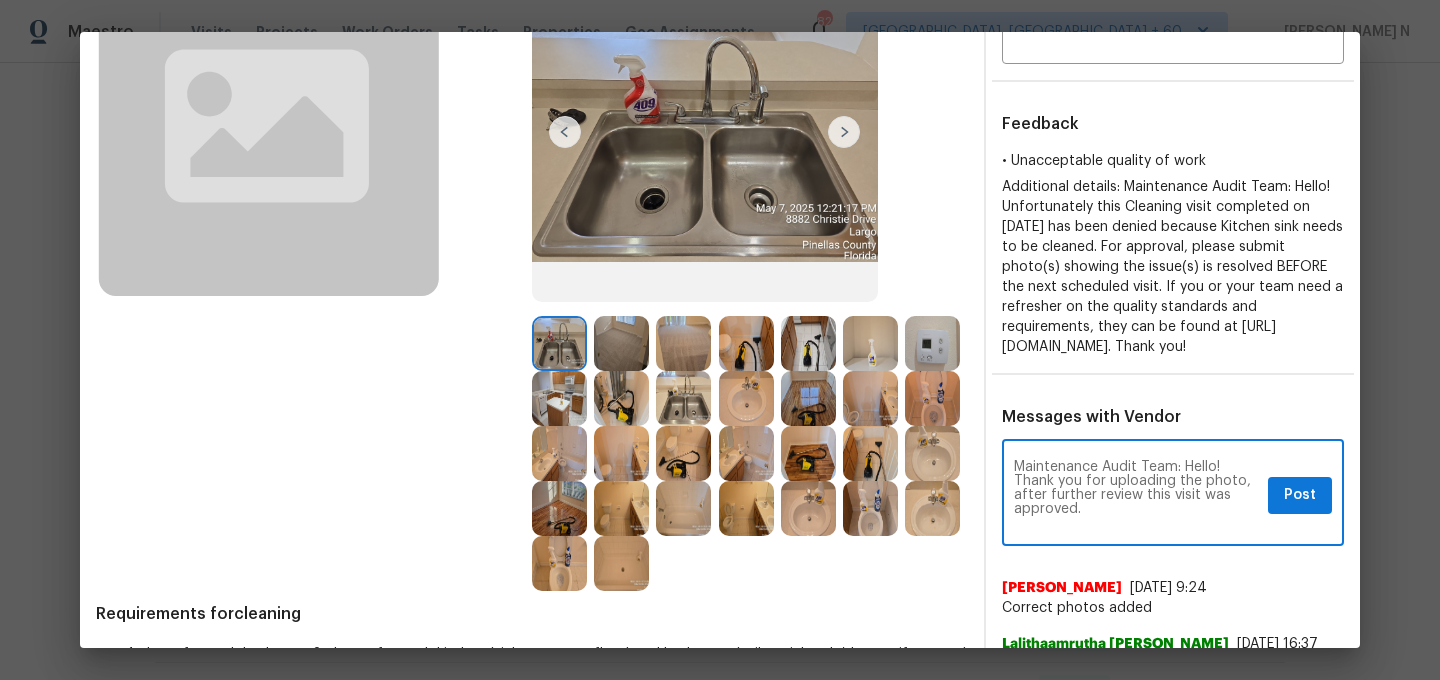 type on "Maintenance Audit Team: Hello! Thank you for uploading the photo, after further review this visit was approved." 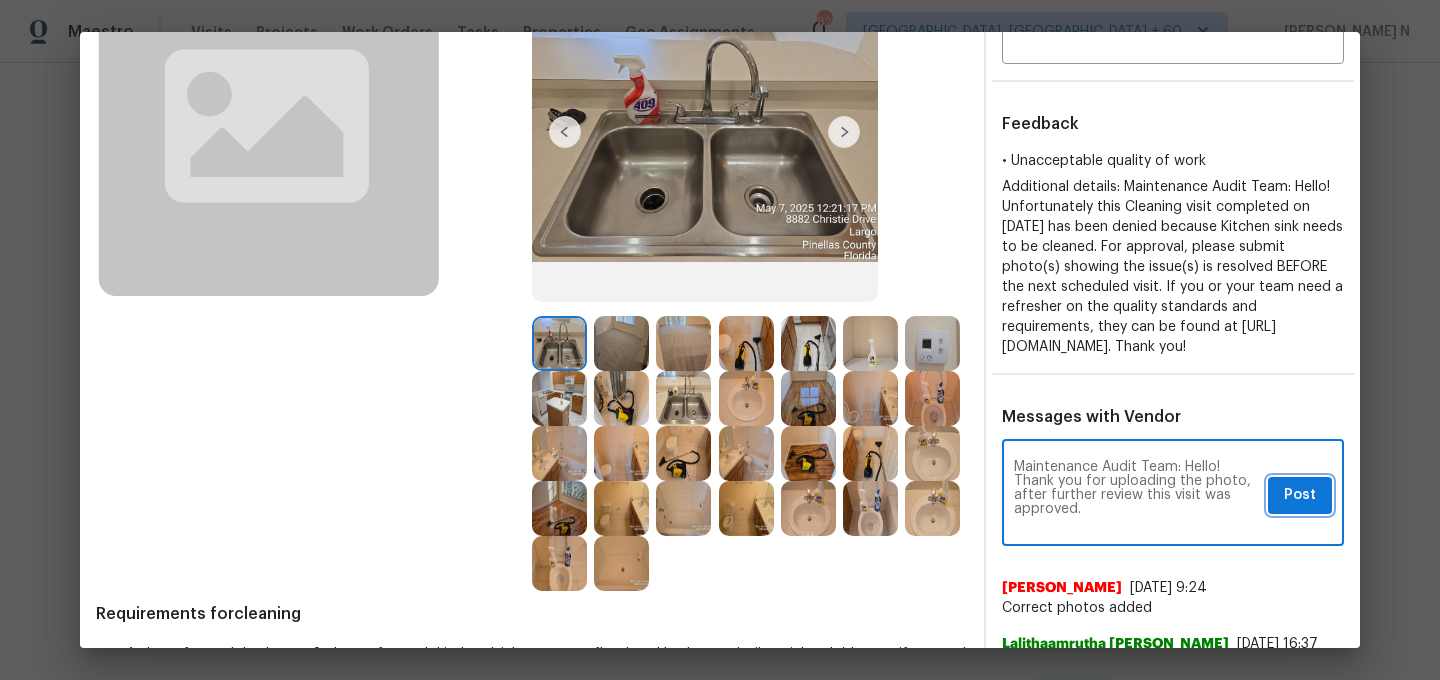click on "Post" at bounding box center [1300, 495] 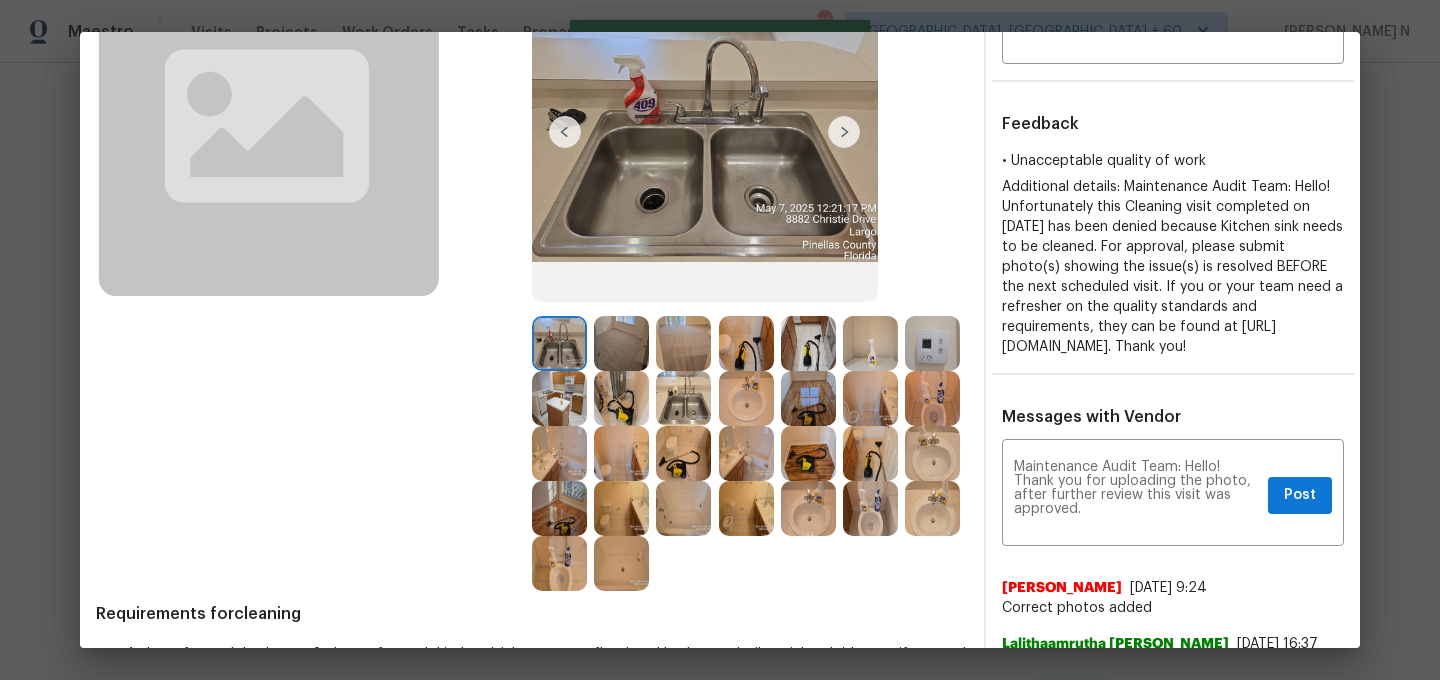 scroll, scrollTop: 0, scrollLeft: 0, axis: both 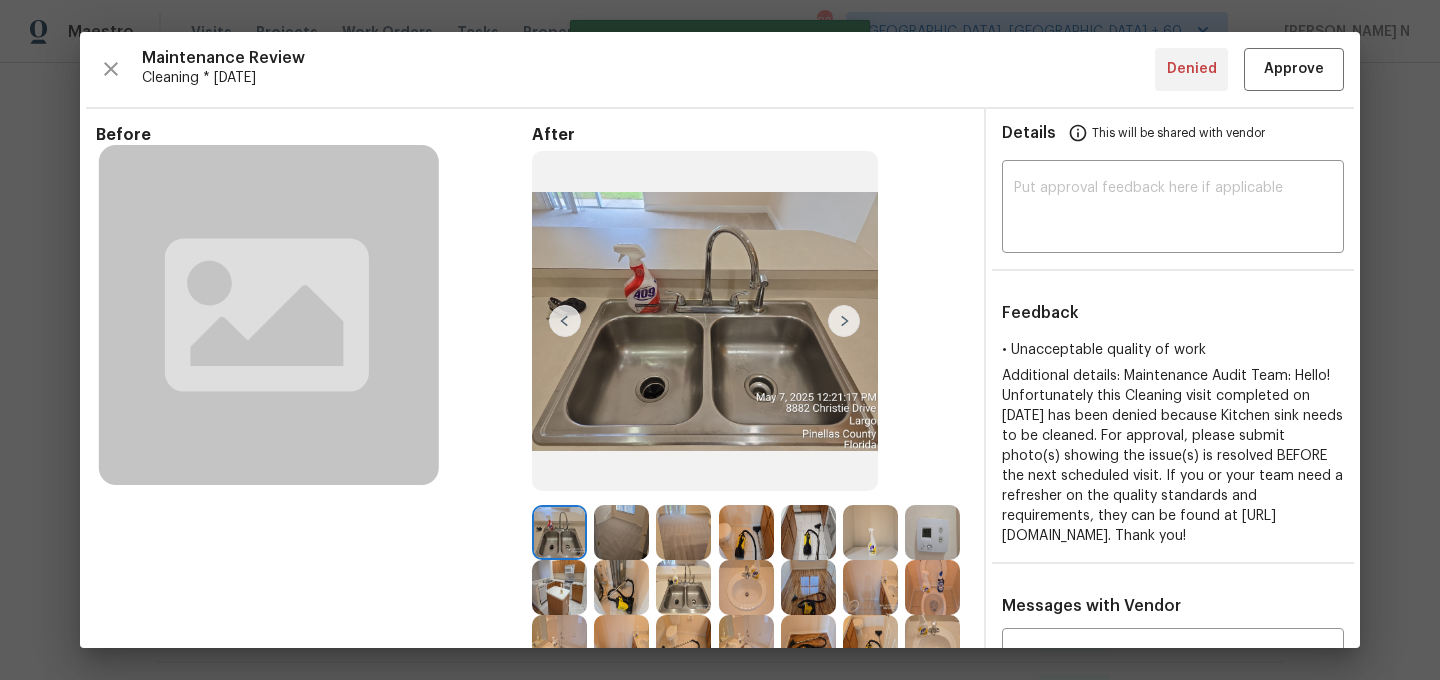 type 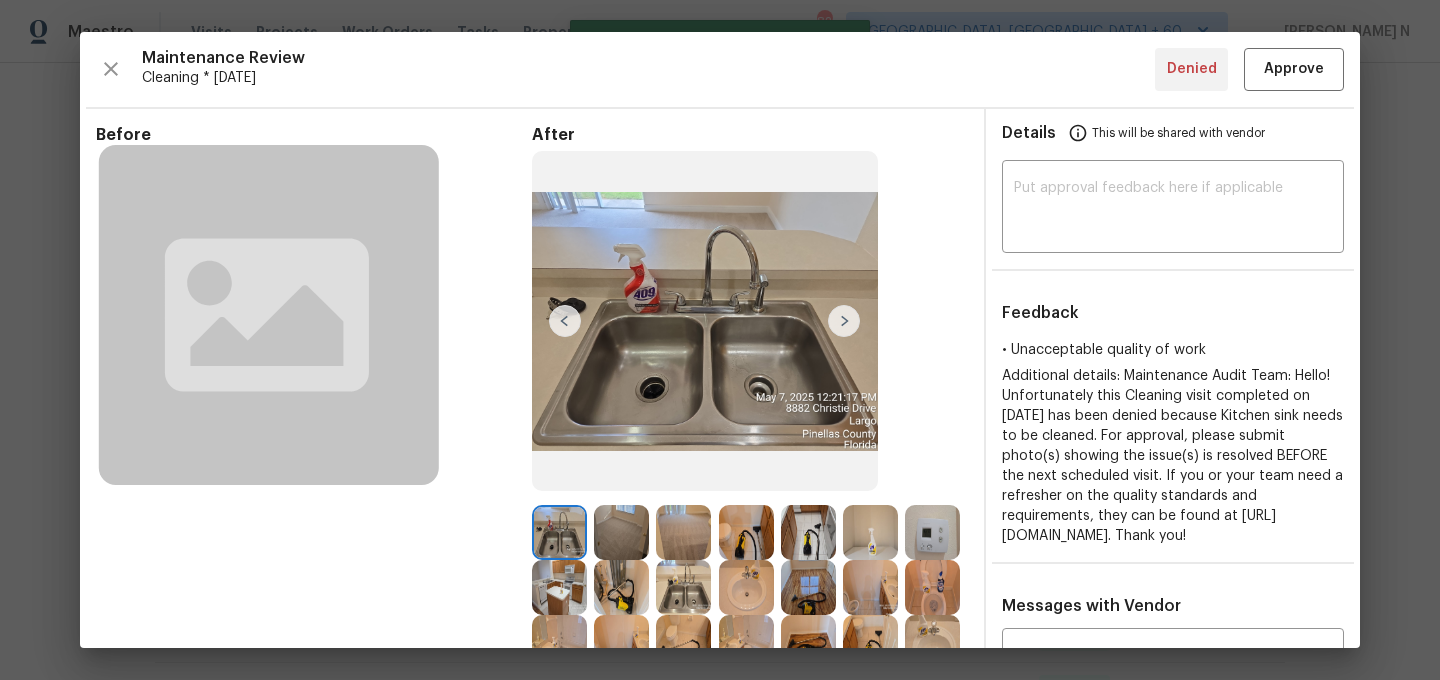 scroll, scrollTop: 0, scrollLeft: 0, axis: both 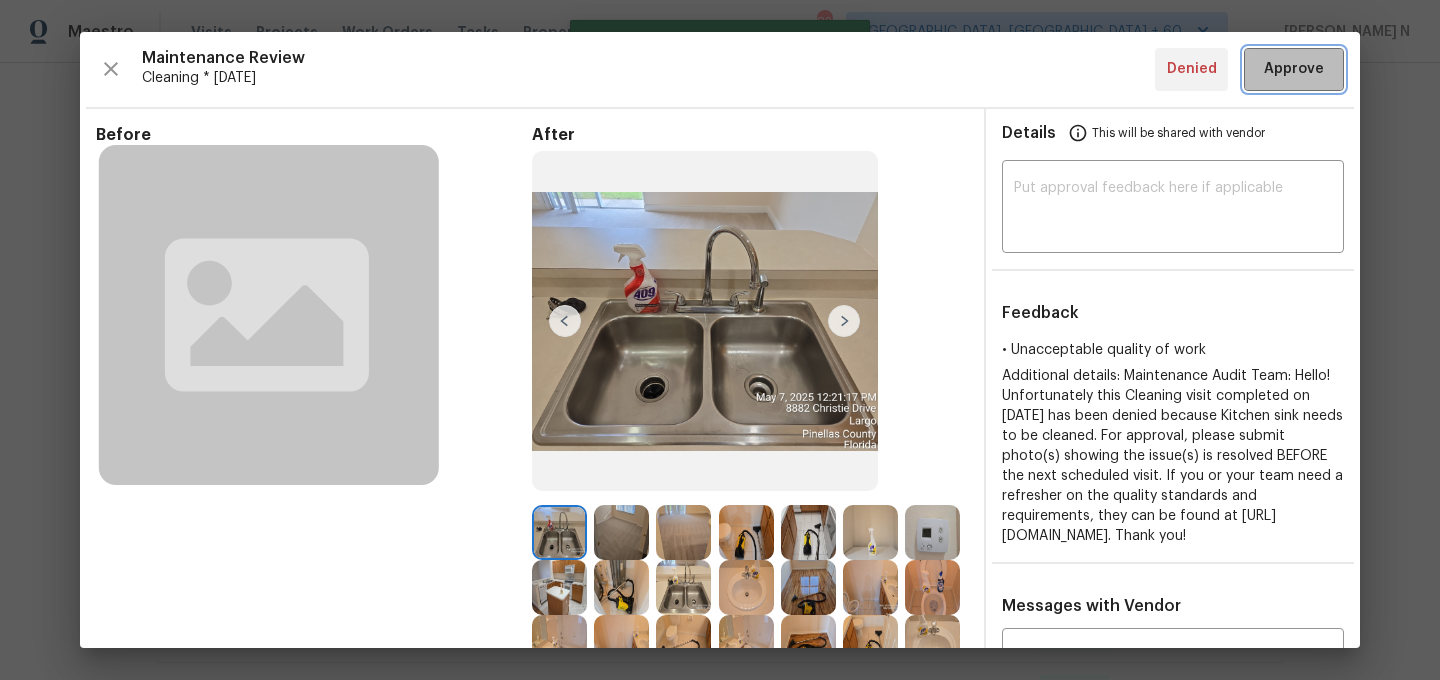 click on "Approve" at bounding box center (1294, 69) 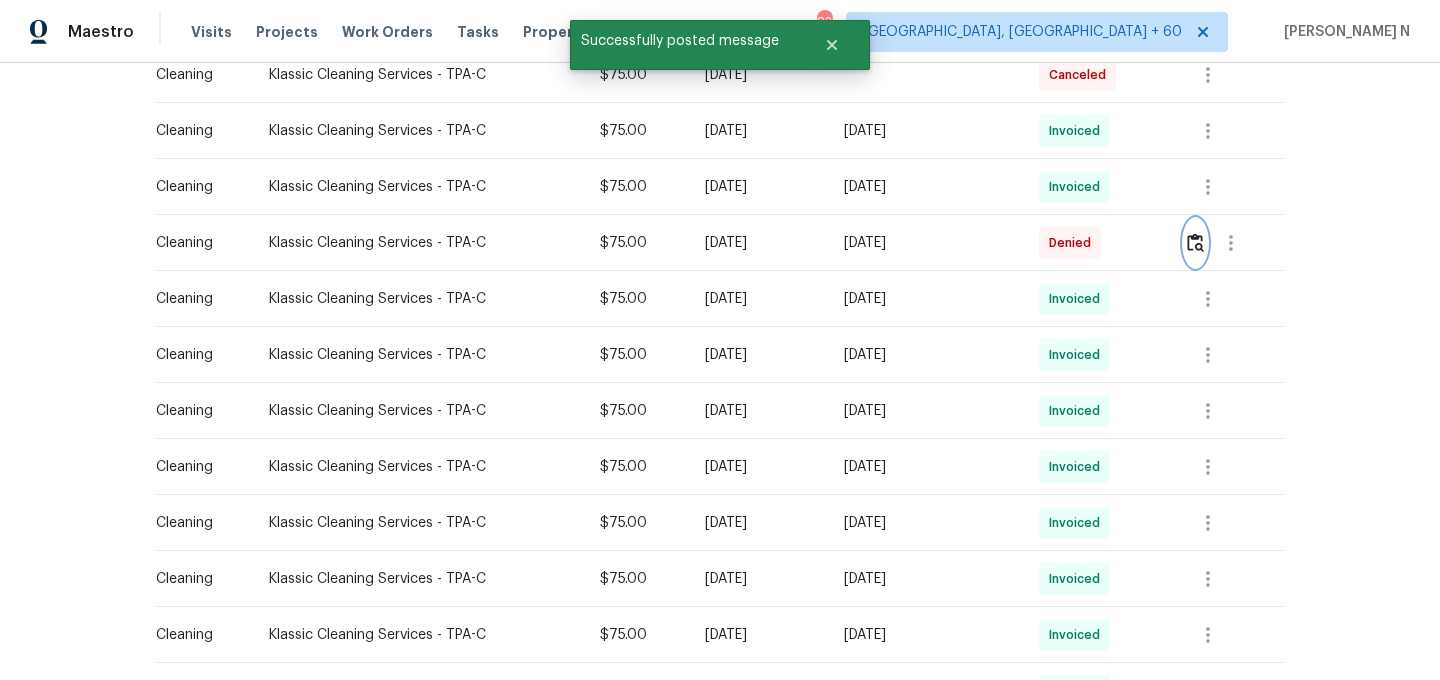 scroll, scrollTop: 0, scrollLeft: 0, axis: both 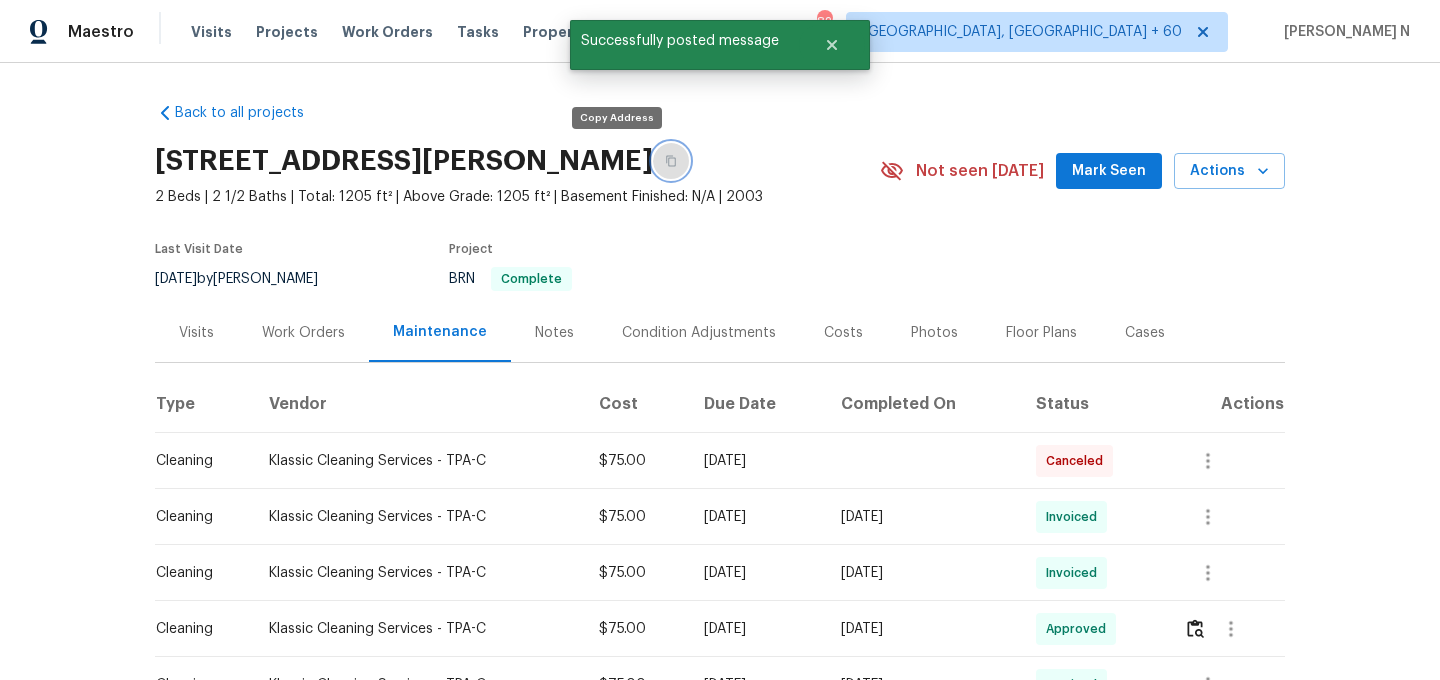 click at bounding box center (671, 161) 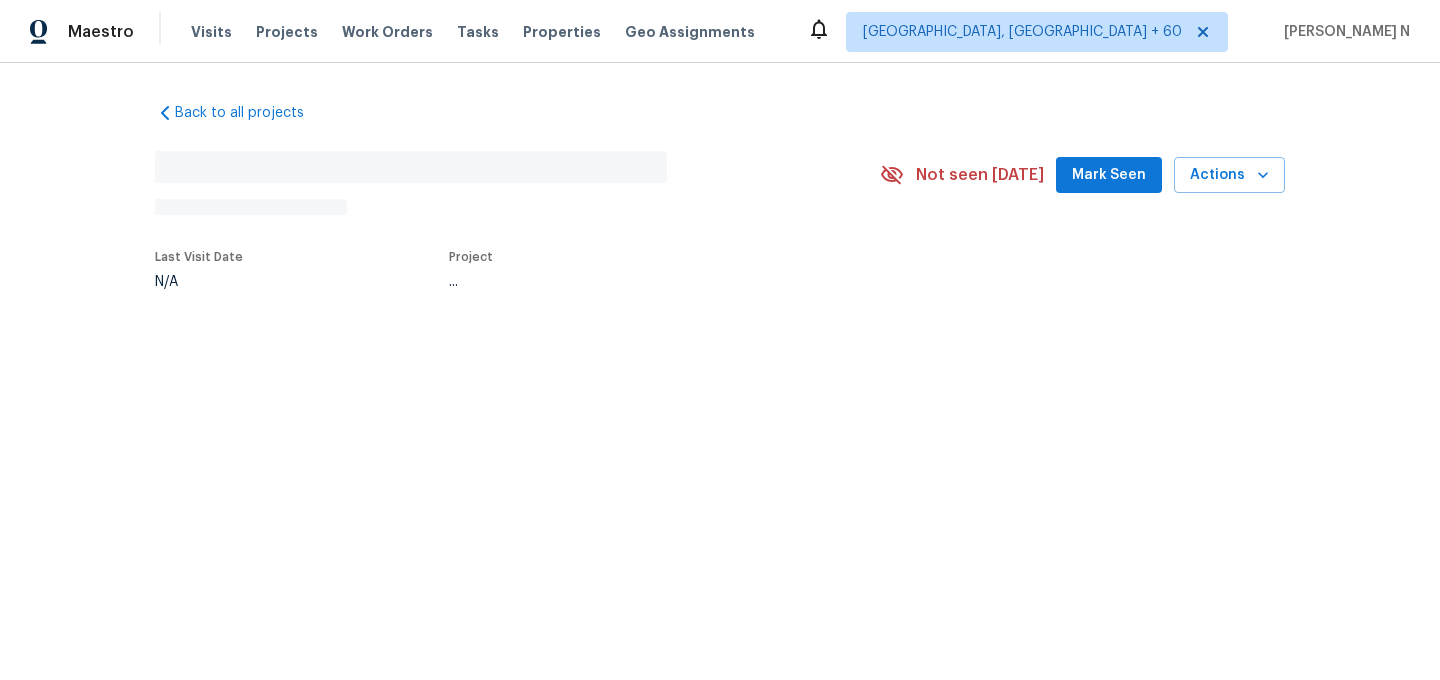 scroll, scrollTop: 0, scrollLeft: 0, axis: both 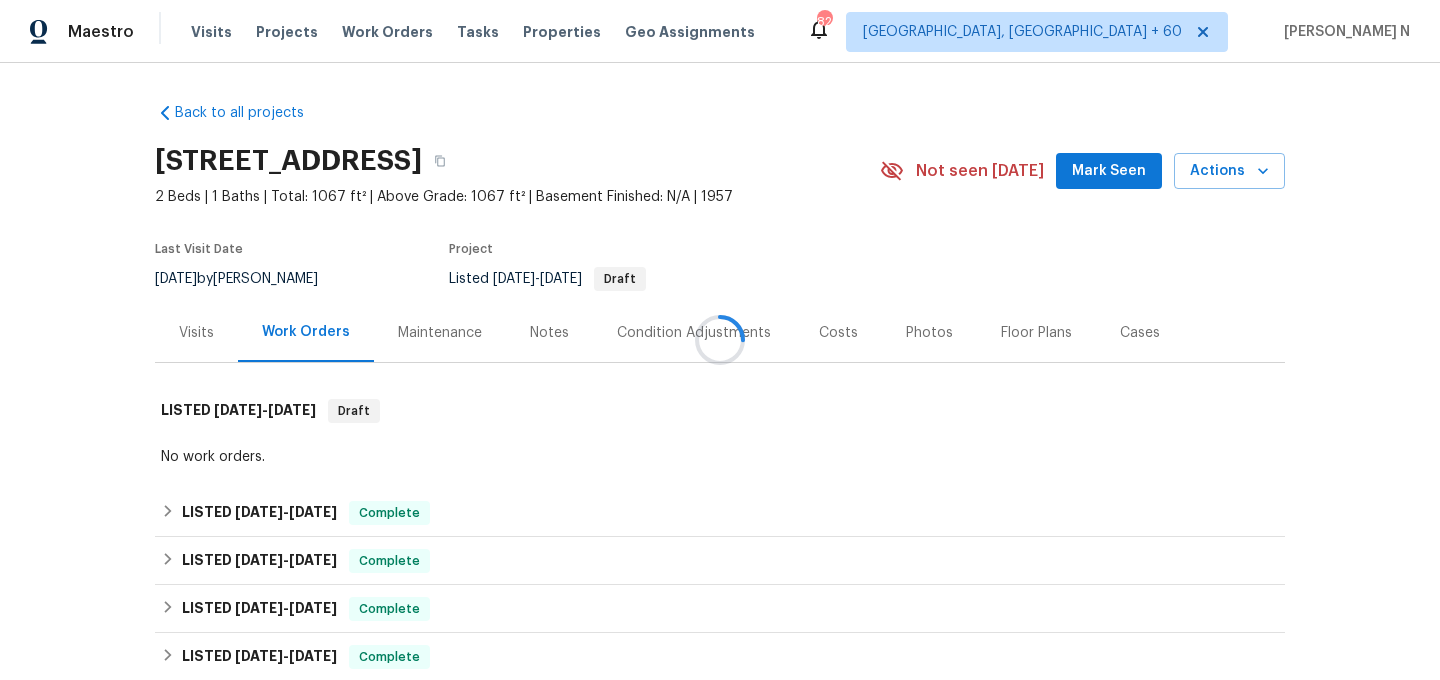 click at bounding box center (720, 340) 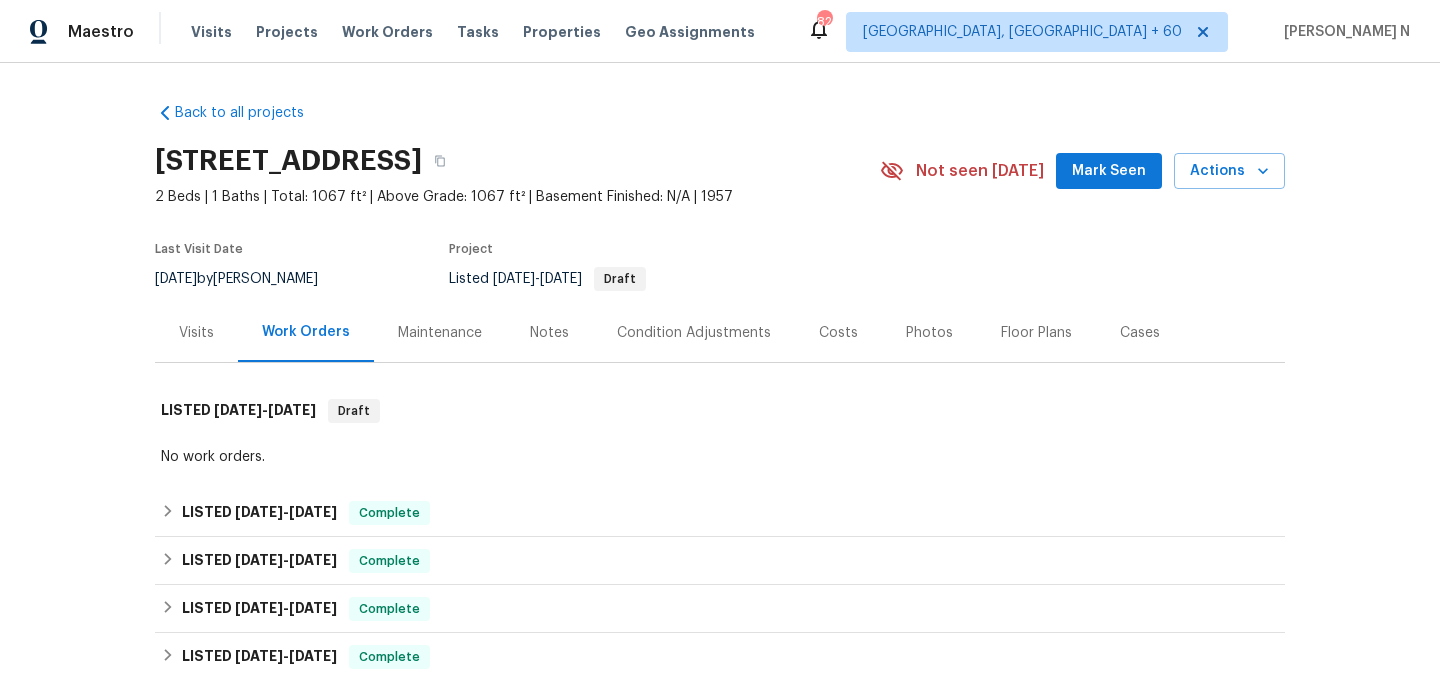 click on "Maintenance" at bounding box center [440, 333] 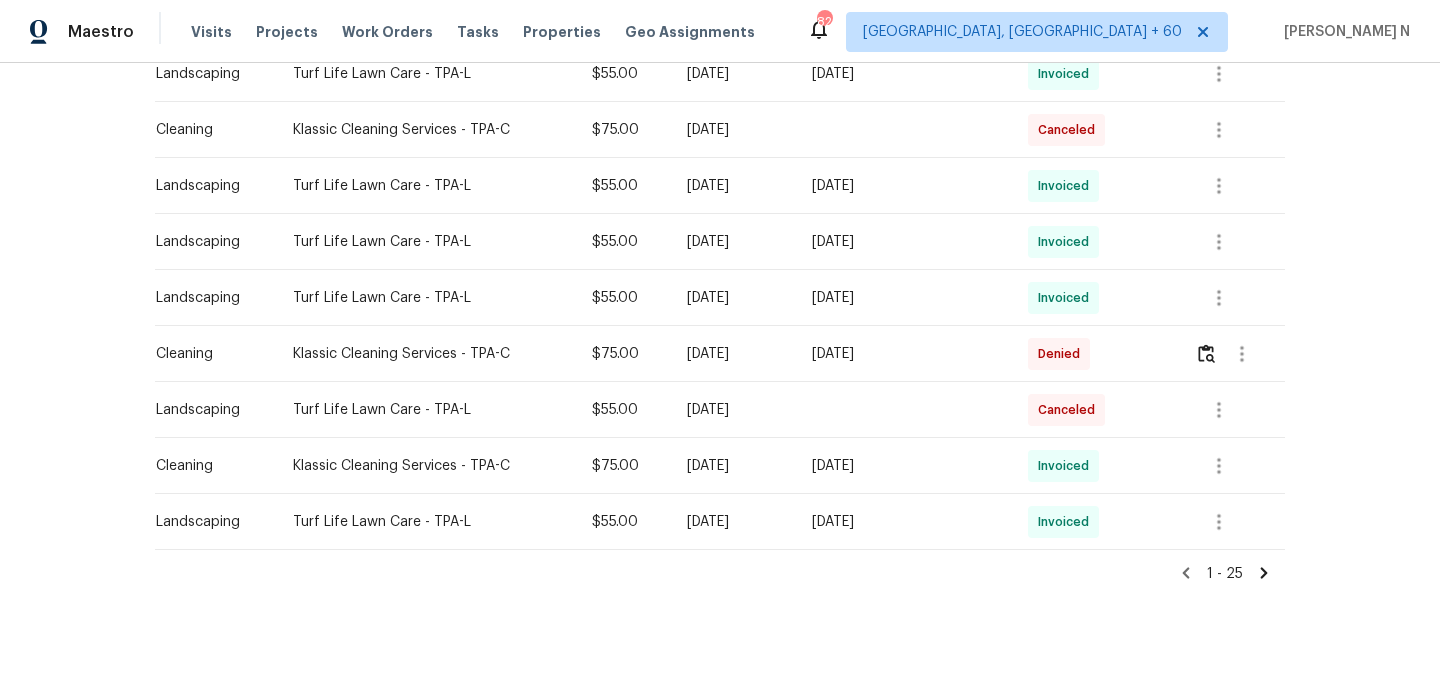 scroll, scrollTop: 1306, scrollLeft: 0, axis: vertical 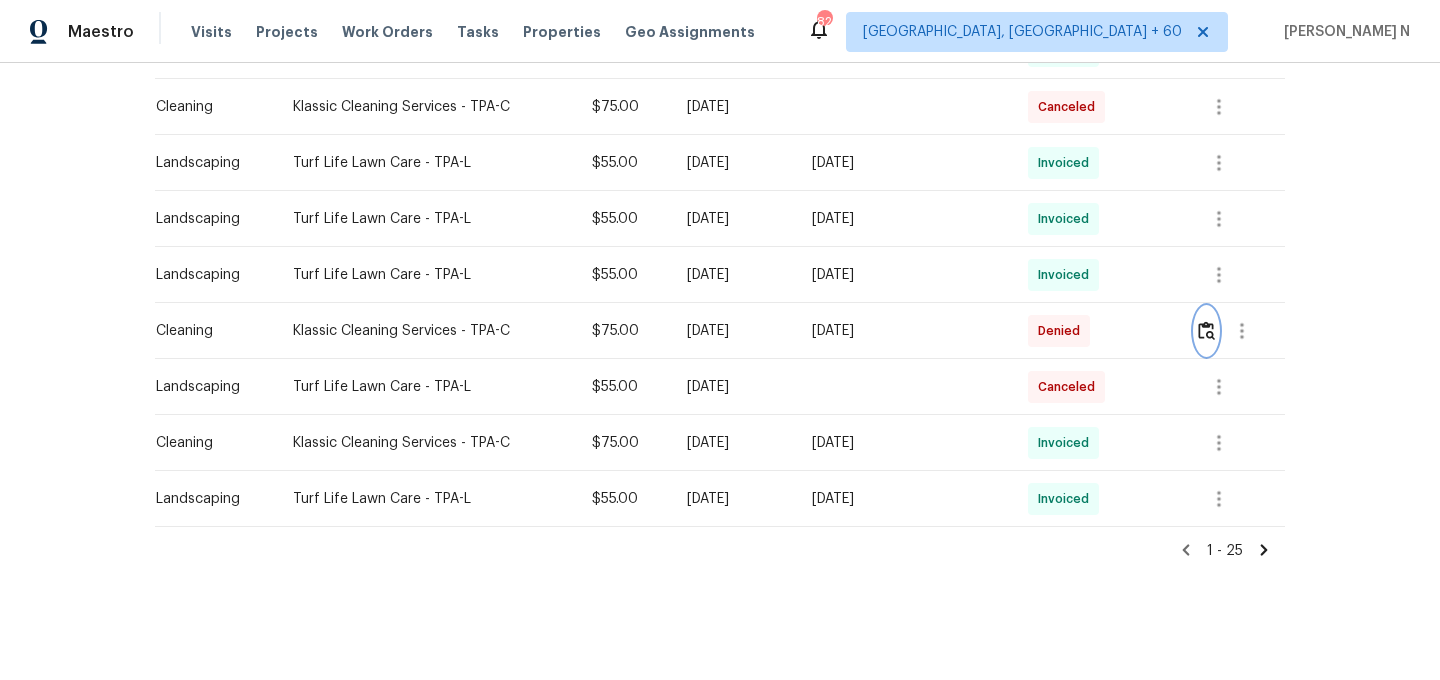 click at bounding box center [1206, 331] 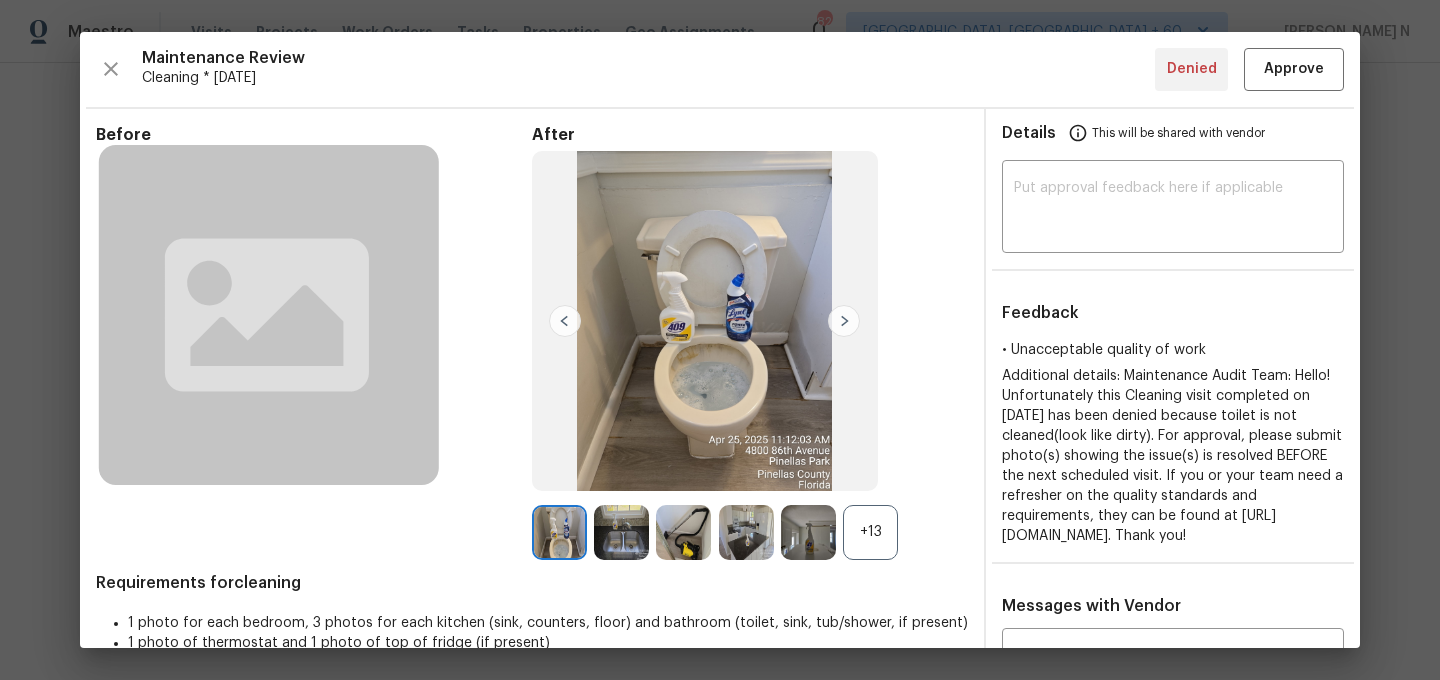 click on "+13" at bounding box center [750, 532] 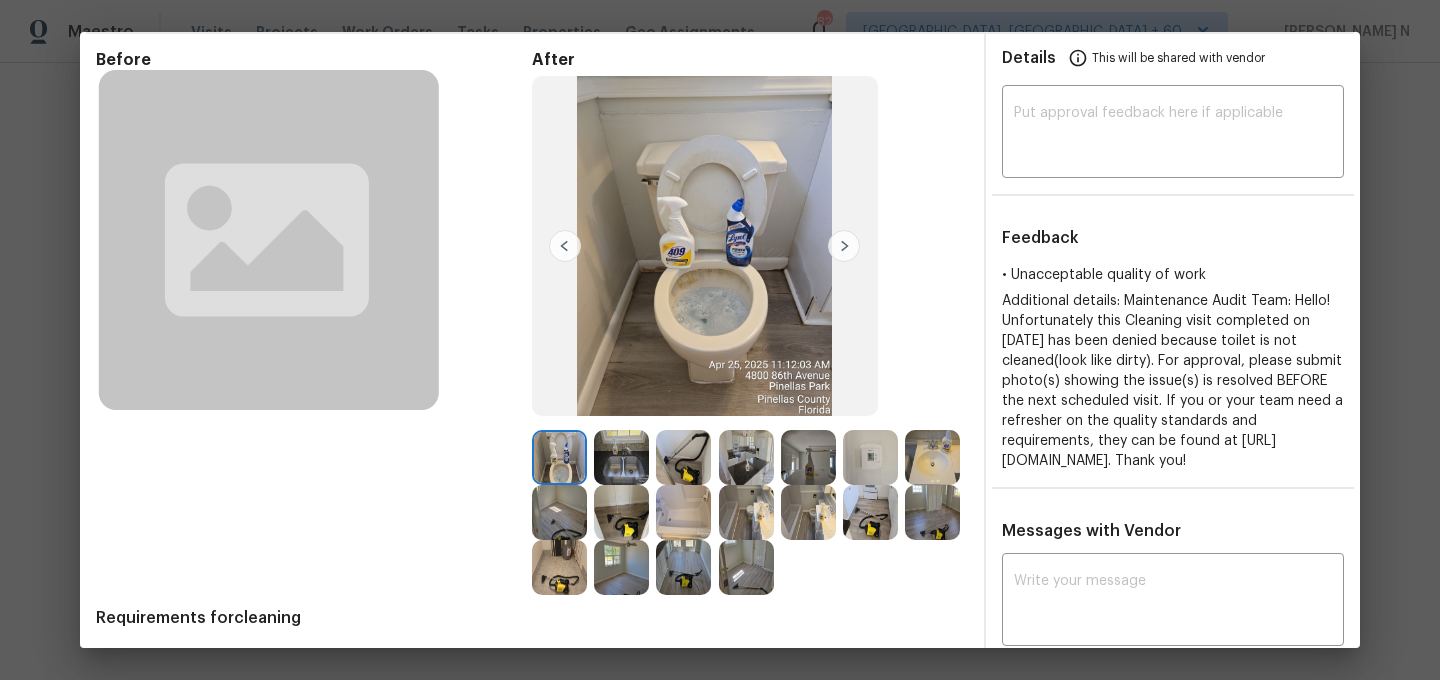 scroll, scrollTop: 73, scrollLeft: 0, axis: vertical 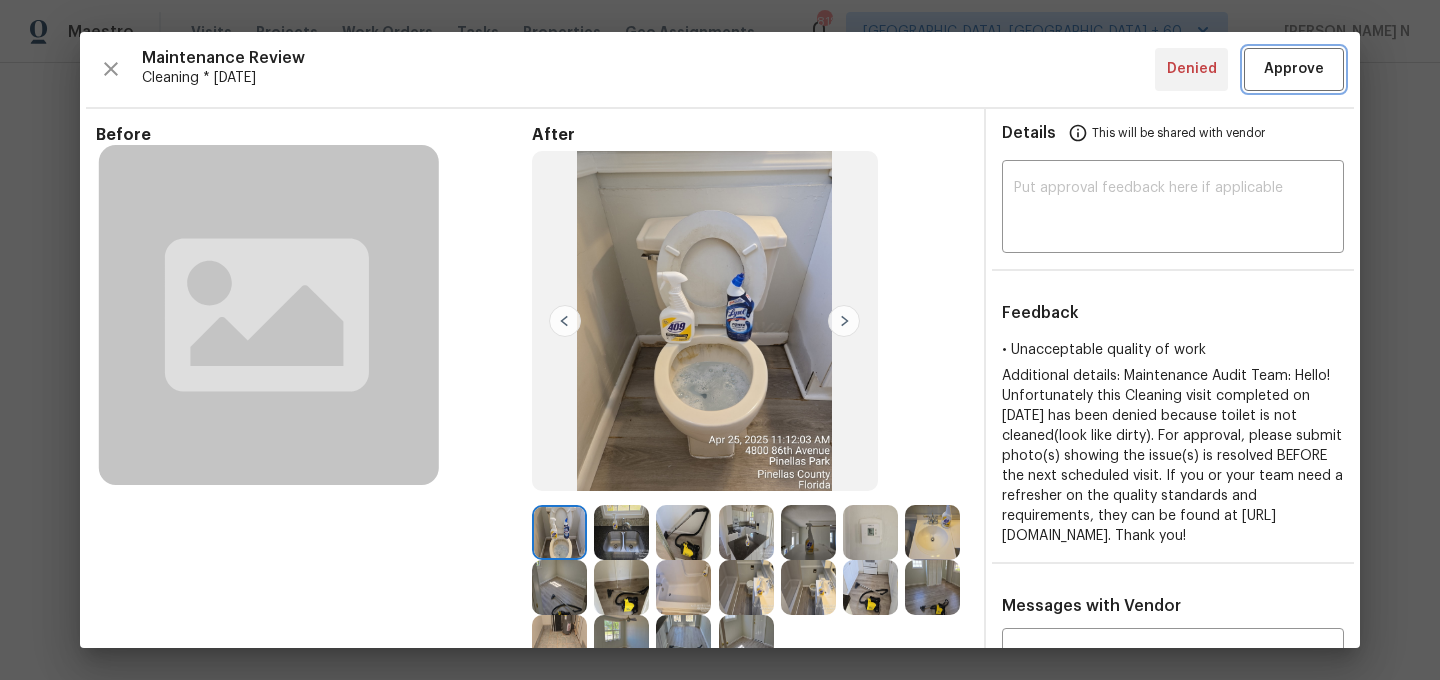 click on "Approve" at bounding box center [1294, 69] 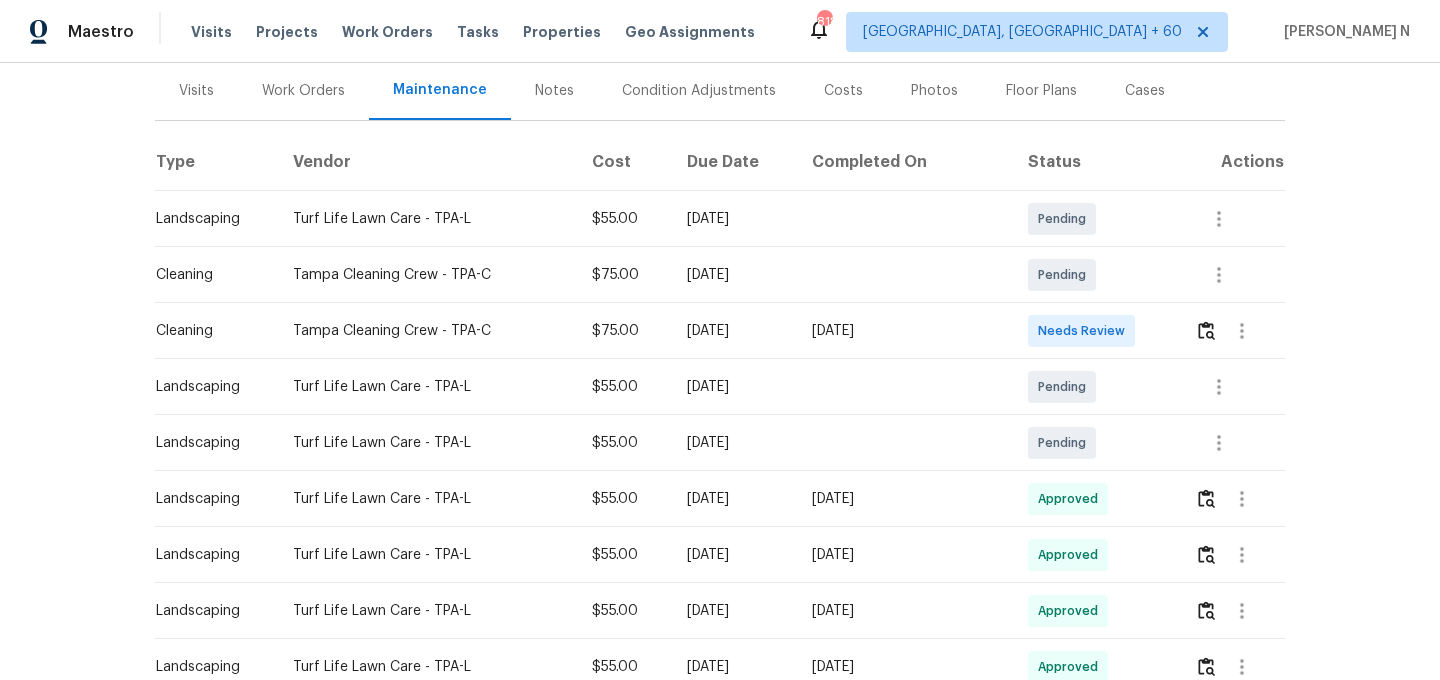 scroll, scrollTop: 0, scrollLeft: 0, axis: both 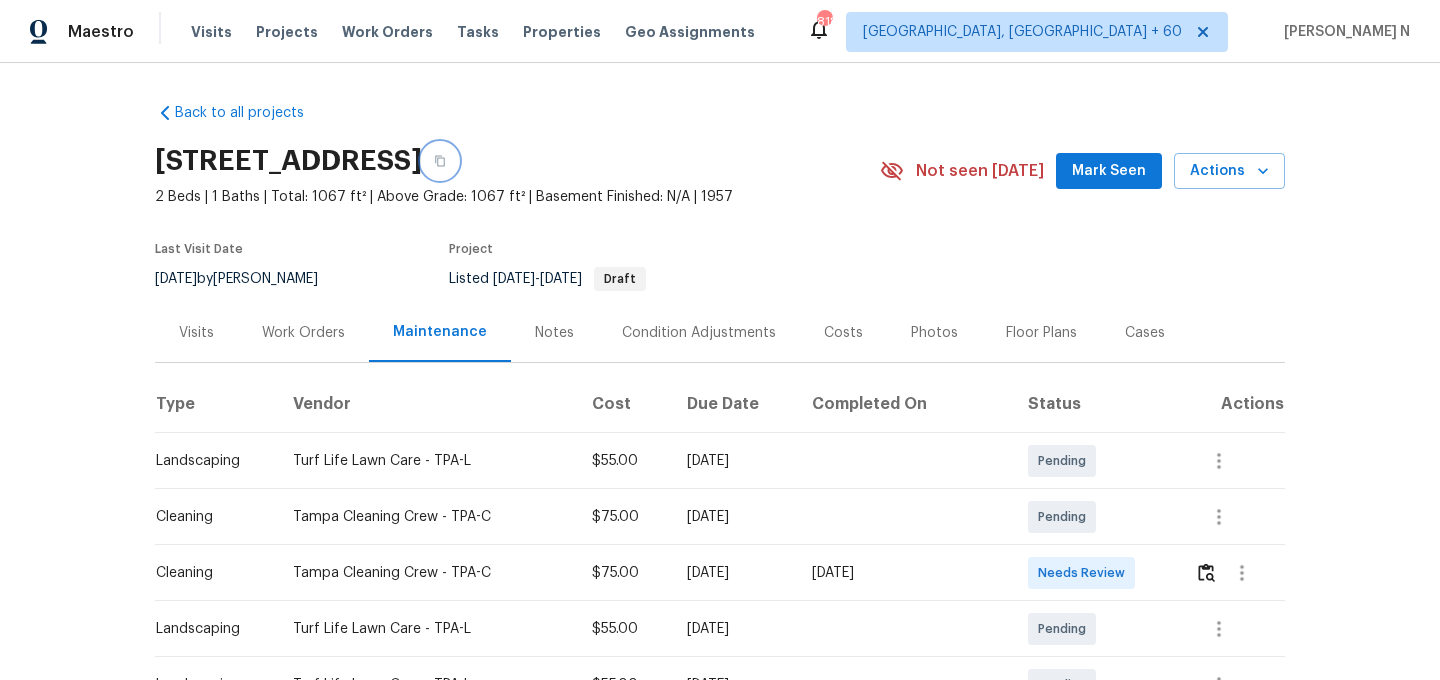 click 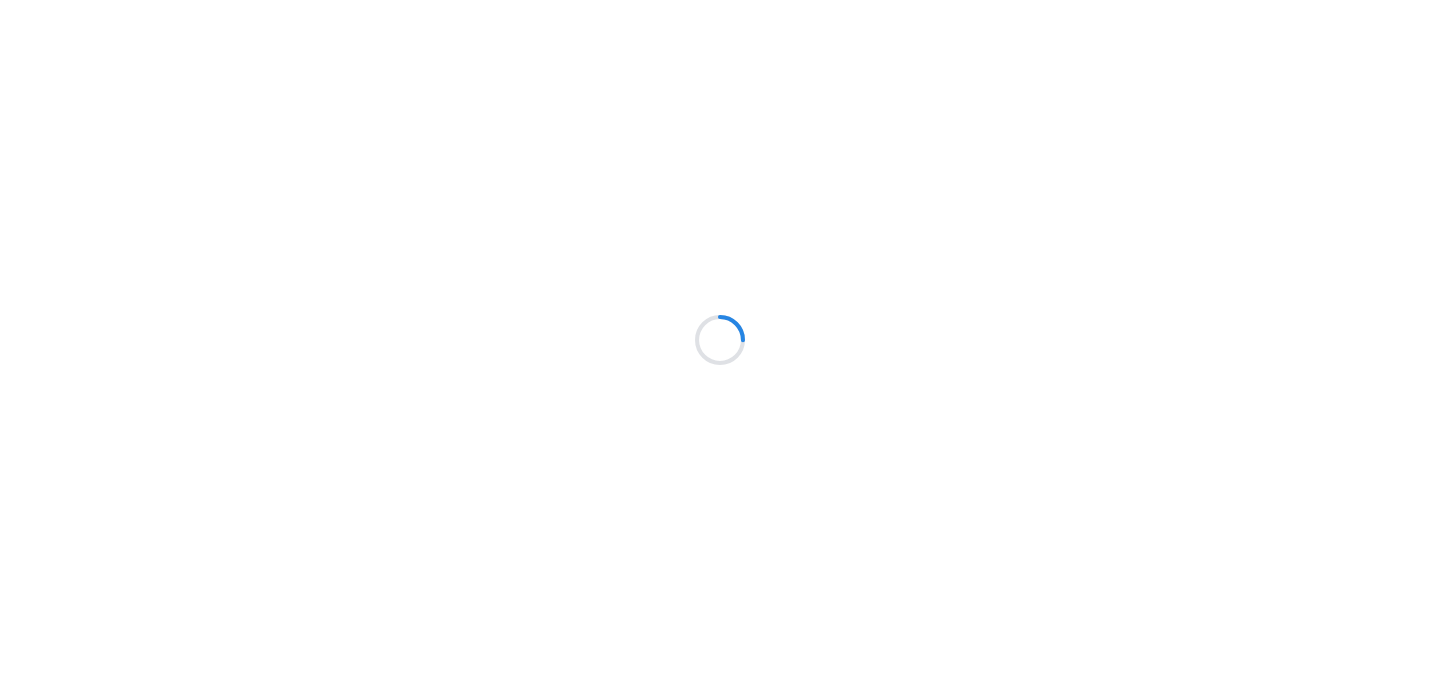 scroll, scrollTop: 0, scrollLeft: 0, axis: both 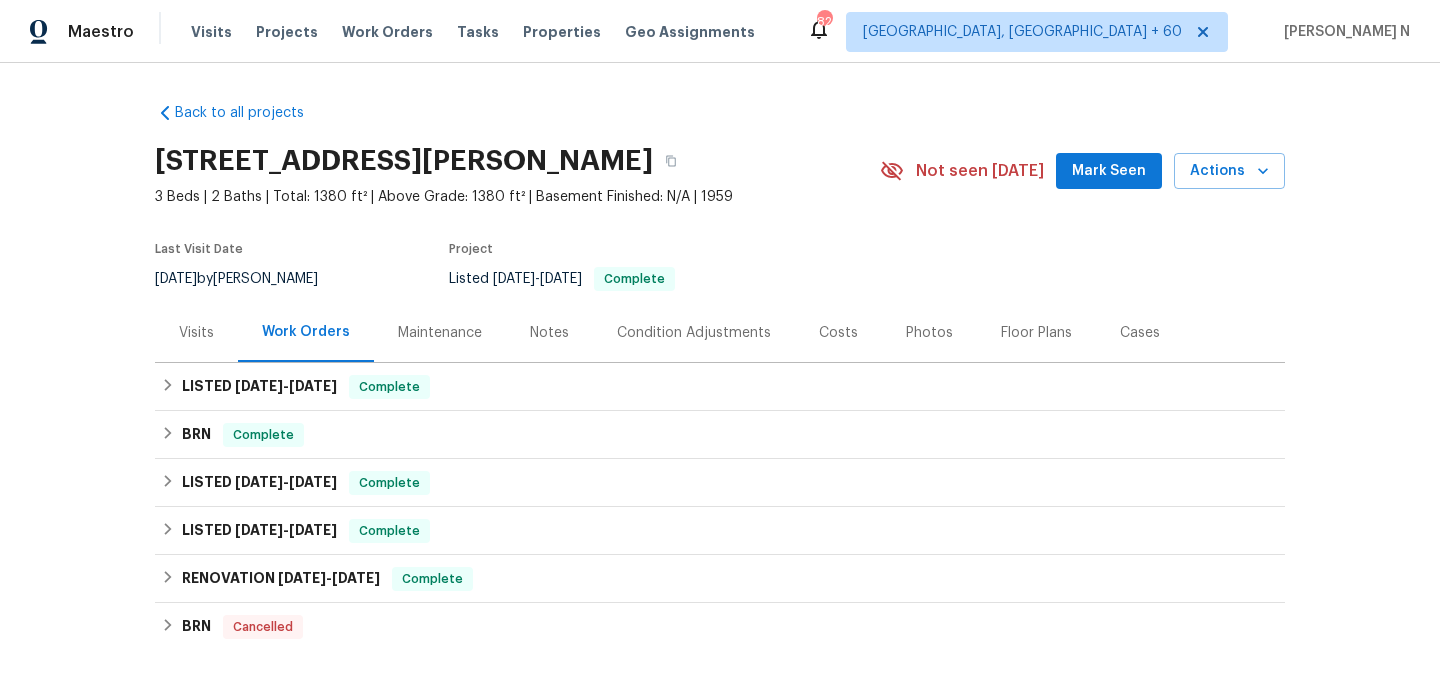 click on "Maintenance" at bounding box center [440, 332] 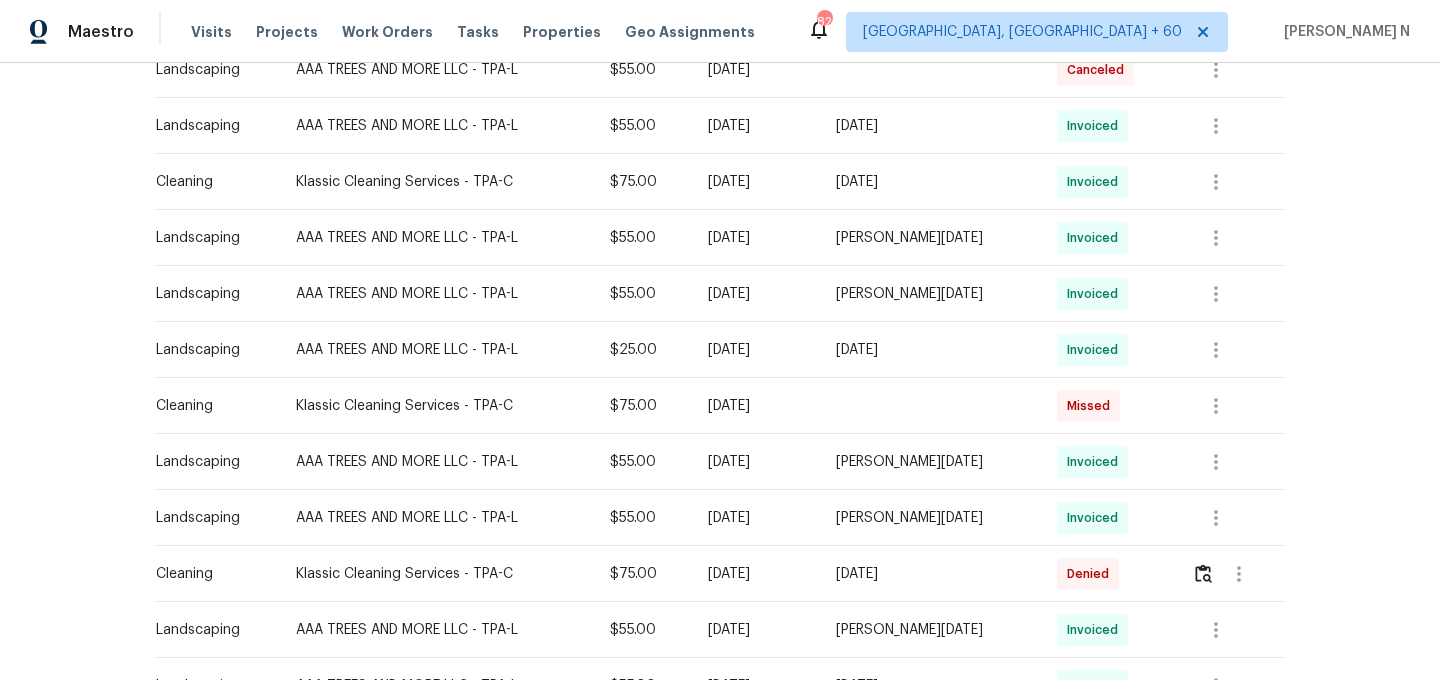 scroll, scrollTop: 796, scrollLeft: 0, axis: vertical 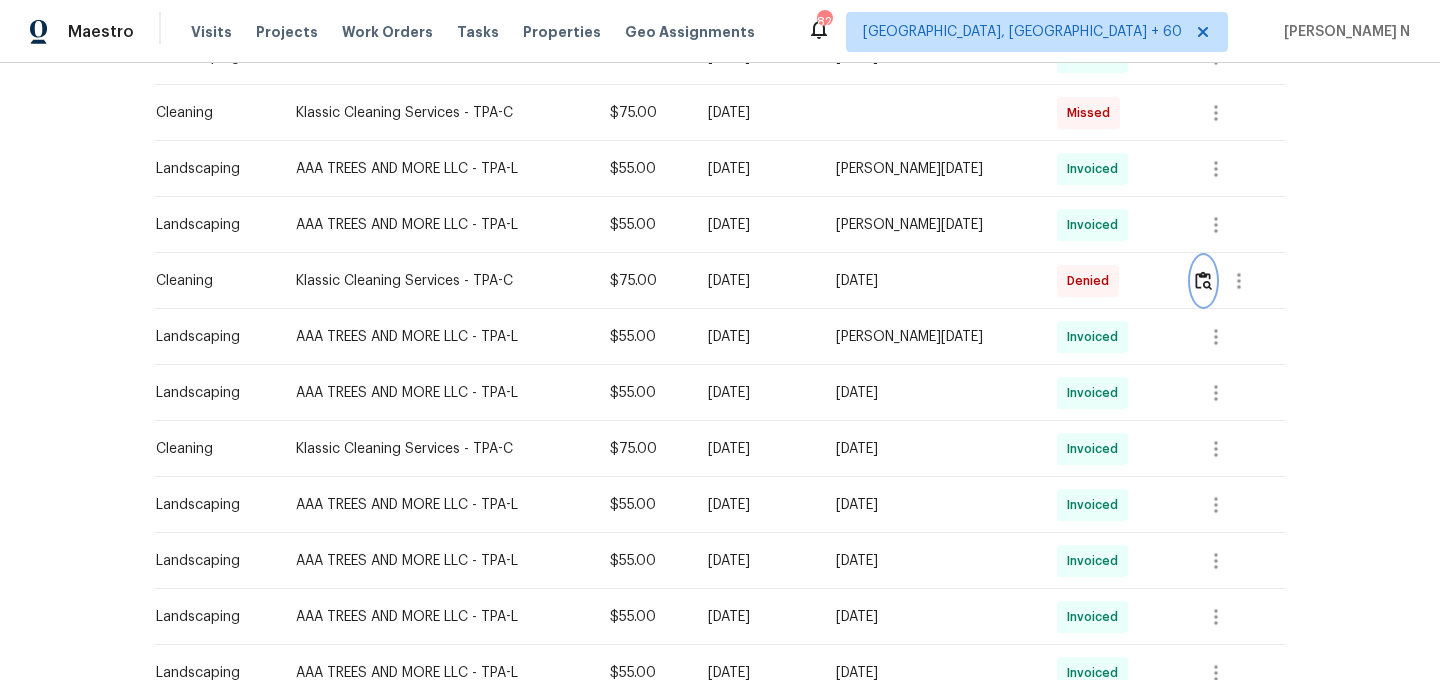 click at bounding box center (1203, 281) 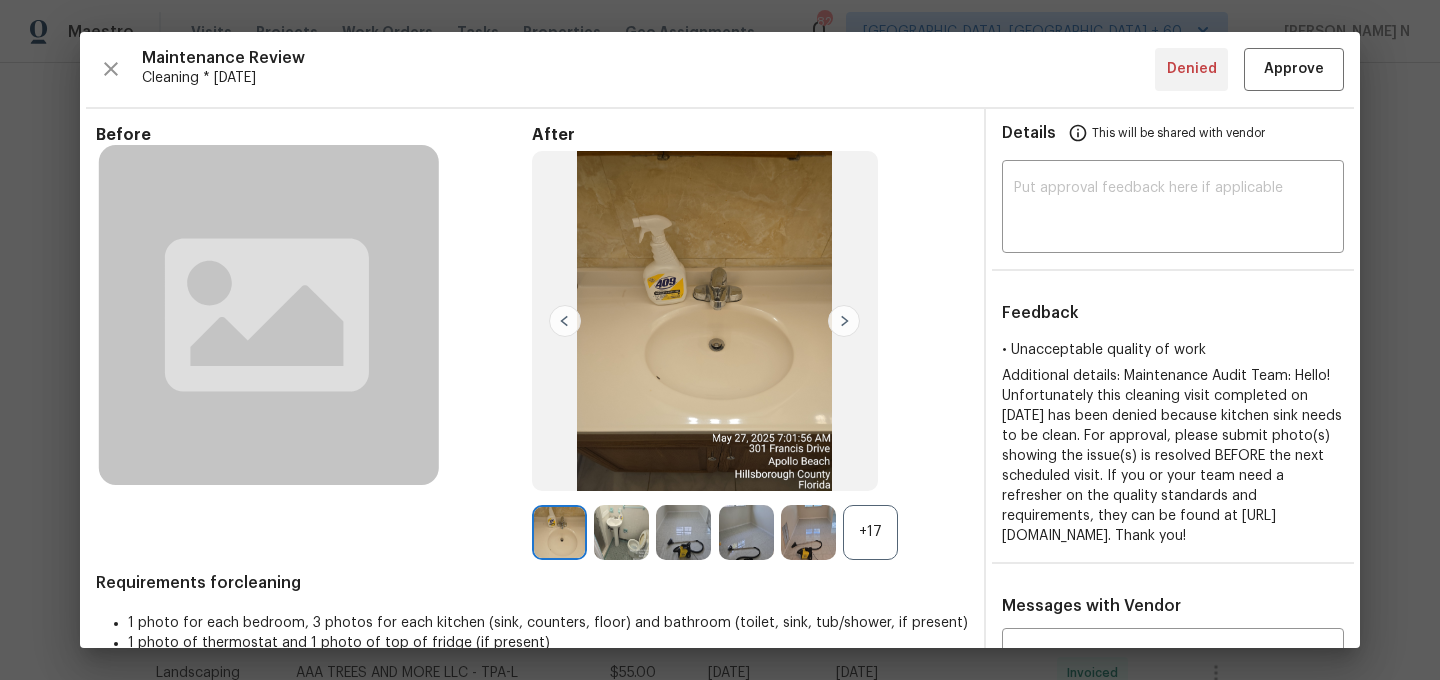 click on "+17" at bounding box center [870, 532] 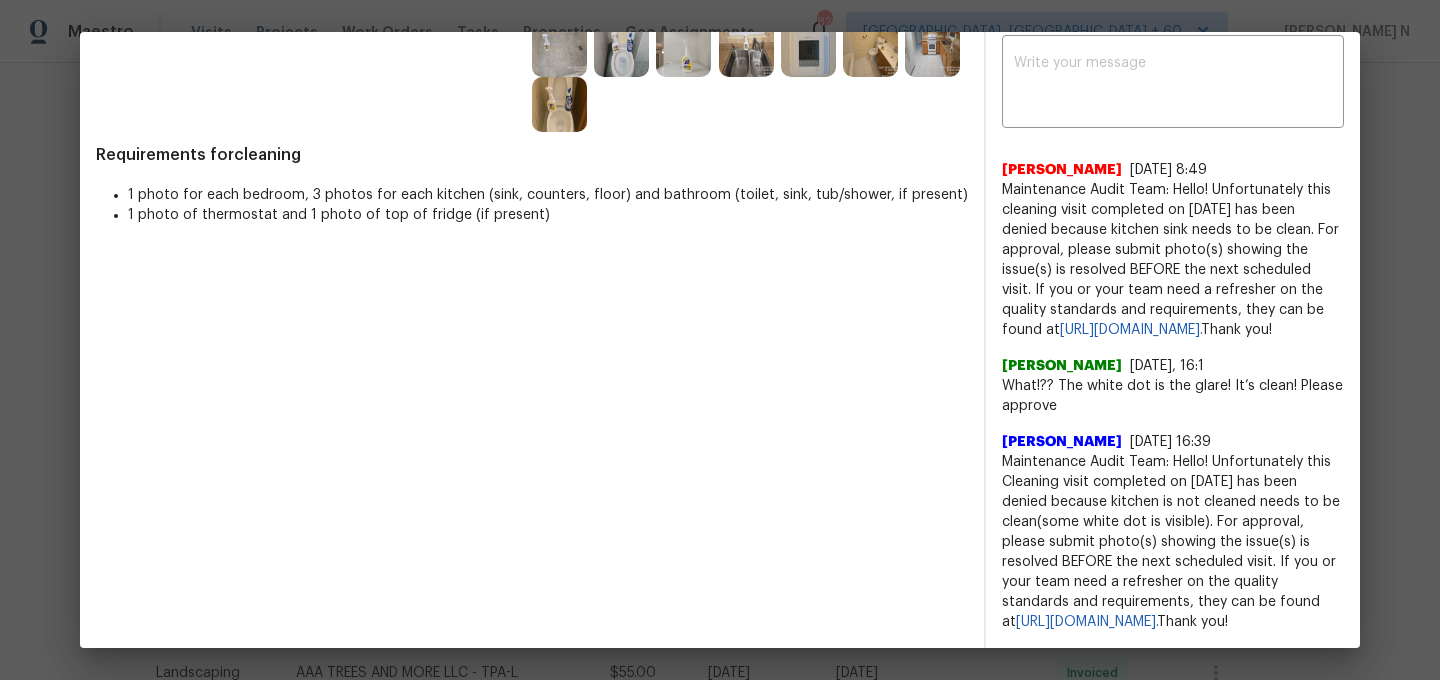 scroll, scrollTop: 652, scrollLeft: 0, axis: vertical 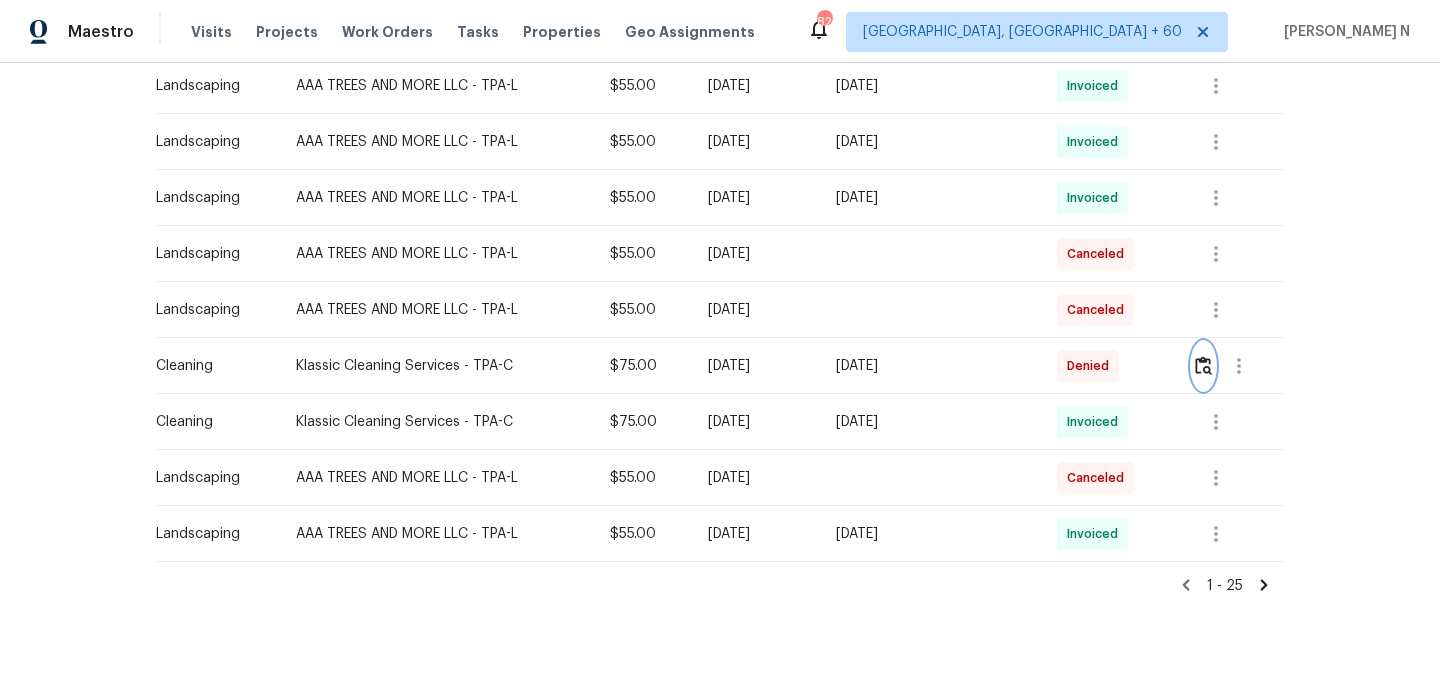 click at bounding box center (1203, 365) 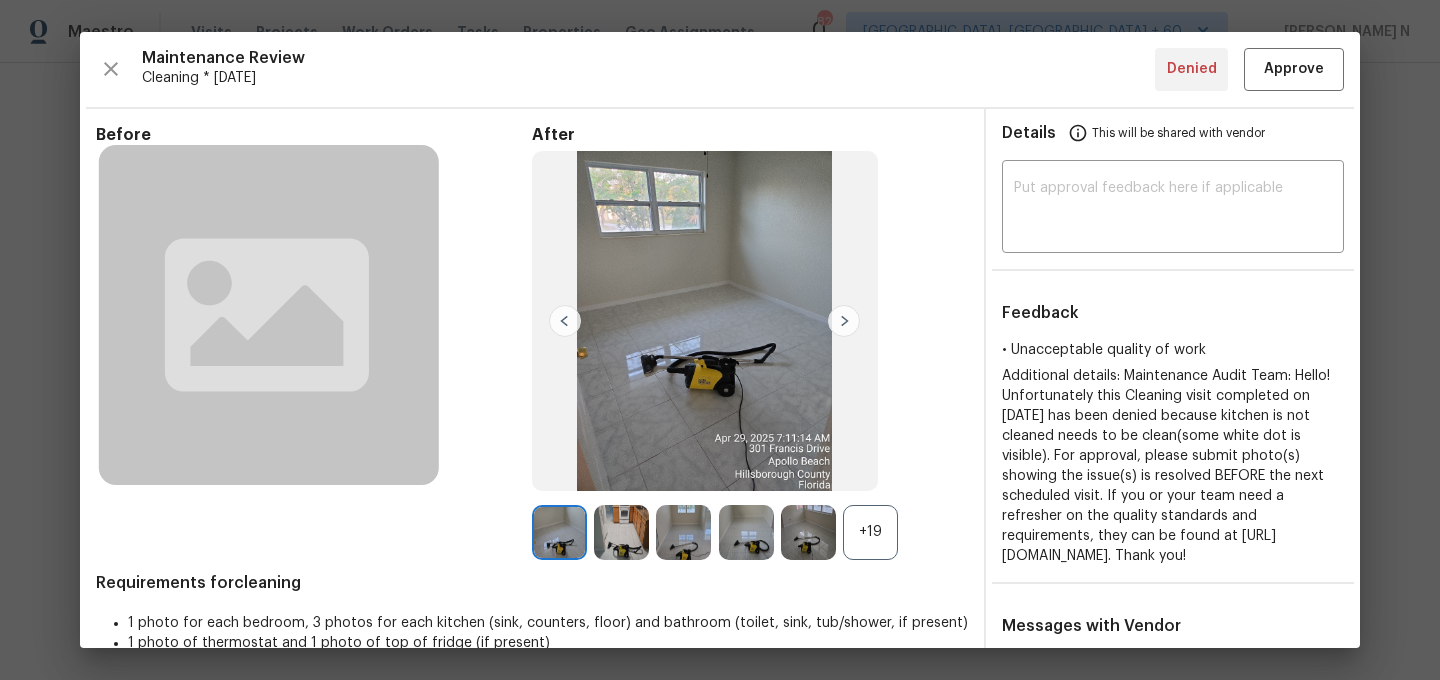 click on "+19" at bounding box center [870, 532] 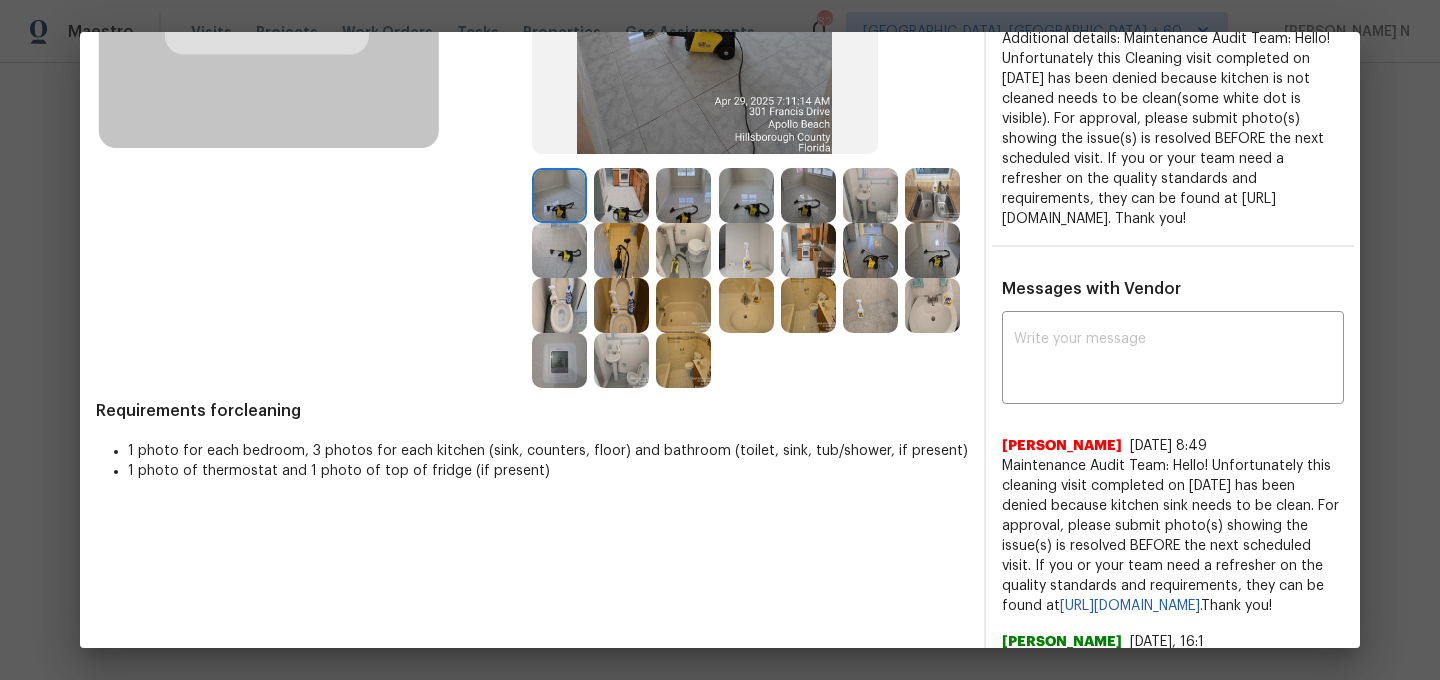 scroll, scrollTop: 258, scrollLeft: 0, axis: vertical 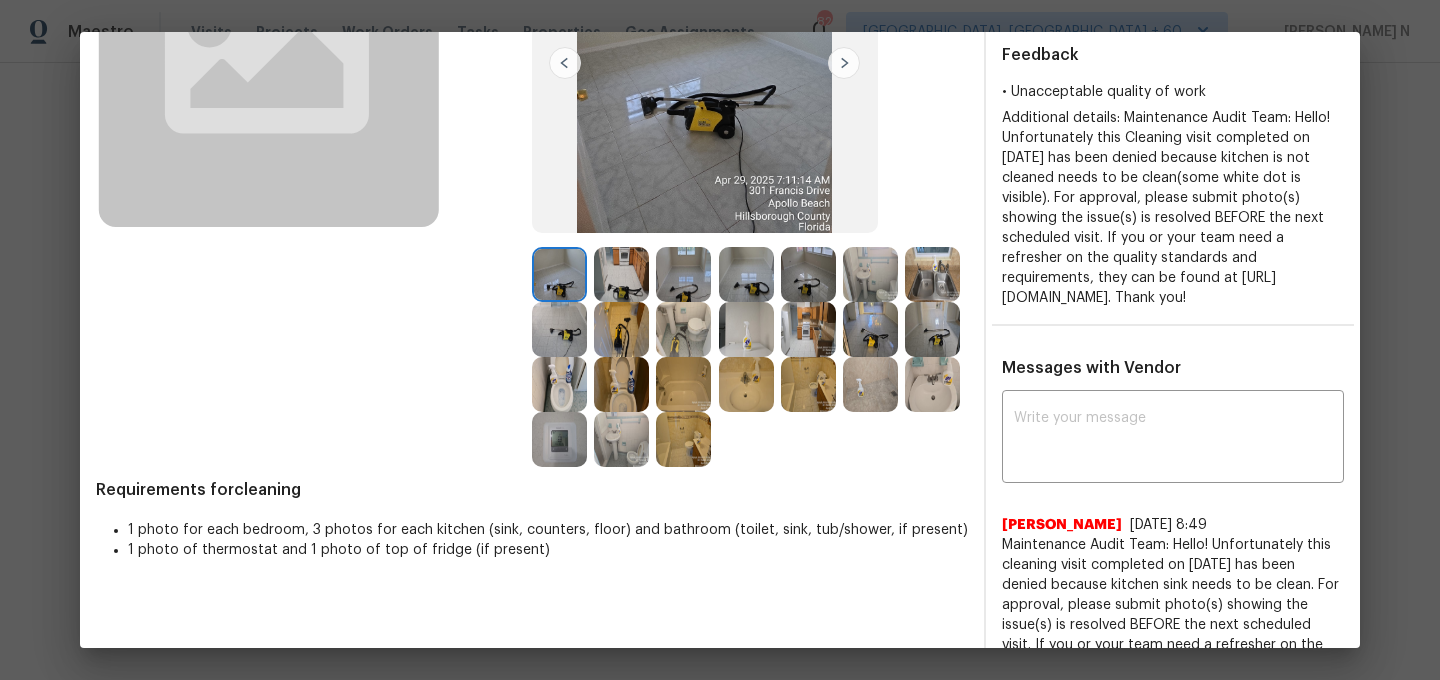 click at bounding box center [808, 329] 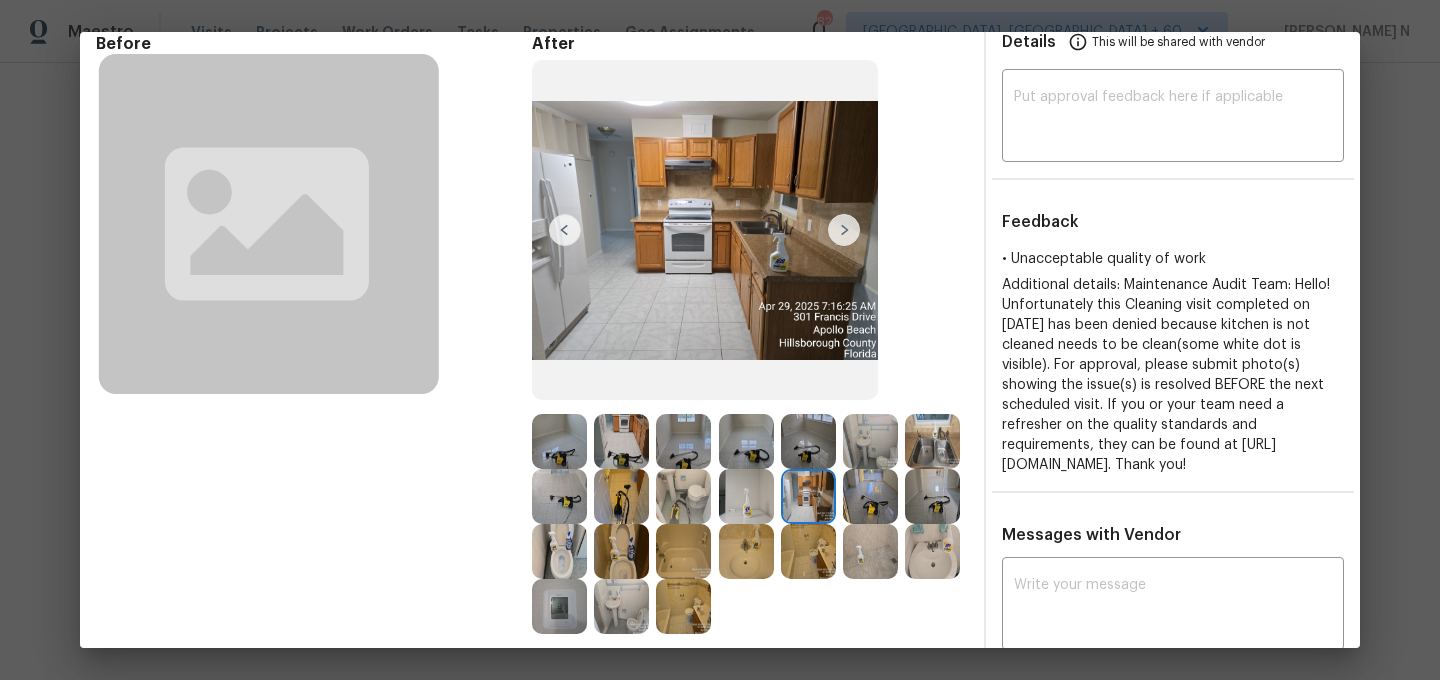 scroll, scrollTop: 78, scrollLeft: 0, axis: vertical 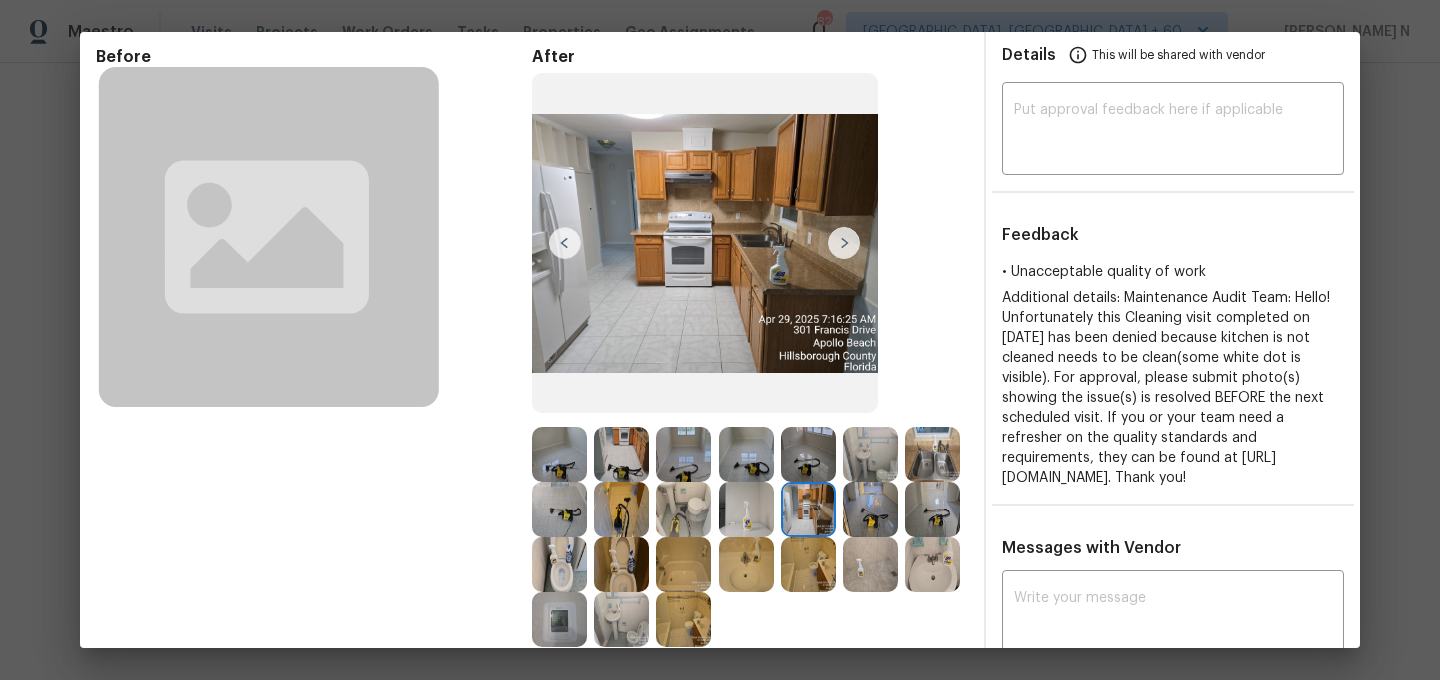 click at bounding box center (932, 454) 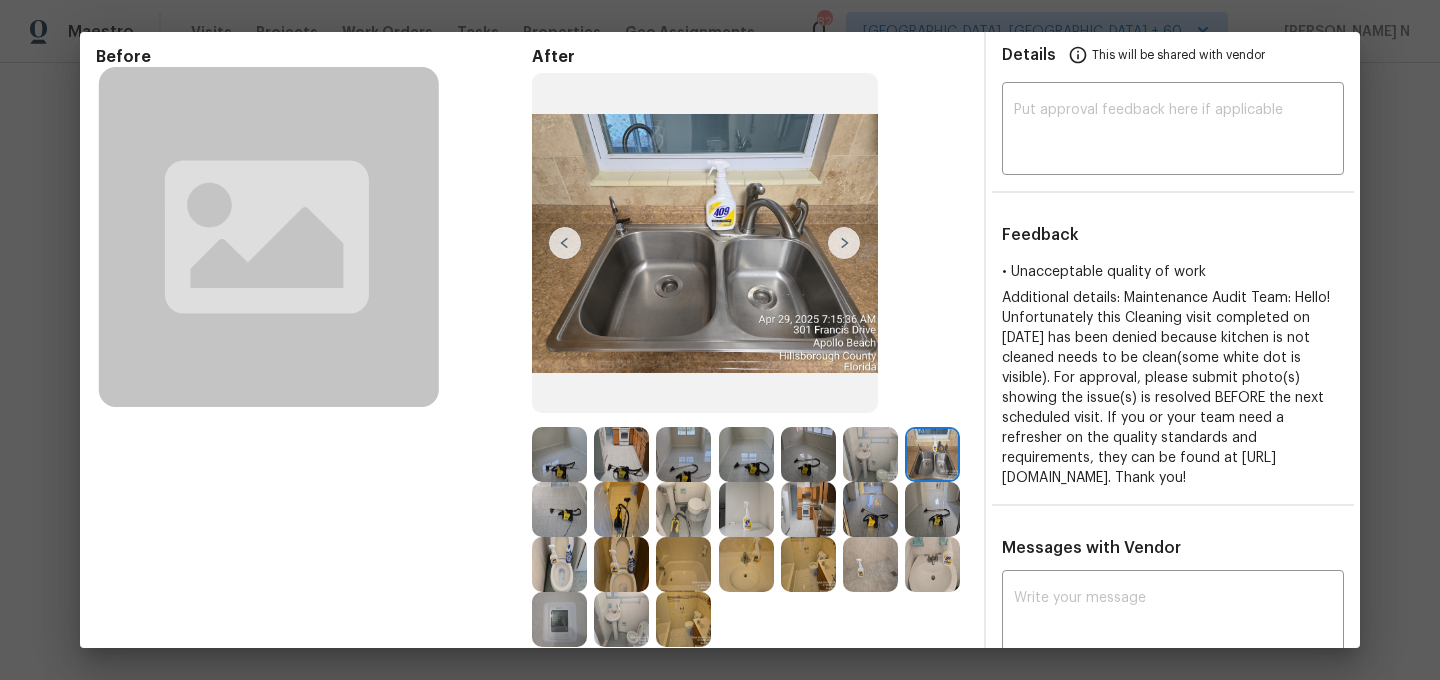 scroll, scrollTop: 0, scrollLeft: 0, axis: both 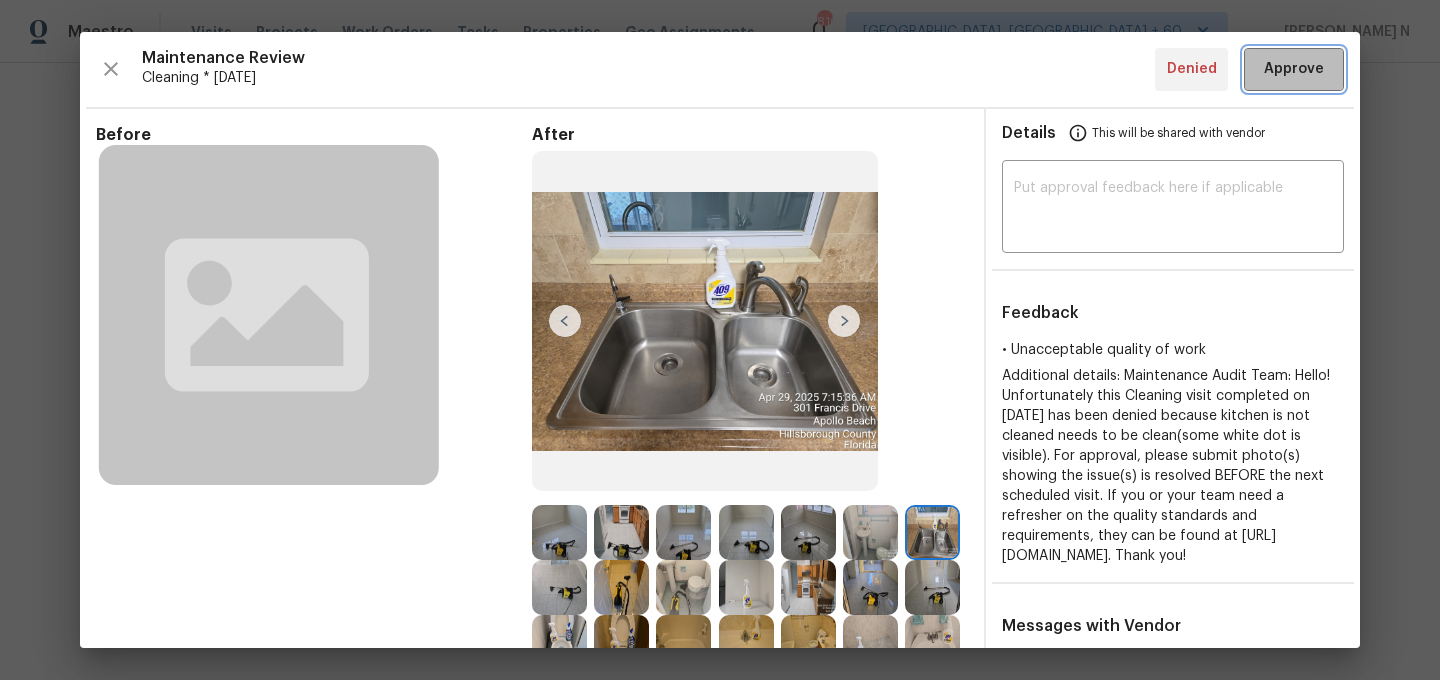 click on "Approve" at bounding box center (1294, 69) 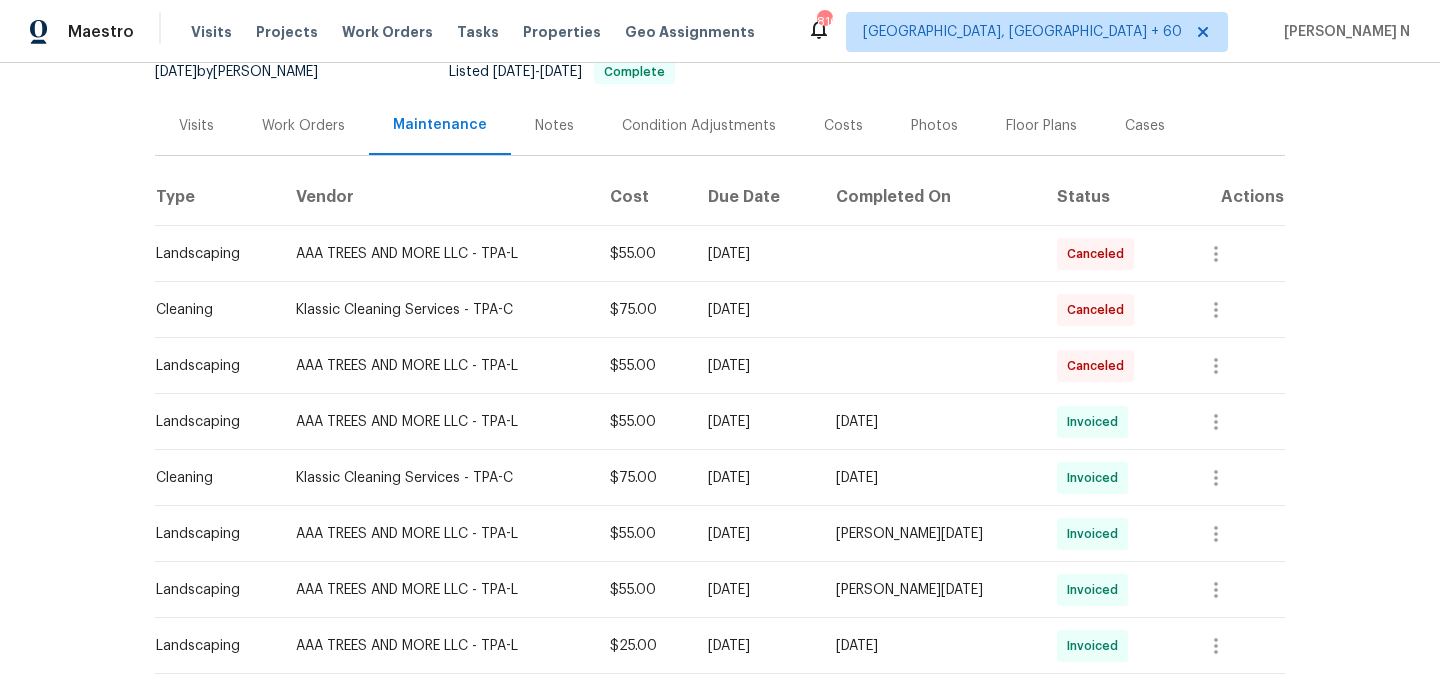 scroll, scrollTop: 0, scrollLeft: 0, axis: both 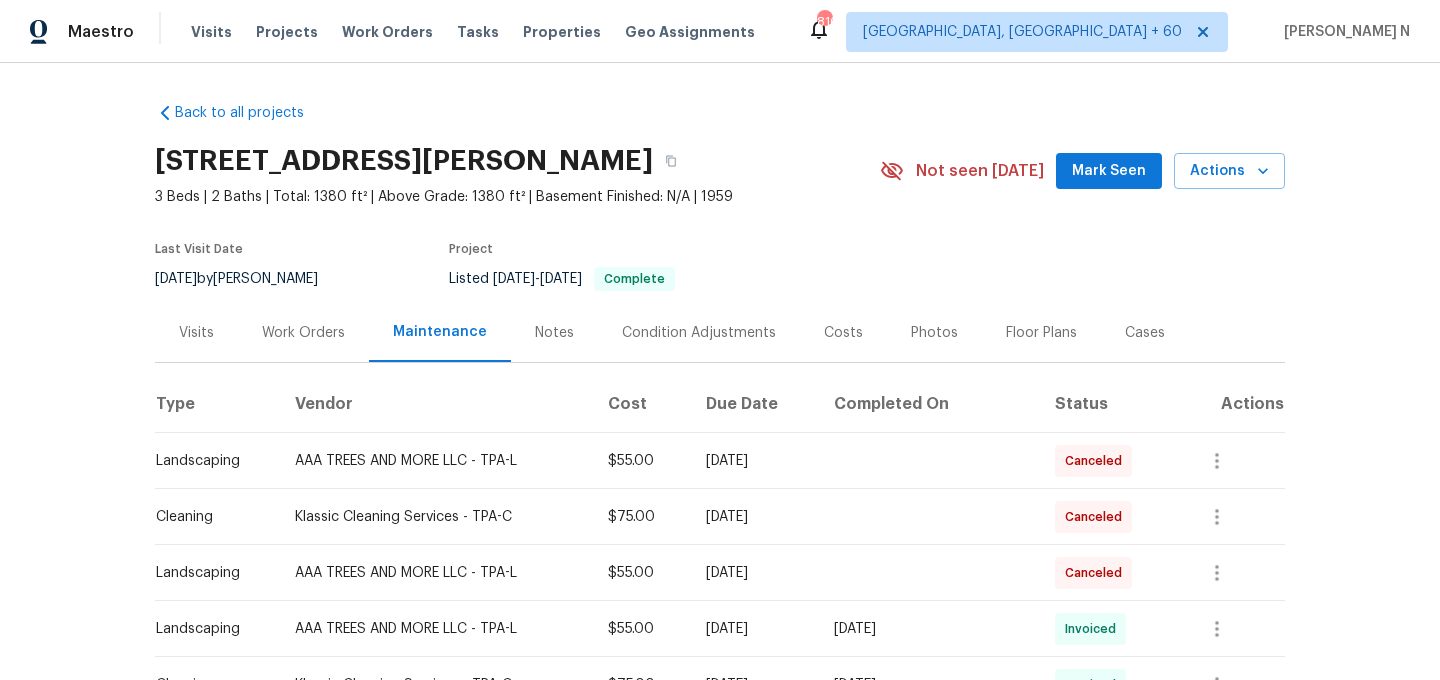 click on "301 Francis Dr, Apollo Beach, FL 33572" at bounding box center [517, 161] 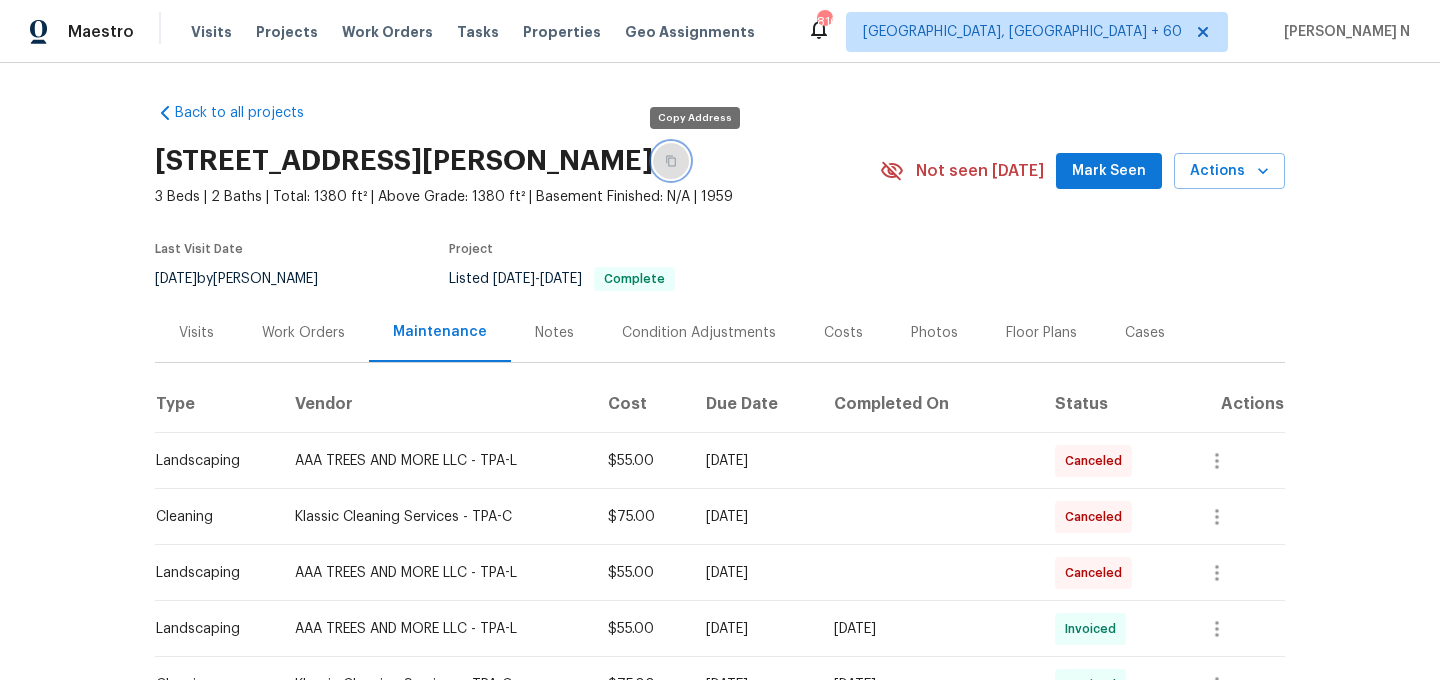 click 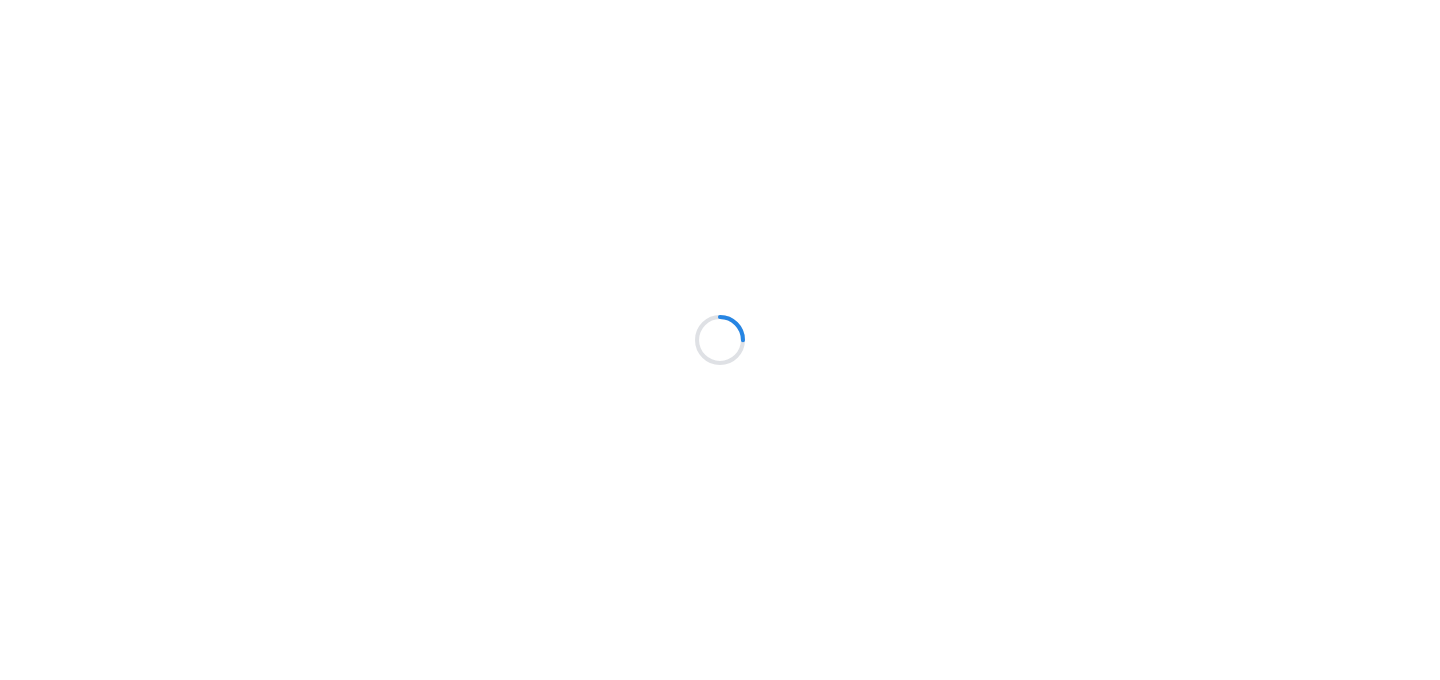 scroll, scrollTop: 0, scrollLeft: 0, axis: both 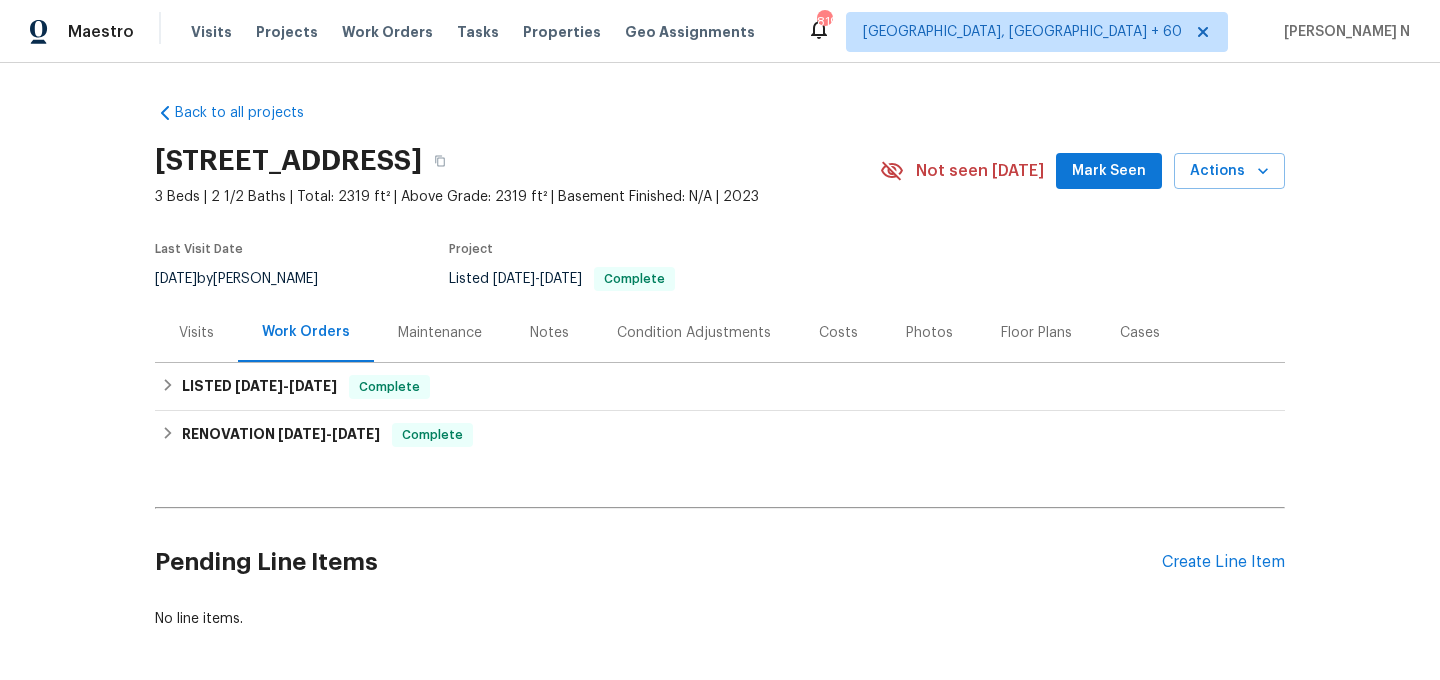 click on "Maintenance" at bounding box center (440, 332) 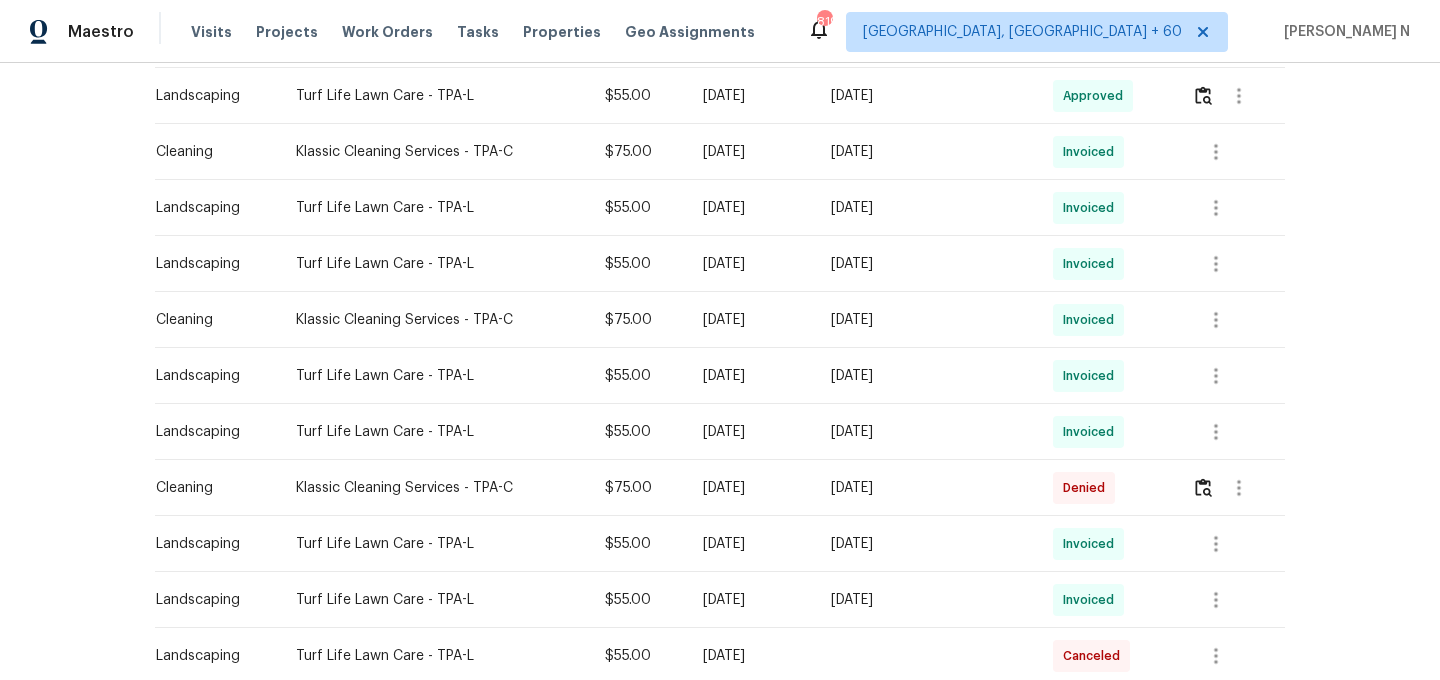 scroll, scrollTop: 1100, scrollLeft: 0, axis: vertical 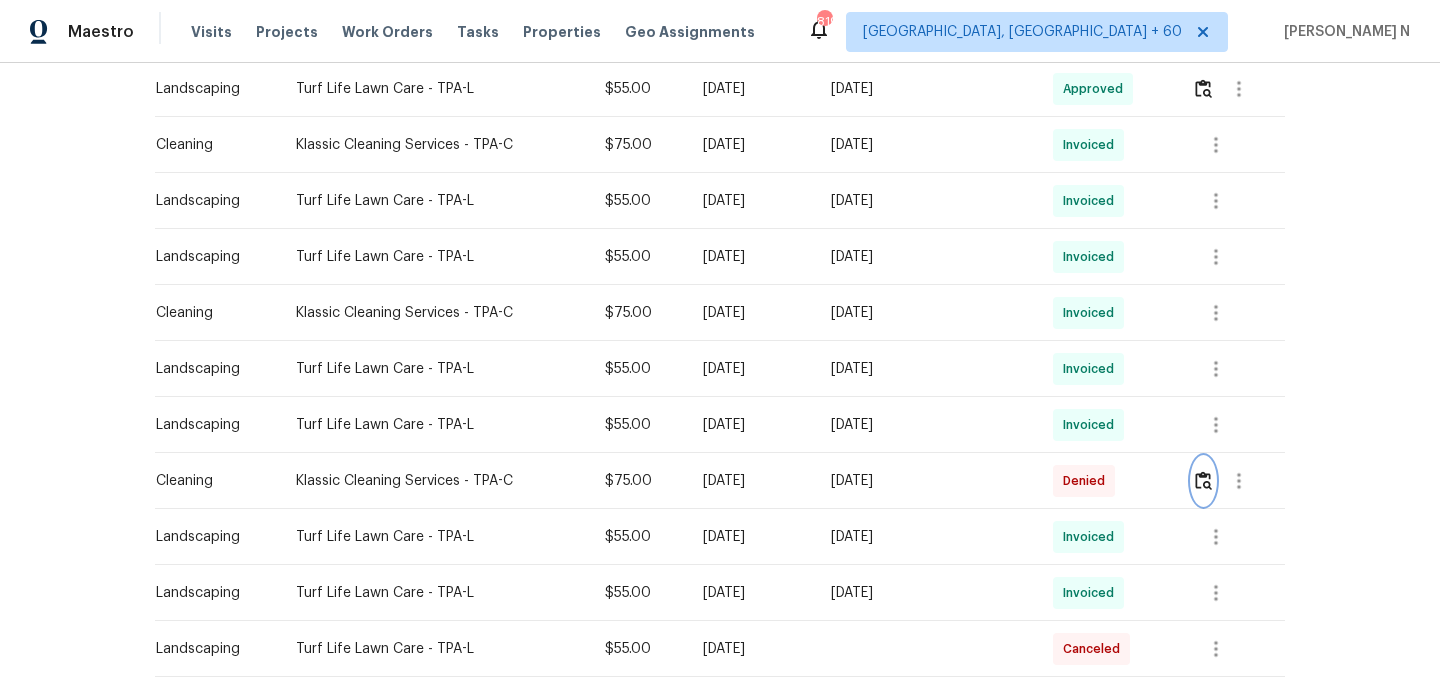 click at bounding box center [1203, 480] 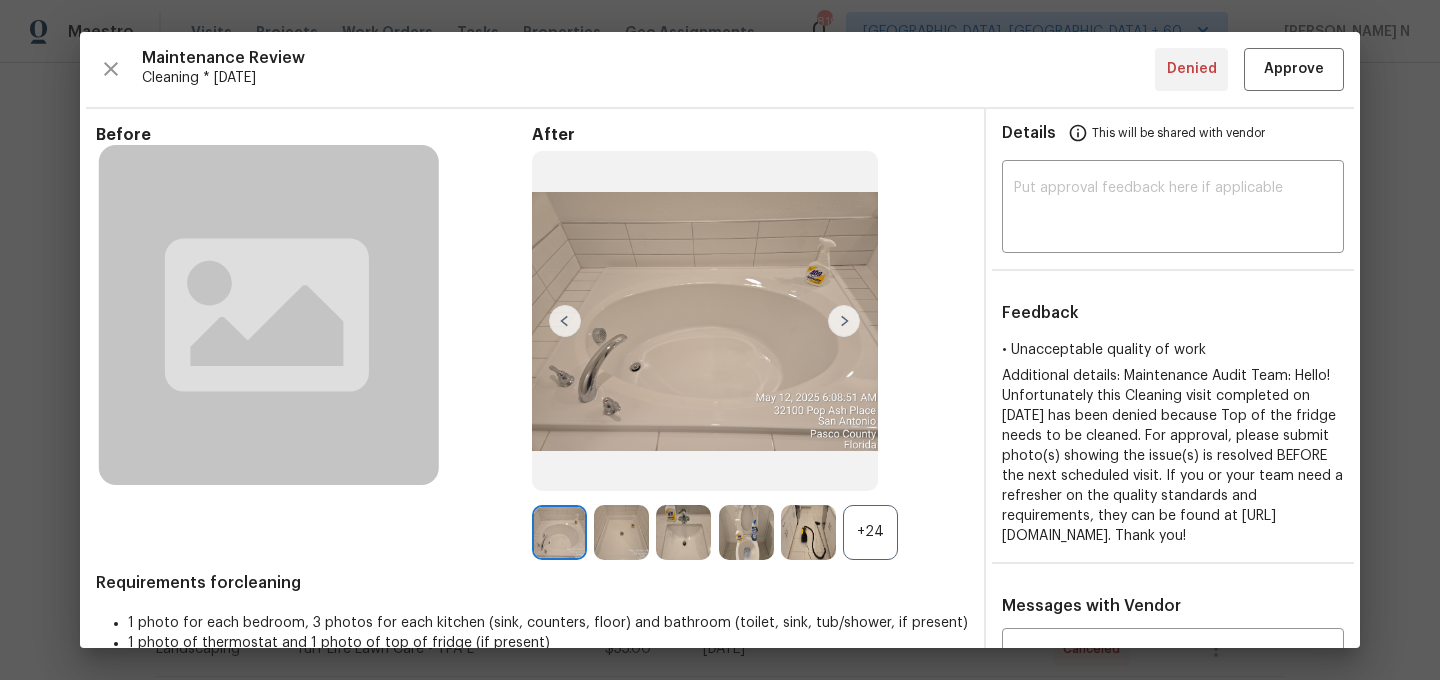 click on "+24" at bounding box center (870, 532) 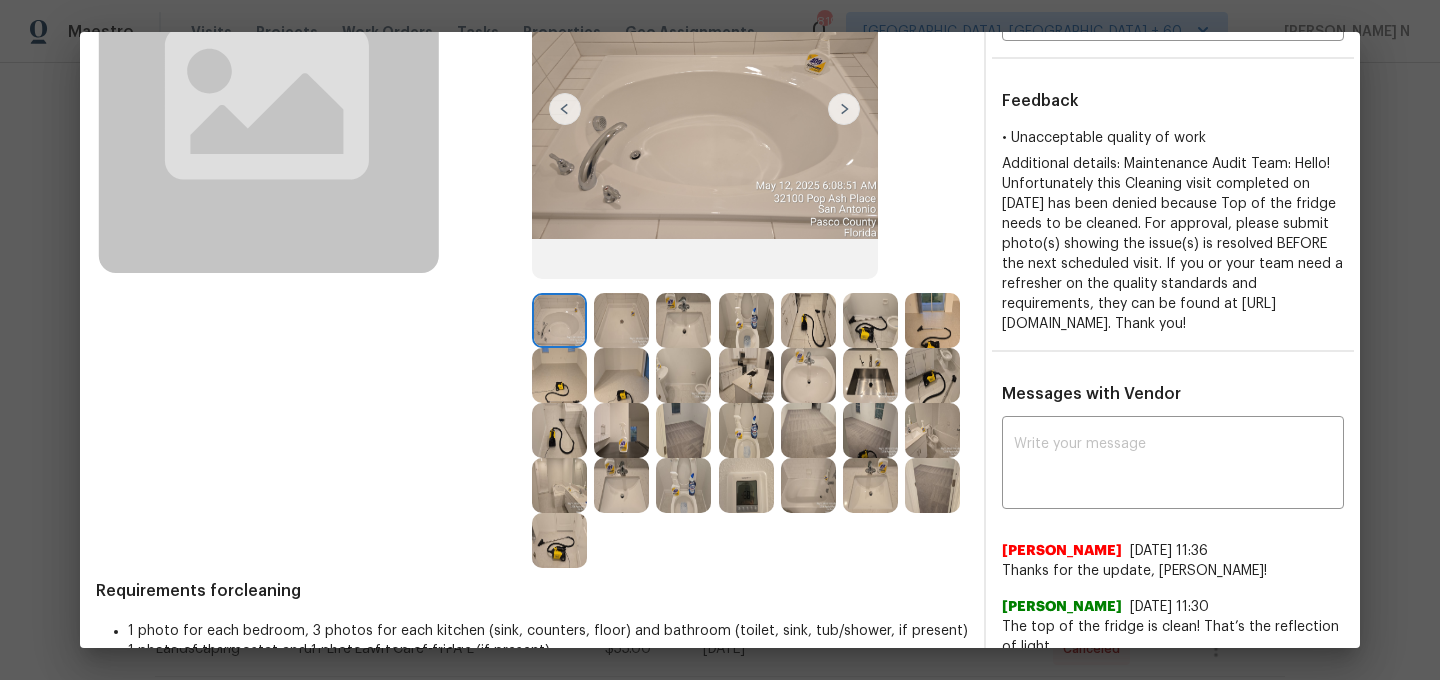 scroll, scrollTop: 173, scrollLeft: 0, axis: vertical 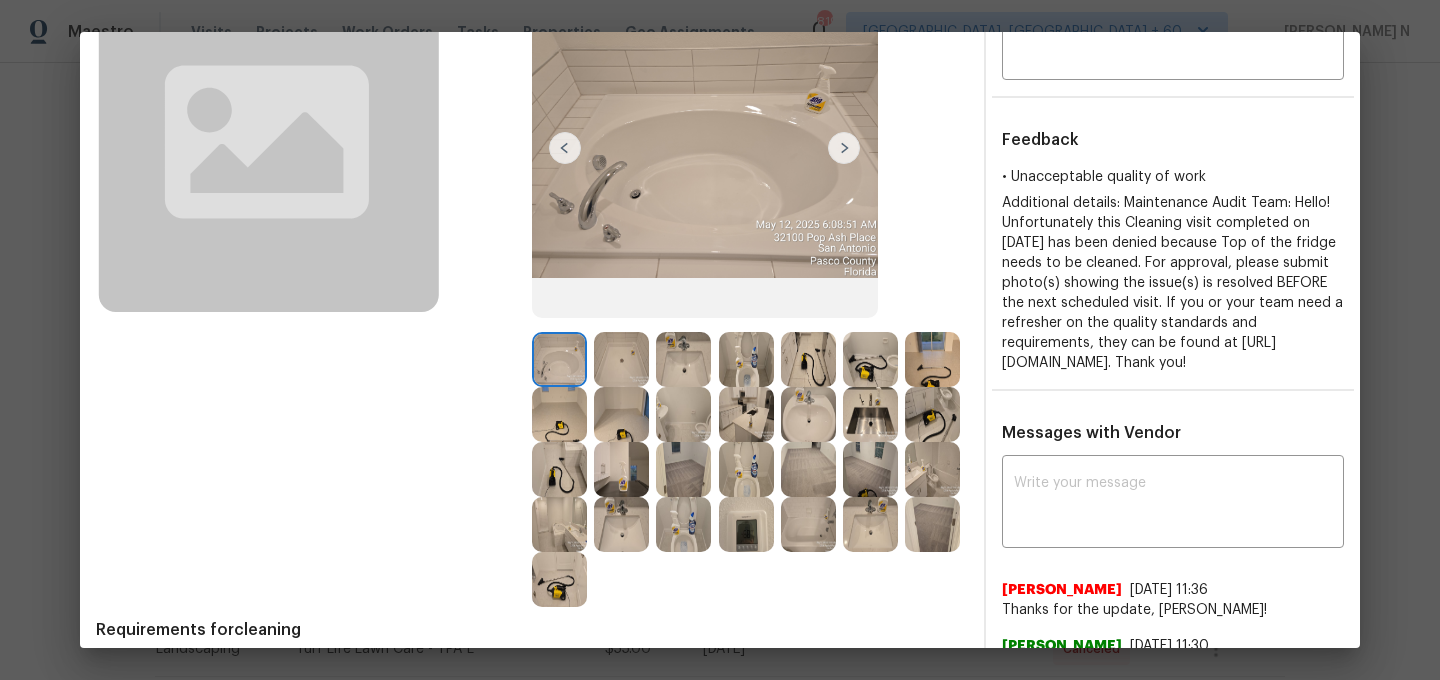click at bounding box center [621, 469] 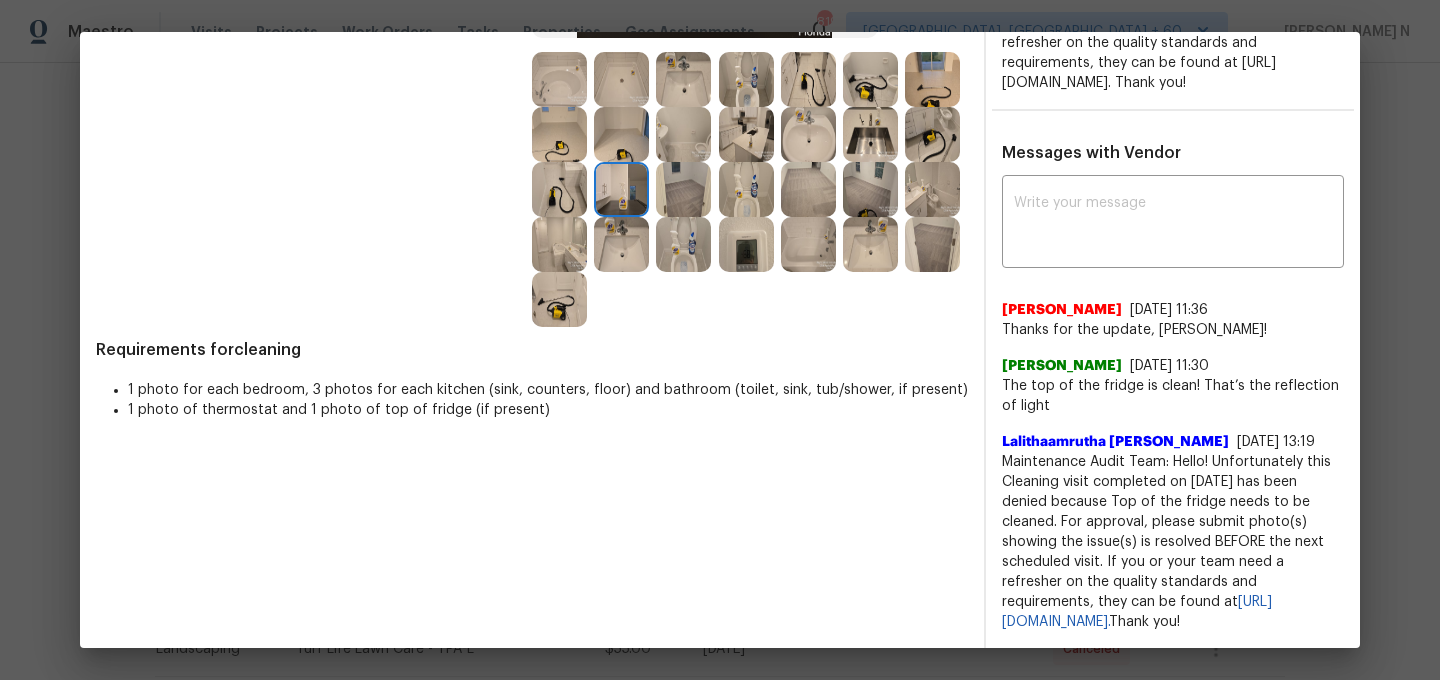 scroll, scrollTop: 0, scrollLeft: 0, axis: both 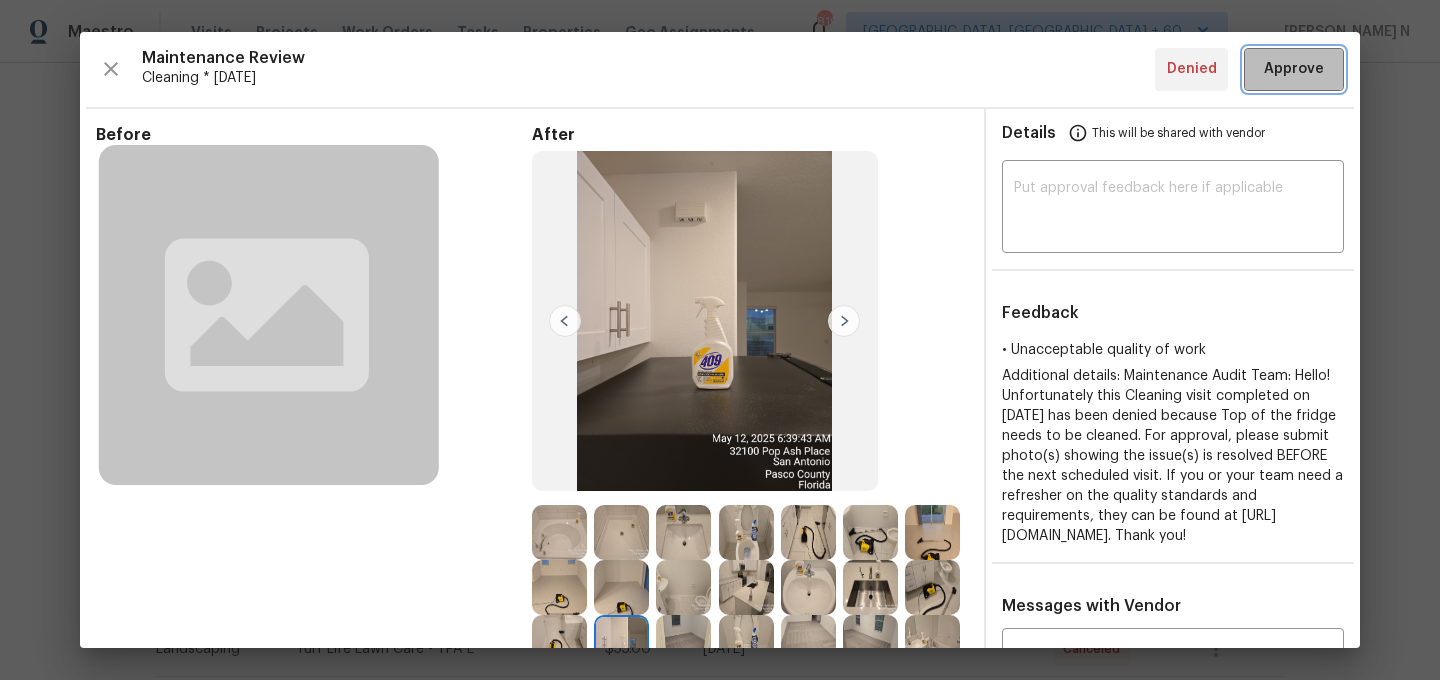 click on "Approve" at bounding box center (1294, 69) 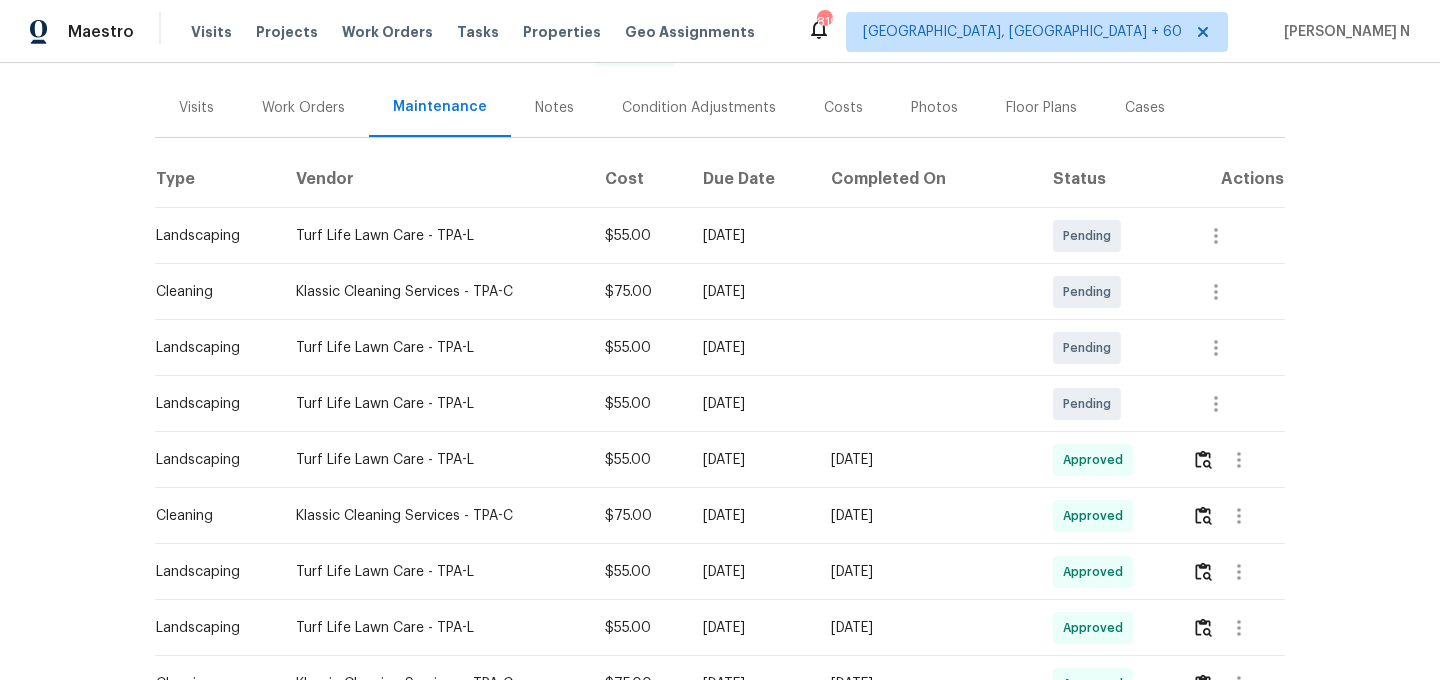 scroll, scrollTop: 0, scrollLeft: 0, axis: both 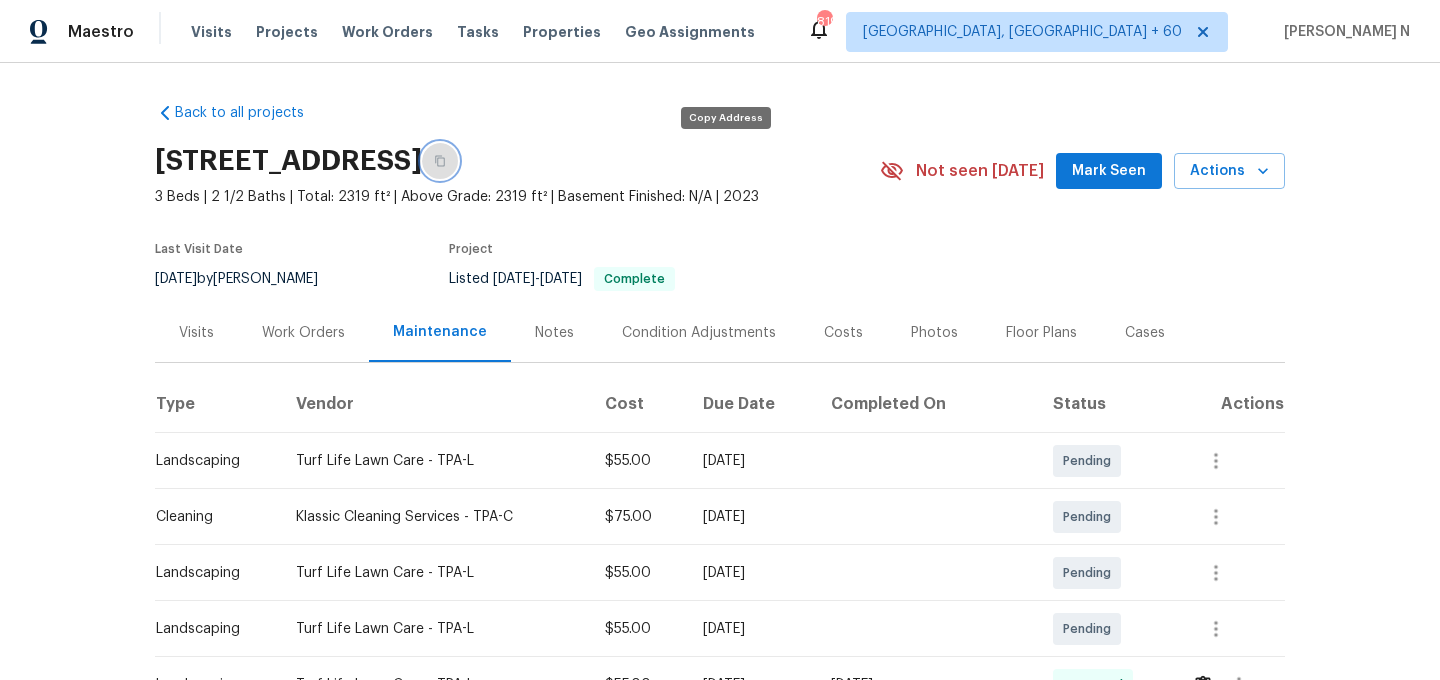 click at bounding box center (440, 161) 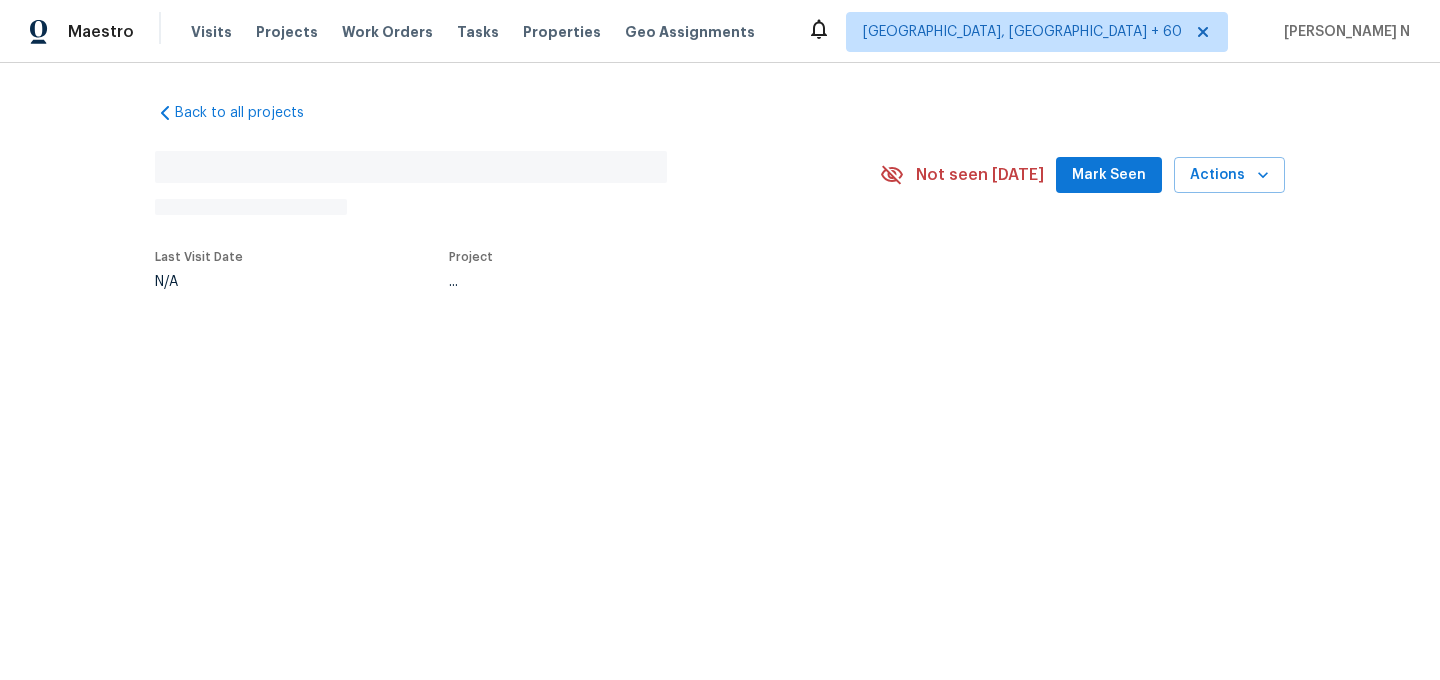 scroll, scrollTop: 0, scrollLeft: 0, axis: both 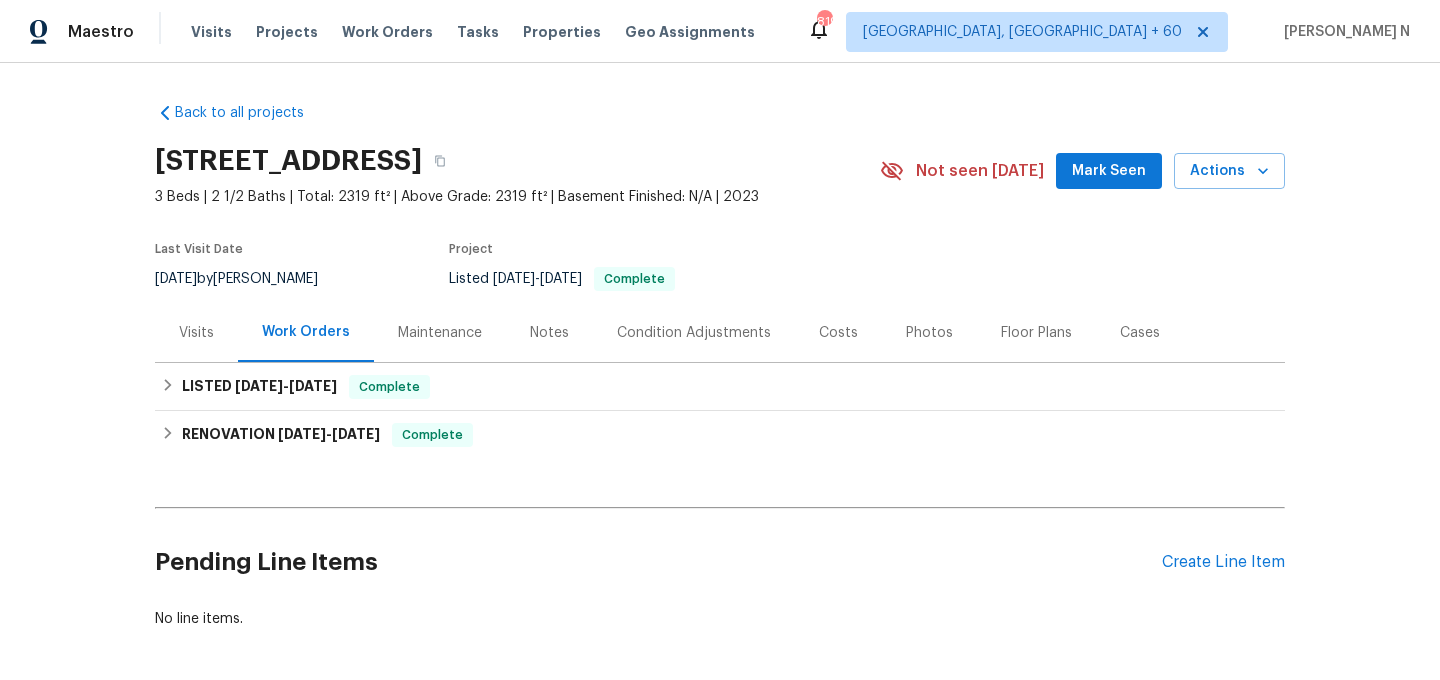 click on "Maintenance" at bounding box center [440, 333] 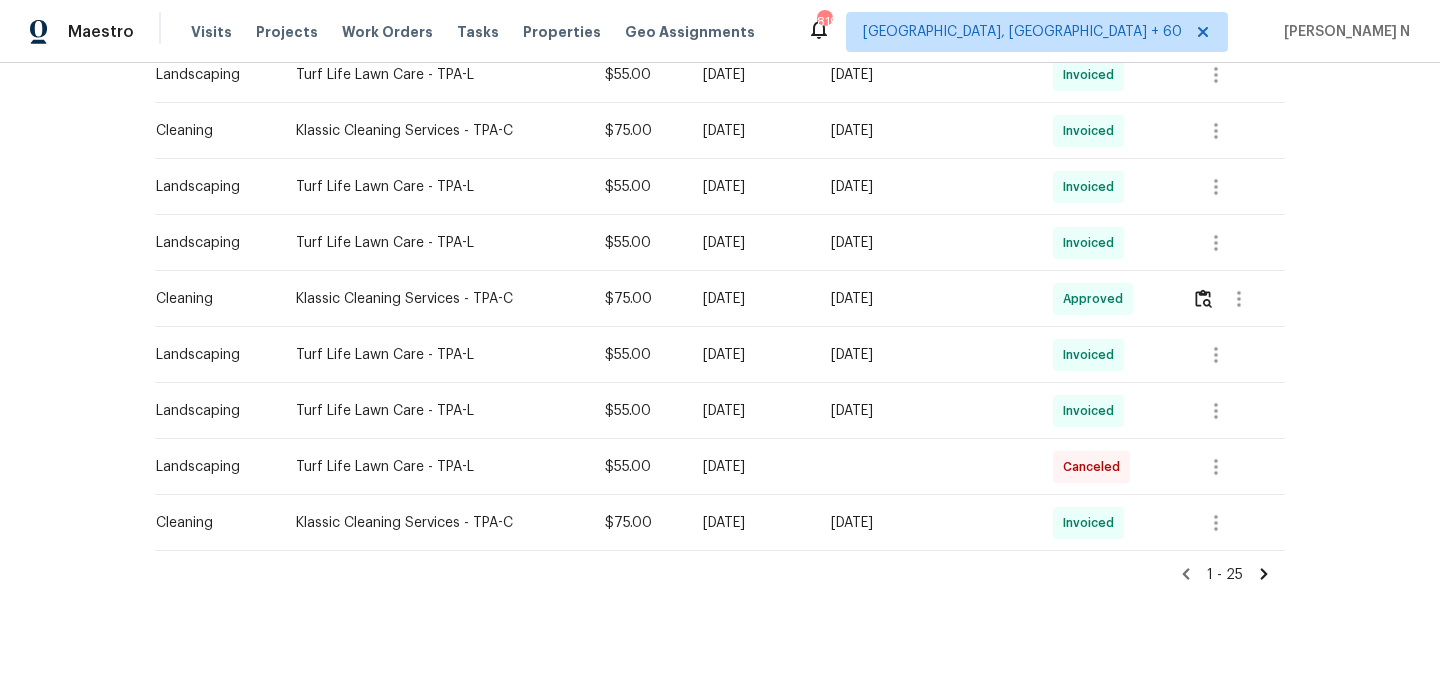 scroll, scrollTop: 1306, scrollLeft: 0, axis: vertical 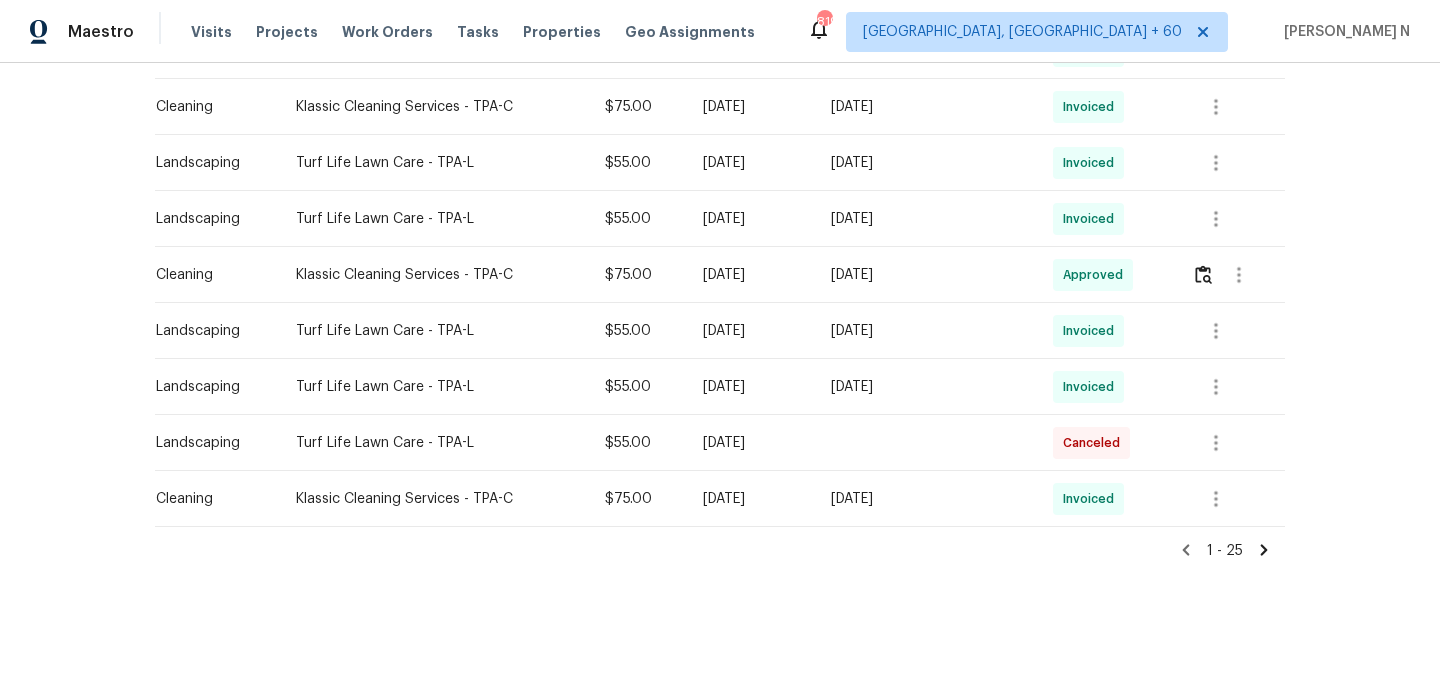 click at bounding box center (1264, 551) 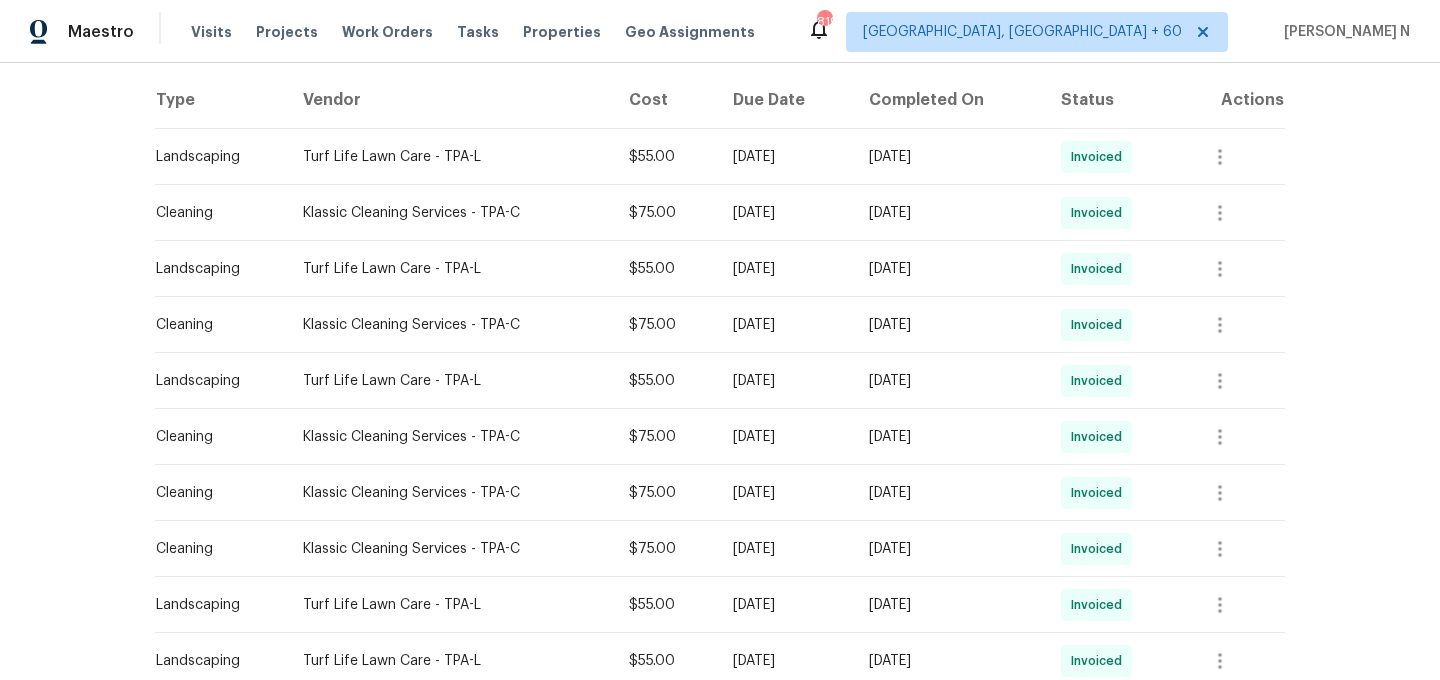 scroll, scrollTop: 522, scrollLeft: 0, axis: vertical 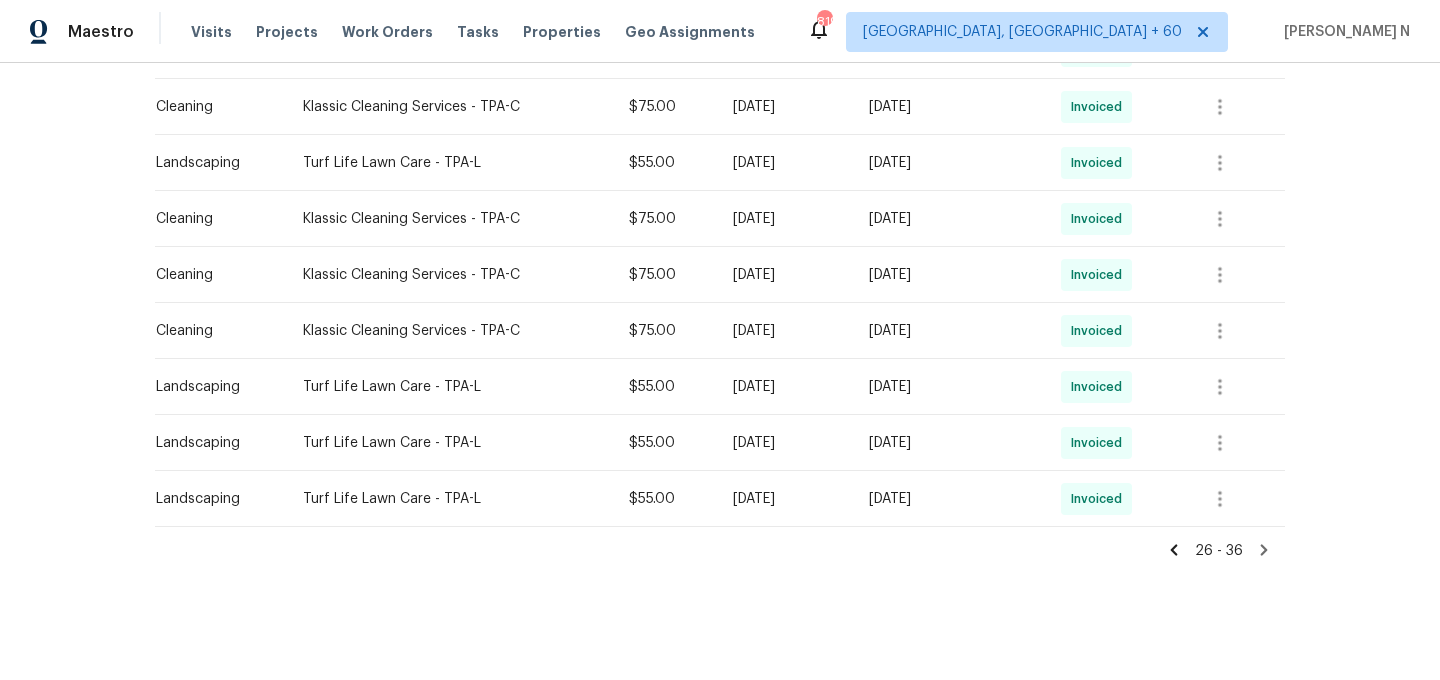 click 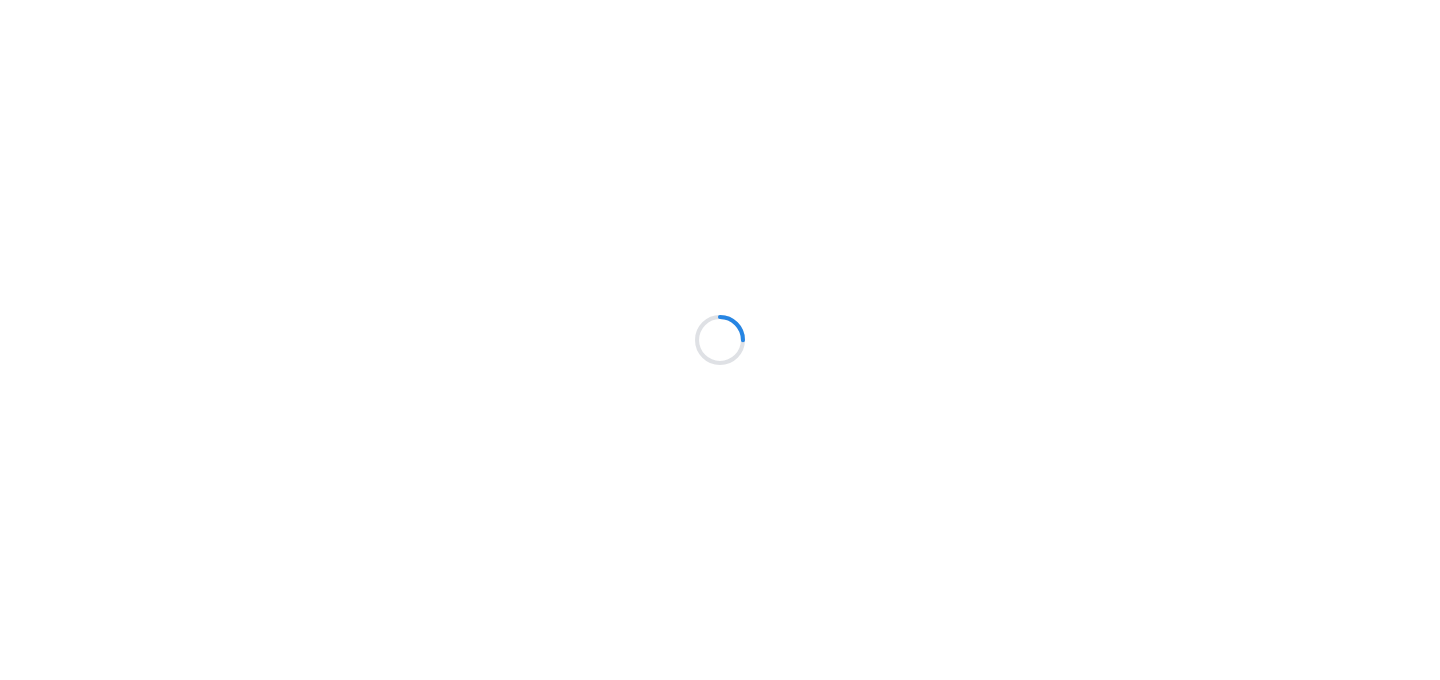 scroll, scrollTop: 0, scrollLeft: 0, axis: both 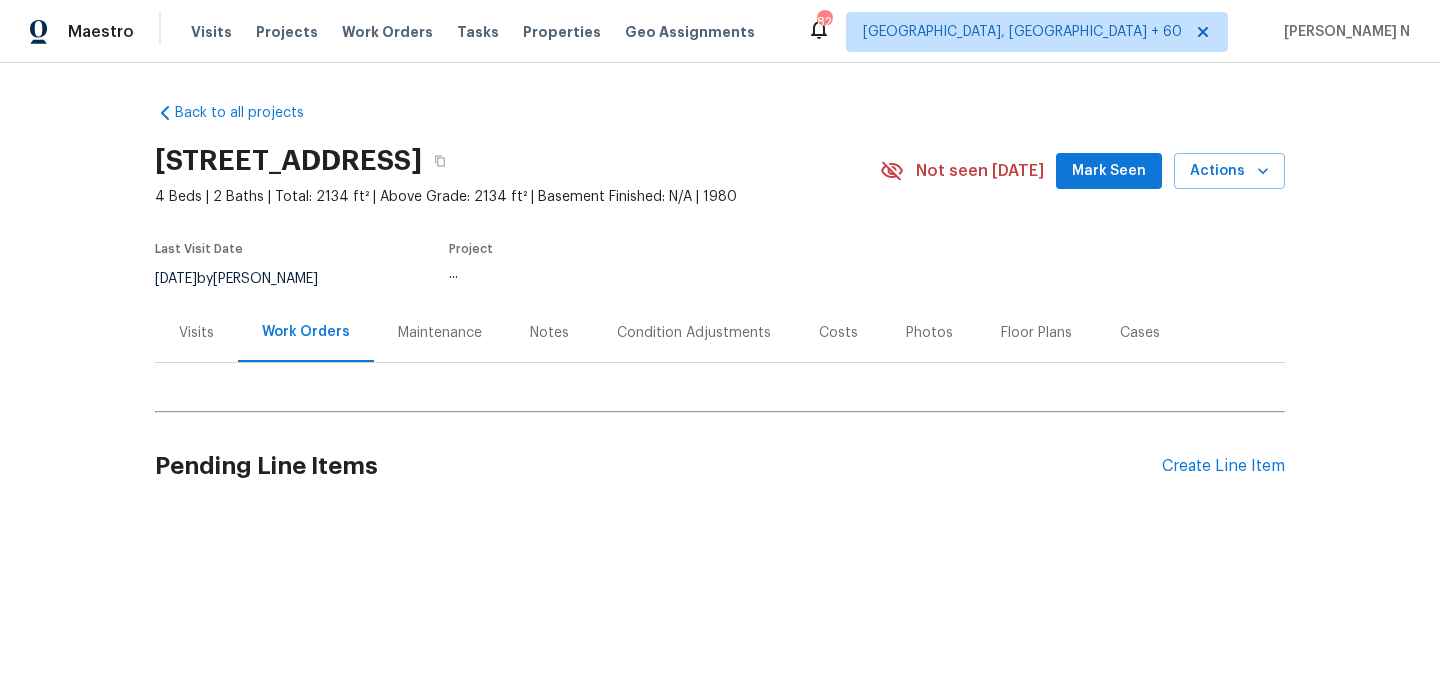 click on "Maintenance" at bounding box center [440, 333] 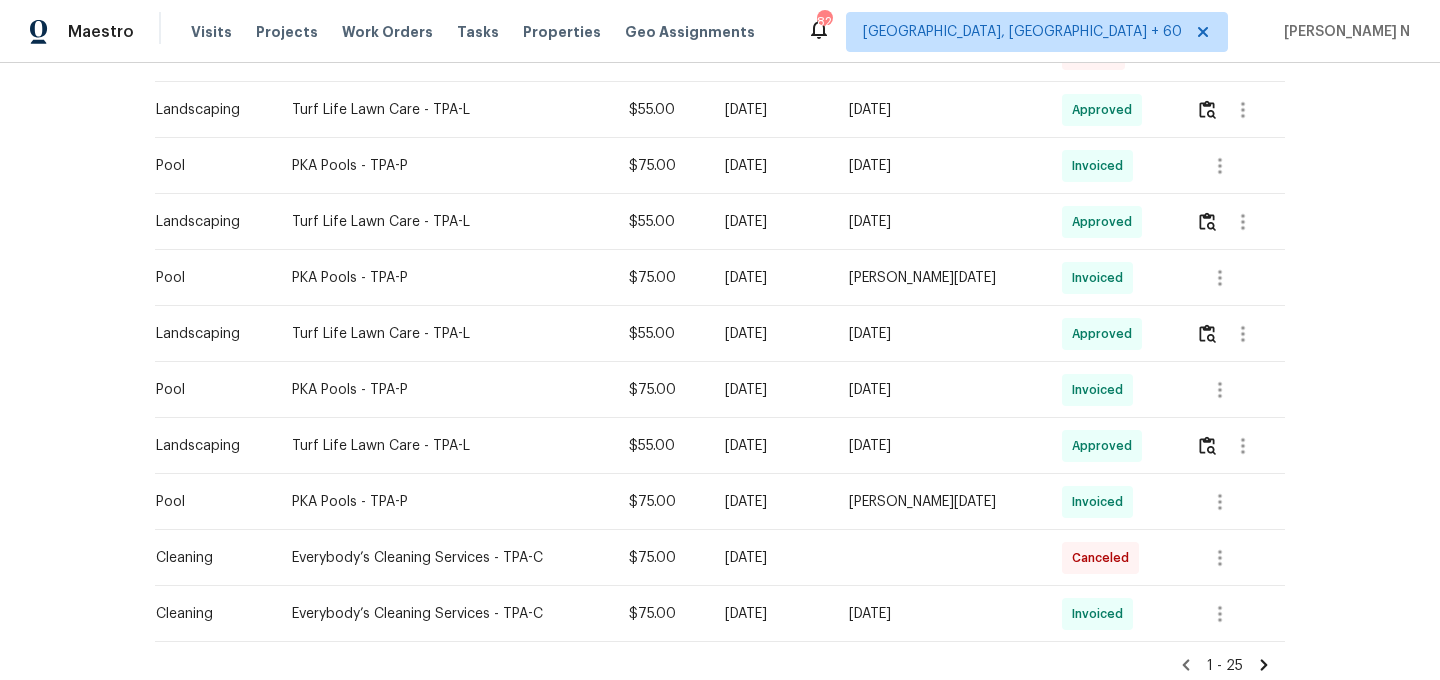 scroll, scrollTop: 1306, scrollLeft: 0, axis: vertical 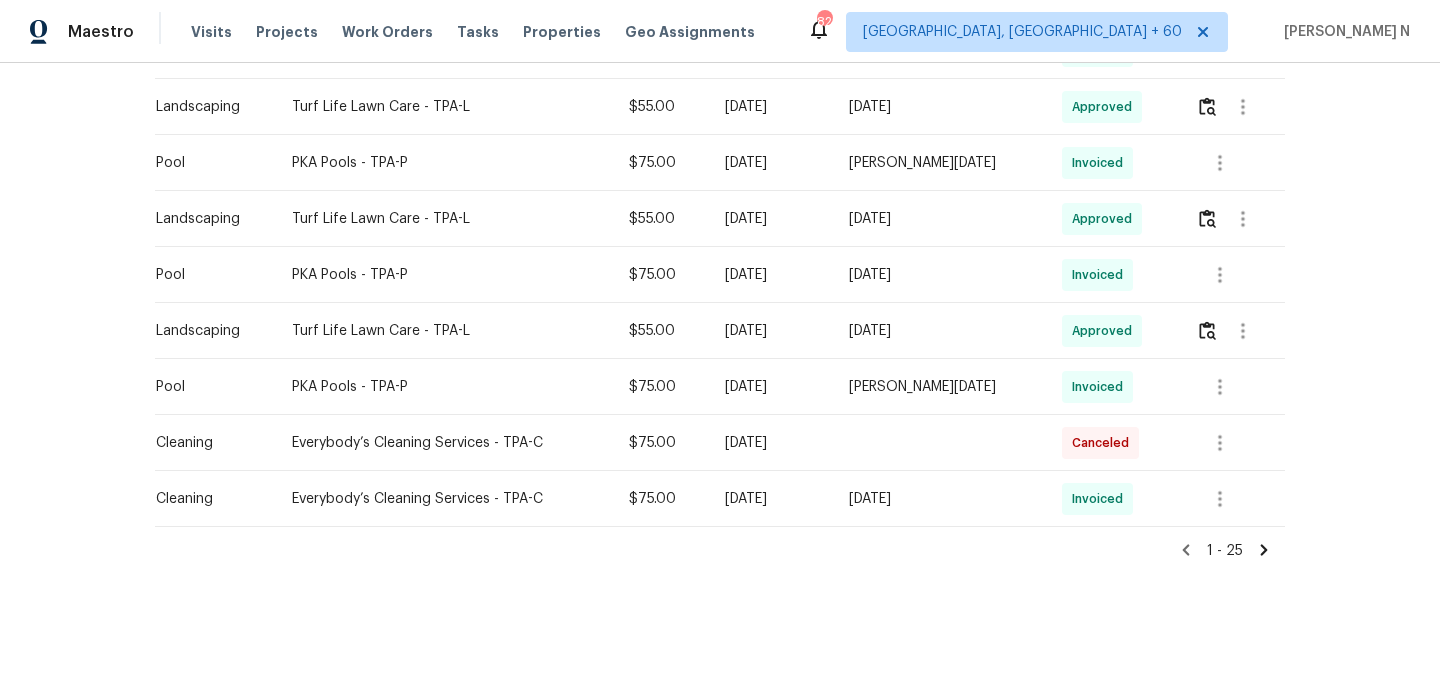 click 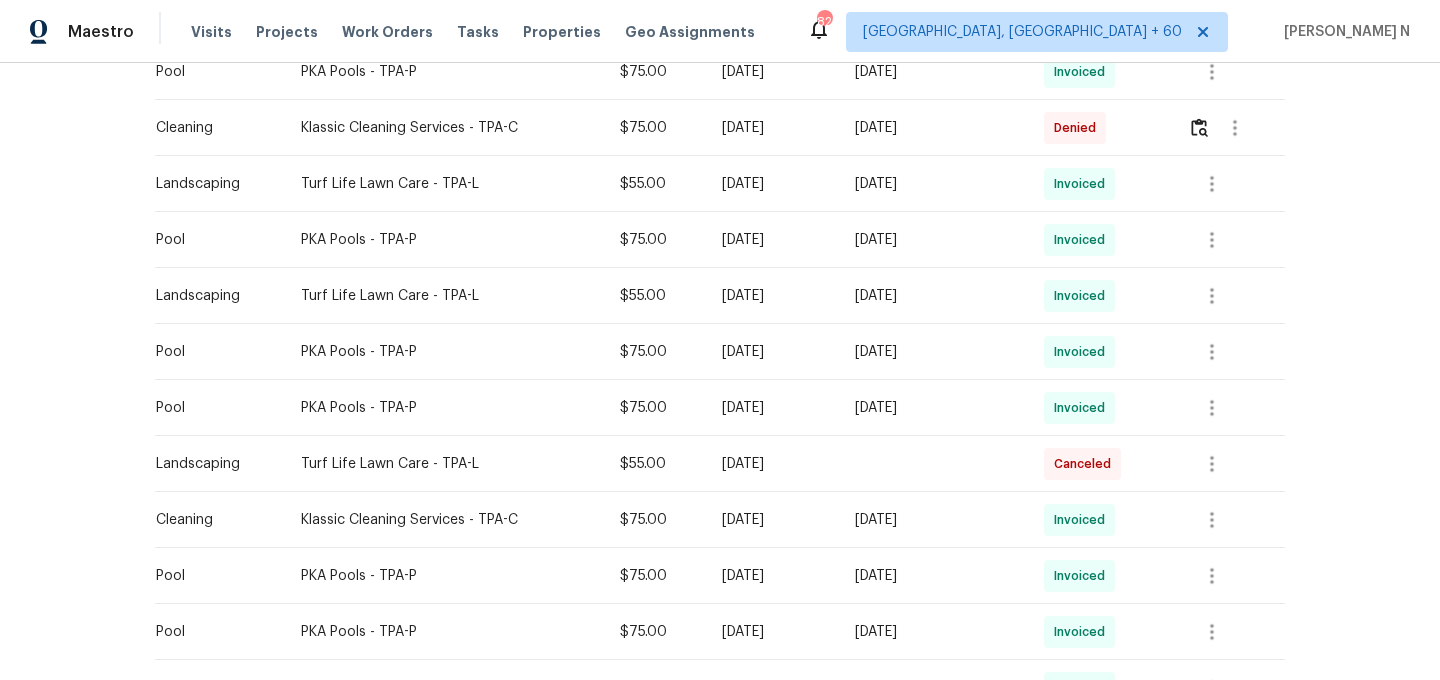 scroll, scrollTop: 730, scrollLeft: 0, axis: vertical 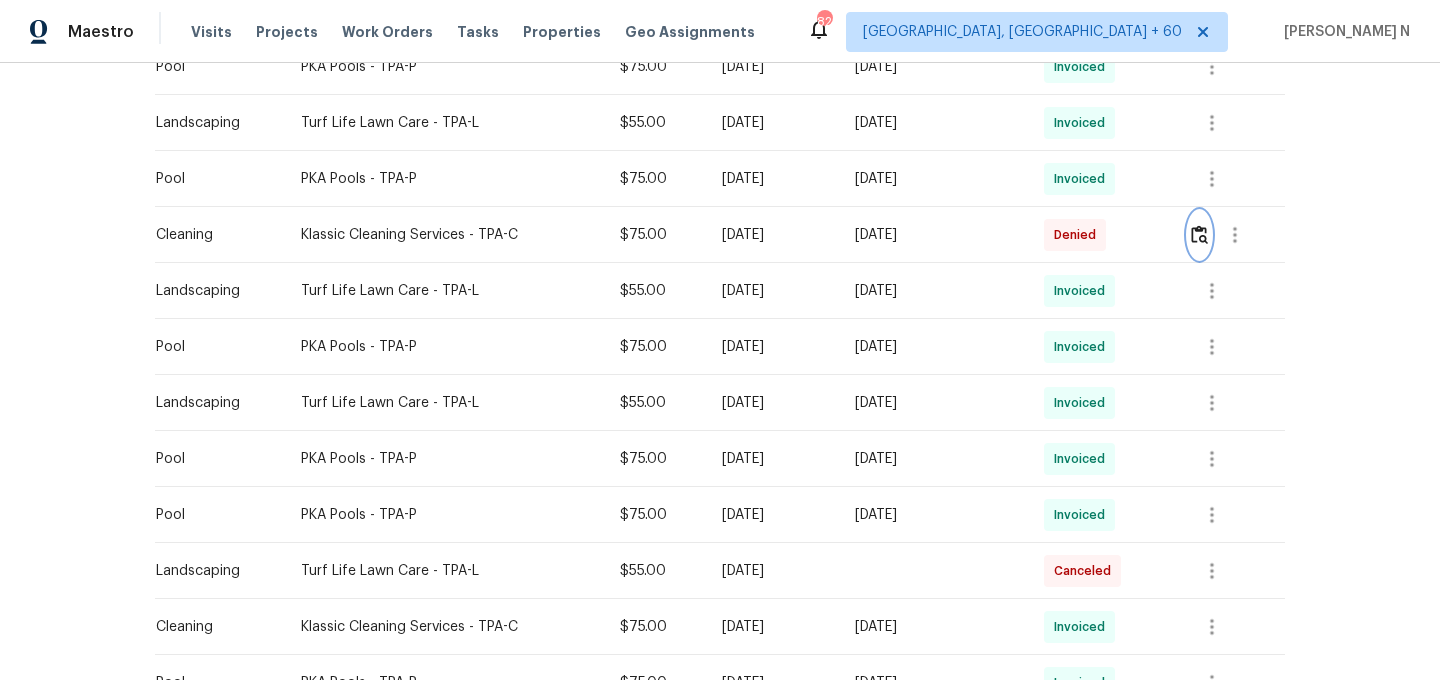 click at bounding box center [1199, 235] 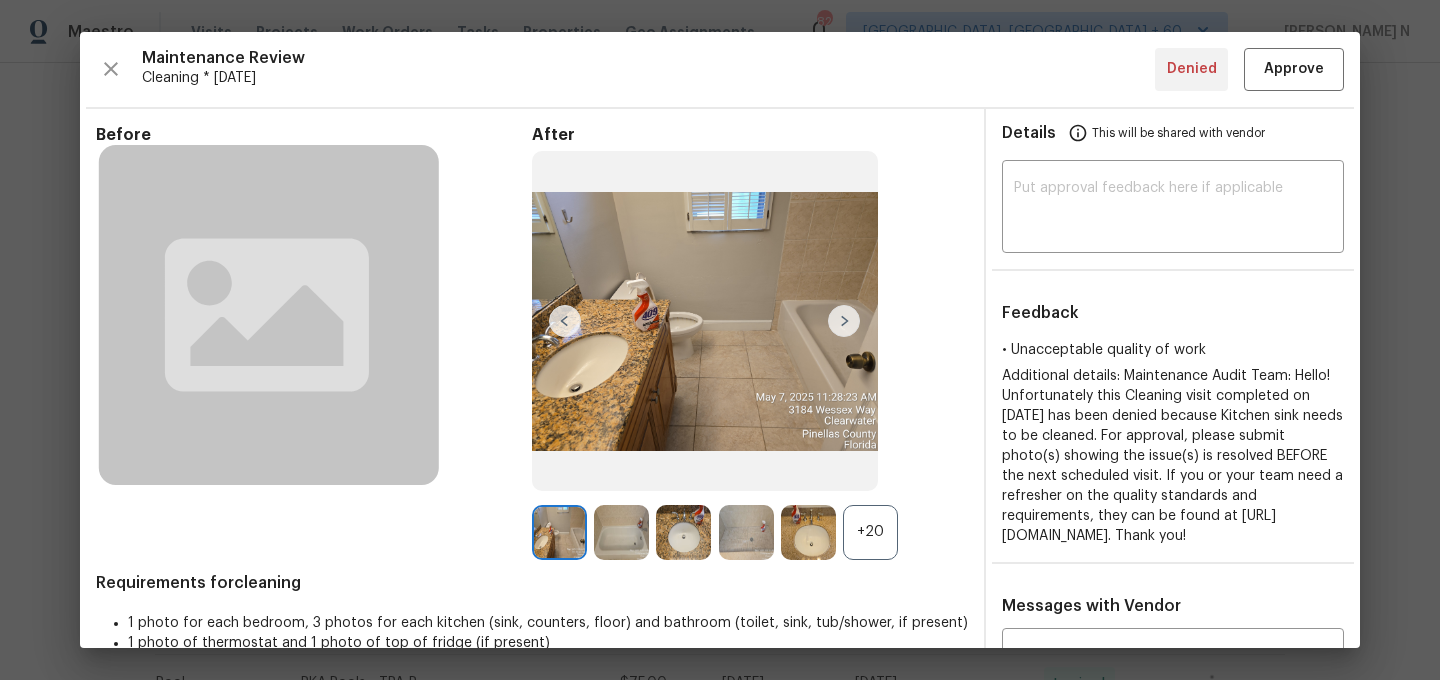 click on "+20" at bounding box center [870, 532] 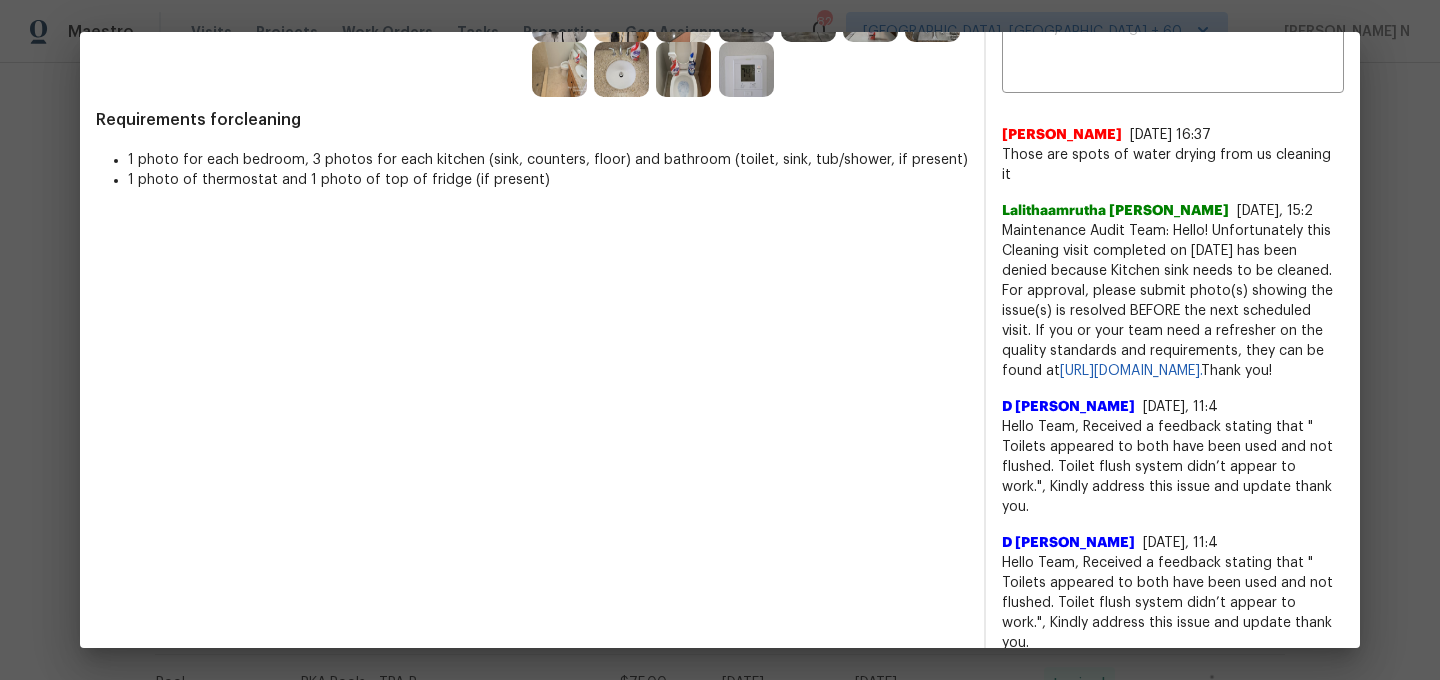 scroll, scrollTop: 181, scrollLeft: 0, axis: vertical 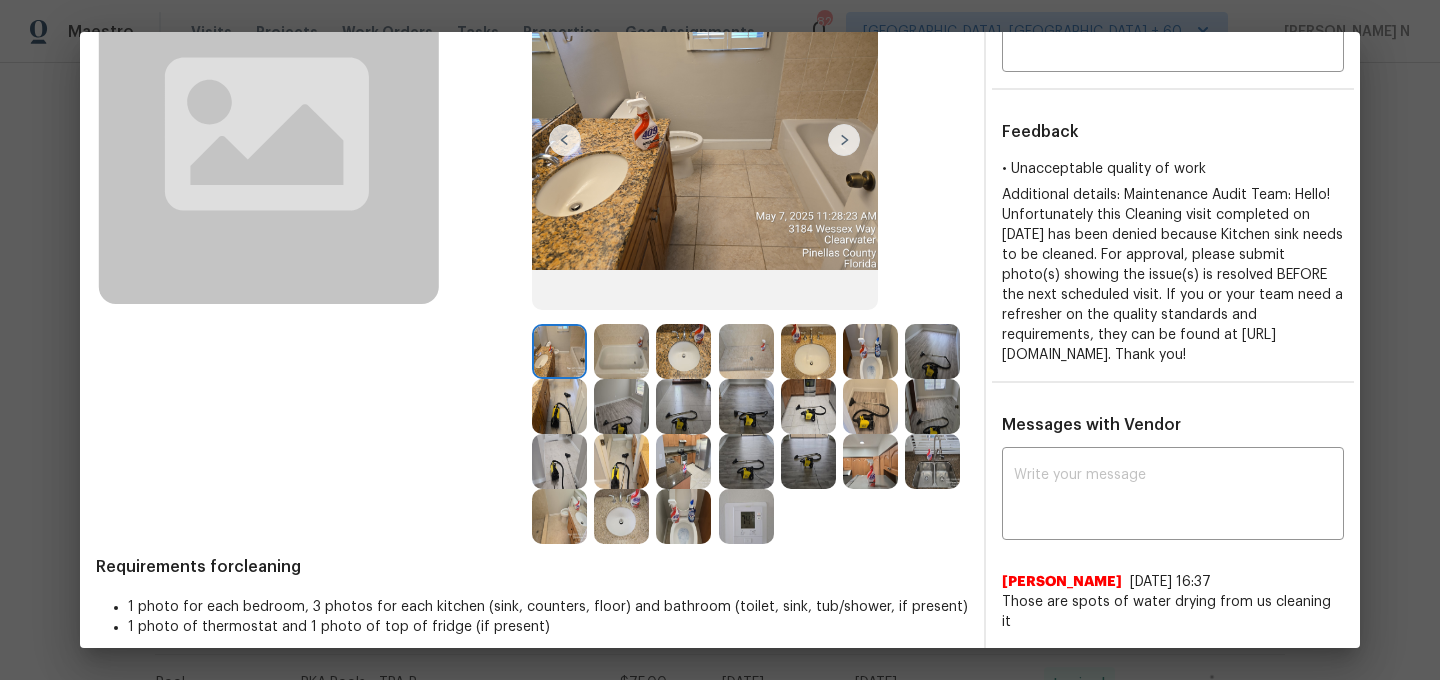 click at bounding box center (932, 461) 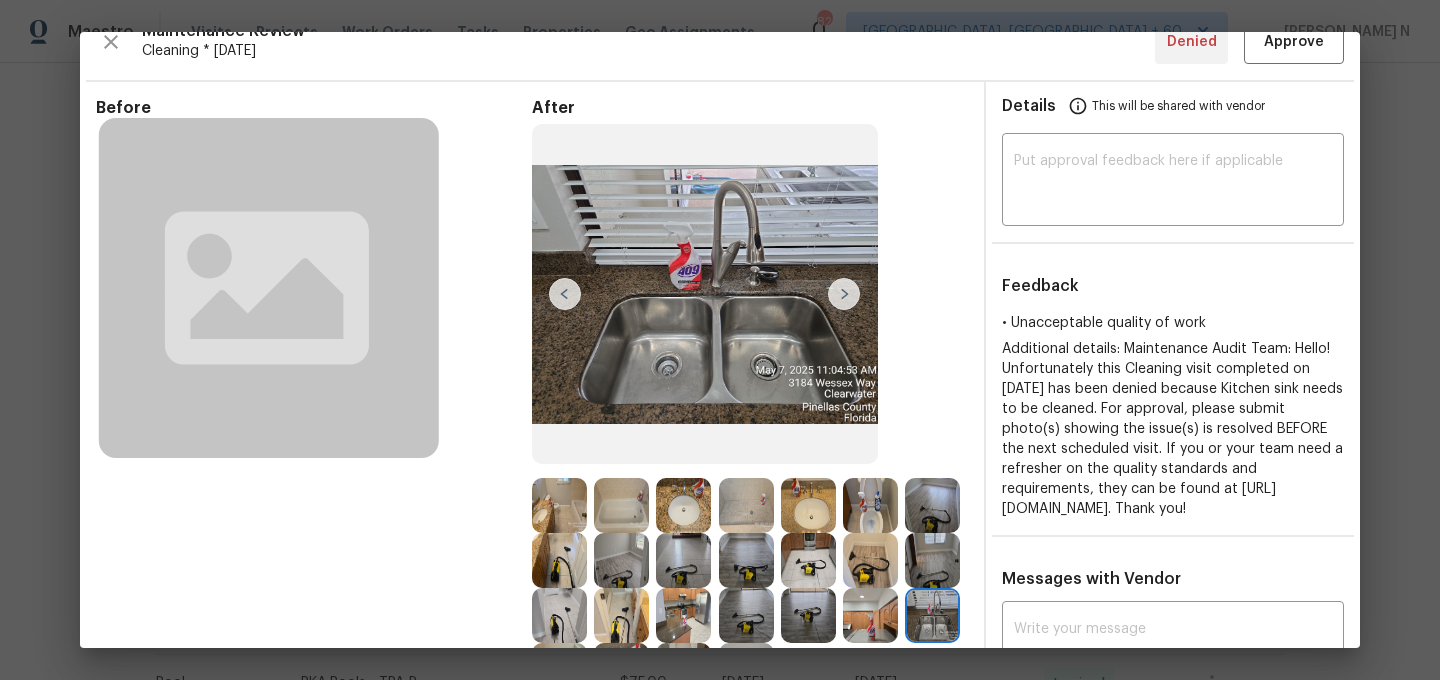 scroll, scrollTop: 0, scrollLeft: 0, axis: both 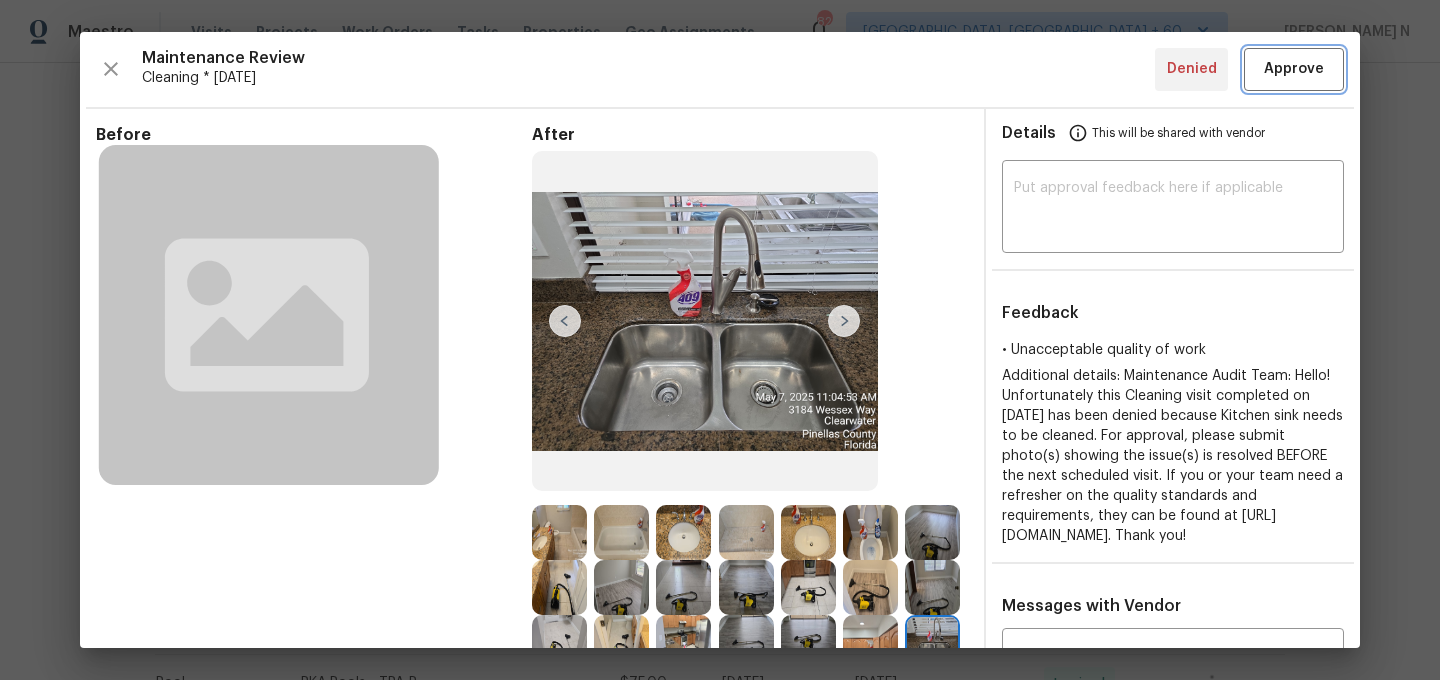 click on "Approve" at bounding box center [1294, 69] 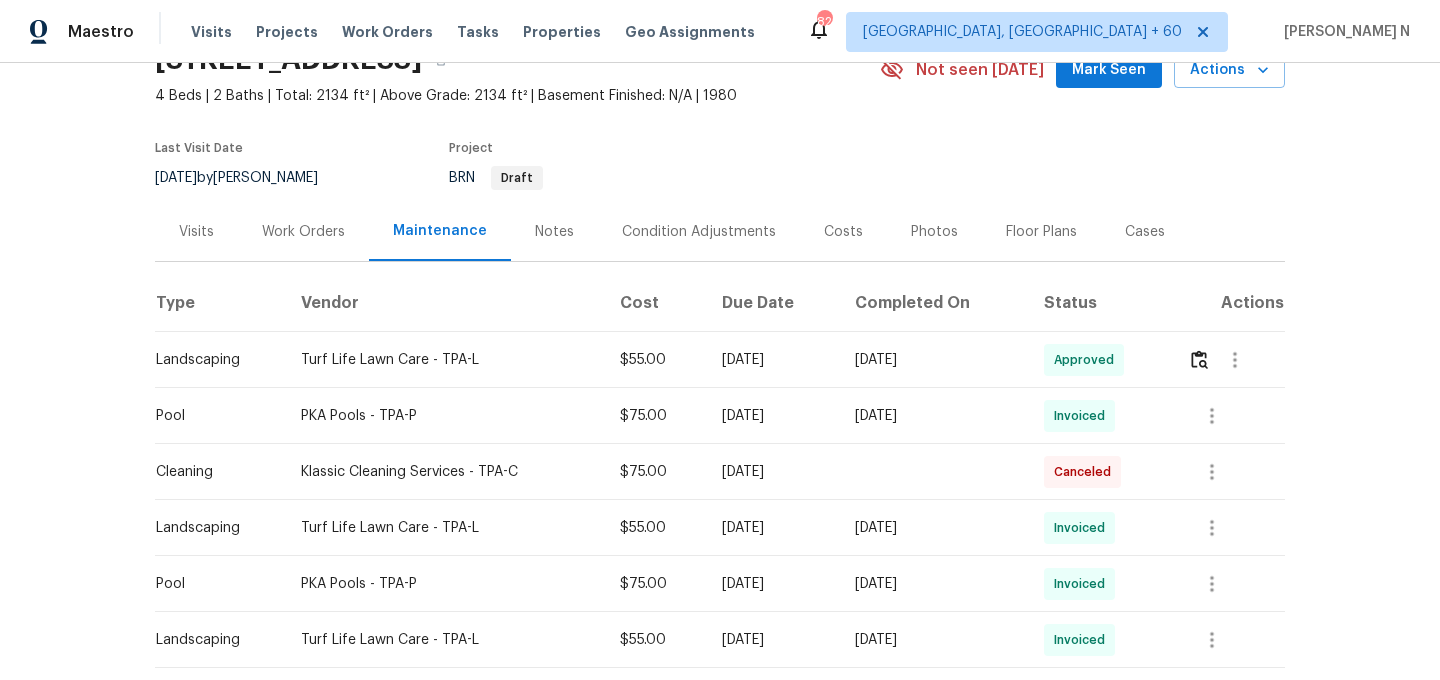 scroll, scrollTop: 0, scrollLeft: 0, axis: both 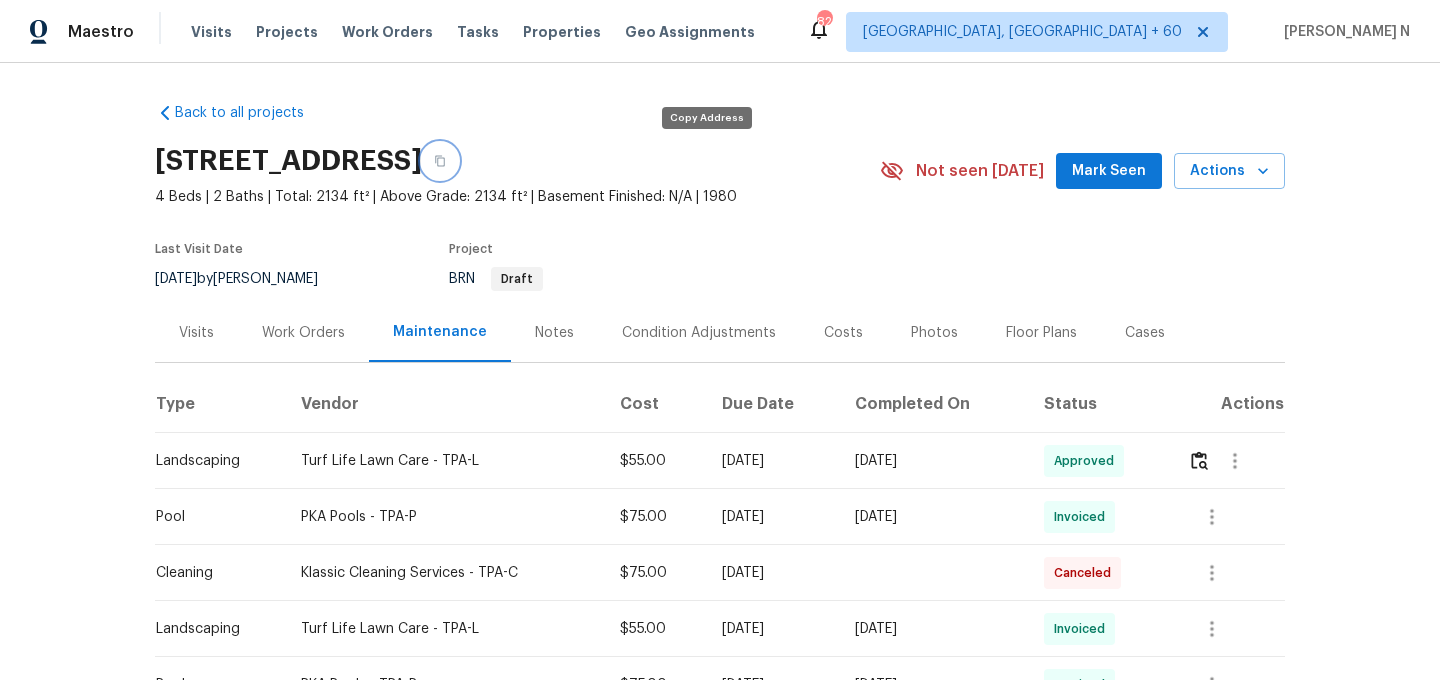 click at bounding box center [440, 161] 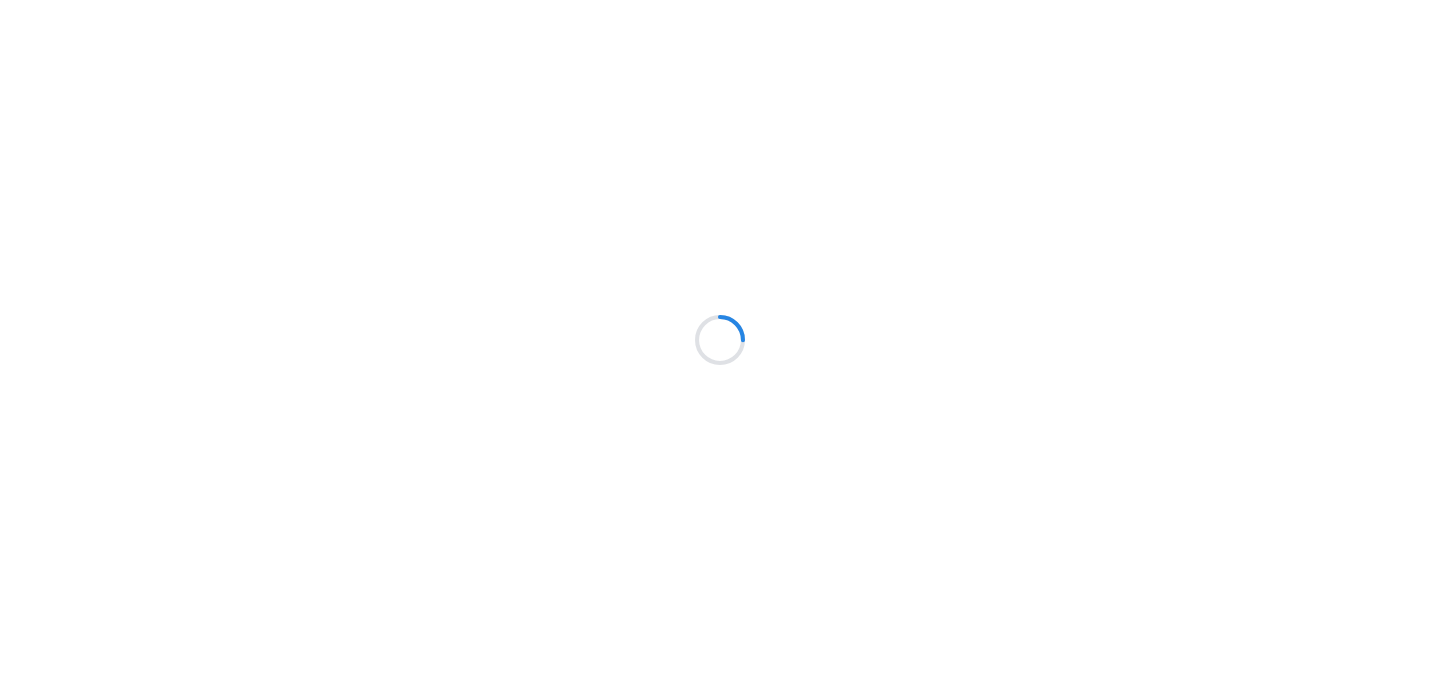 scroll, scrollTop: 0, scrollLeft: 0, axis: both 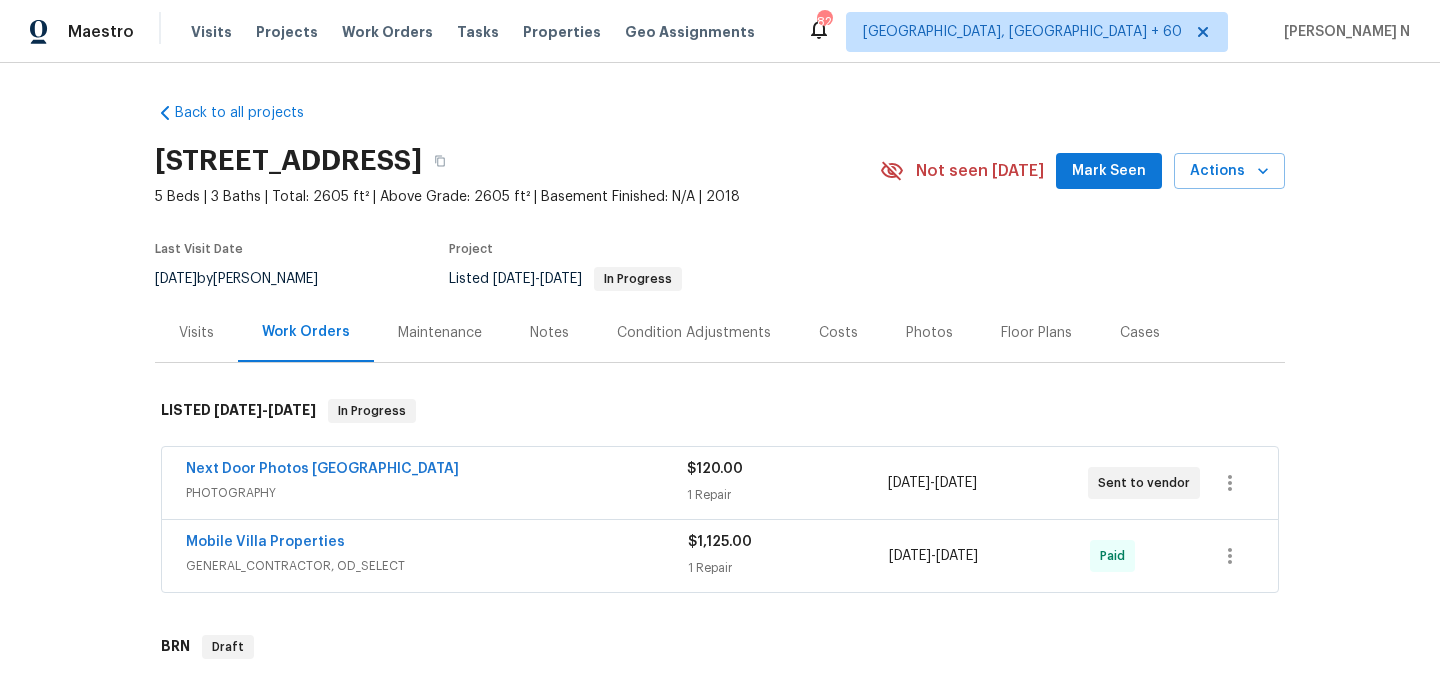 click on "Maintenance" at bounding box center (440, 333) 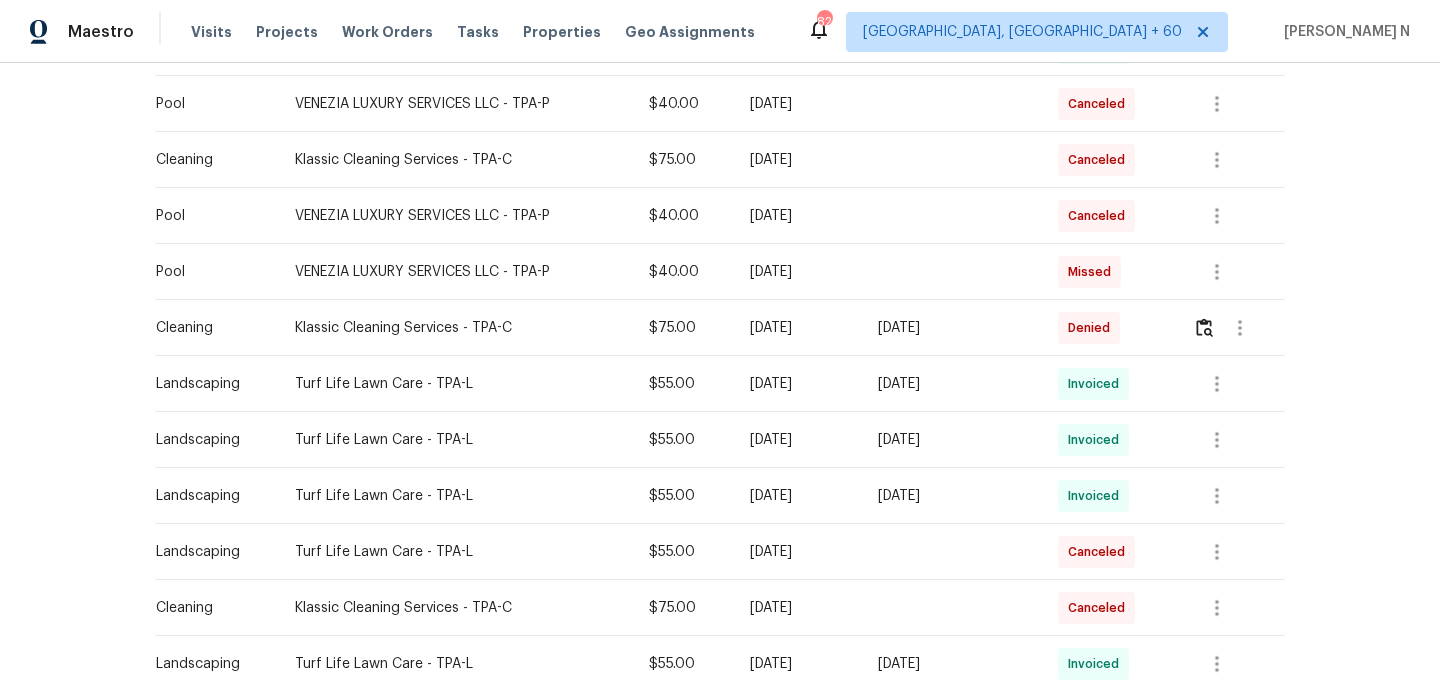 scroll, scrollTop: 920, scrollLeft: 0, axis: vertical 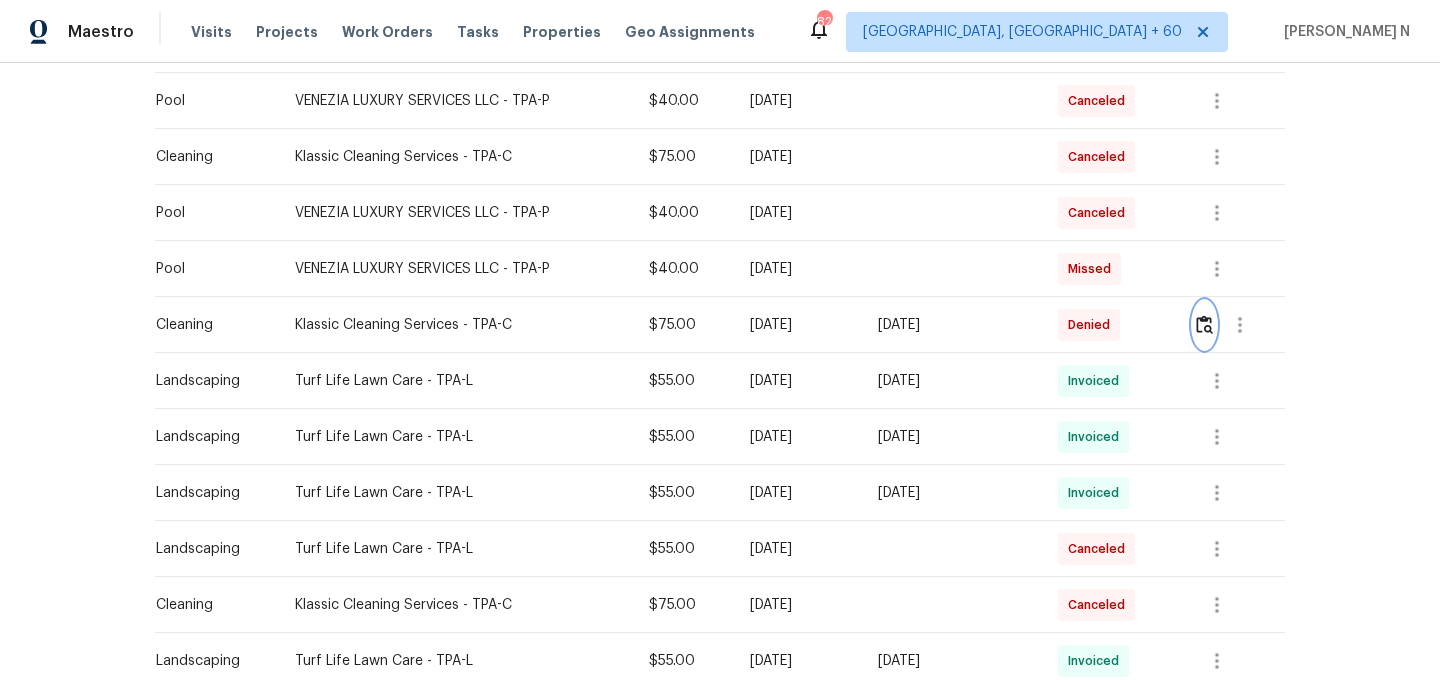 click at bounding box center [1204, 324] 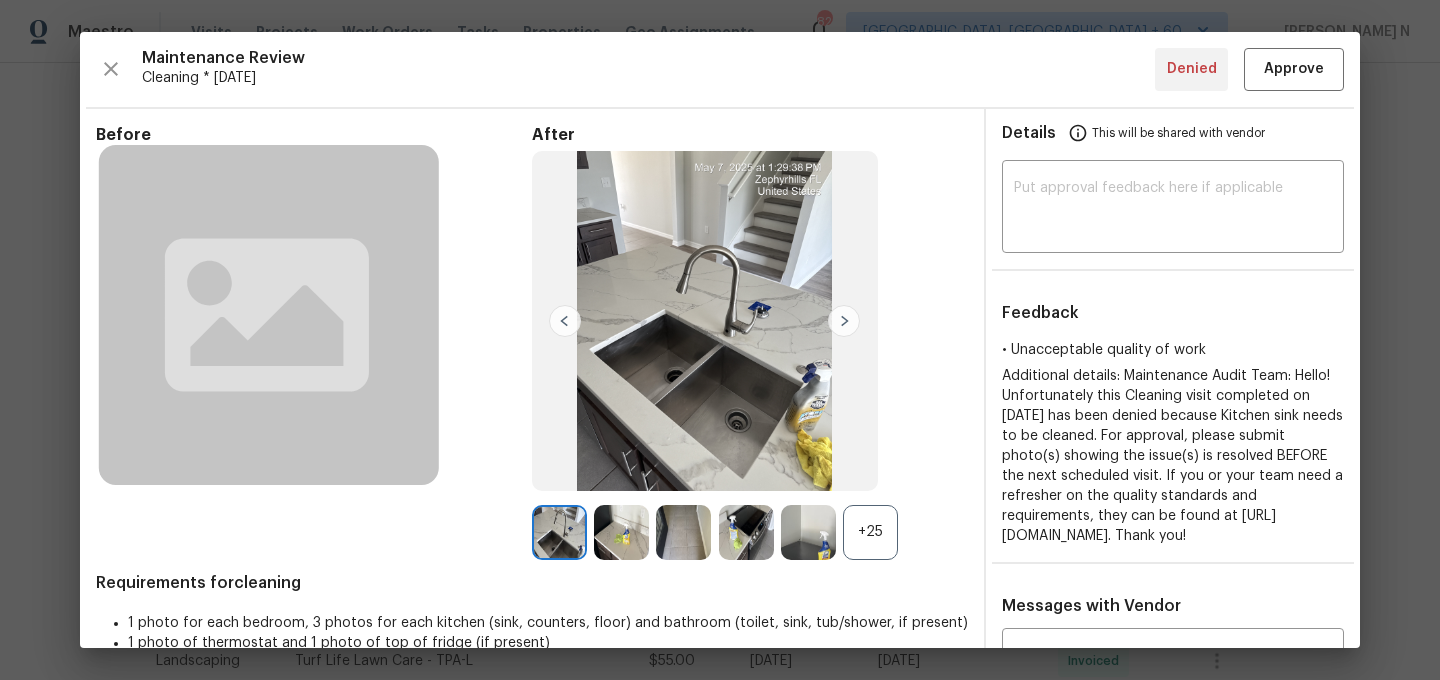 click on "+25" at bounding box center [870, 532] 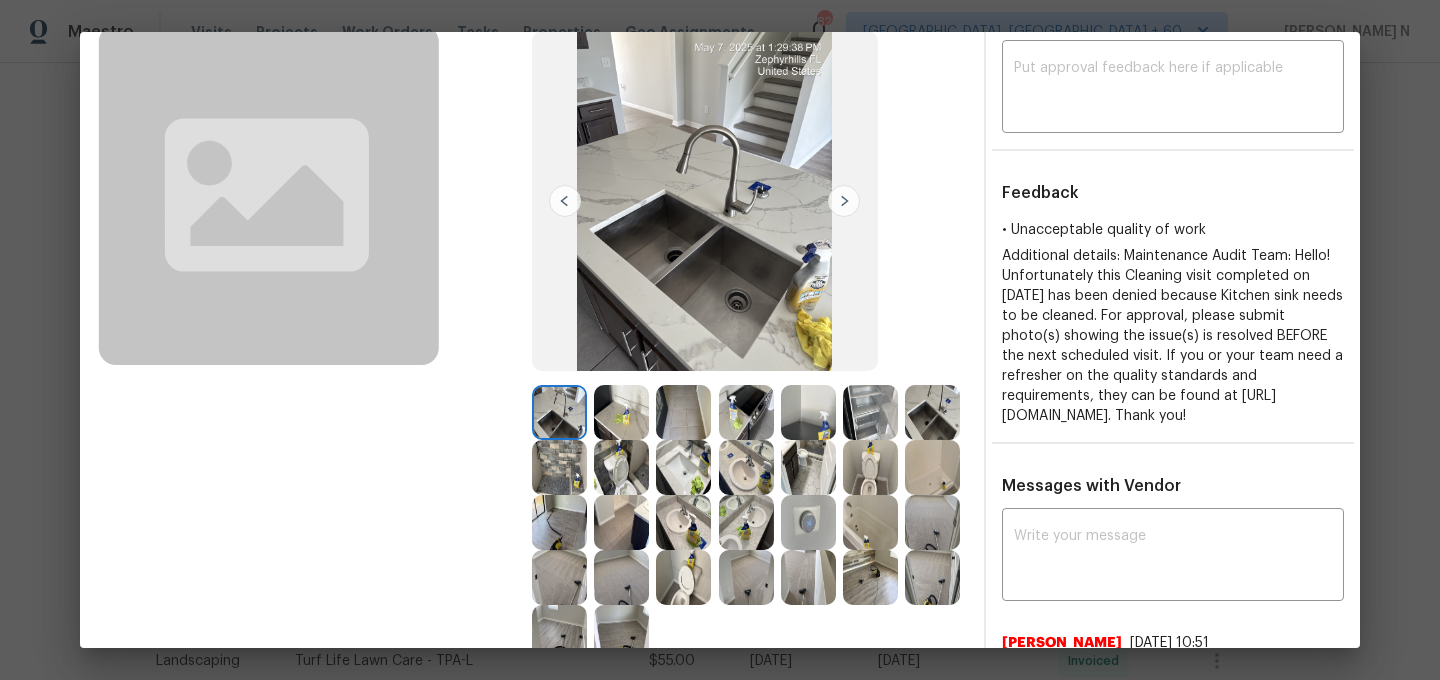 scroll, scrollTop: 0, scrollLeft: 0, axis: both 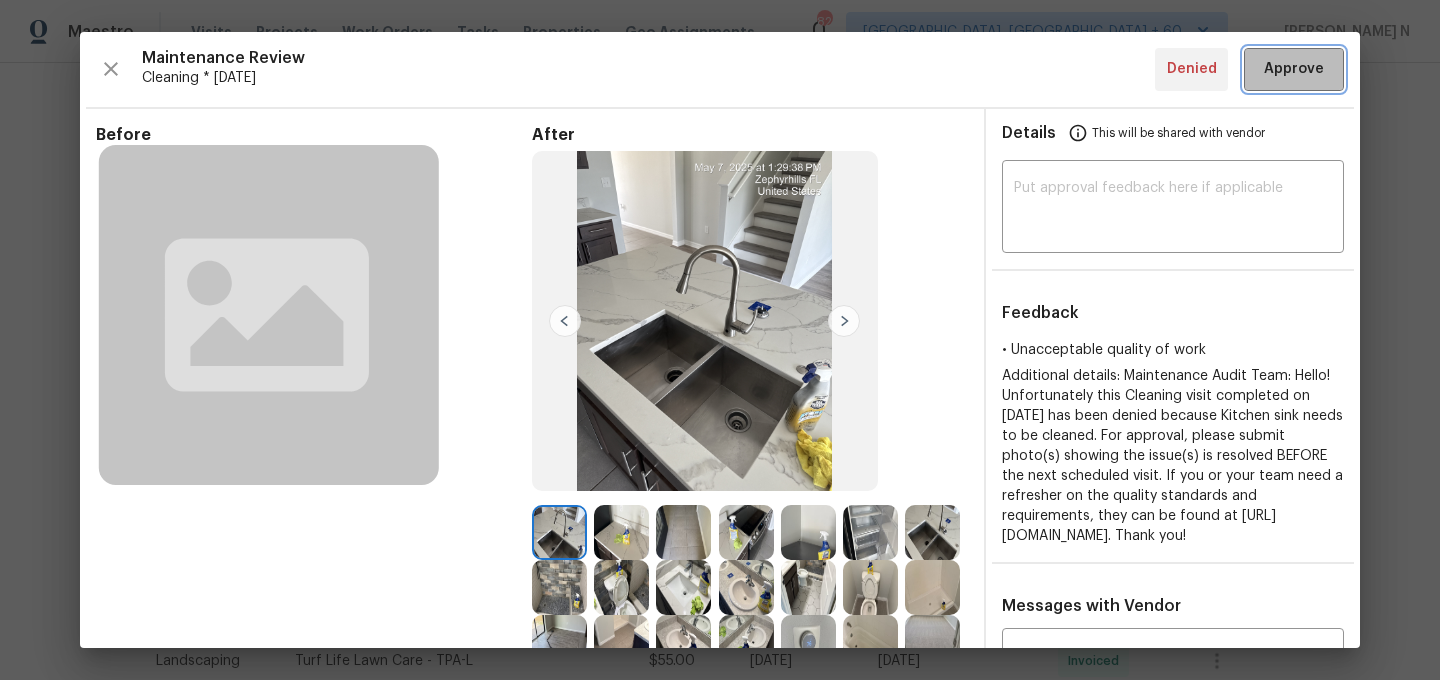 click on "Approve" at bounding box center (1294, 69) 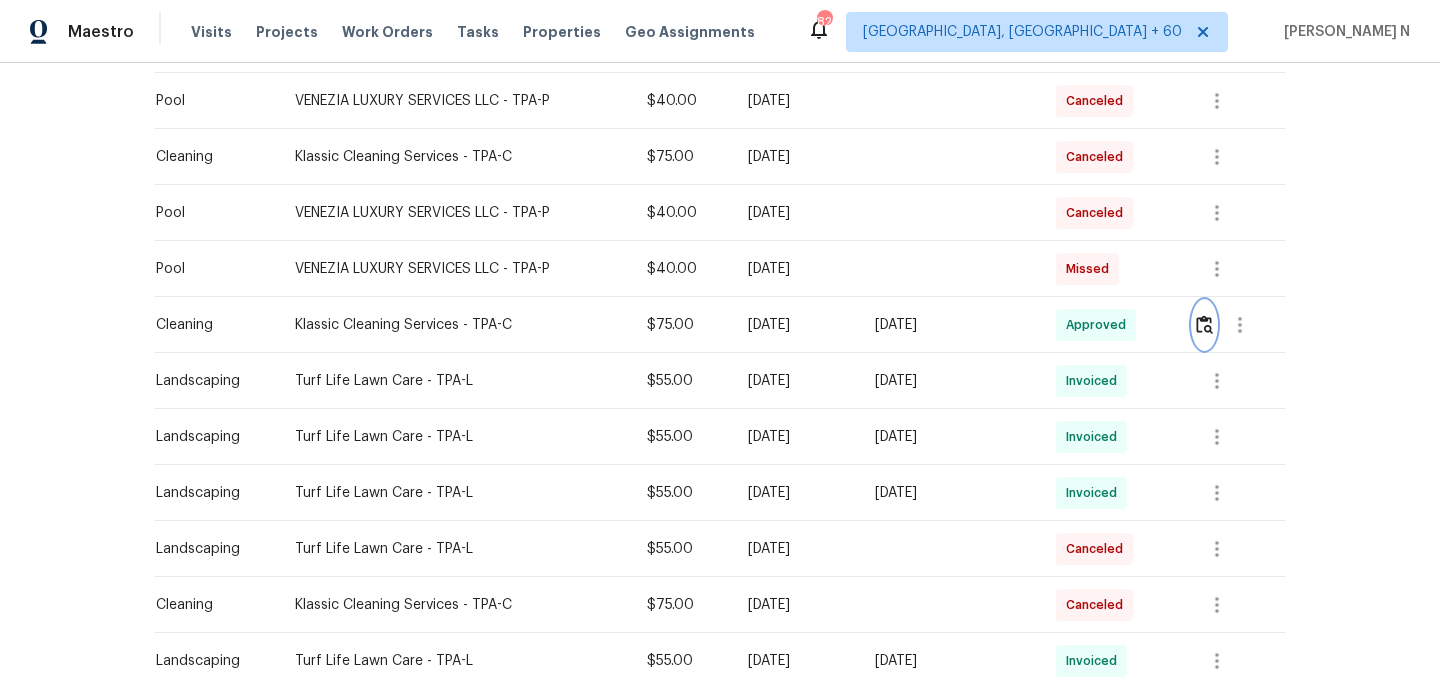 scroll, scrollTop: 0, scrollLeft: 0, axis: both 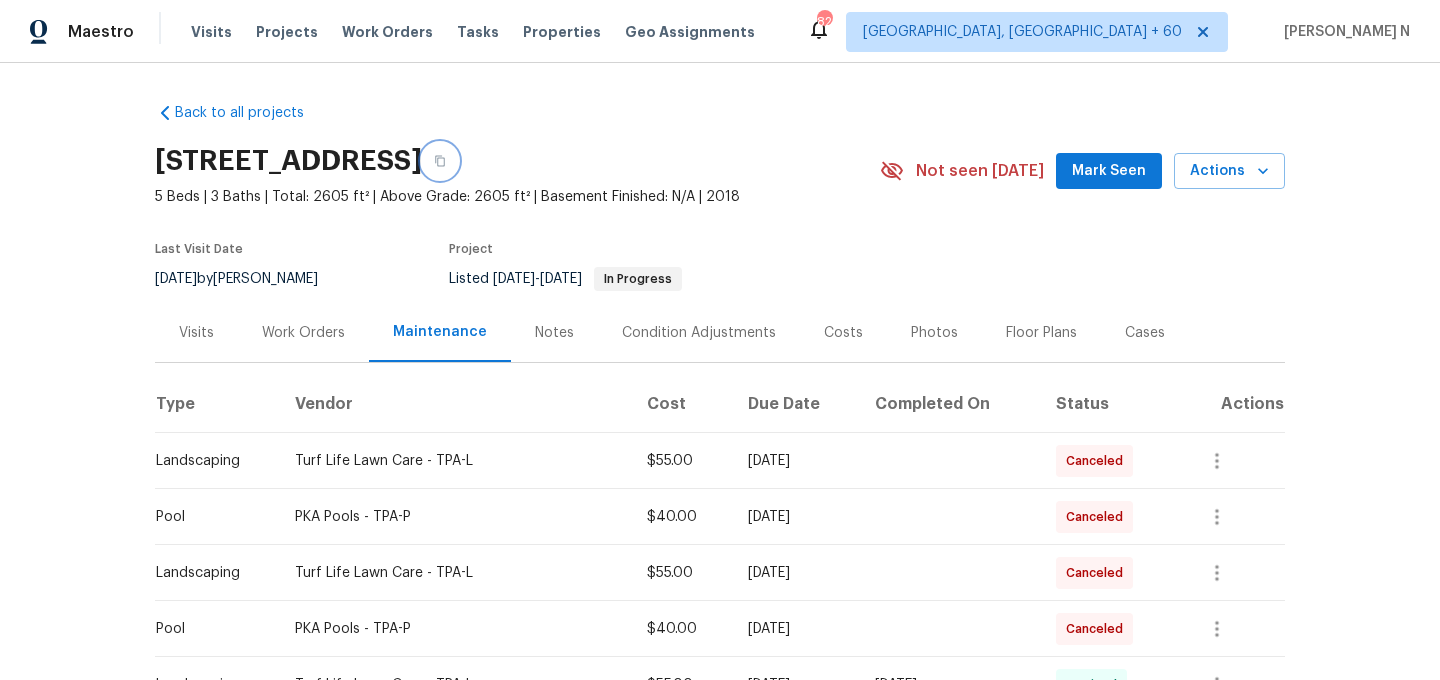 click 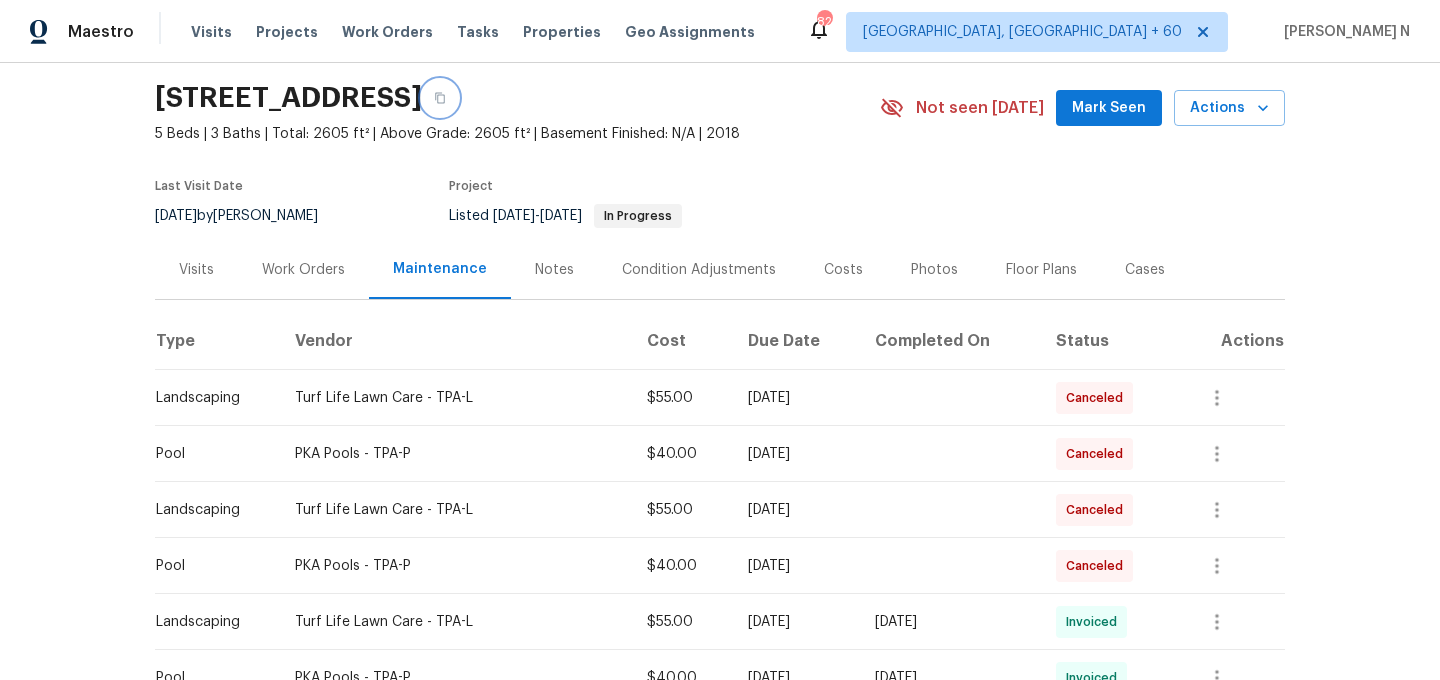 scroll, scrollTop: 107, scrollLeft: 0, axis: vertical 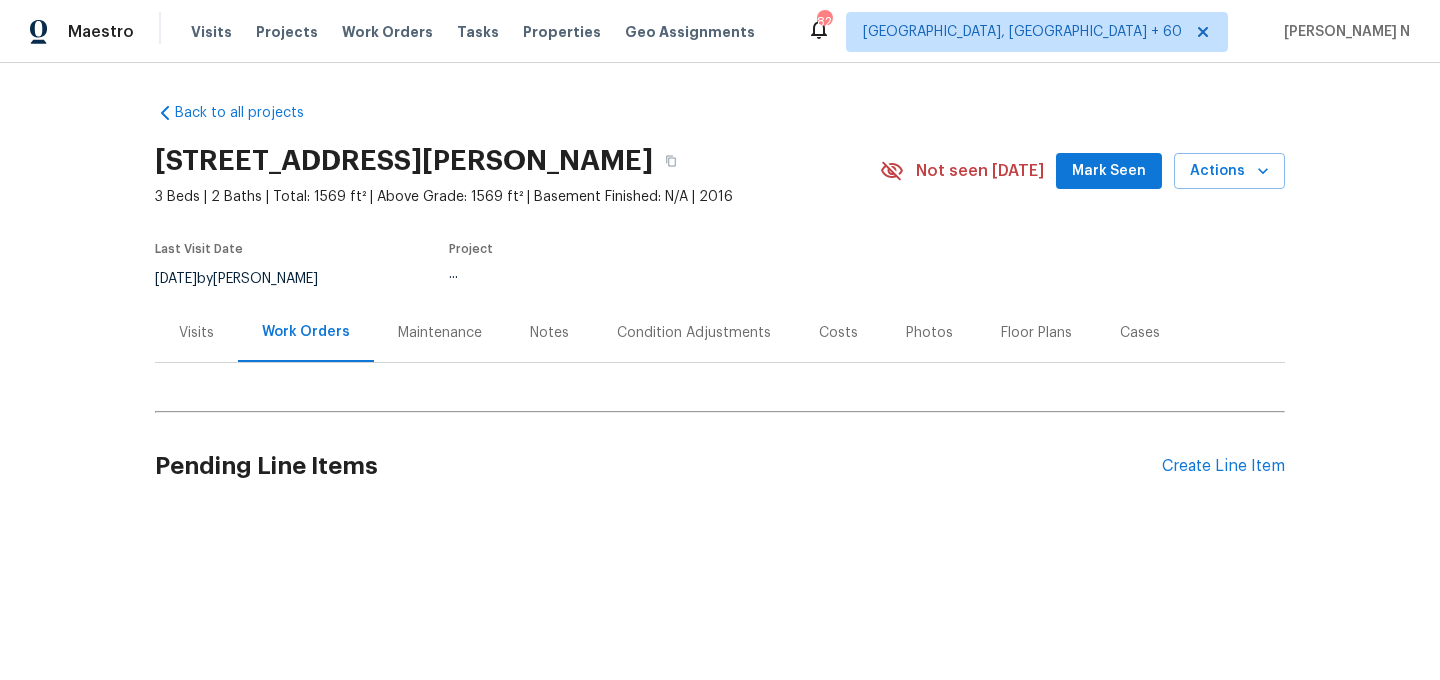 click on "Maintenance" at bounding box center [440, 332] 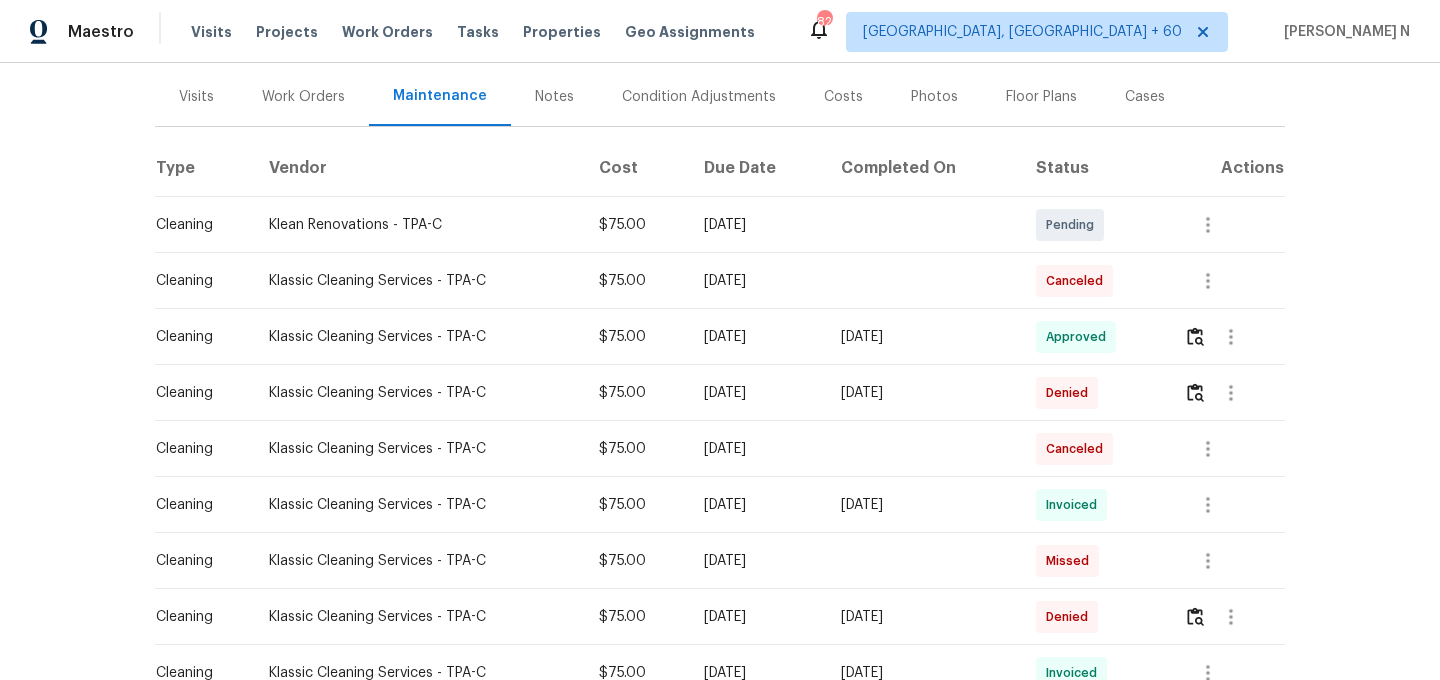 scroll, scrollTop: 357, scrollLeft: 0, axis: vertical 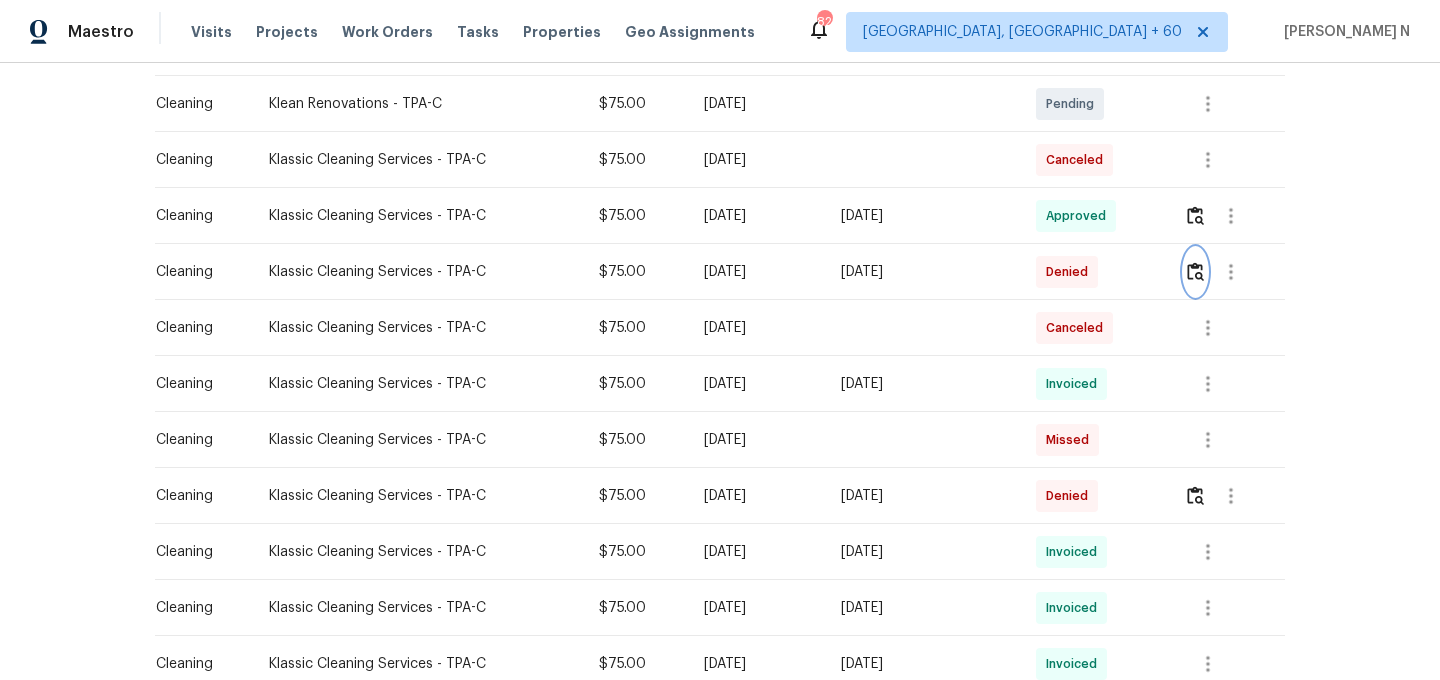 click at bounding box center (1195, 271) 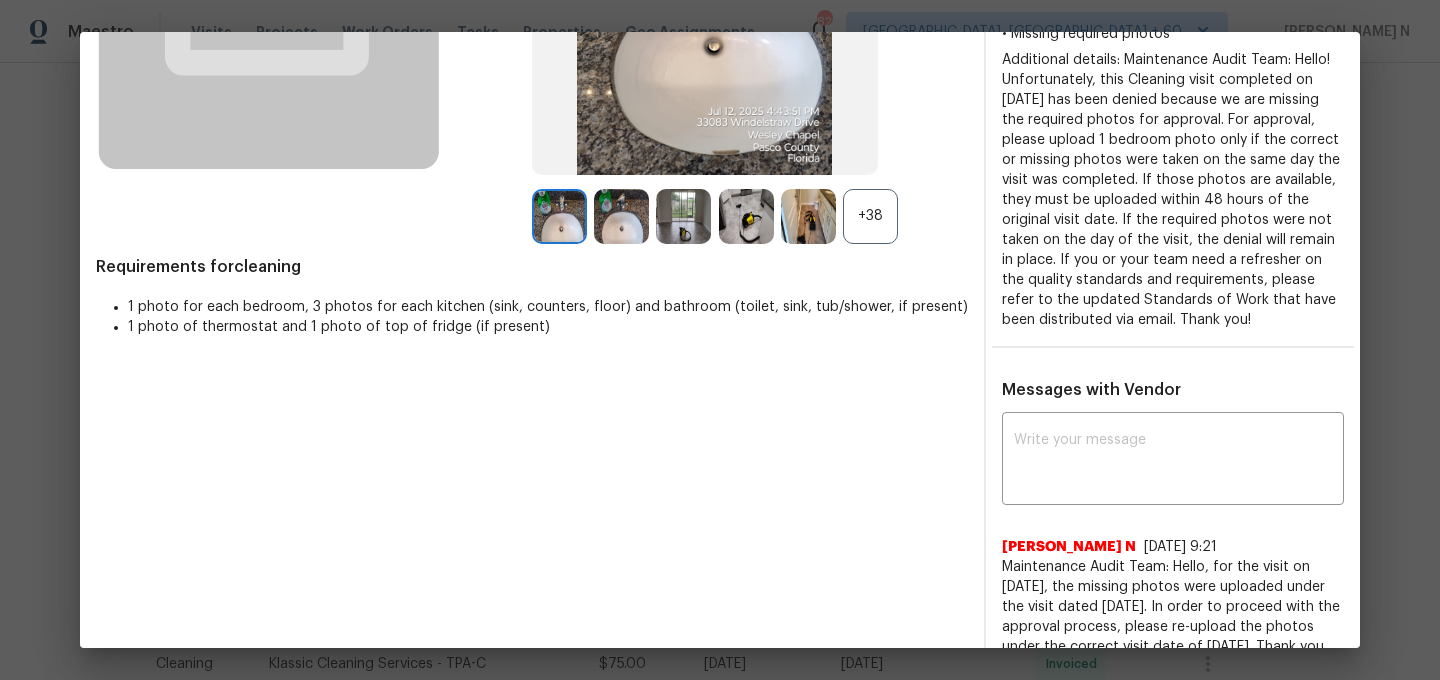 scroll, scrollTop: 514, scrollLeft: 0, axis: vertical 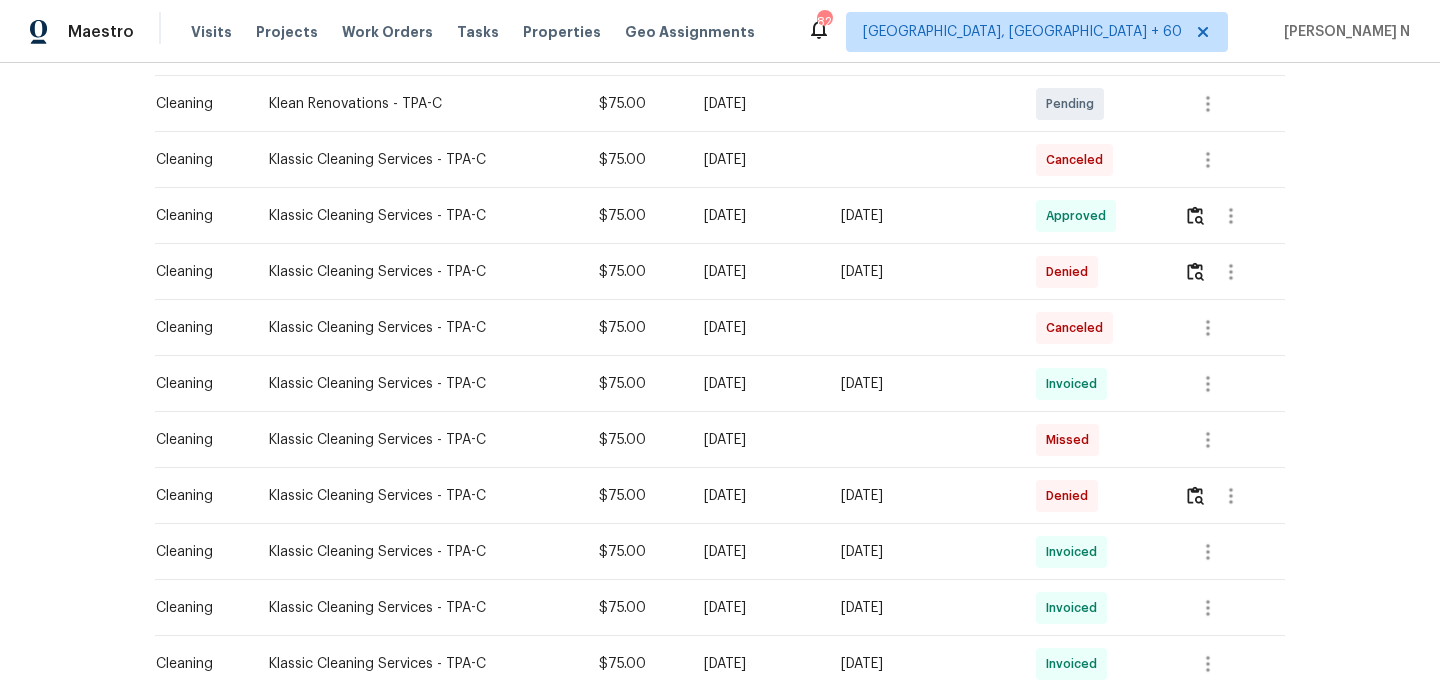 click at bounding box center [1226, 496] 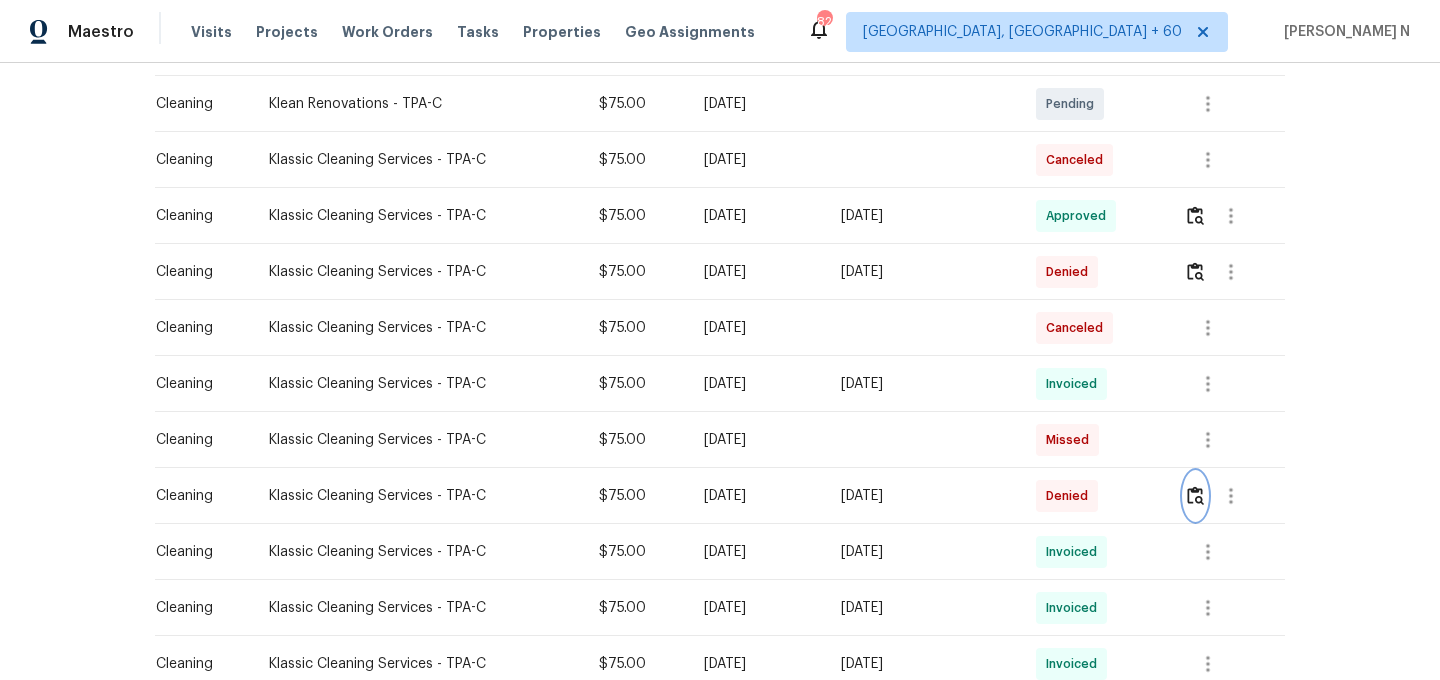 click at bounding box center (1195, 495) 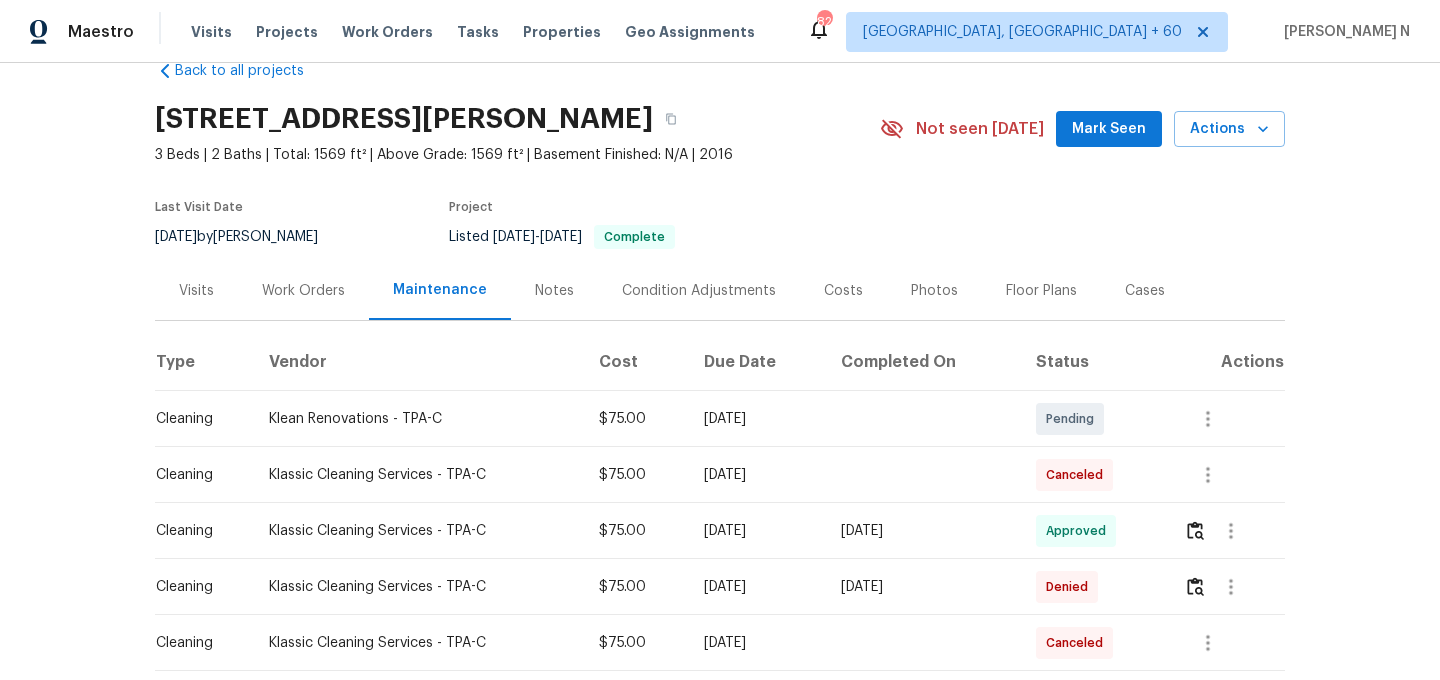 scroll, scrollTop: 0, scrollLeft: 0, axis: both 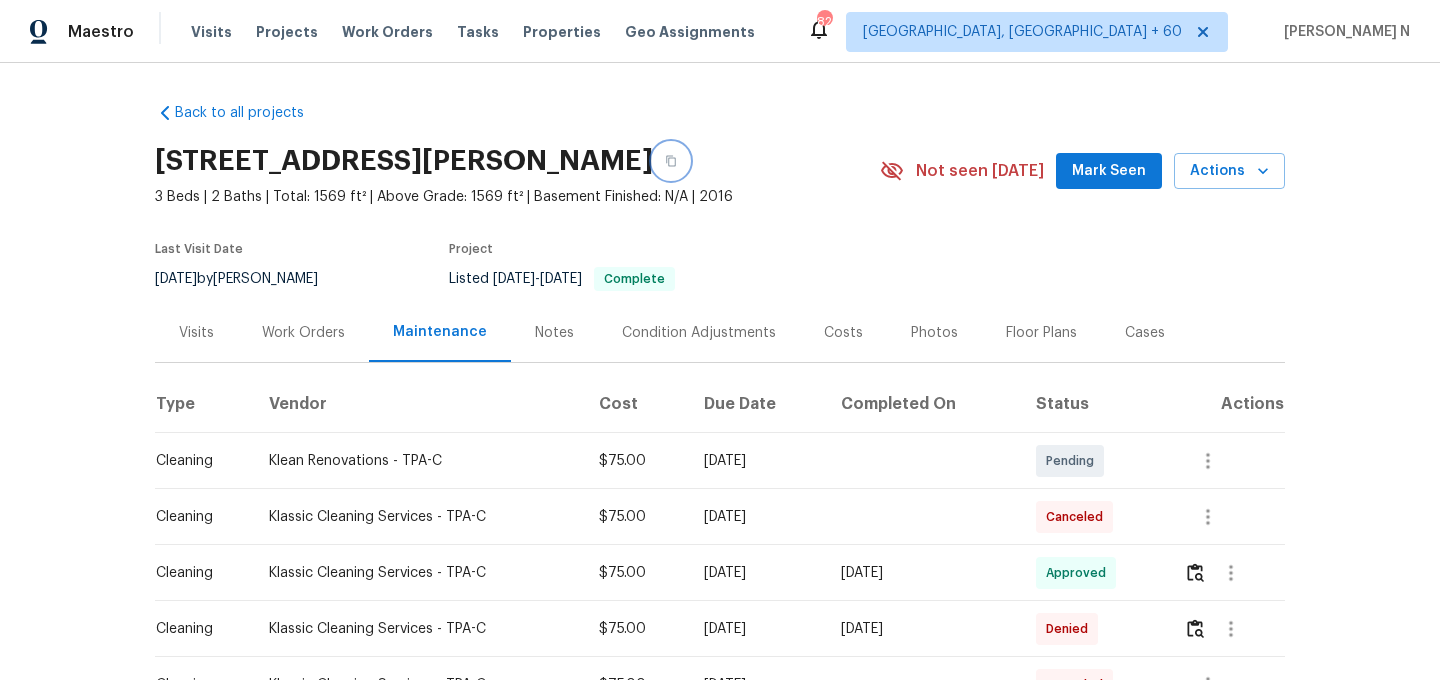click 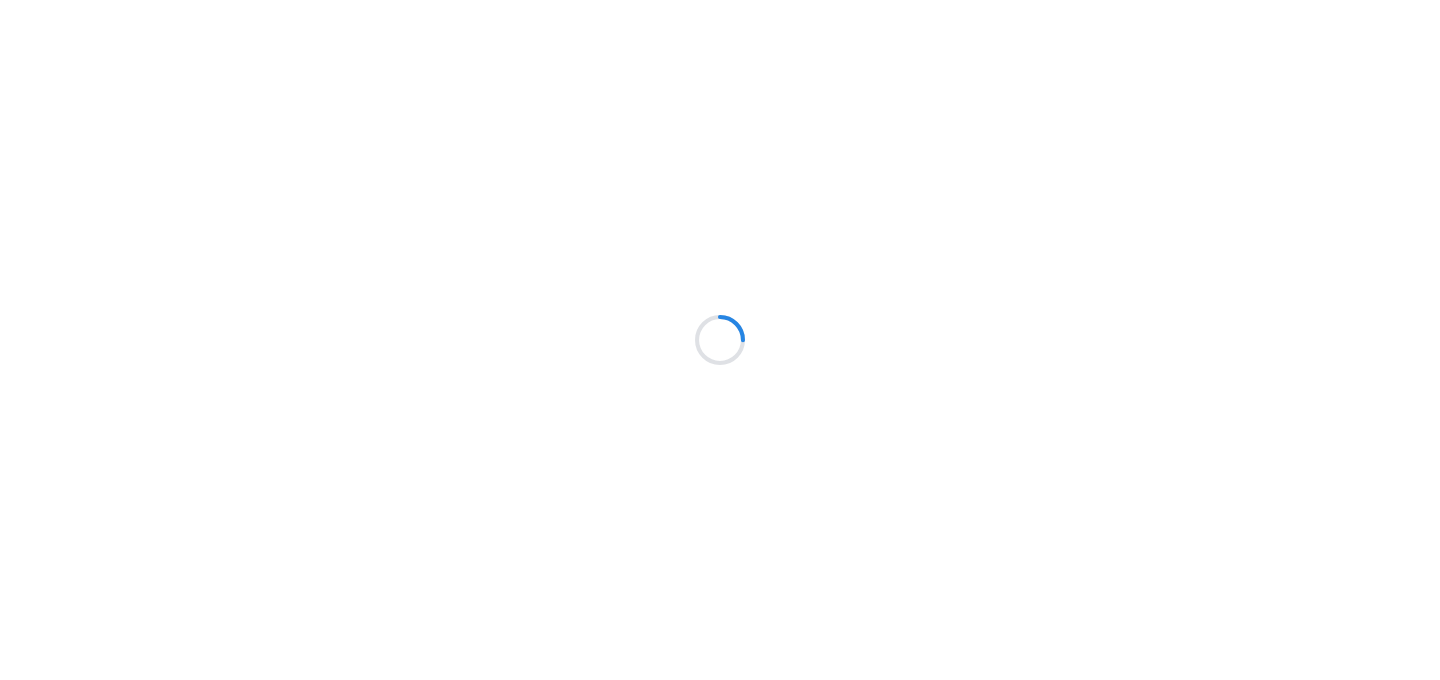 scroll, scrollTop: 0, scrollLeft: 0, axis: both 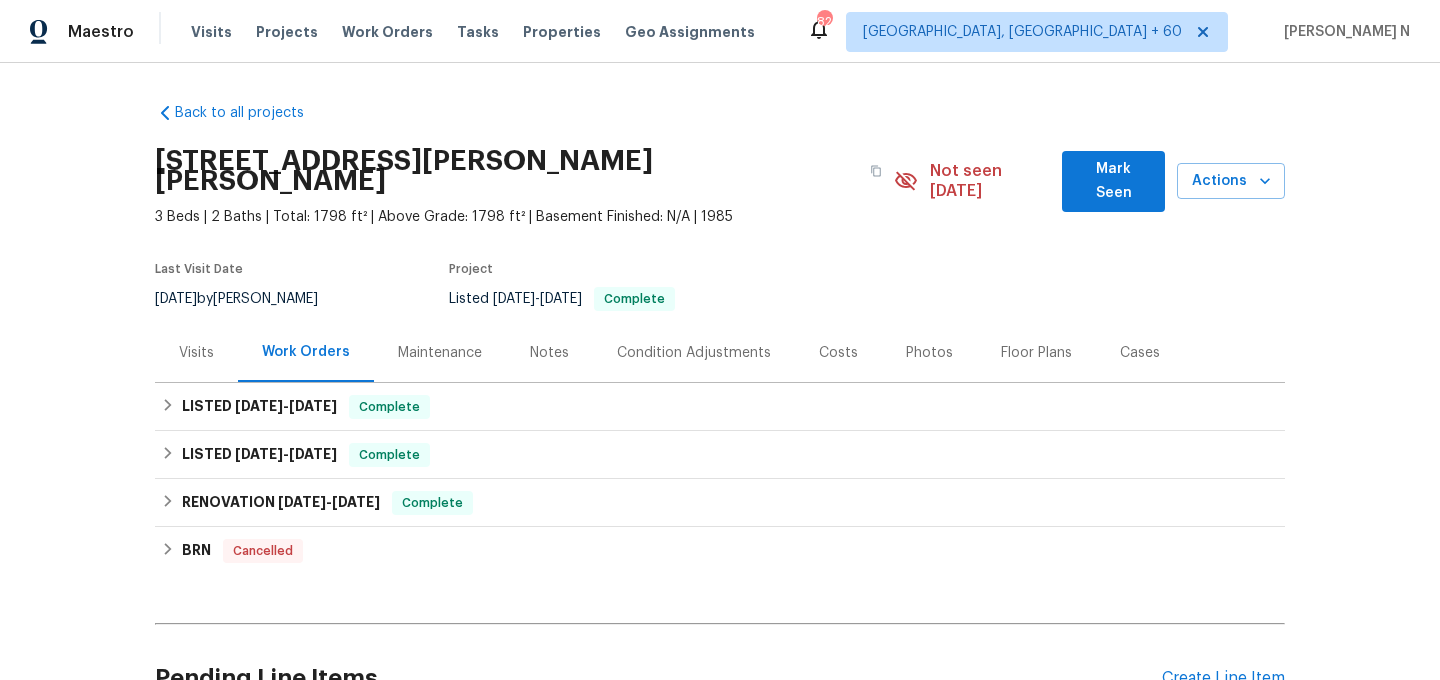 click on "Maintenance" at bounding box center (440, 352) 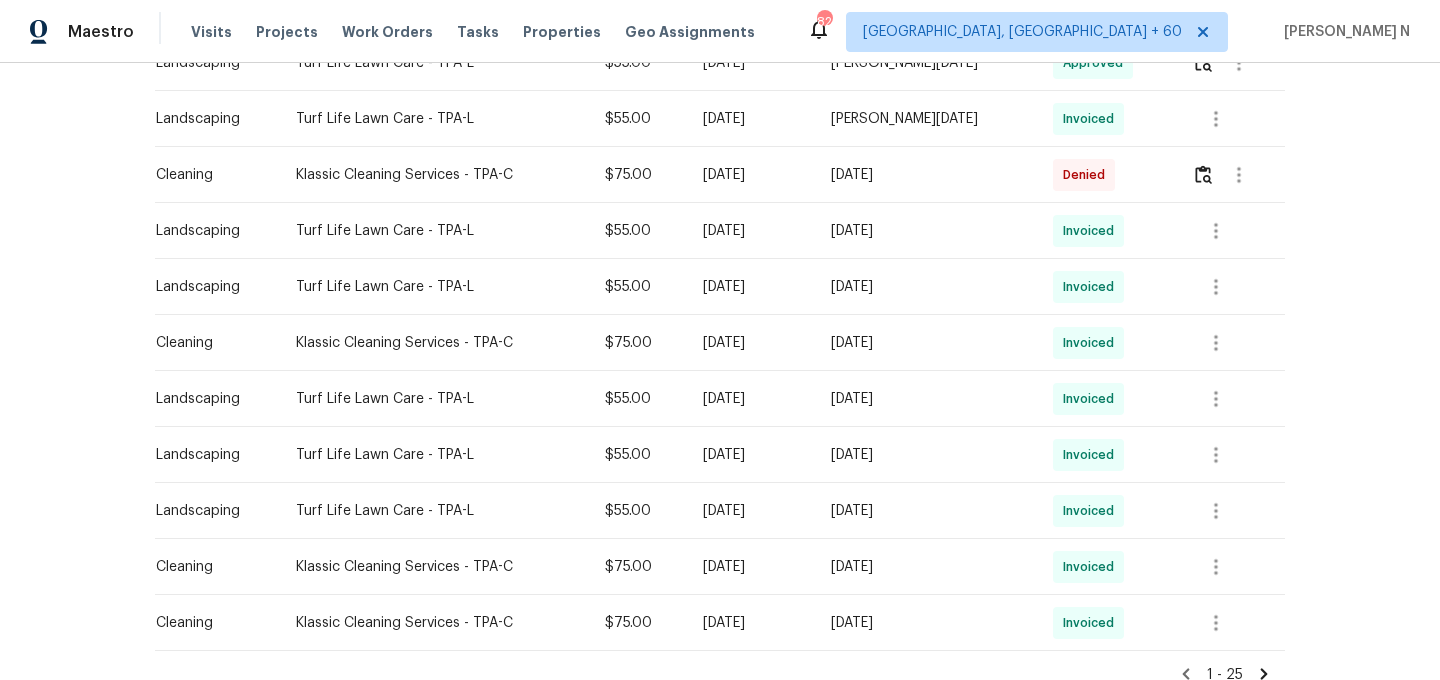 scroll, scrollTop: 1208, scrollLeft: 0, axis: vertical 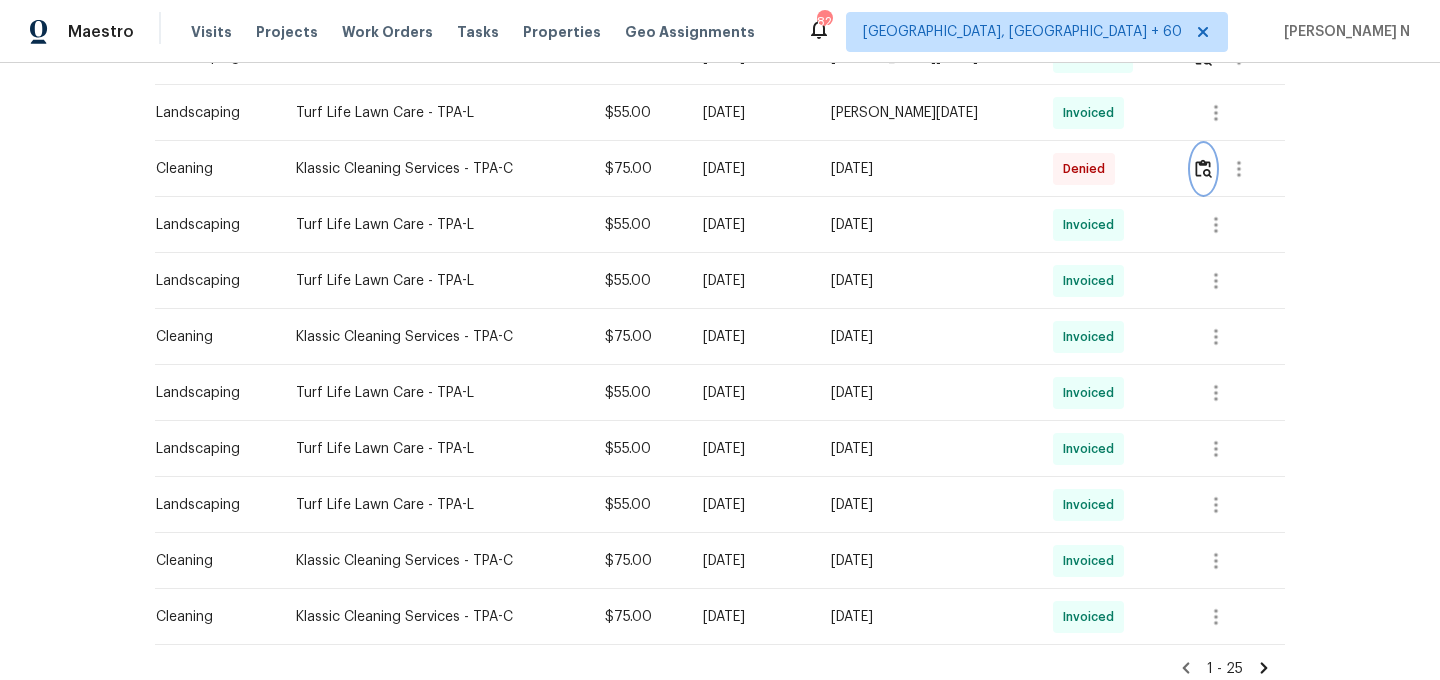 click at bounding box center [1203, 169] 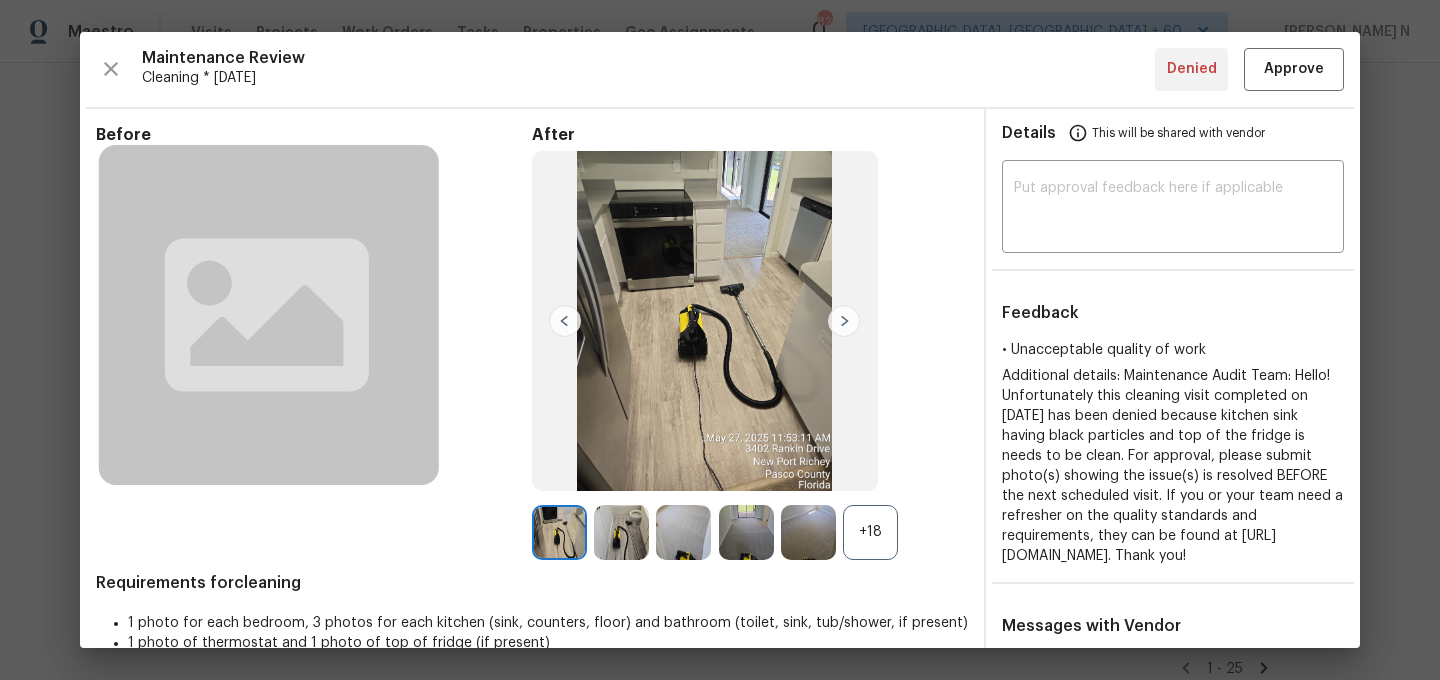 click on "+18" at bounding box center (870, 532) 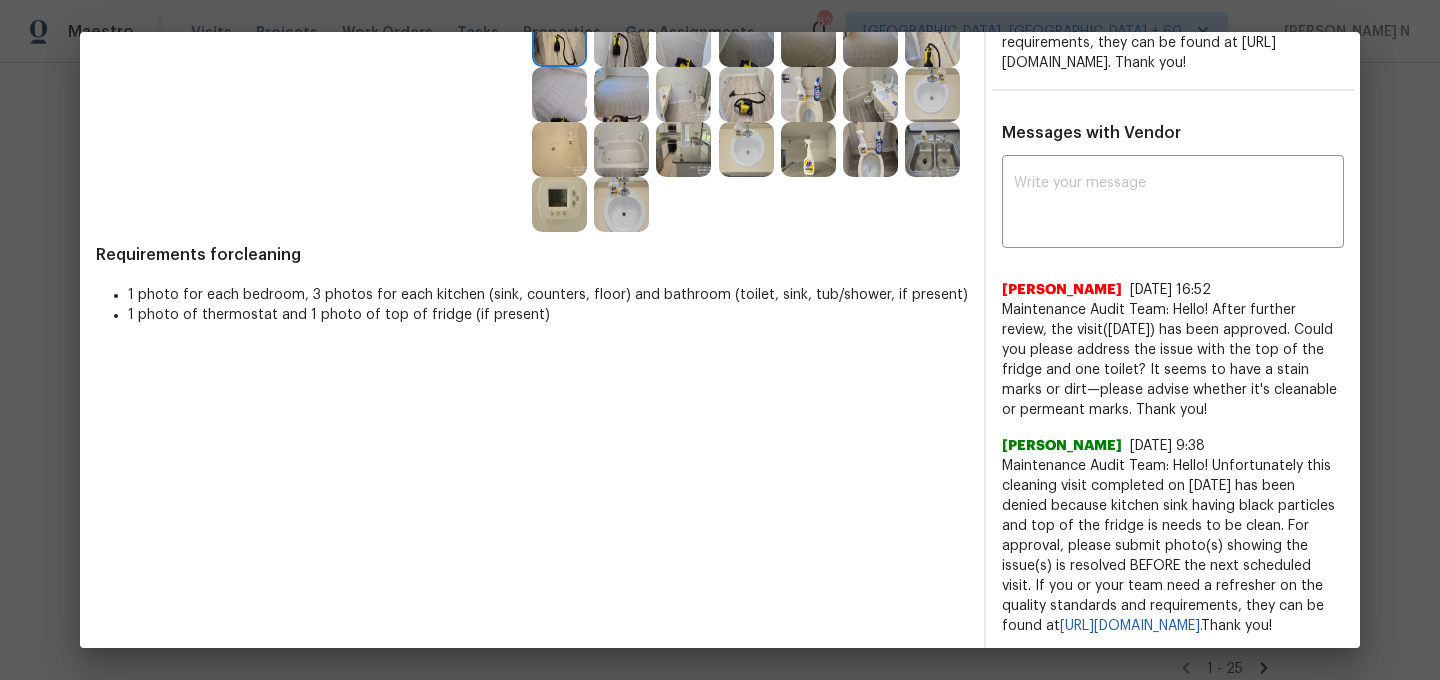 scroll, scrollTop: 0, scrollLeft: 0, axis: both 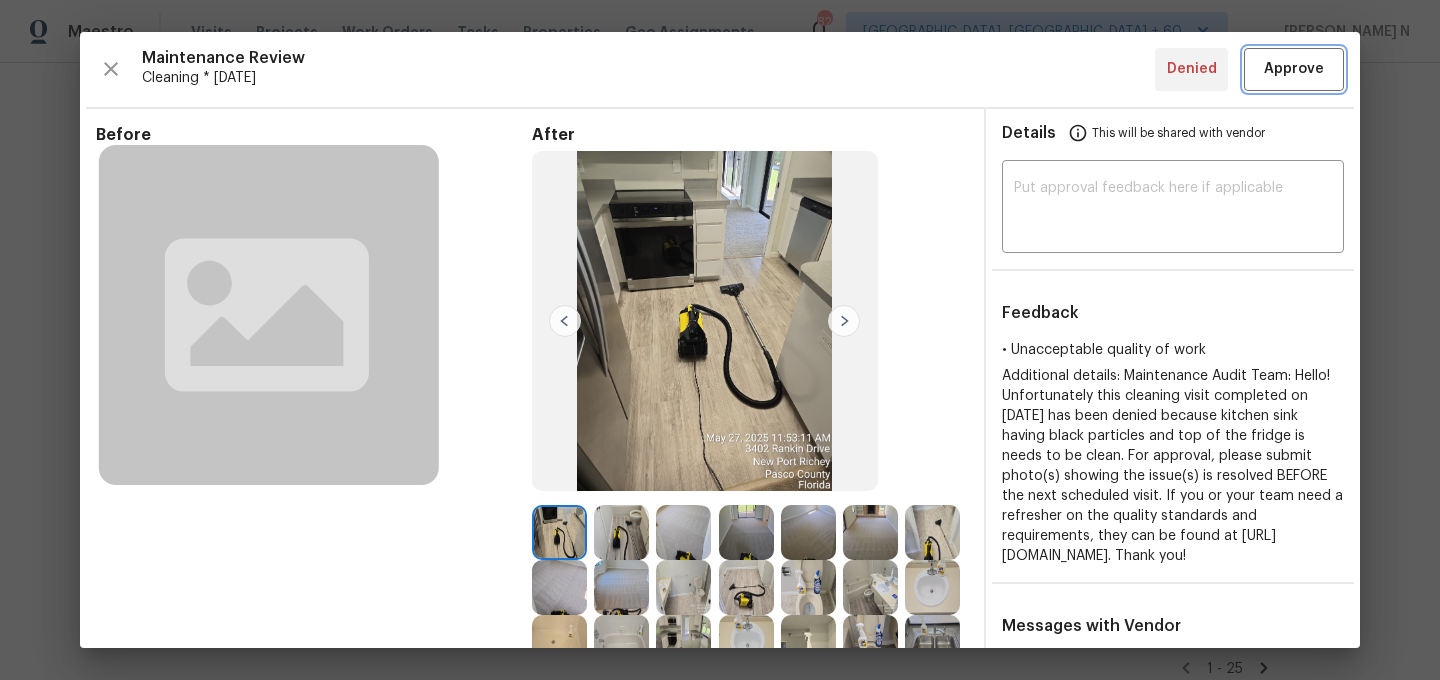 click on "Approve" at bounding box center (1294, 69) 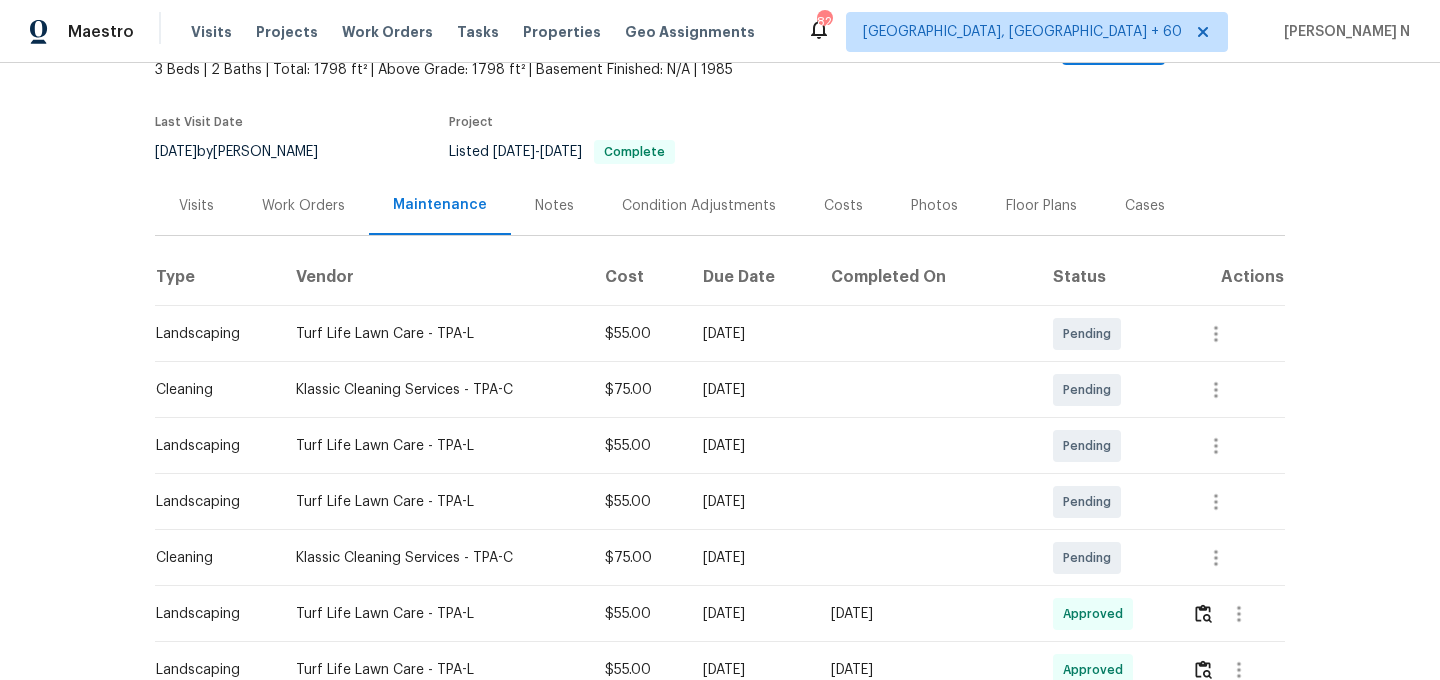 scroll, scrollTop: 0, scrollLeft: 0, axis: both 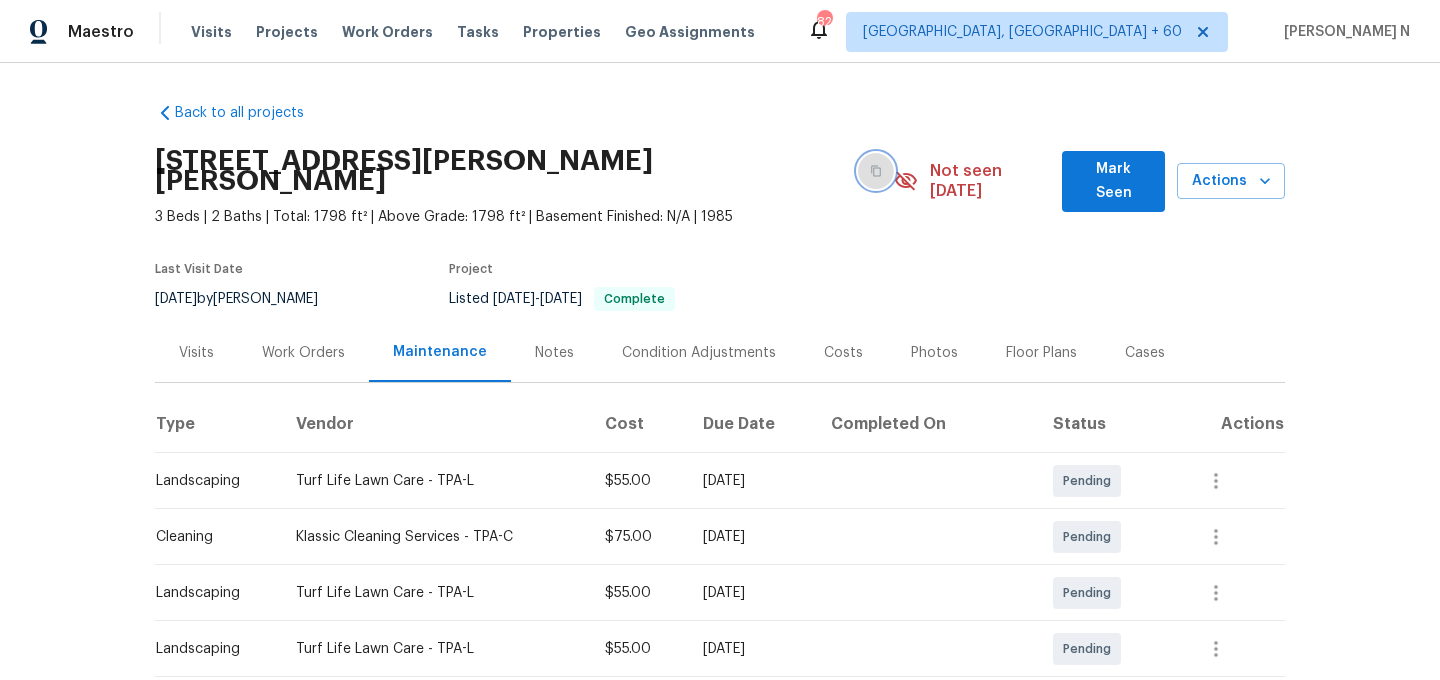 click at bounding box center [876, 171] 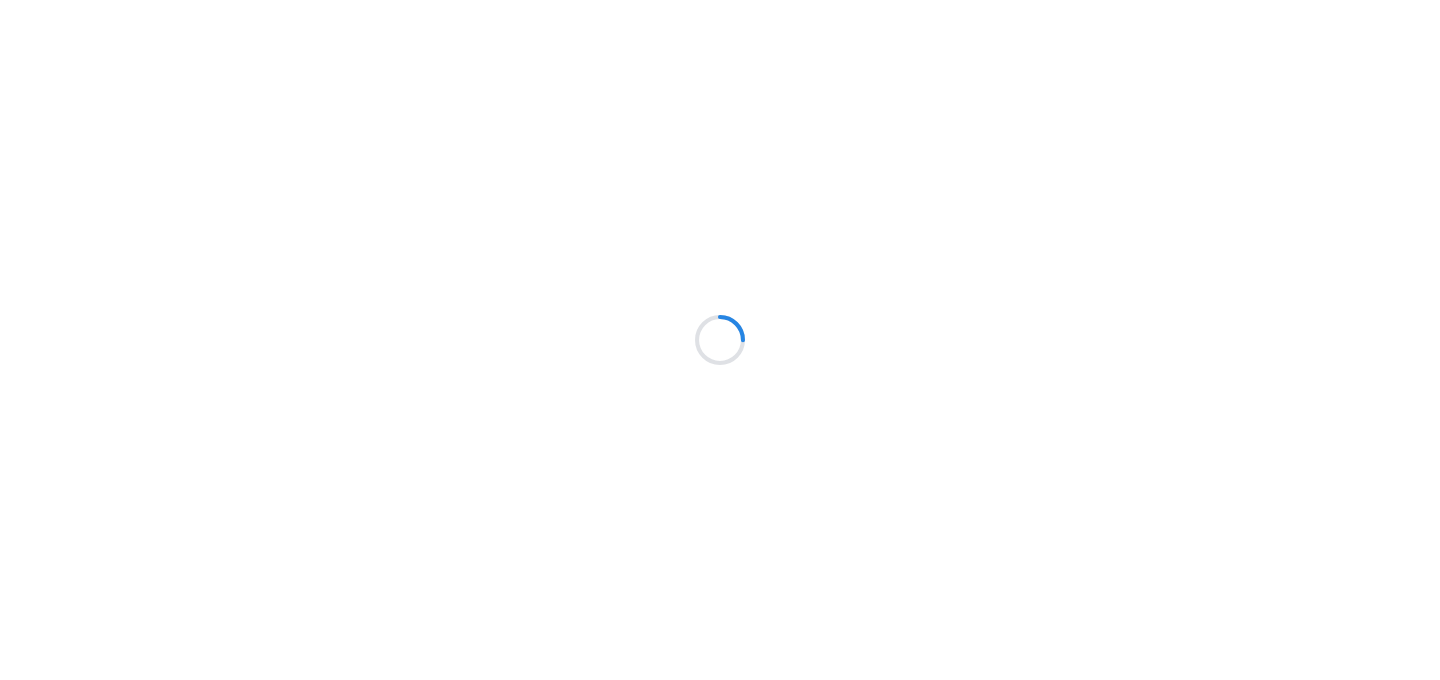 scroll, scrollTop: 0, scrollLeft: 0, axis: both 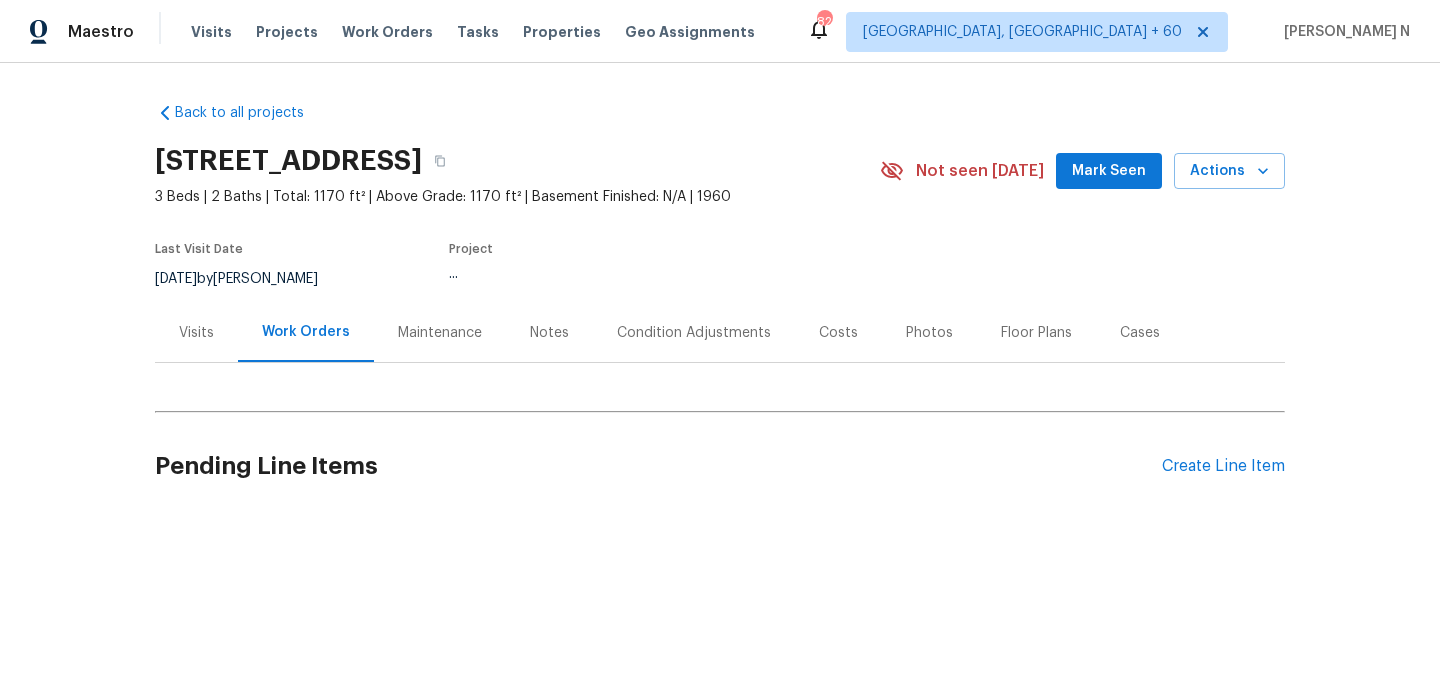 click on "Maintenance" at bounding box center (440, 333) 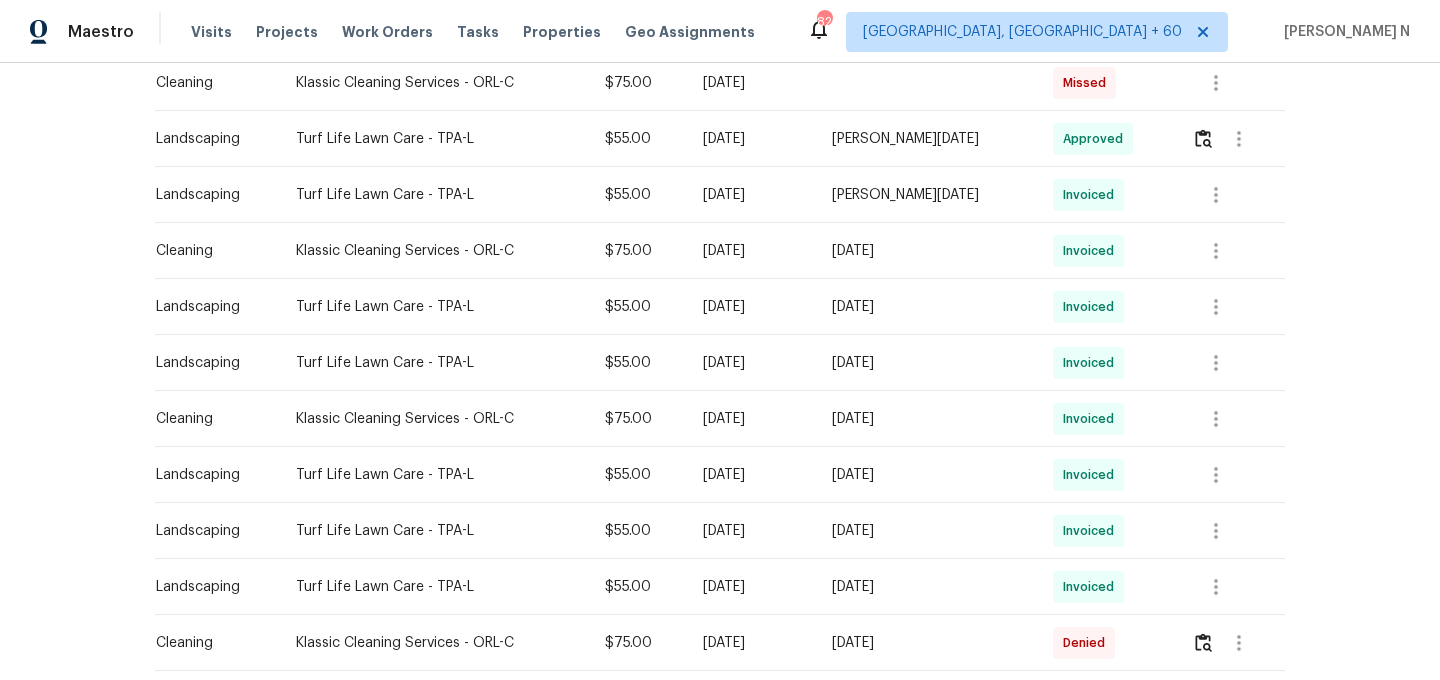 scroll, scrollTop: 1306, scrollLeft: 0, axis: vertical 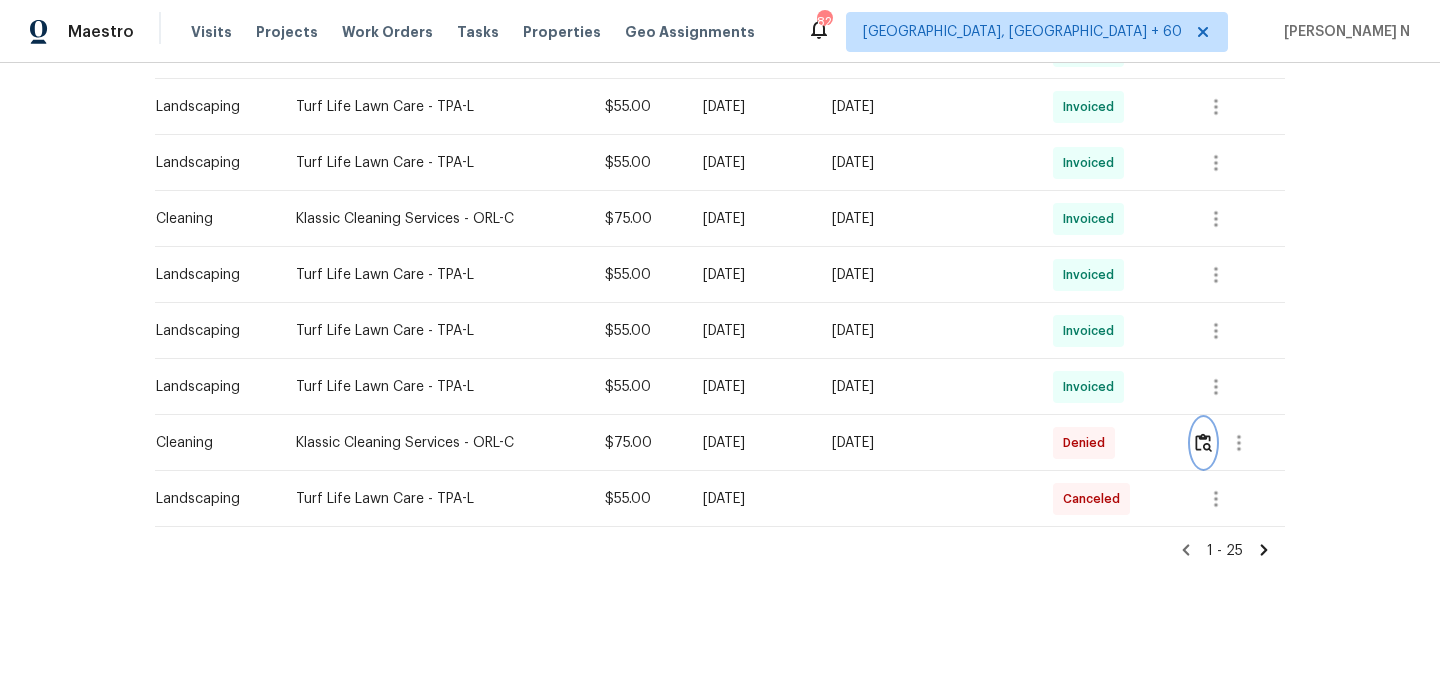 click at bounding box center (1203, 443) 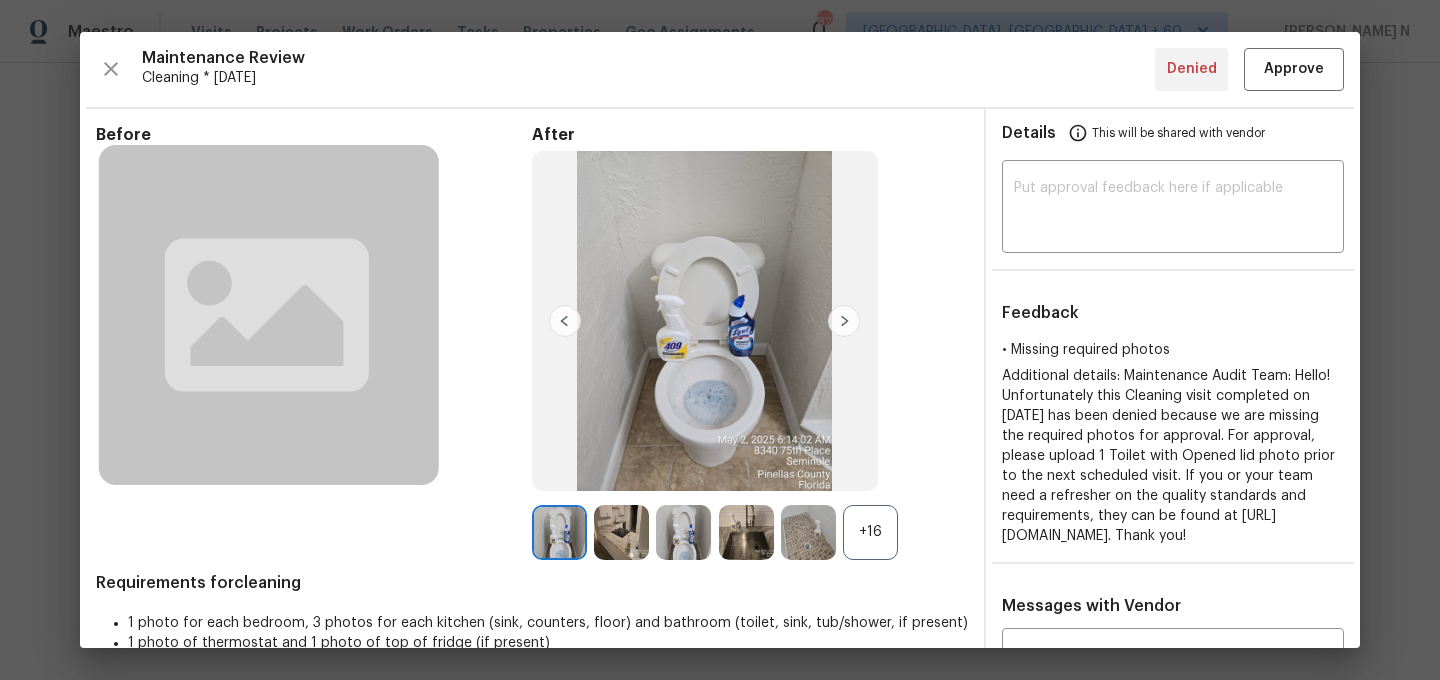 click on "+16" at bounding box center [870, 532] 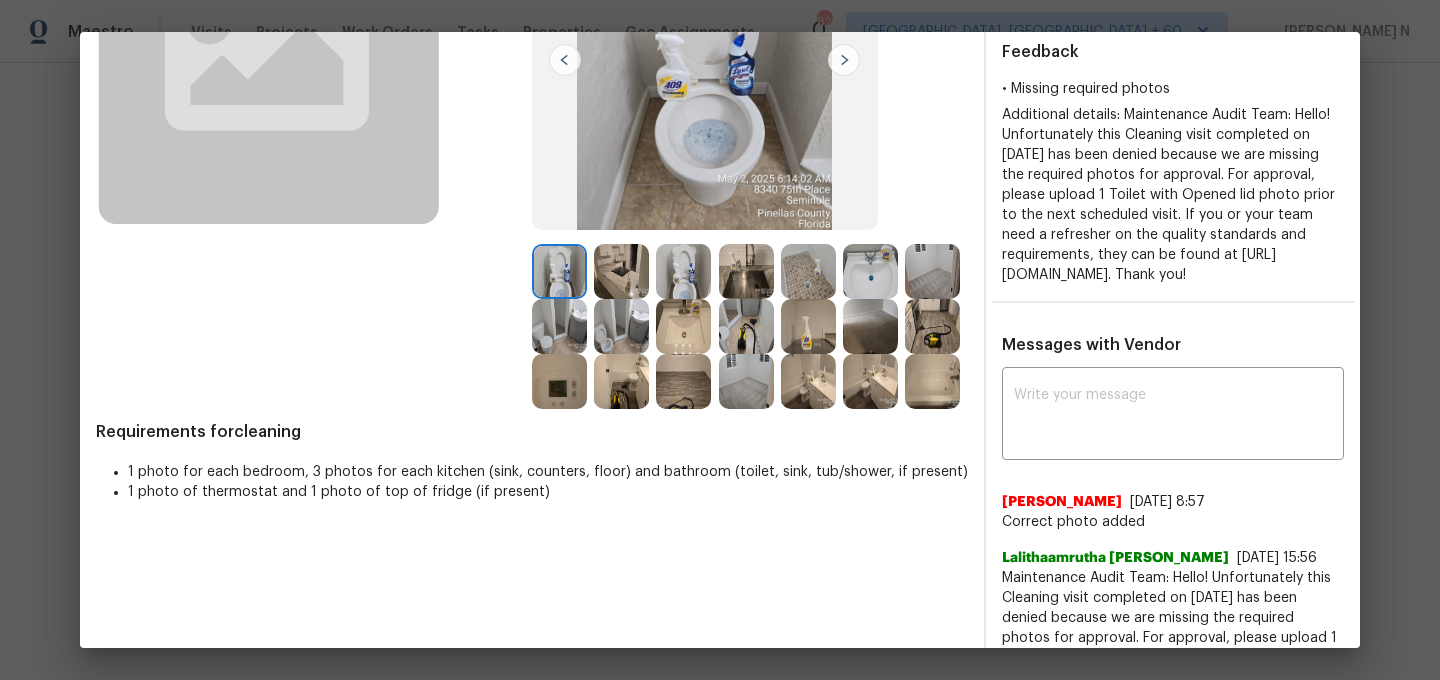 scroll, scrollTop: 218, scrollLeft: 0, axis: vertical 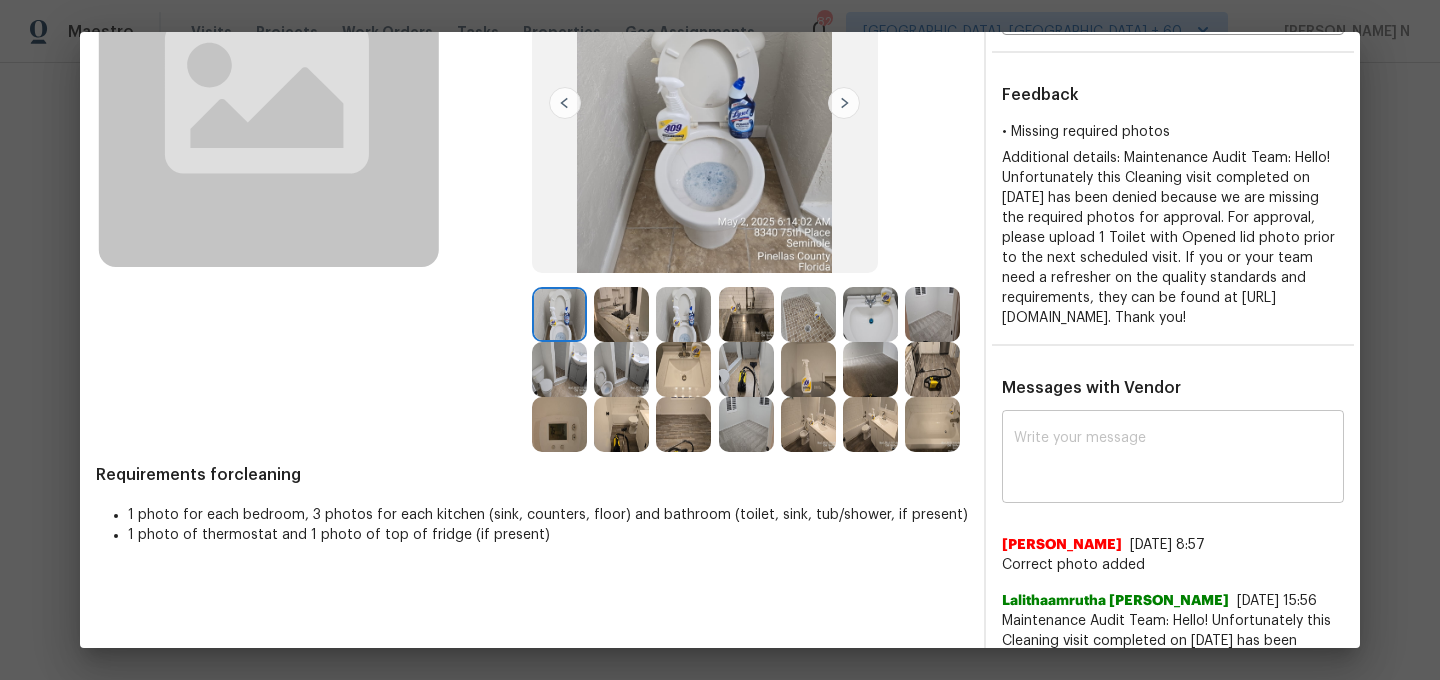 click at bounding box center [1173, 459] 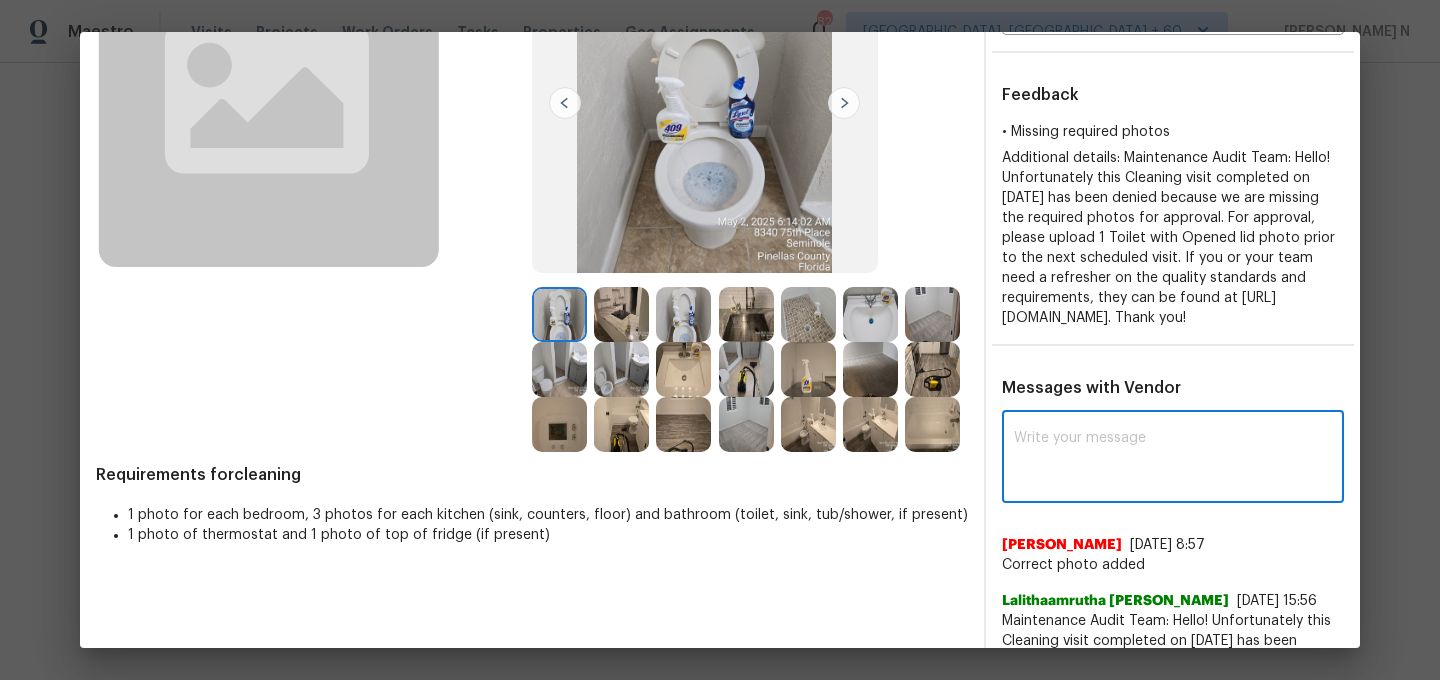 paste on "Maintenance Audit Team: Hello! Thank you for uploading the photo, after further review this visit was approved. (edited)" 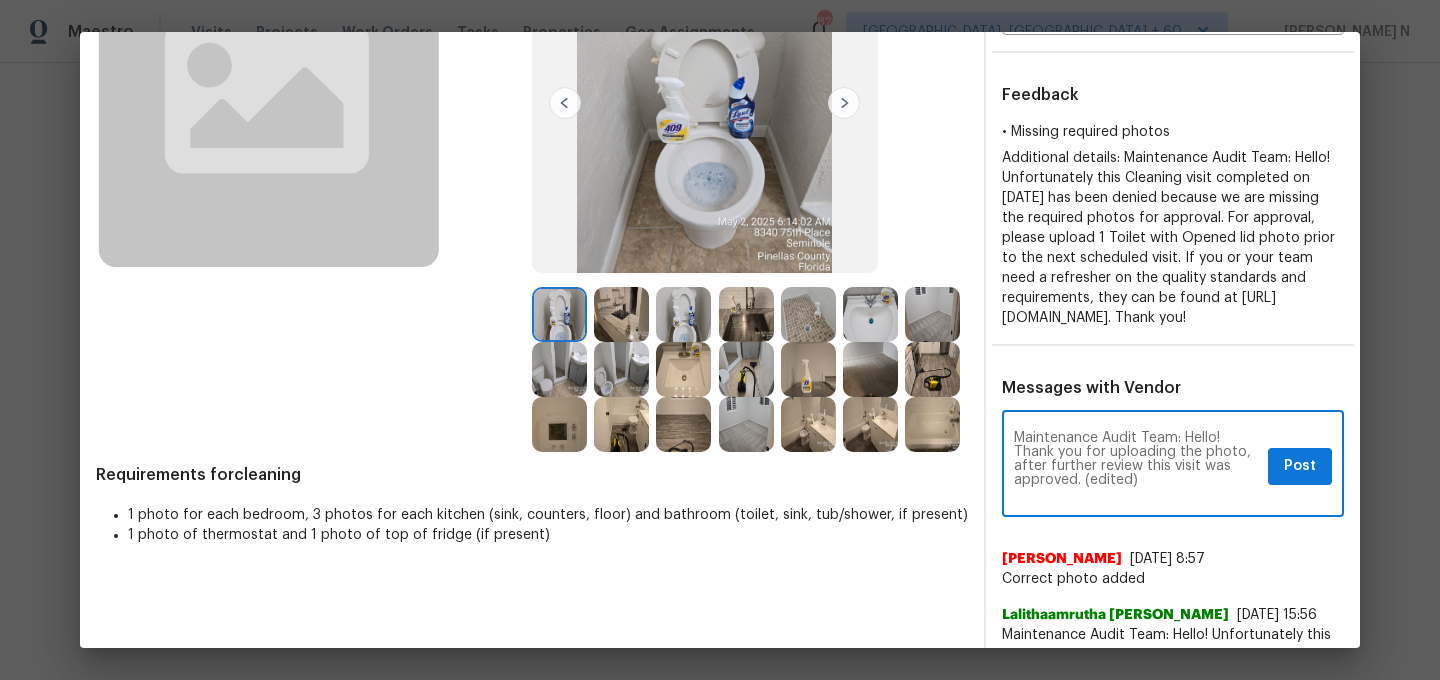 scroll, scrollTop: 0, scrollLeft: 0, axis: both 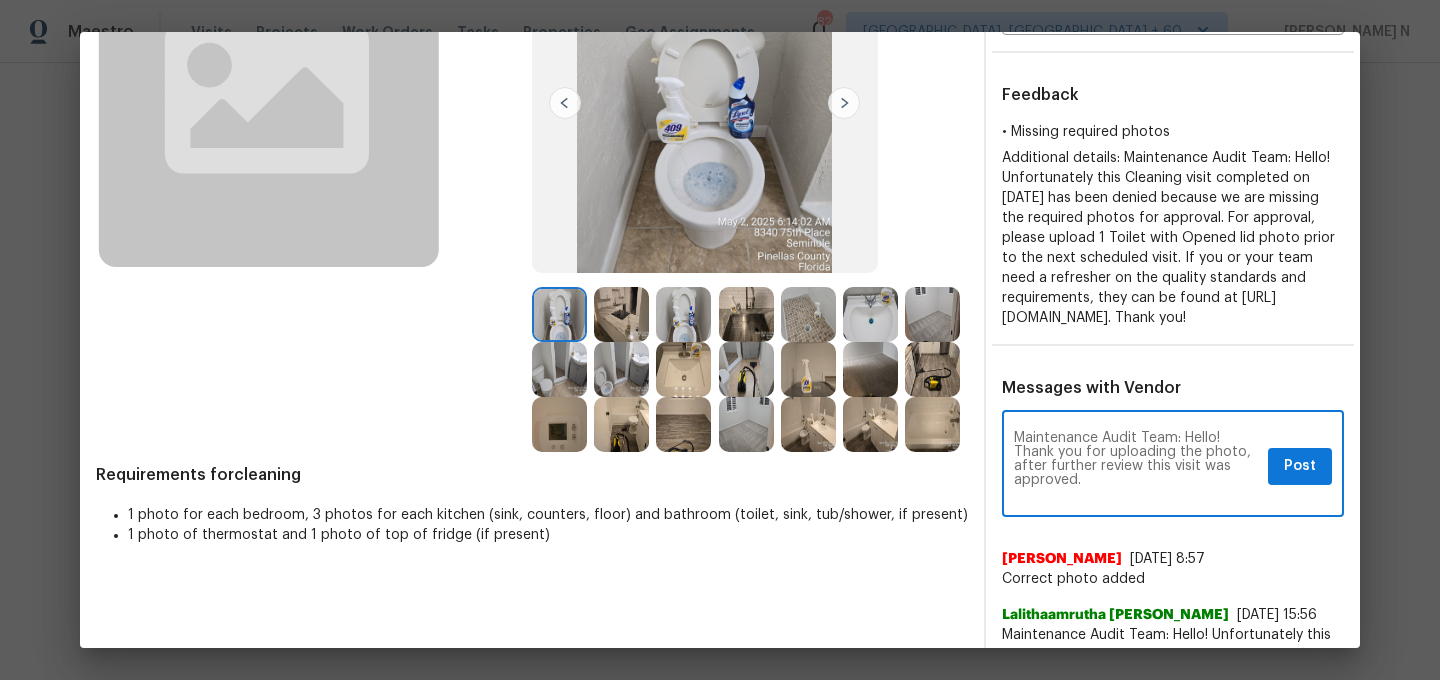 type on "Maintenance Audit Team: Hello! Thank you for uploading the photo, after further review this visit was approved." 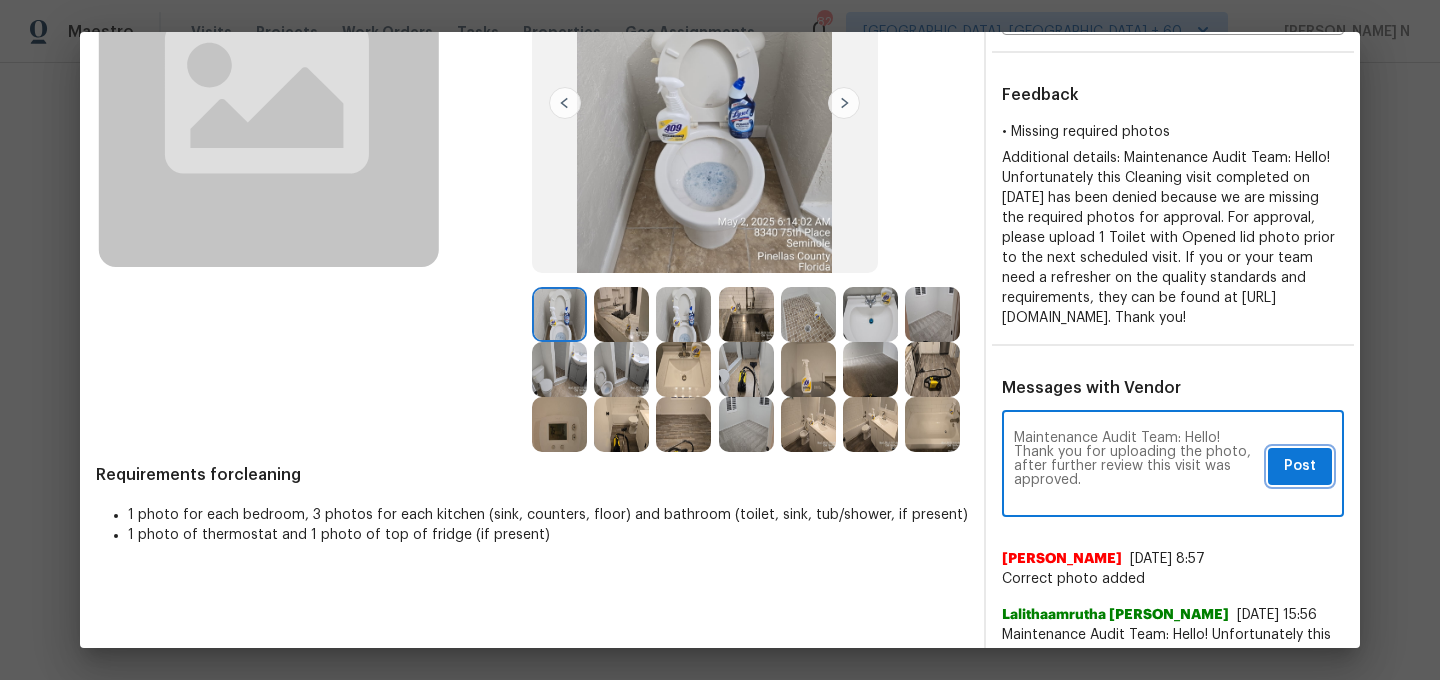 click on "Post" at bounding box center (1300, 466) 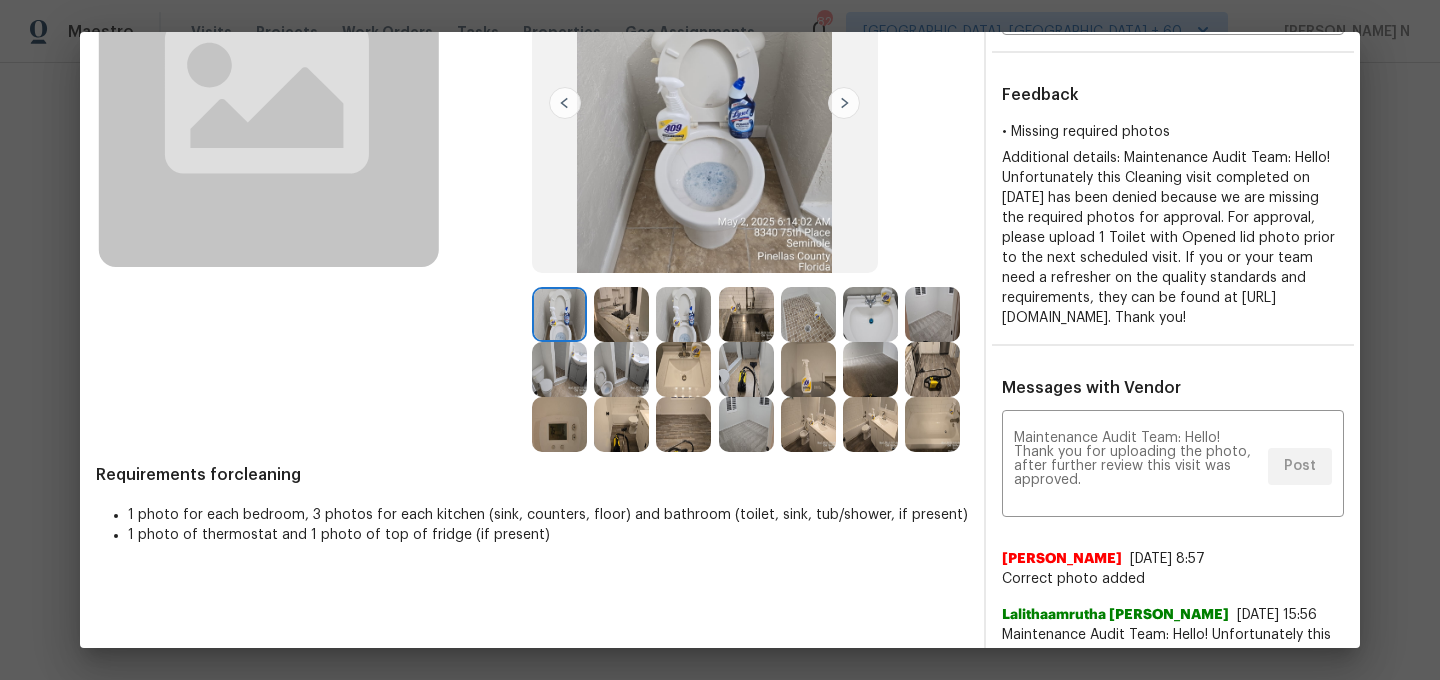 scroll, scrollTop: 0, scrollLeft: 0, axis: both 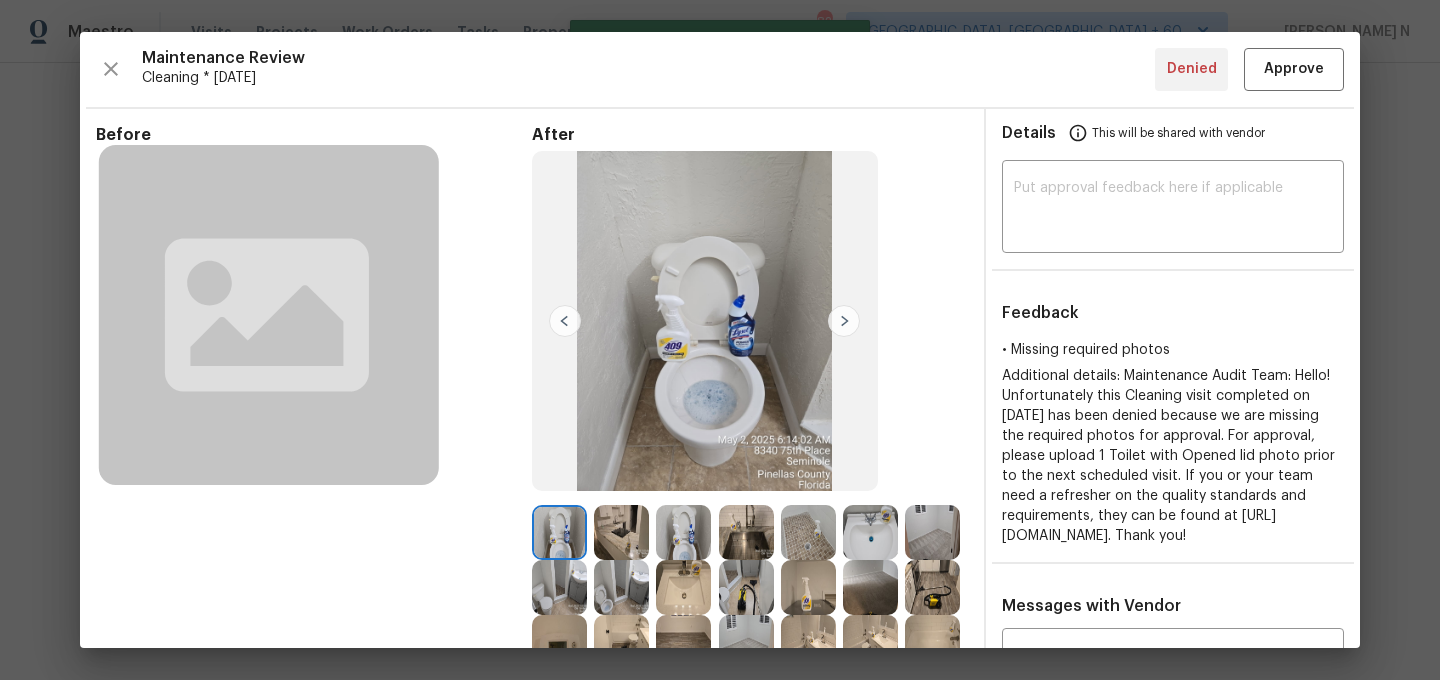 type 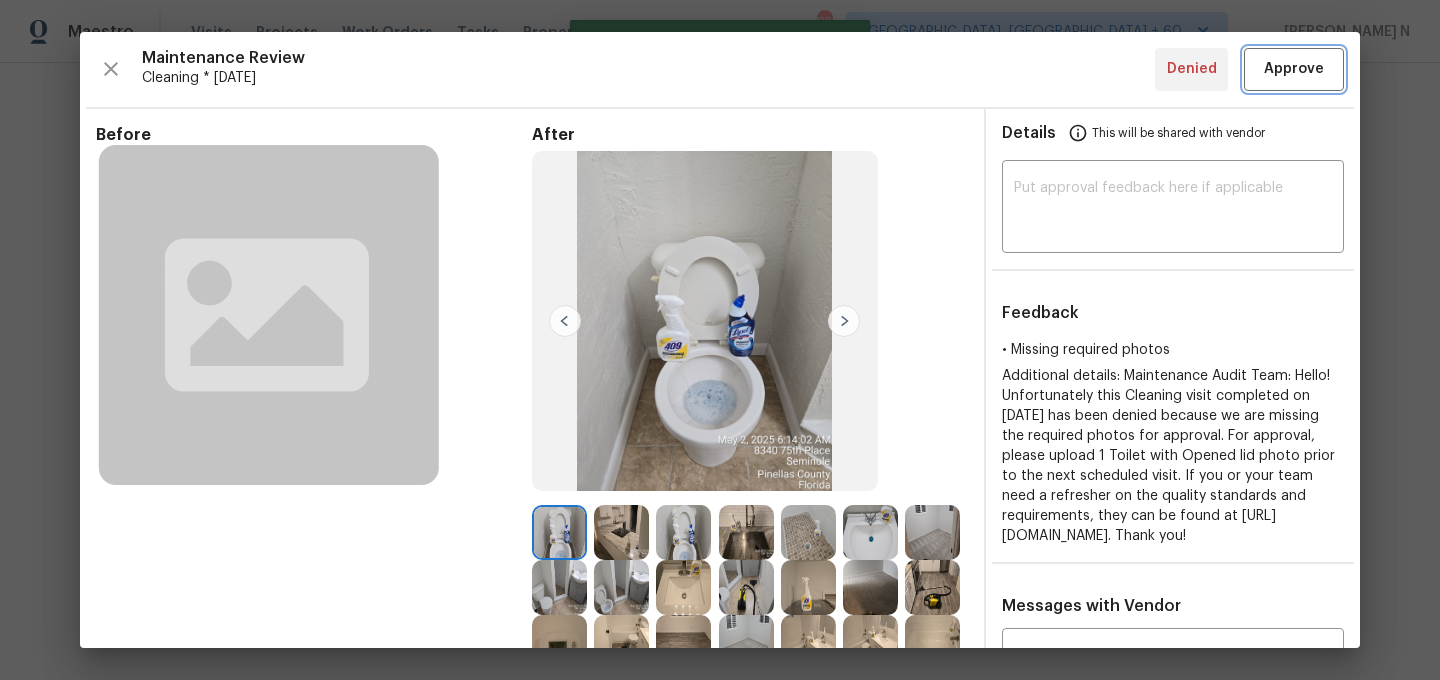 click on "Approve" at bounding box center (1294, 69) 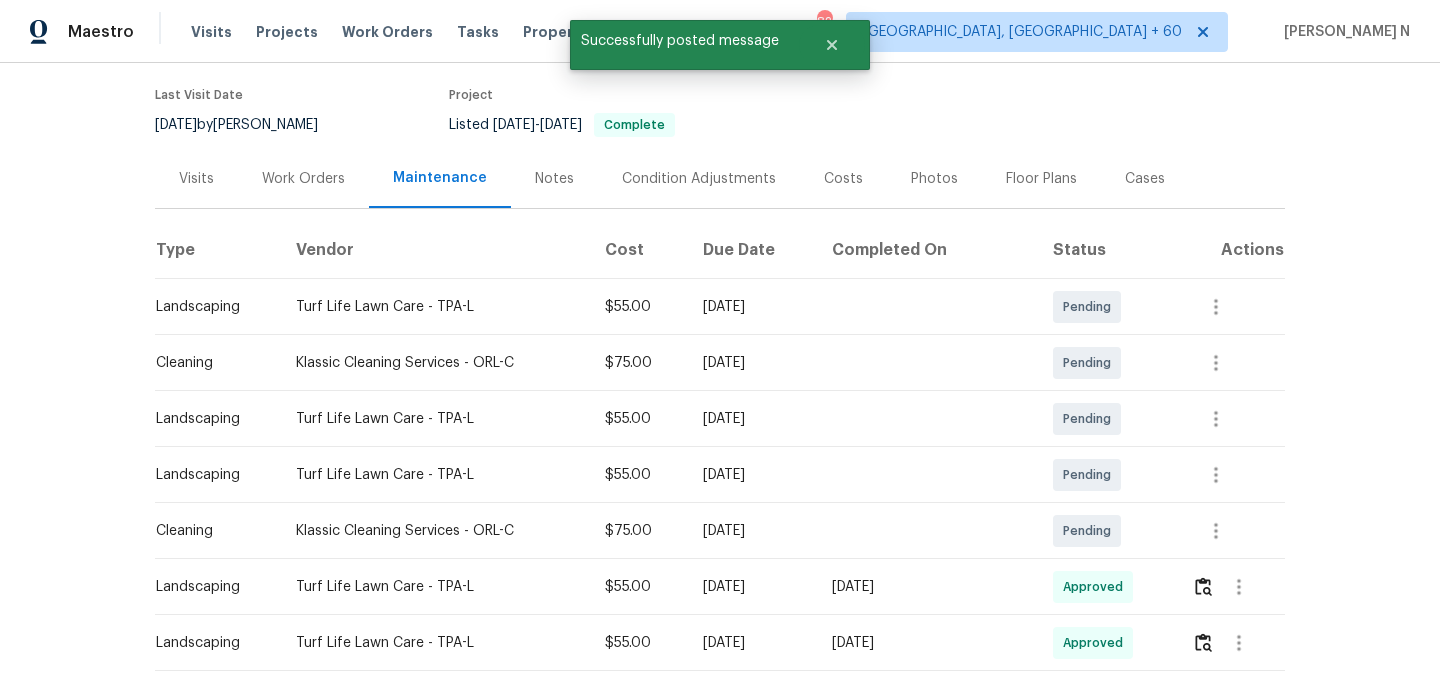 scroll, scrollTop: 0, scrollLeft: 0, axis: both 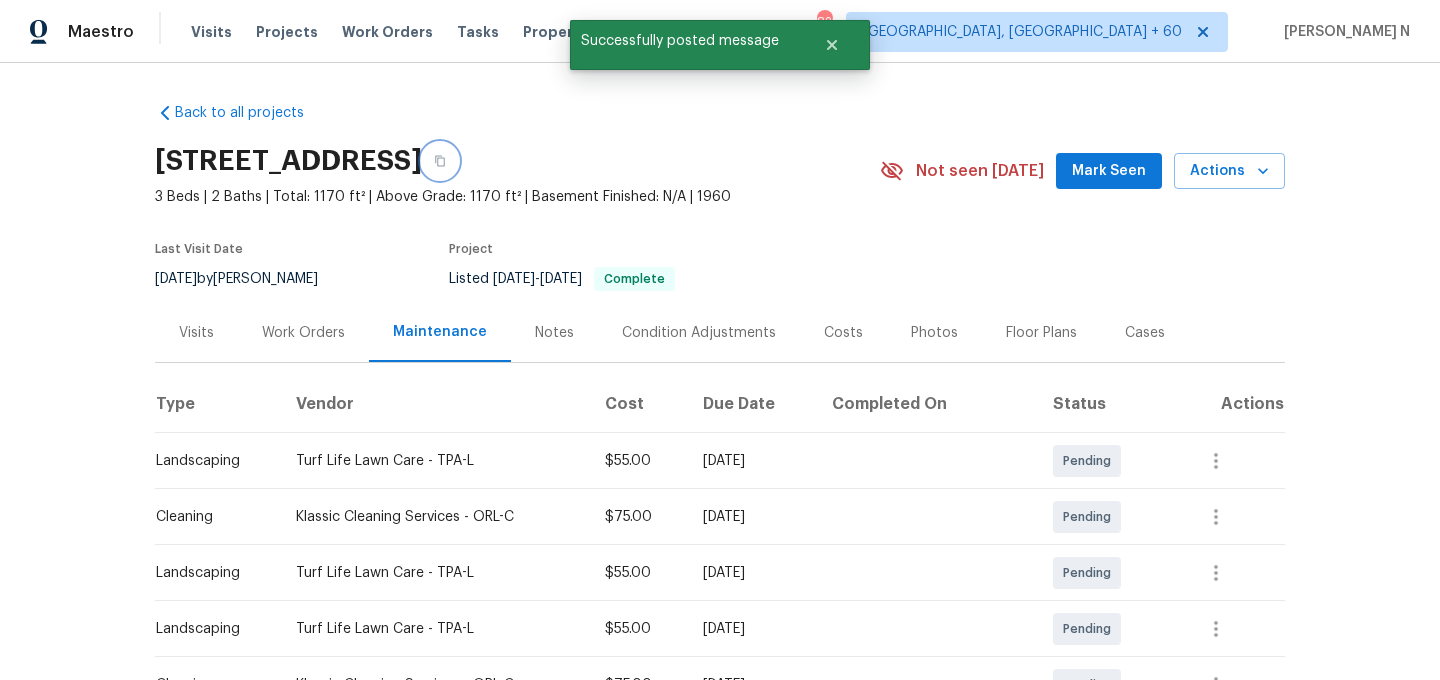 click at bounding box center [440, 161] 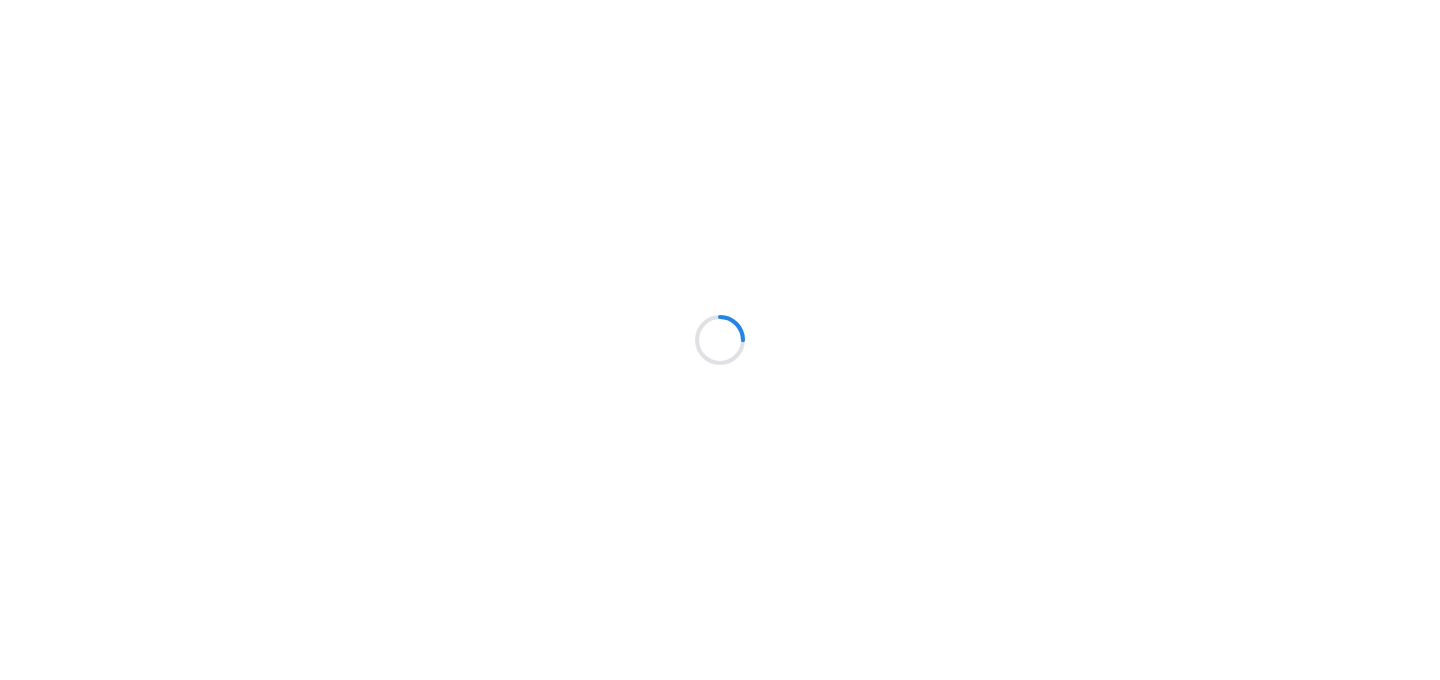 scroll, scrollTop: 0, scrollLeft: 0, axis: both 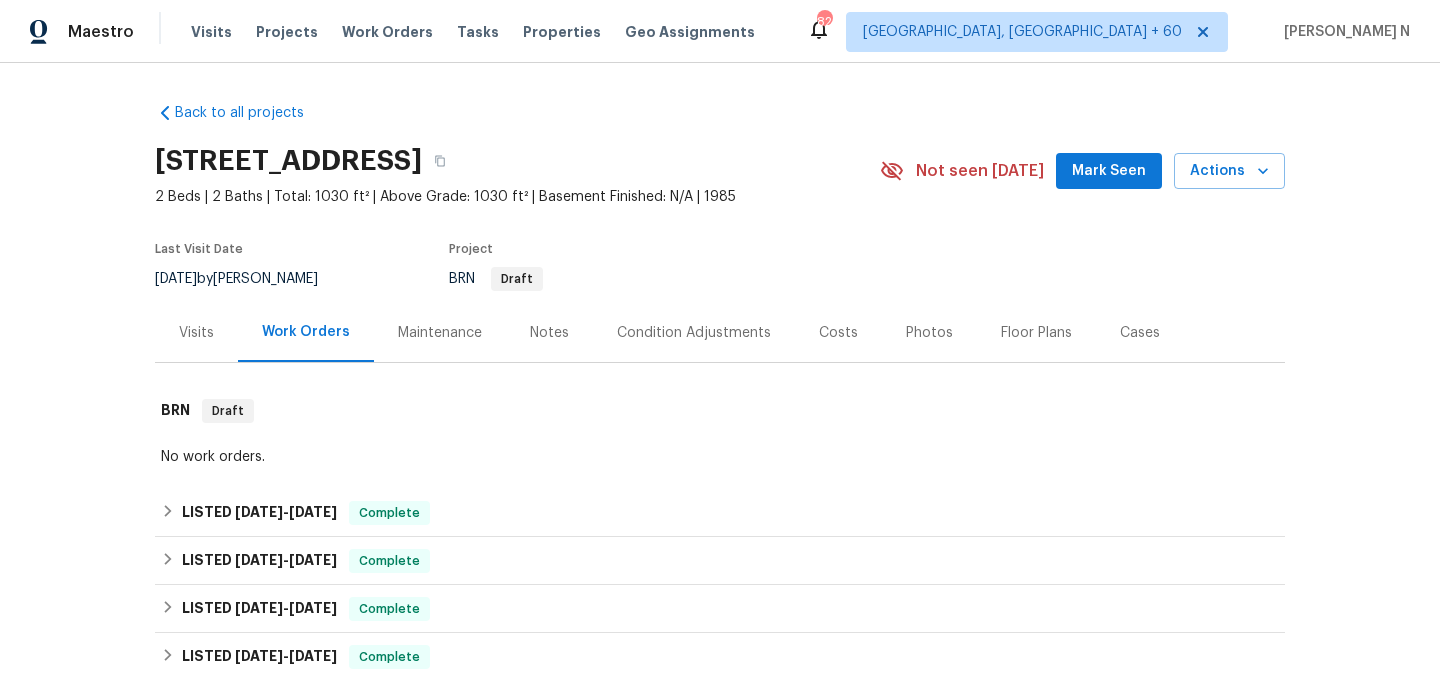 click on "Maintenance" at bounding box center (440, 332) 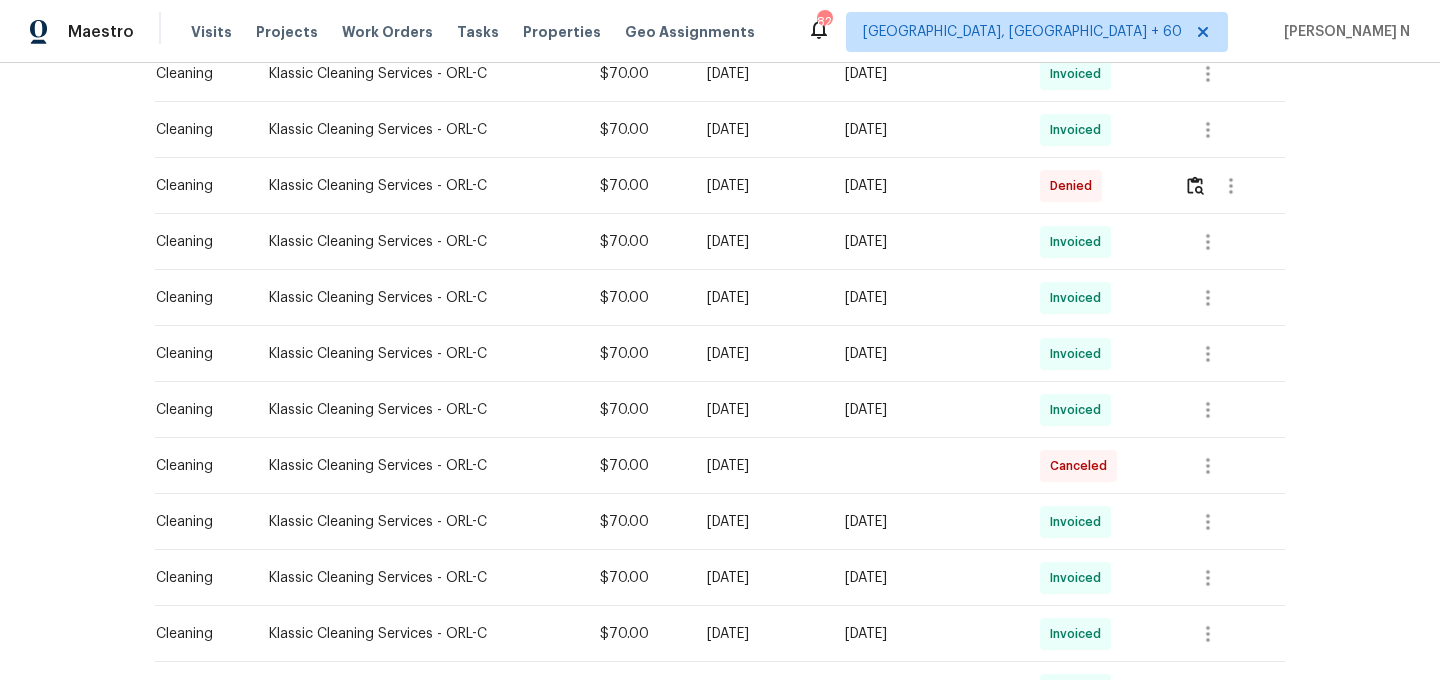 scroll, scrollTop: 535, scrollLeft: 0, axis: vertical 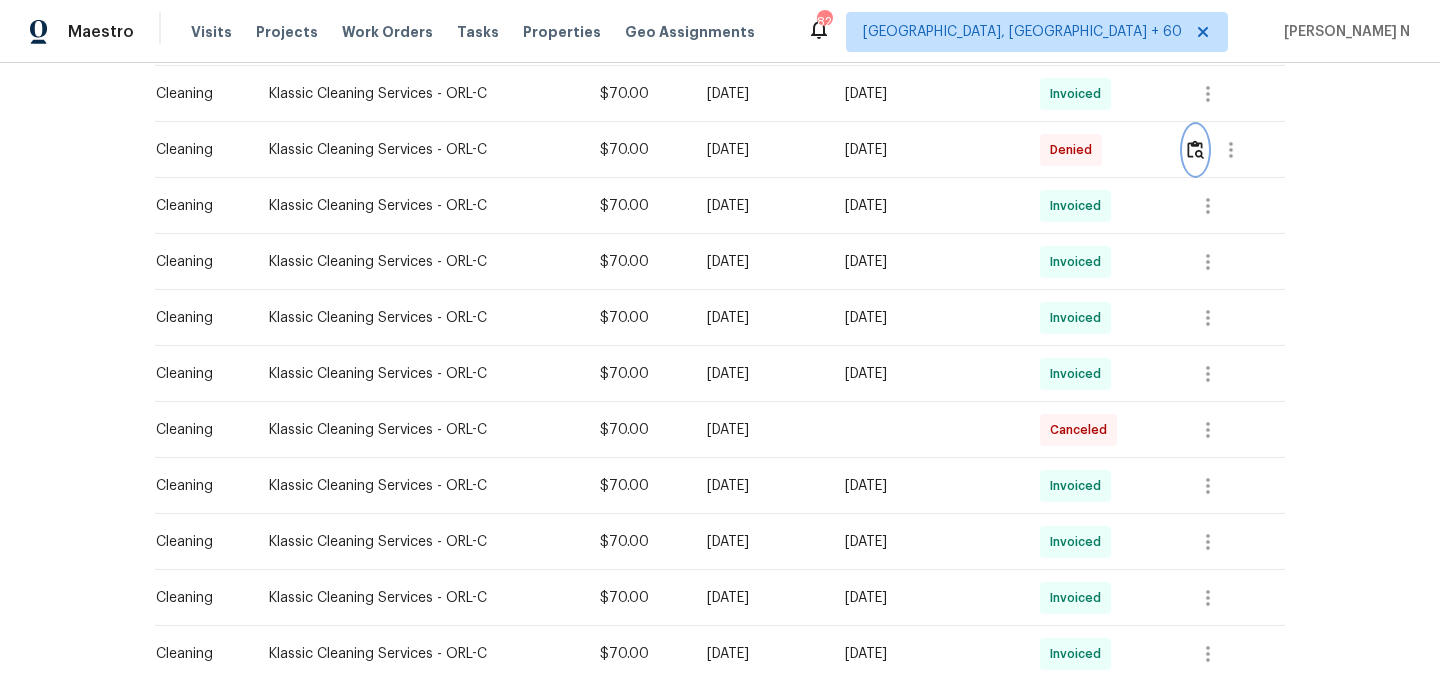 click at bounding box center [1195, 149] 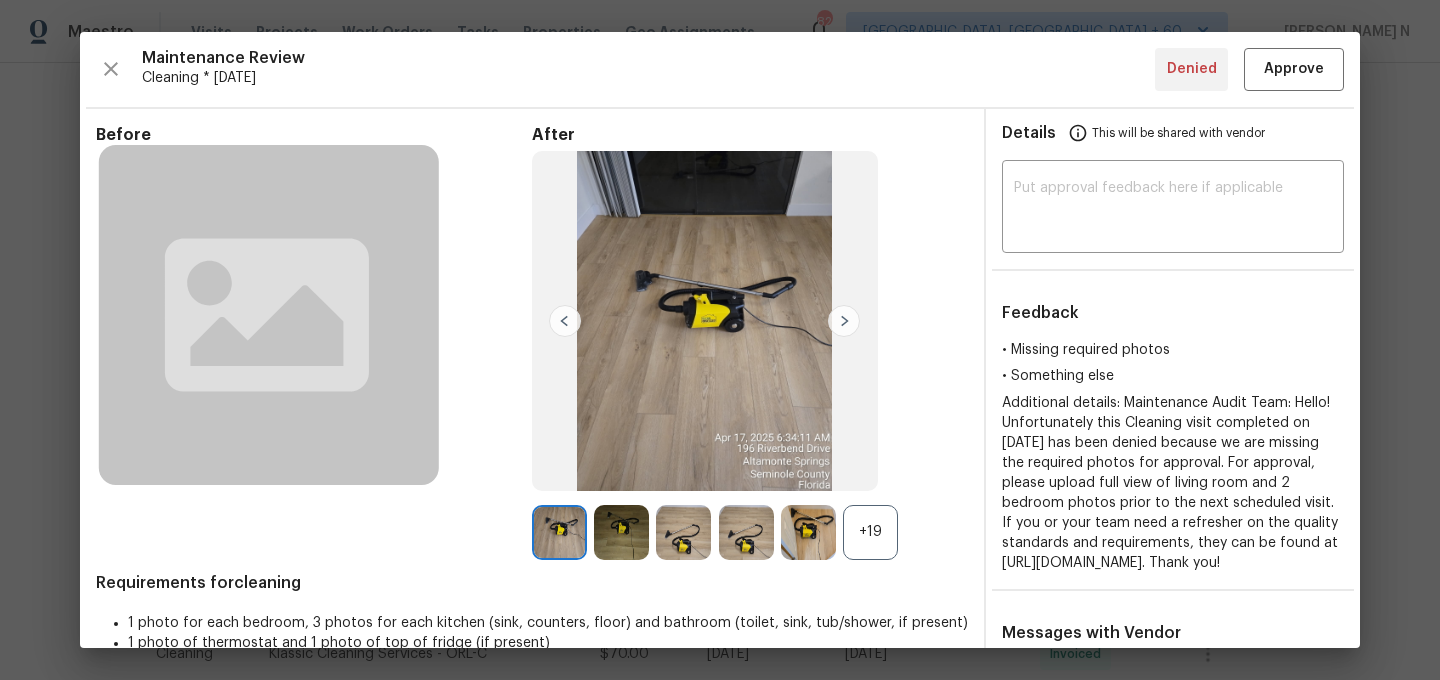 click on "+19" at bounding box center [870, 532] 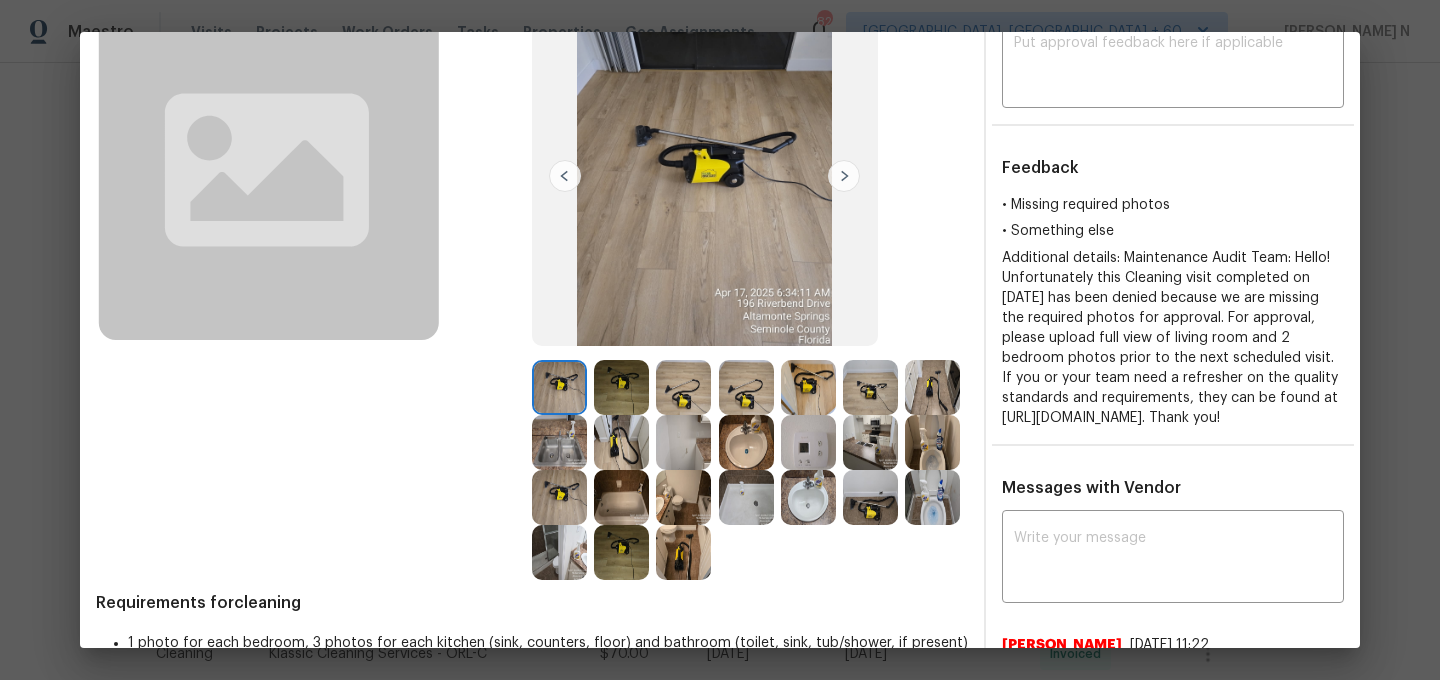 scroll, scrollTop: 41, scrollLeft: 0, axis: vertical 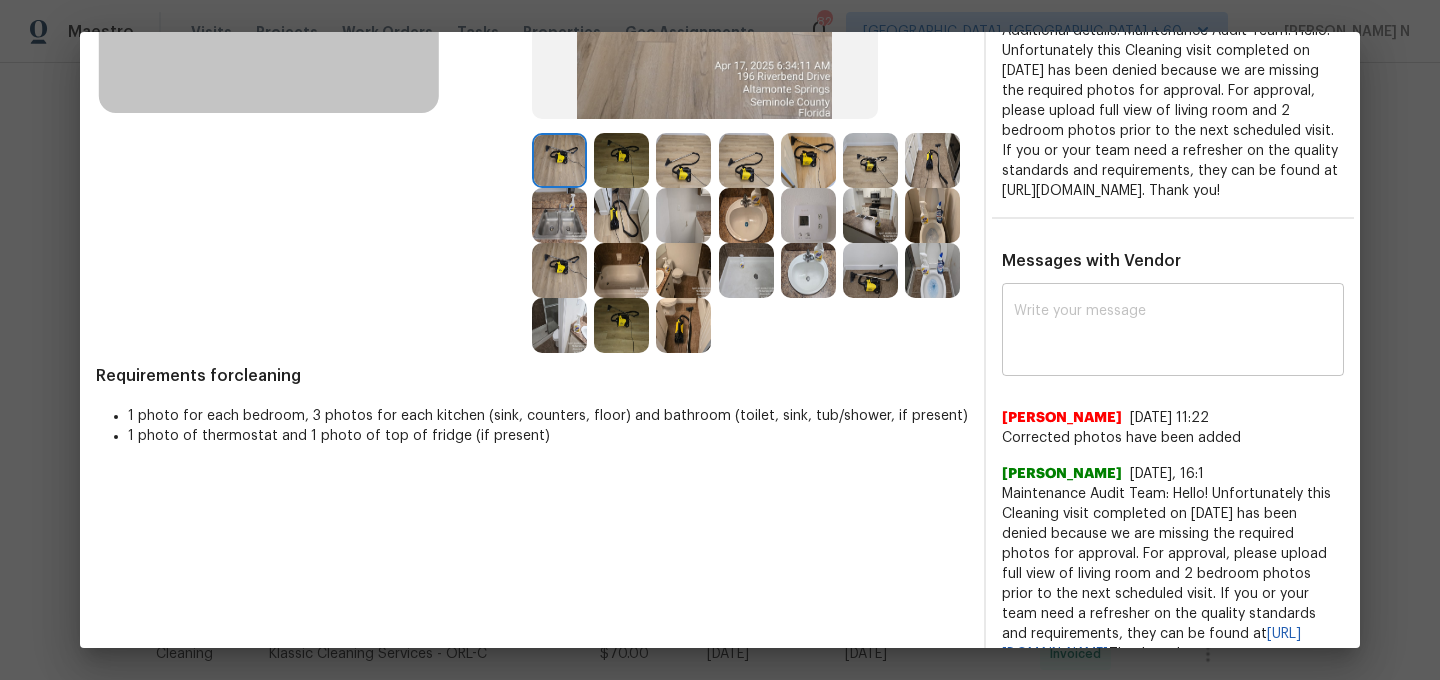click at bounding box center [1173, 332] 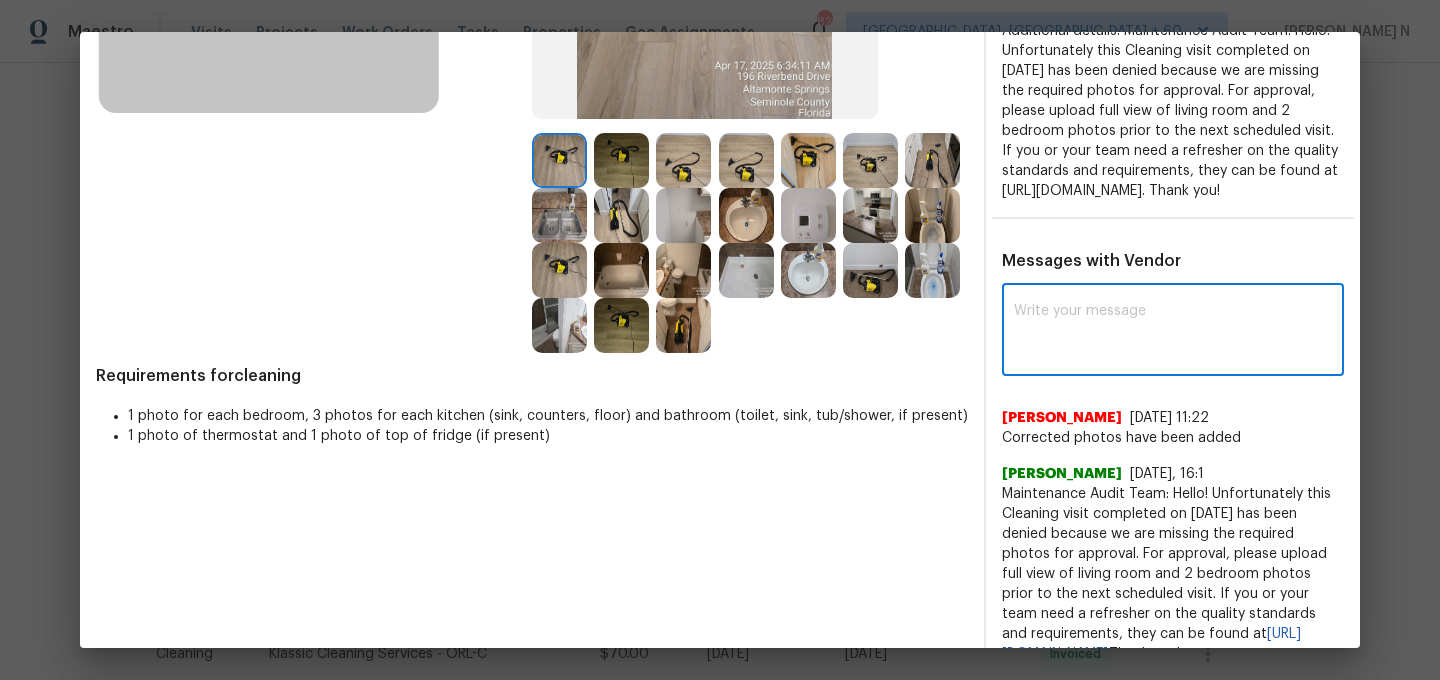 paste on "Maintenance Audit Team: Hello! Thank you for uploading the photo, after further review this visit was approved. (edited)" 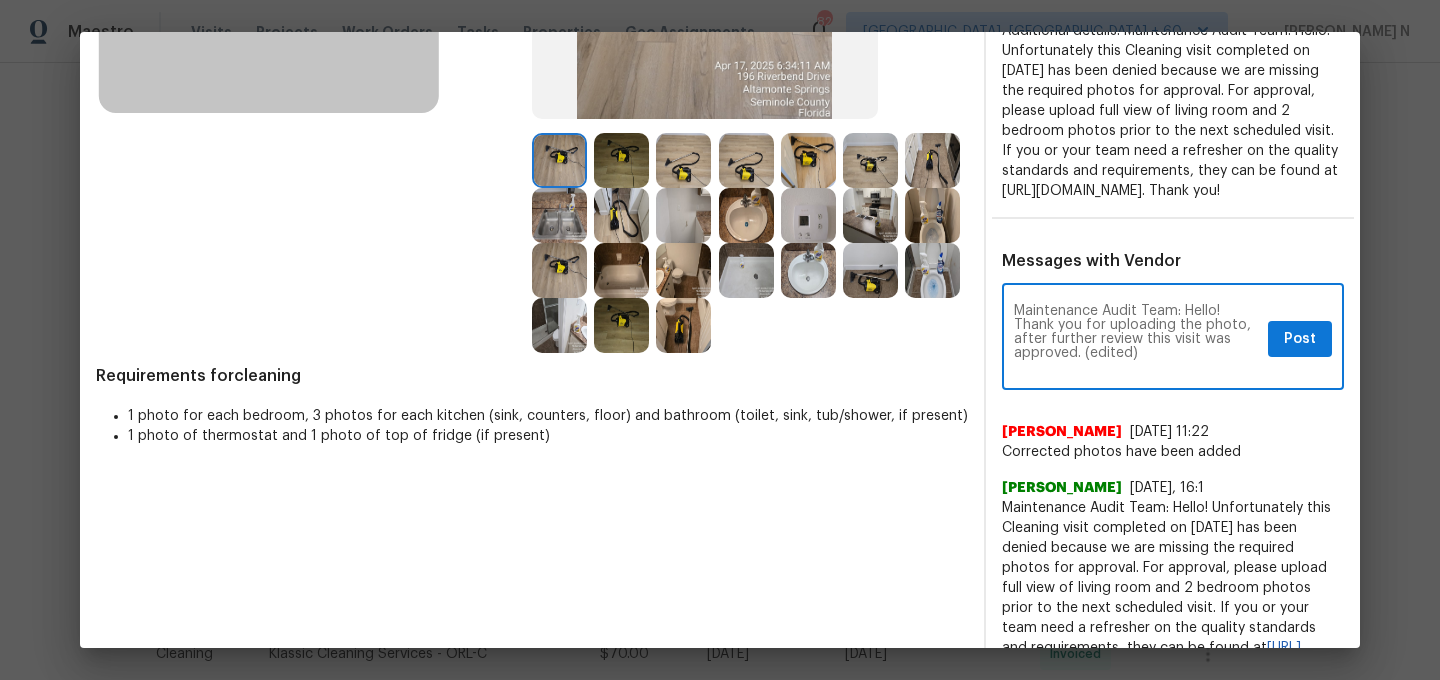 scroll, scrollTop: 0, scrollLeft: 0, axis: both 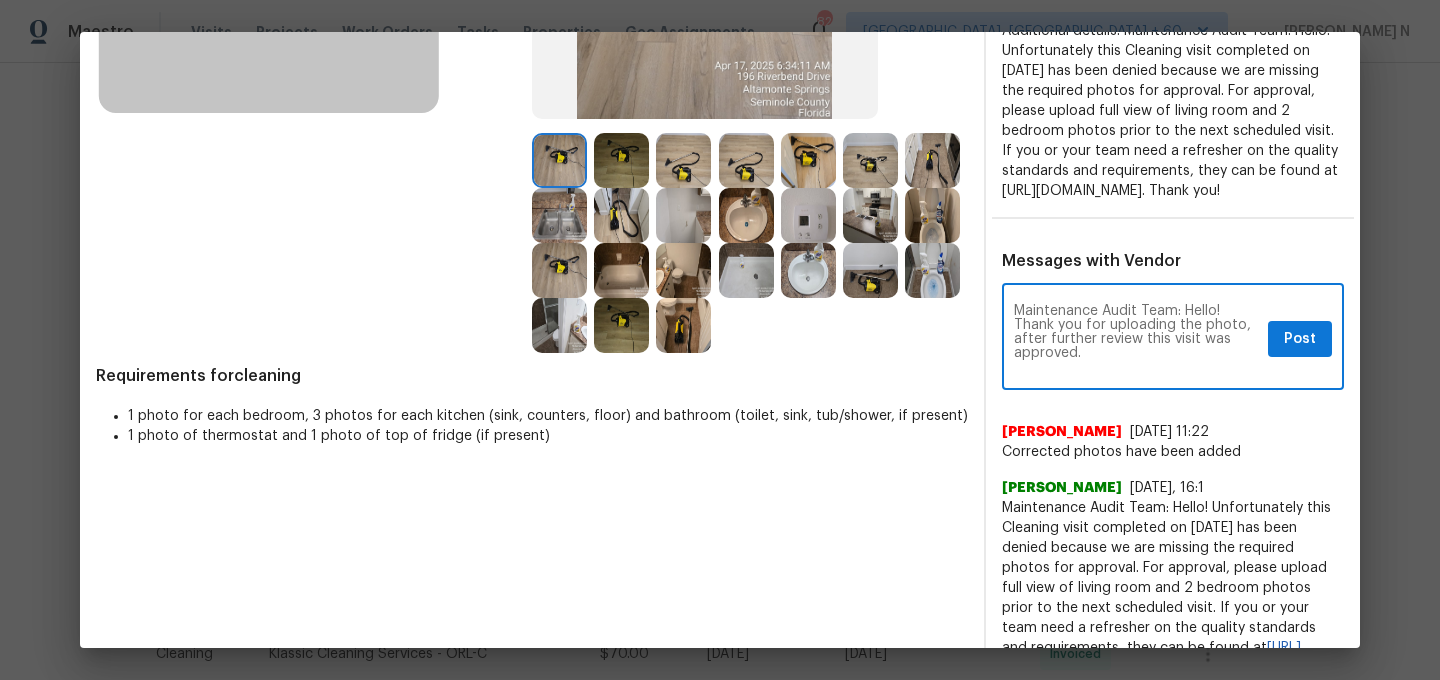 type on "Maintenance Audit Team: Hello! Thank you for uploading the photo, after further review this visit was approved." 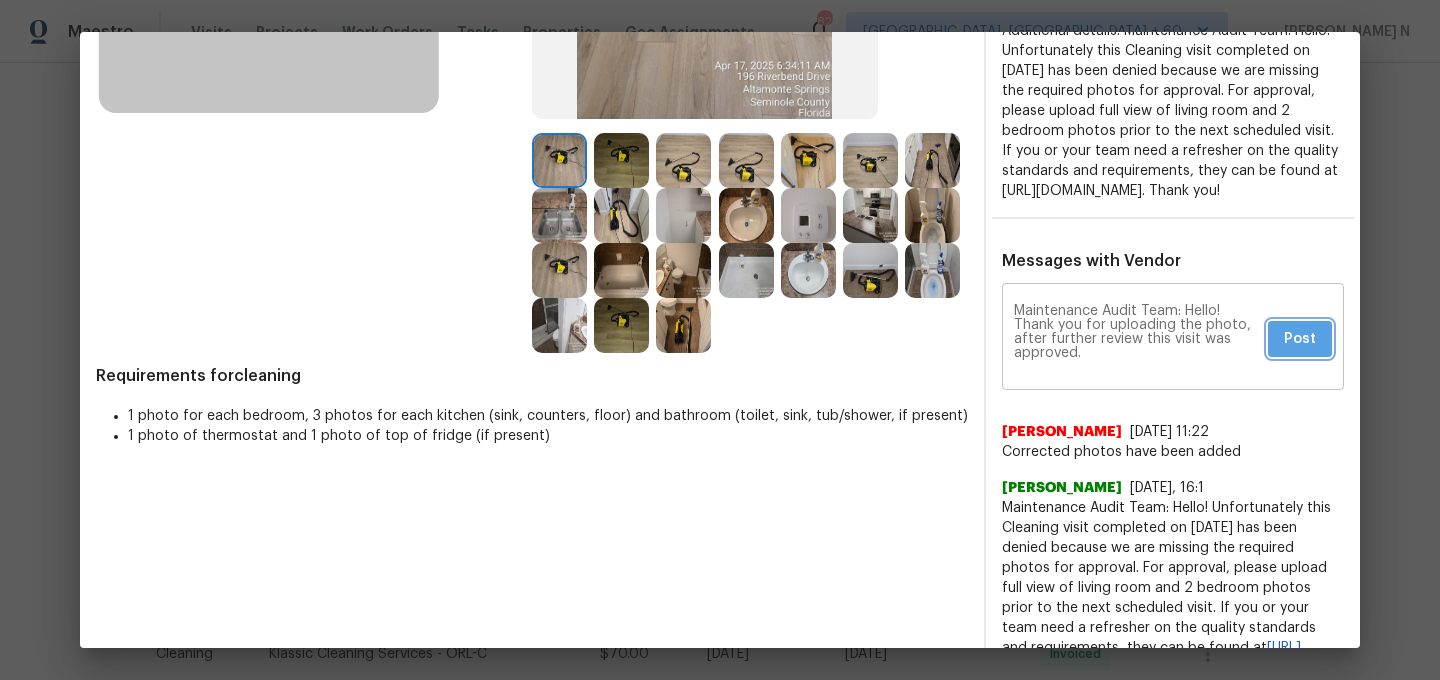 click on "Post" at bounding box center (1300, 339) 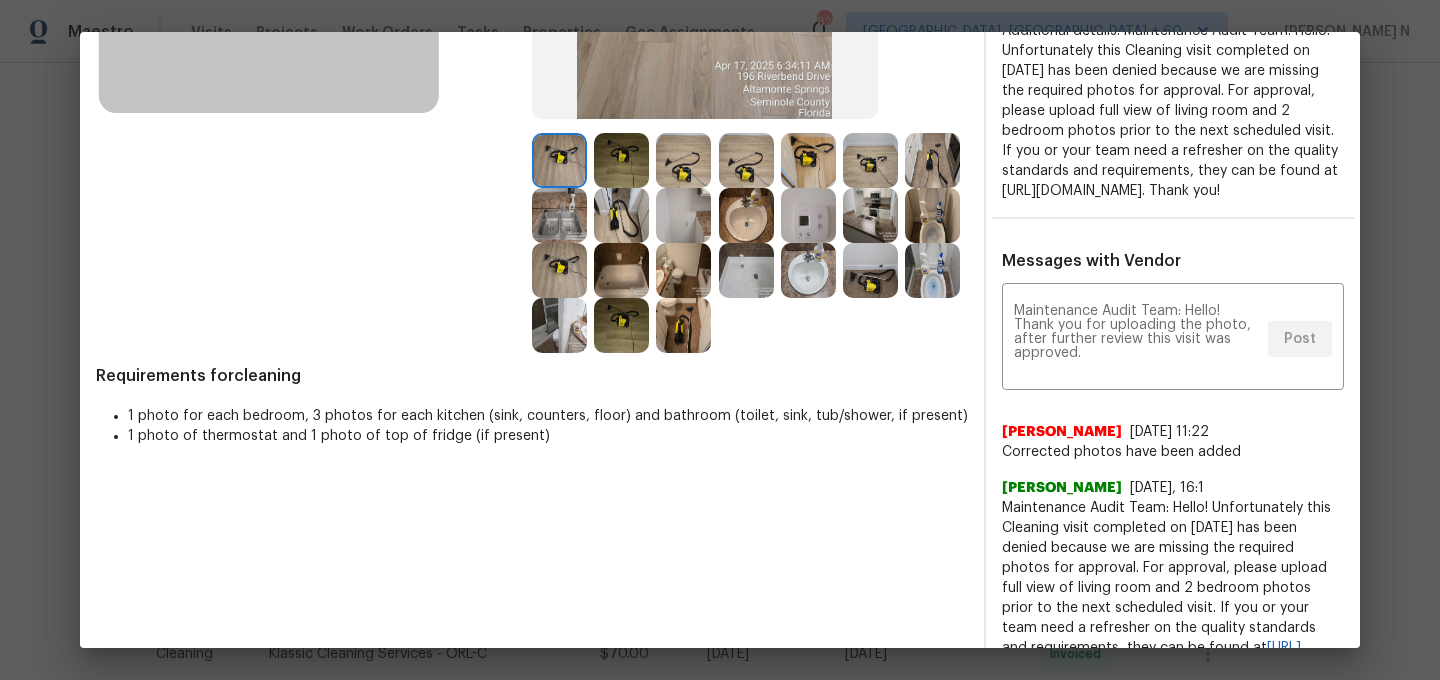 scroll, scrollTop: 0, scrollLeft: 0, axis: both 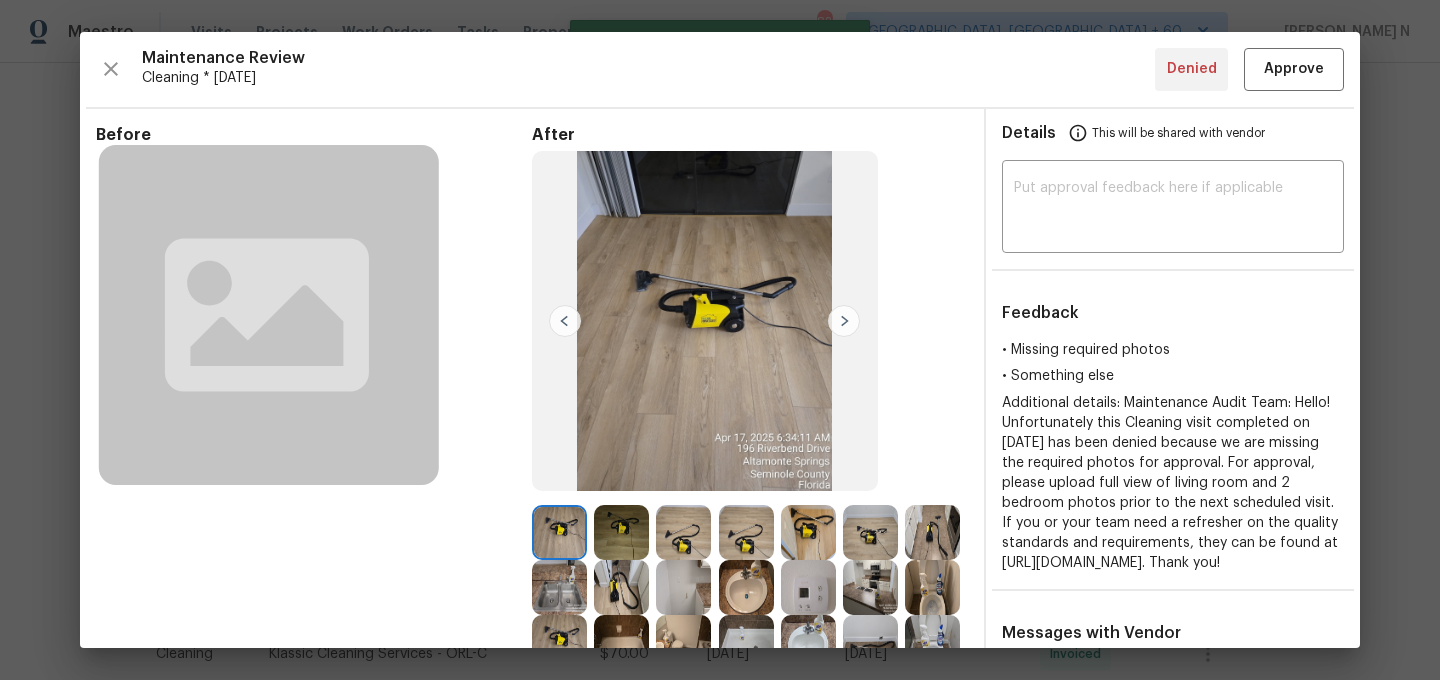 type 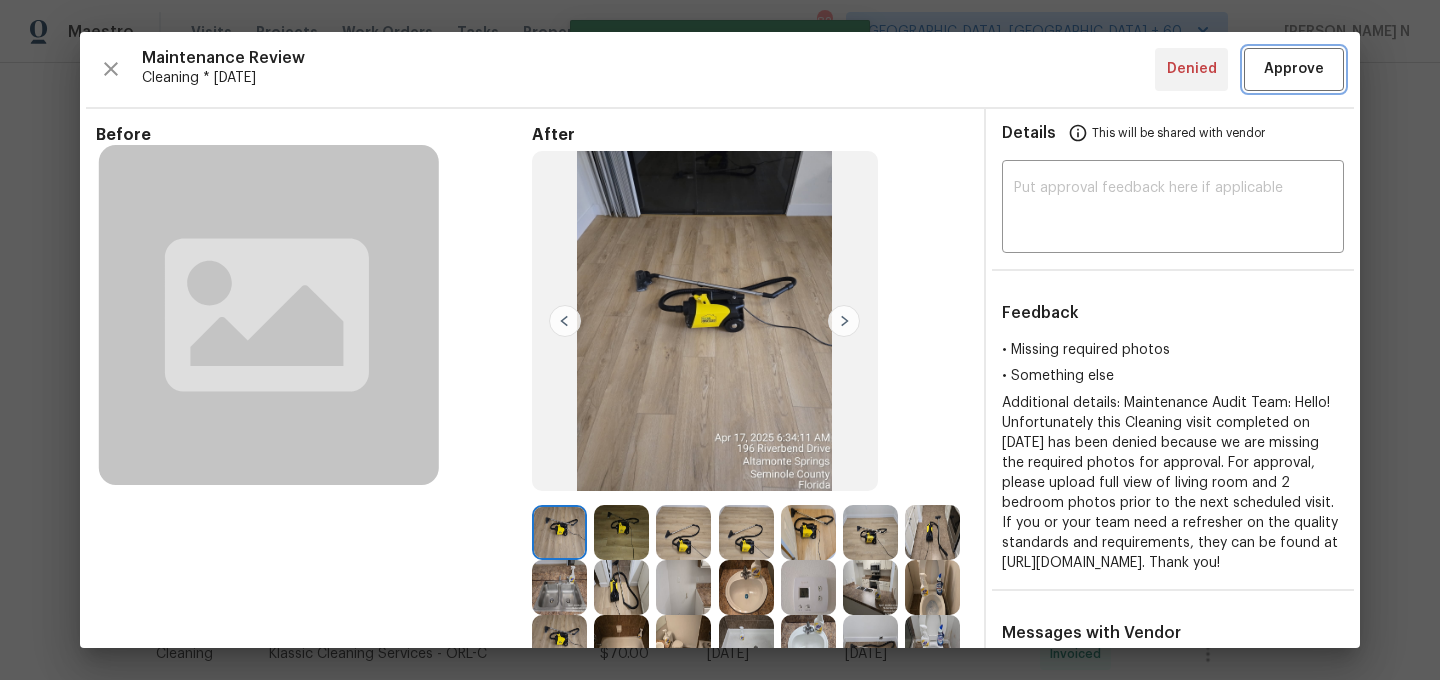 click on "Approve" at bounding box center (1294, 69) 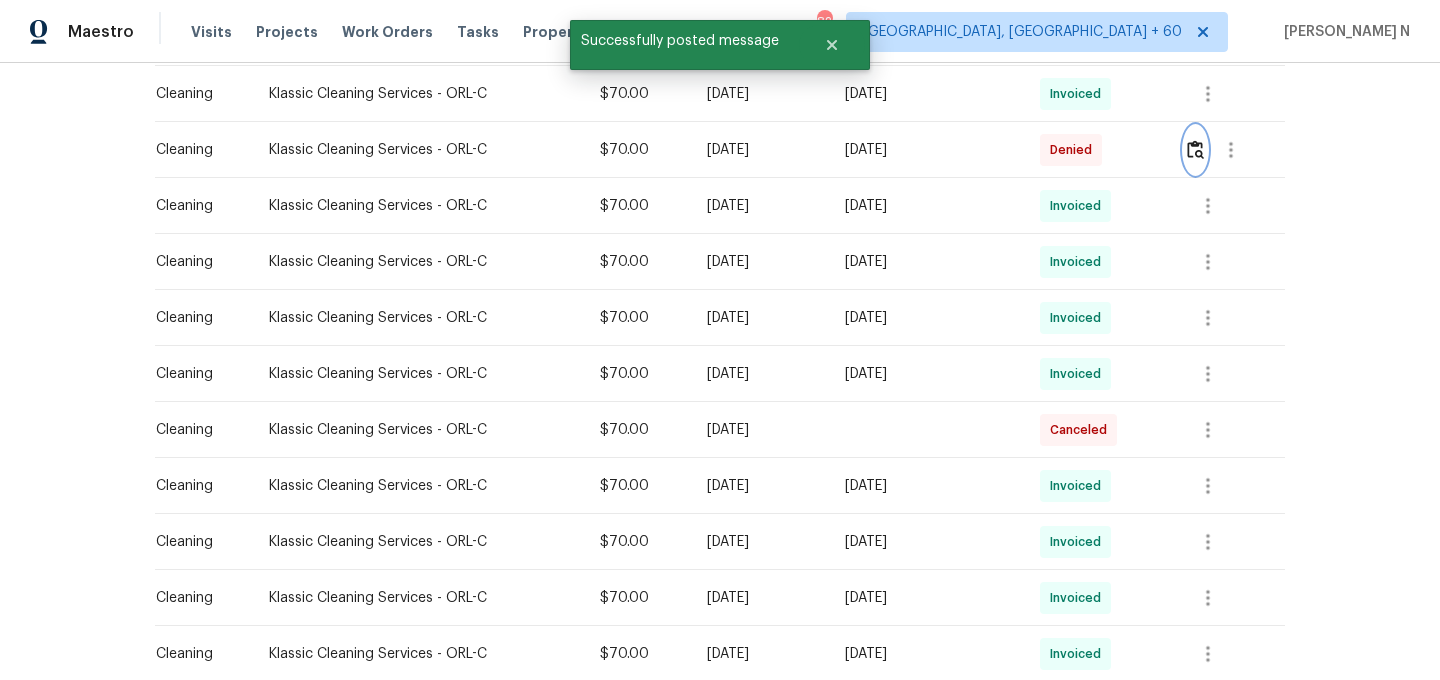 scroll, scrollTop: 0, scrollLeft: 0, axis: both 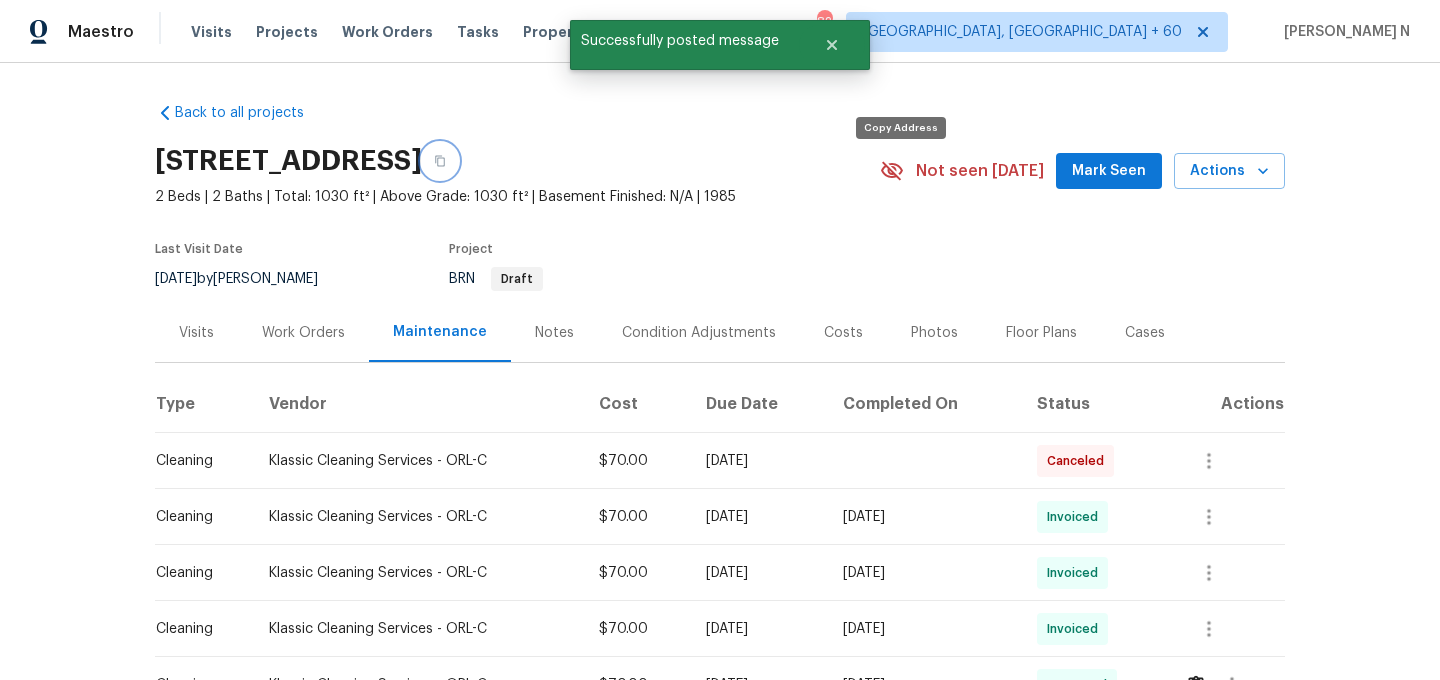 click 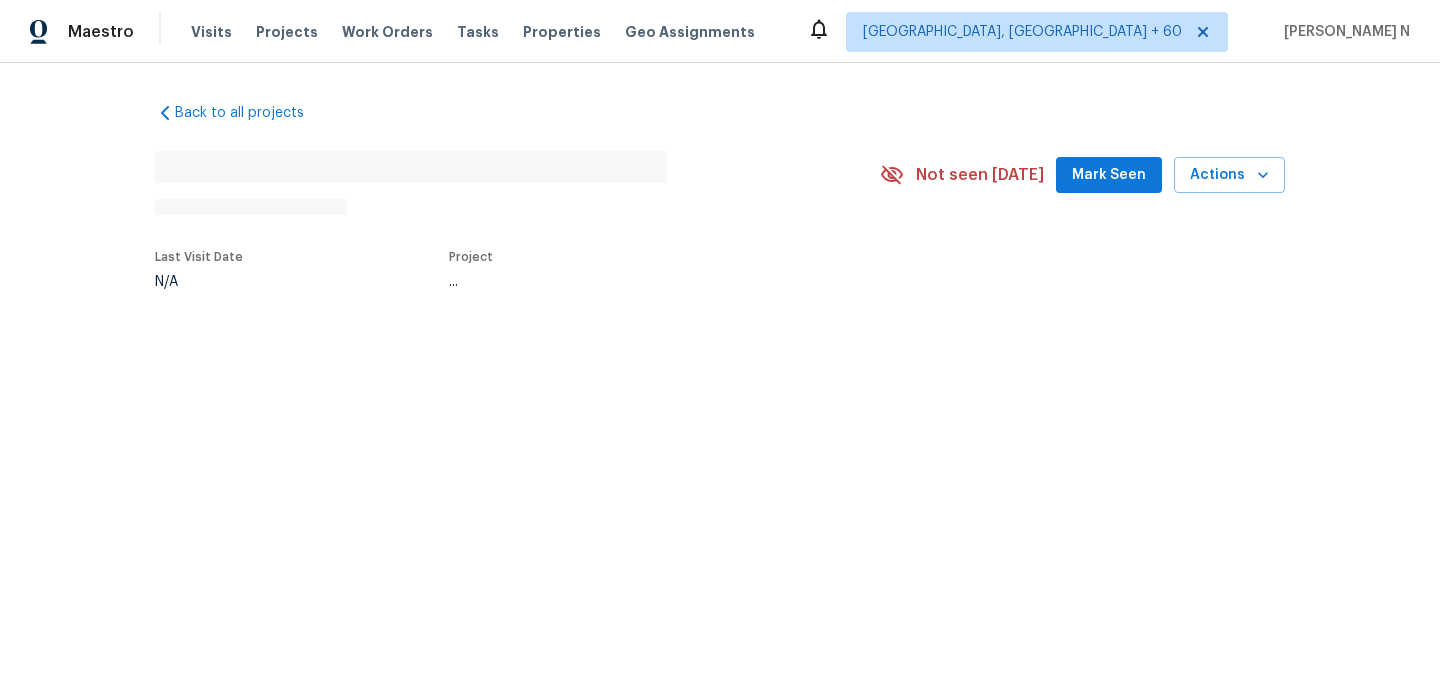 scroll, scrollTop: 0, scrollLeft: 0, axis: both 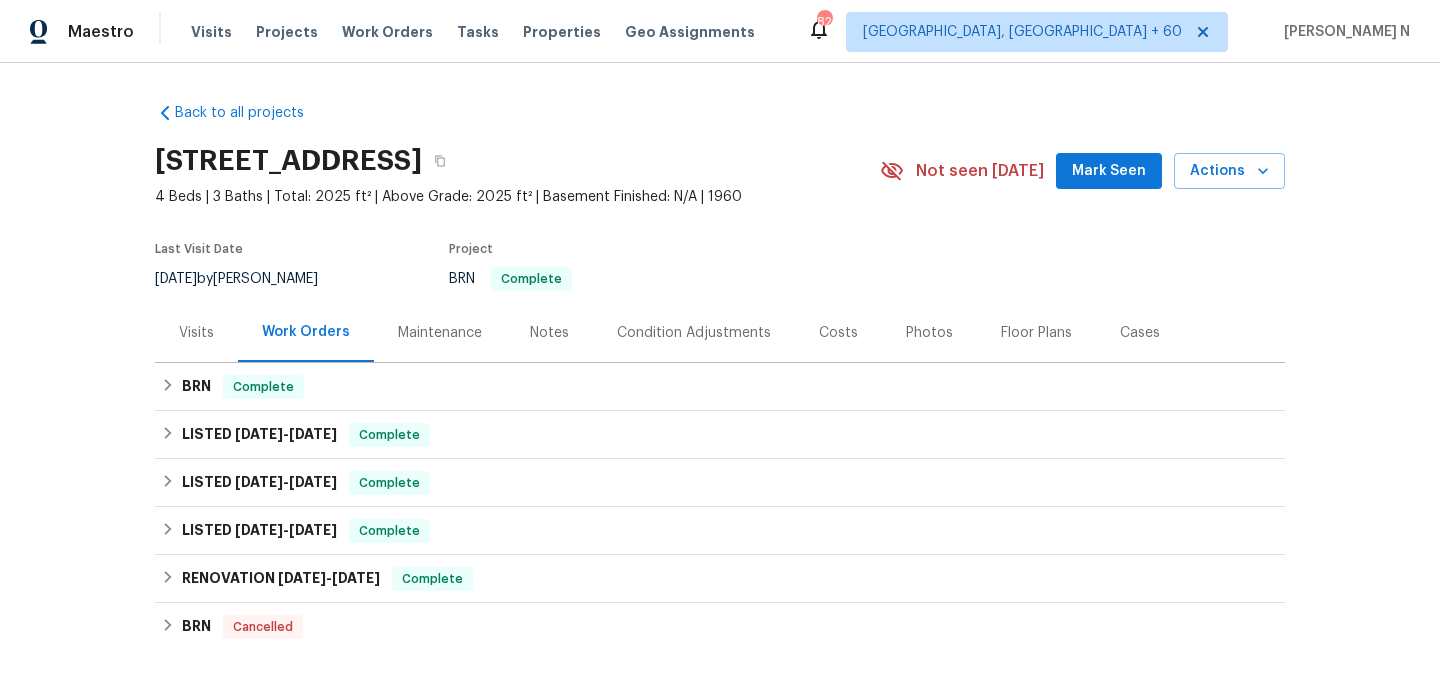 click on "Maintenance" at bounding box center [440, 333] 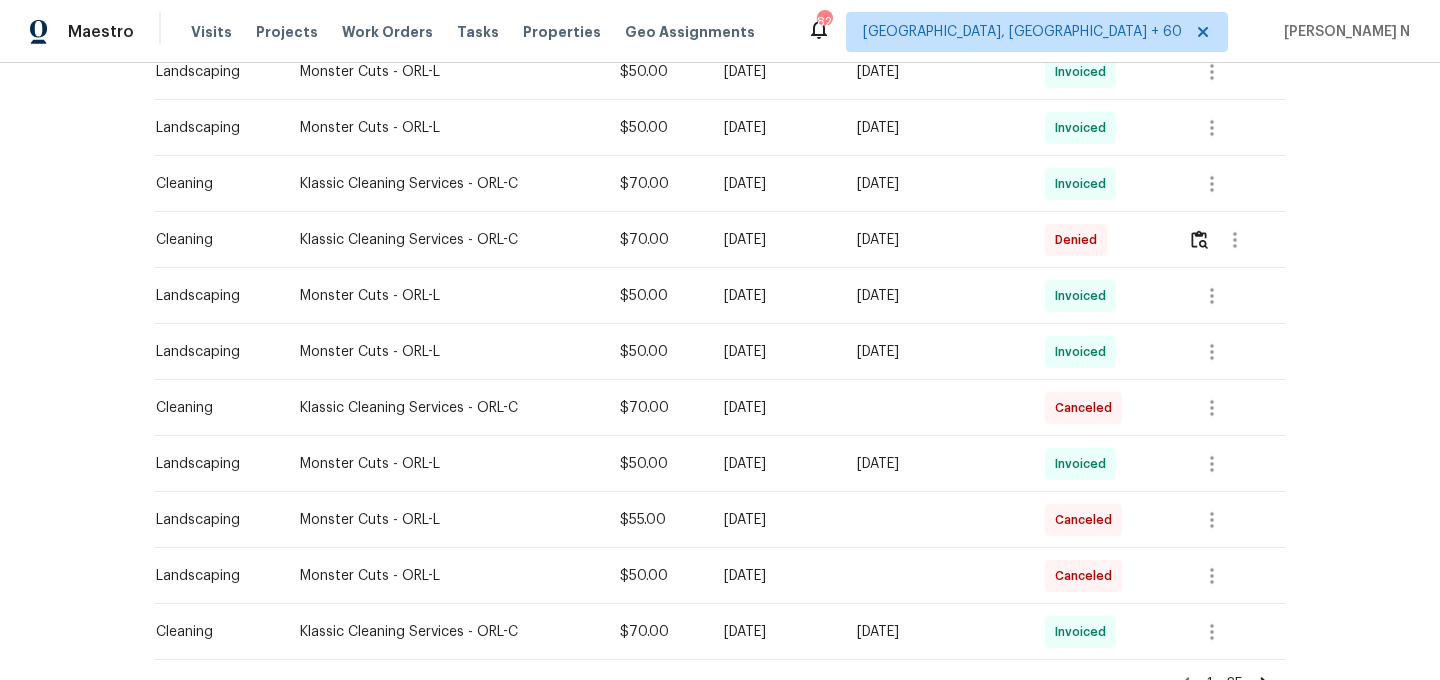 scroll, scrollTop: 1138, scrollLeft: 0, axis: vertical 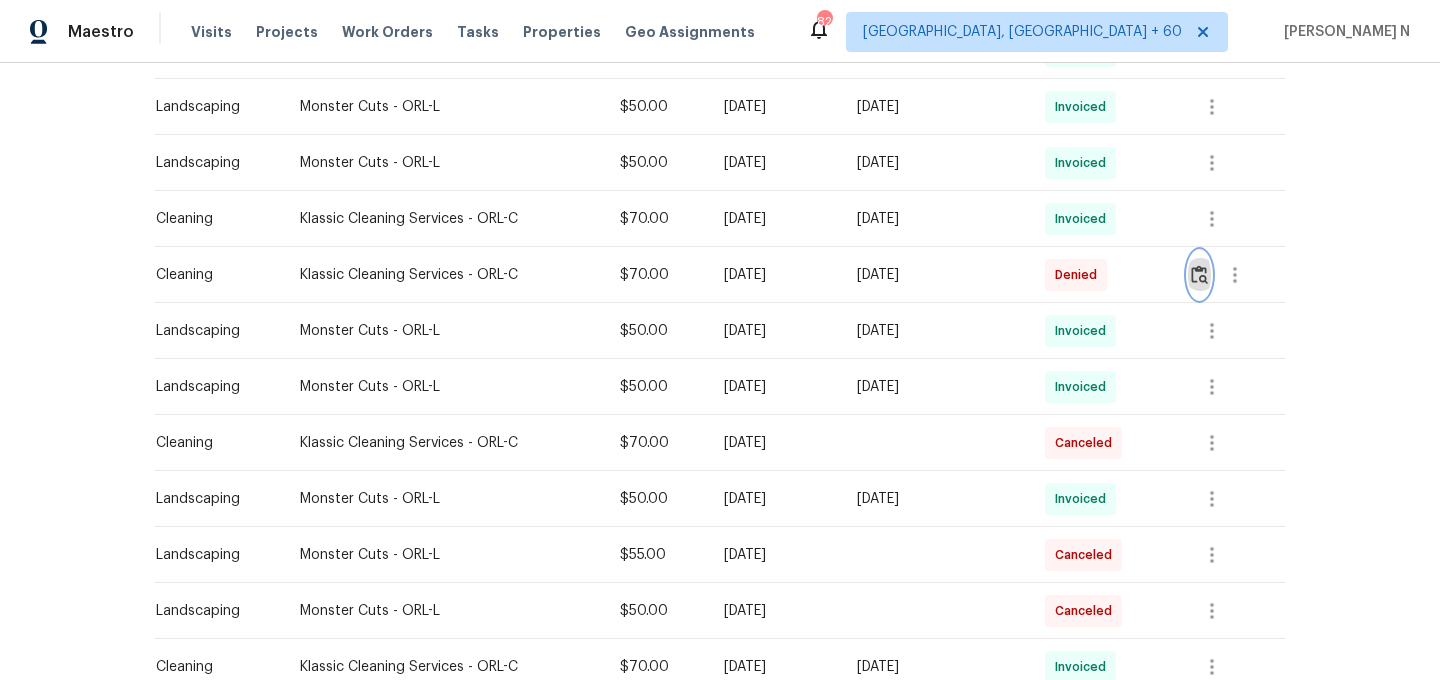 click at bounding box center (1199, 274) 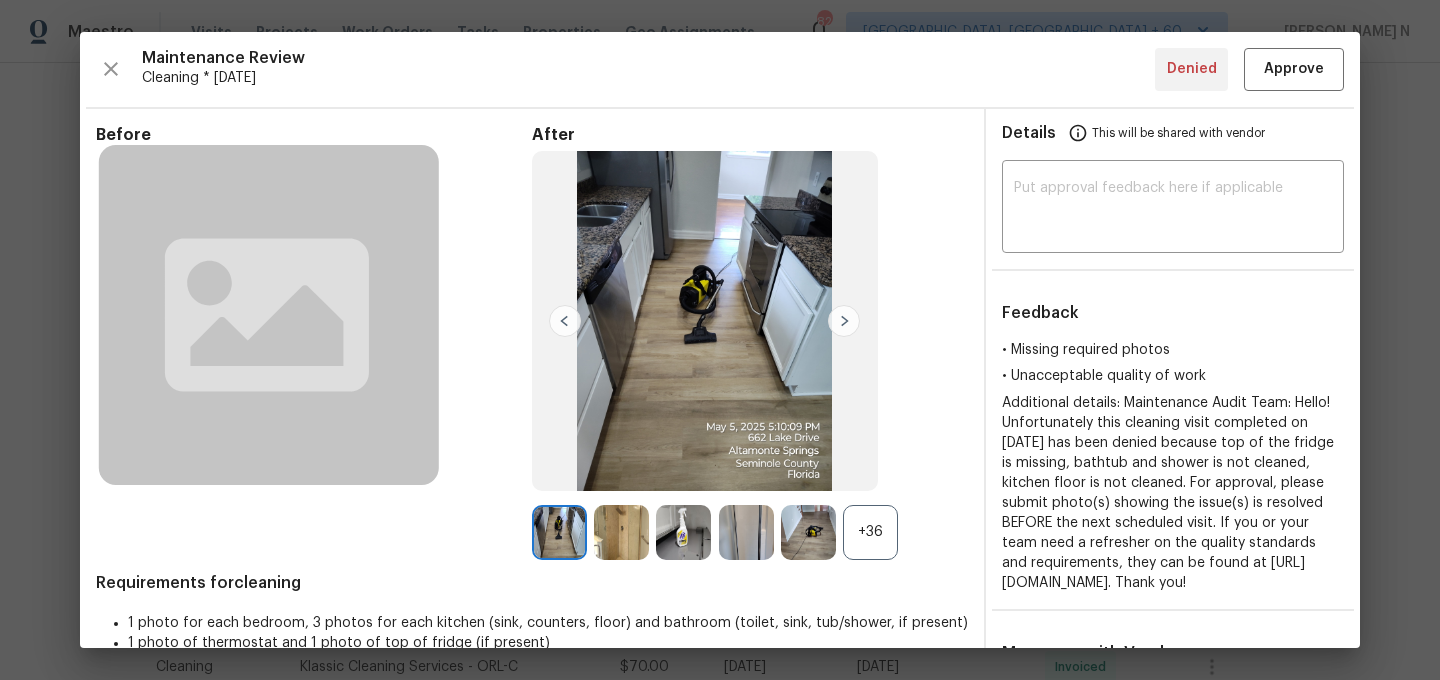 click on "+36" at bounding box center (870, 532) 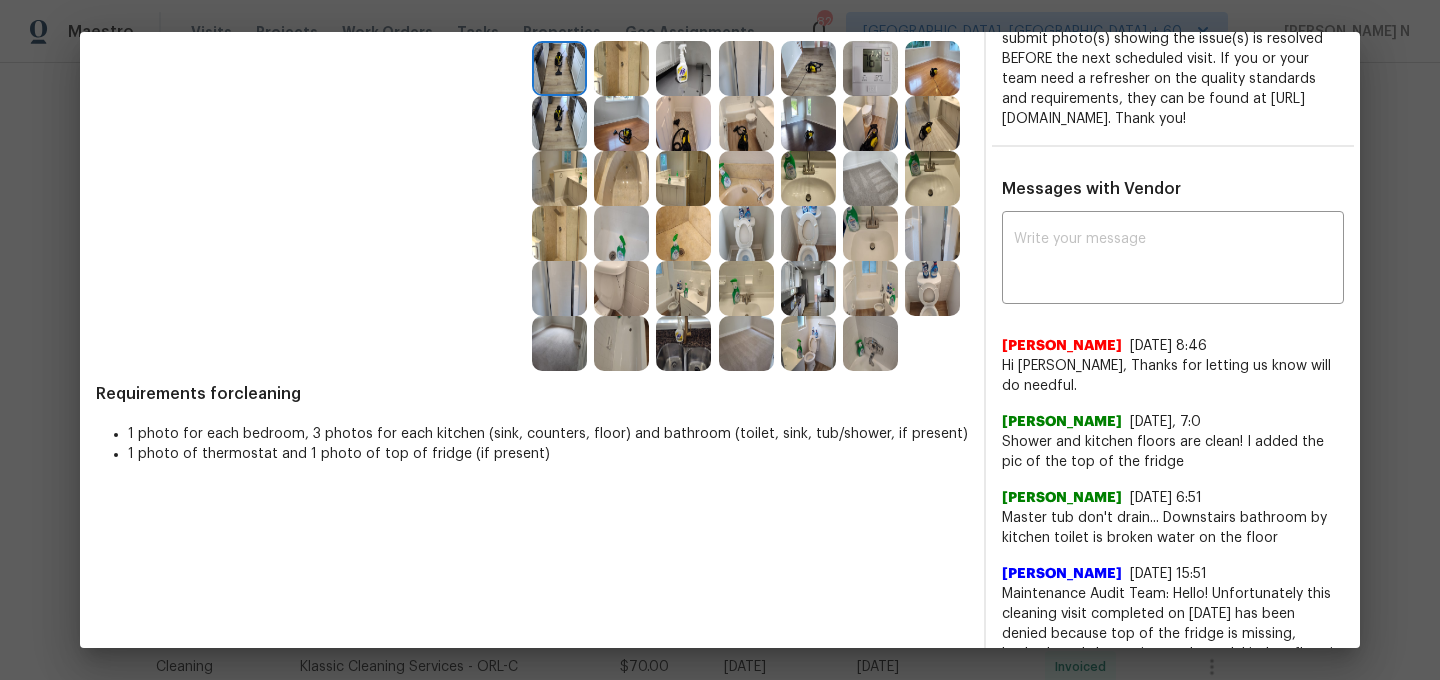 scroll, scrollTop: 440, scrollLeft: 0, axis: vertical 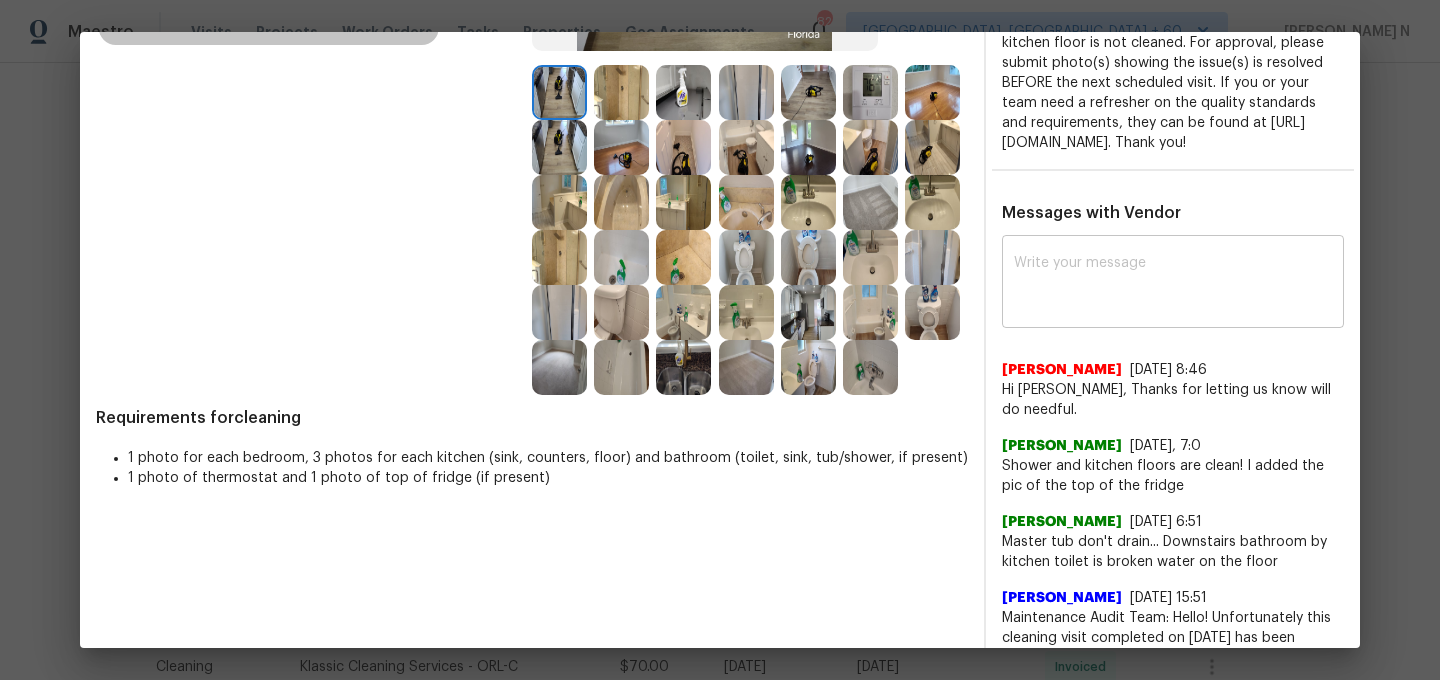 click at bounding box center [1173, 284] 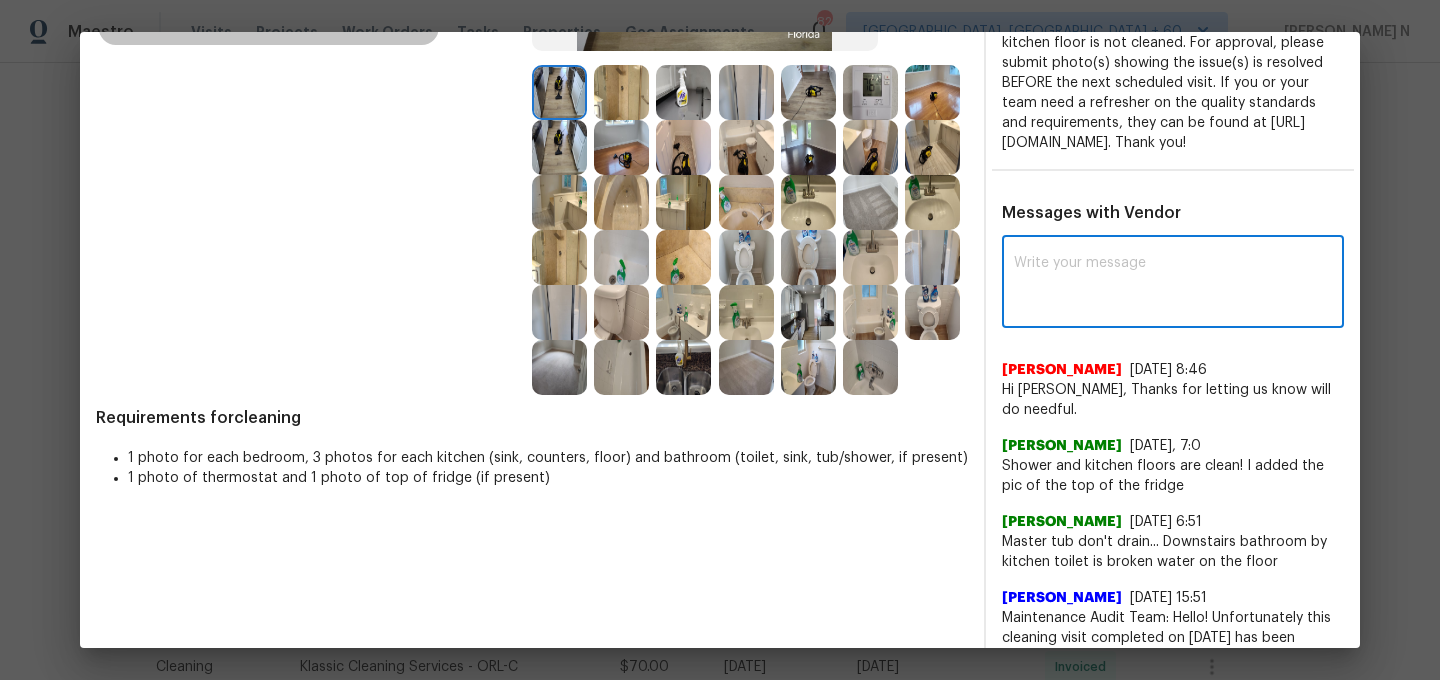 paste on "Maintenance Audit Team: Hello! Thank you for uploading the photo, after further review this visit was approved. (edited)" 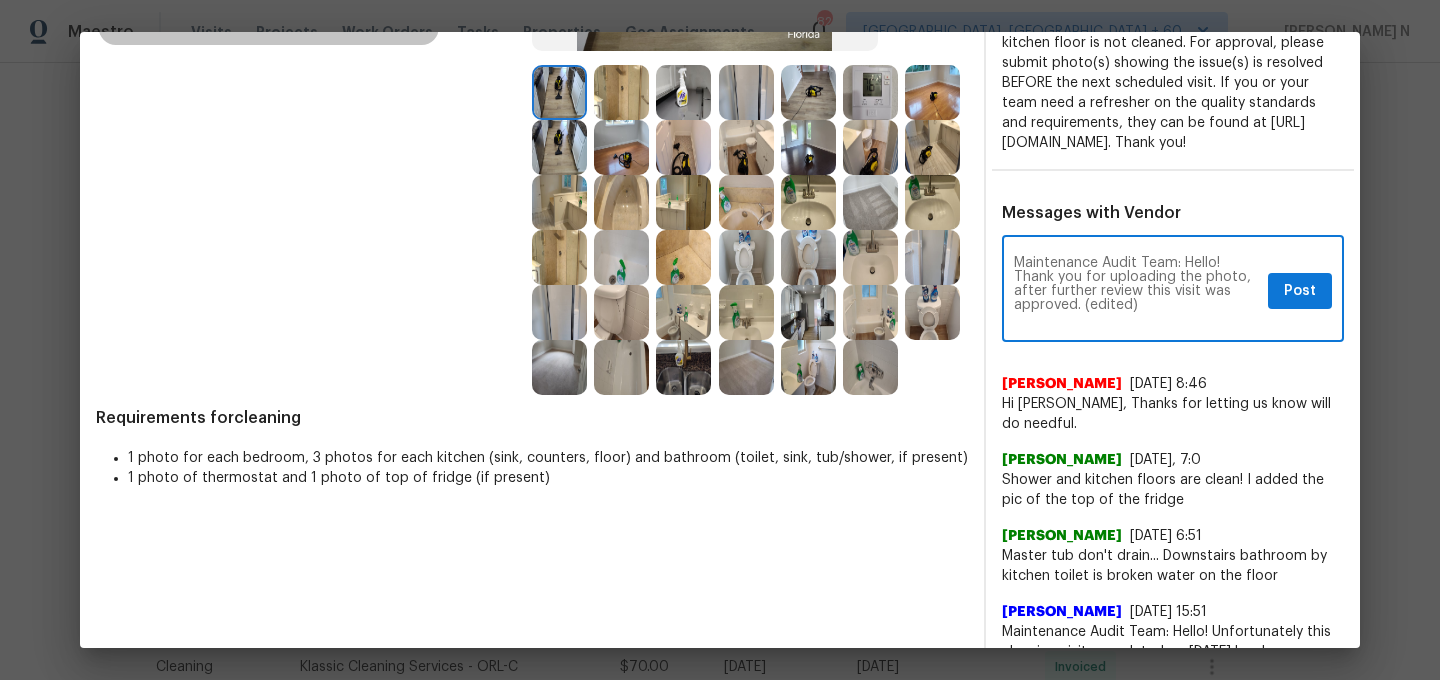scroll, scrollTop: 0, scrollLeft: 0, axis: both 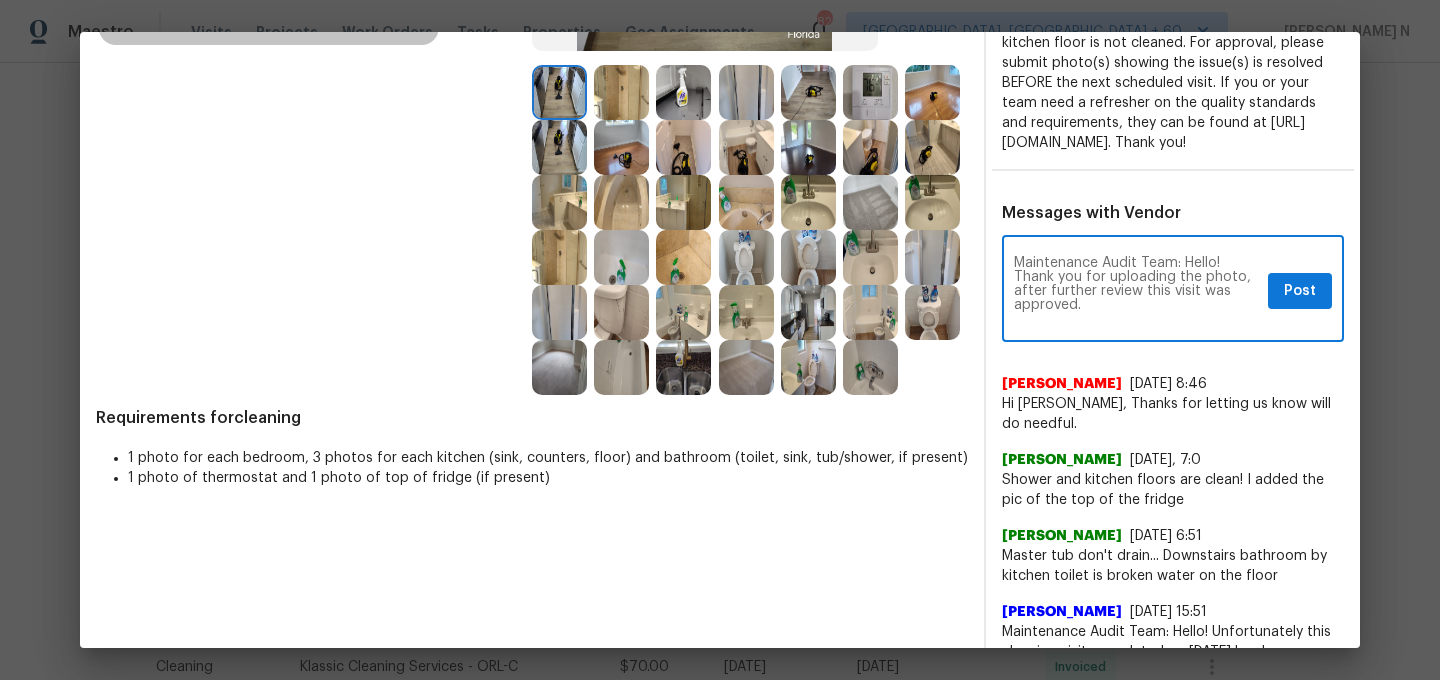 type on "Maintenance Audit Team: Hello! Thank you for uploading the photo, after further review this visit was approved." 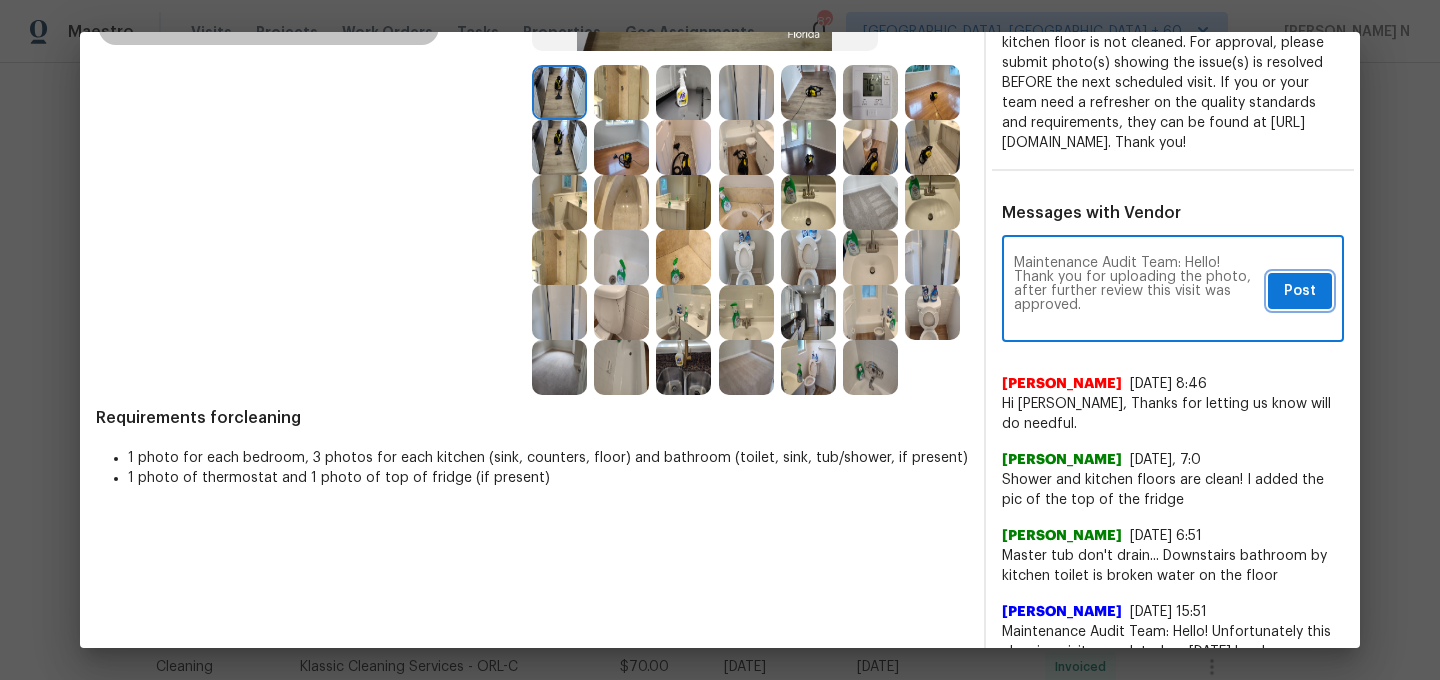 click on "Post" at bounding box center (1300, 291) 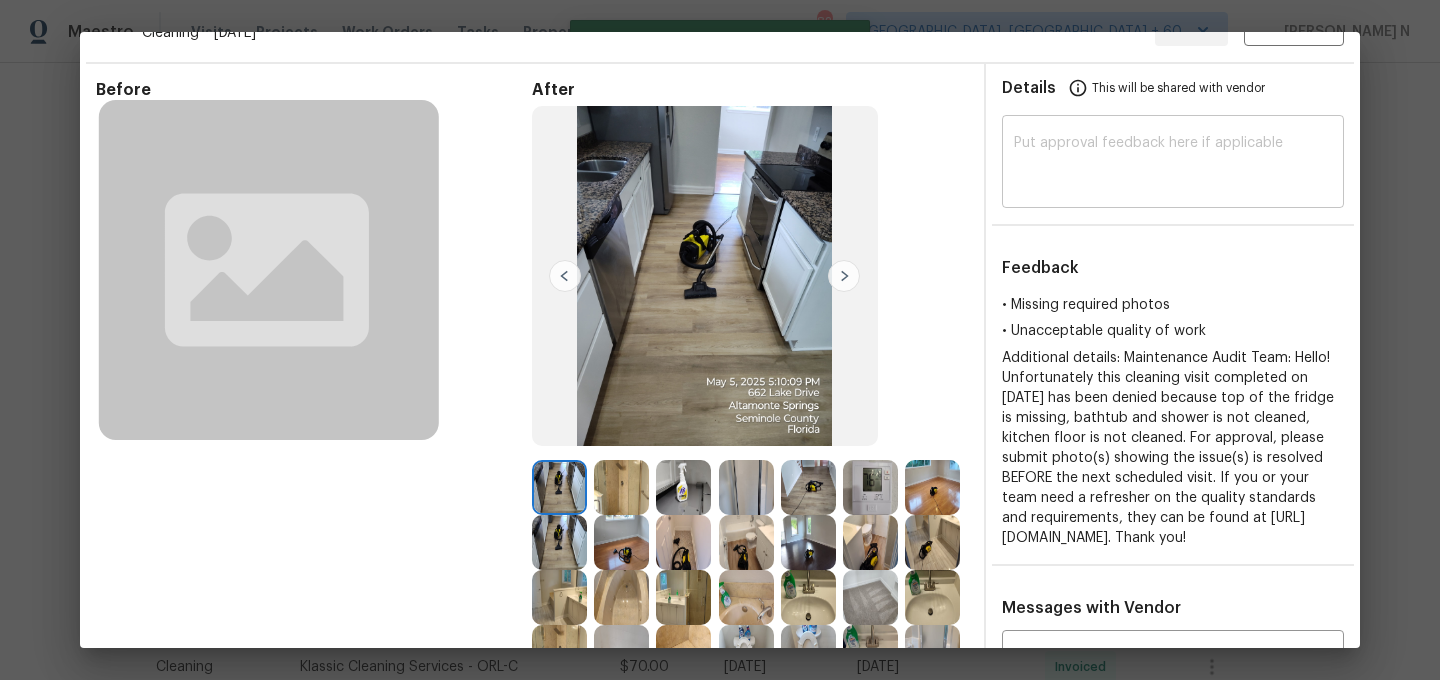 scroll, scrollTop: 0, scrollLeft: 0, axis: both 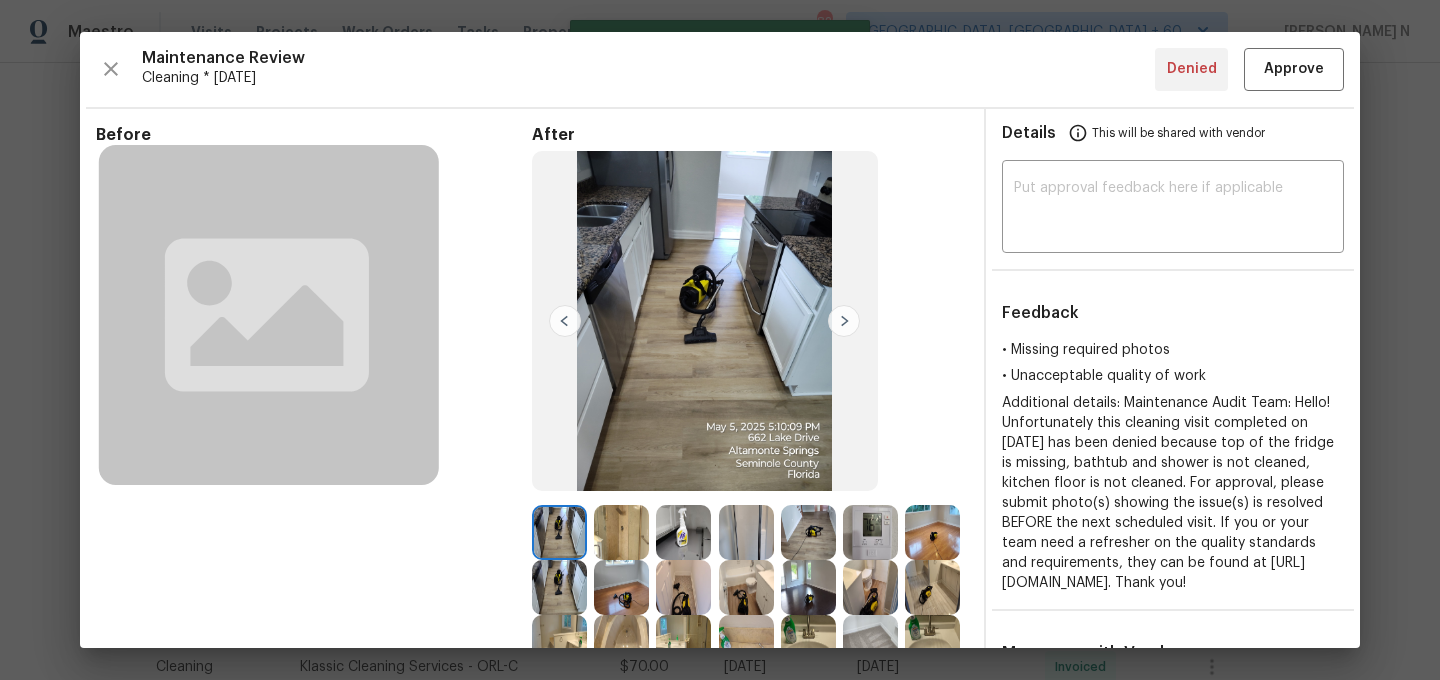 type 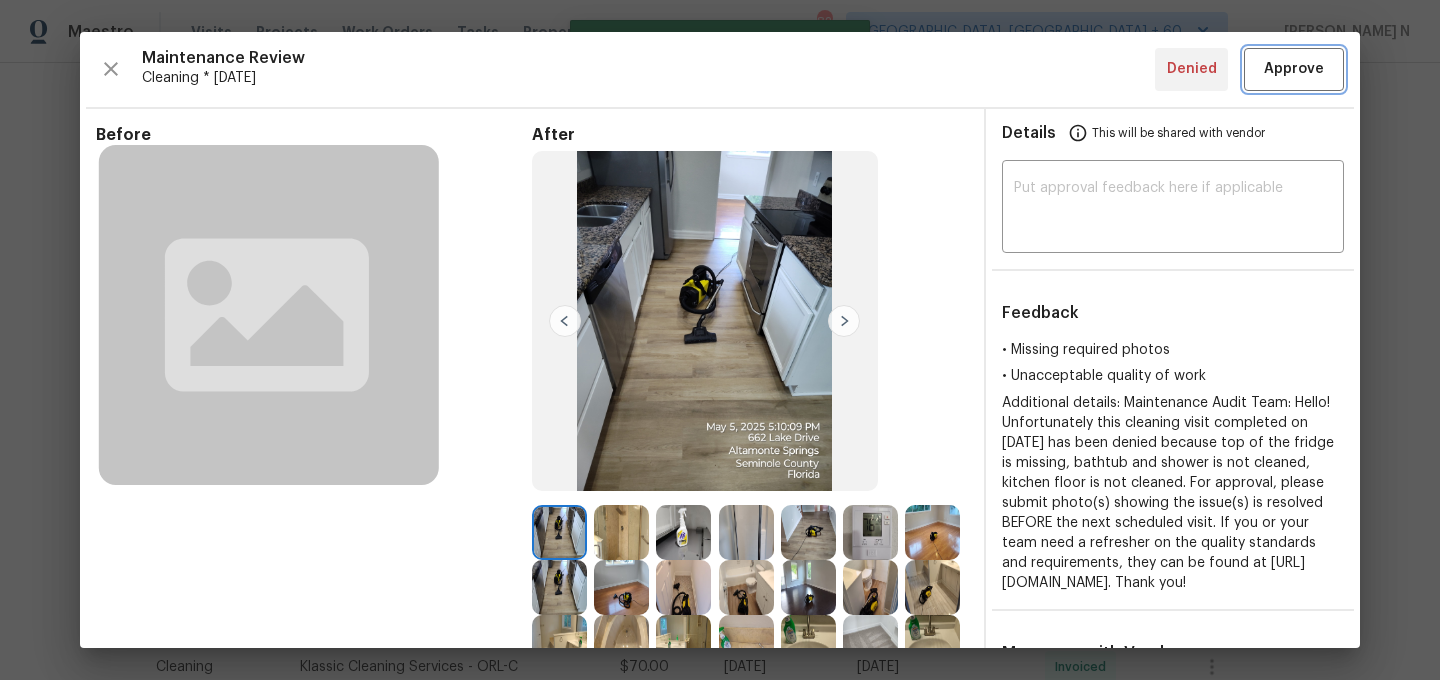 click on "Approve" at bounding box center (1294, 69) 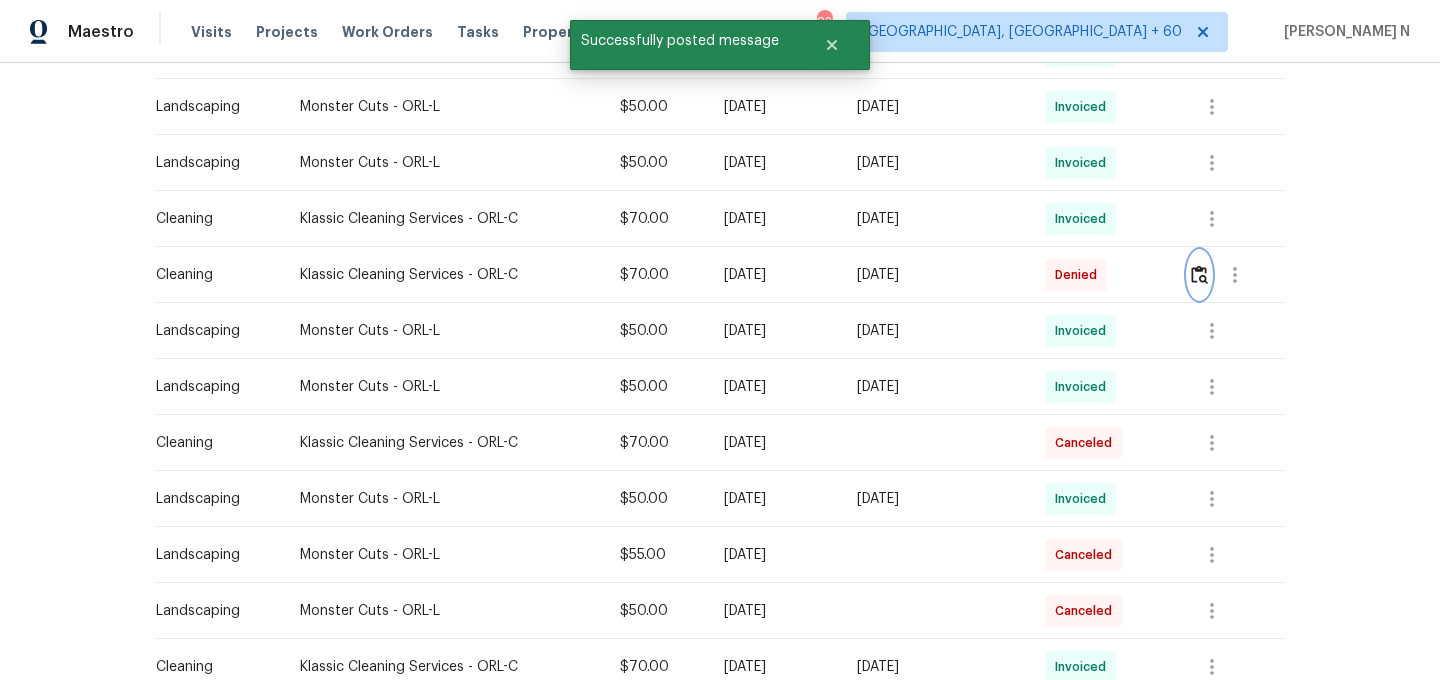 scroll, scrollTop: 0, scrollLeft: 0, axis: both 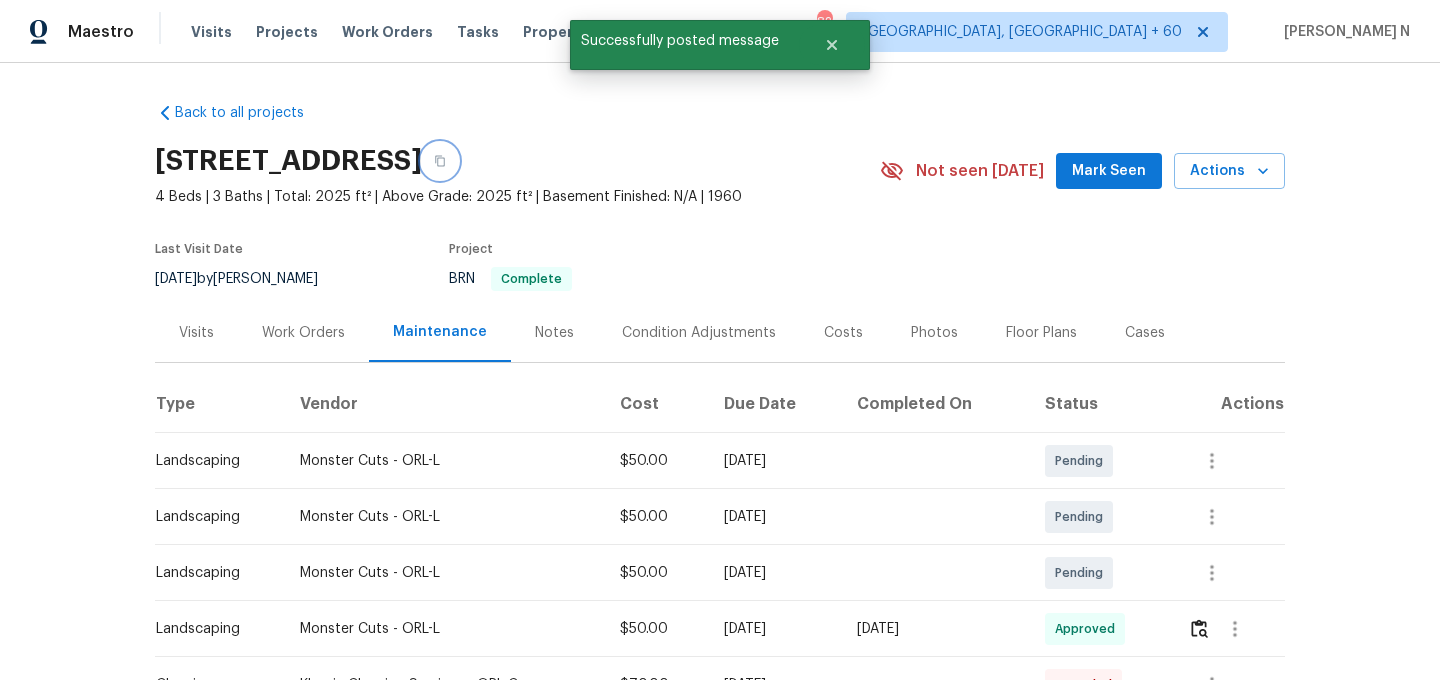 click at bounding box center (440, 161) 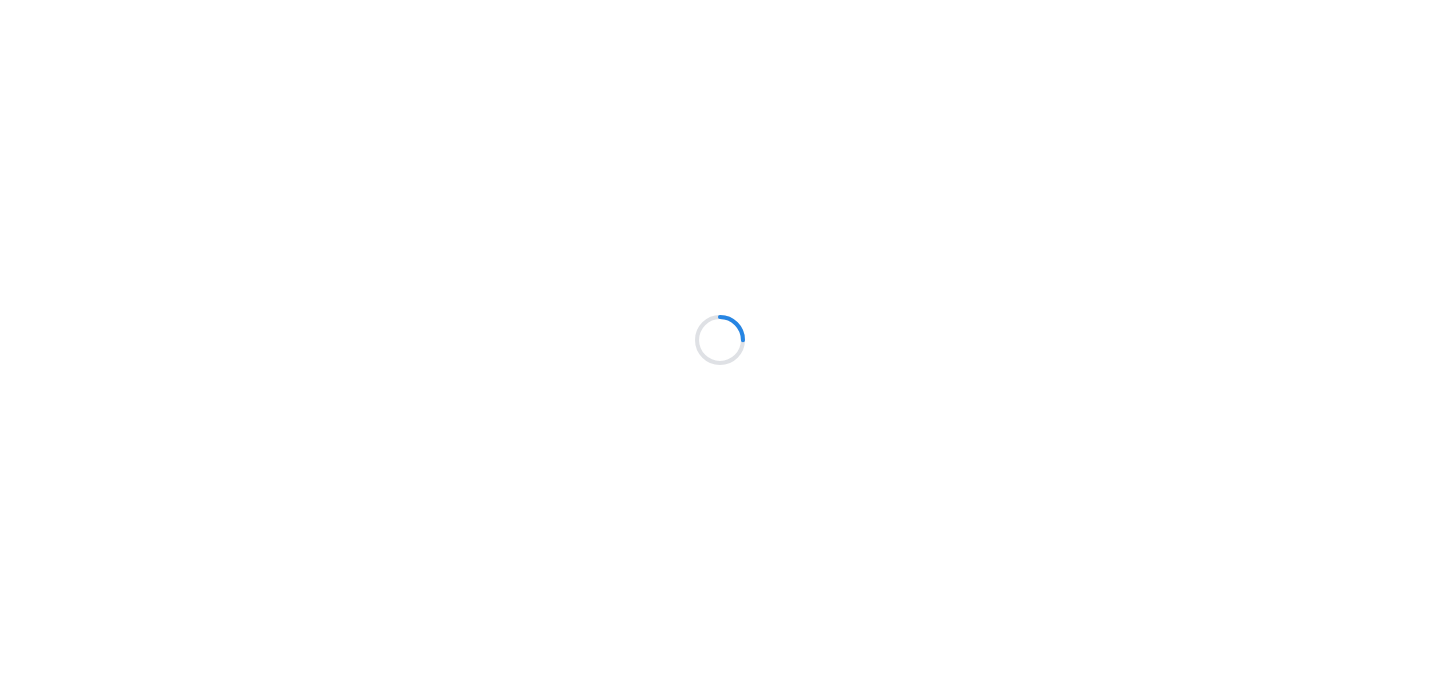 scroll, scrollTop: 0, scrollLeft: 0, axis: both 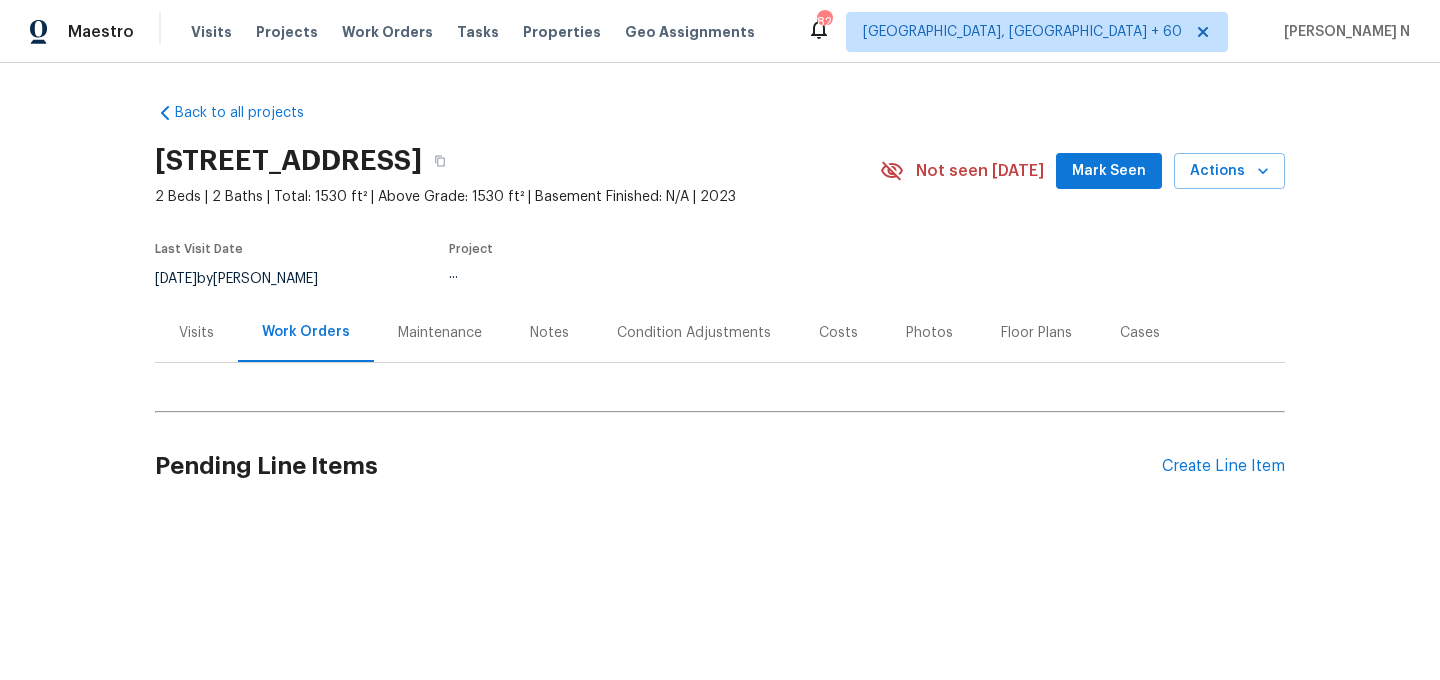 click on "Maintenance" at bounding box center [440, 332] 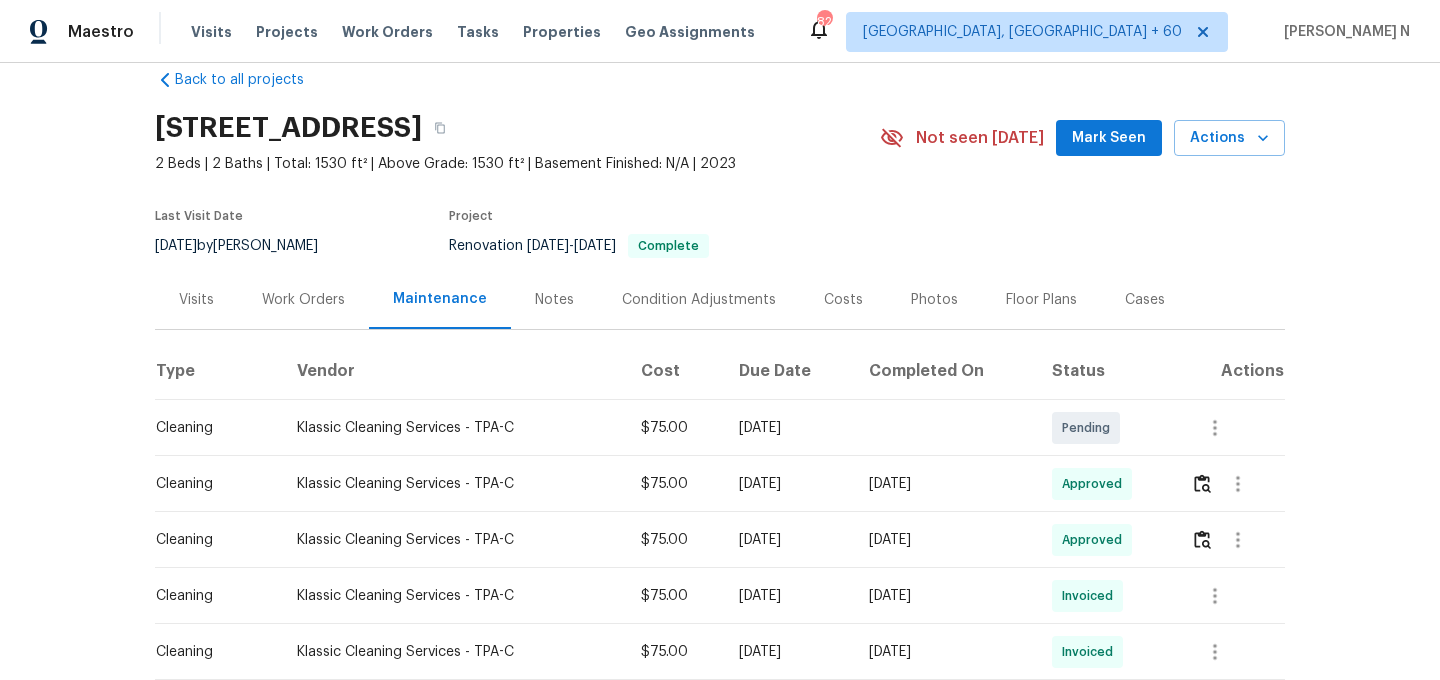 scroll, scrollTop: 29, scrollLeft: 0, axis: vertical 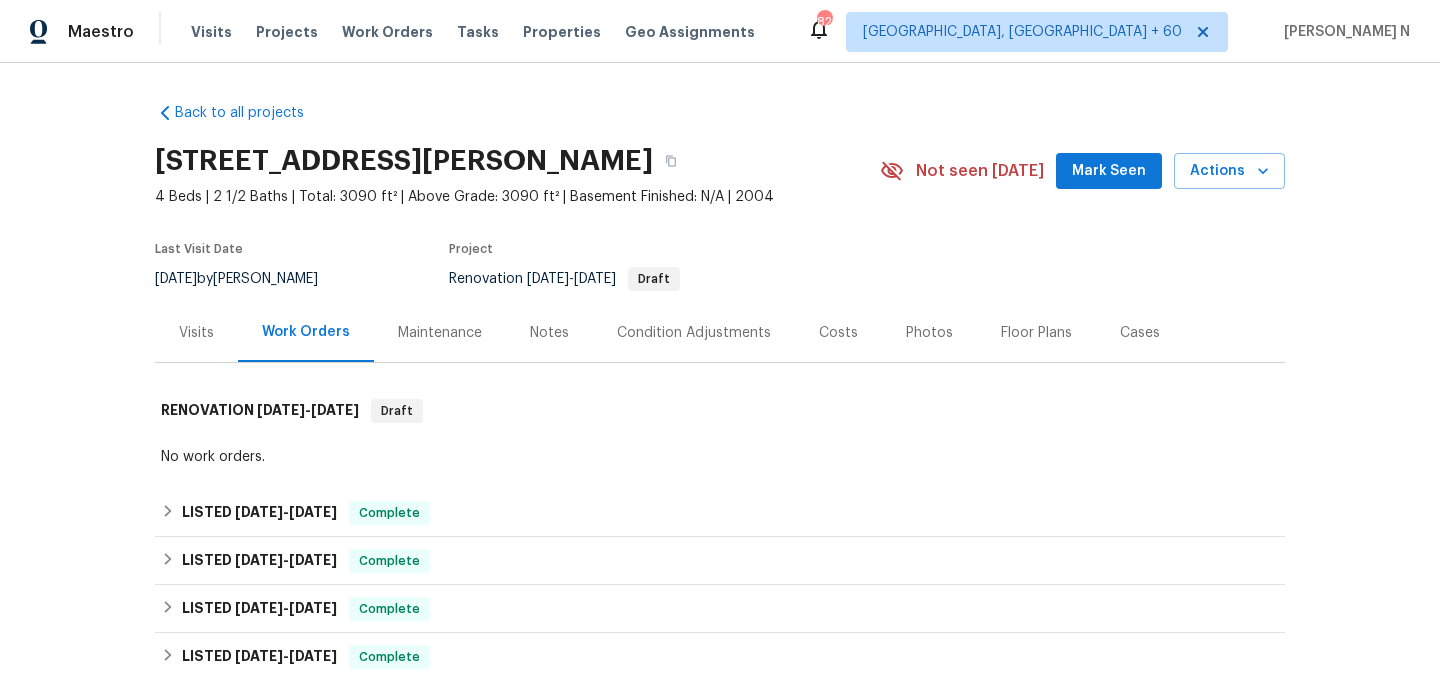 click on "Maintenance" at bounding box center (440, 333) 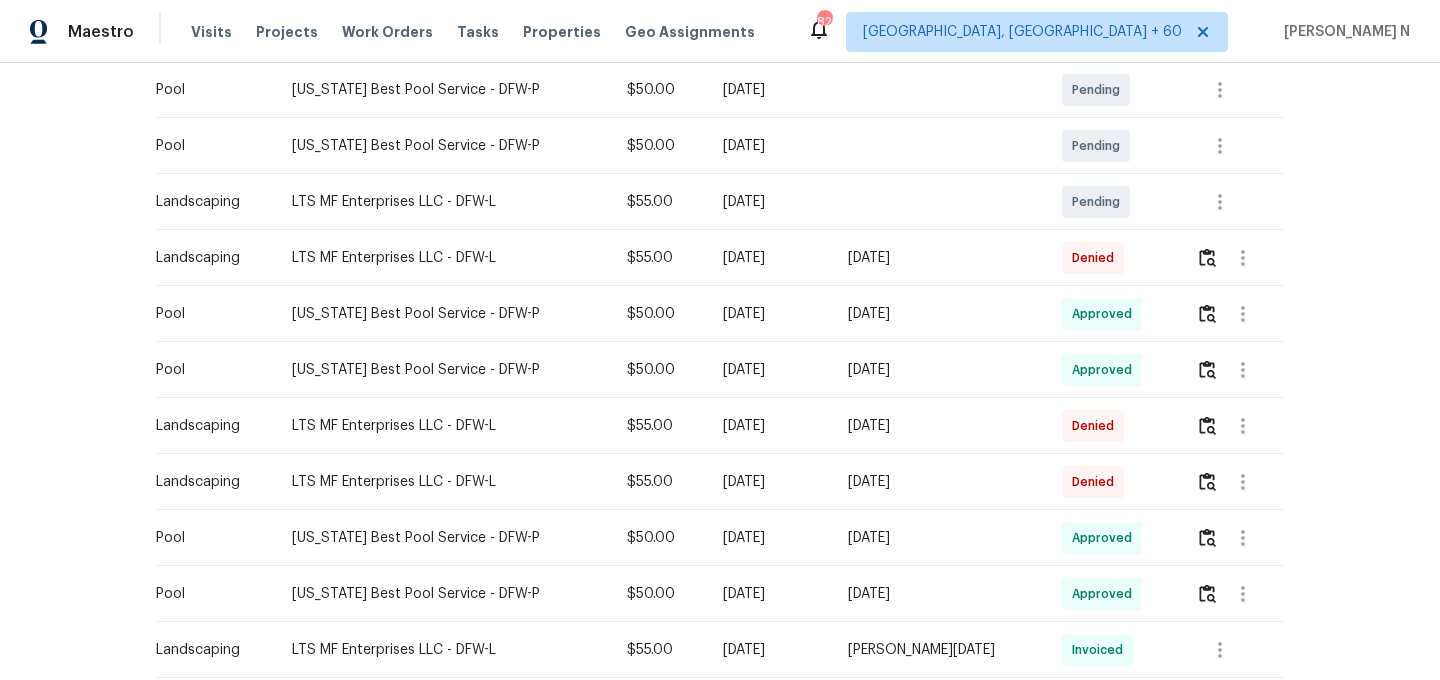 scroll, scrollTop: 656, scrollLeft: 0, axis: vertical 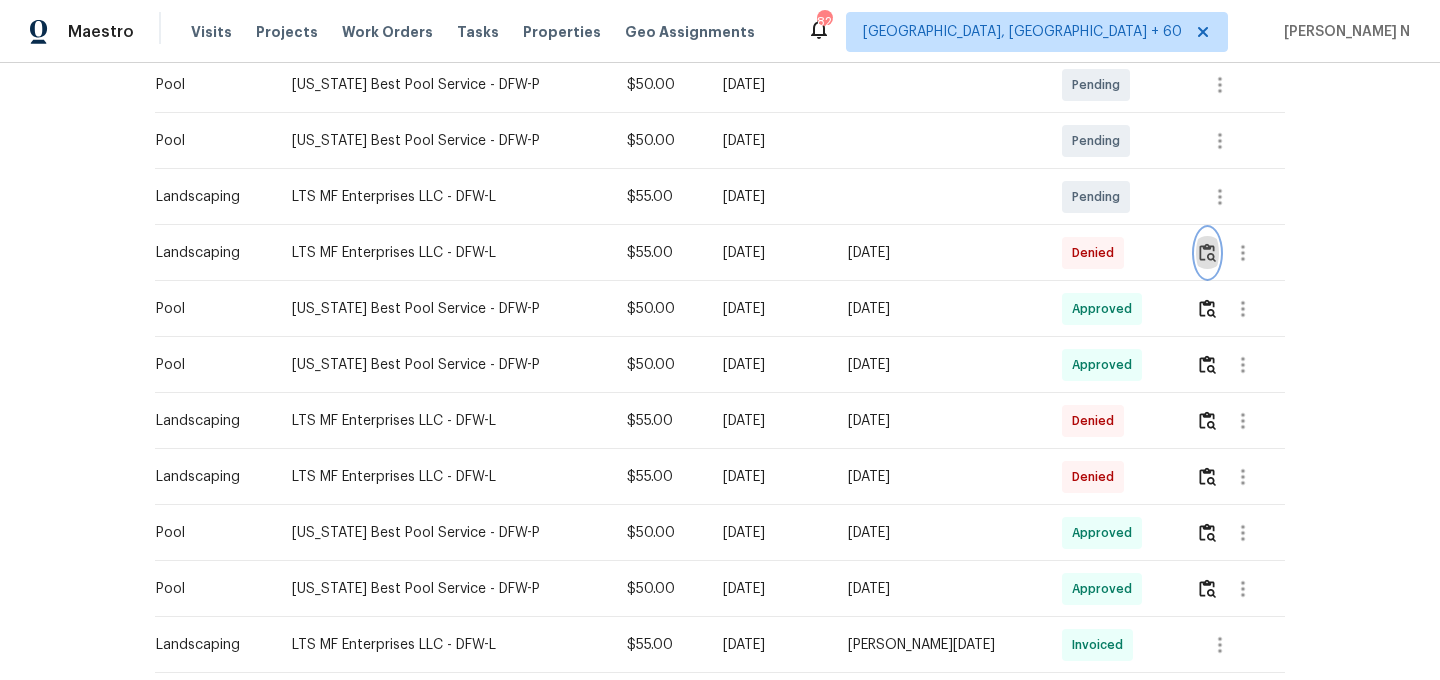 click at bounding box center [1207, 252] 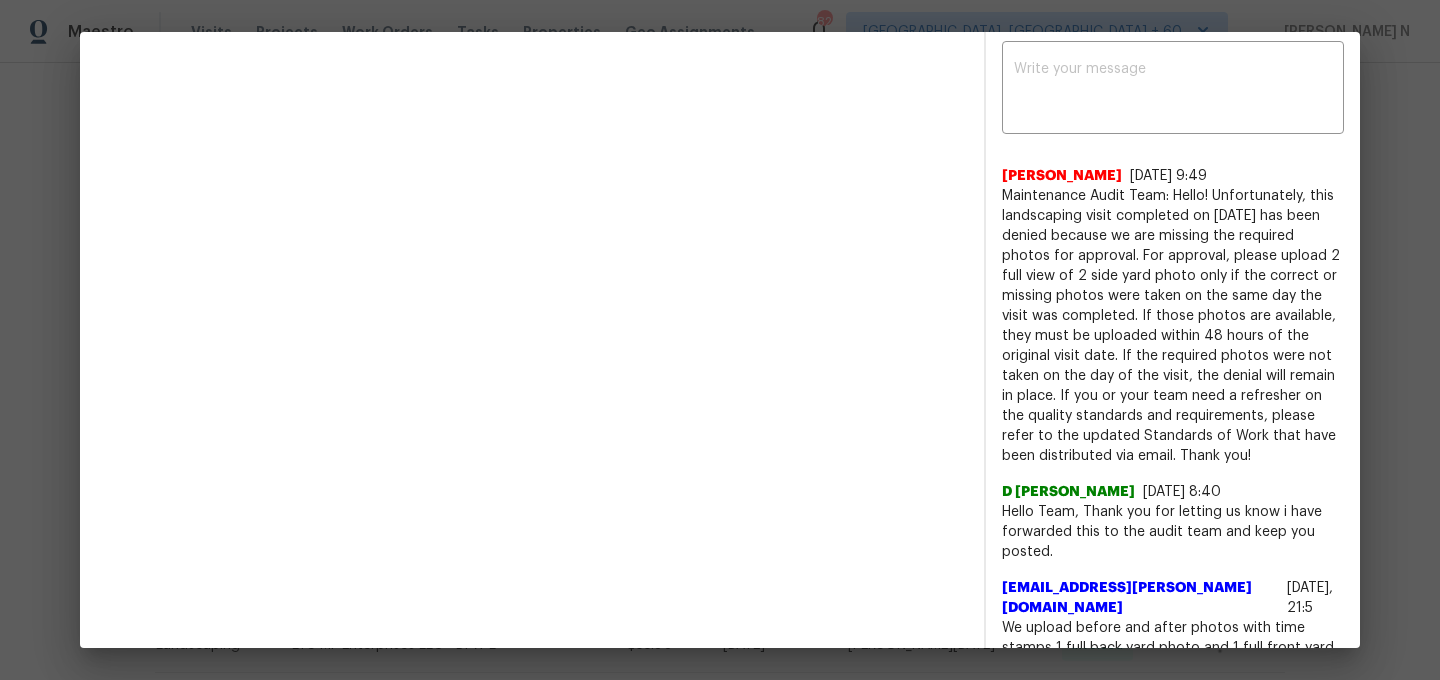 scroll, scrollTop: 678, scrollLeft: 0, axis: vertical 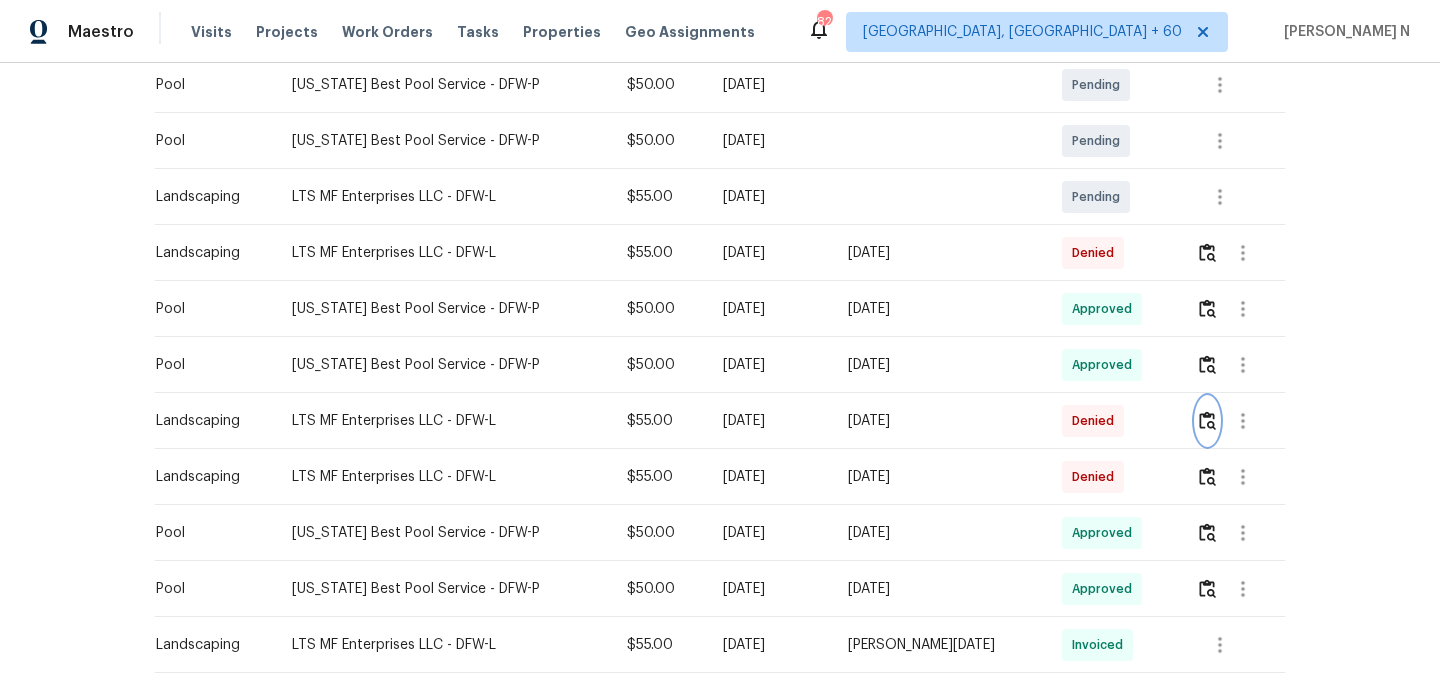 click at bounding box center [1207, 420] 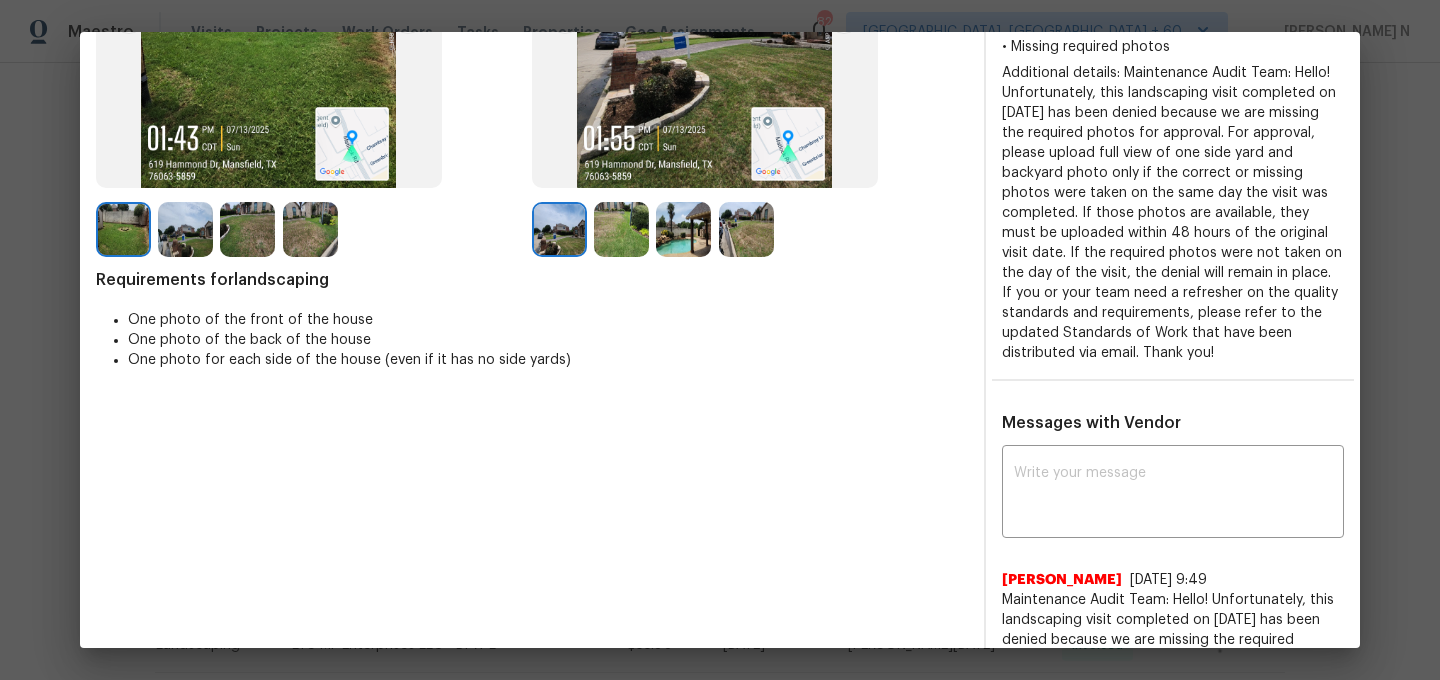 scroll, scrollTop: 6, scrollLeft: 0, axis: vertical 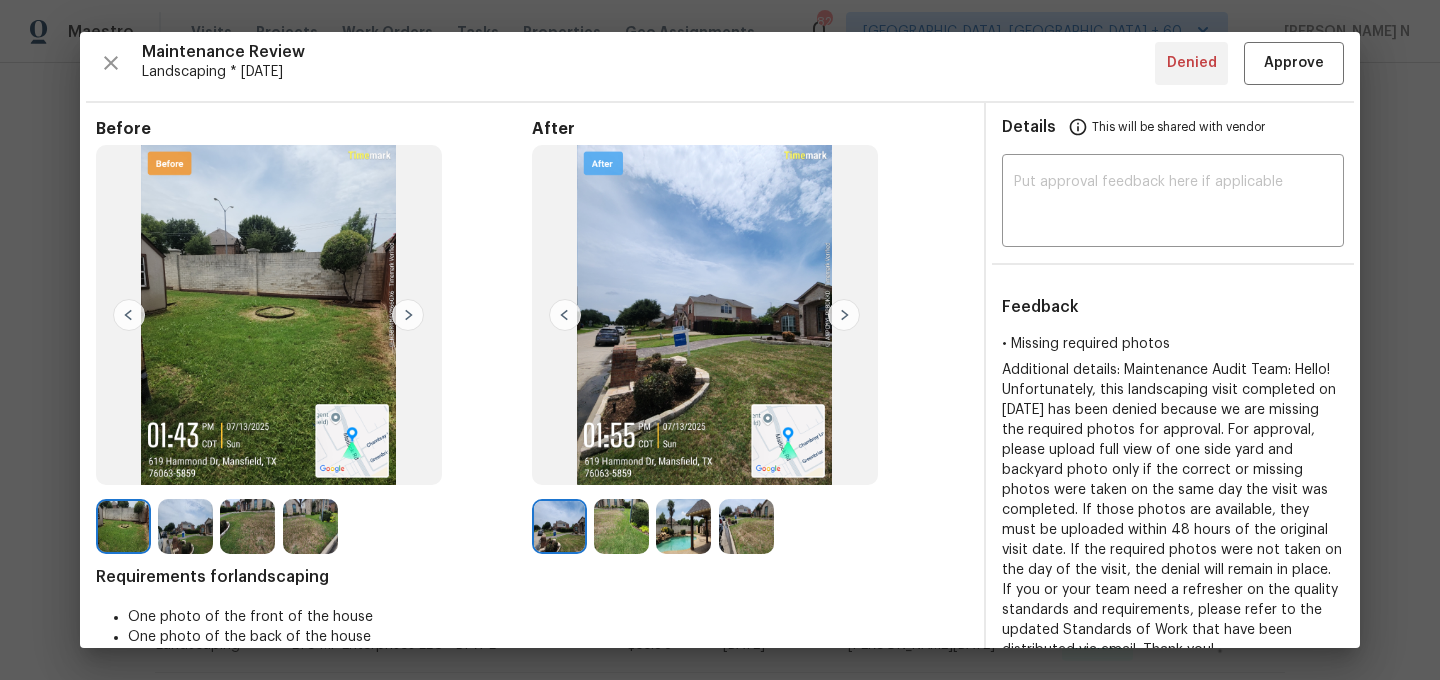 click at bounding box center (621, 526) 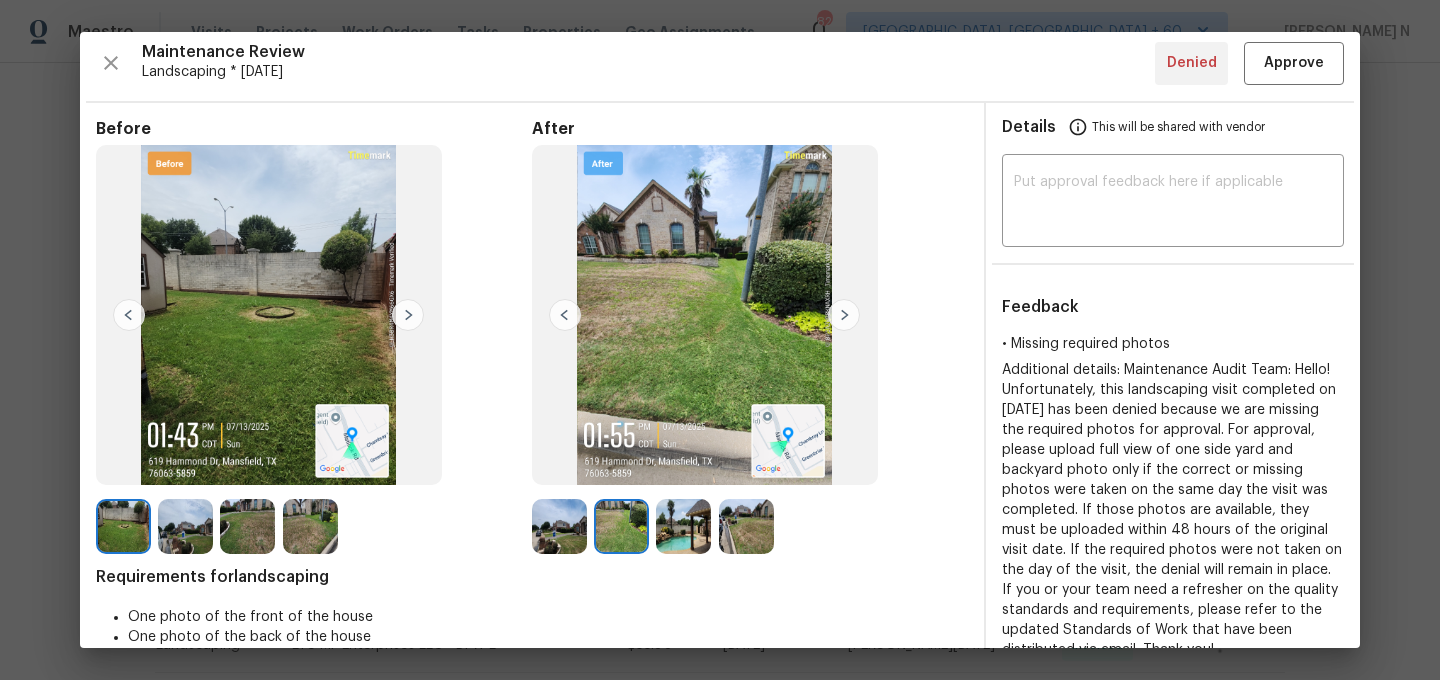click at bounding box center [683, 526] 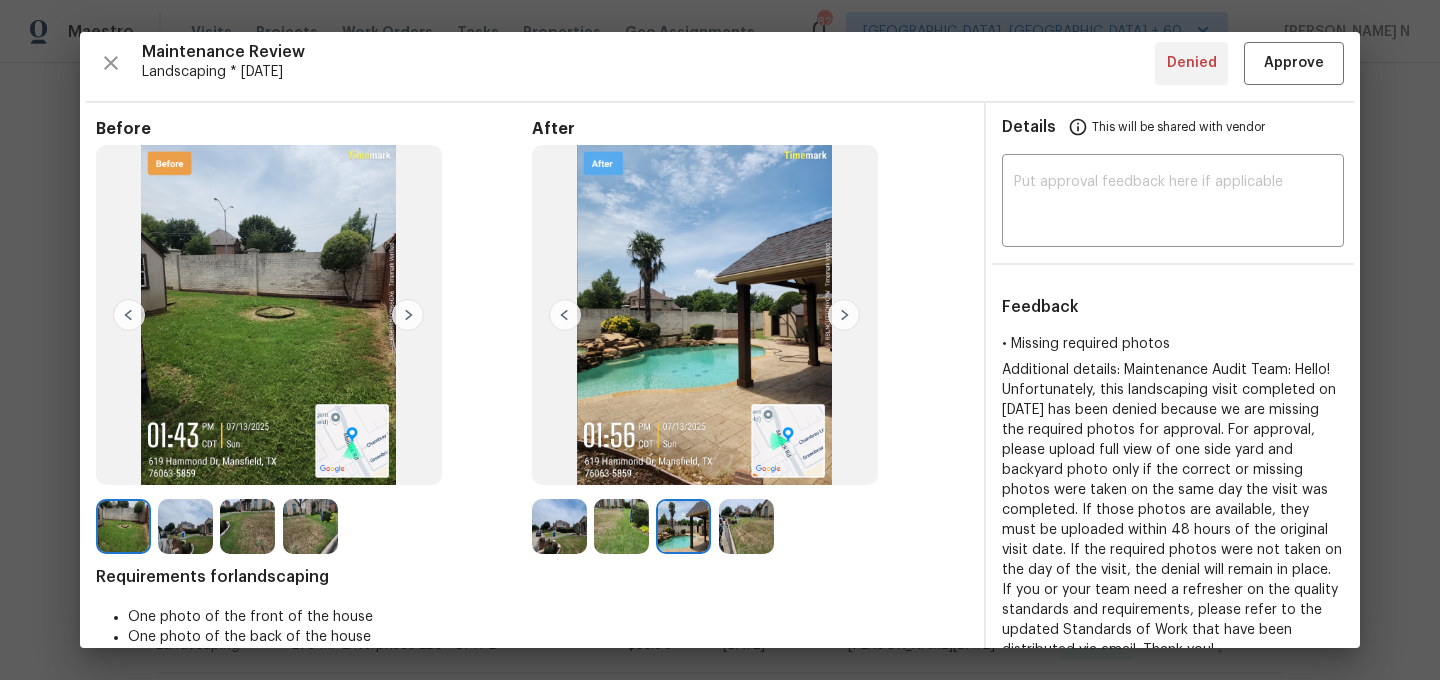 click at bounding box center (746, 526) 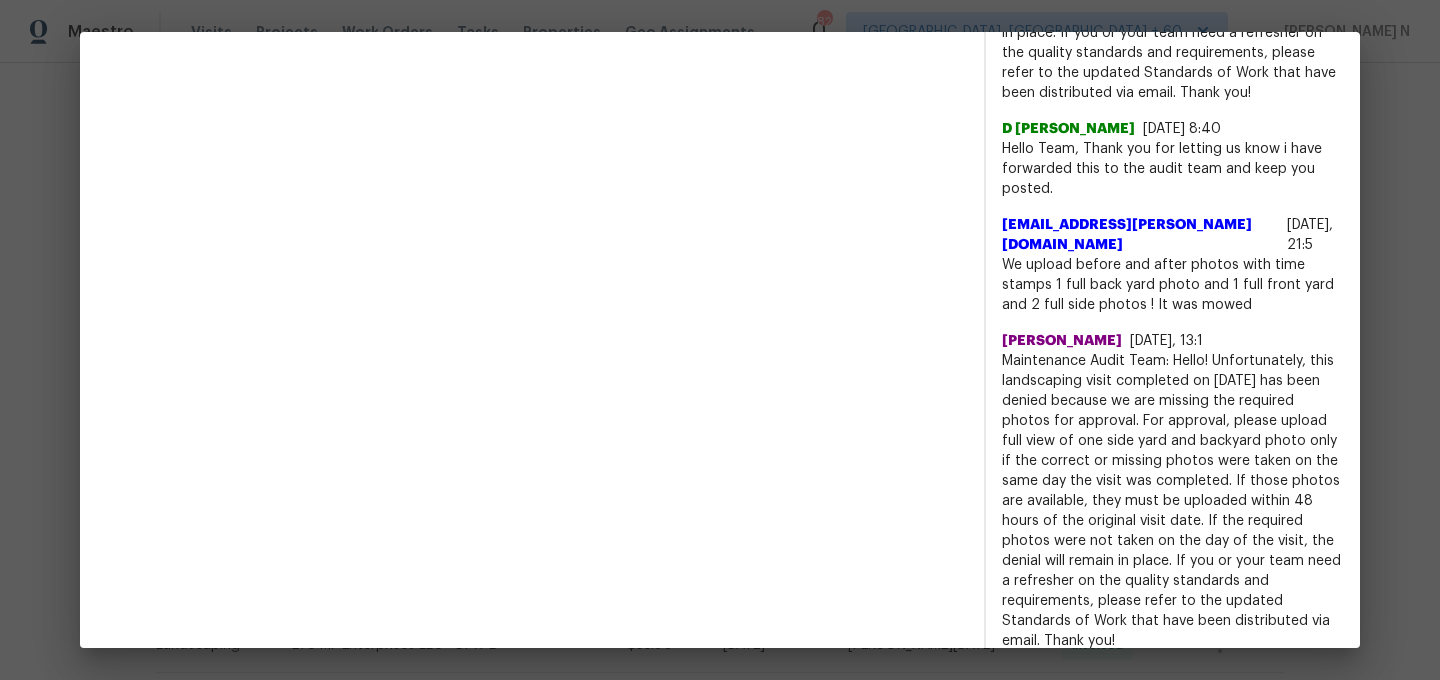 scroll, scrollTop: 1113, scrollLeft: 0, axis: vertical 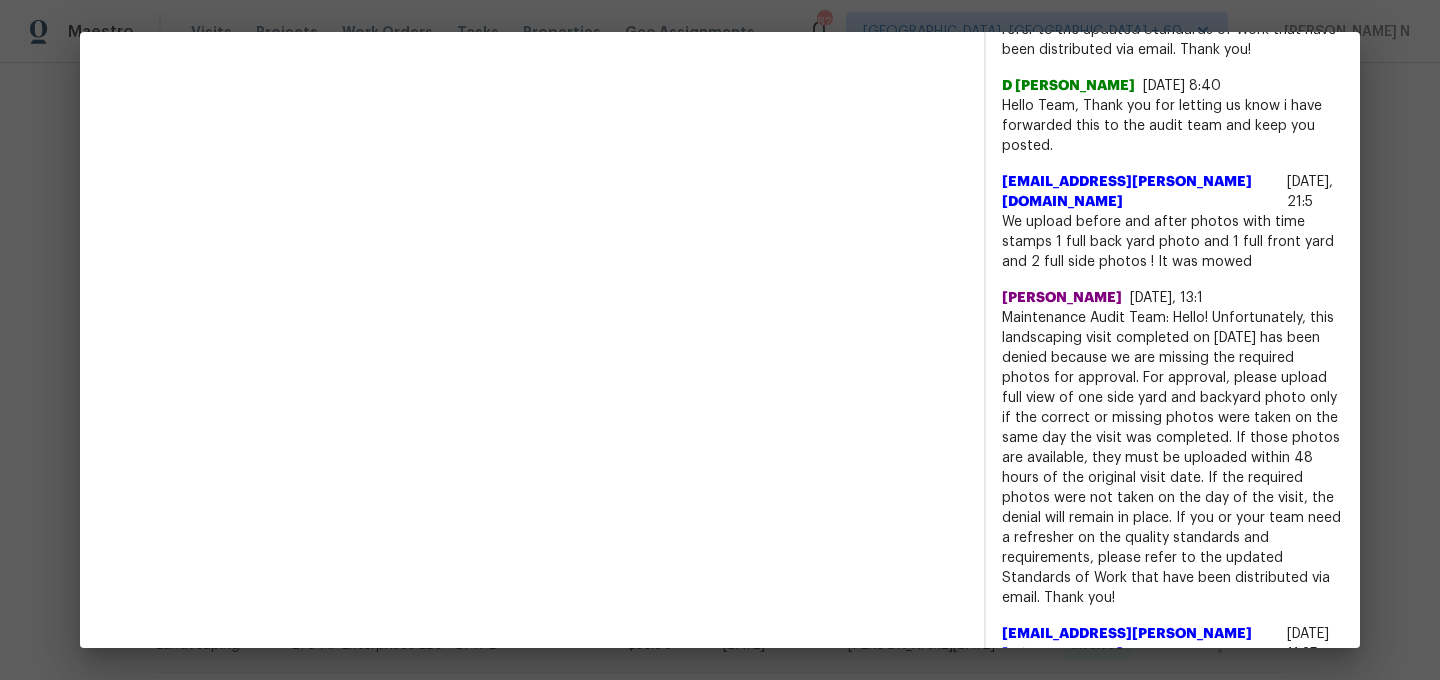click on "Maintenance Audit Team: Hello! Unfortunately, this landscaping  visit completed on 07/13/2025  has been denied because we are missing the required photos for approval. For approval, please upload full view of one side yard and backyard photo only if the correct or missing photos were taken on the same day the visit was completed. If those photos are available, they must be uploaded within 48 hours of the original visit date. If the required photos were not taken on the day of the visit, the denial will remain in place. If you or your team need a refresher on the quality standards and requirements, please refer to the updated Standards of Work that have been distributed via email. Thank you!" at bounding box center [1173, 458] 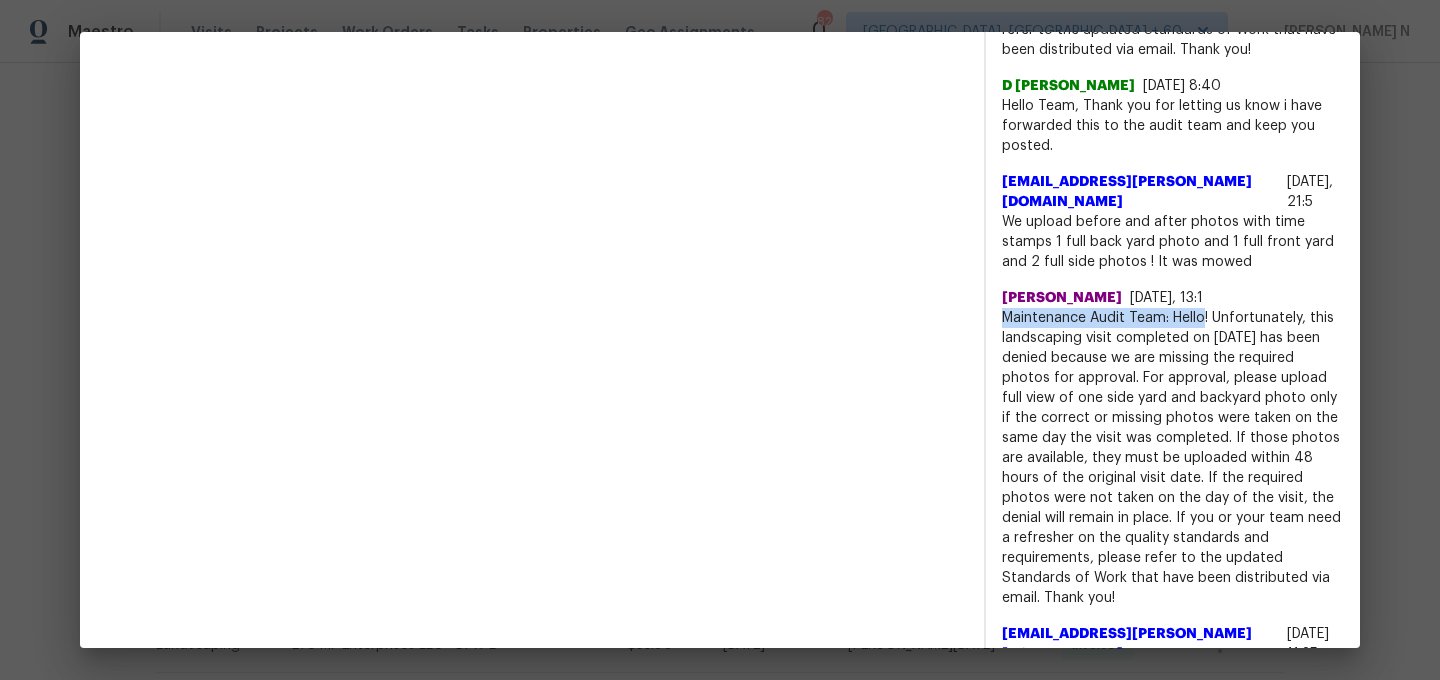 drag, startPoint x: 1065, startPoint y: 315, endPoint x: 1167, endPoint y: 312, distance: 102.044106 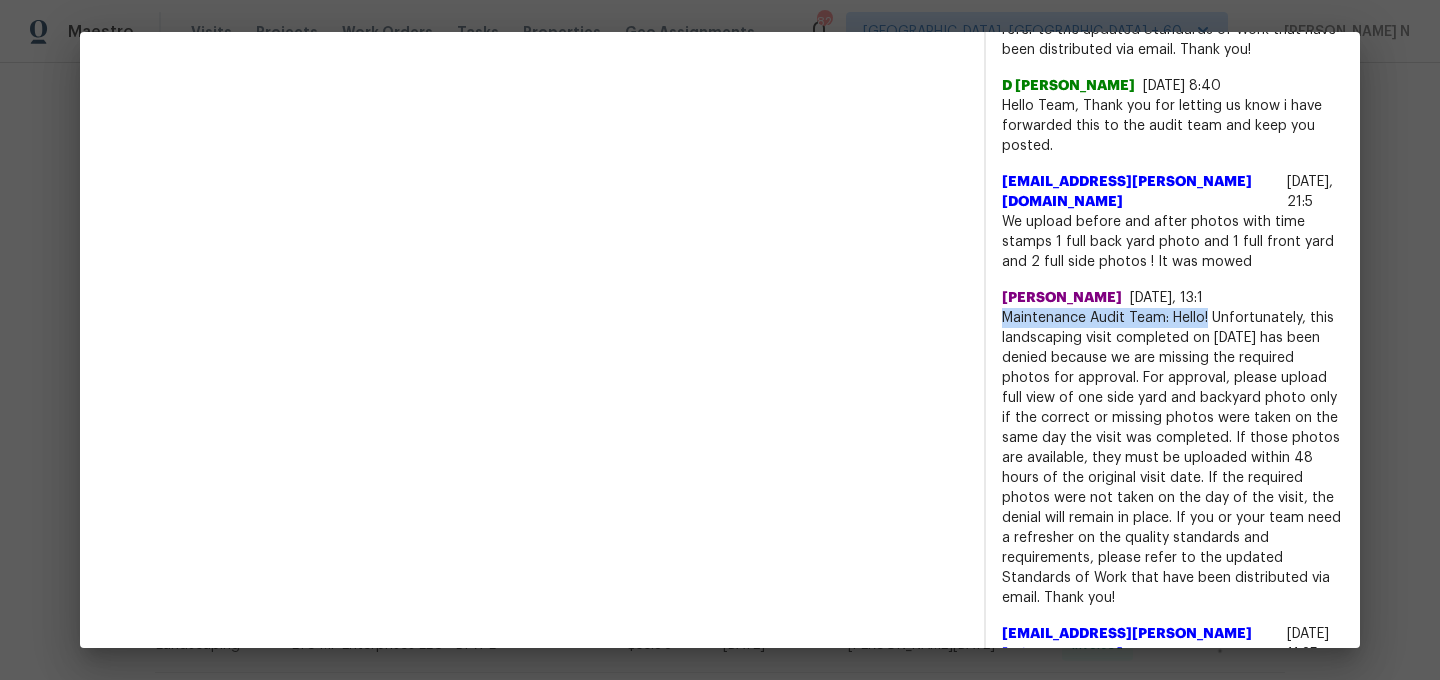 copy on "Maintenance Audit Team: Hello!" 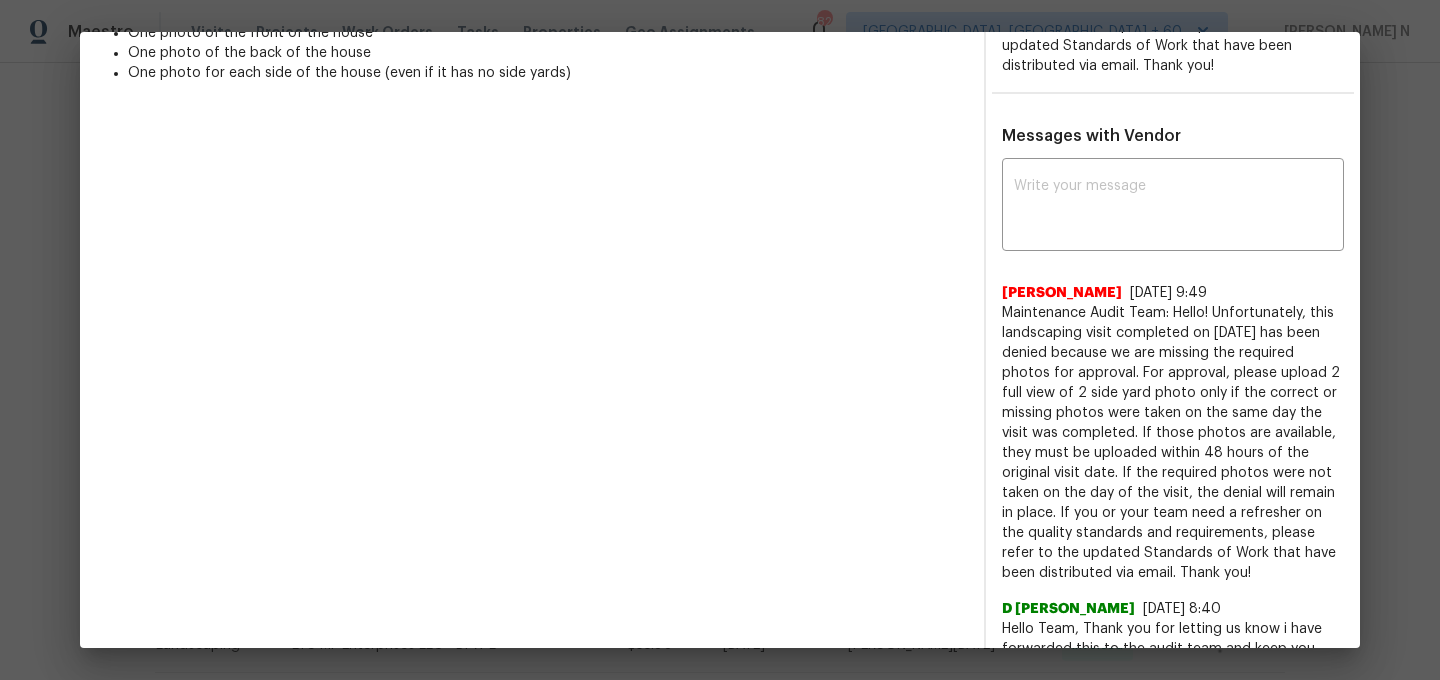 scroll, scrollTop: 569, scrollLeft: 0, axis: vertical 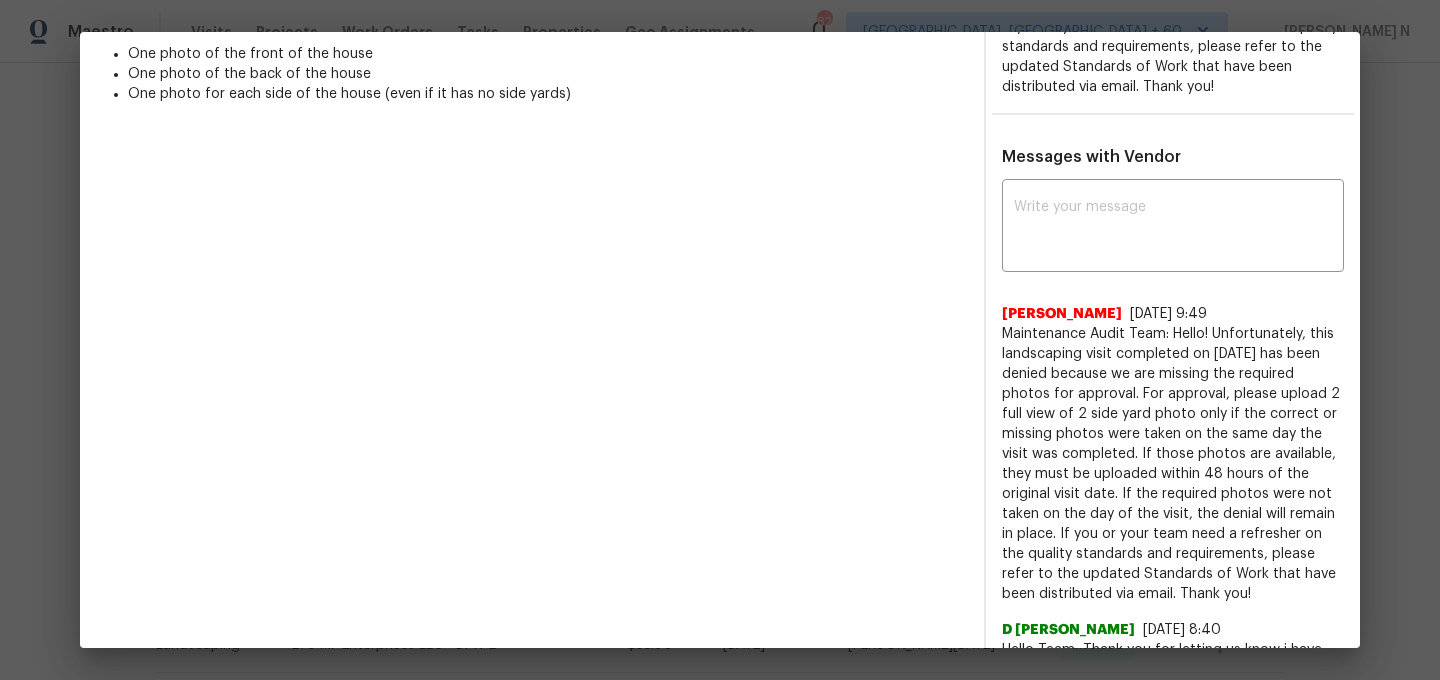 click on "x ​ Abirami Radhakrishnan 7/18/25, 9:49 Maintenance Audit Team: Hello! Unfortunately, this landscaping visit completed on 07/17/2025 has been denied because we are missing the required photos for approval. For approval, please upload 2 full view of 2 side yard photo only if the correct or missing photos were taken on the same day the visit was completed. If those photos are available, they must be uploaded within 48 hours of the original visit date. If the required photos were not taken on the day of the visit, the denial will remain in place. If you or your team need a refresher on the quality standards and requirements, please refer to the updated Standards of Work that have been distributed via email. Thank you! D Kamesh 7/18/25, 8:40 Hello Team, Thank you for letting us know i have forwarded this to the audit team and keep you posted. ec00cee8-00b2-4029-9dc0-37986488cad8+edwin@subcontractors.opendoor.com 7/17/25, 21:5 Archana Chinnaiya 7/14/25, 13:1 7/13/25, 11:35 Udayaprakasam R 7/2/25, 14:31 D Kamesh" at bounding box center (1173, 2176) 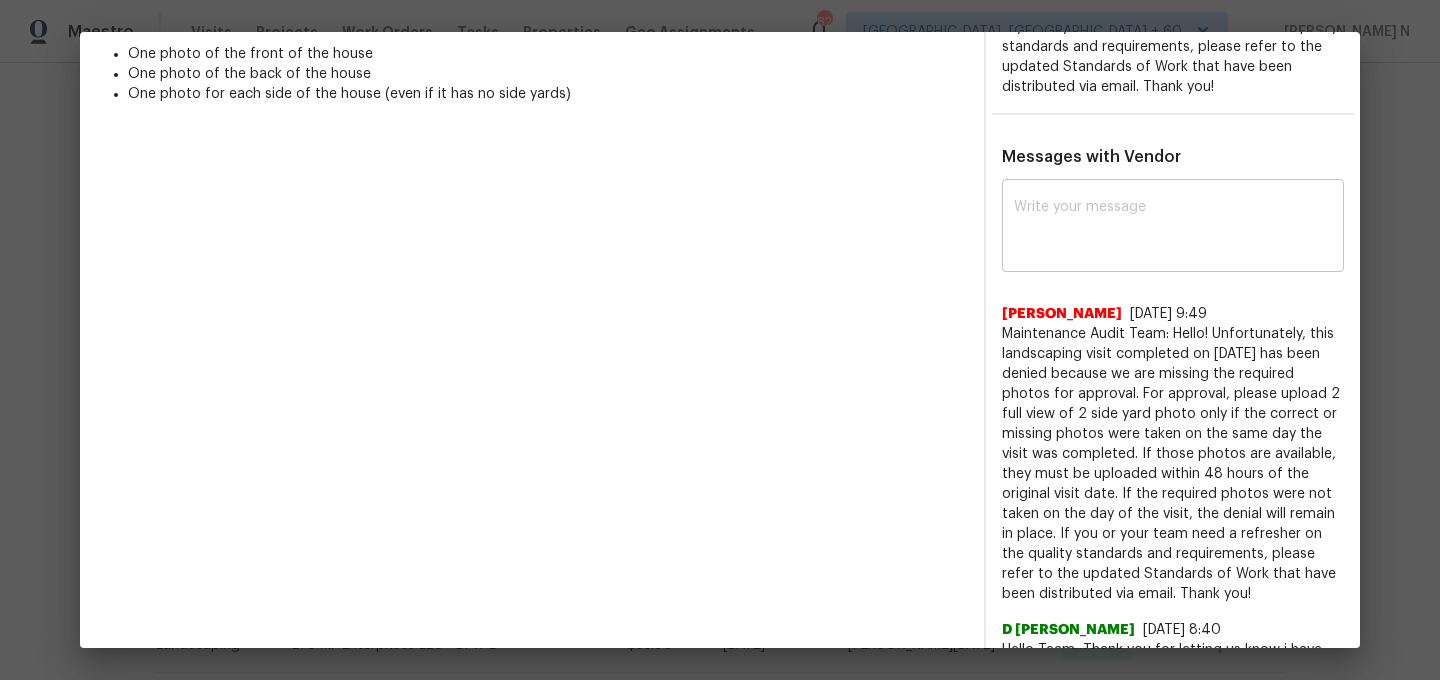 click at bounding box center [1173, 228] 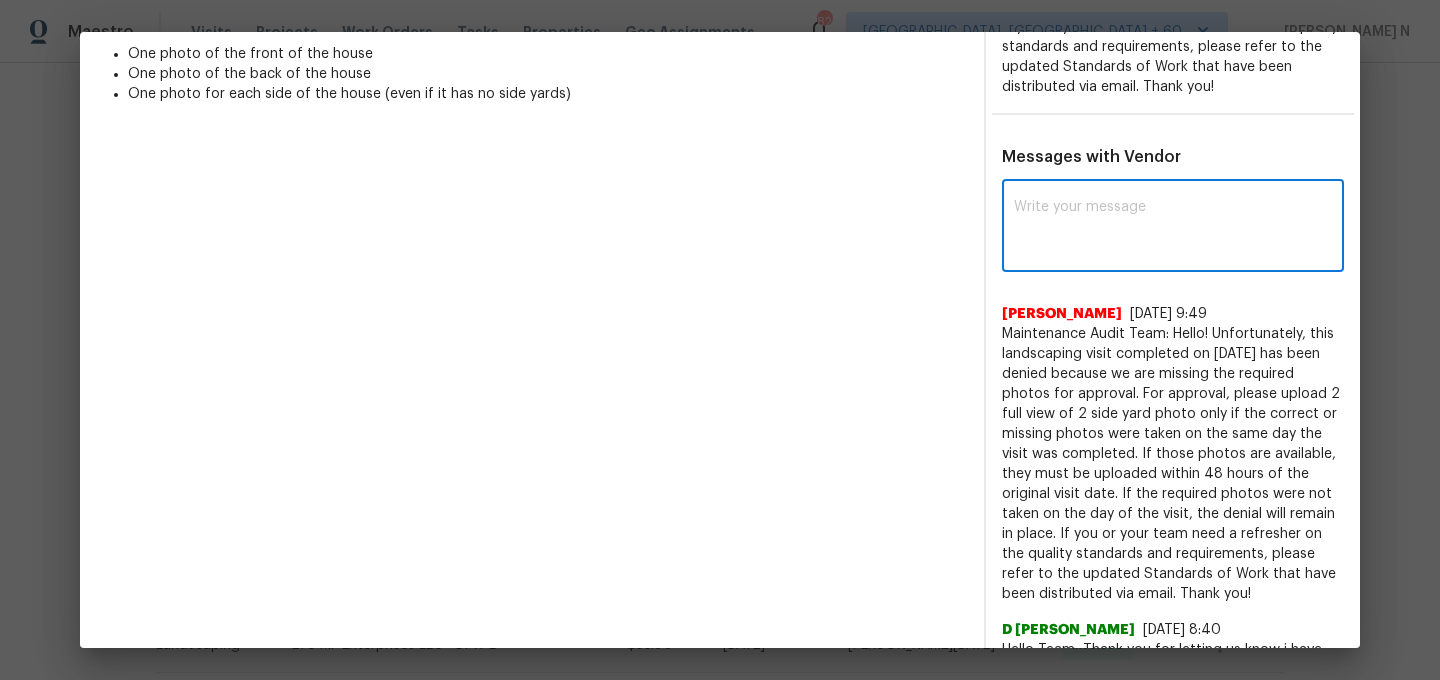 paste on "Maintenance Audit Team: Hello!" 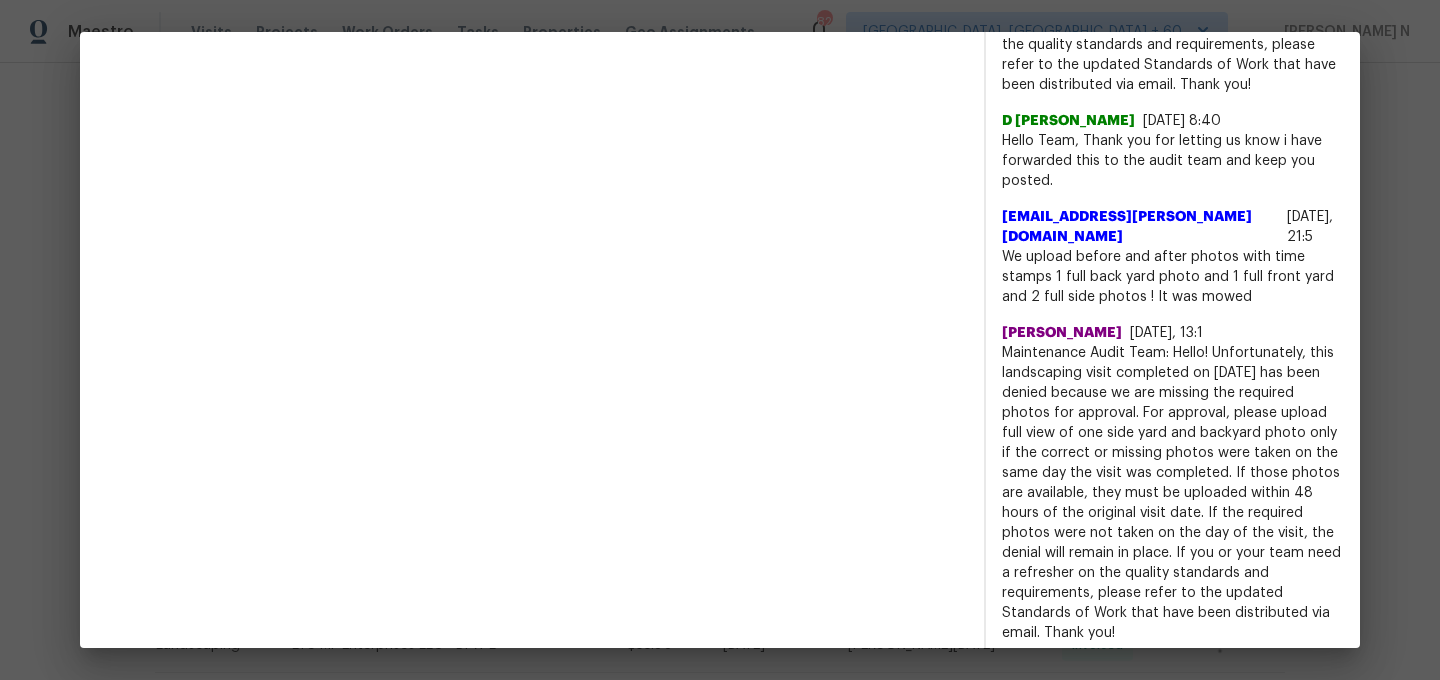 scroll, scrollTop: 1079, scrollLeft: 0, axis: vertical 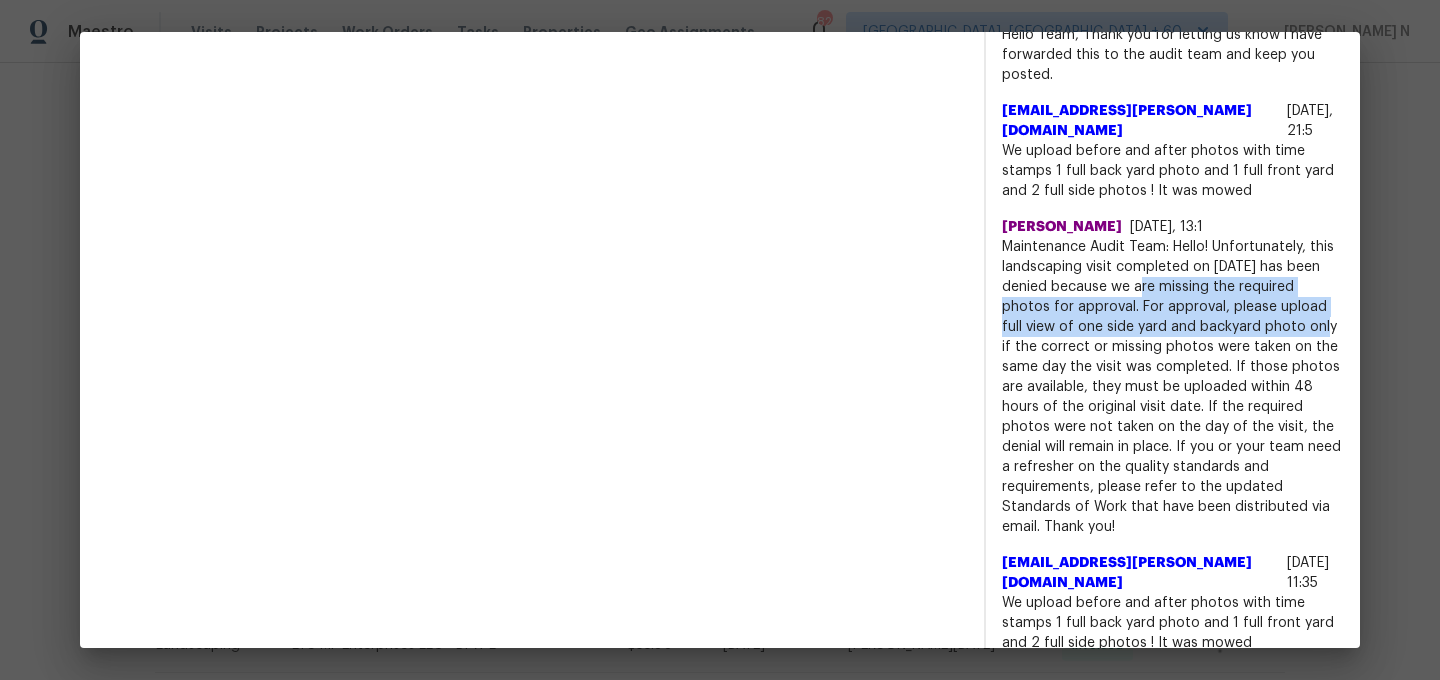 drag, startPoint x: 1101, startPoint y: 285, endPoint x: 1213, endPoint y: 329, distance: 120.33287 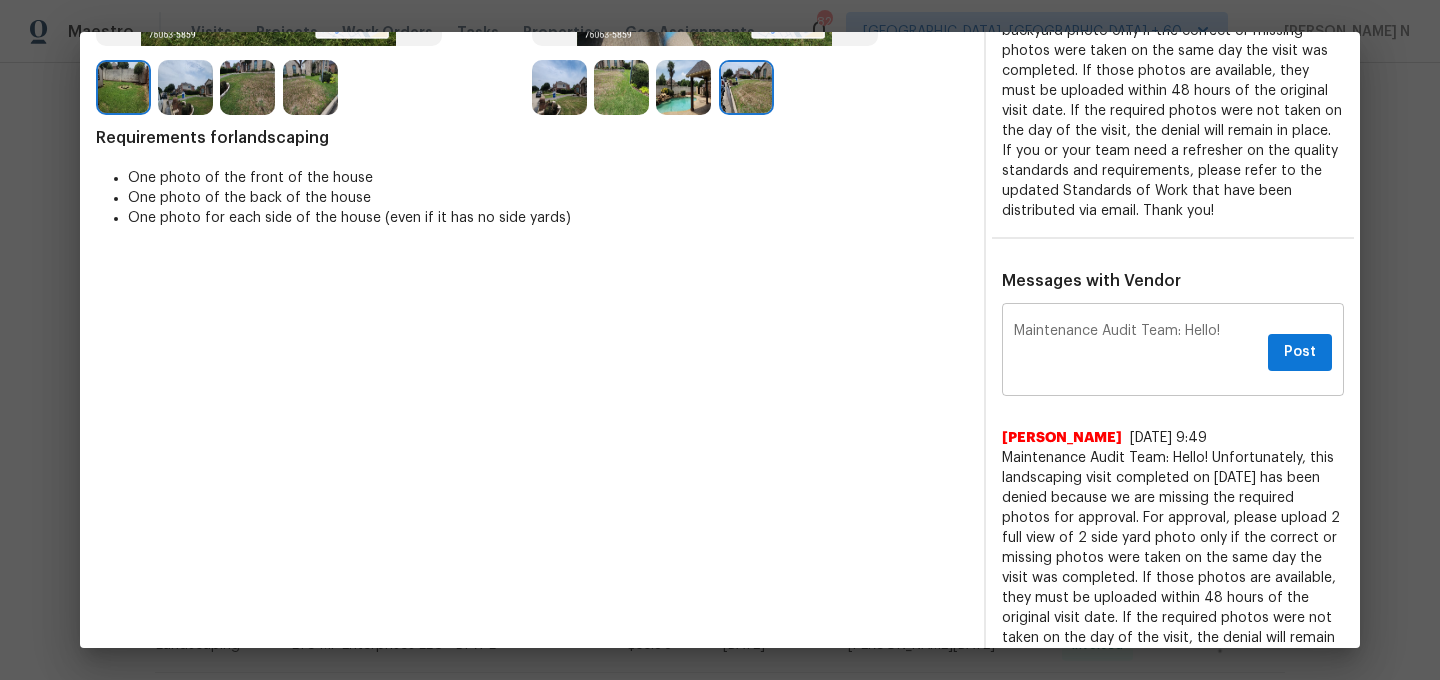 scroll, scrollTop: 513, scrollLeft: 0, axis: vertical 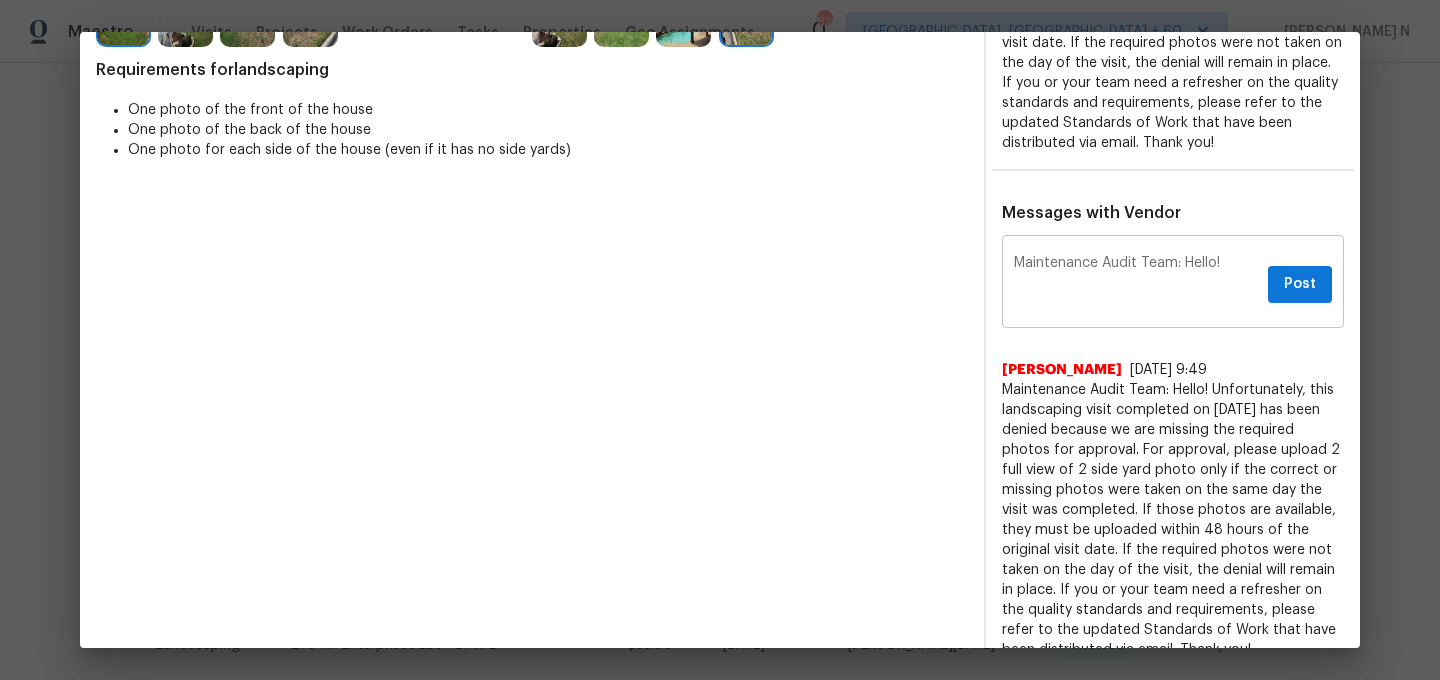 click on "Maintenance Audit Team: Hello!" at bounding box center [1137, 284] 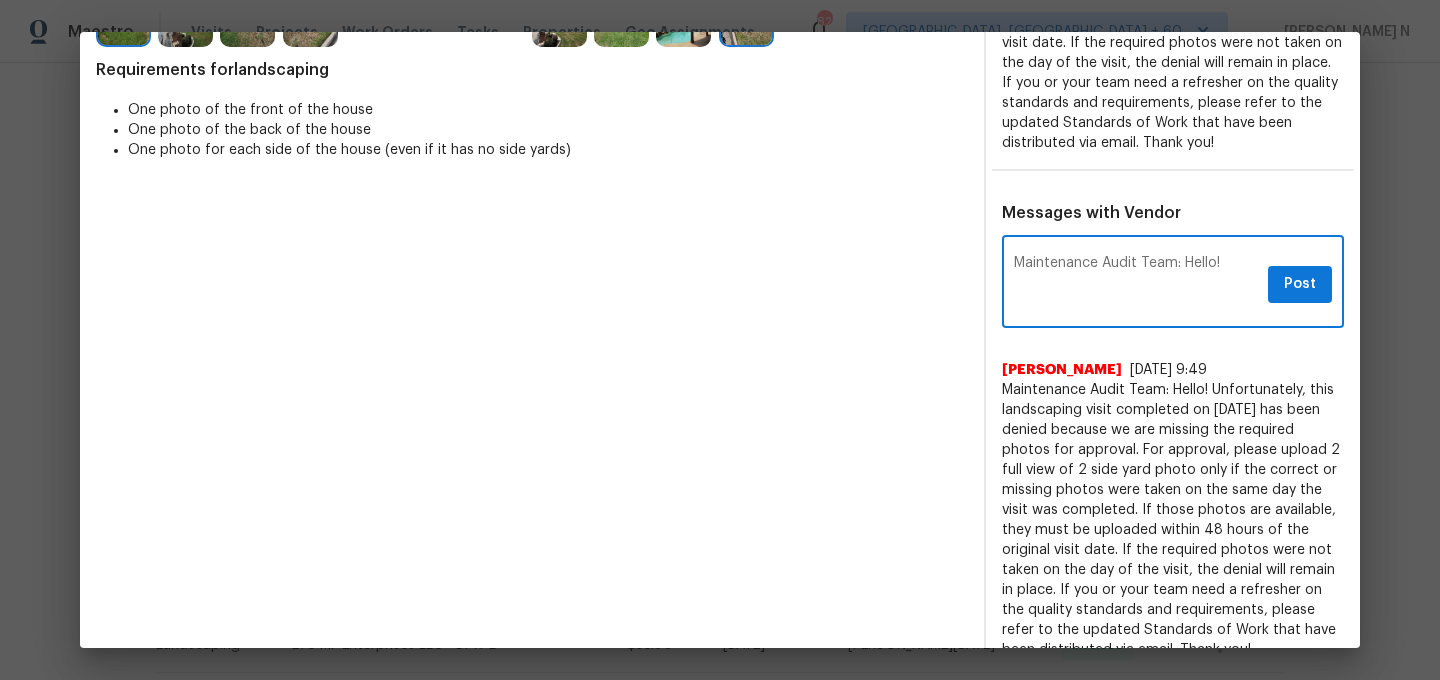 paste on "we are missing the required photos for approval. For approval, please upload full view of one side yard and backyard photo" 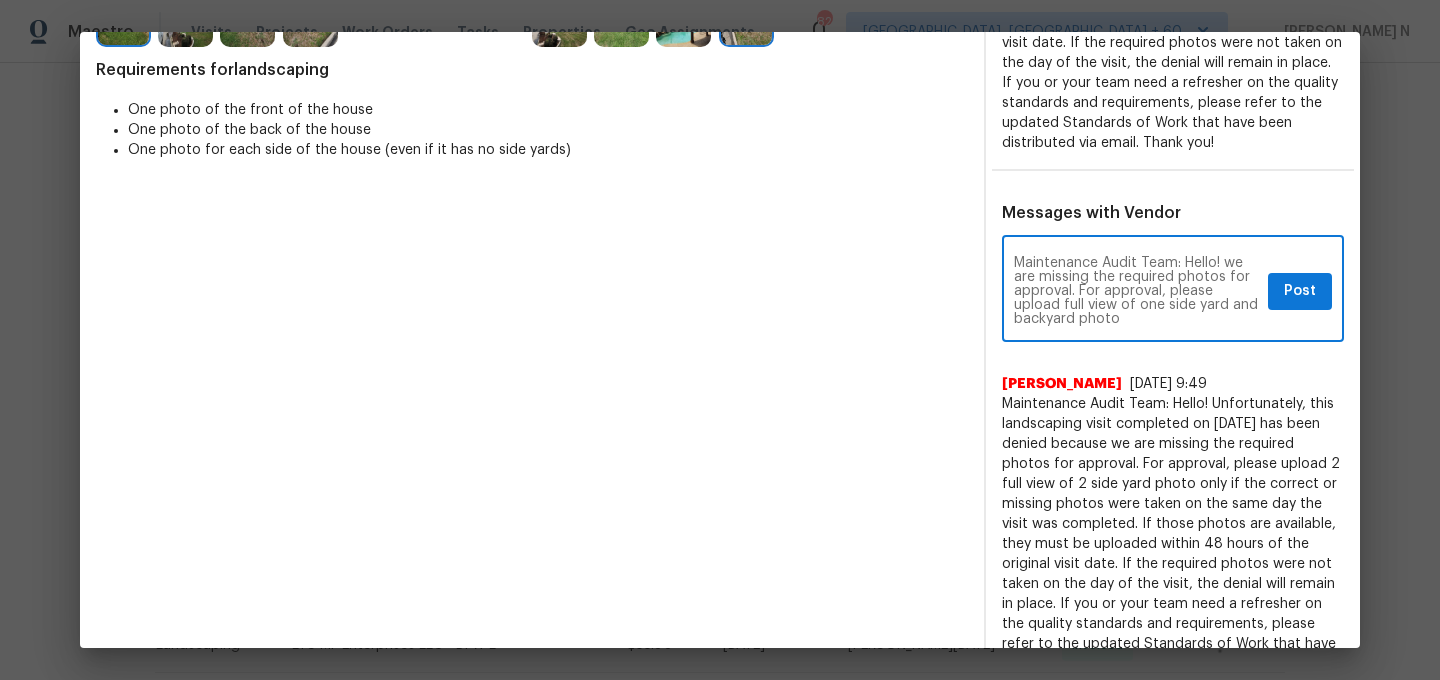 click on "Maintenance Audit Team: Hello! we are missing the required photos for approval. For approval, please upload full view of one side yard and backyard photo" at bounding box center [1137, 291] 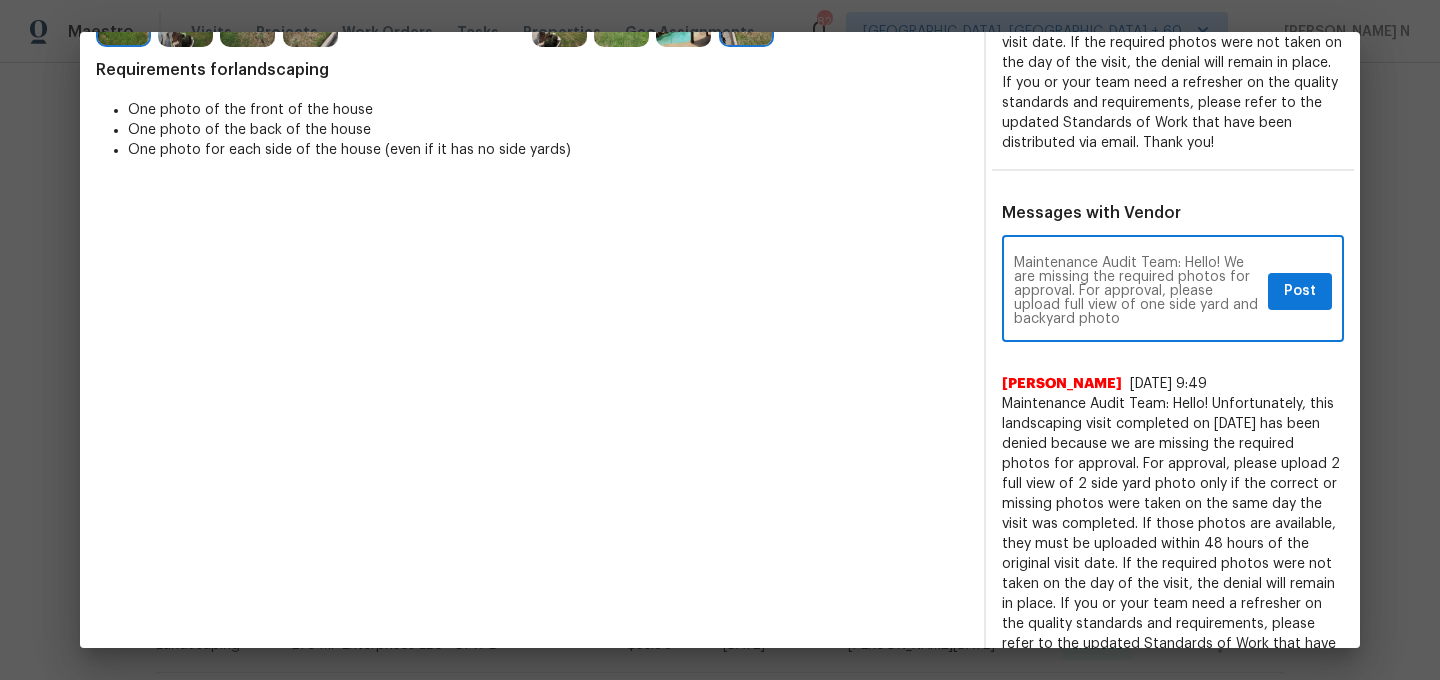 drag, startPoint x: 1164, startPoint y: 275, endPoint x: 1128, endPoint y: 313, distance: 52.34501 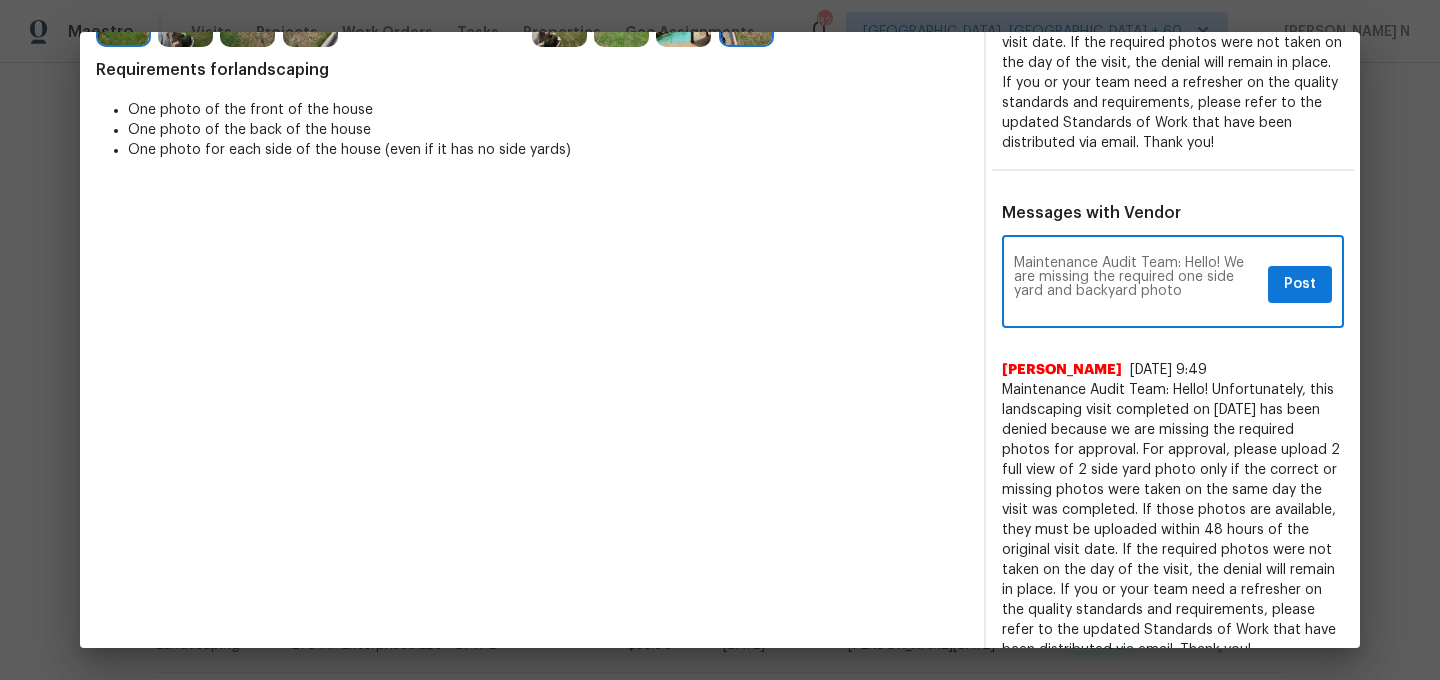 click on "Maintenance Audit Team: Hello! We are missing the required one side yard and backyard photo" at bounding box center [1137, 284] 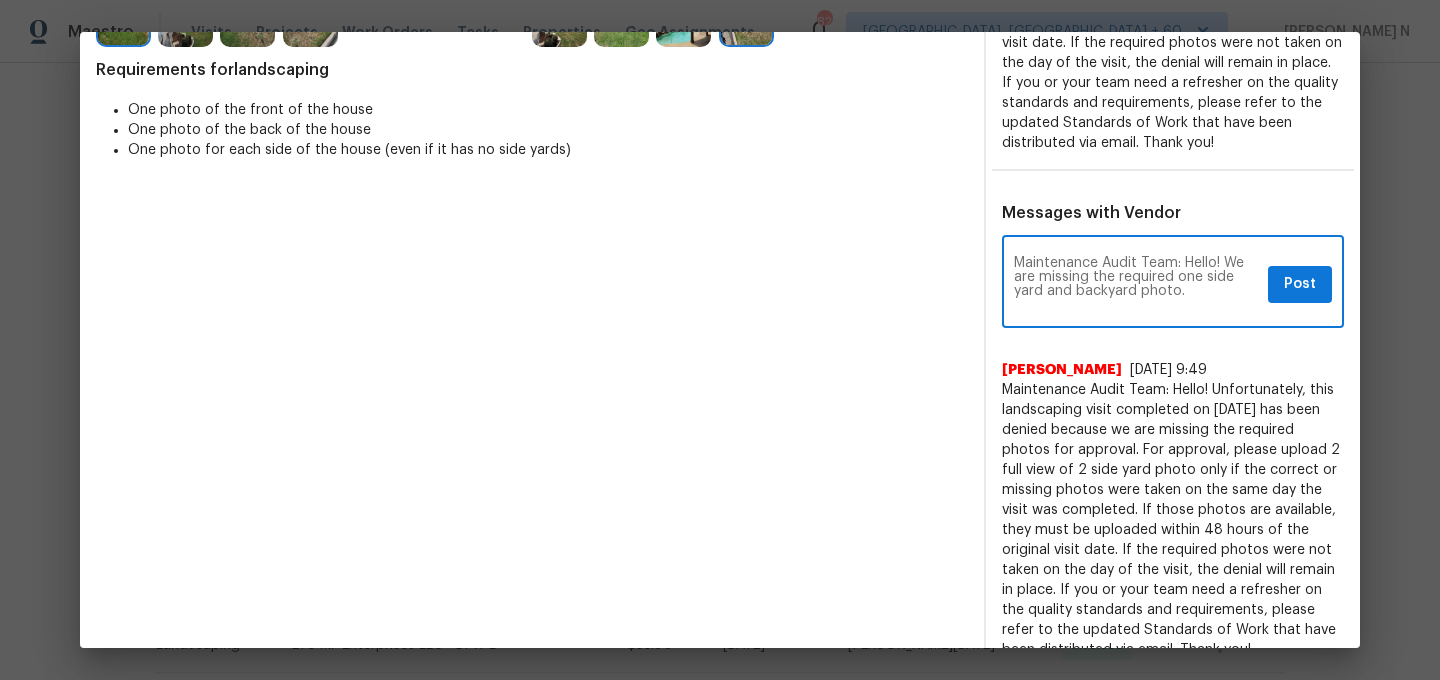 click on "Maintenance Audit Team: Hello! We are missing the required one side yard and backyard photo." at bounding box center [1137, 284] 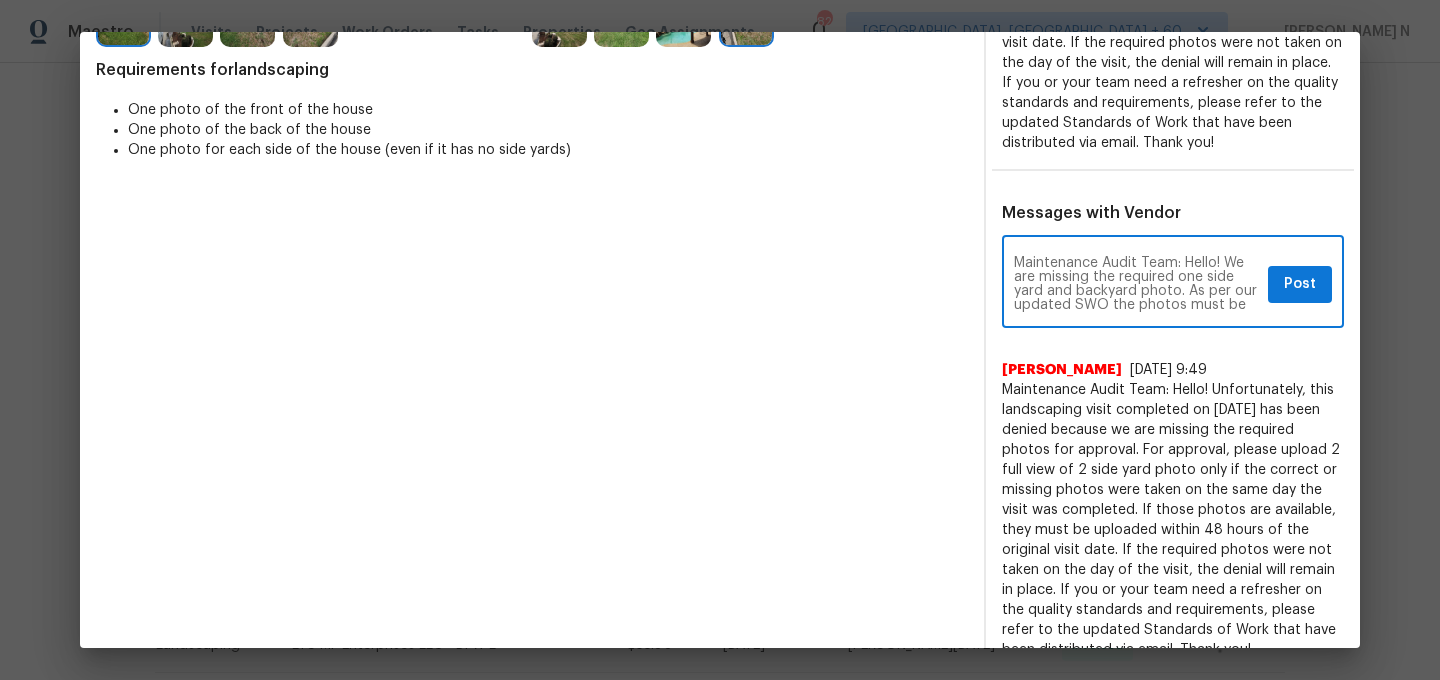 scroll, scrollTop: 112, scrollLeft: 0, axis: vertical 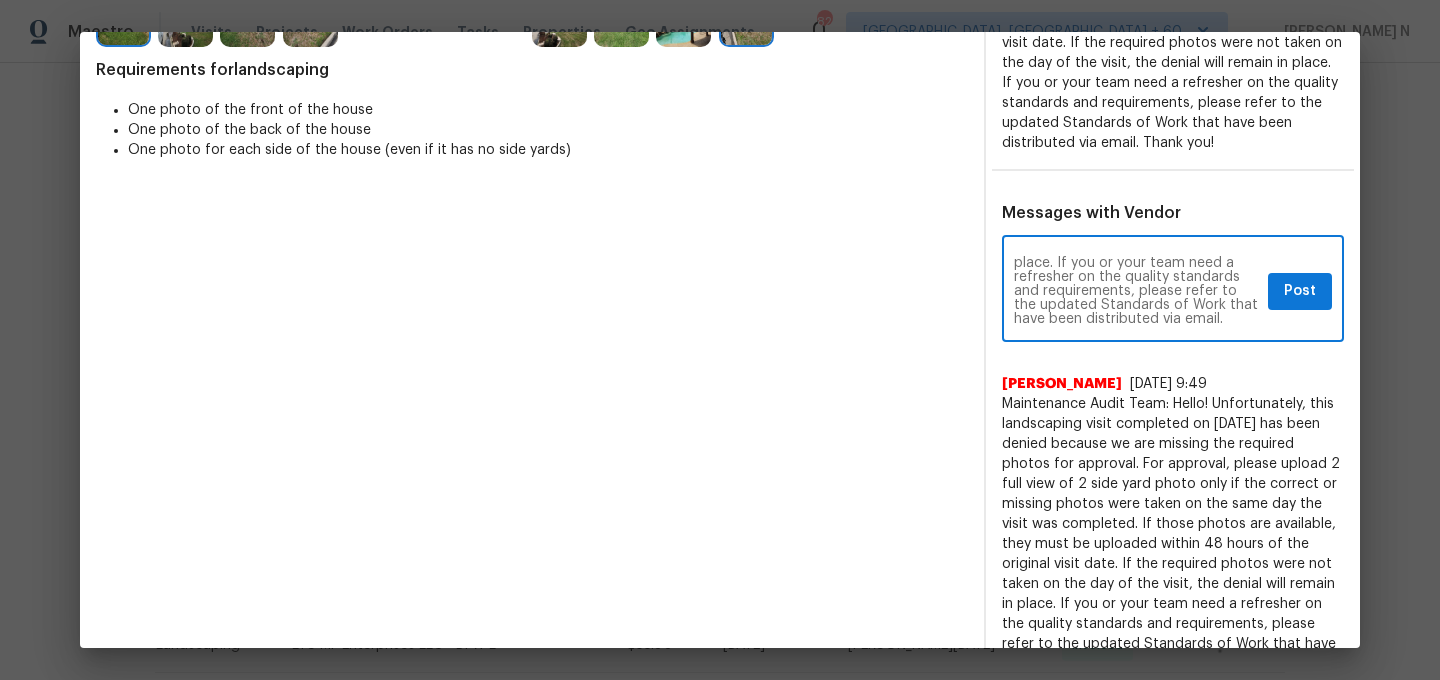 type on "Maintenance Audit Team: Hello! We are missing the required one side yard and backyard photo. As per our updated SWO the photos must be uploaded within 48 hours of the original visit date. If the required photos were not taken on the day of the visit, the denial will remain in place. If you or your team need a refresher on the quality standards and requirements, please refer to the updated Standards of Work that have been distributed via email." 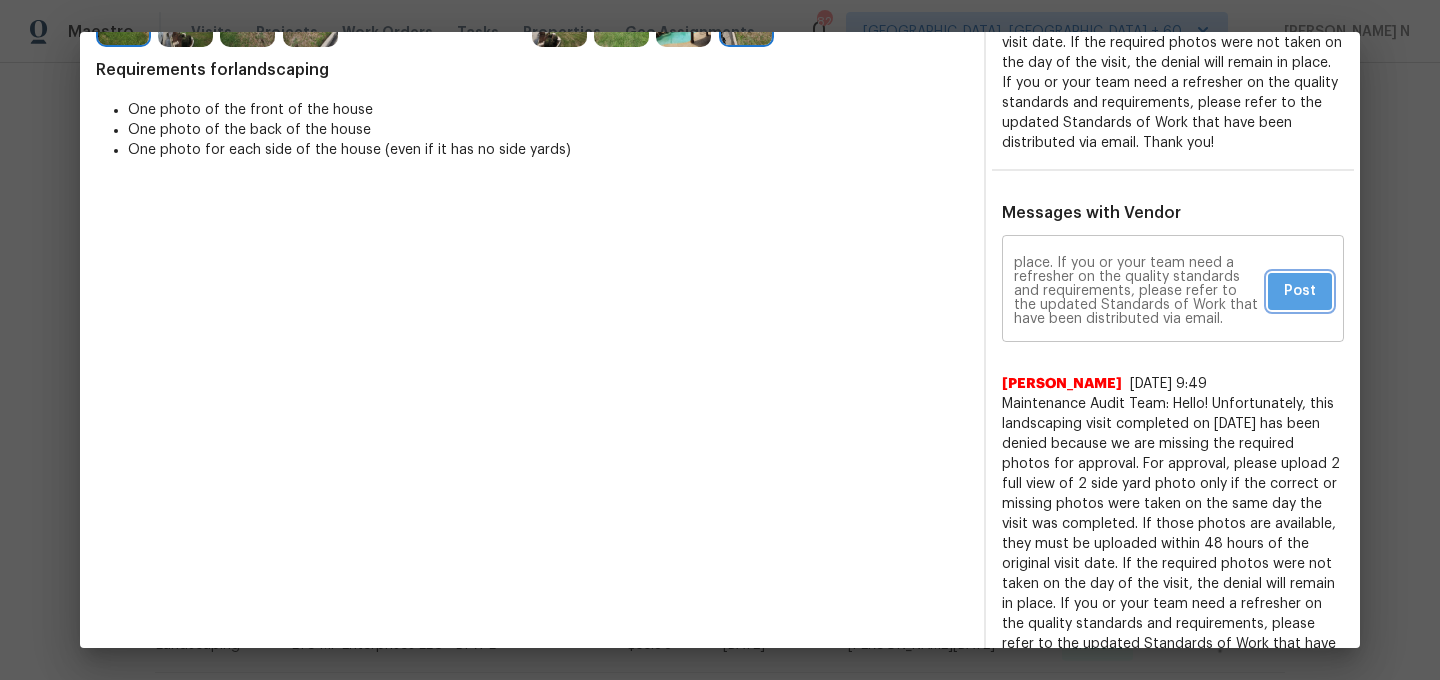 click on "Post" at bounding box center (1300, 291) 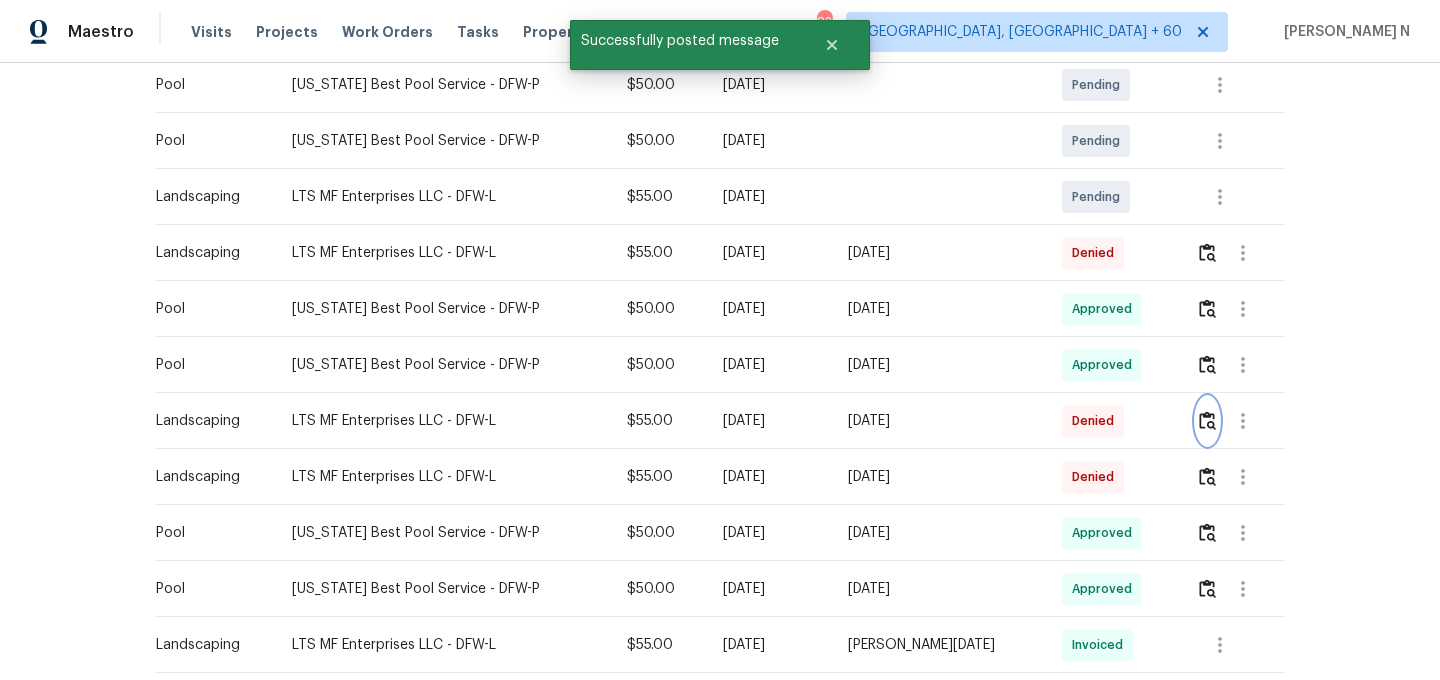 scroll, scrollTop: 0, scrollLeft: 0, axis: both 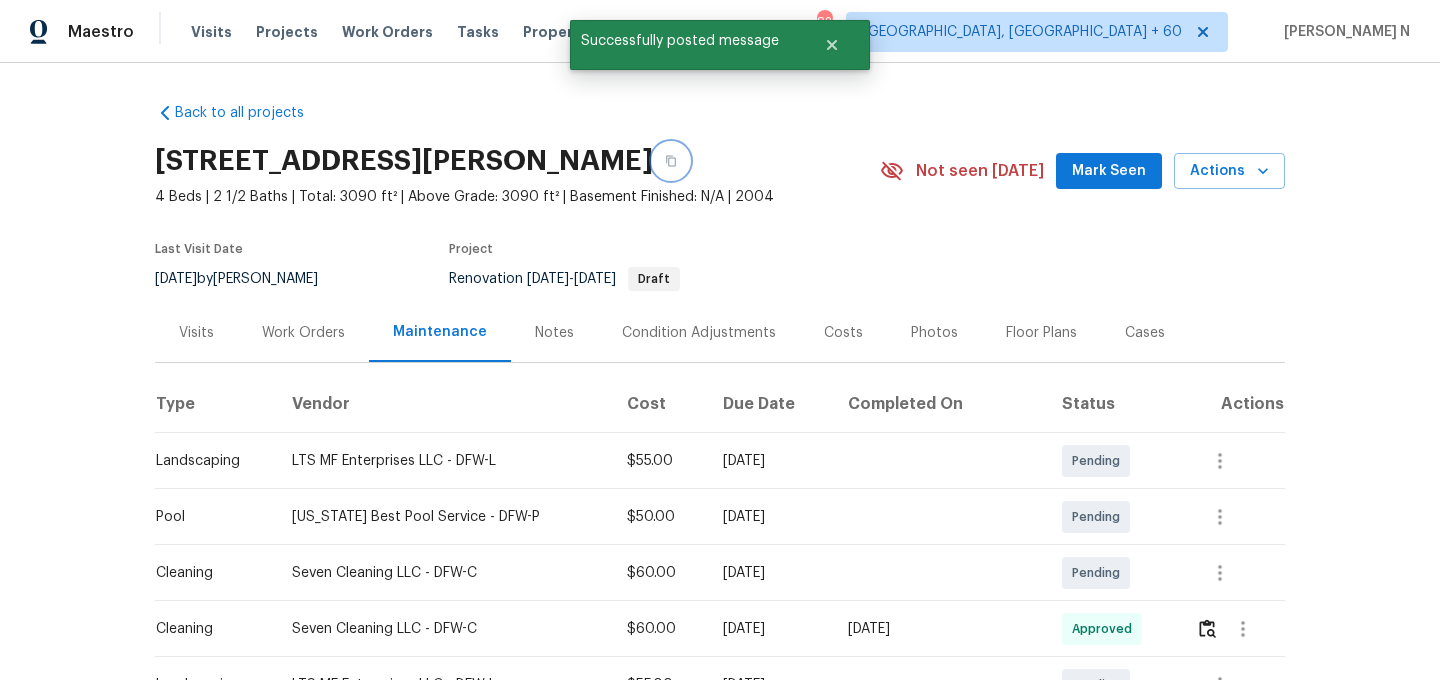 click at bounding box center (671, 161) 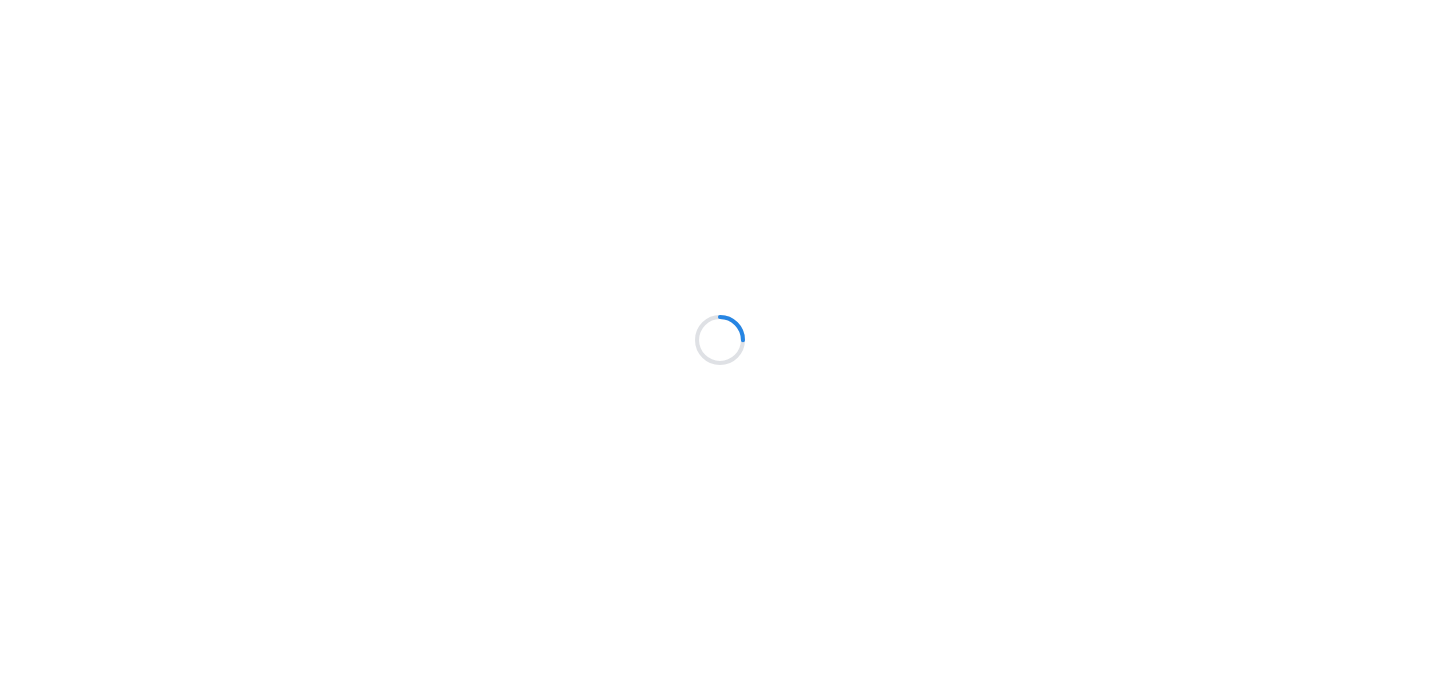 scroll, scrollTop: 0, scrollLeft: 0, axis: both 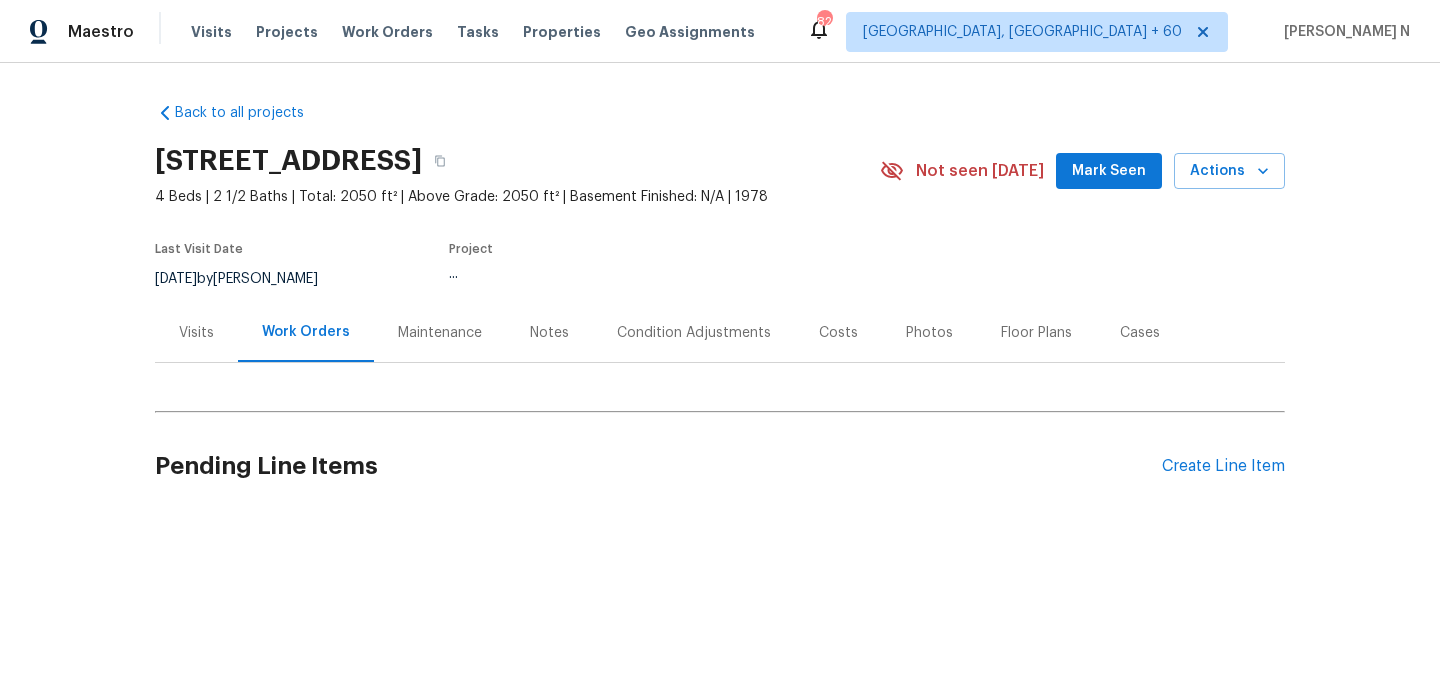click on "Maintenance" at bounding box center [440, 333] 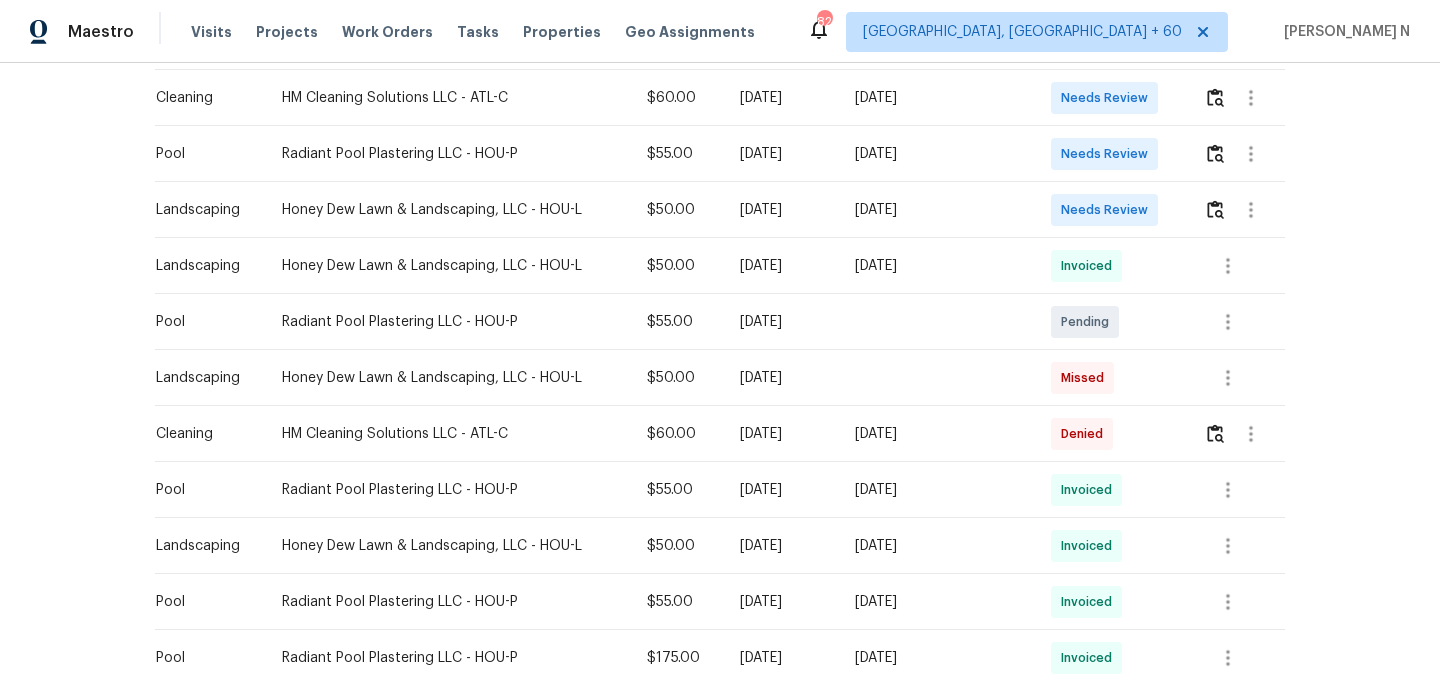 scroll, scrollTop: 758, scrollLeft: 0, axis: vertical 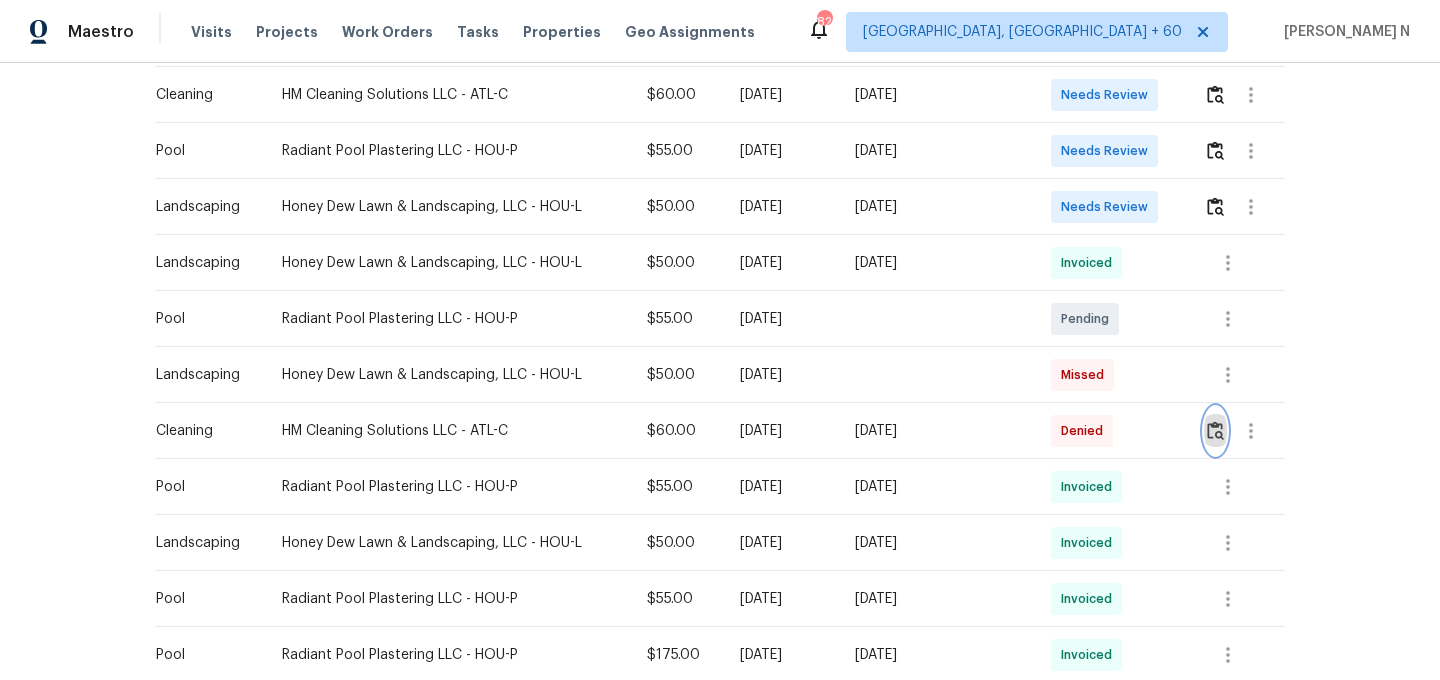 click at bounding box center [1215, 430] 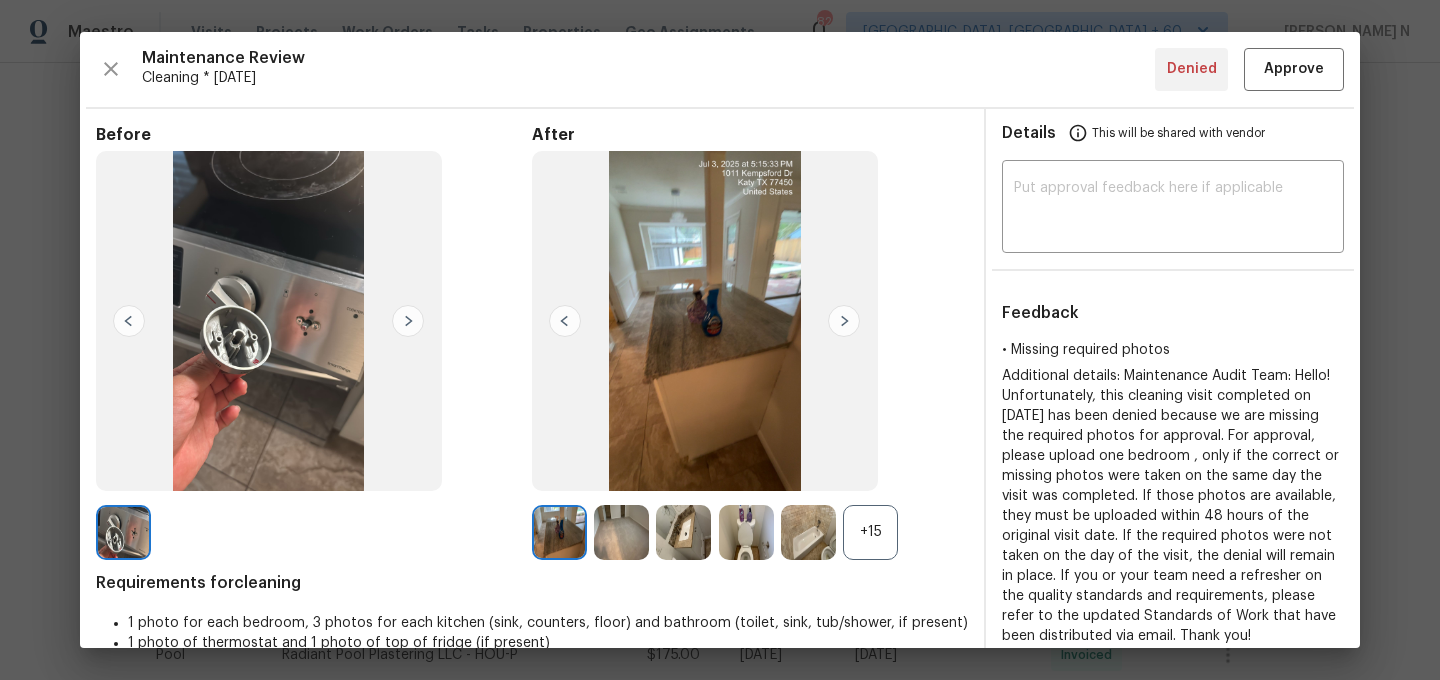 click on "+15" at bounding box center (870, 532) 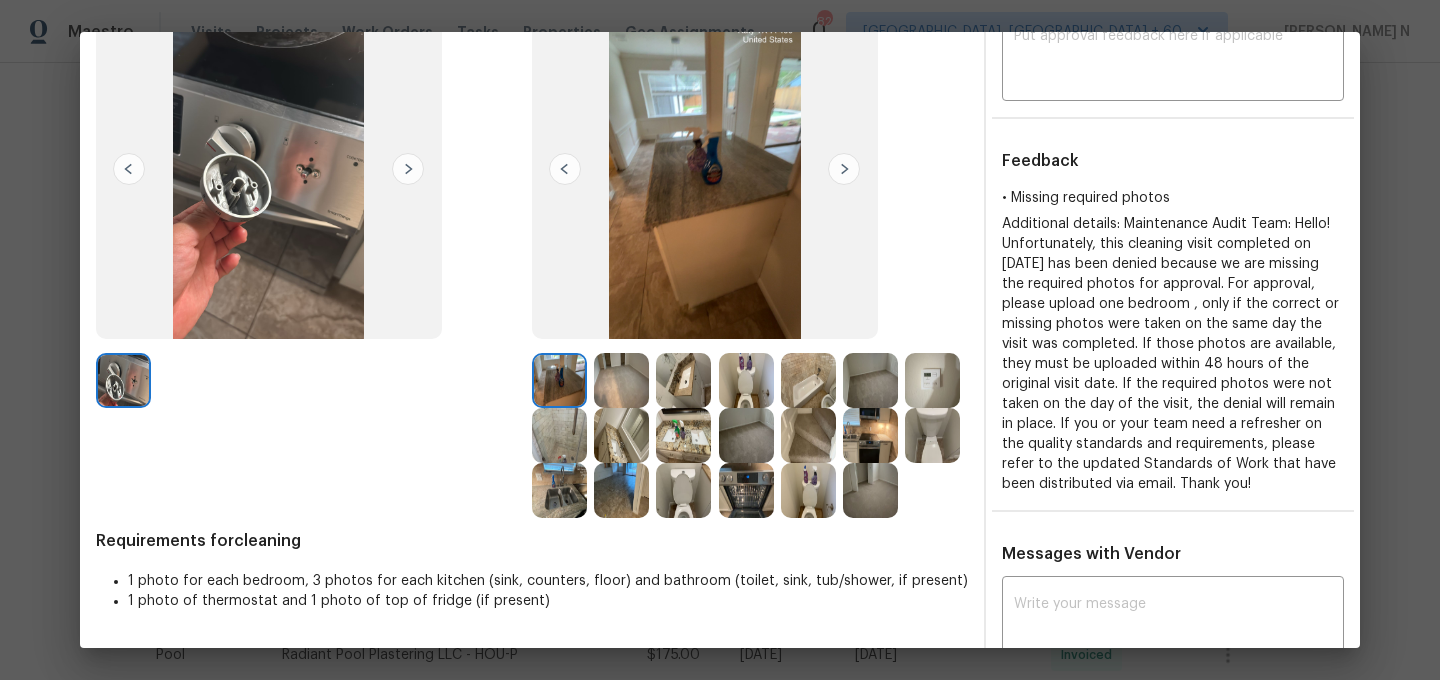 scroll, scrollTop: 251, scrollLeft: 0, axis: vertical 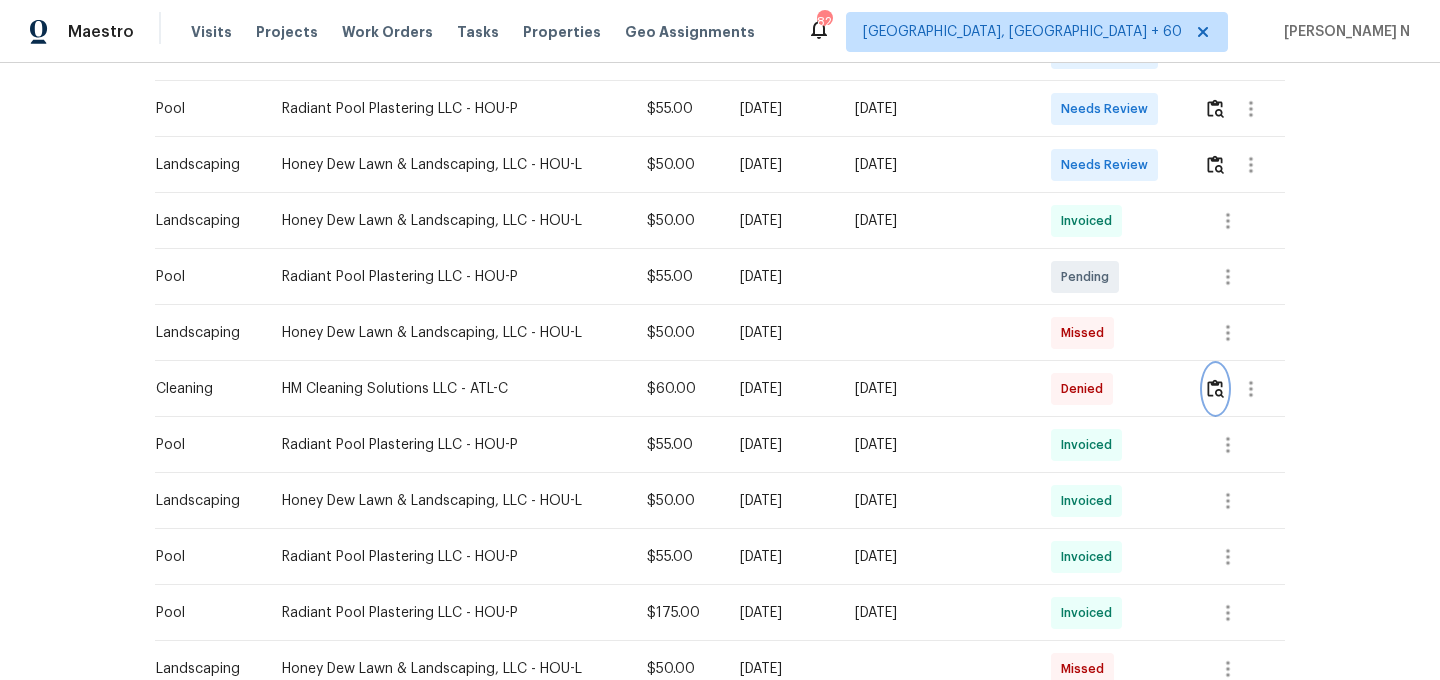 click at bounding box center [1215, 388] 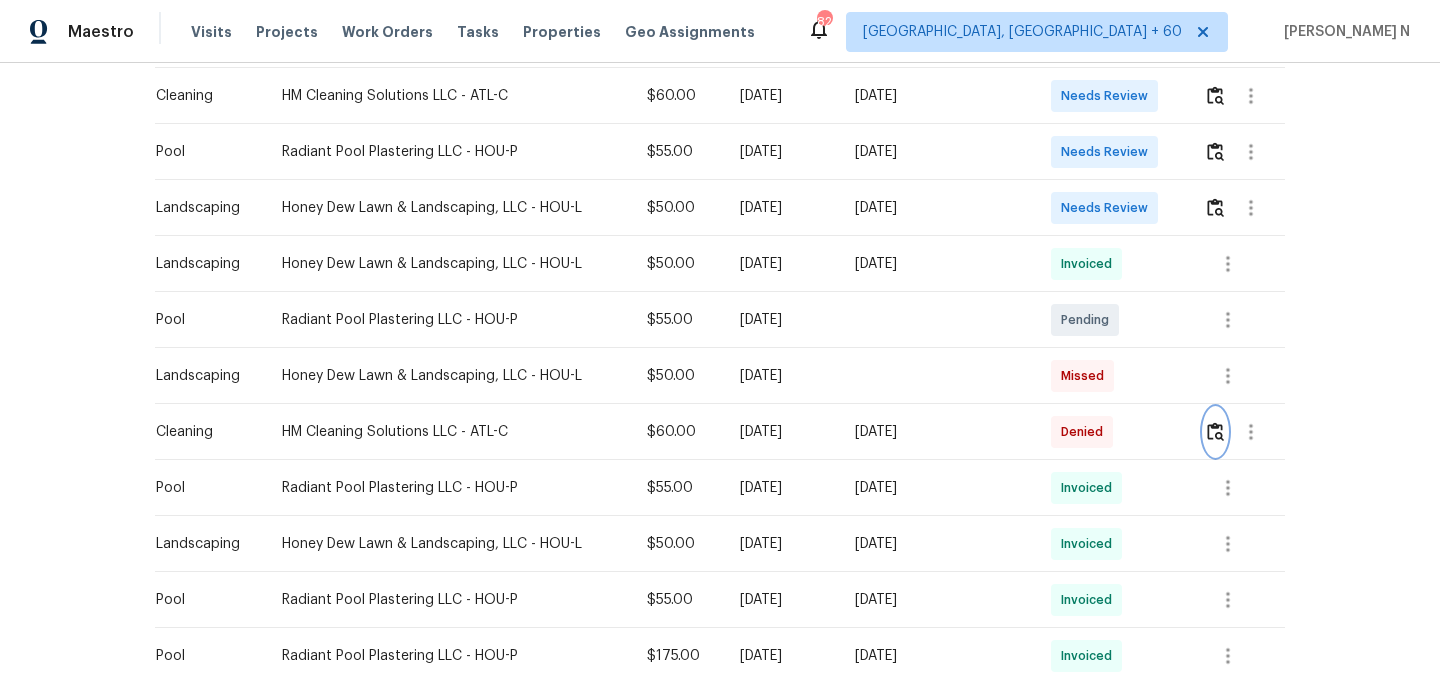 scroll, scrollTop: 865, scrollLeft: 0, axis: vertical 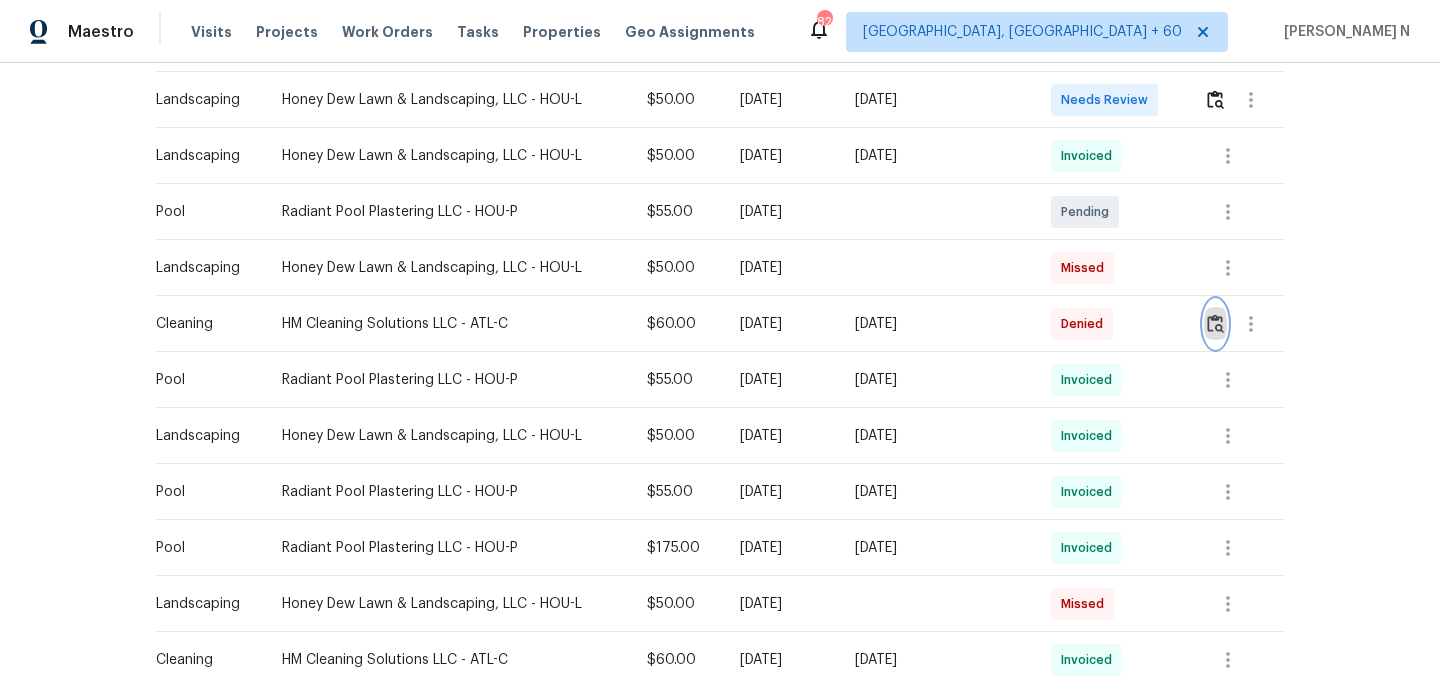 click at bounding box center (1215, 323) 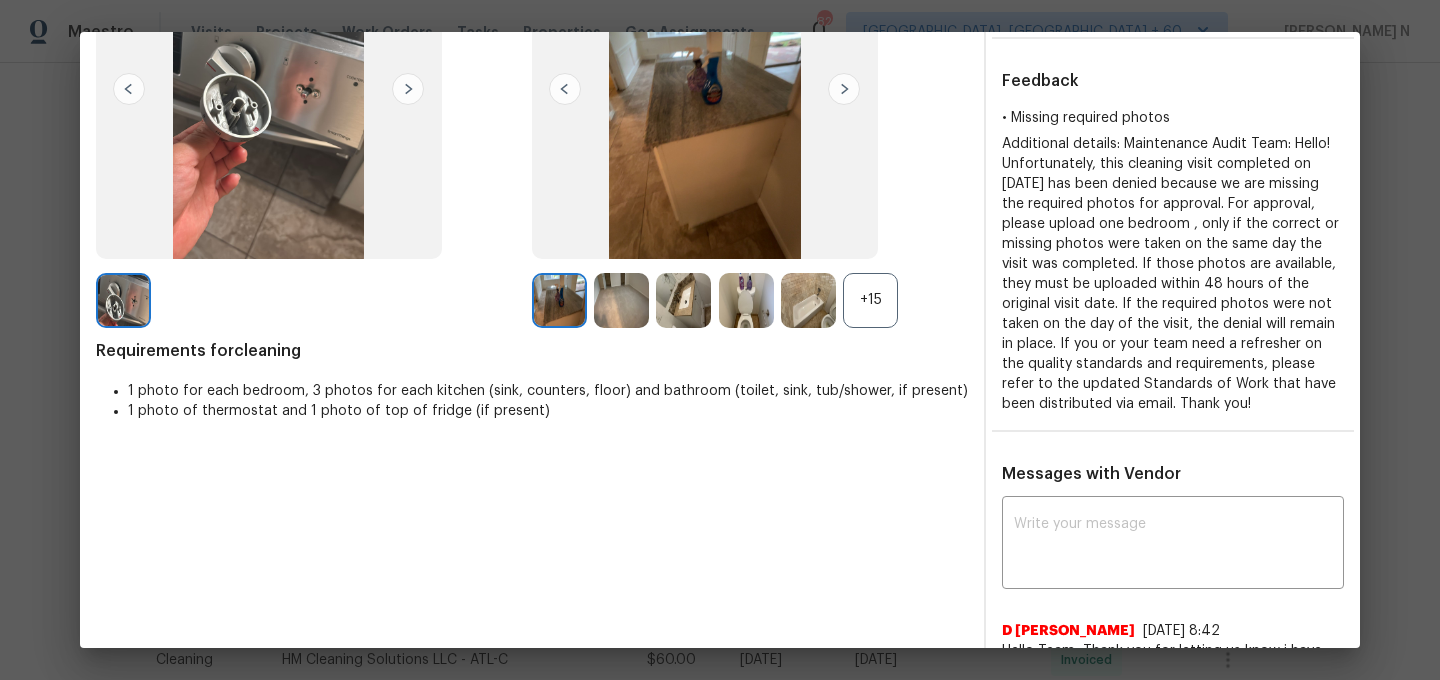 scroll, scrollTop: 137, scrollLeft: 0, axis: vertical 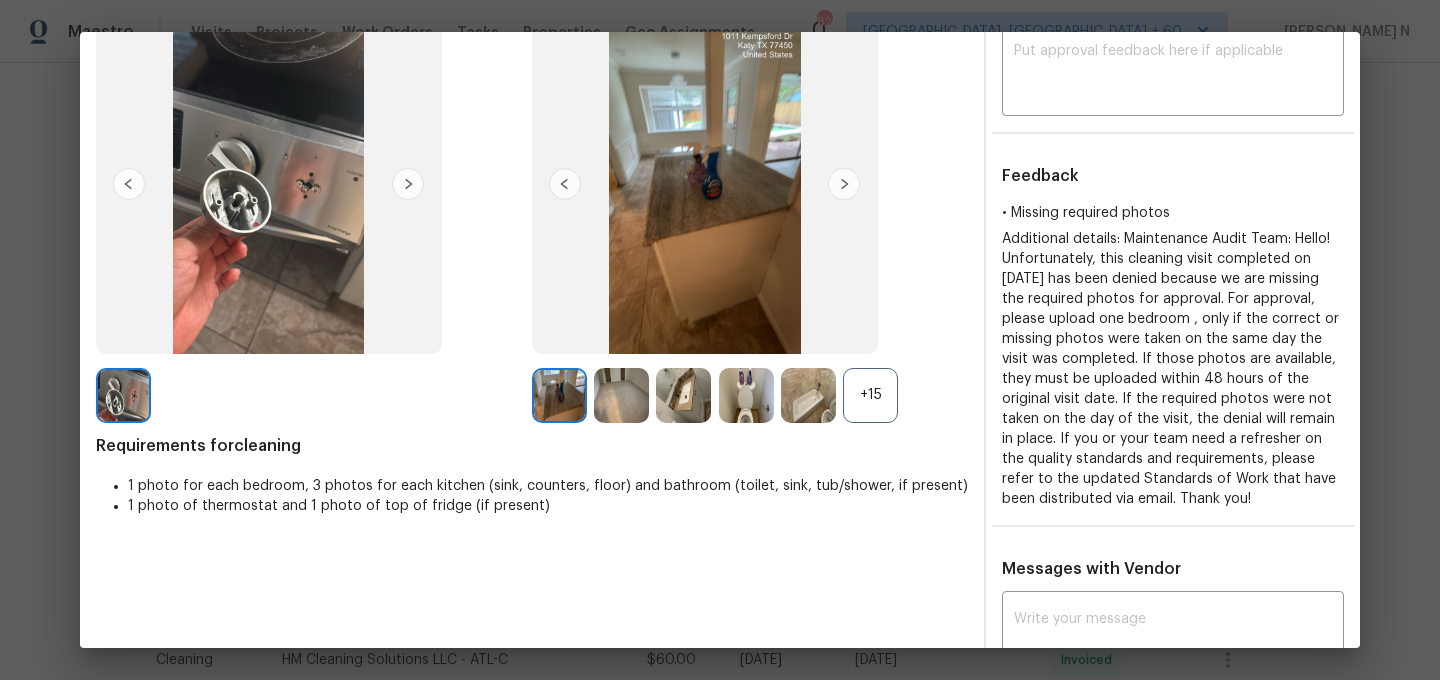 click on "+15" at bounding box center [870, 395] 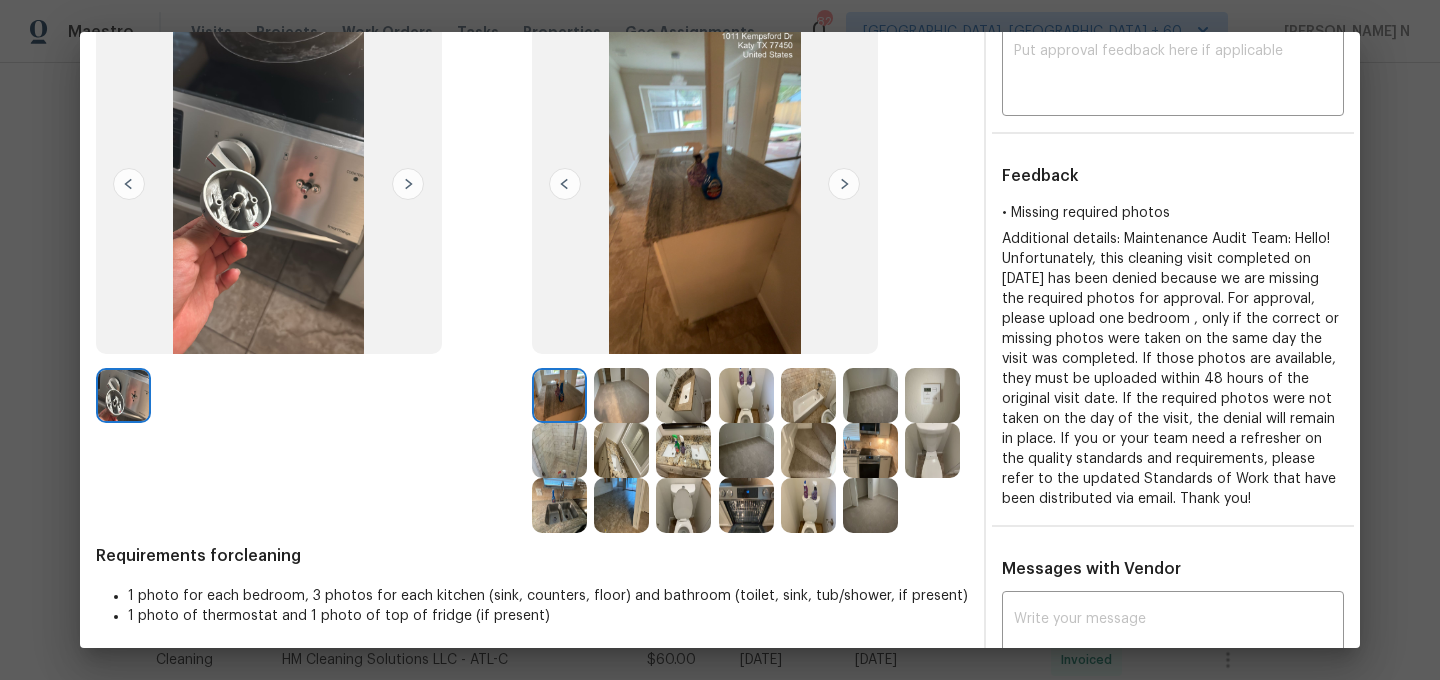 click at bounding box center (870, 505) 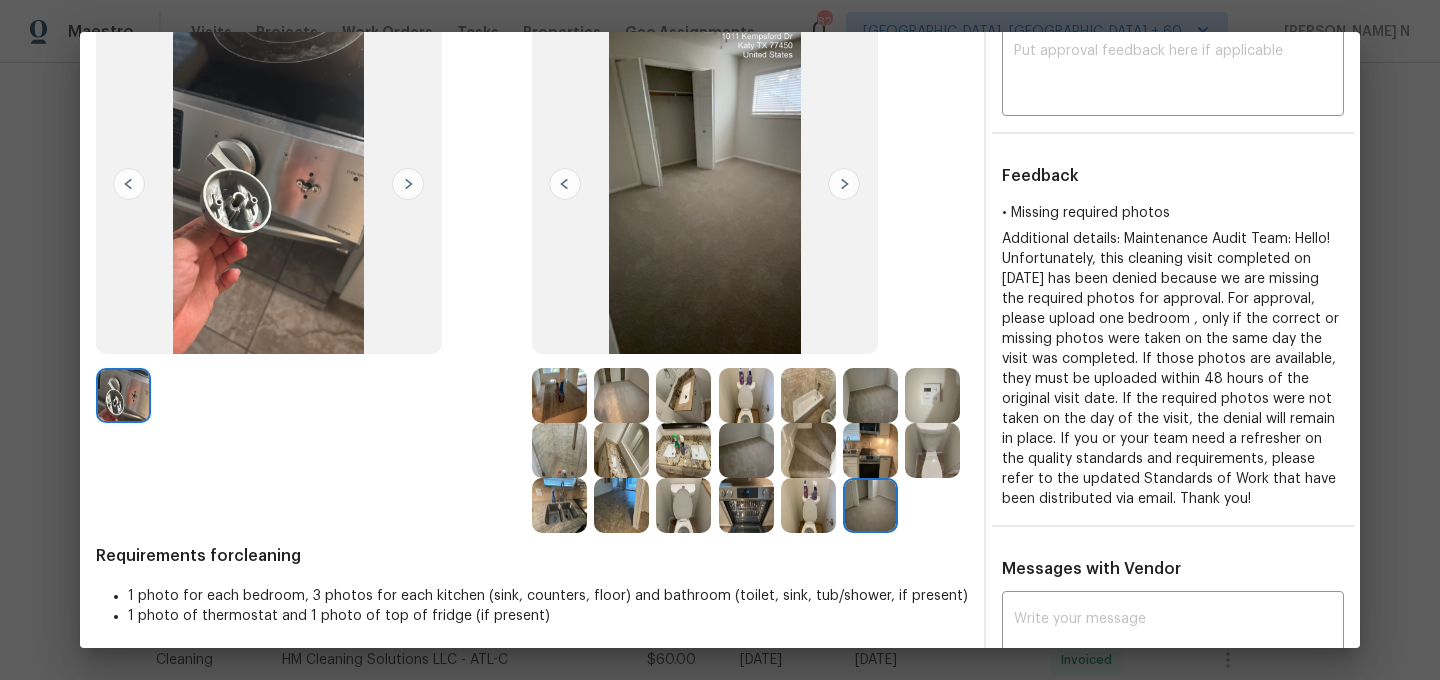 click at bounding box center [870, 395] 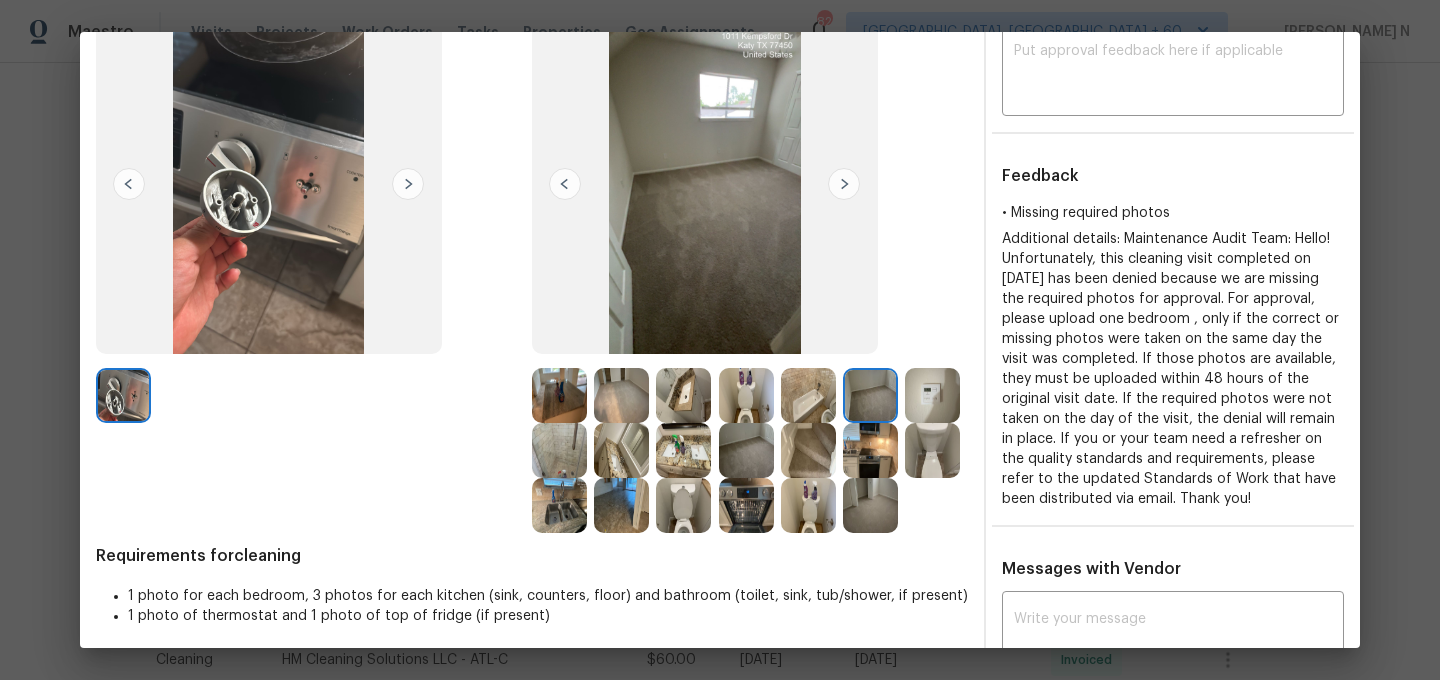 click at bounding box center (746, 450) 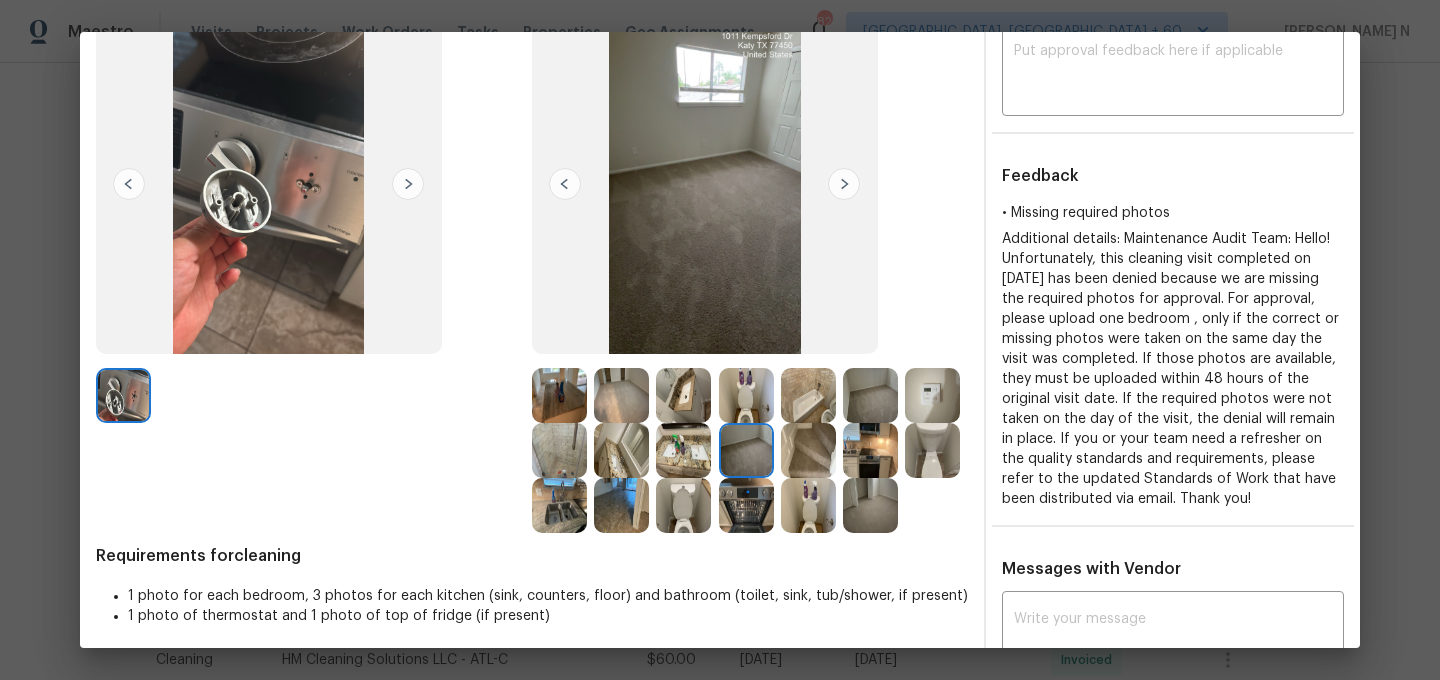 click at bounding box center [621, 395] 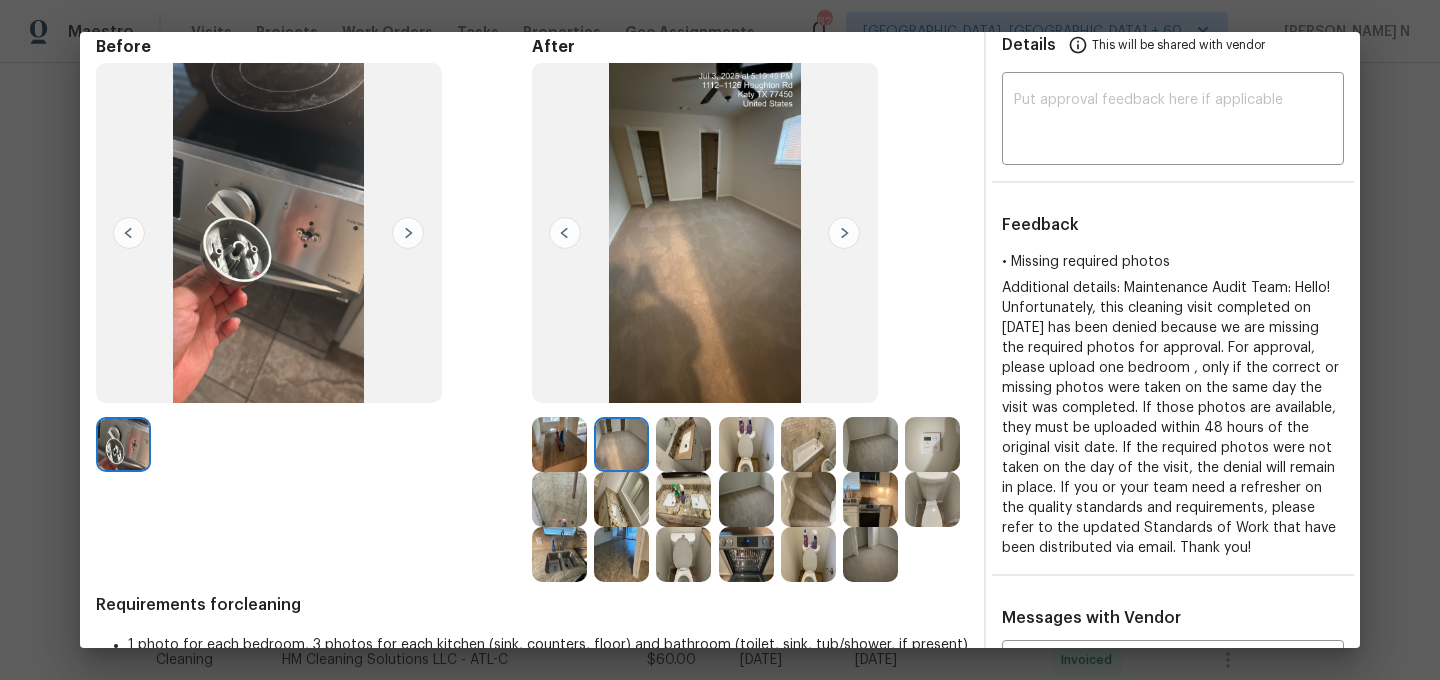 scroll, scrollTop: 97, scrollLeft: 0, axis: vertical 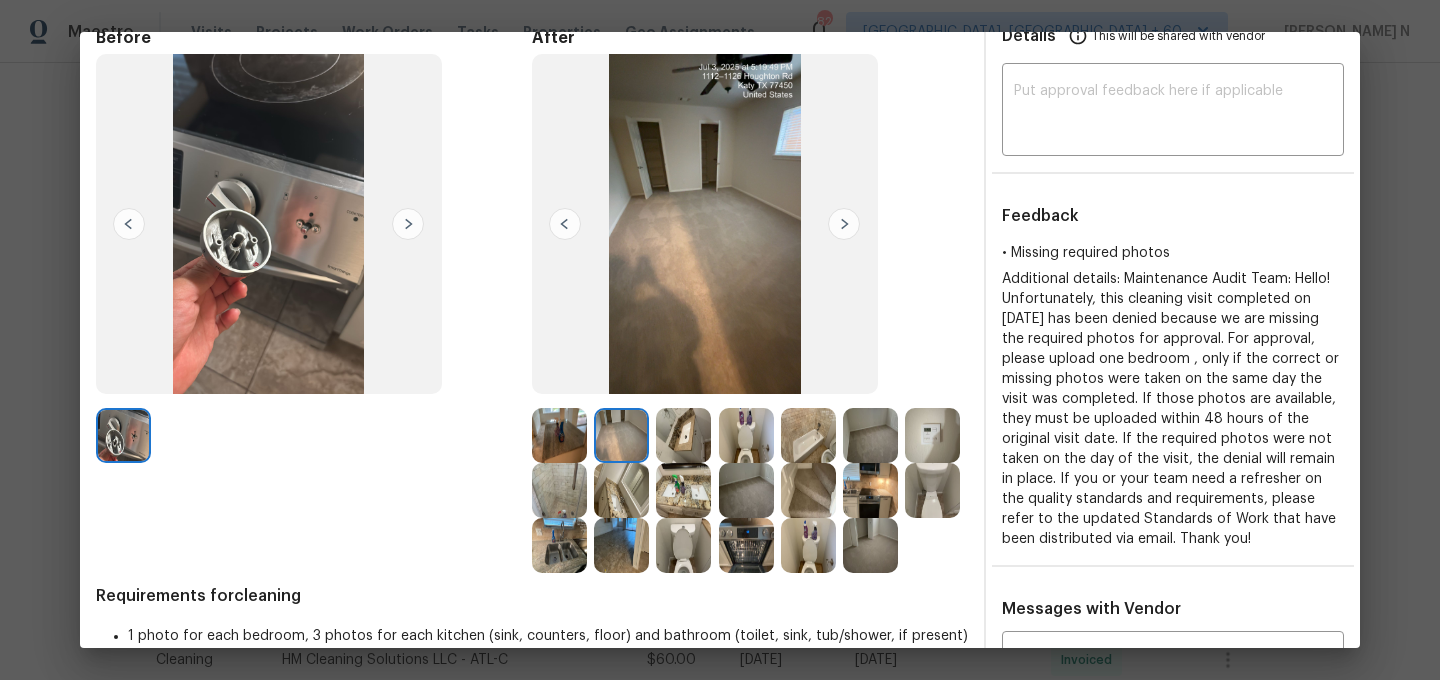 click at bounding box center [746, 435] 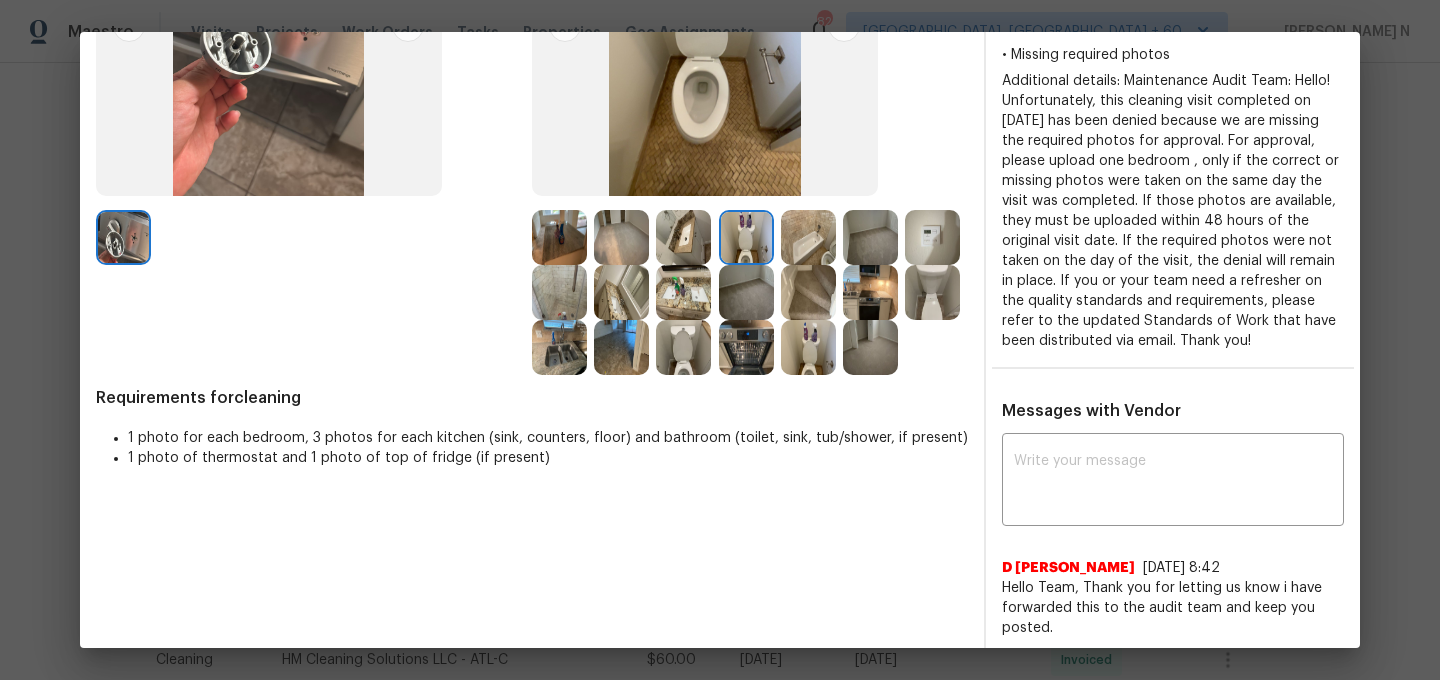 scroll, scrollTop: 312, scrollLeft: 0, axis: vertical 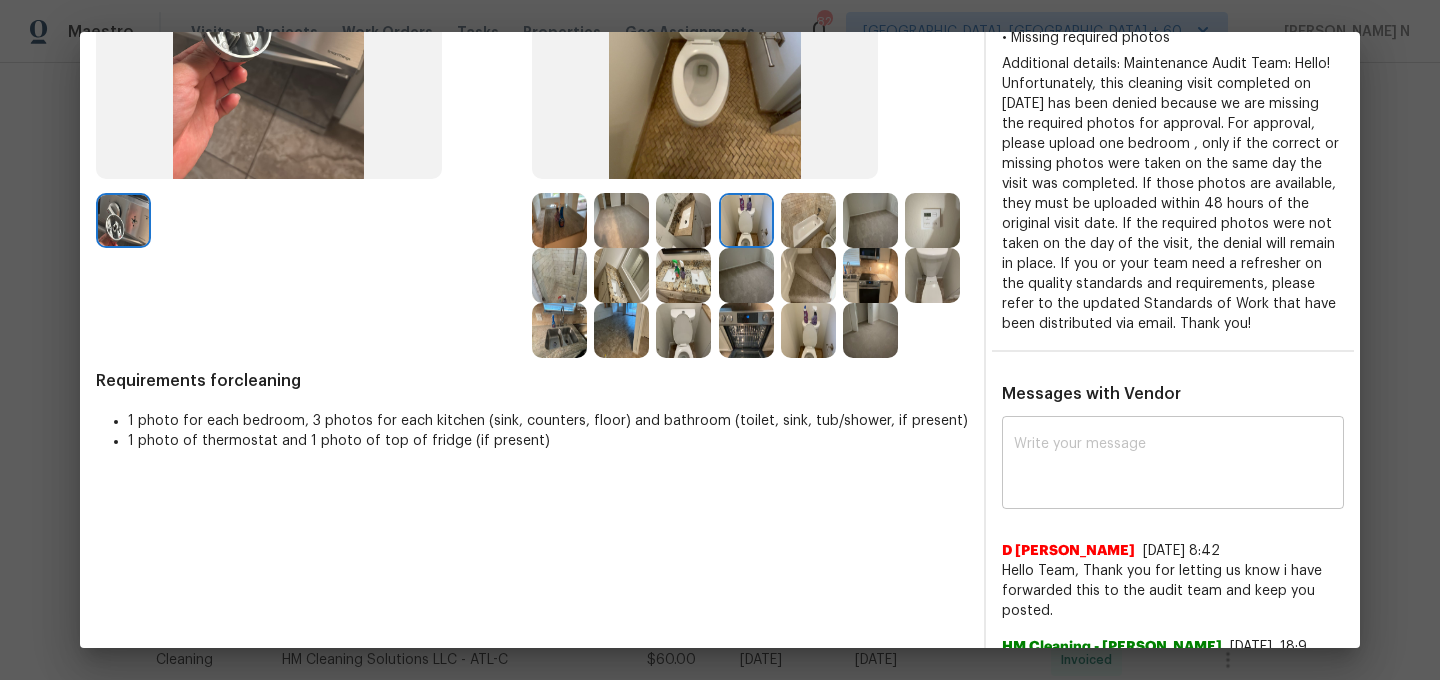 click at bounding box center [1173, 465] 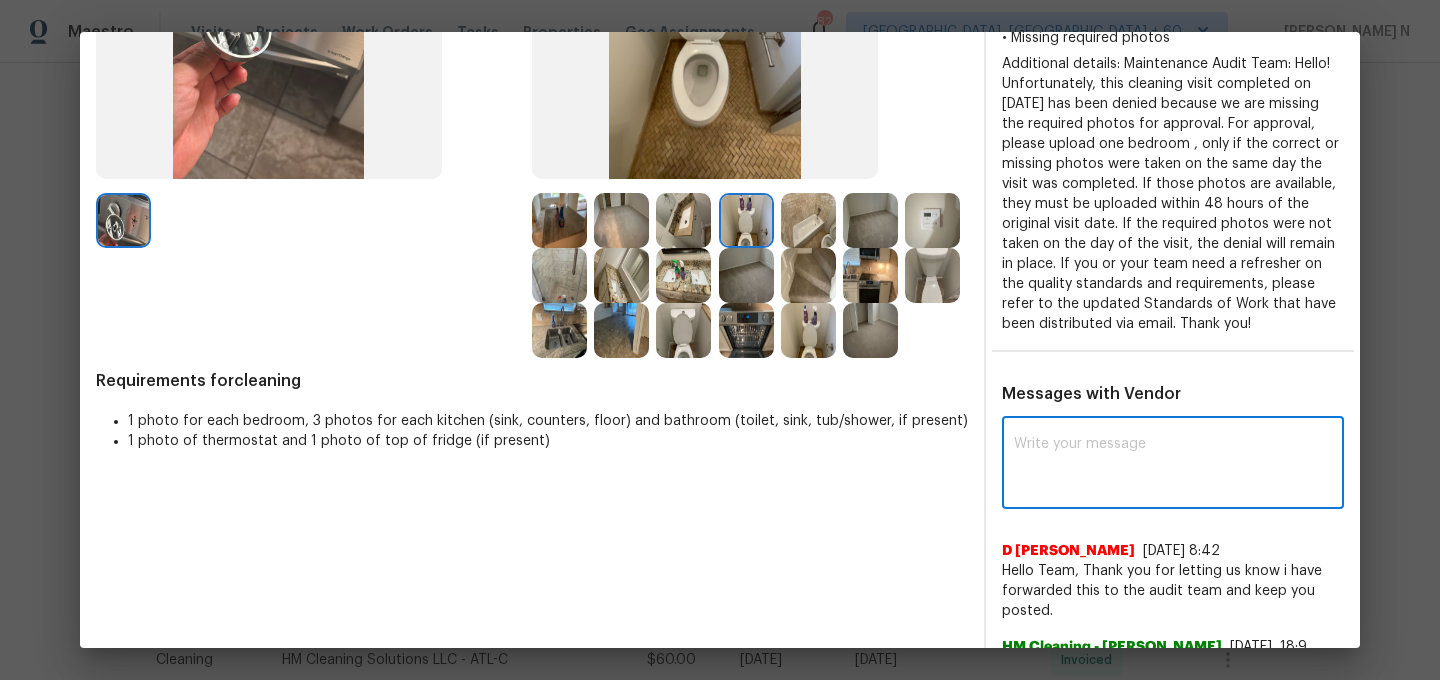 paste on "Maintenance Audit Team: Hello! Thank you for the feedback after further review this visit was approved." 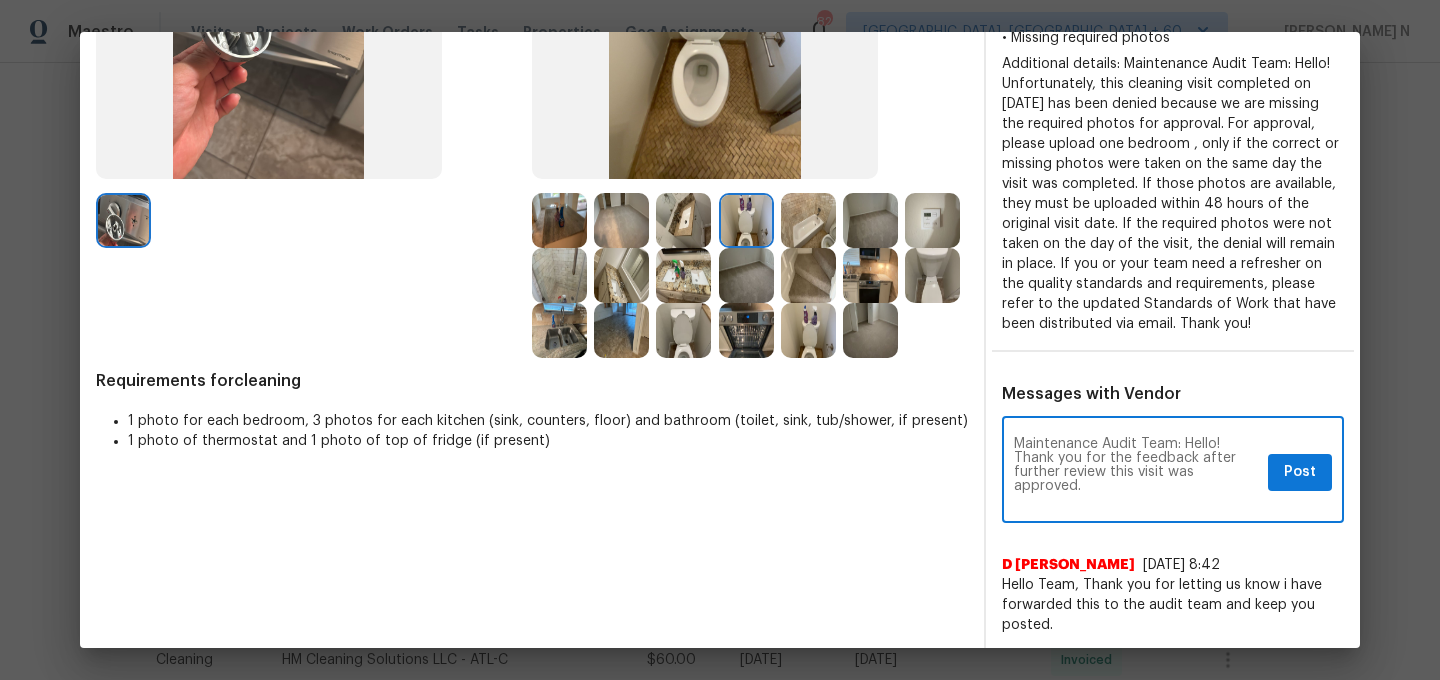 scroll, scrollTop: 0, scrollLeft: 0, axis: both 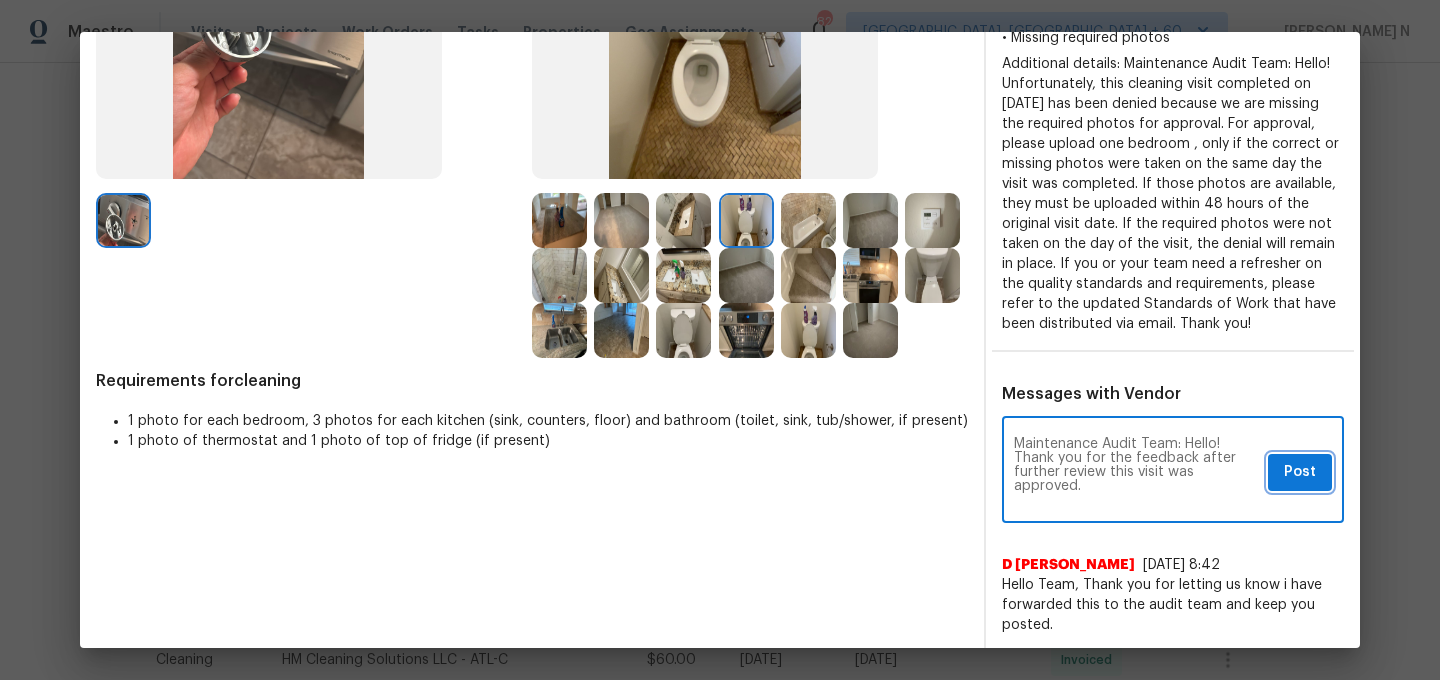 click on "Post" at bounding box center (1300, 472) 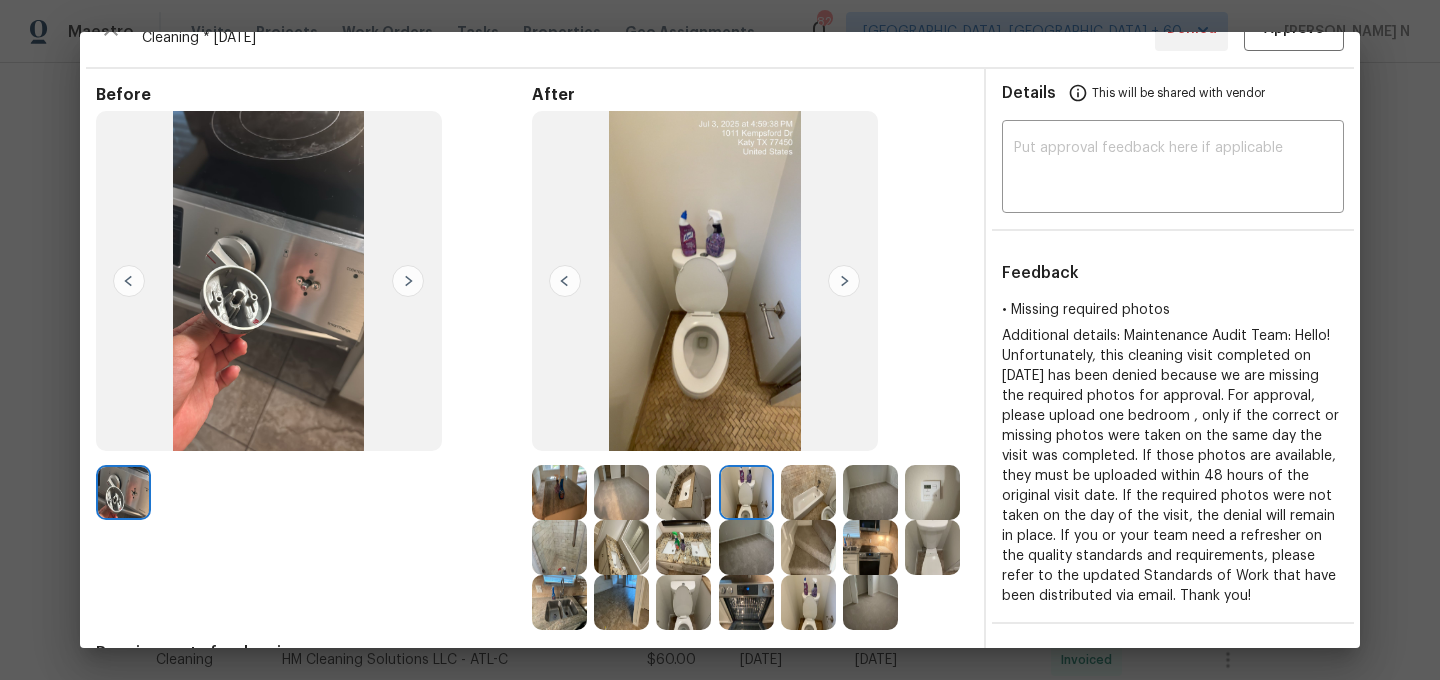 scroll, scrollTop: 0, scrollLeft: 0, axis: both 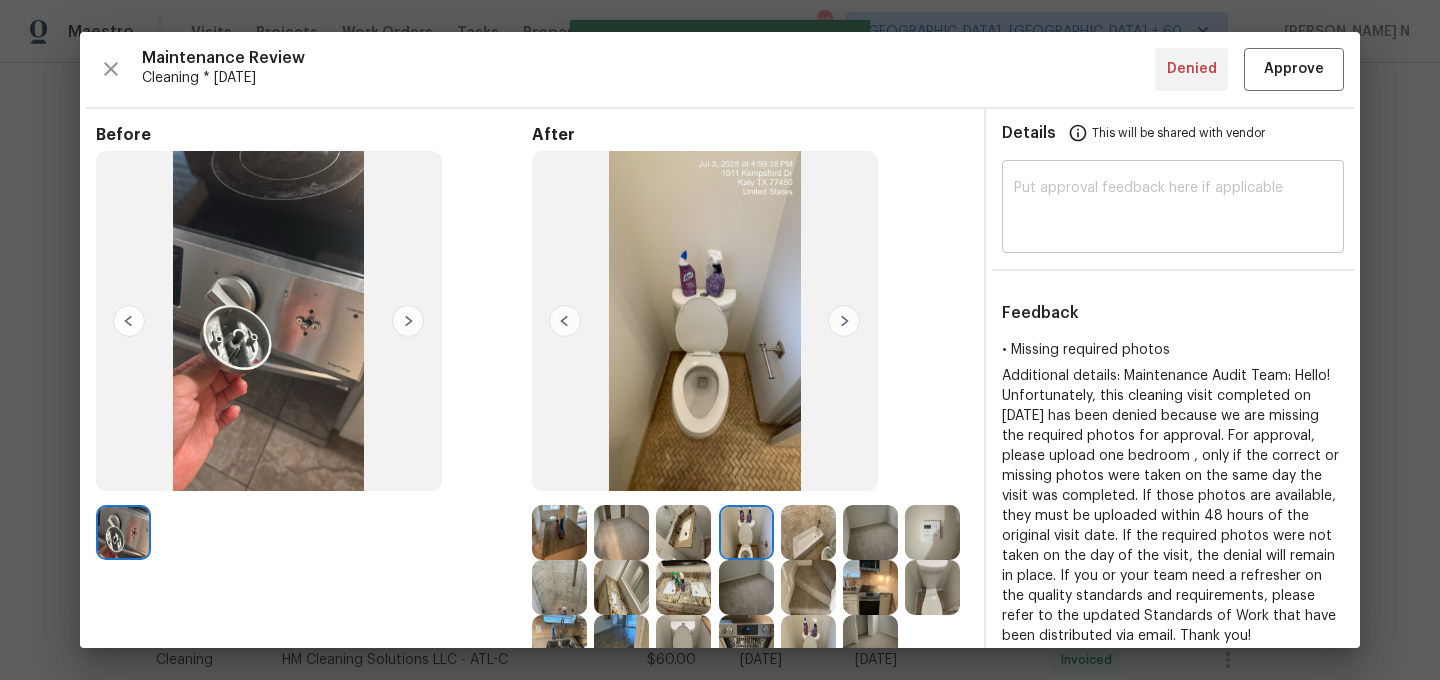 type 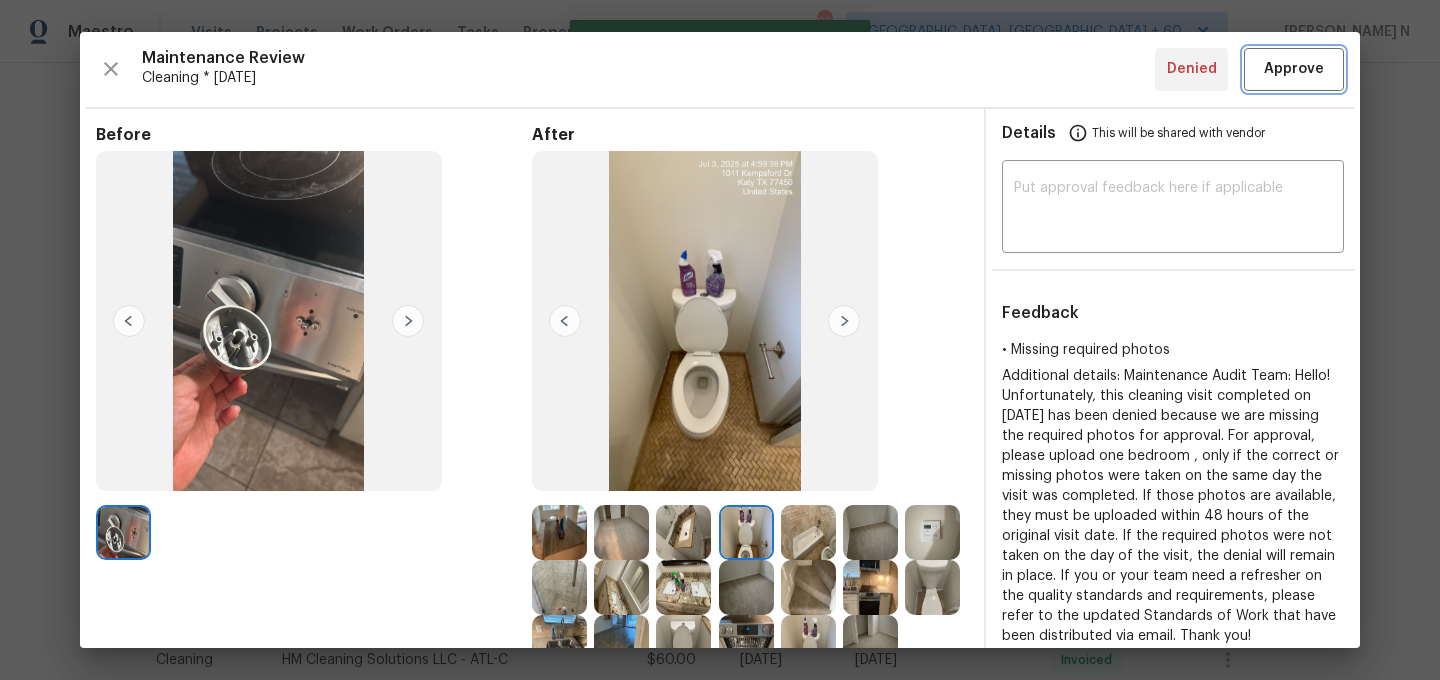 click on "Approve" at bounding box center [1294, 69] 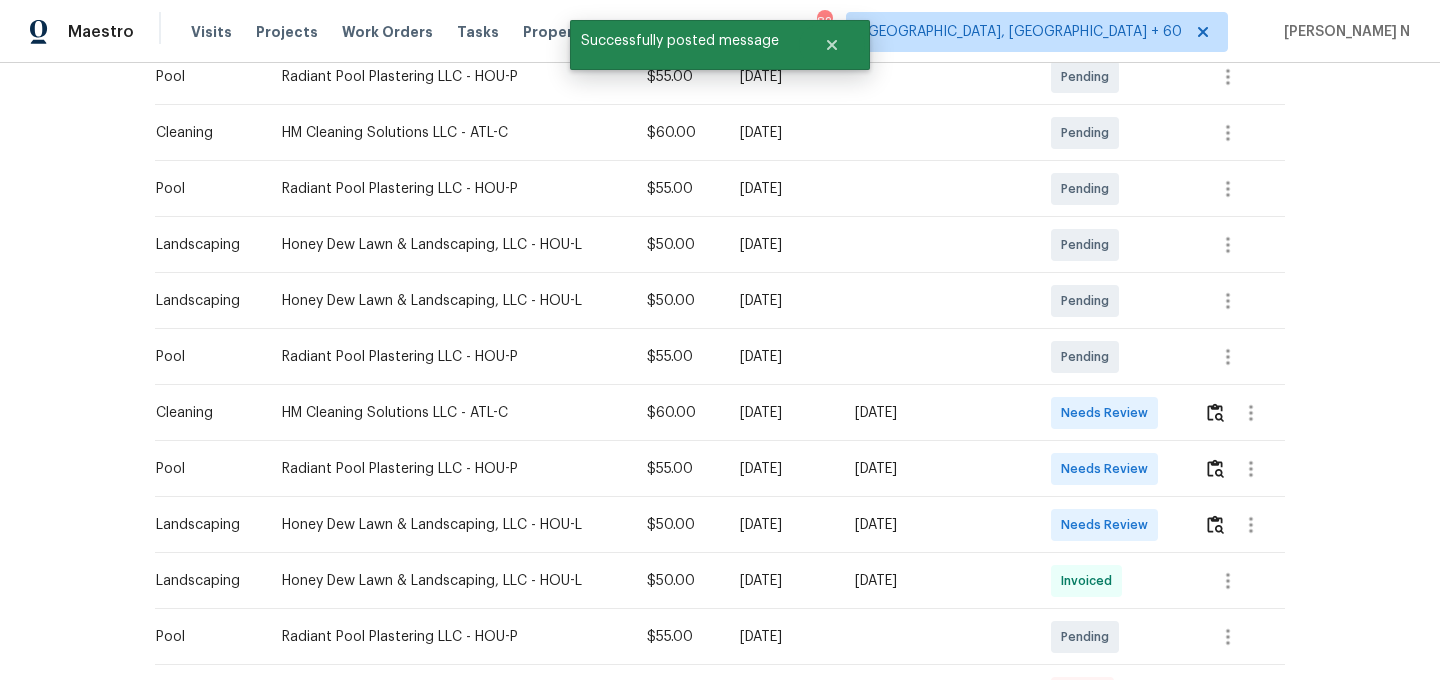 scroll, scrollTop: 0, scrollLeft: 0, axis: both 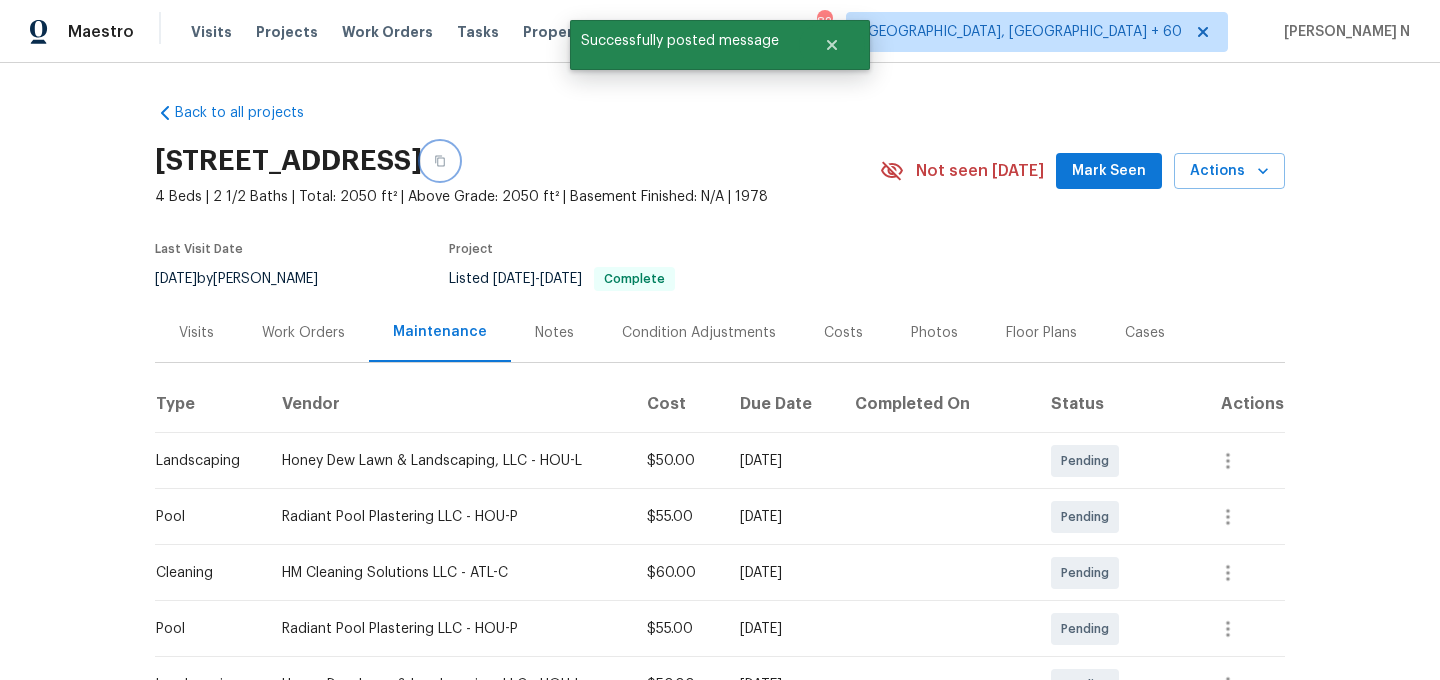click at bounding box center (440, 161) 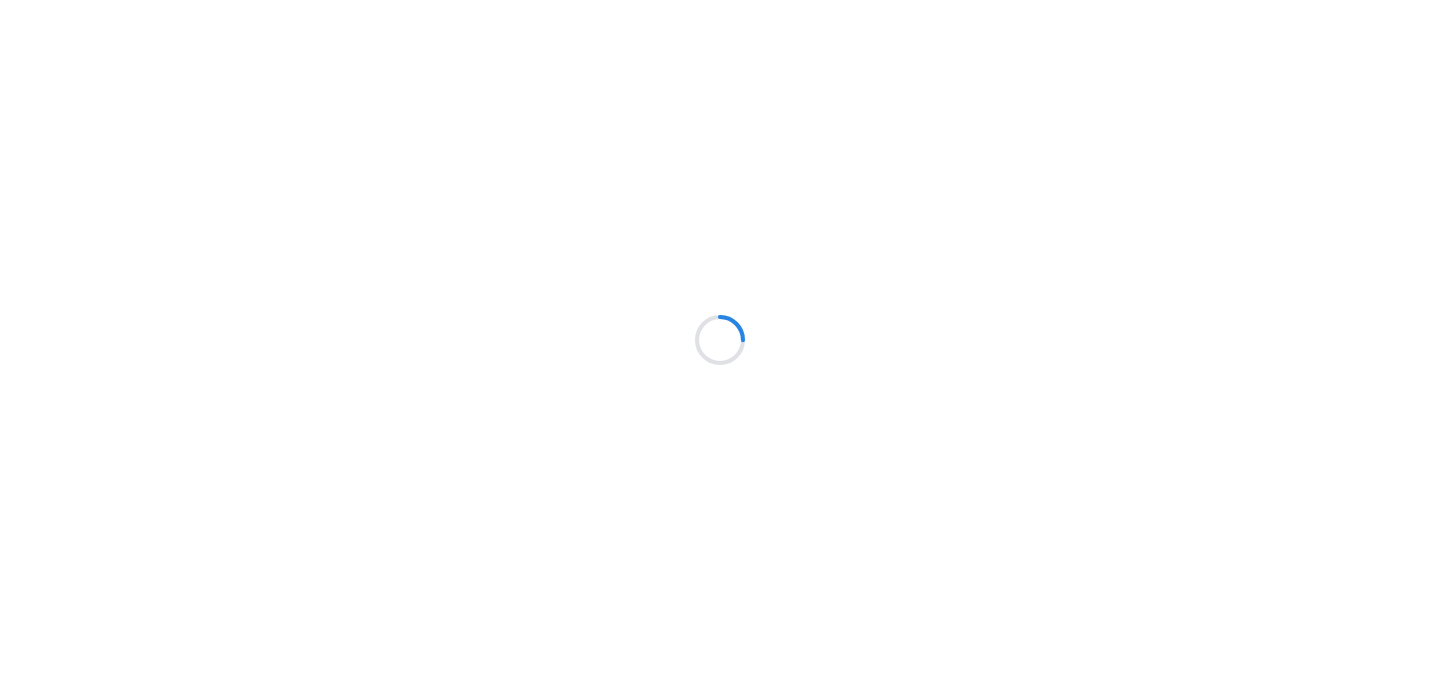 scroll, scrollTop: 0, scrollLeft: 0, axis: both 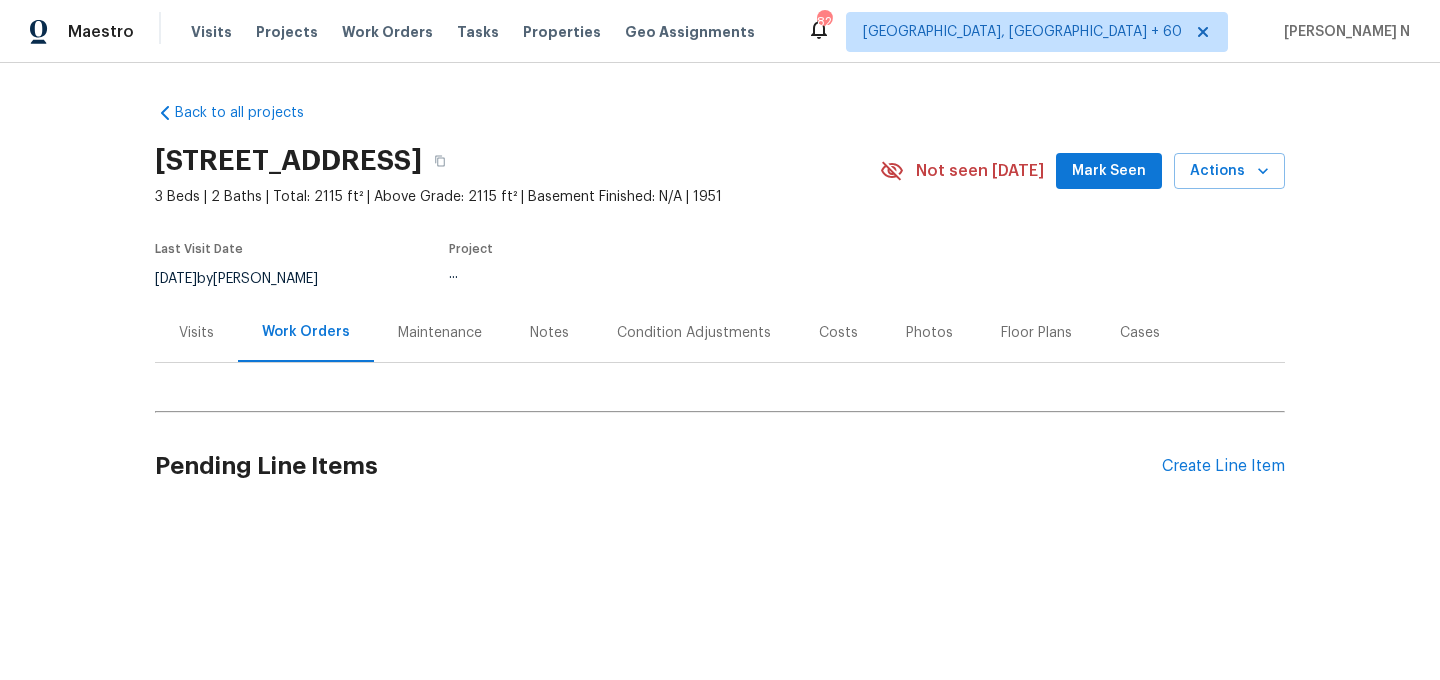 click on "Maintenance" at bounding box center (440, 333) 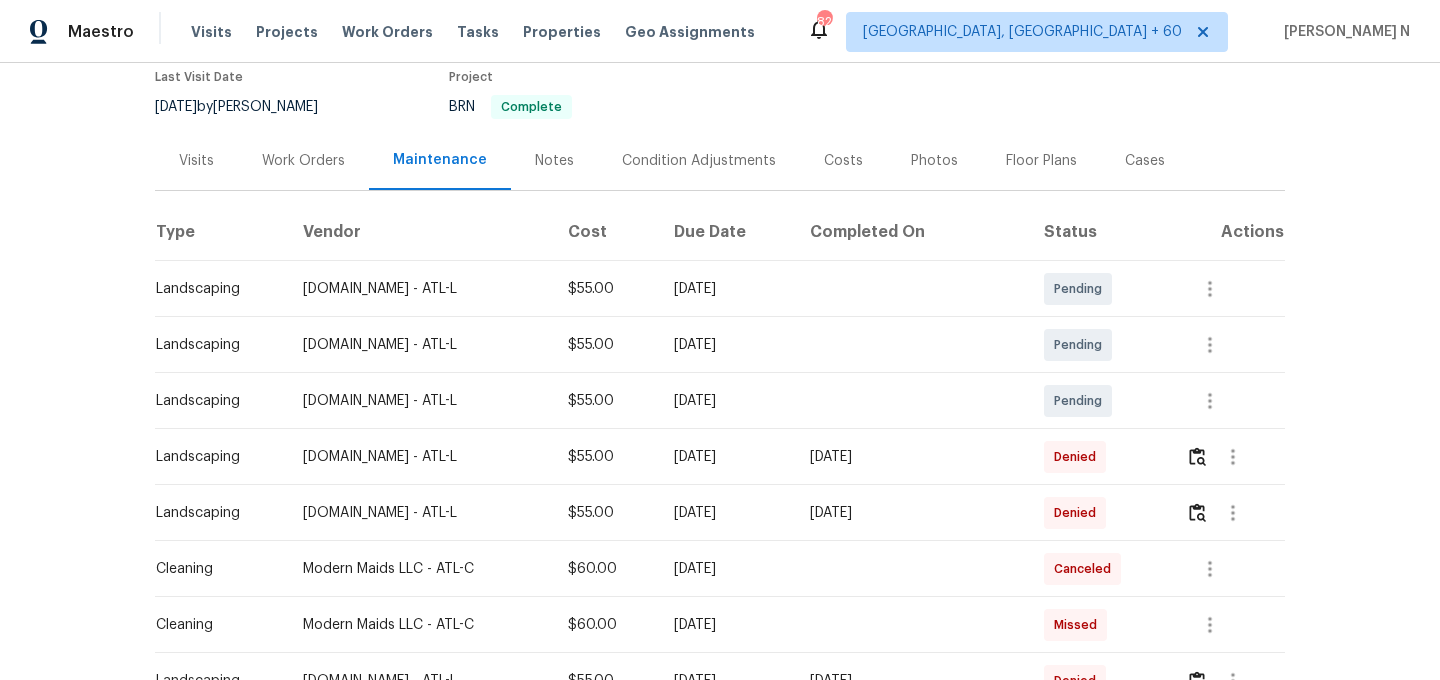 scroll, scrollTop: 185, scrollLeft: 0, axis: vertical 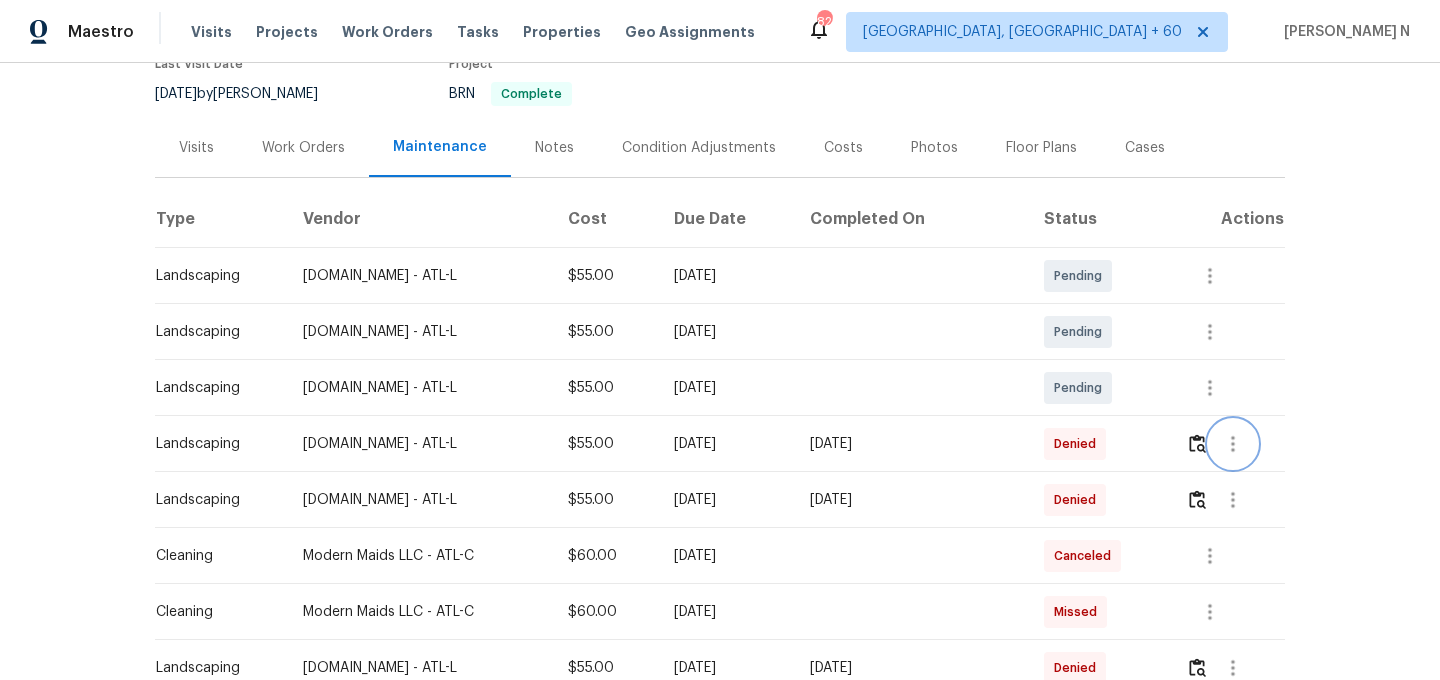click at bounding box center (1233, 444) 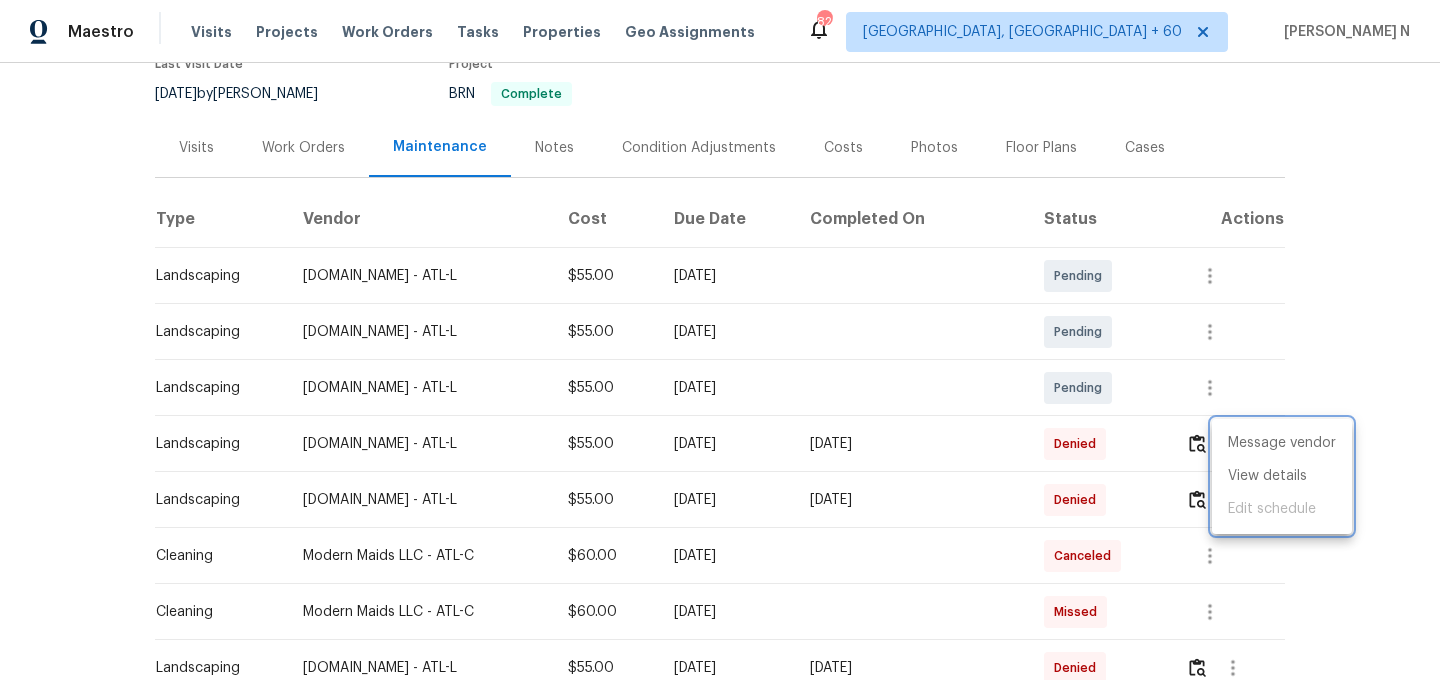 click at bounding box center [720, 340] 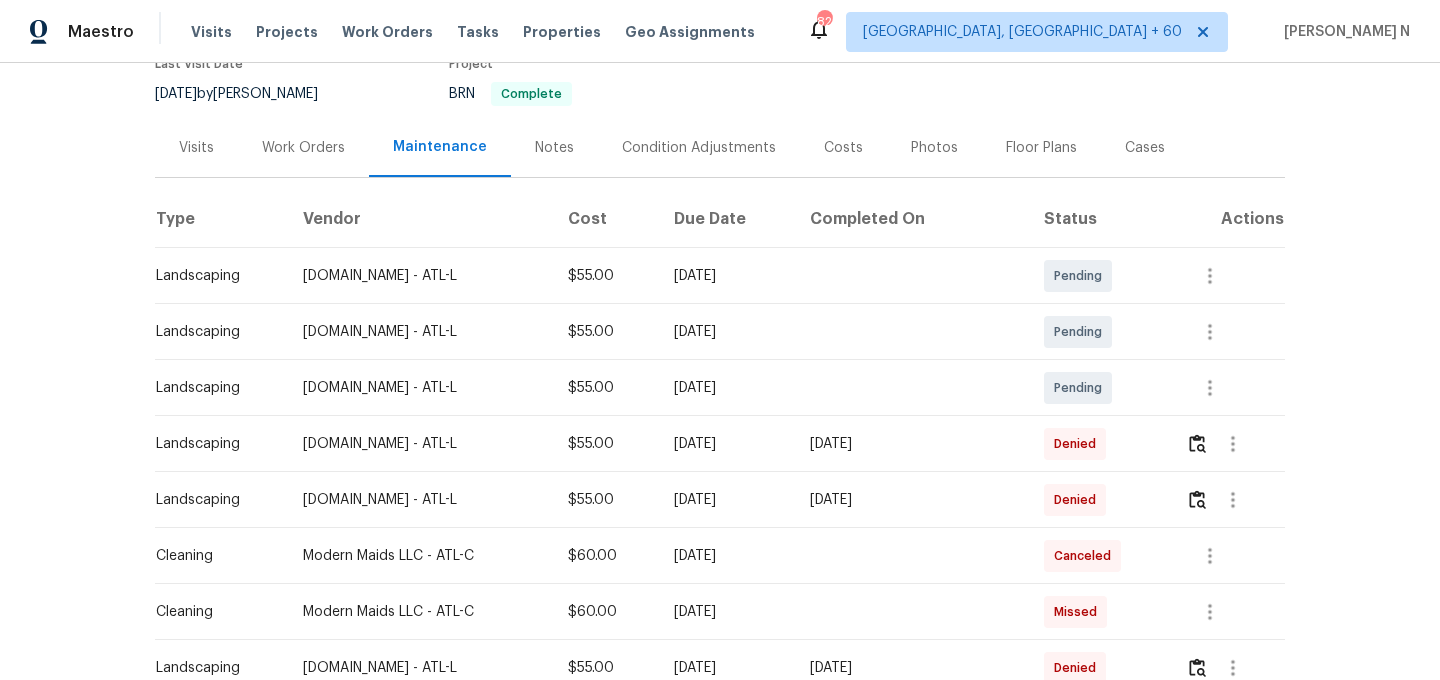 click on "Message vendor View details Edit schedule" at bounding box center [720, 340] 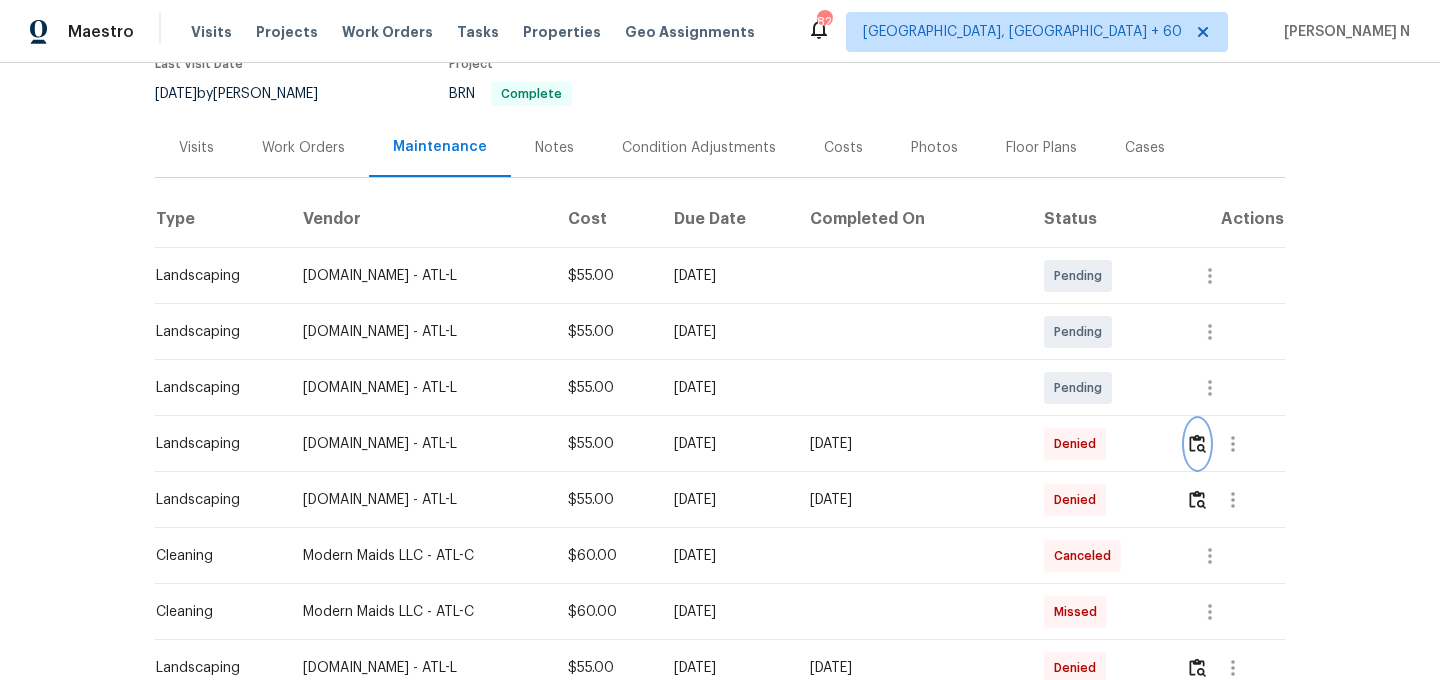 click at bounding box center (1197, 443) 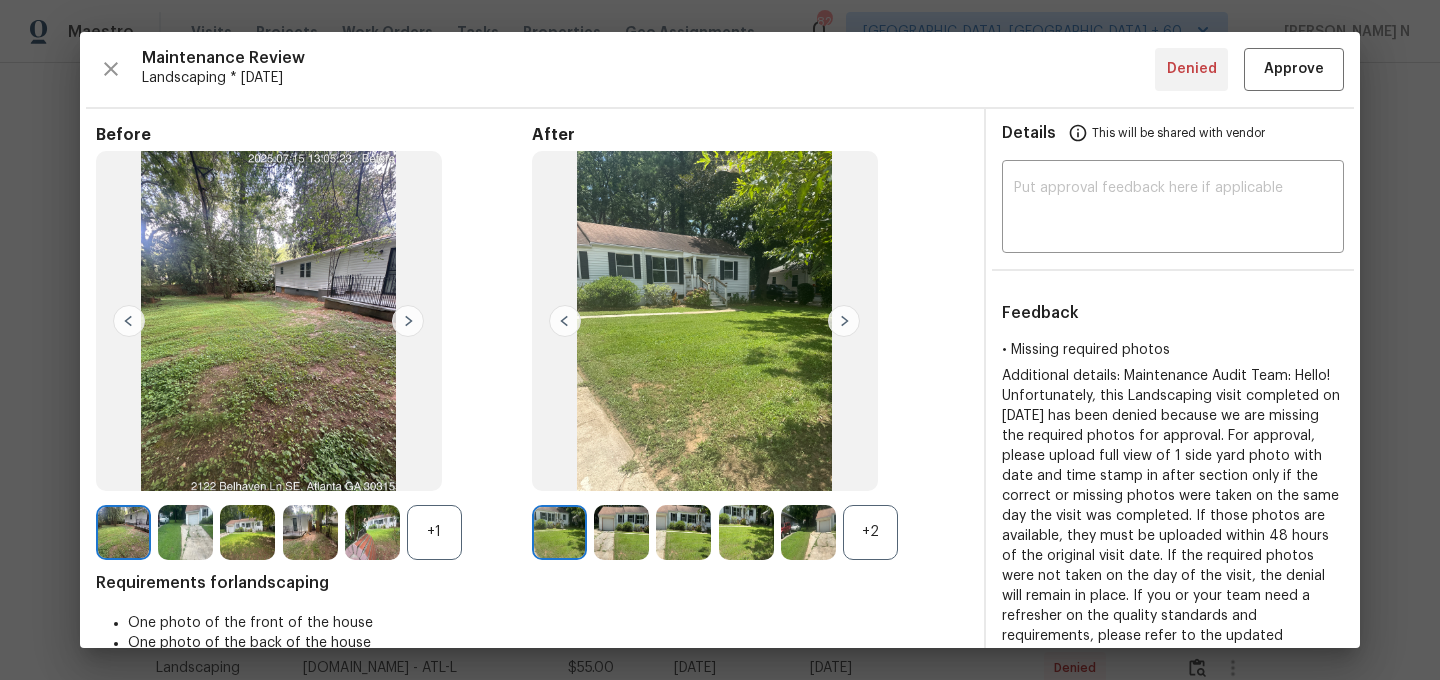 click on "+2" at bounding box center (870, 532) 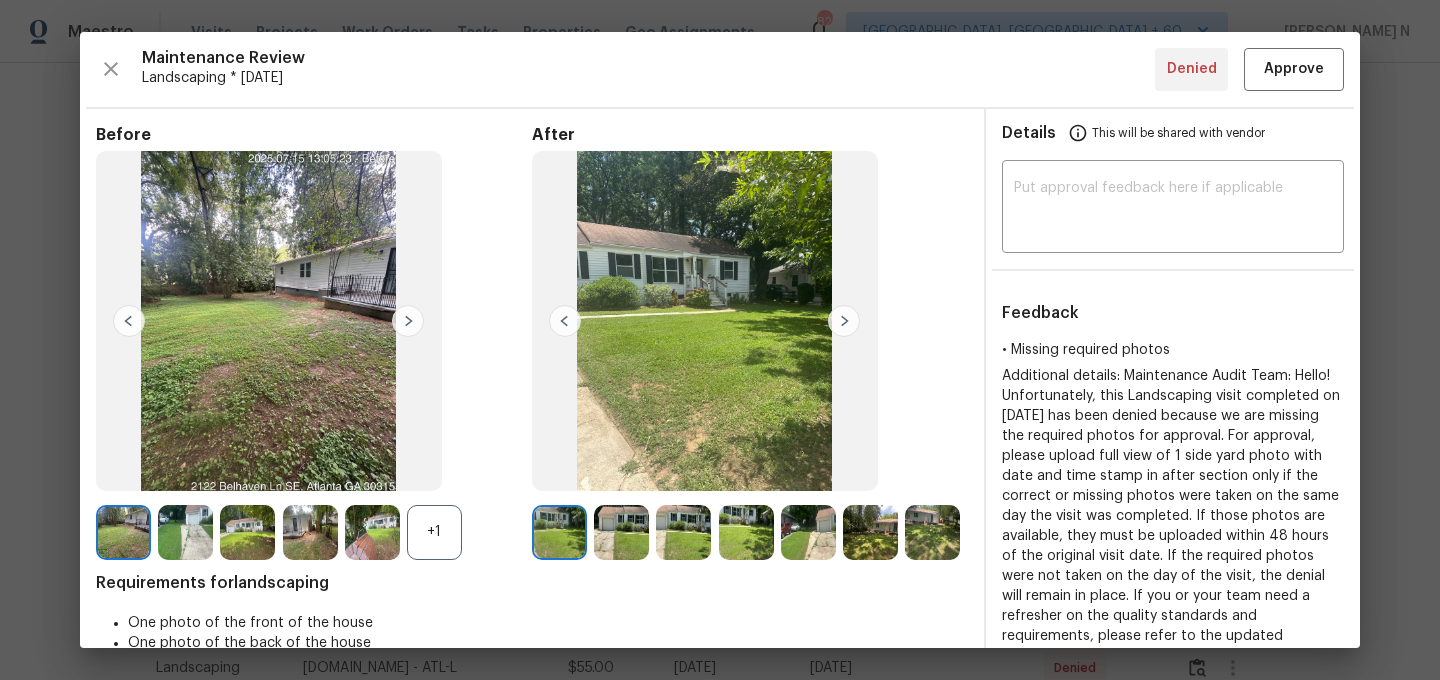 click on "+1" at bounding box center (434, 532) 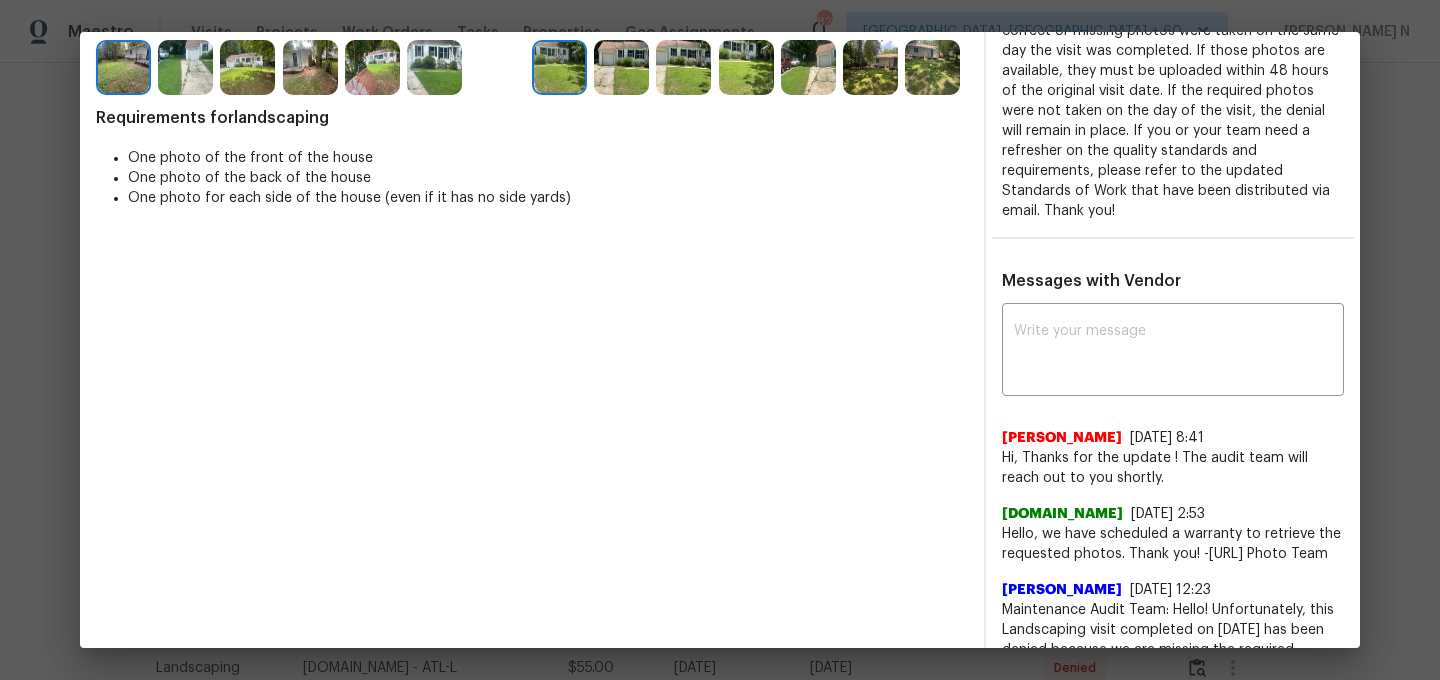 scroll, scrollTop: 491, scrollLeft: 0, axis: vertical 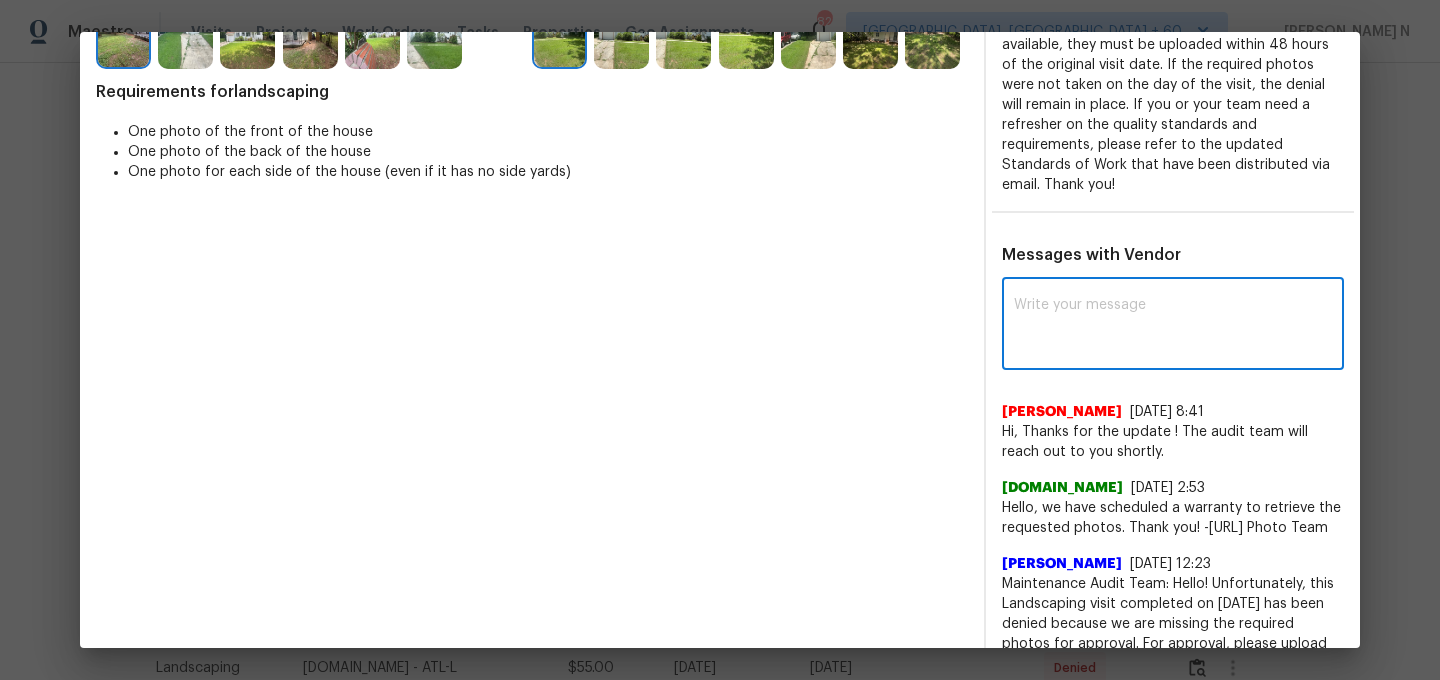 click at bounding box center (1173, 326) 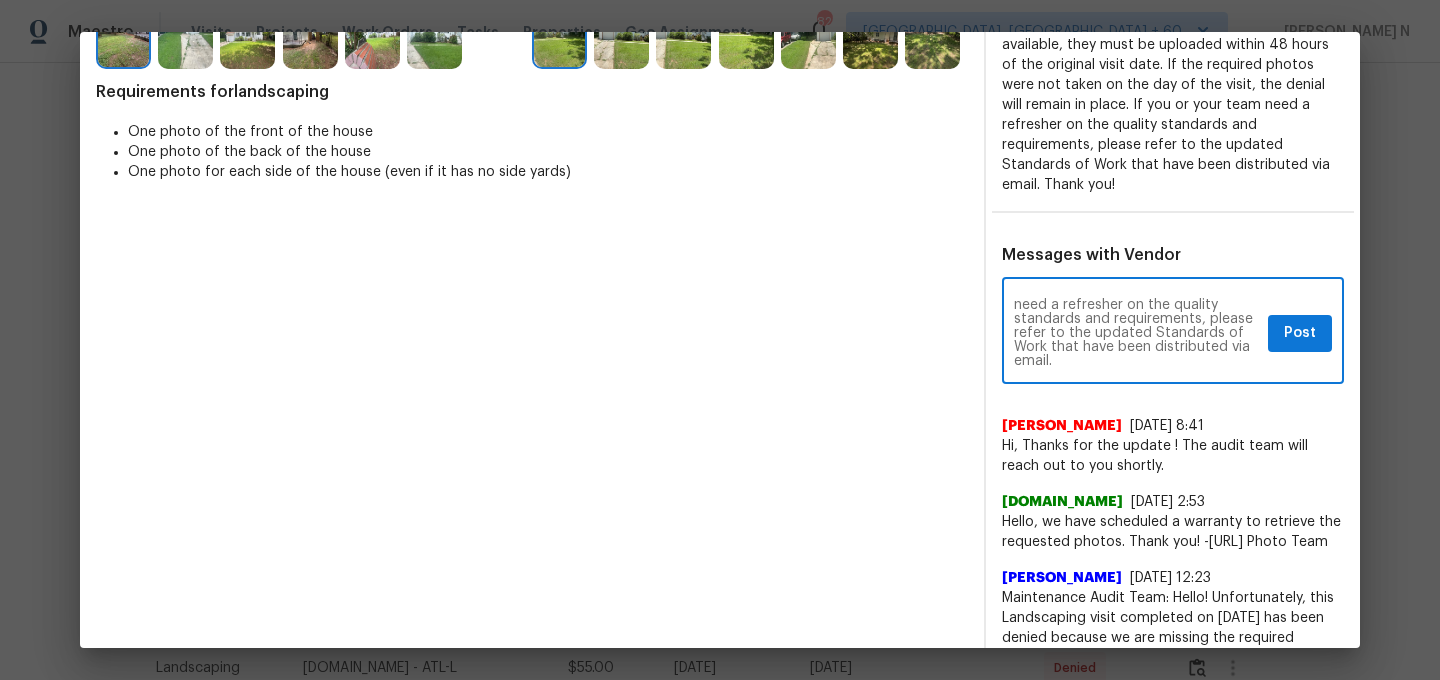 scroll, scrollTop: 0, scrollLeft: 0, axis: both 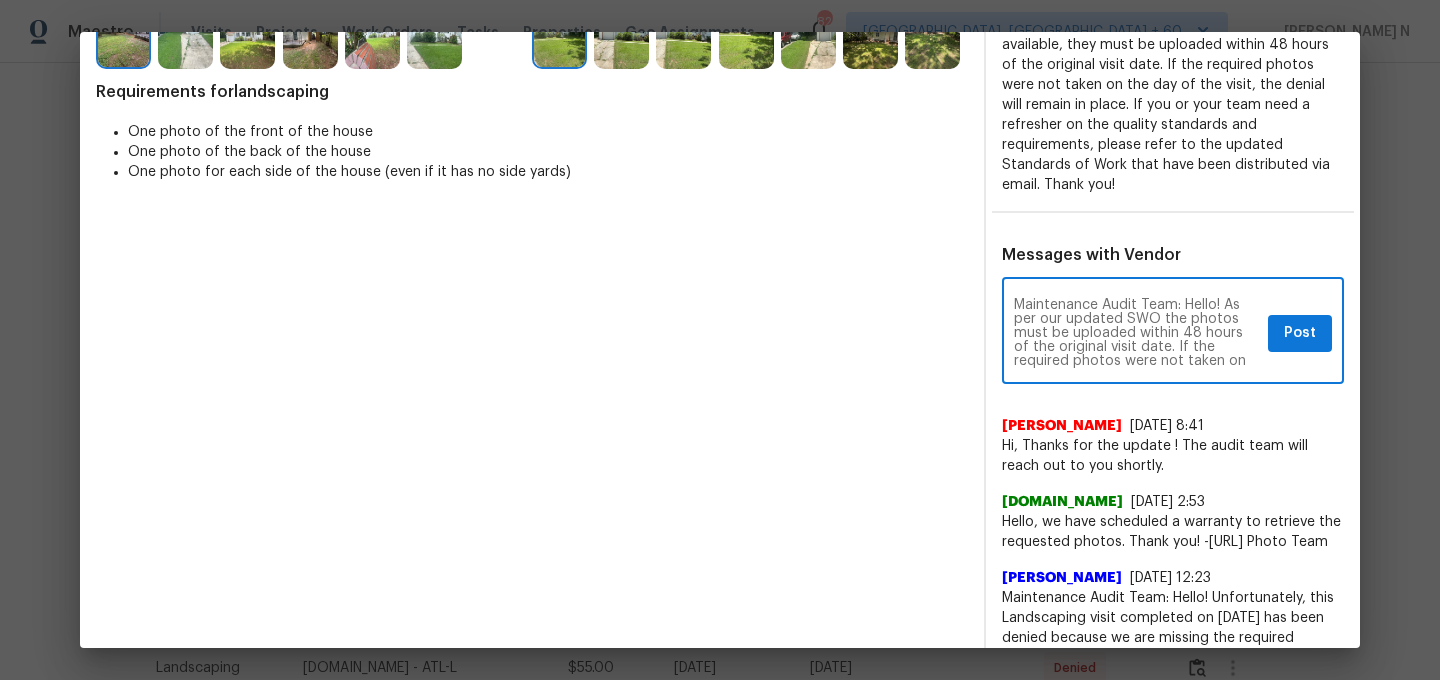 type on "Maintenance Audit Team: Hello! As per our updated SWO the photos must be uploaded within 48 hours of the original visit date. If the required photos were not taken on the day of the visit, the denial will remain in place. If you or your team need a refresher on the quality standards and requirements, please refer to the updated Standards of Work that have been distributed via email." 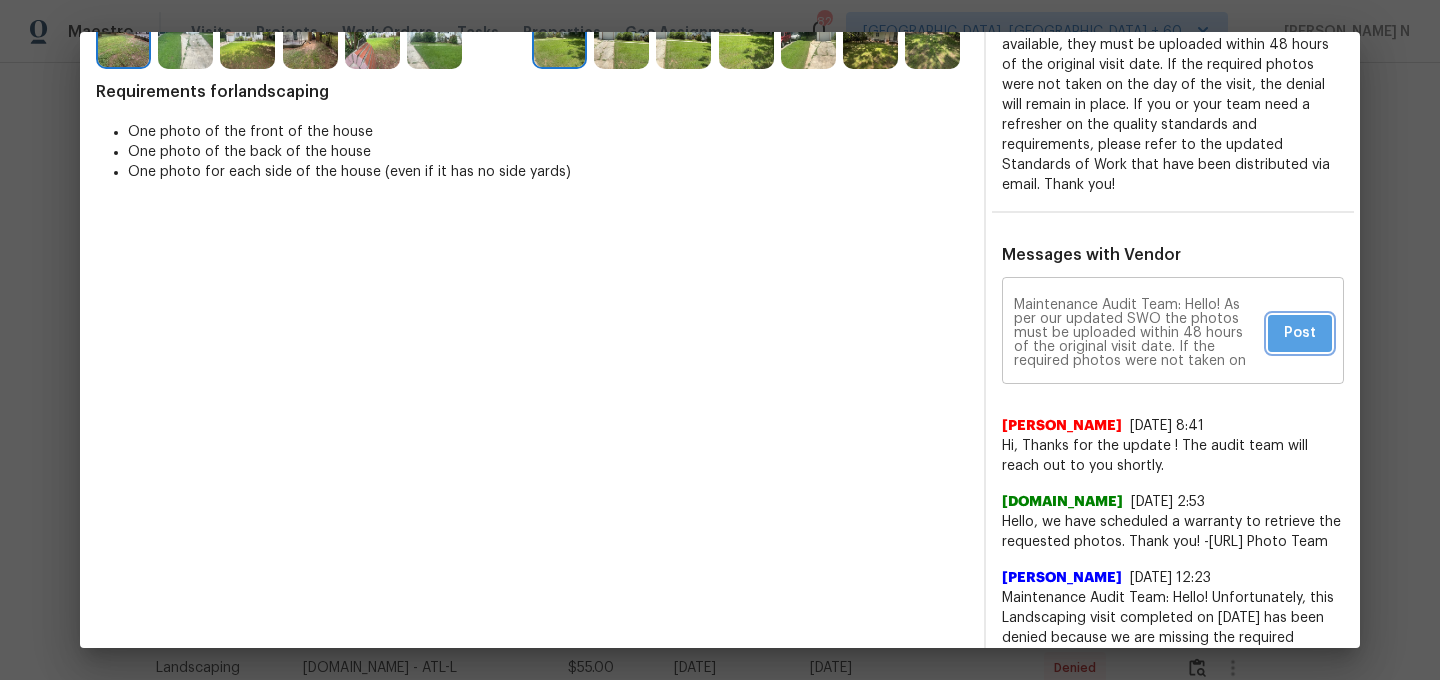 click on "Post" at bounding box center [1300, 333] 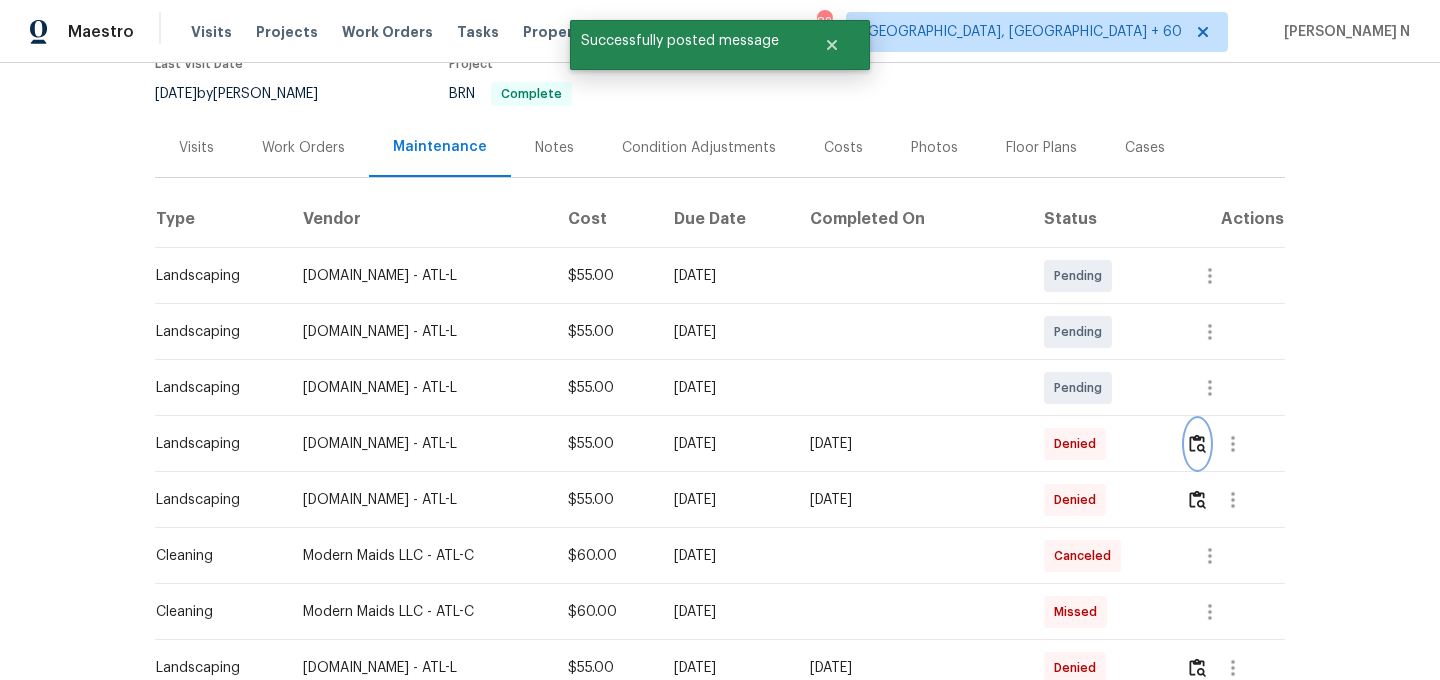 scroll, scrollTop: 0, scrollLeft: 0, axis: both 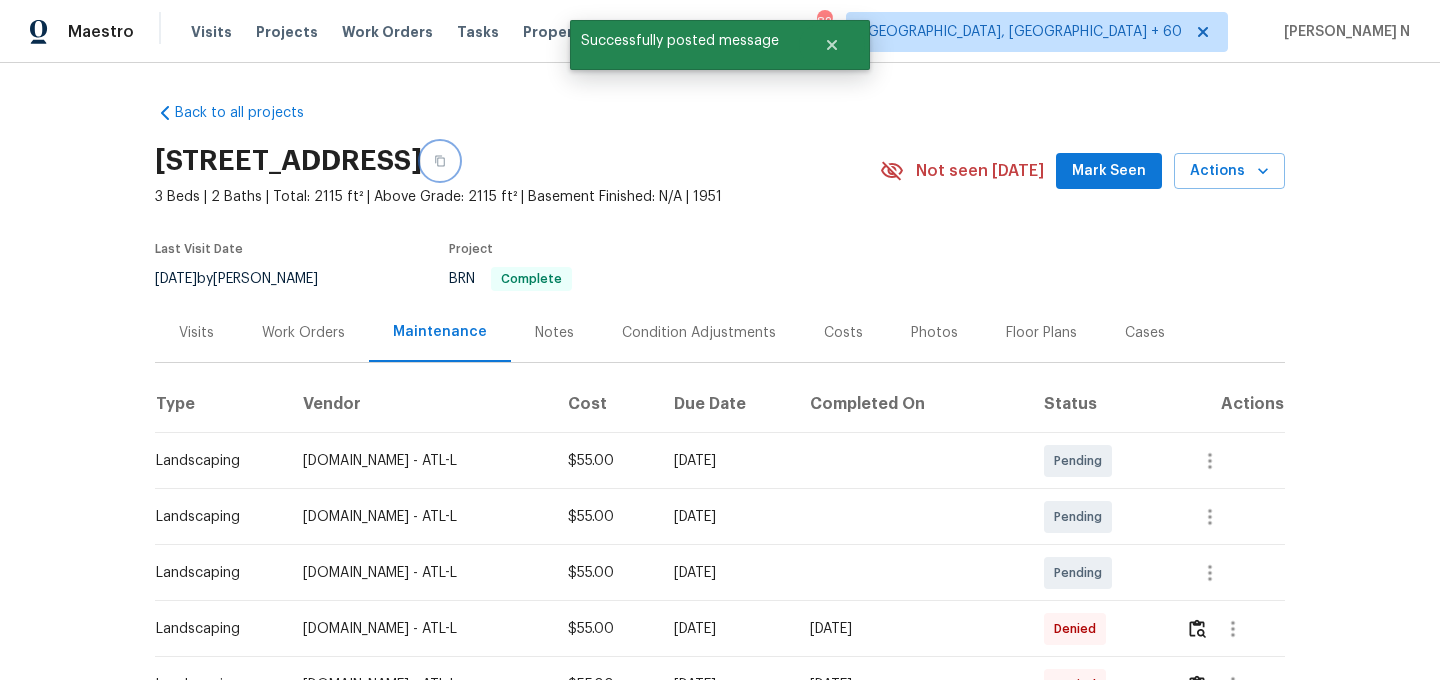click 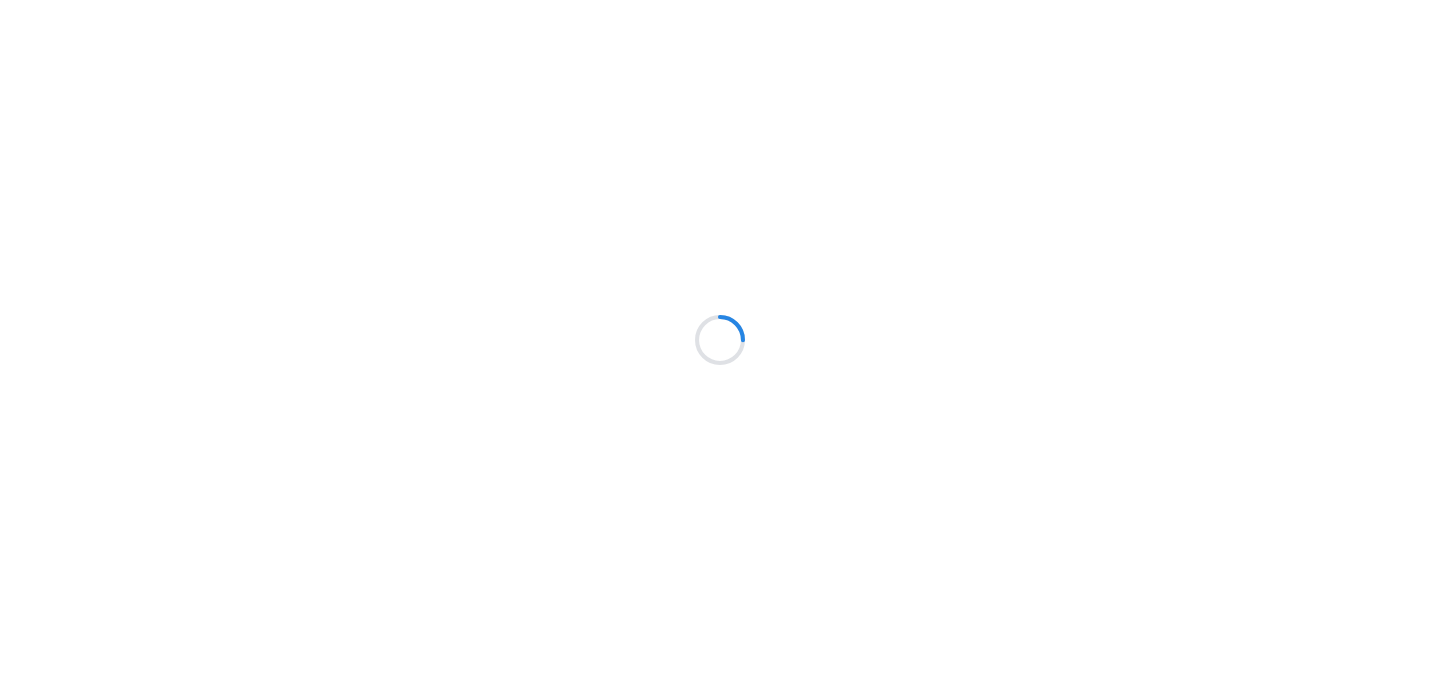 scroll, scrollTop: 0, scrollLeft: 0, axis: both 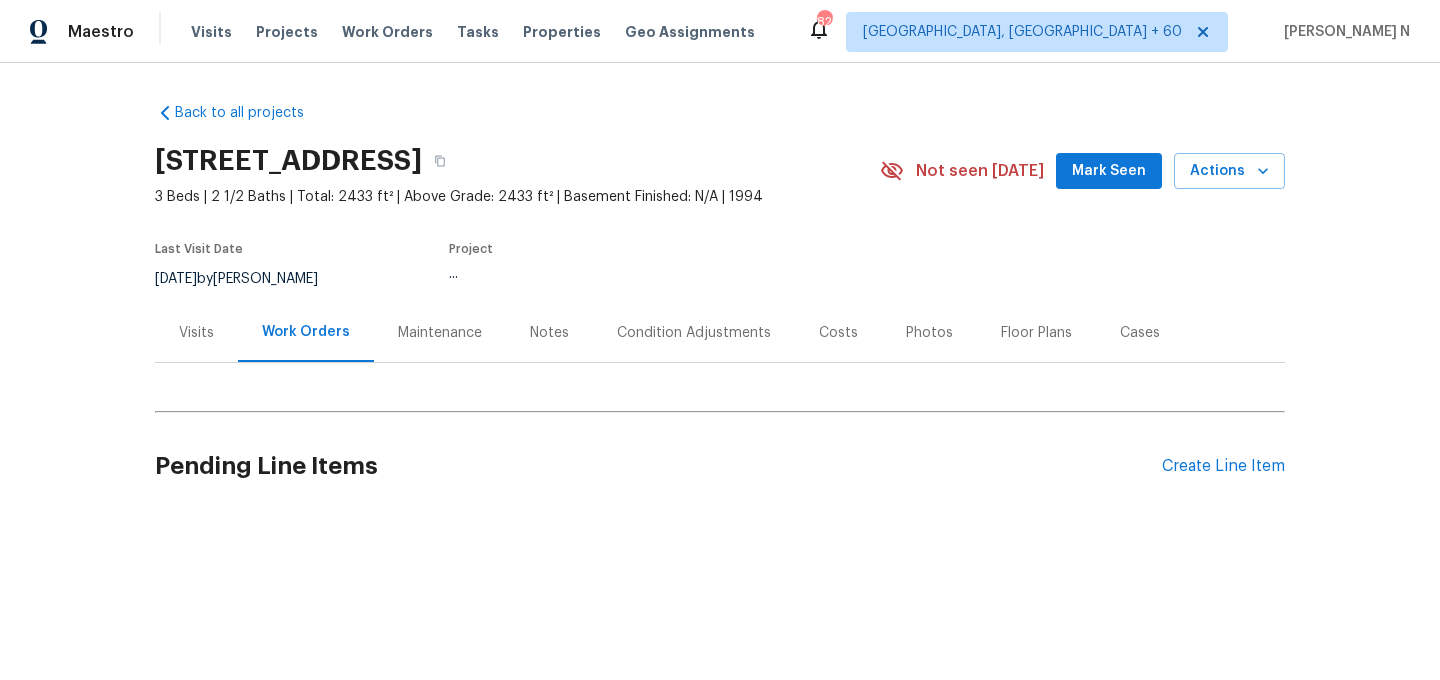 click on "Maintenance" at bounding box center (440, 332) 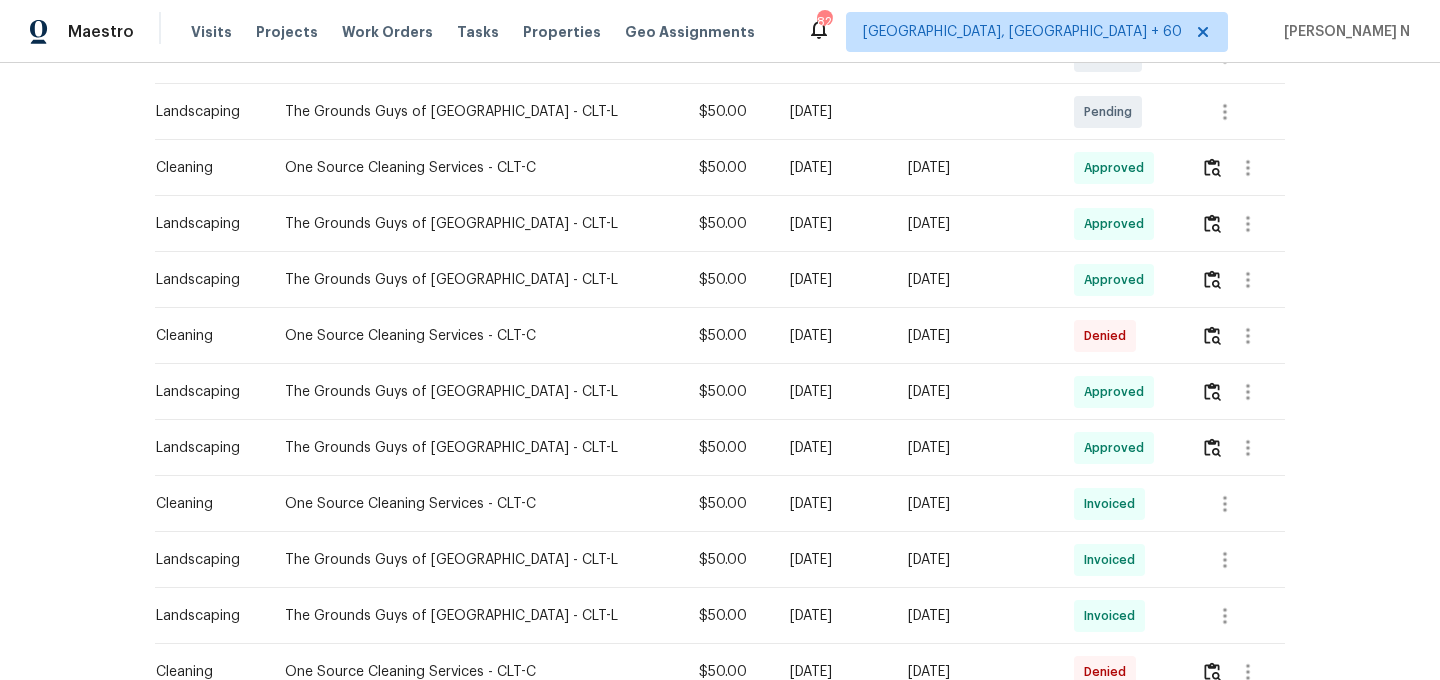 scroll, scrollTop: 668, scrollLeft: 0, axis: vertical 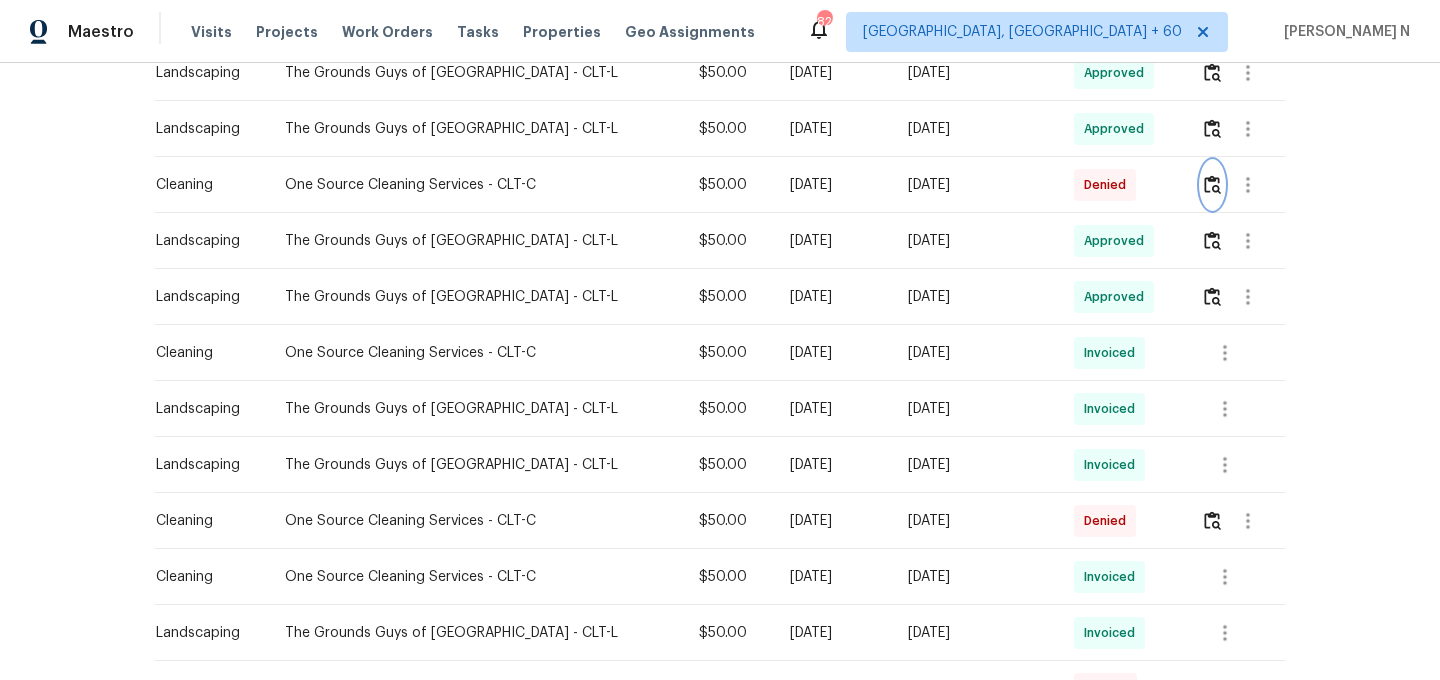 click at bounding box center [1212, 184] 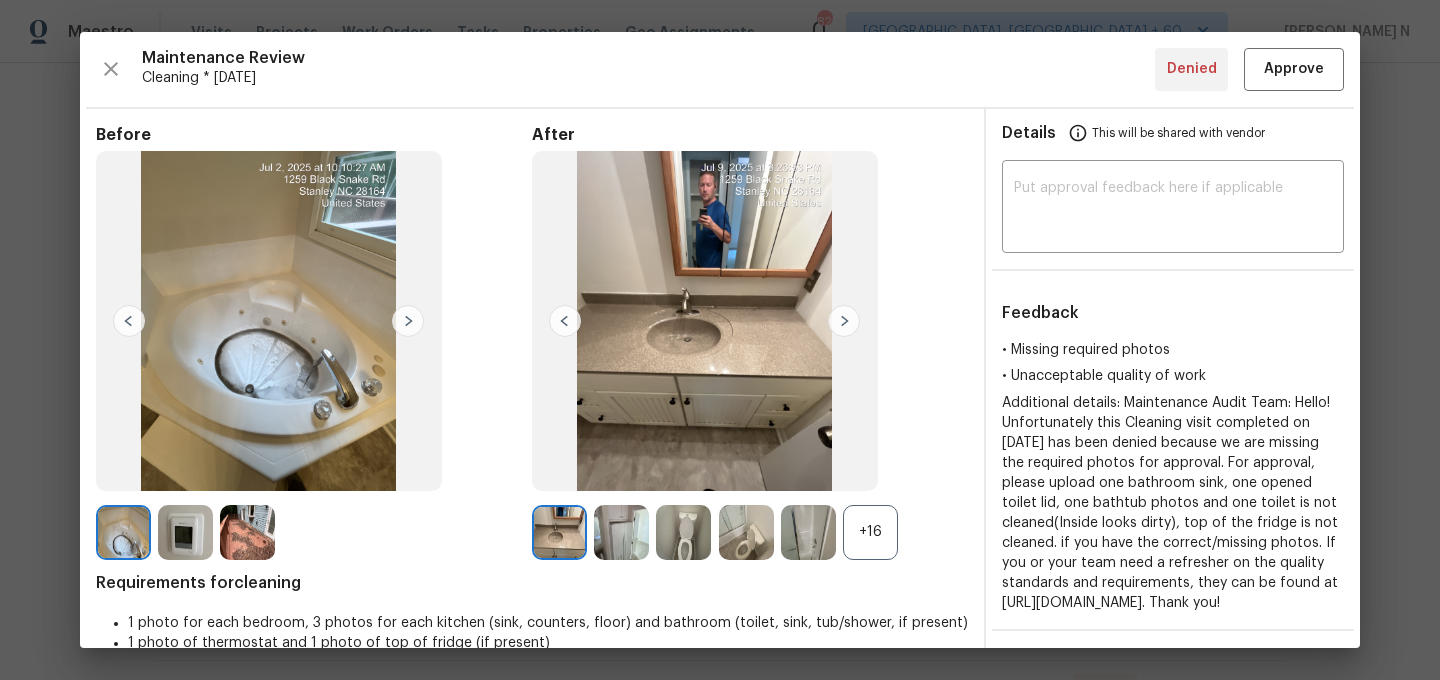 click on "+16" at bounding box center (870, 532) 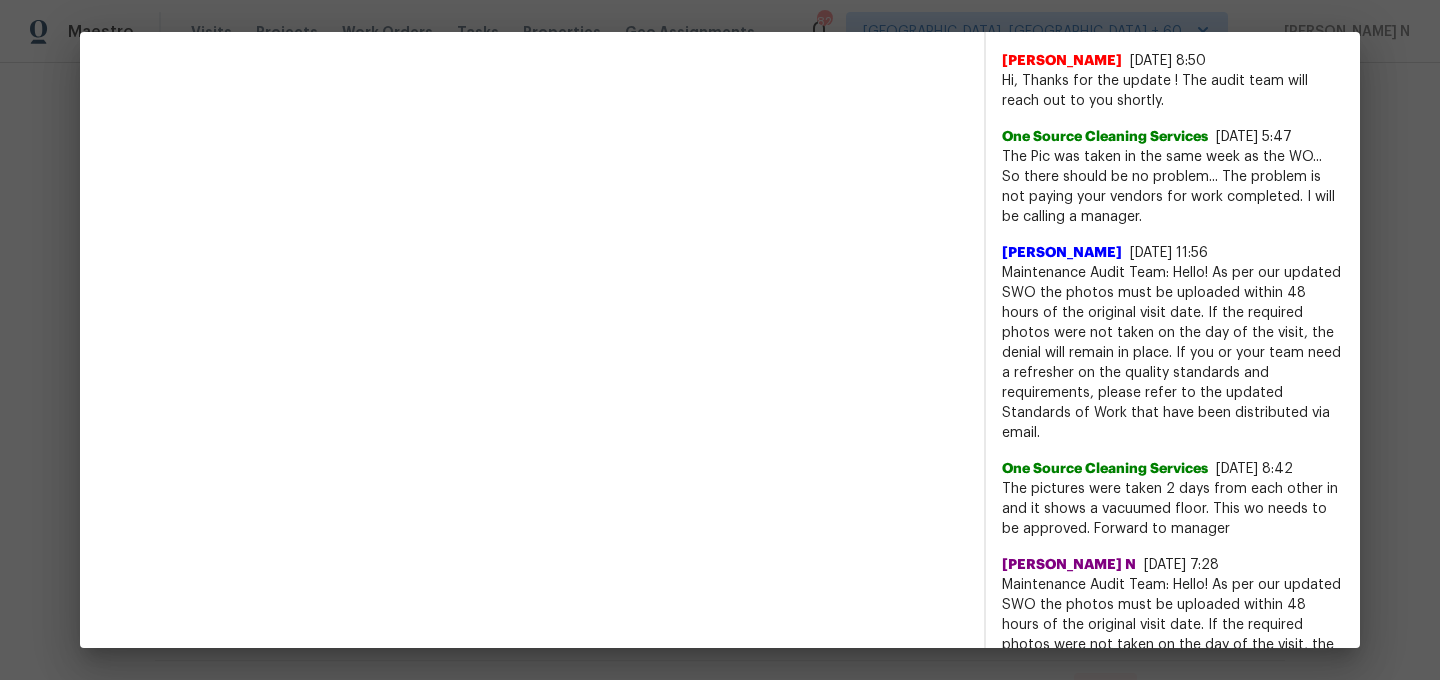 scroll, scrollTop: 698, scrollLeft: 0, axis: vertical 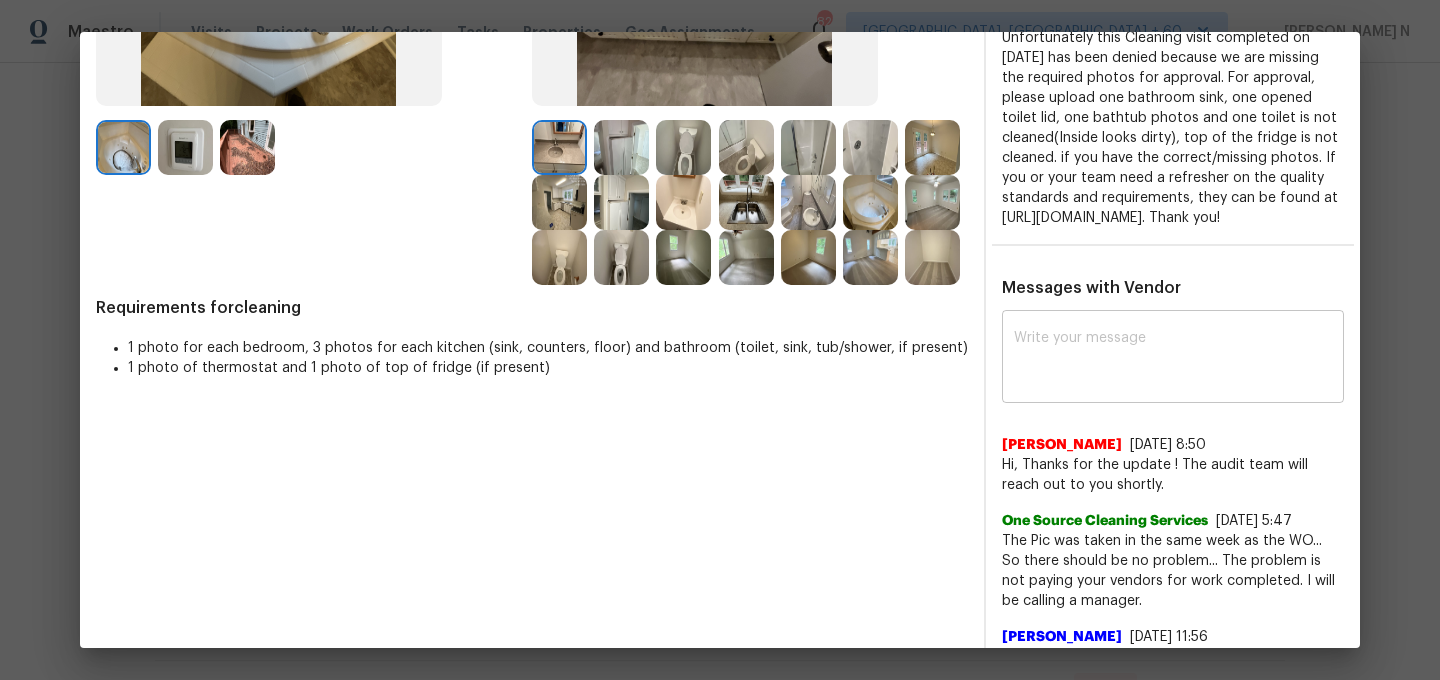 click at bounding box center (1173, 359) 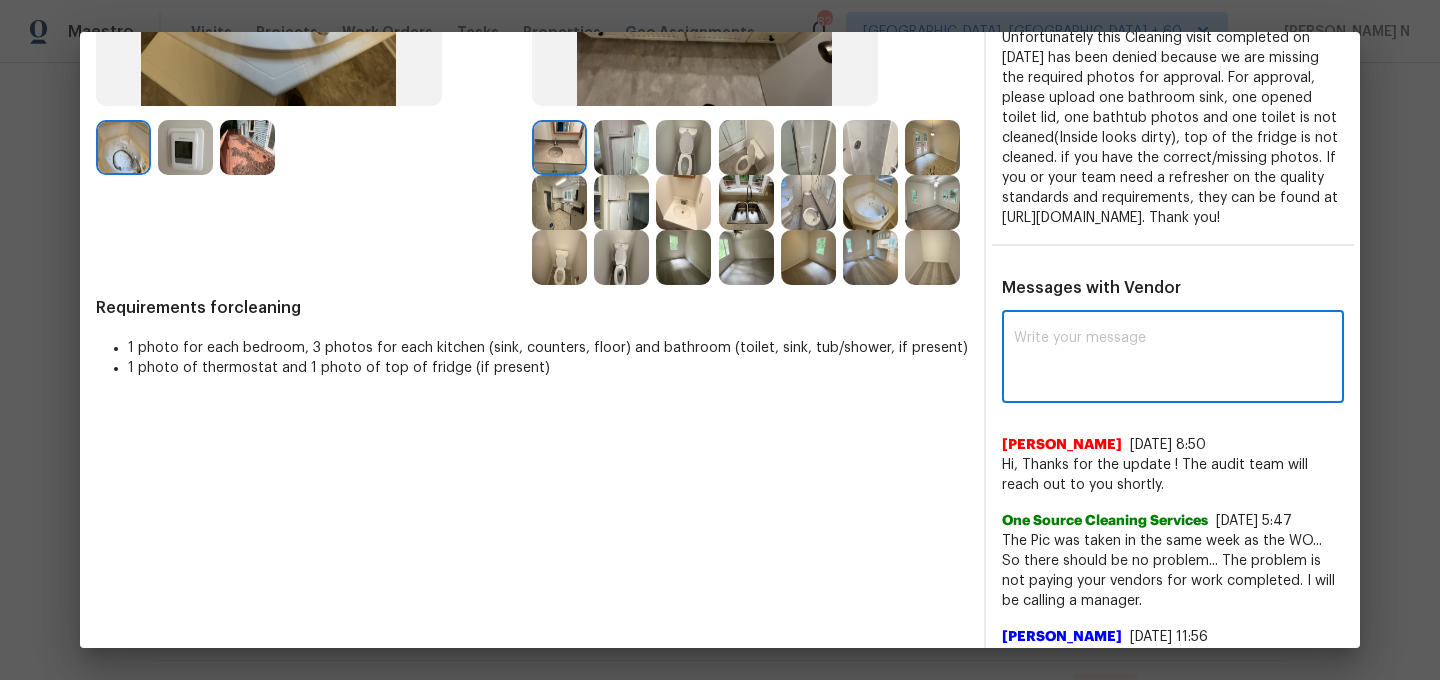 paste on "Maintenance Audit Team: Hello! Thank you for the feedback the time frame 48 hrs is for uploading the missing photos but If the required photos were not taken on the day of the visit, the denial will remain in place." 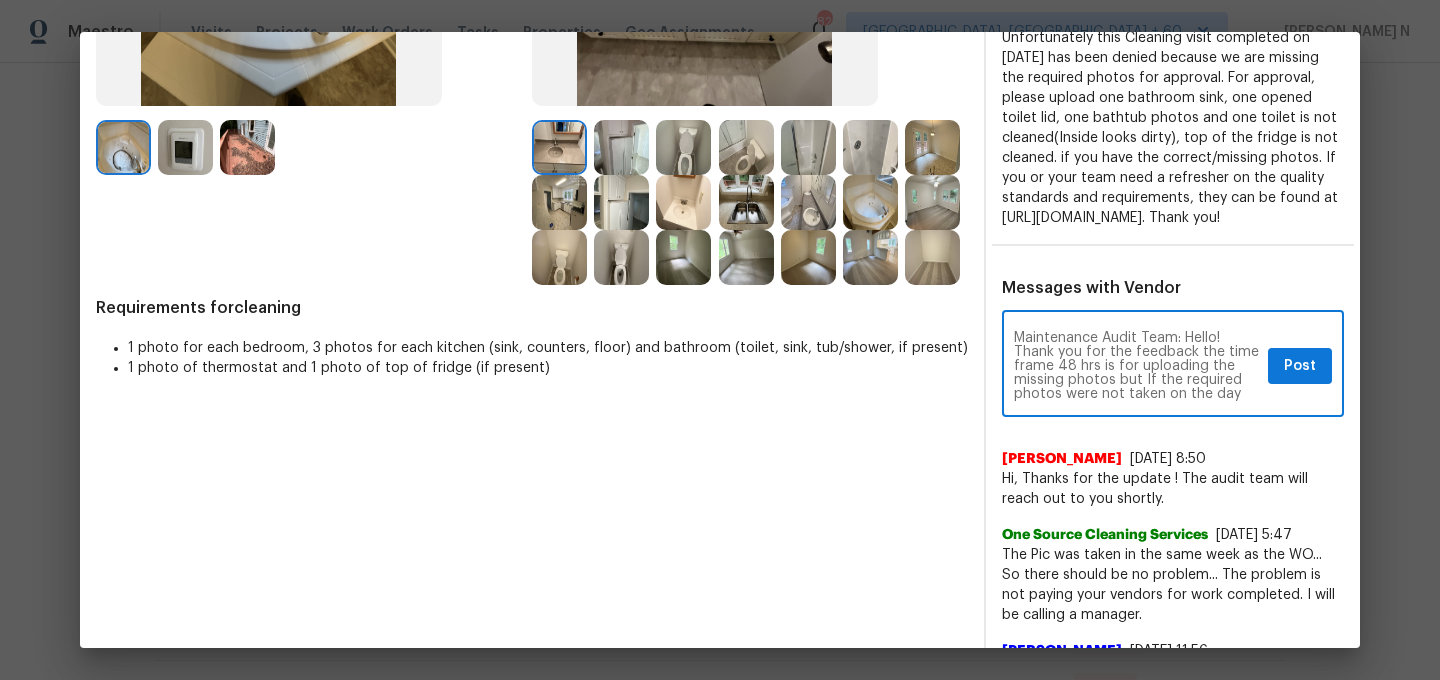 scroll, scrollTop: 24, scrollLeft: 0, axis: vertical 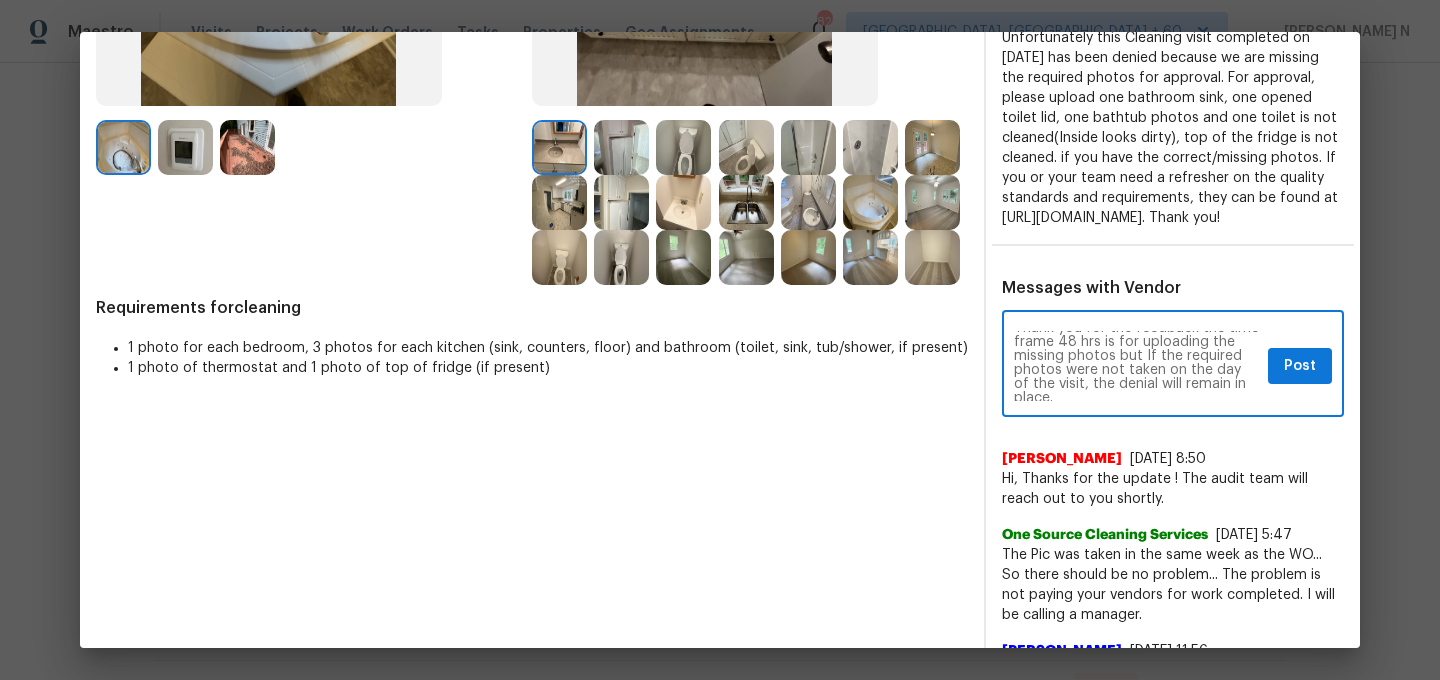 type on "Maintenance Audit Team: Hello! Thank you for the feedback the time frame 48 hrs is for uploading the missing photos but If the required photos were not taken on the day of the visit, the denial will remain in place." 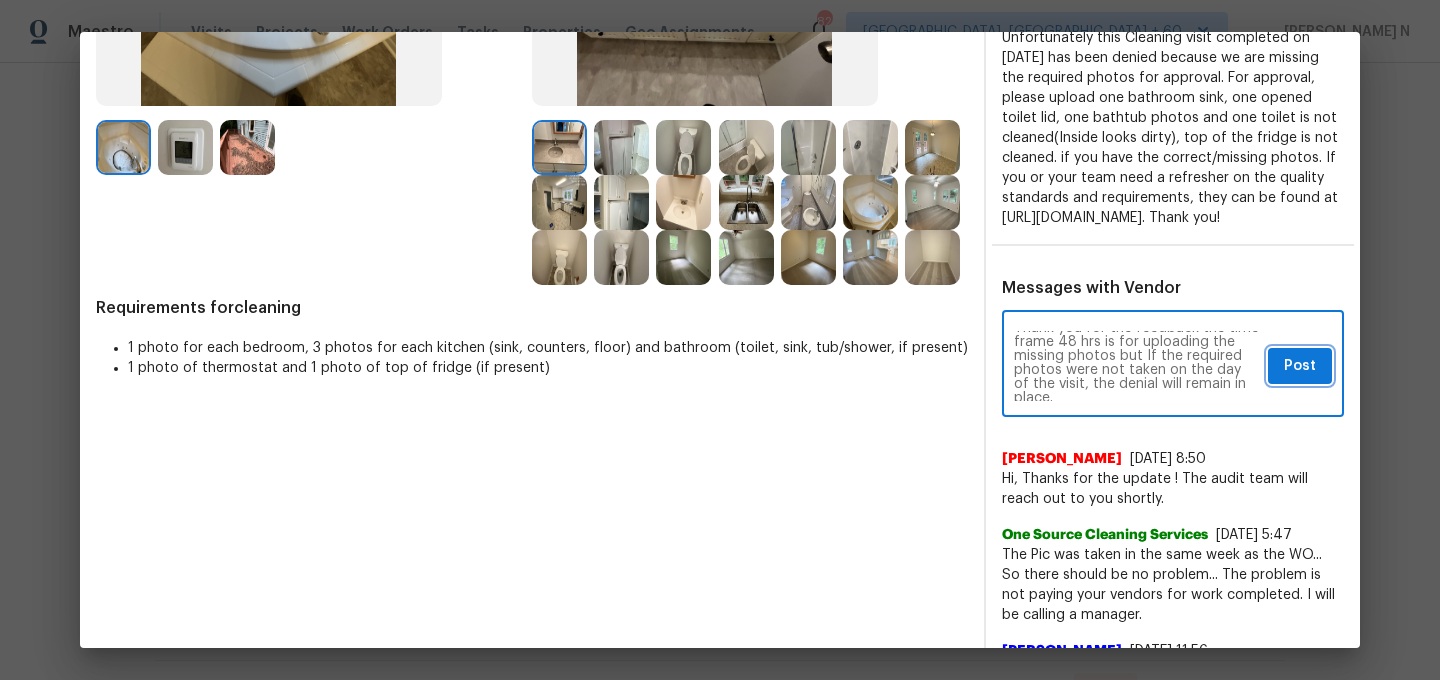 click on "Post" at bounding box center (1300, 366) 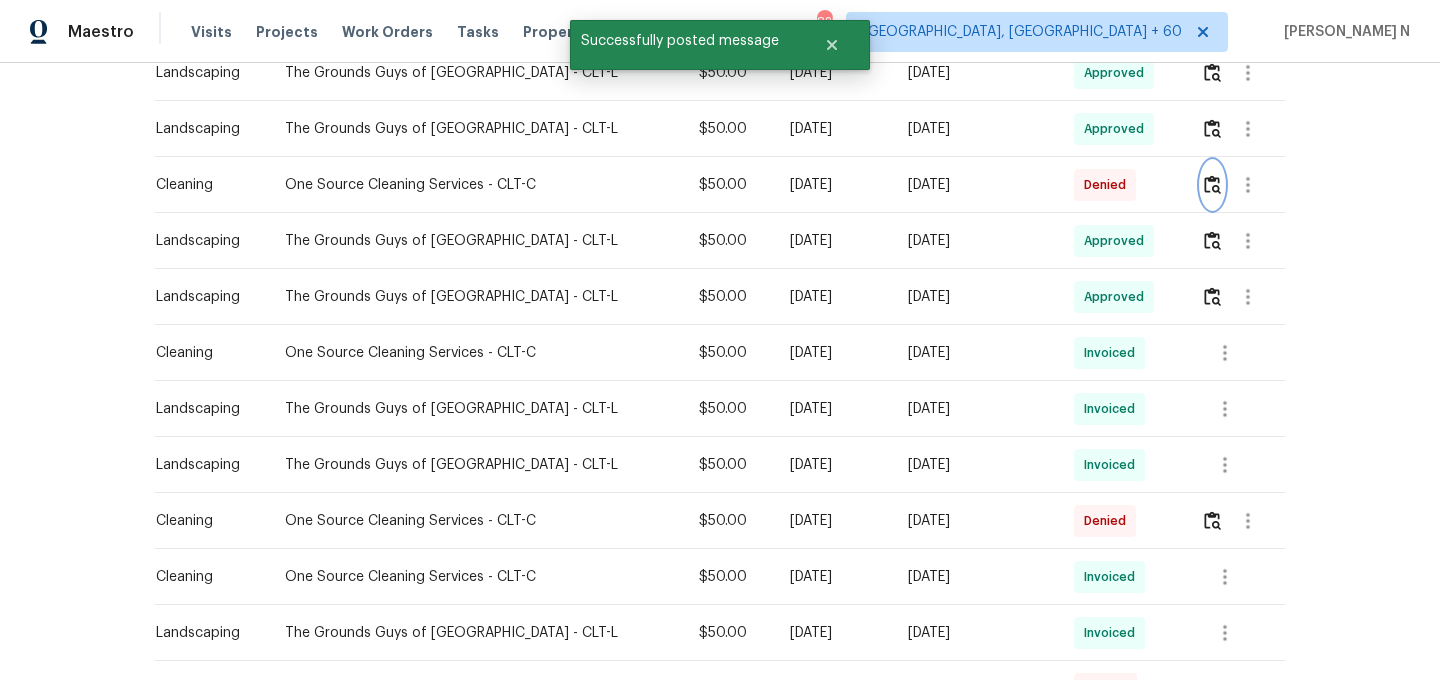 scroll, scrollTop: 0, scrollLeft: 0, axis: both 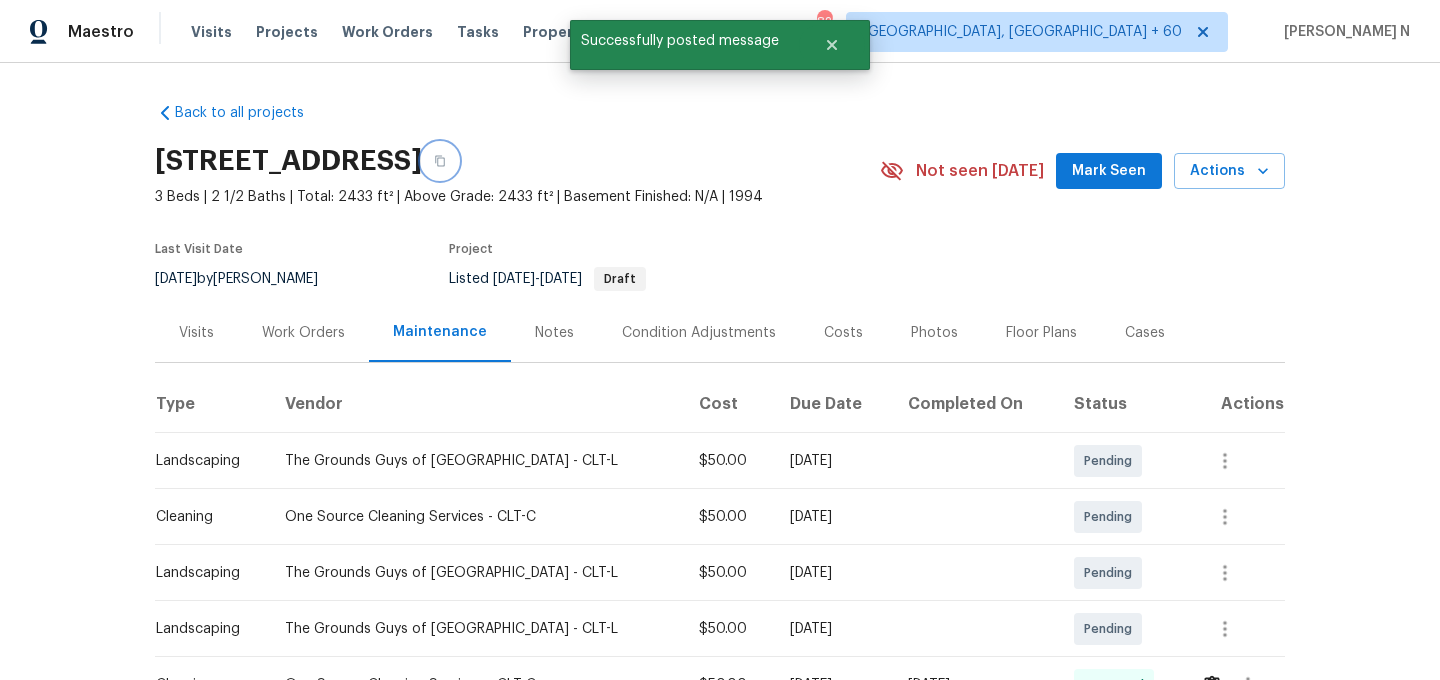 click 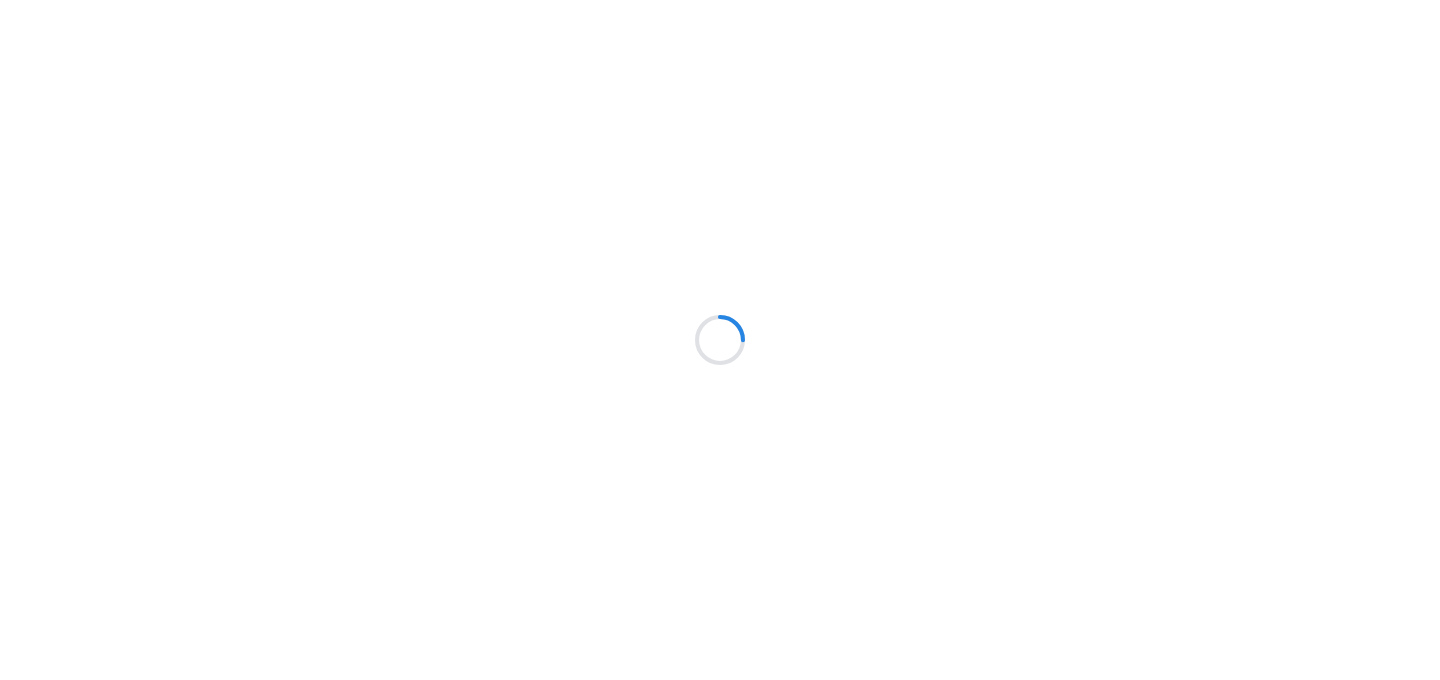 scroll, scrollTop: 0, scrollLeft: 0, axis: both 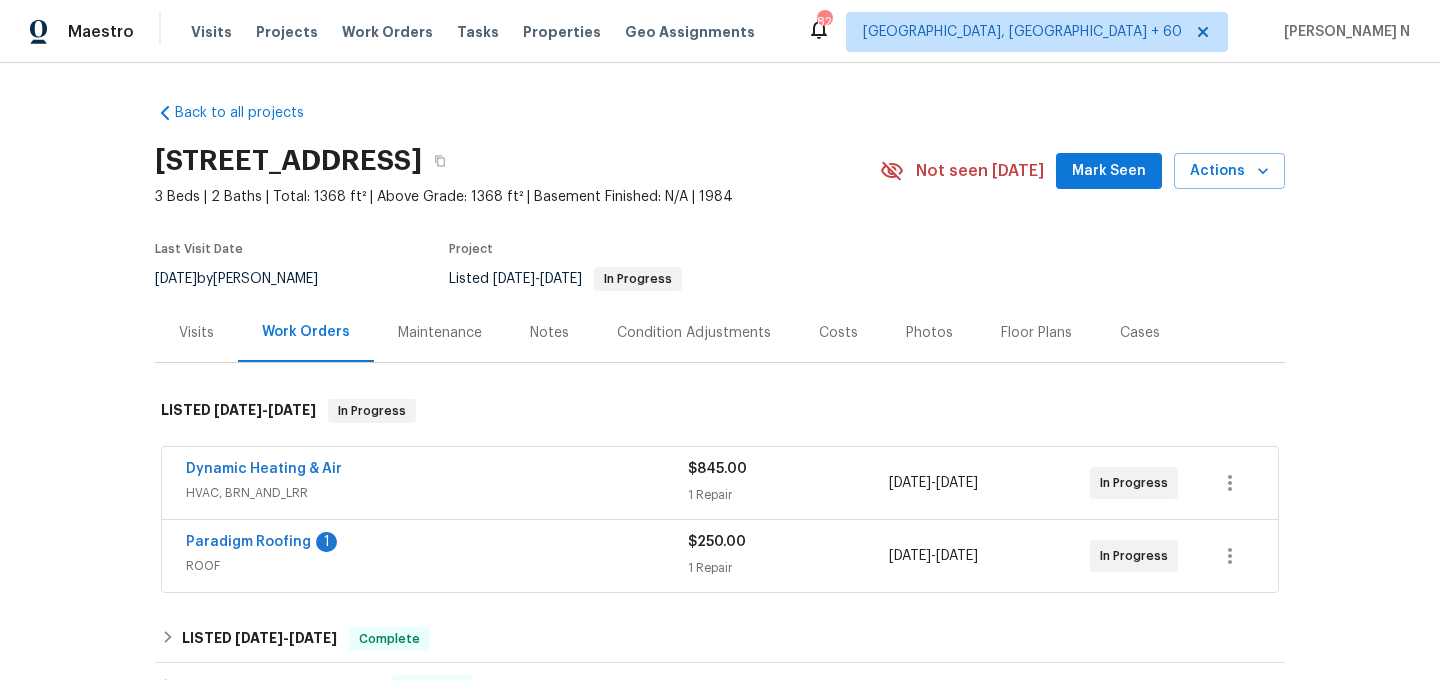 click on "Maintenance" at bounding box center [440, 333] 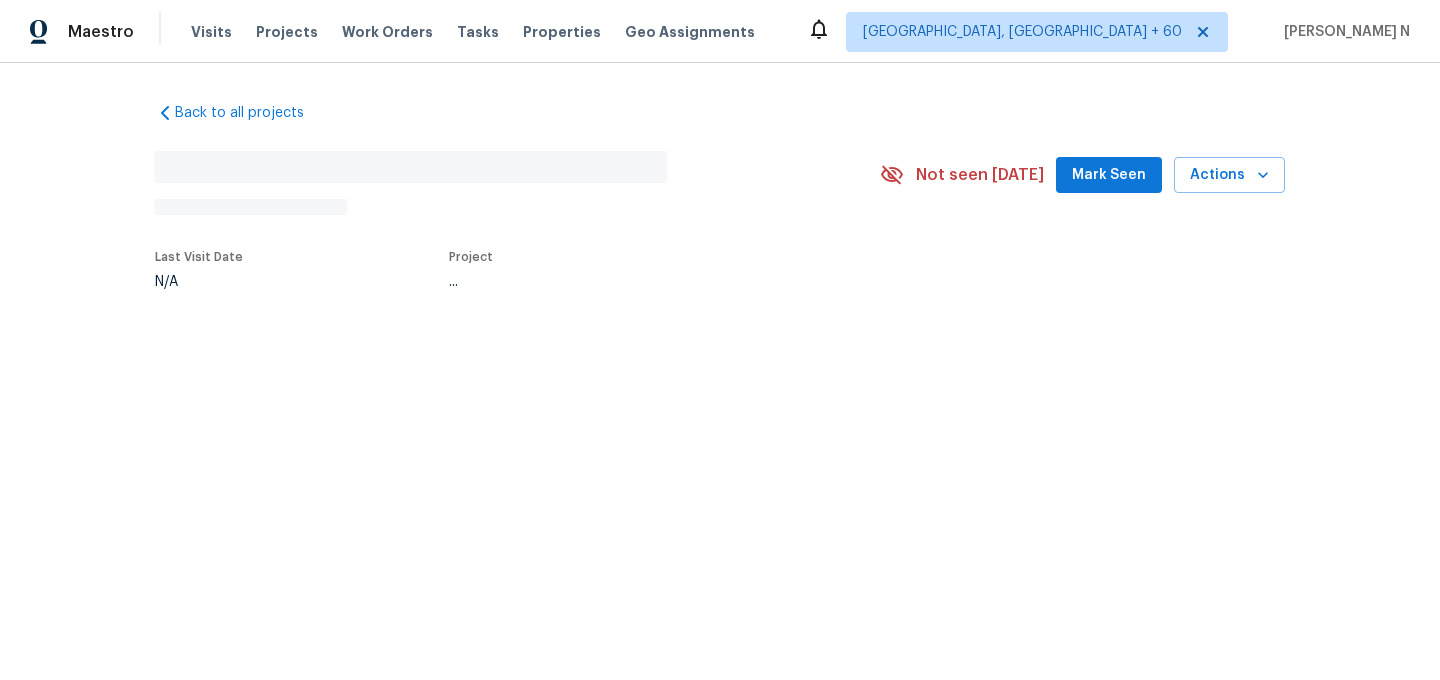 scroll, scrollTop: 0, scrollLeft: 0, axis: both 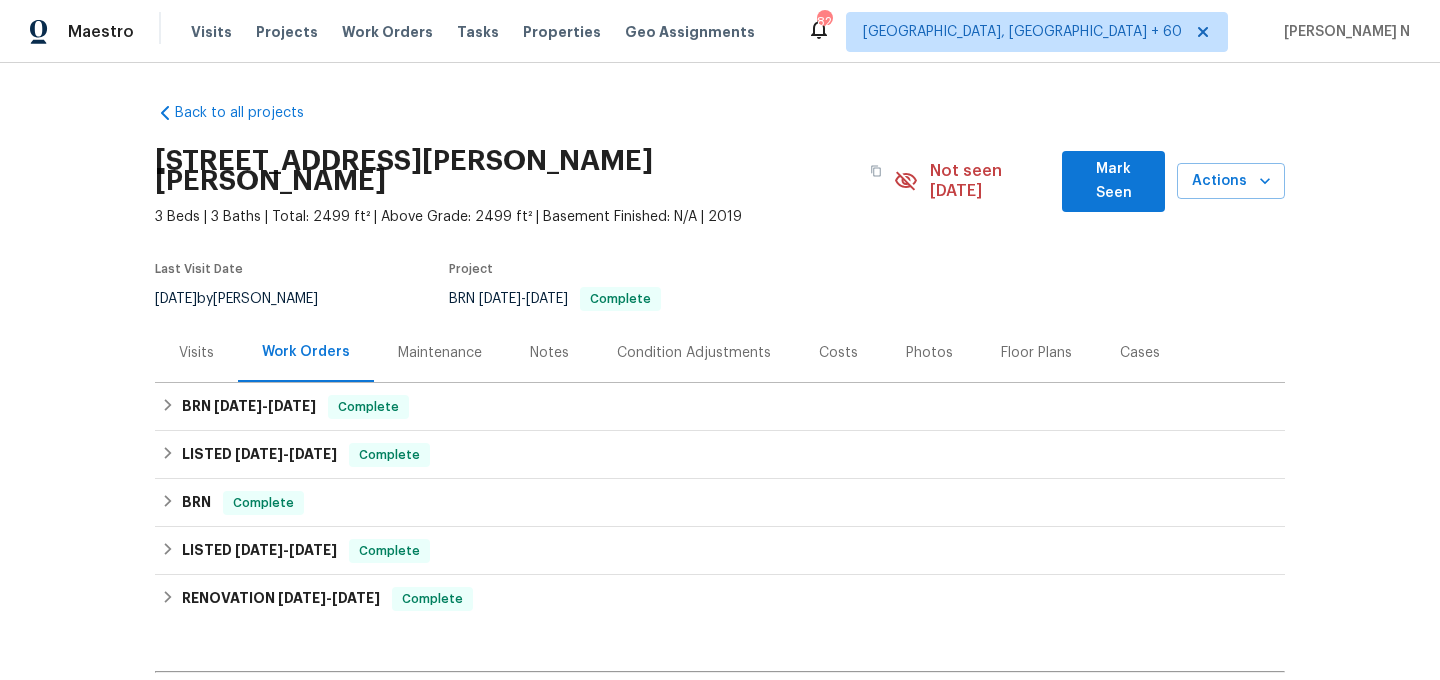 click on "Maintenance" at bounding box center [440, 353] 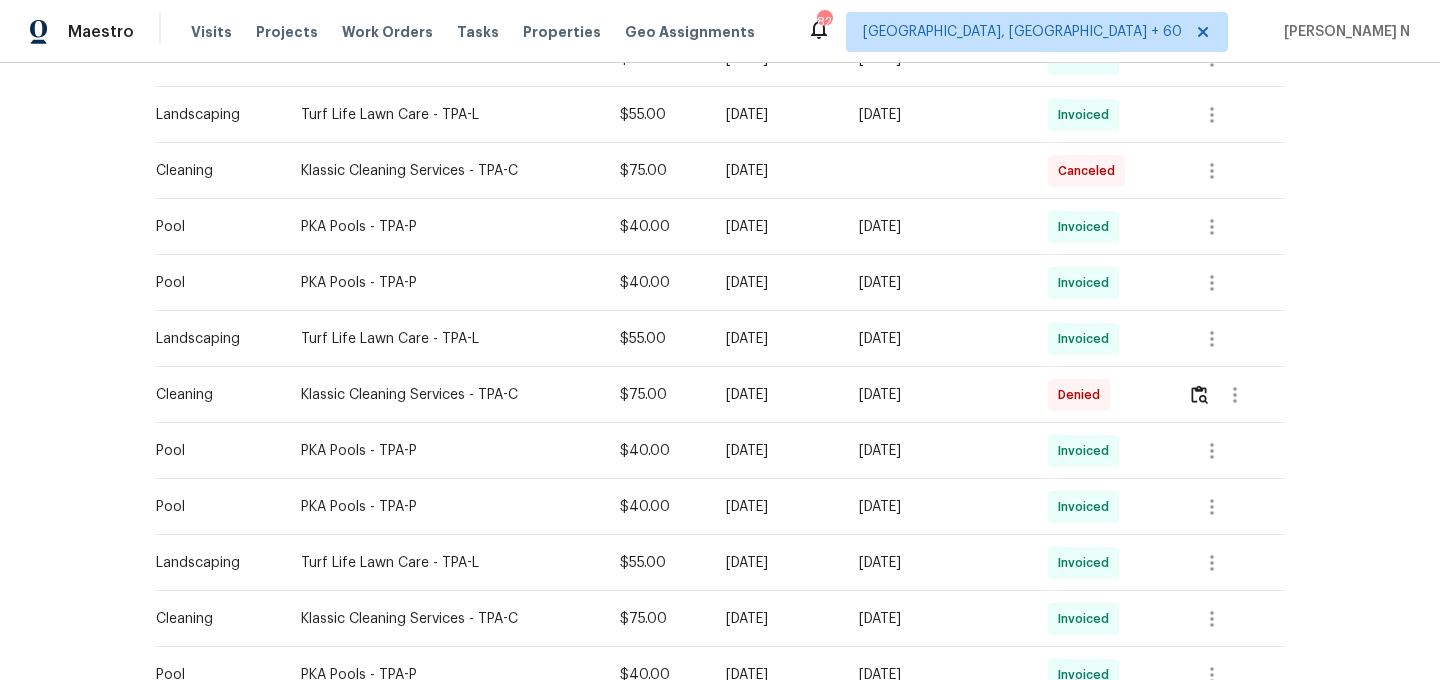scroll, scrollTop: 829, scrollLeft: 0, axis: vertical 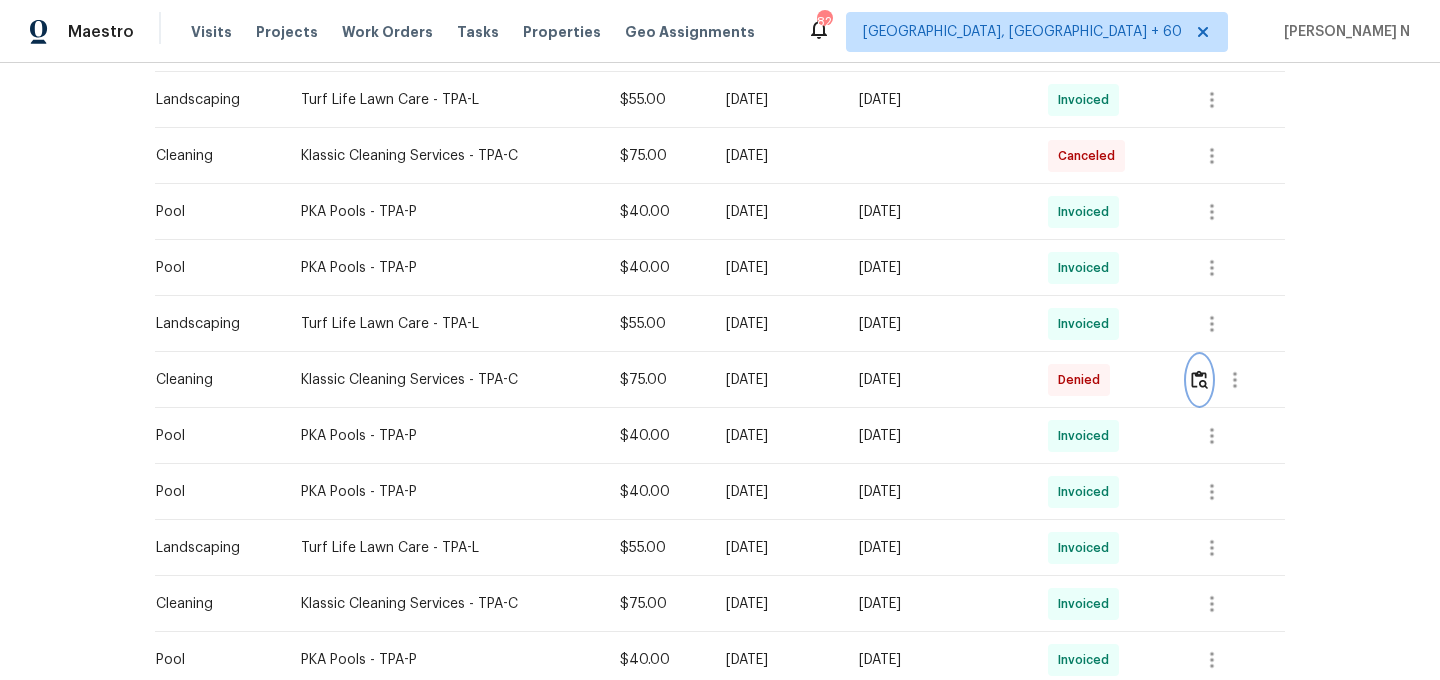 click at bounding box center (1199, 379) 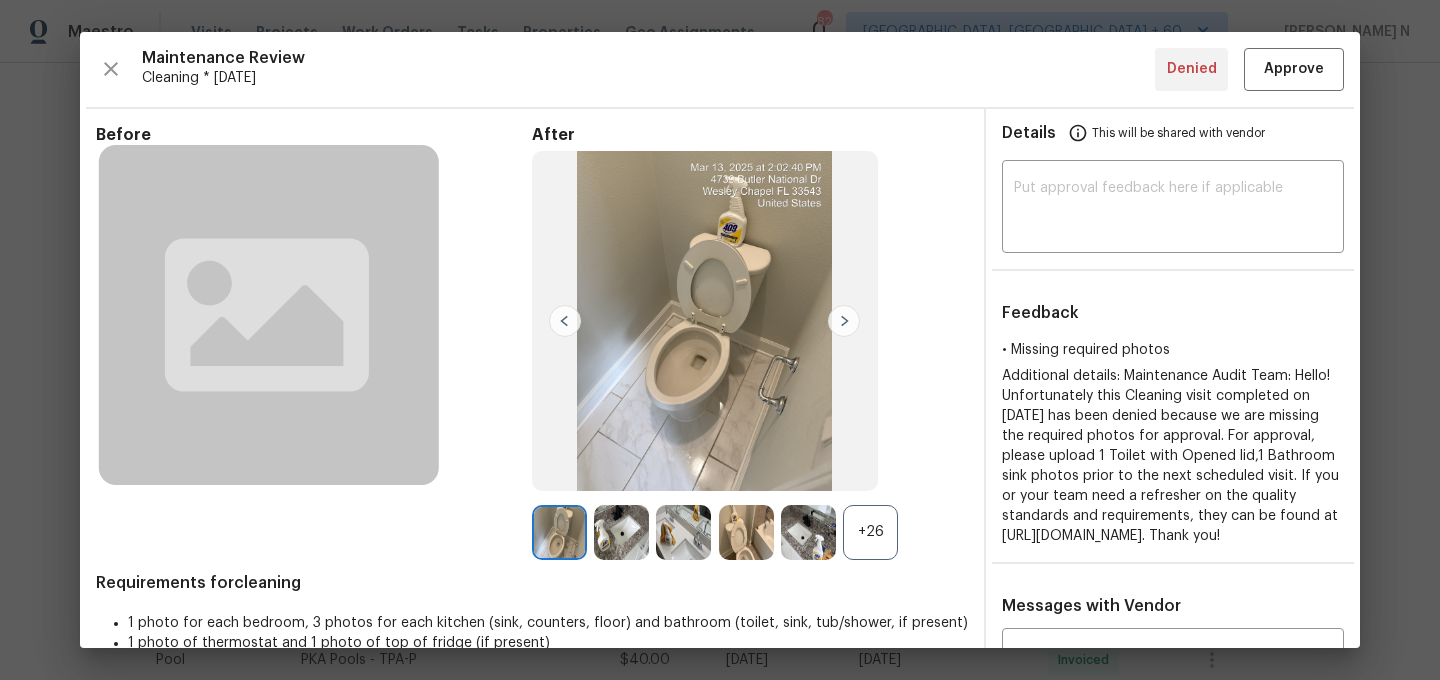 click on "+26" at bounding box center (870, 532) 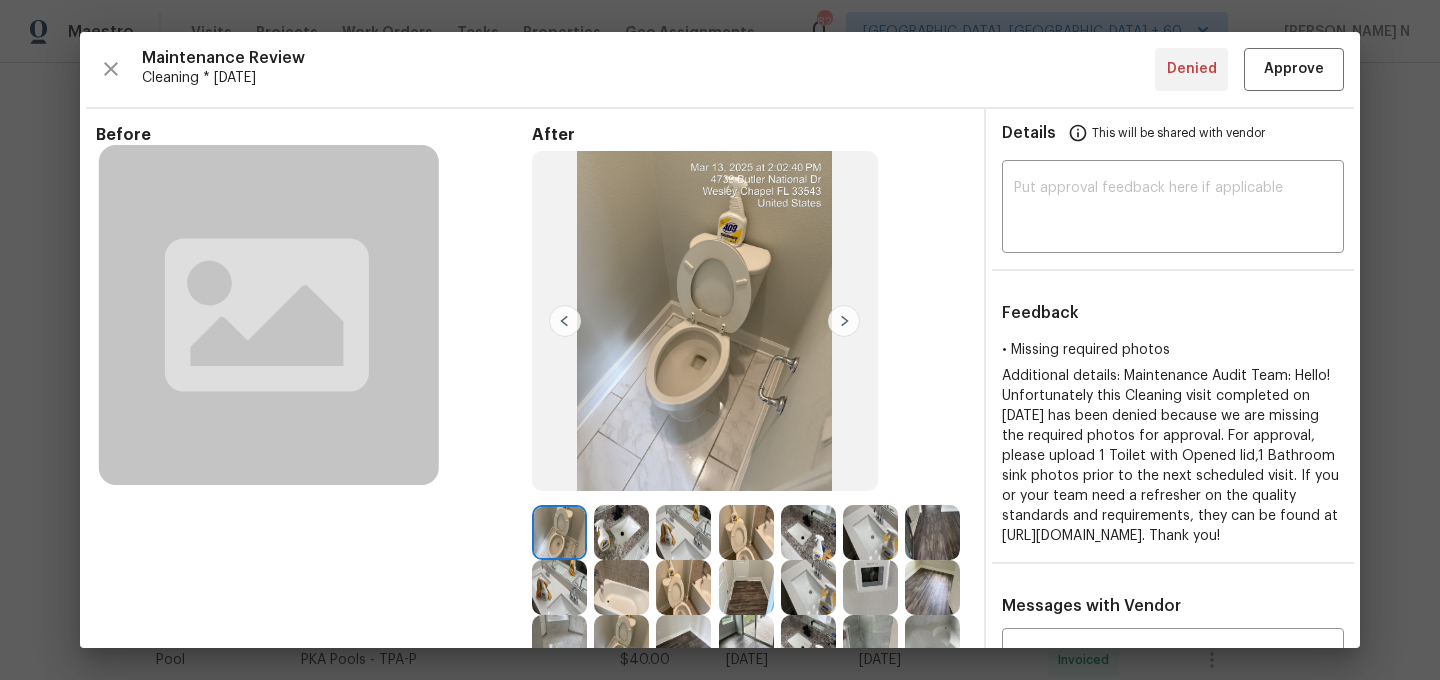 scroll, scrollTop: 138, scrollLeft: 0, axis: vertical 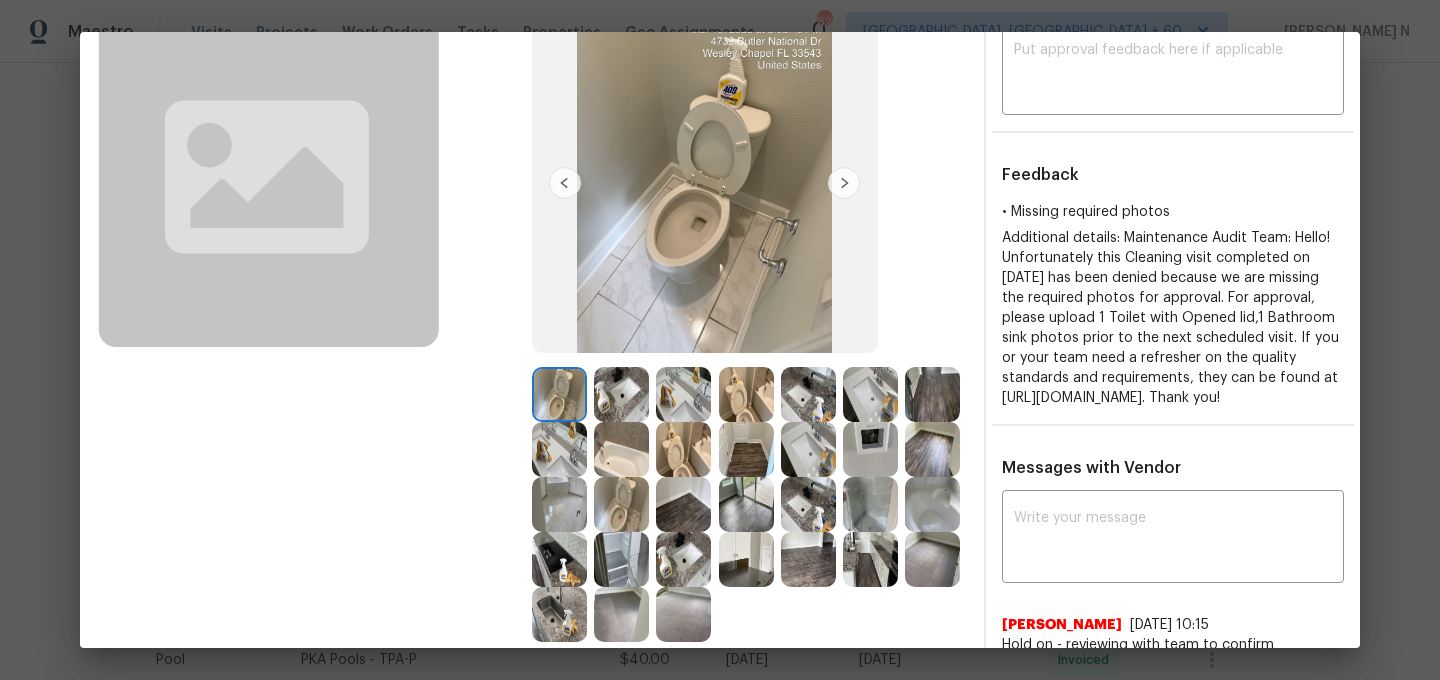 click at bounding box center (808, 394) 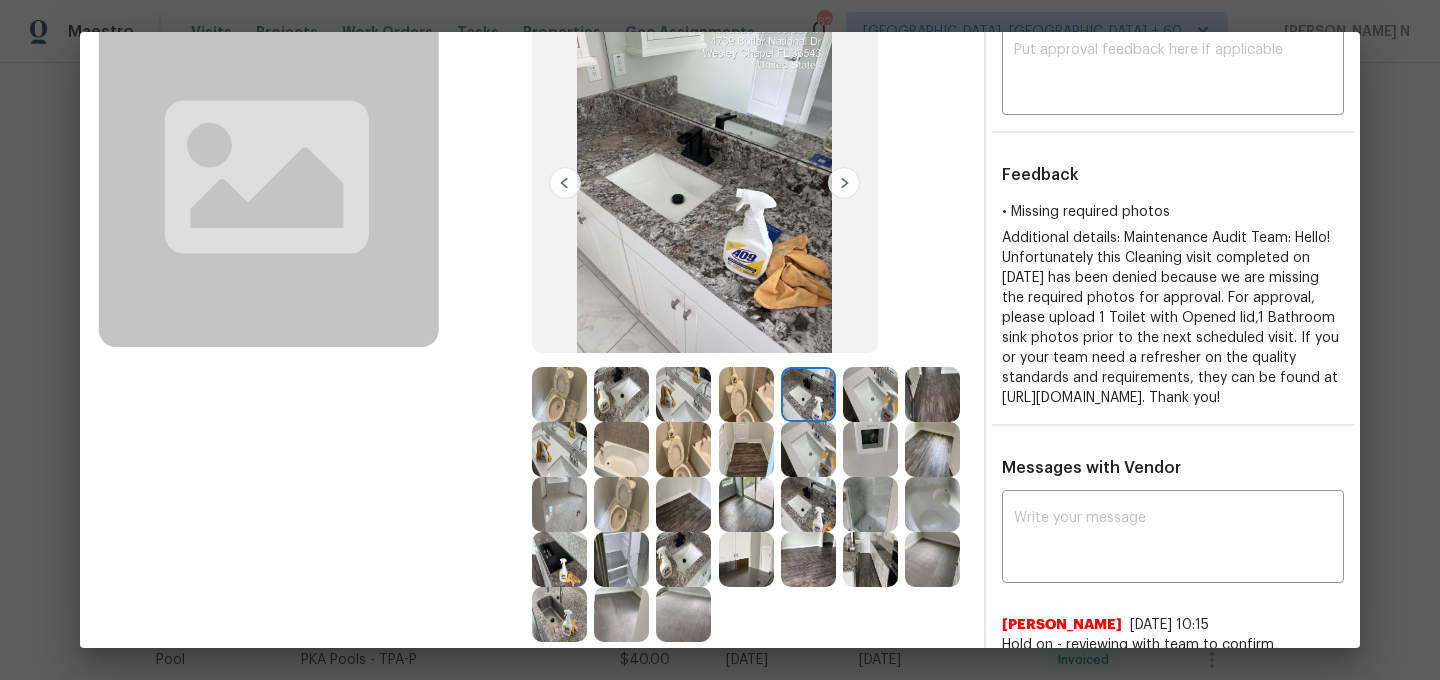 click at bounding box center [808, 504] 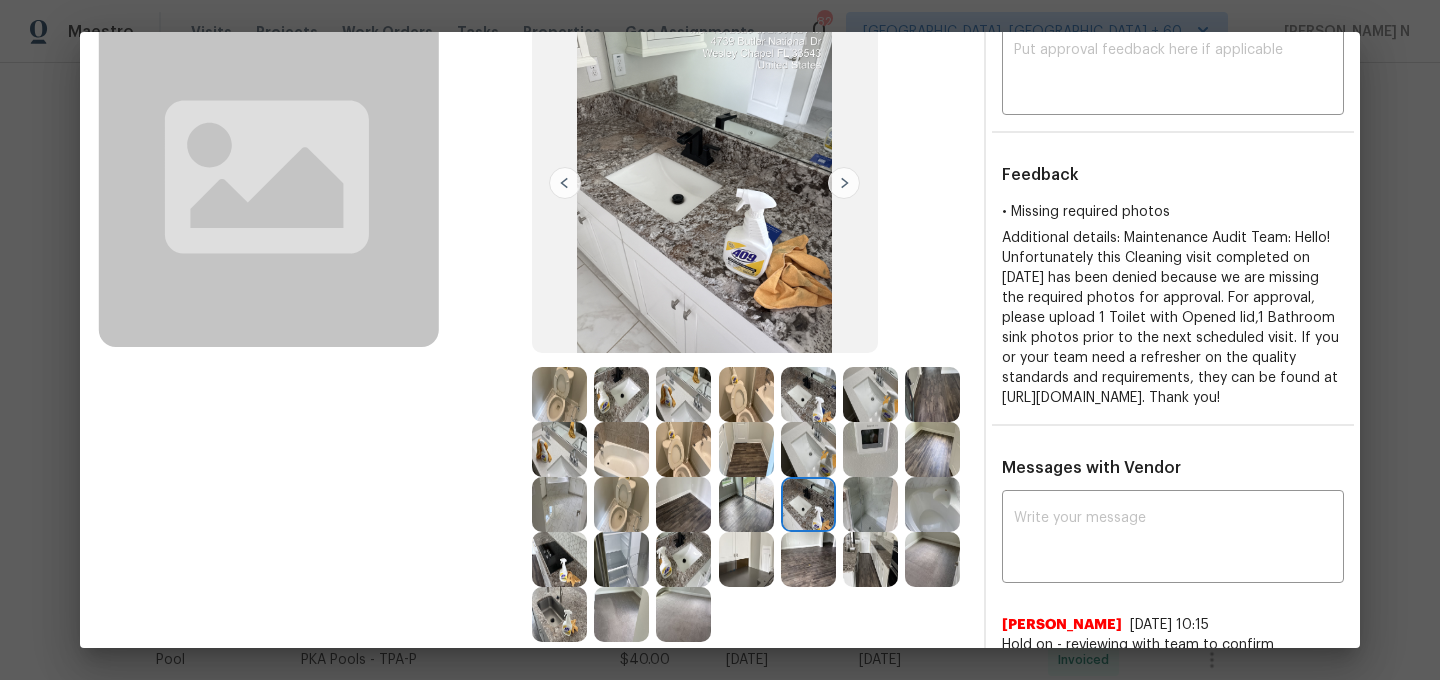 click at bounding box center (683, 559) 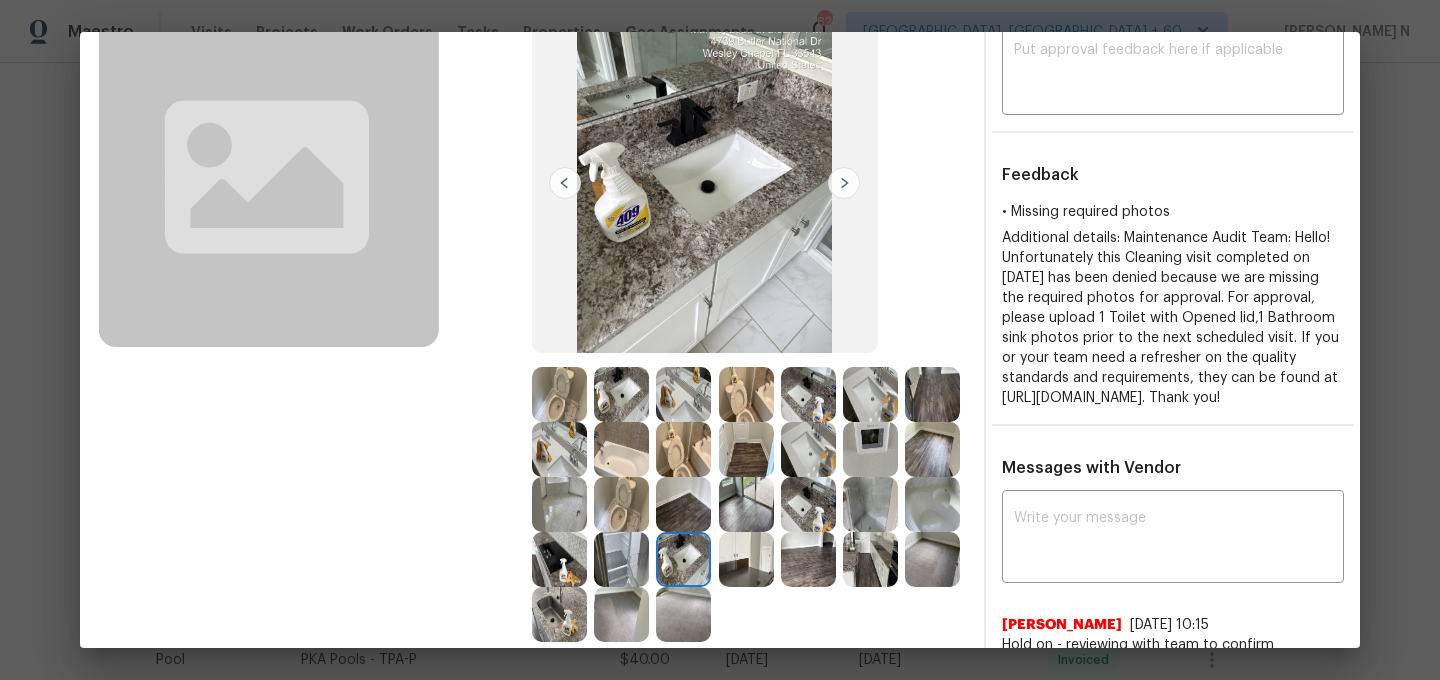 click at bounding box center [870, 394] 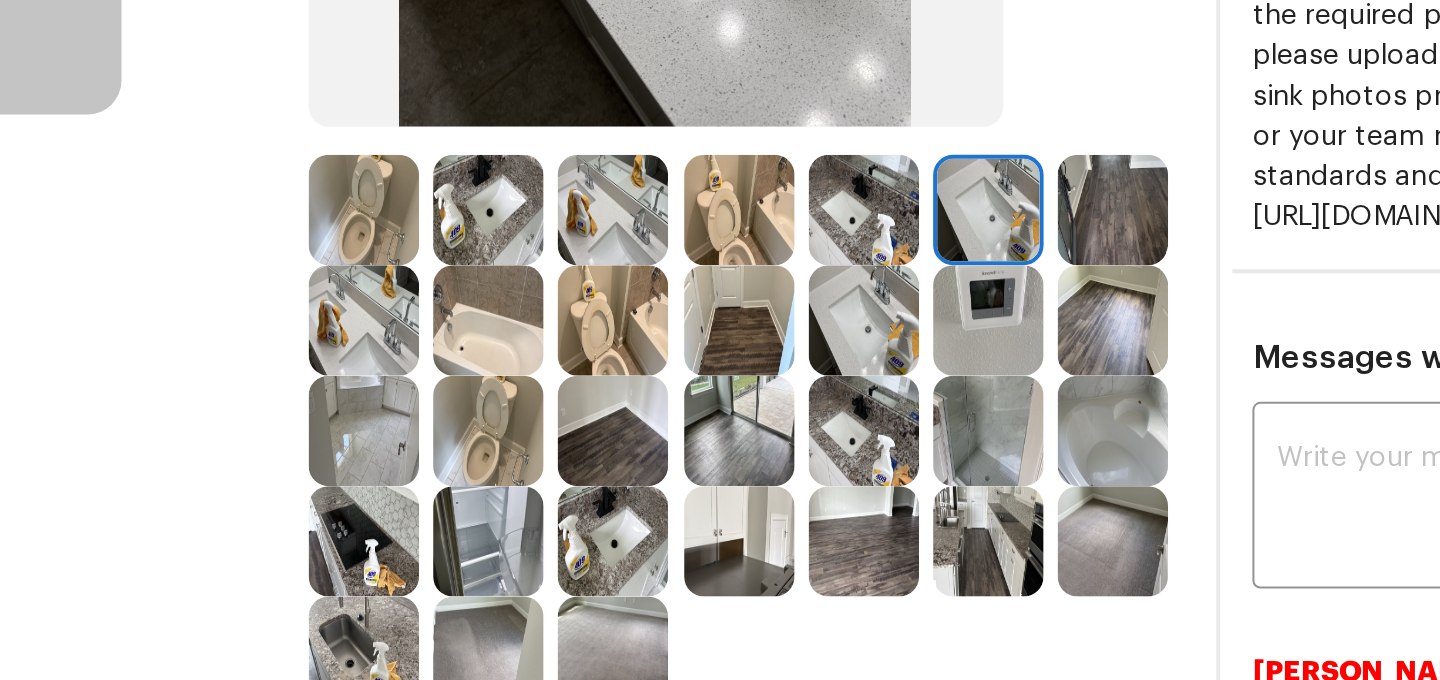 scroll, scrollTop: 138, scrollLeft: 0, axis: vertical 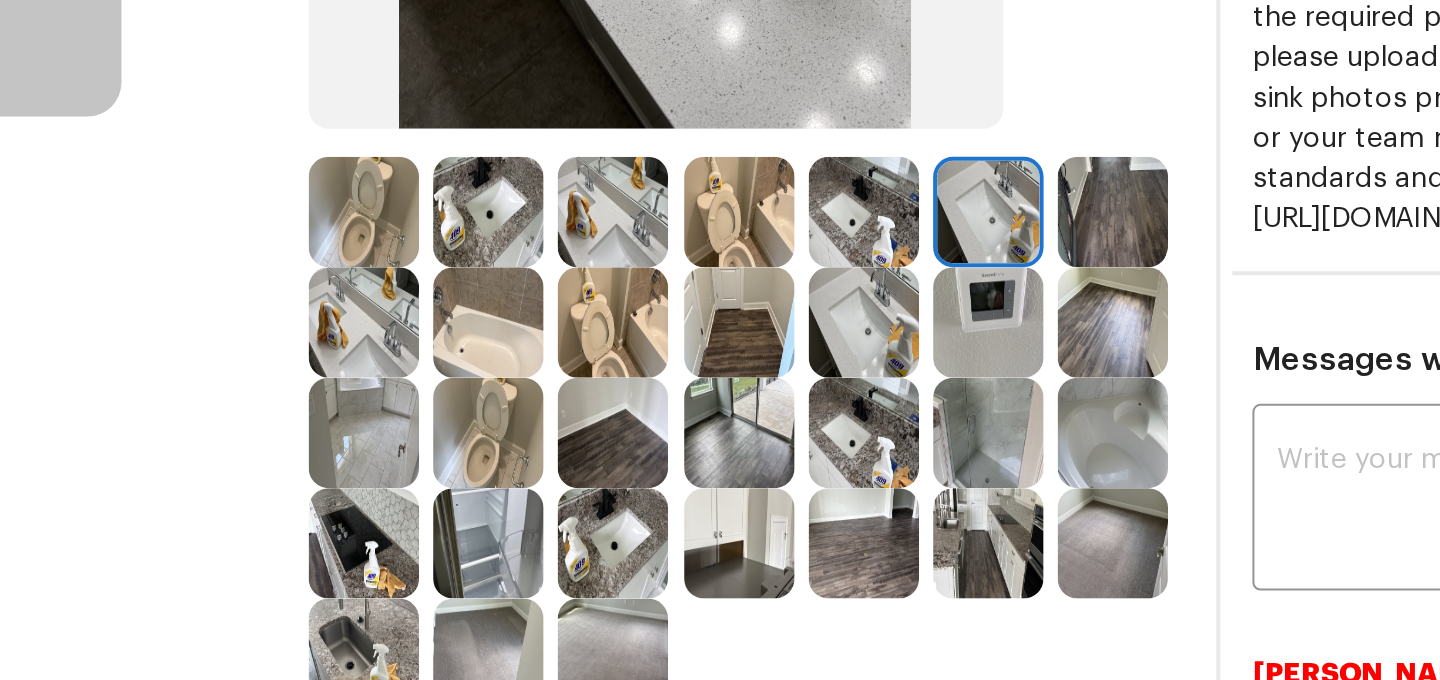 click at bounding box center [683, 394] 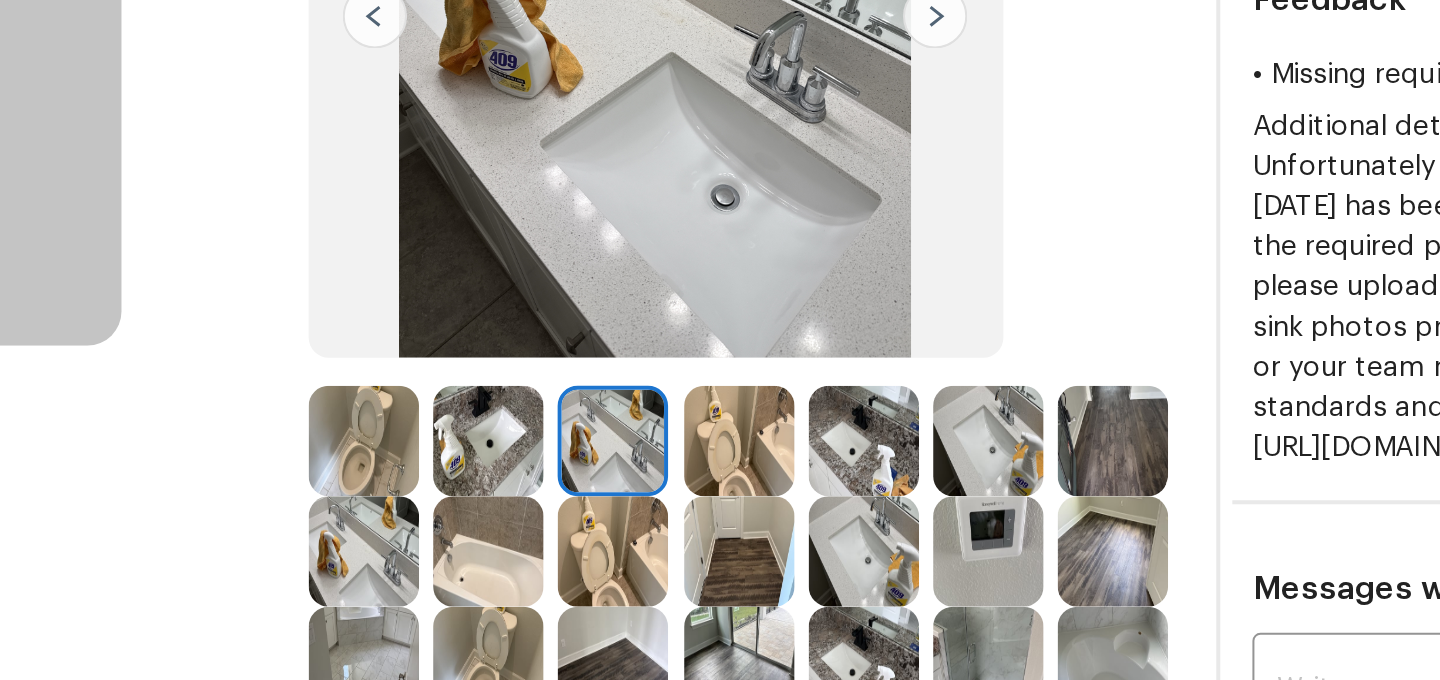 scroll, scrollTop: 0, scrollLeft: 0, axis: both 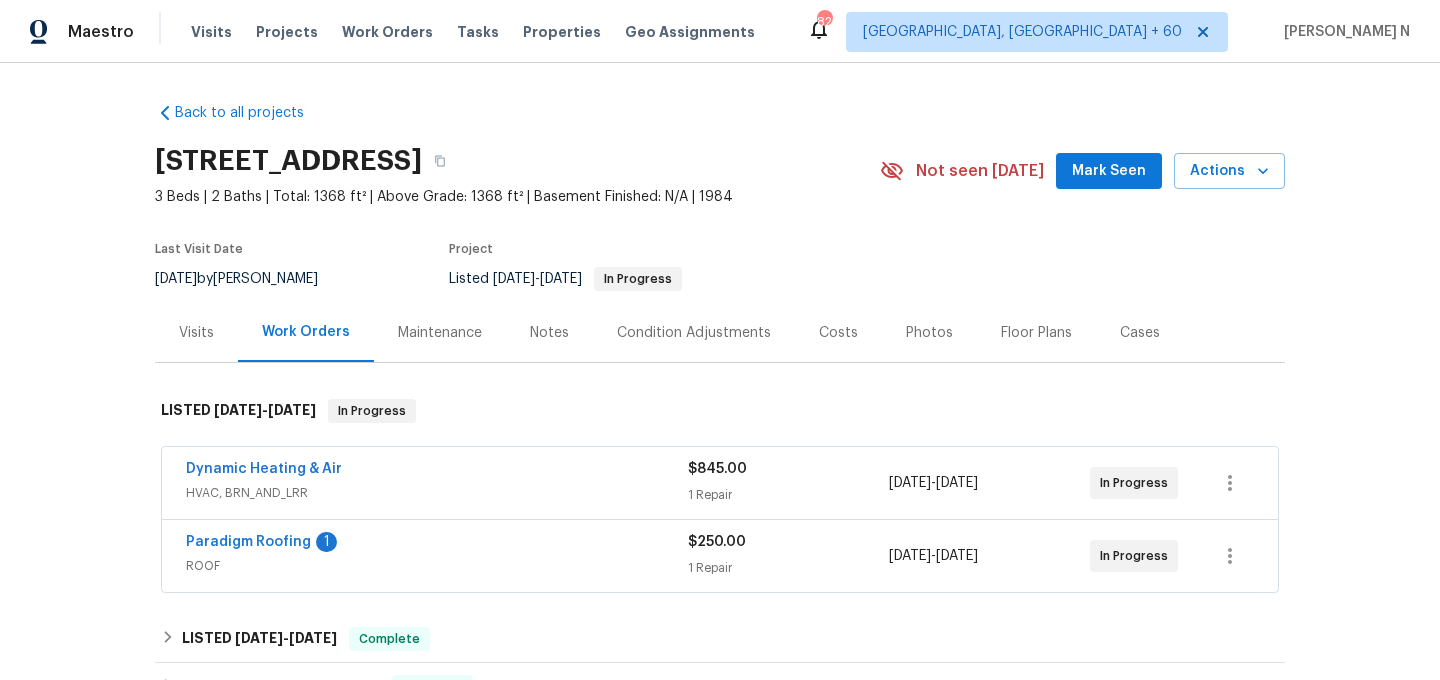click on "Maintenance" at bounding box center [440, 333] 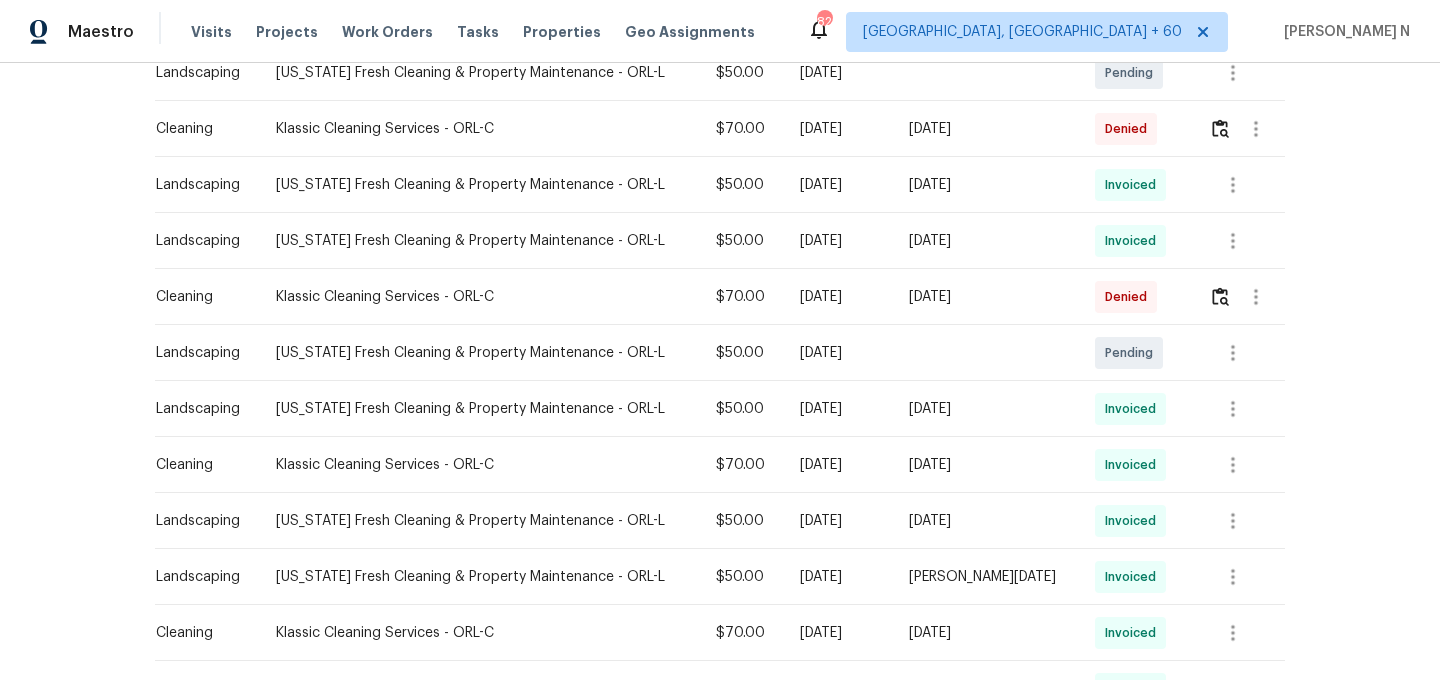scroll, scrollTop: 546, scrollLeft: 0, axis: vertical 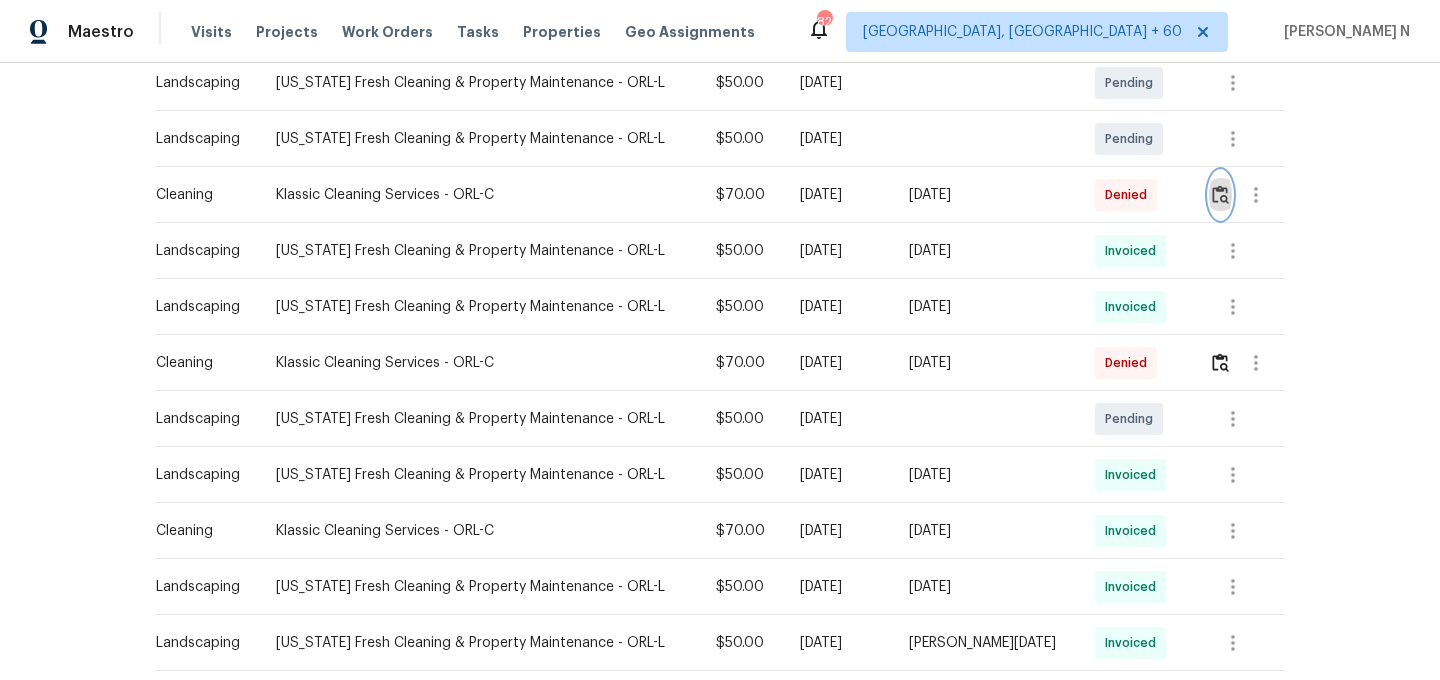 click at bounding box center (1220, 194) 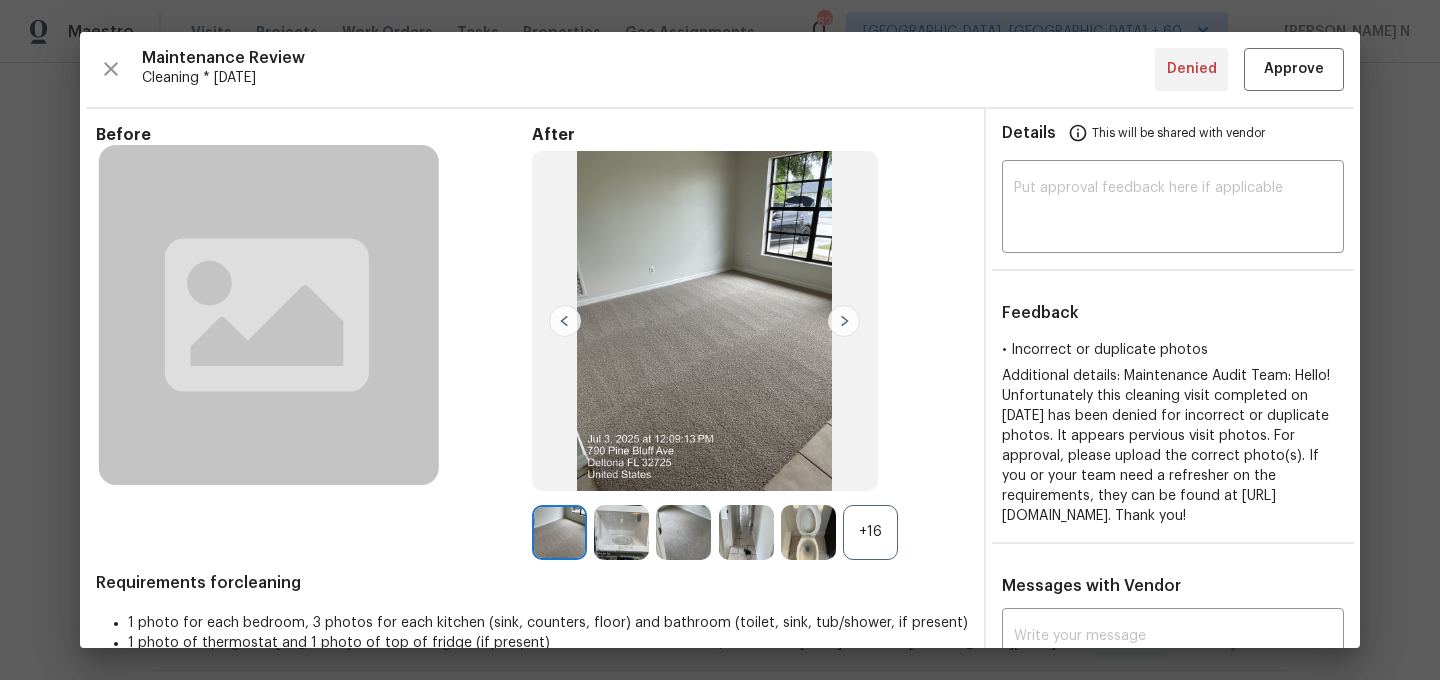 click on "+16" at bounding box center (870, 532) 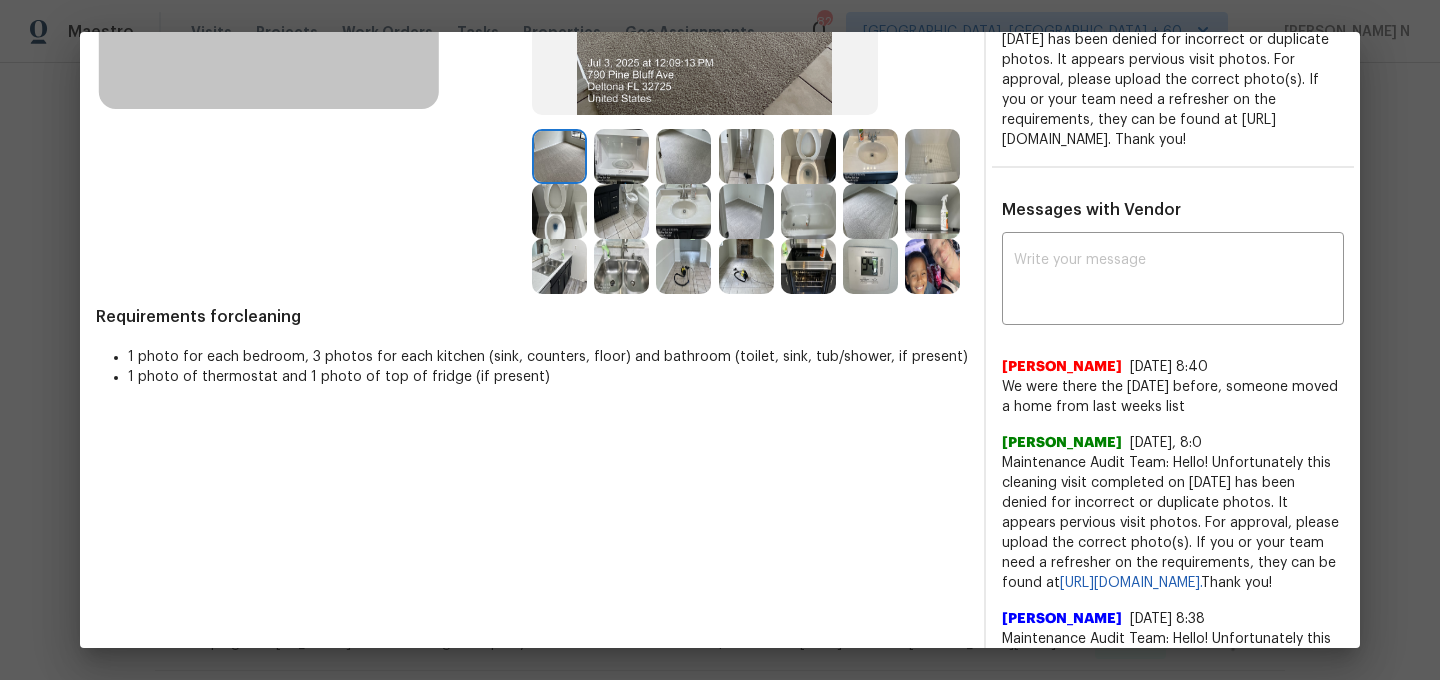 scroll, scrollTop: 370, scrollLeft: 0, axis: vertical 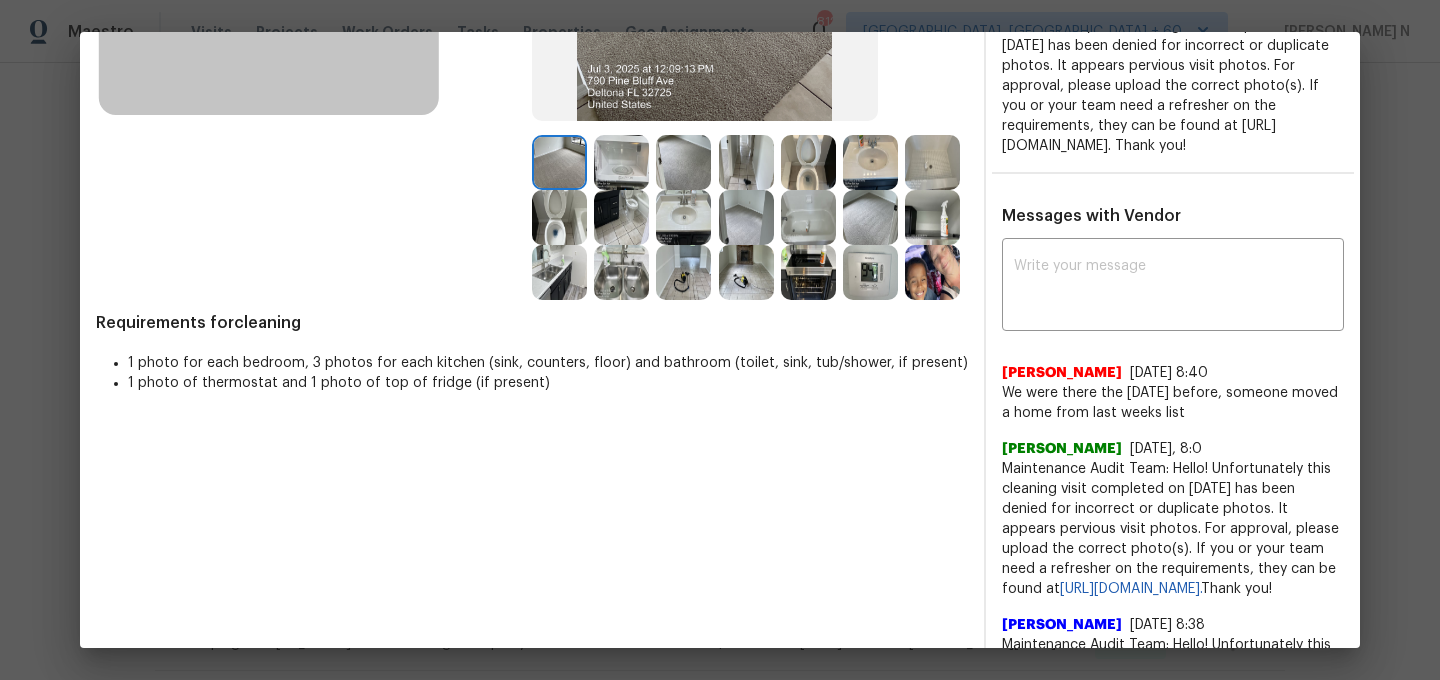 click at bounding box center [870, 217] 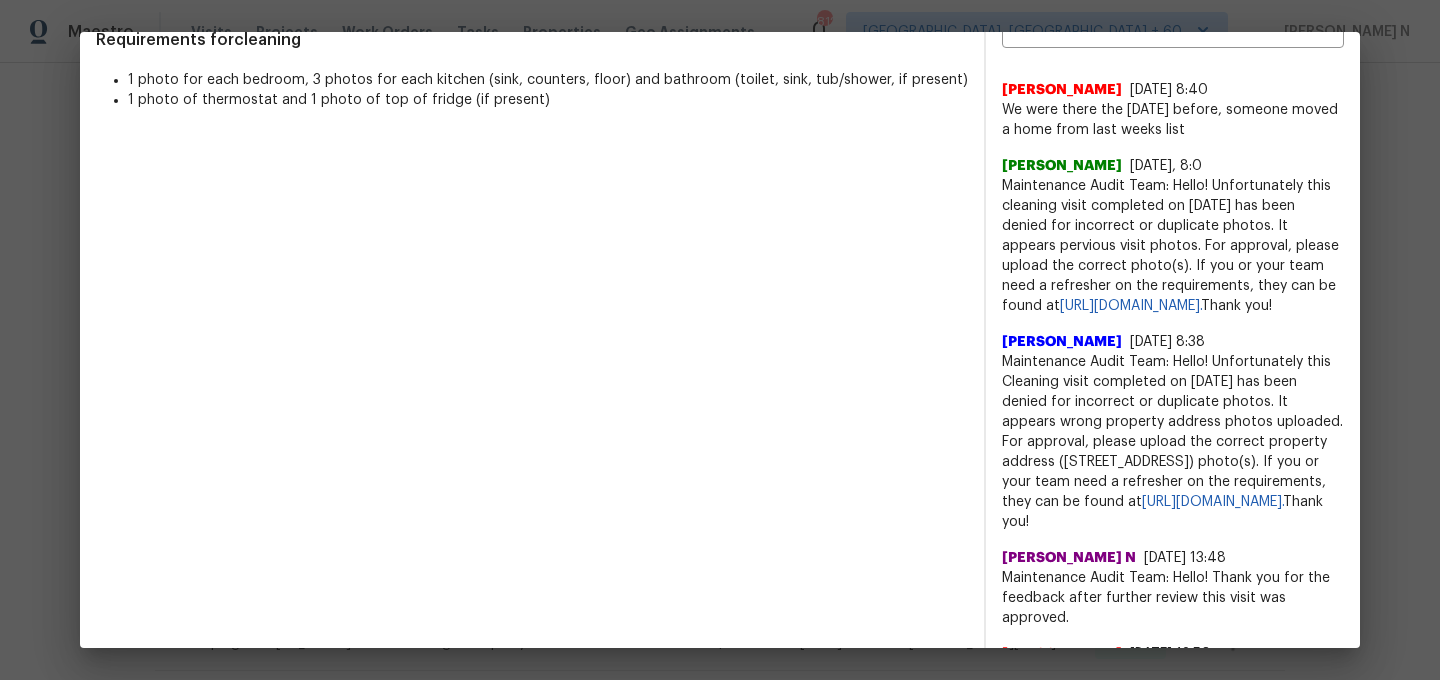 scroll, scrollTop: 681, scrollLeft: 0, axis: vertical 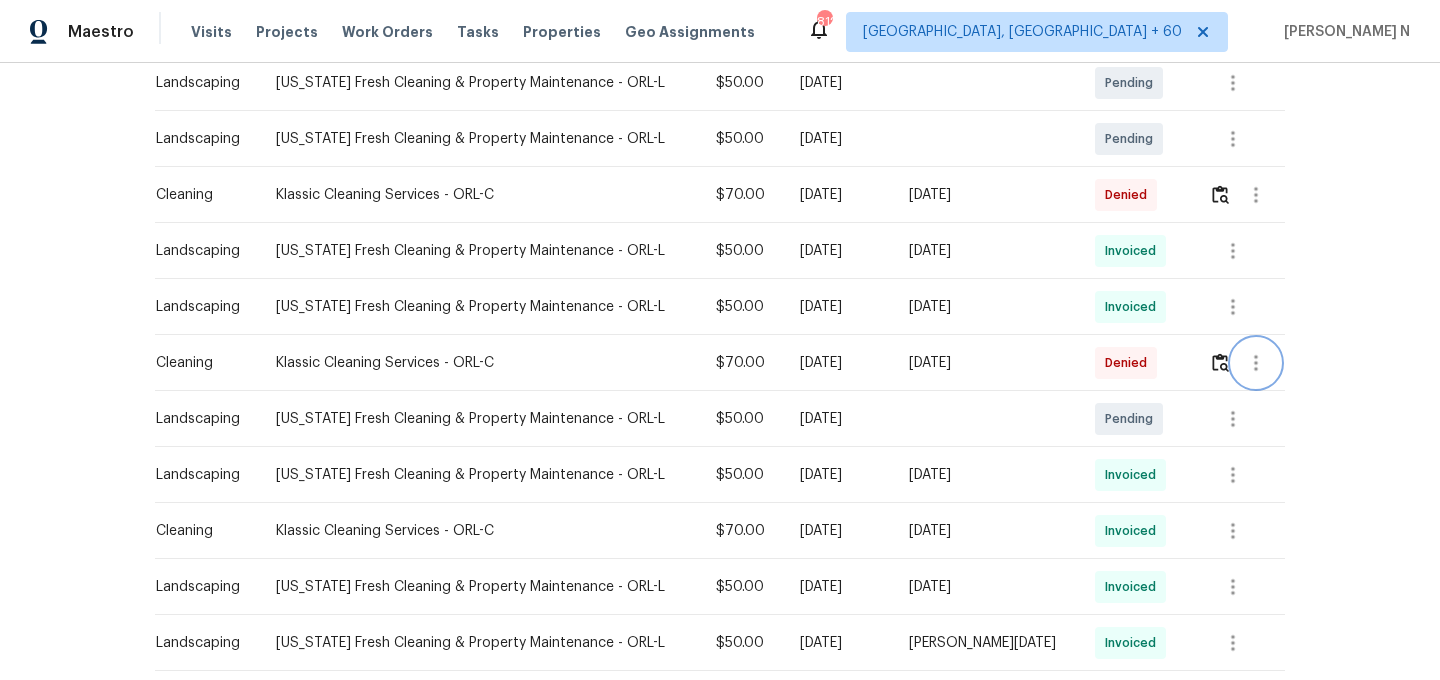 click at bounding box center [1256, 363] 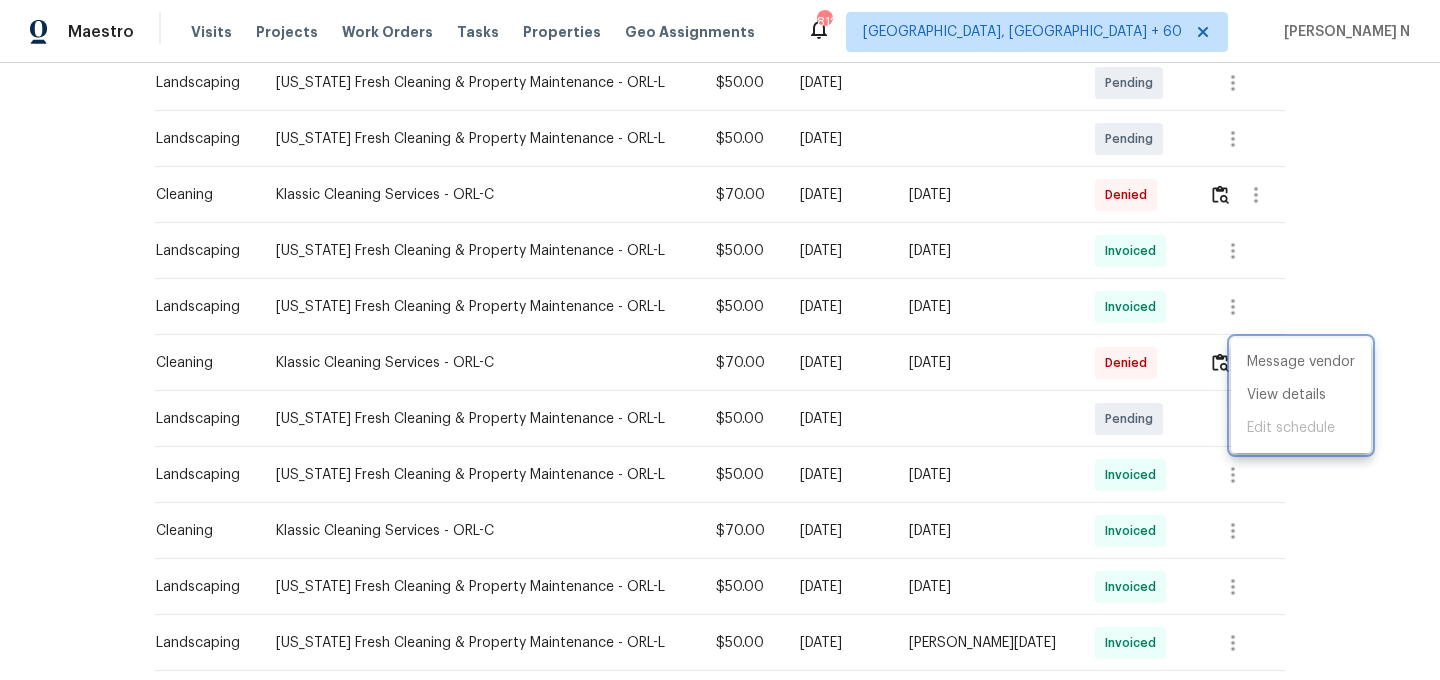 click at bounding box center (720, 340) 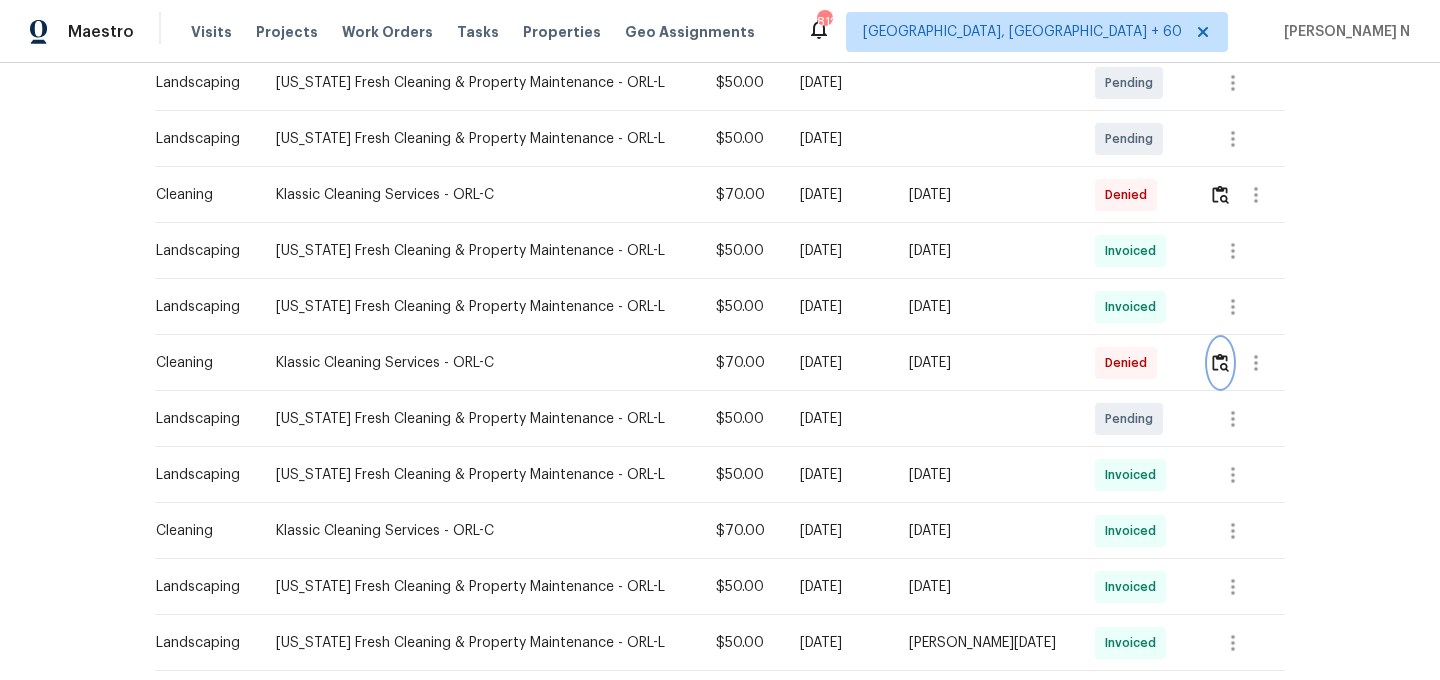 click at bounding box center (1220, 362) 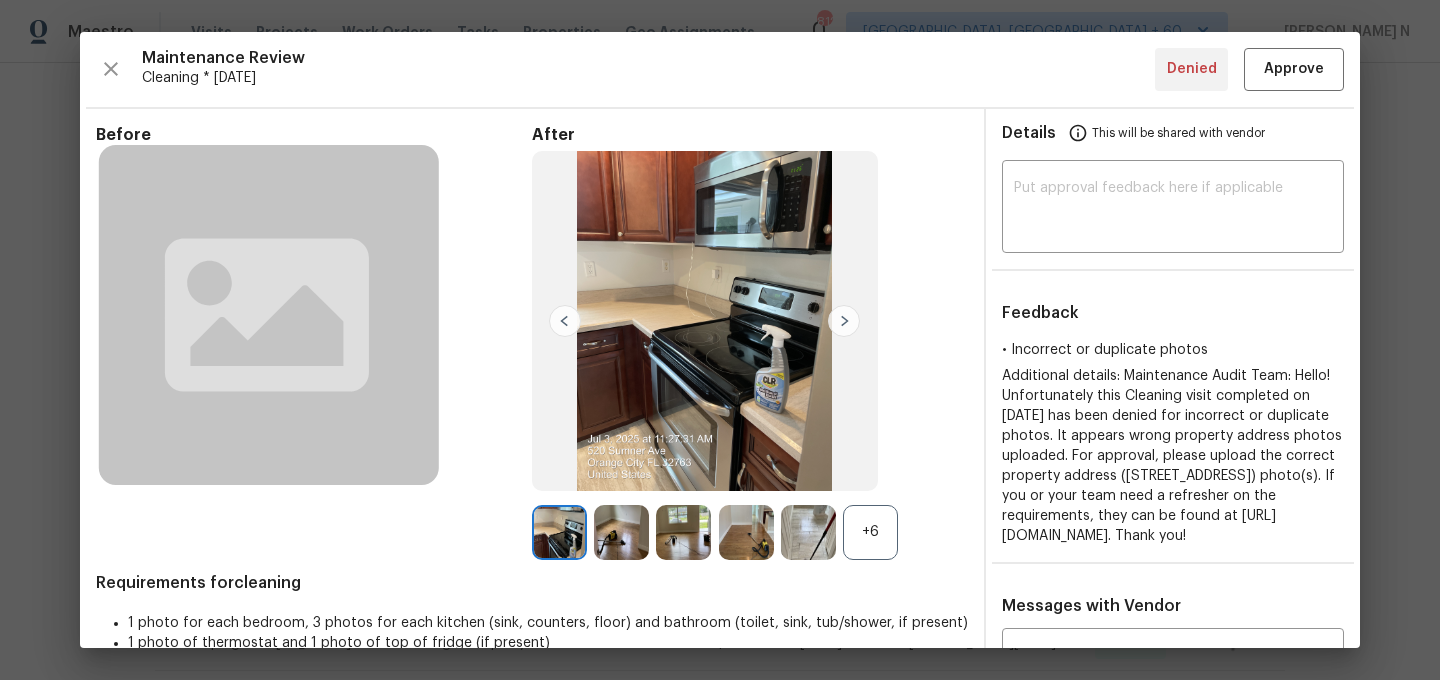 click on "+6" at bounding box center [870, 532] 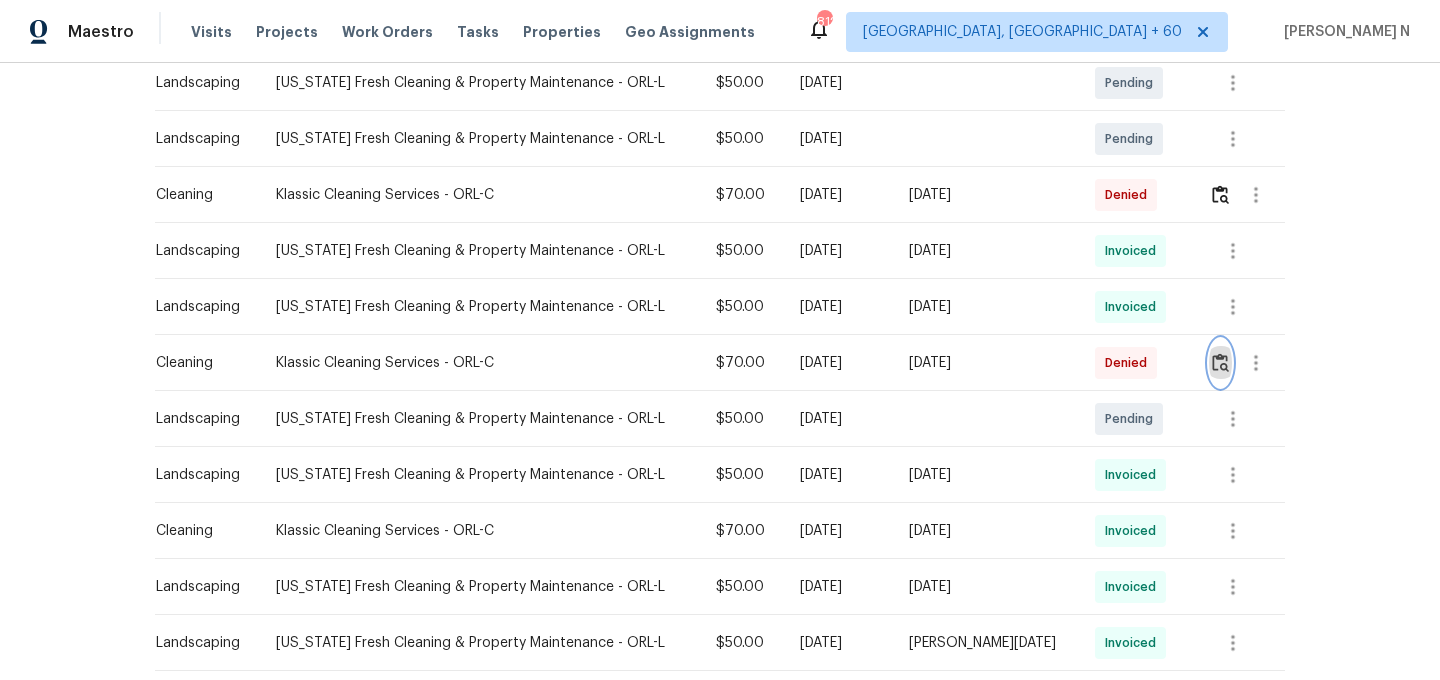 click at bounding box center (1220, 362) 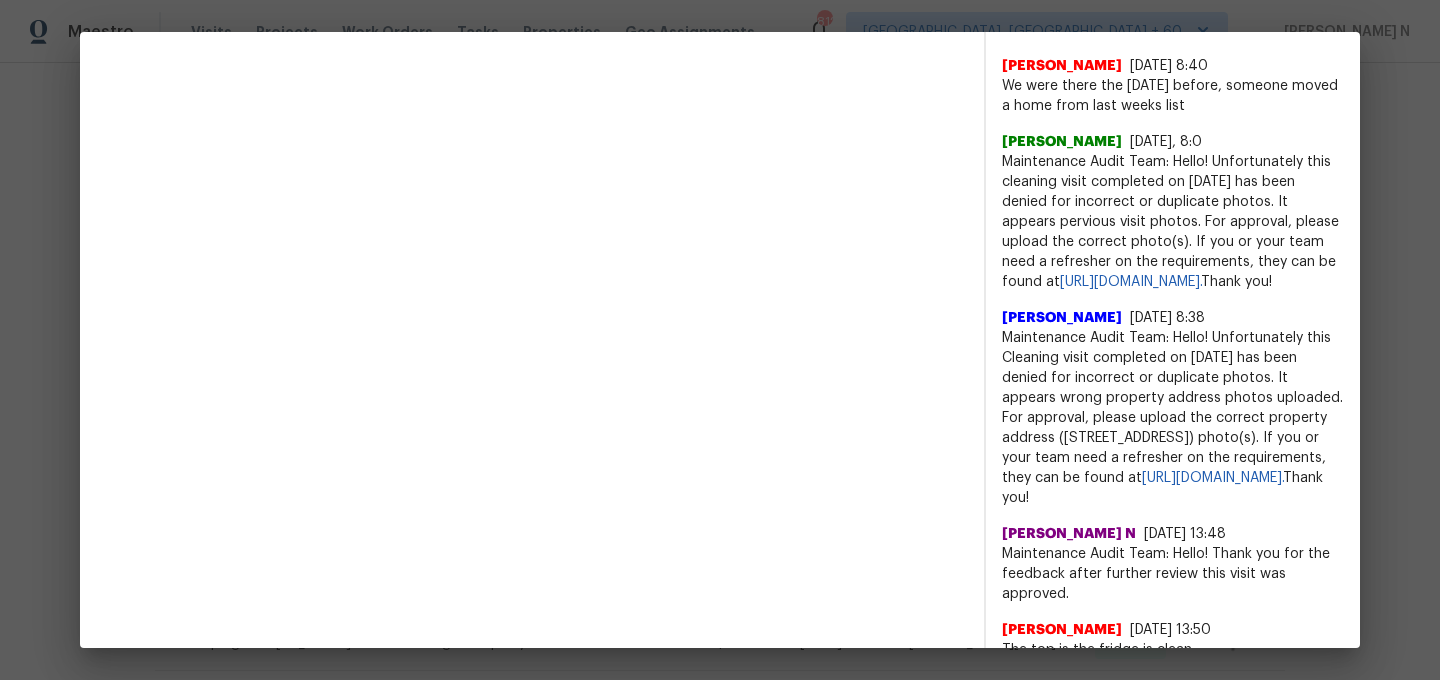 scroll, scrollTop: 799, scrollLeft: 0, axis: vertical 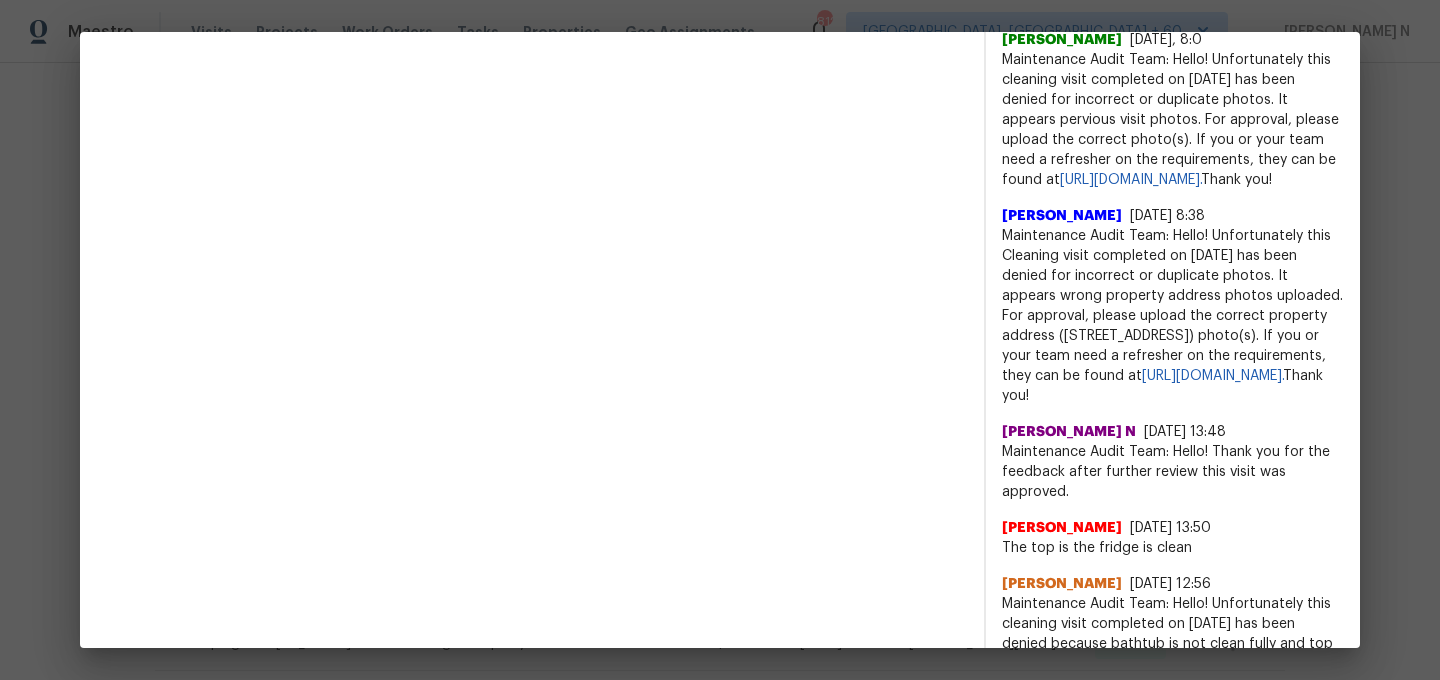 click on "Maintenance Audit Team: Hello! Unfortunately this Cleaning visit completed on 07/03/2025 has been denied for incorrect or duplicate photos. It appears wrong property address photos uploaded. For approval, please upload the correct property address (790 Pine Bluff Ave, Deltona, FL 32725) photo(s). If you or your team need a refresher on the requirements, they can be found at  https://www.opendoor.com/vendor-help/quality.  Thank you!" at bounding box center [1173, 316] 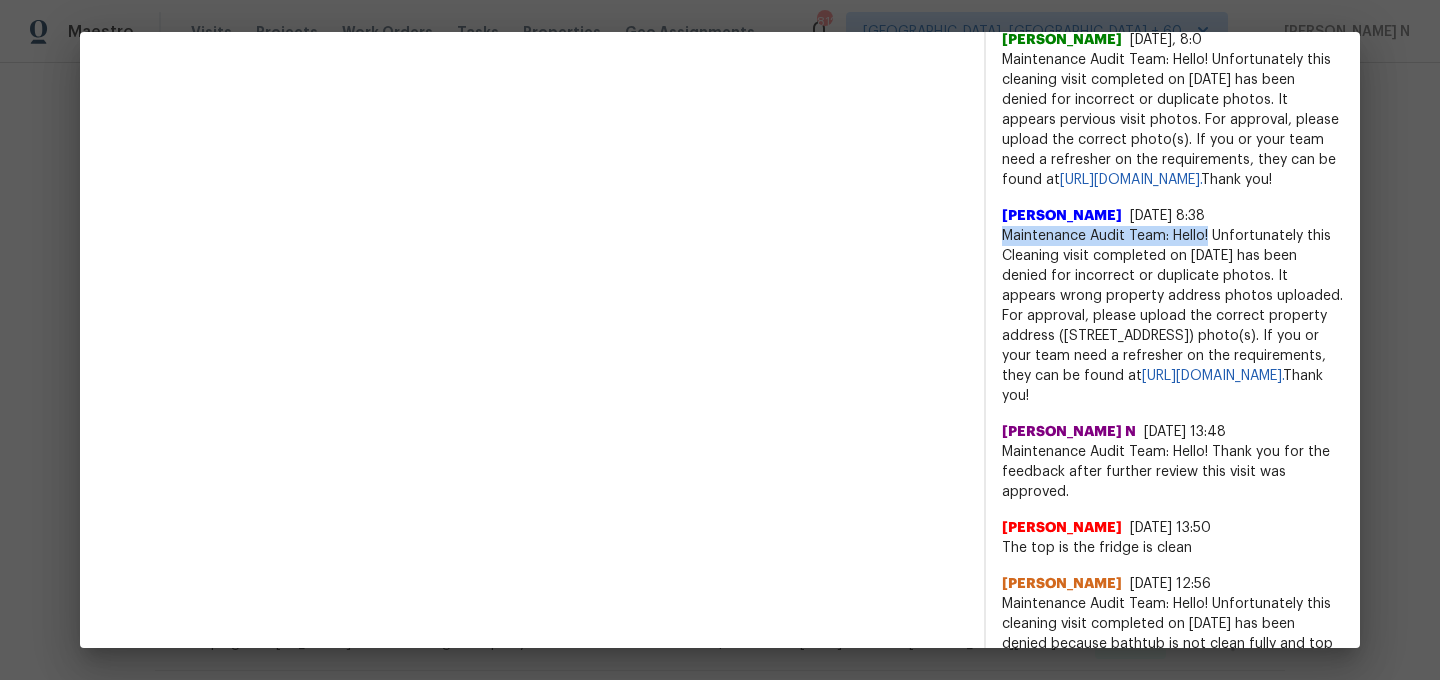 drag, startPoint x: 1053, startPoint y: 294, endPoint x: 1205, endPoint y: 296, distance: 152.01315 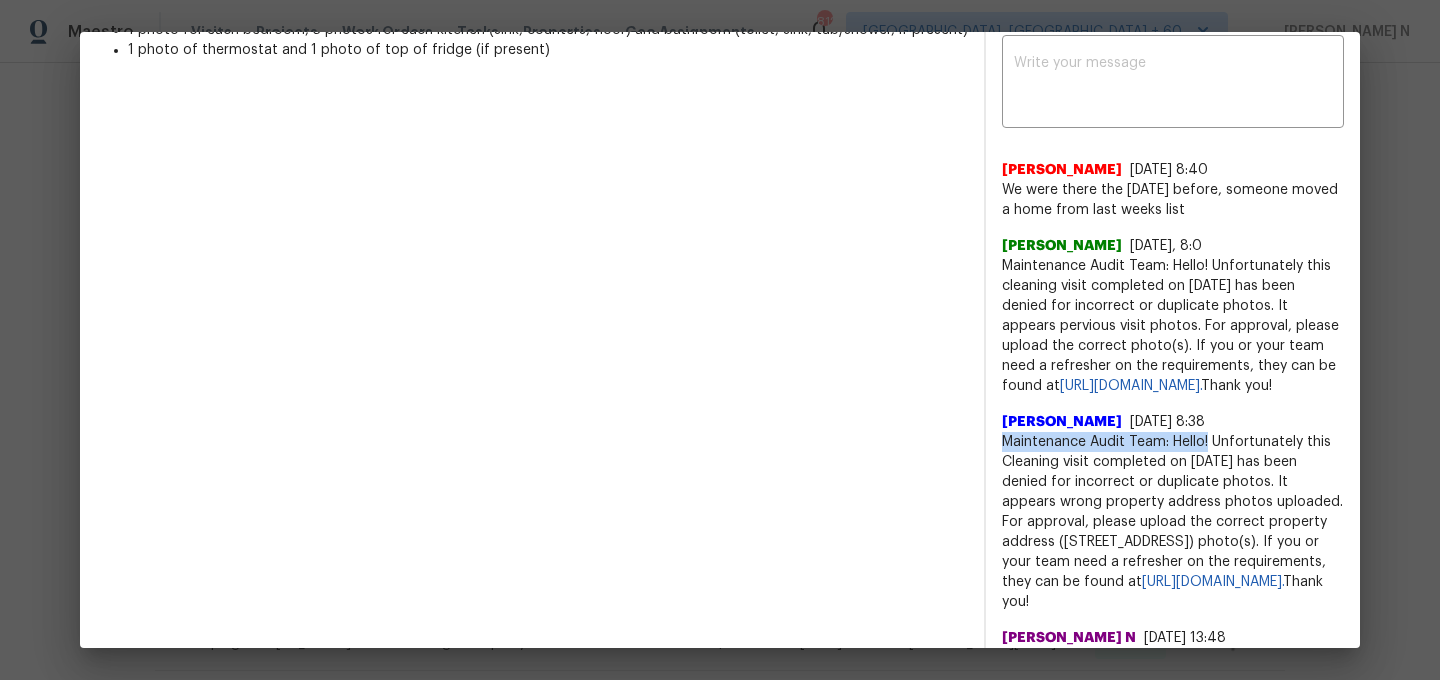 scroll, scrollTop: 514, scrollLeft: 0, axis: vertical 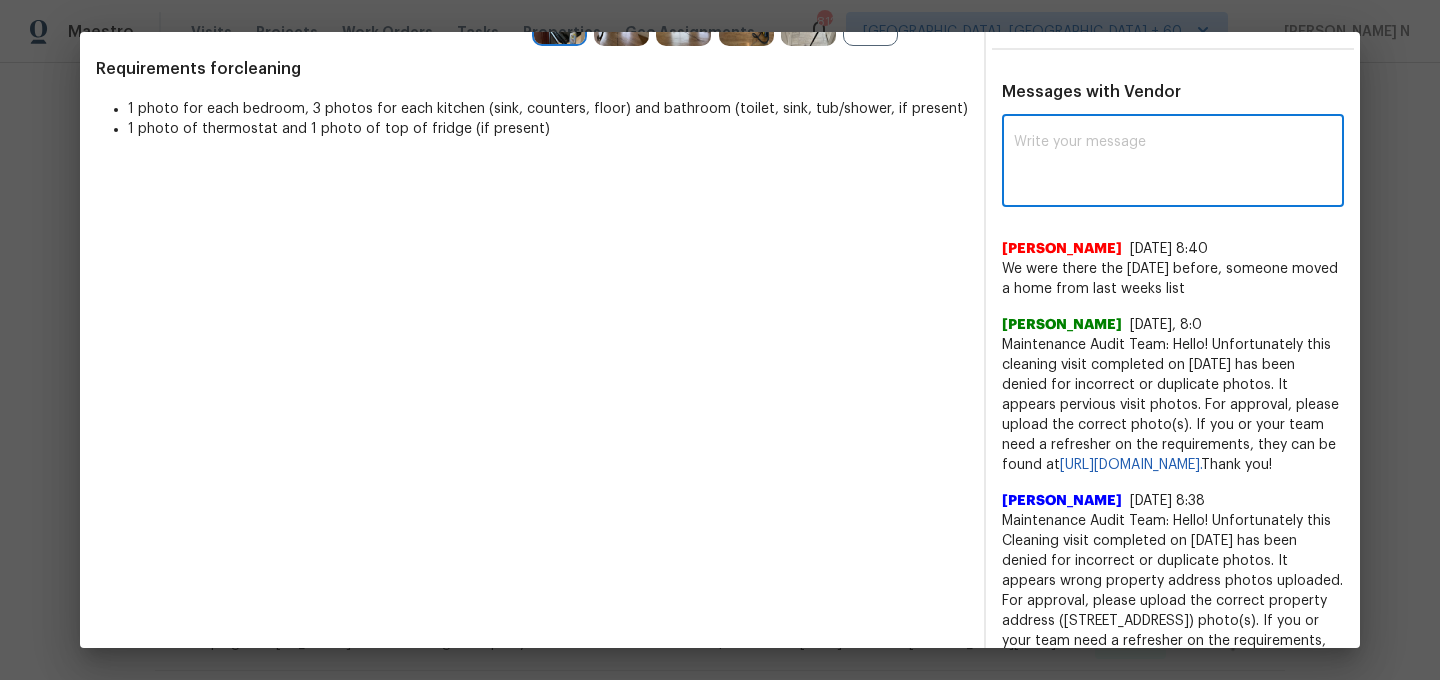 click at bounding box center (1173, 163) 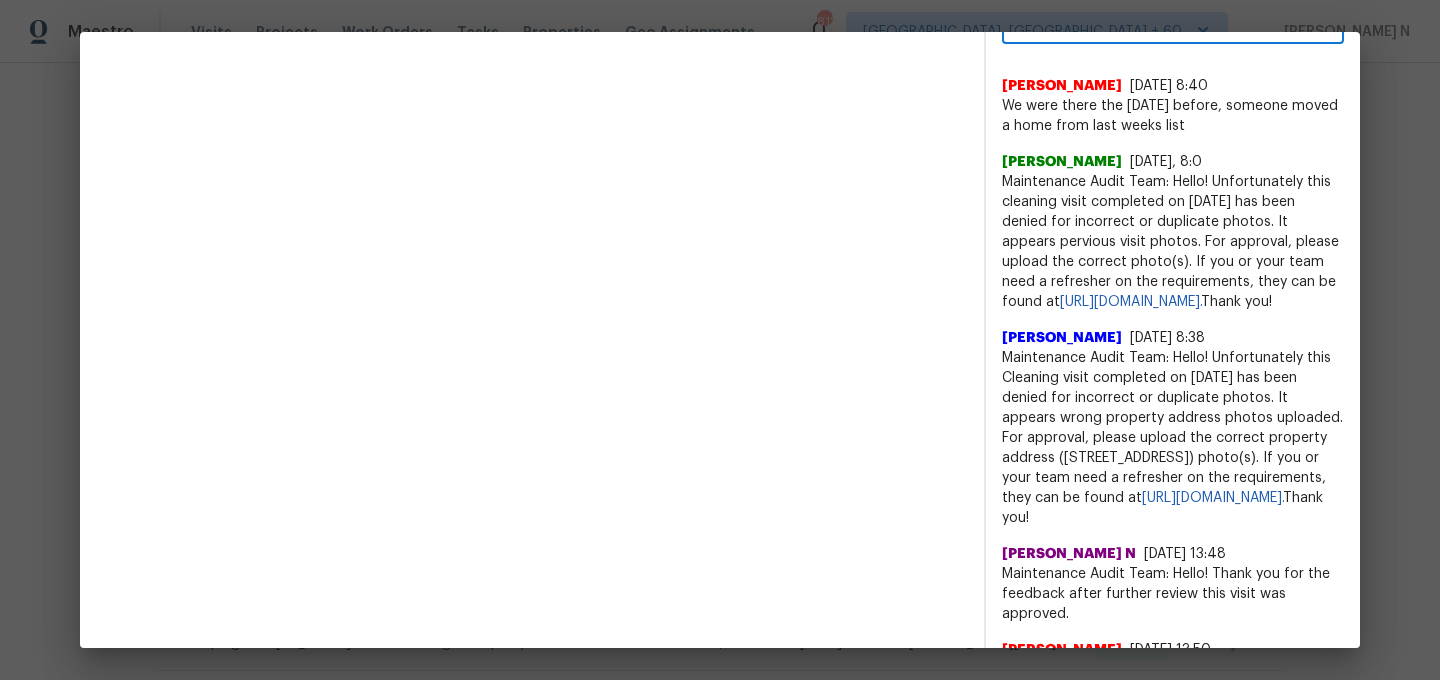 scroll, scrollTop: 753, scrollLeft: 0, axis: vertical 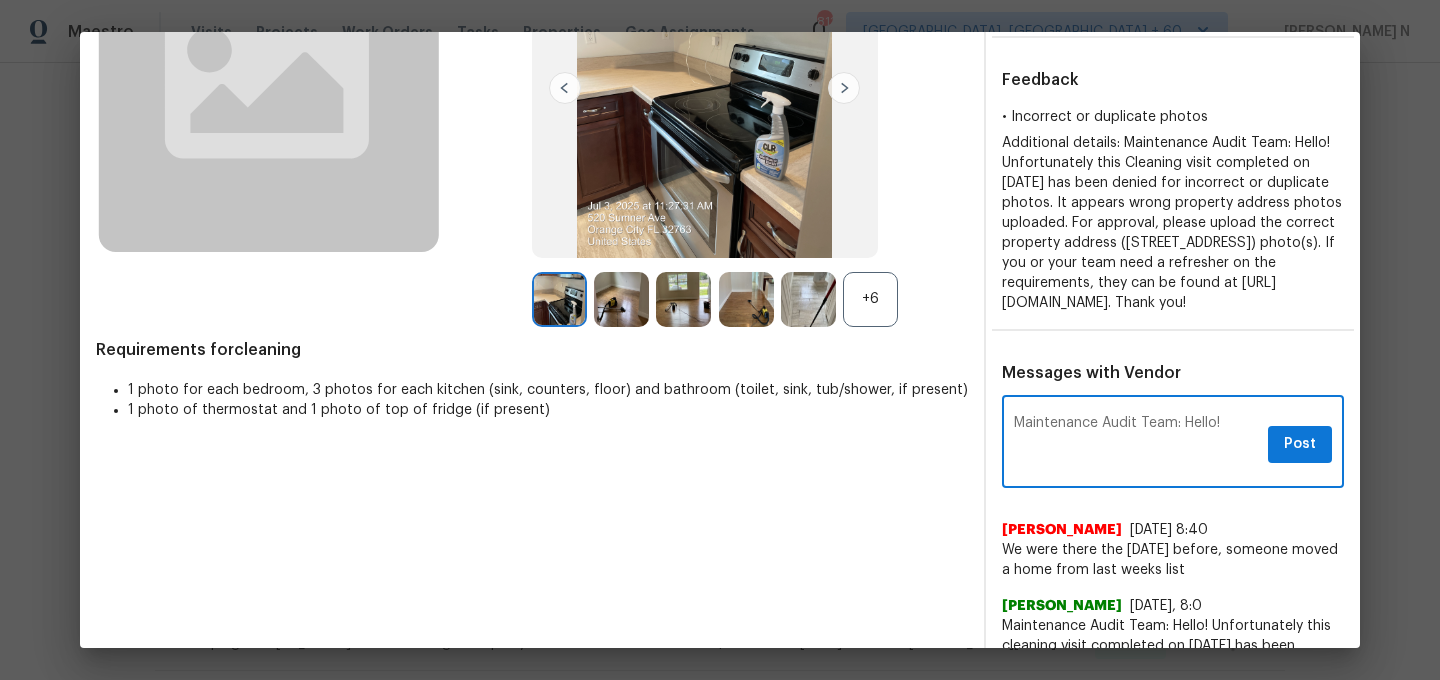 click on "Maintenance Audit Team: Hello!" at bounding box center [1137, 444] 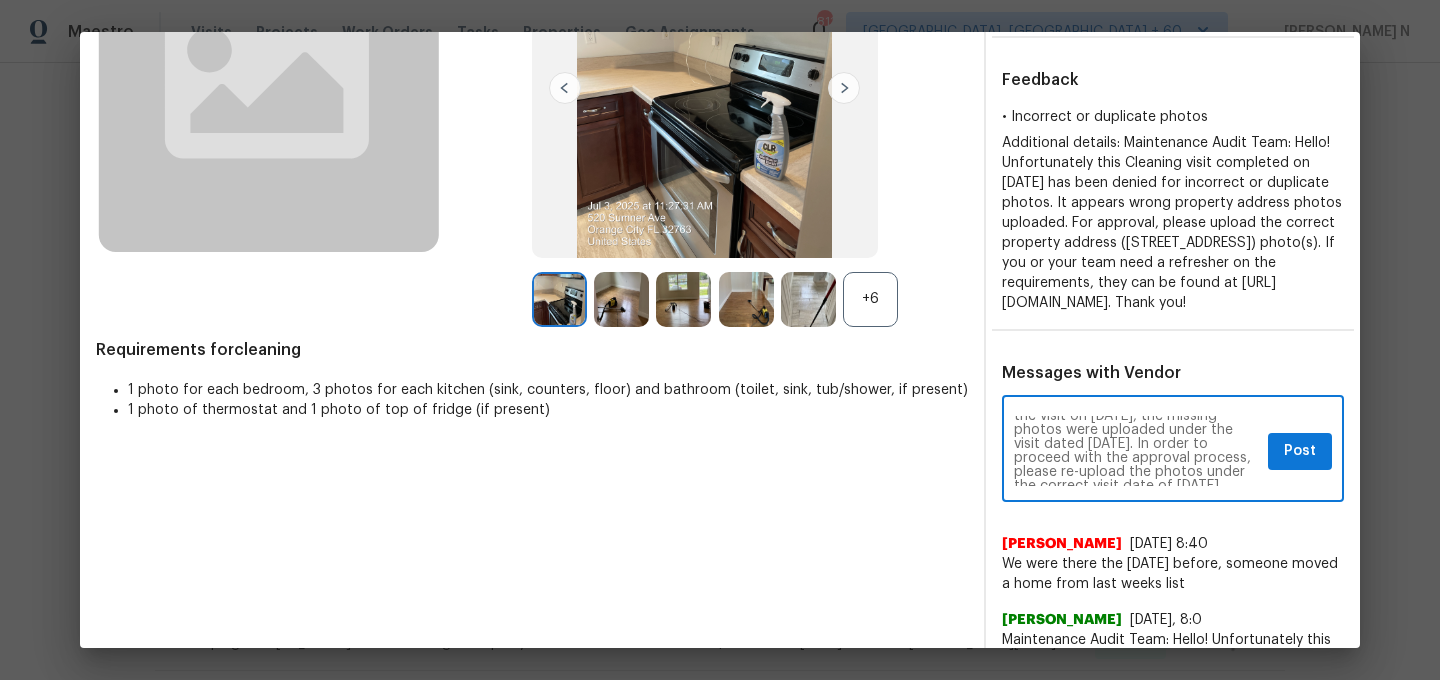 scroll, scrollTop: 0, scrollLeft: 0, axis: both 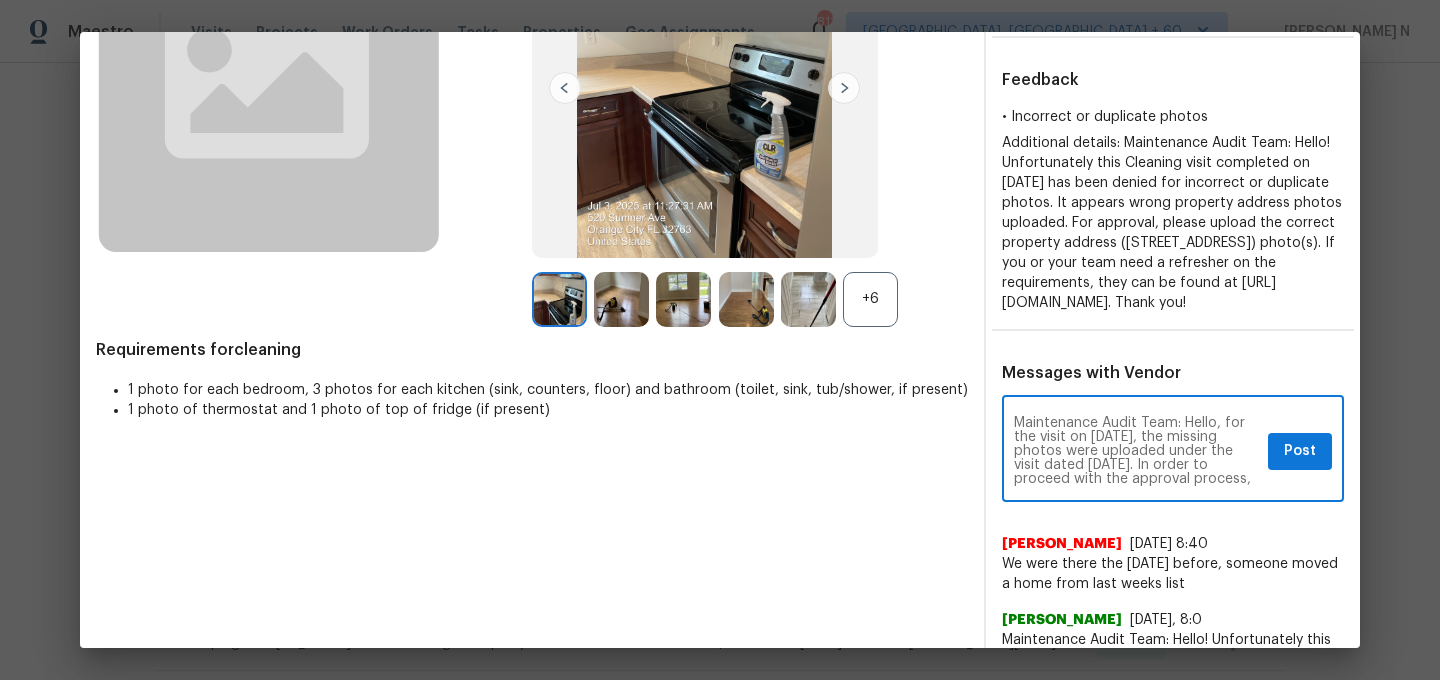 click on "Maintenance Audit Team: Hello, for the visit on [DATE], the missing photos were uploaded under the visit dated [DATE]. In order to proceed with the approval process, please re-upload the photos under the correct visit date of [DATE]. Thank you" at bounding box center (1137, 451) 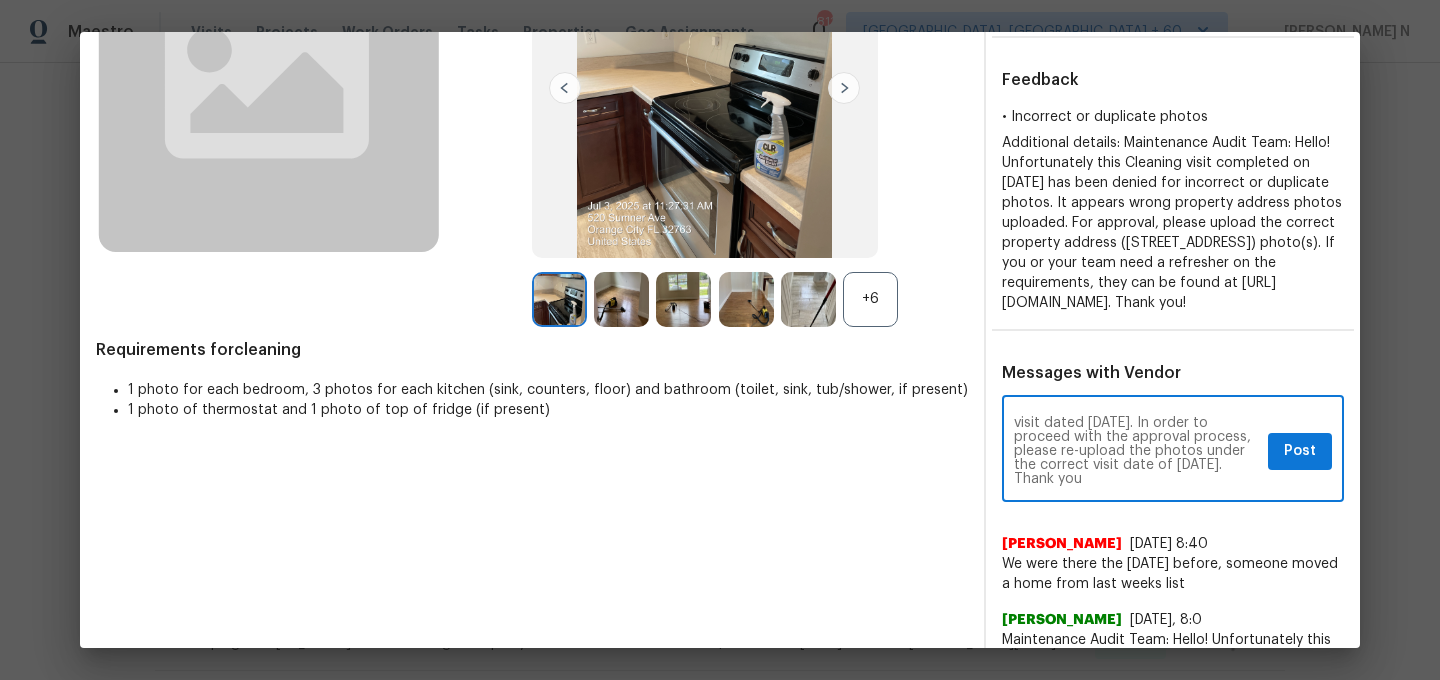 scroll, scrollTop: 0, scrollLeft: 0, axis: both 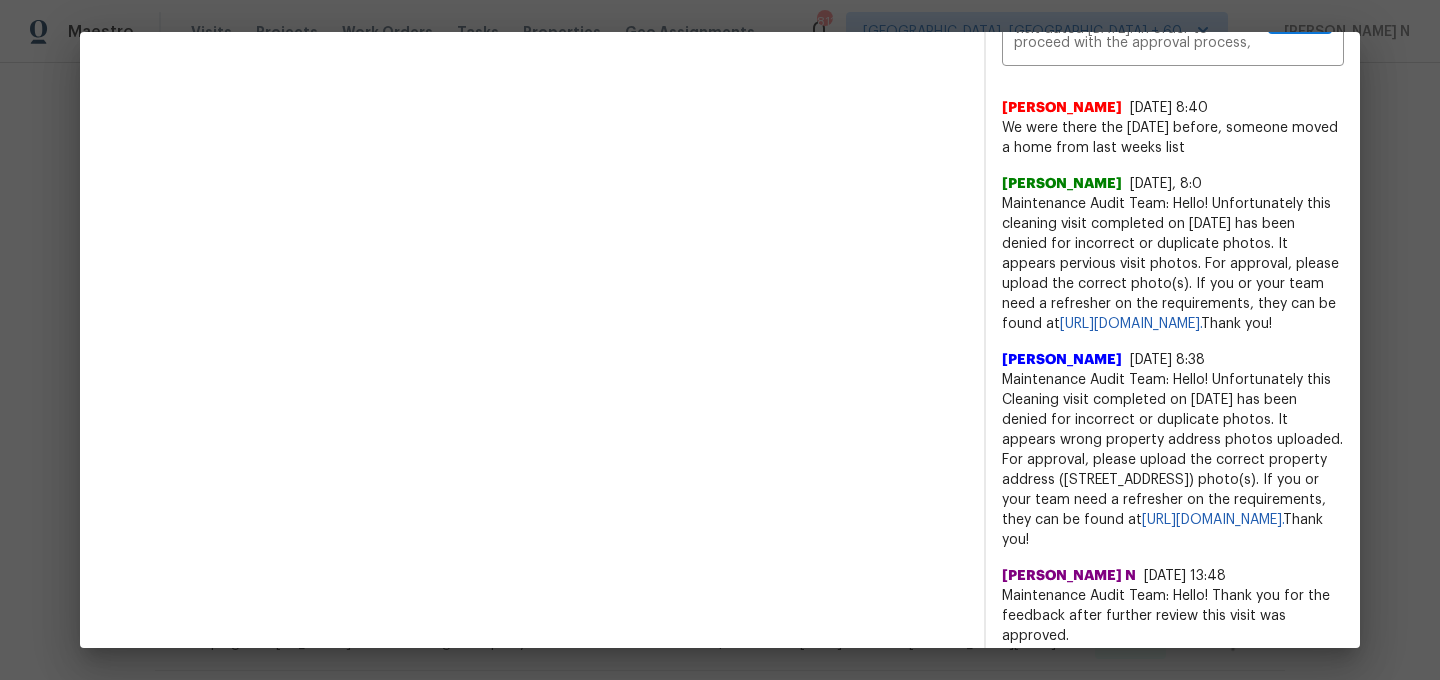 click on "Maintenance Audit Team: Hello! Unfortunately this Cleaning visit completed on 07/03/2025 has been denied for incorrect or duplicate photos. It appears wrong property address photos uploaded. For approval, please upload the correct property address (790 Pine Bluff Ave, Deltona, FL 32725) photo(s). If you or your team need a refresher on the requirements, they can be found at  https://www.opendoor.com/vendor-help/quality.  Thank you!" at bounding box center (1173, 460) 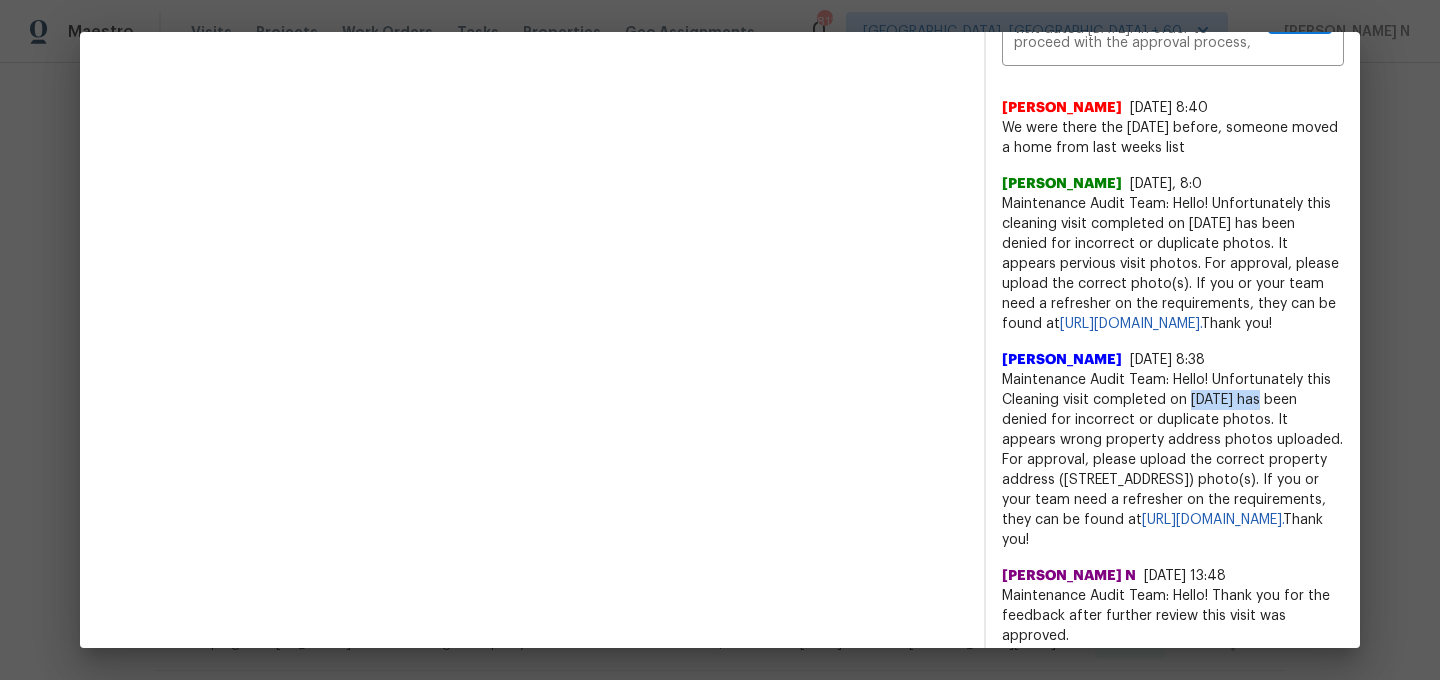 drag, startPoint x: 1196, startPoint y: 460, endPoint x: 1251, endPoint y: 461, distance: 55.00909 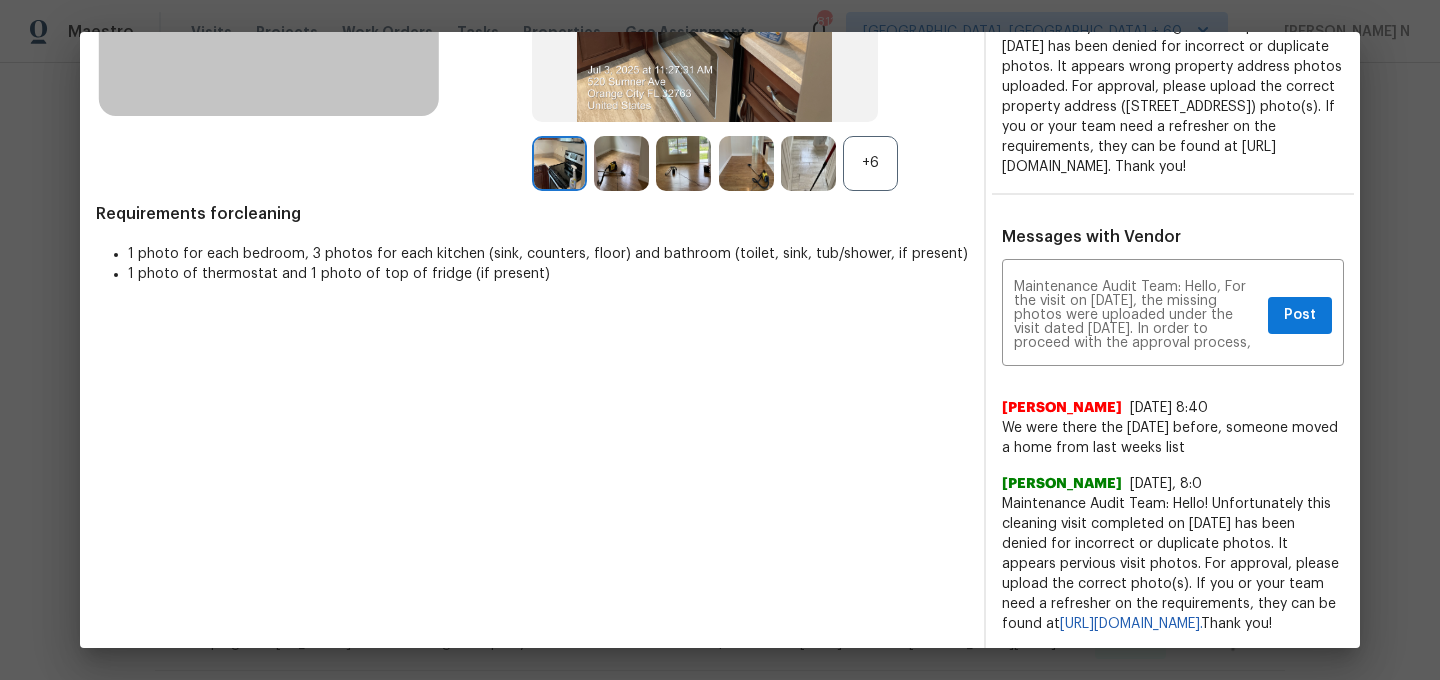 scroll, scrollTop: 323, scrollLeft: 0, axis: vertical 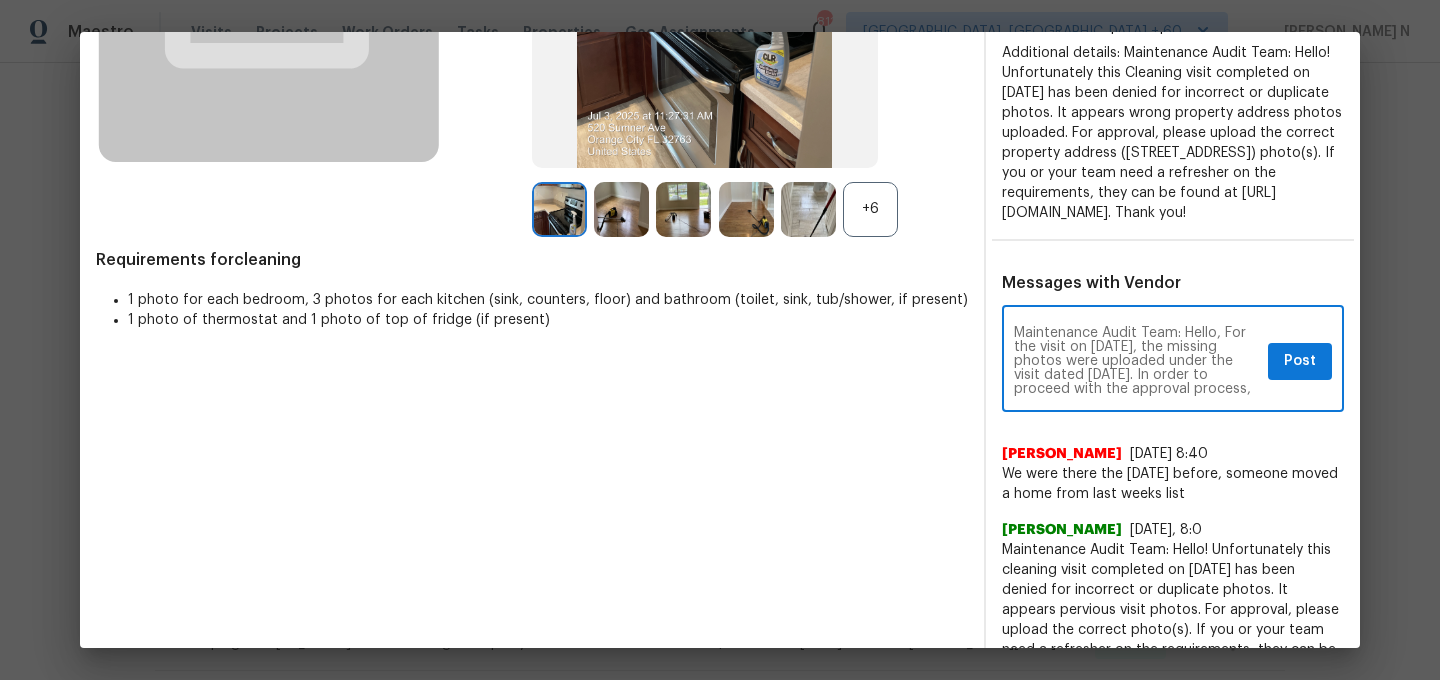click on "Maintenance Audit Team: Hello, For the visit on 07/12/2025, the missing photos were uploaded under the visit dated 07/16/2025. In order to proceed with the approval process, please re-upload the photos under the correct visit date of 07/12/2025. Thank you" at bounding box center [1137, 361] 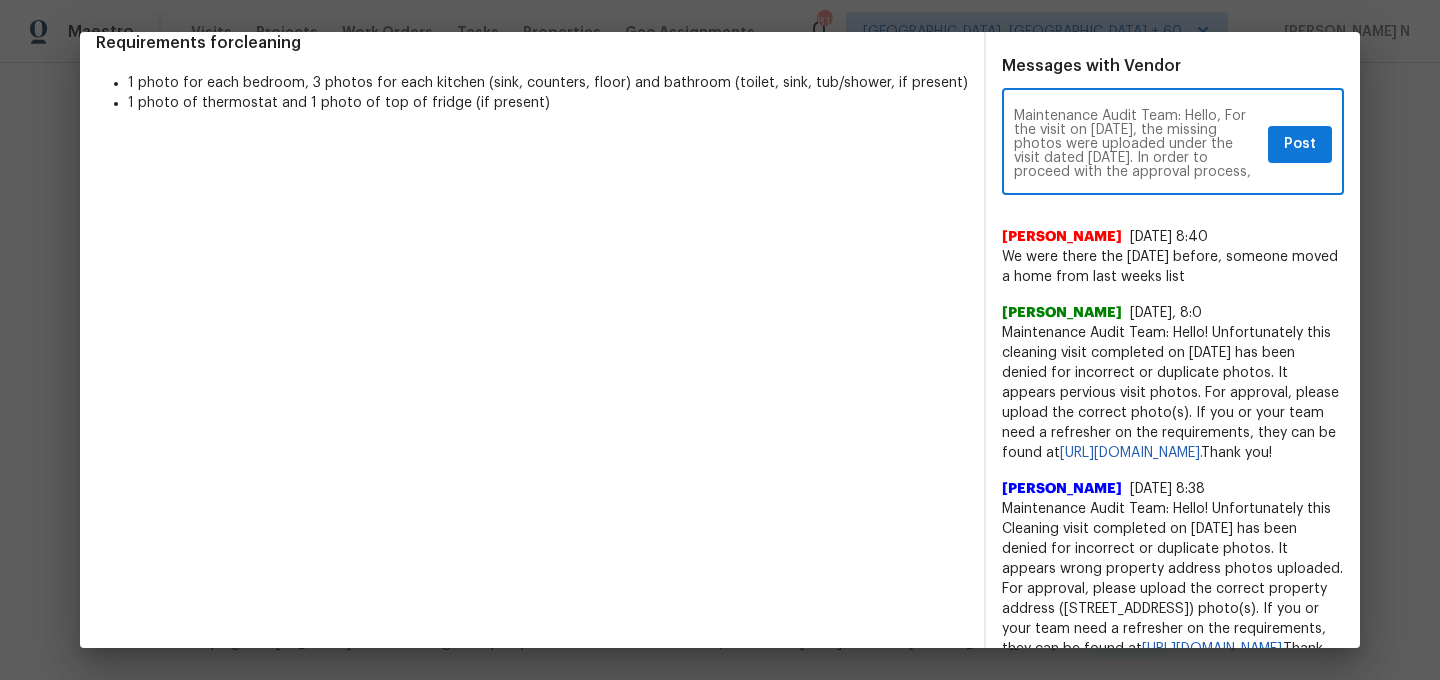 scroll, scrollTop: 549, scrollLeft: 0, axis: vertical 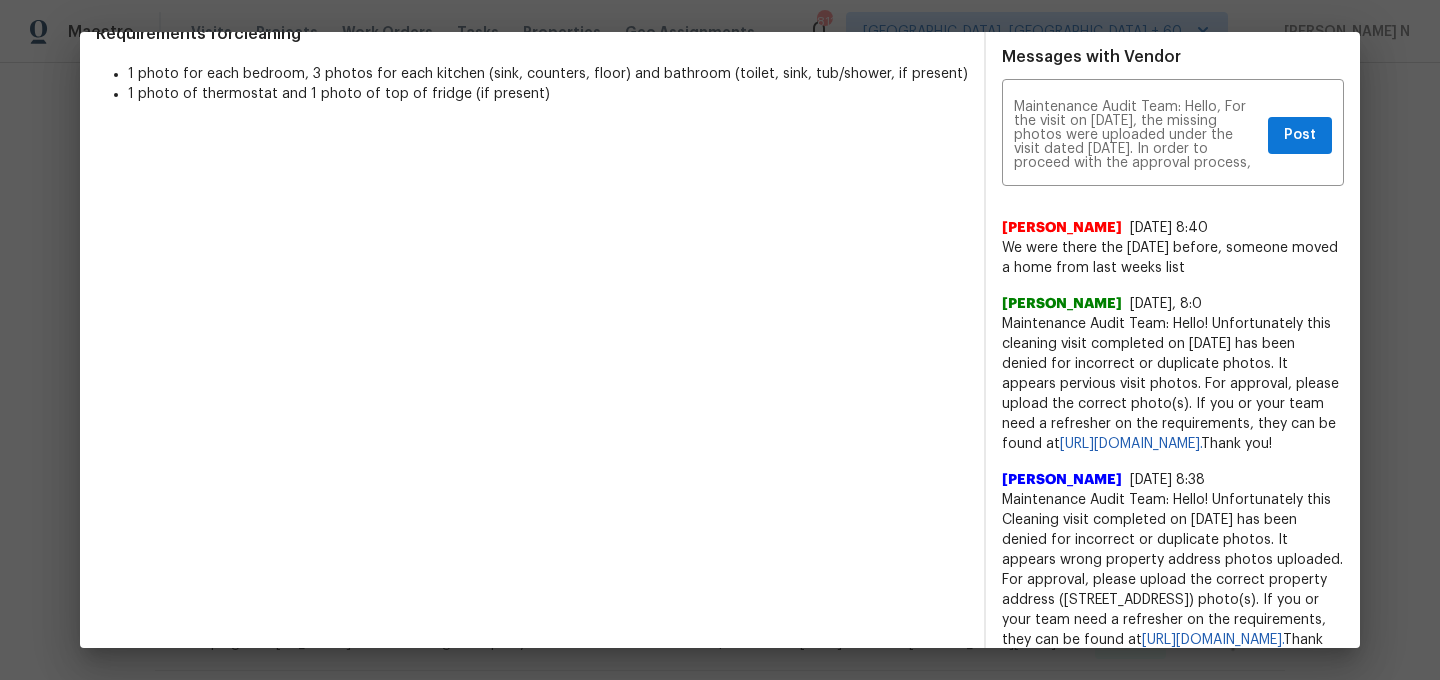 click on "Maintenance Audit Team: Hello! Unfortunately this cleaning visit completed on 07/17/2025 has been denied for incorrect or duplicate photos. It appears pervious visit photos. For approval, please upload the correct photo(s). If you or your team need a refresher on the requirements, they can be found at  https://www.opendoor.com/vendor-help/quality.  Thank you!" at bounding box center (1173, 384) 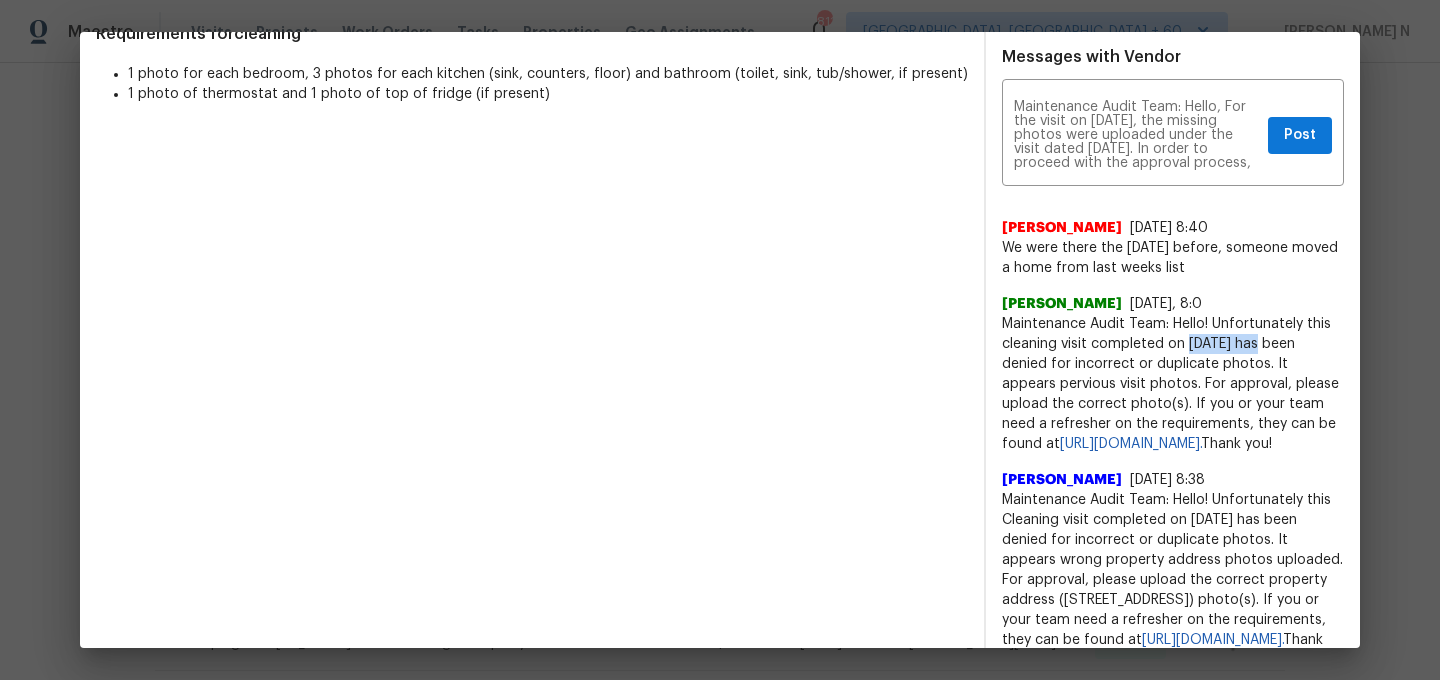 drag, startPoint x: 1195, startPoint y: 387, endPoint x: 1227, endPoint y: 390, distance: 32.140316 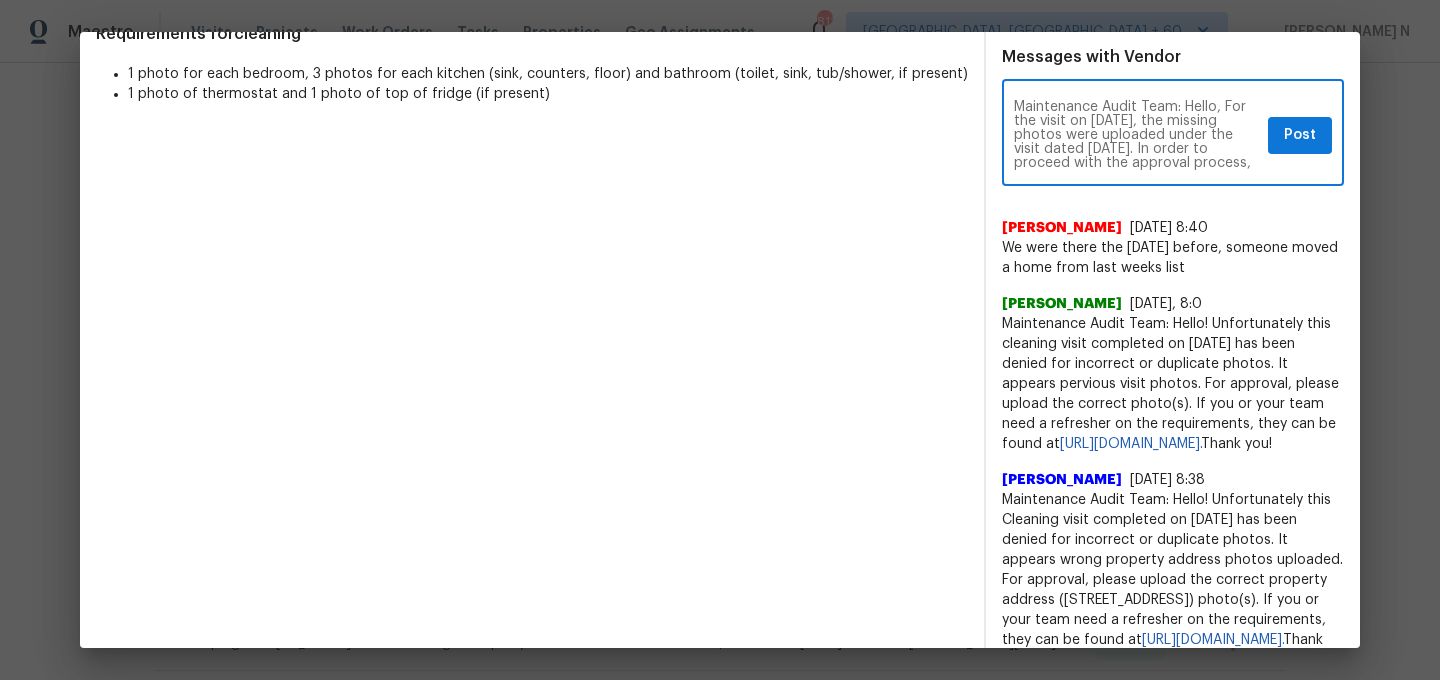 click on "Maintenance Audit Team: Hello, For the visit on 07/03/2025, the missing photos were uploaded under the visit dated 07/16/2025. In order to proceed with the approval process, please re-upload the photos under the correct visit date of 07/12/2025. Thank you" at bounding box center (1137, 135) 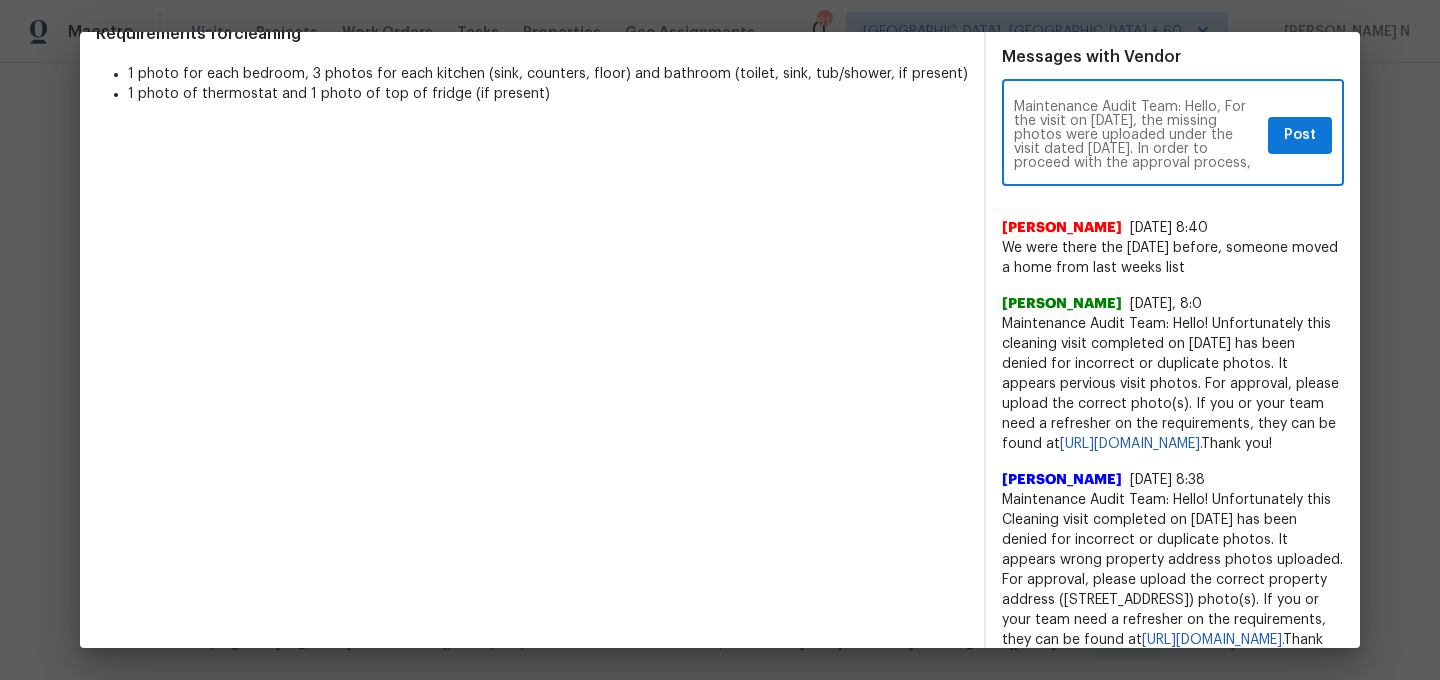 type on "Maintenance Audit Team: Hello, For the visit on 07/03/2025, the missing photos were uploaded under the visit dated 07/17/2025. In order to proceed with the approval process, please re-upload the photos under the correct visit date of 07/12/2025. Thank you" 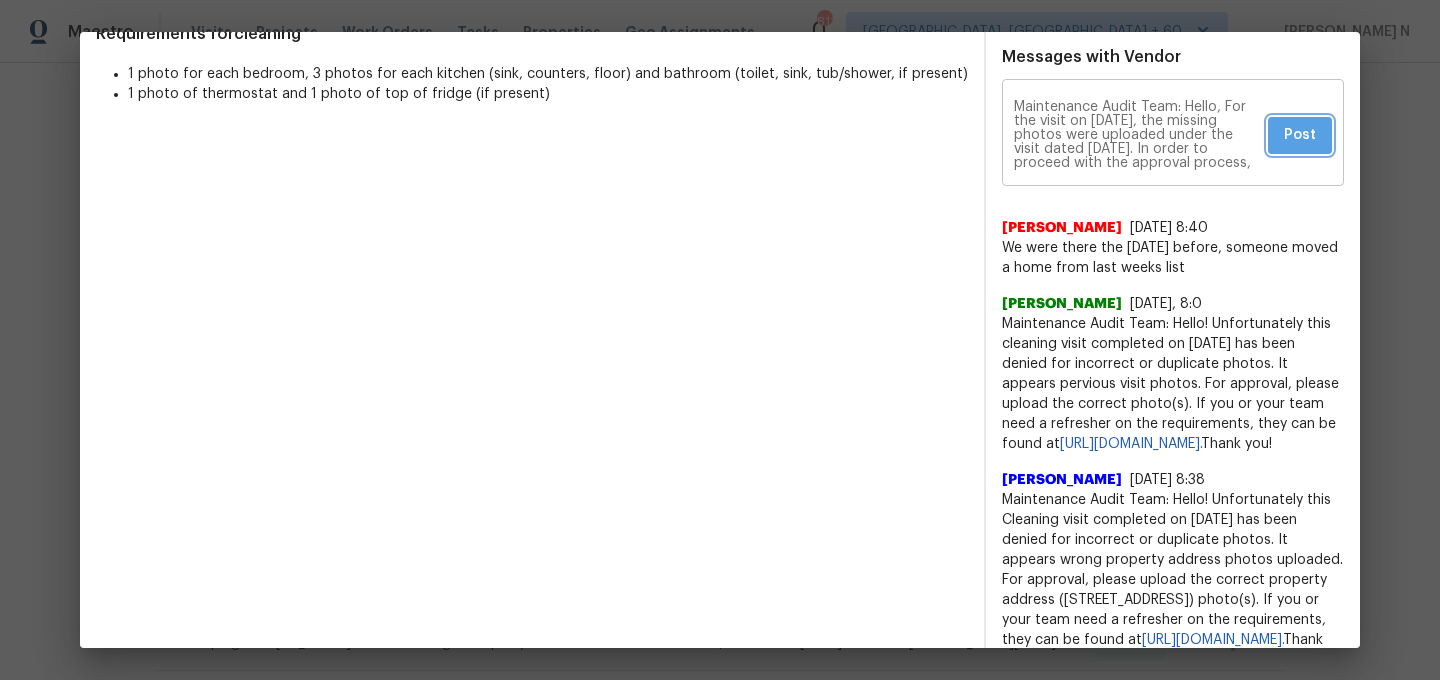 click on "Post" at bounding box center (1300, 135) 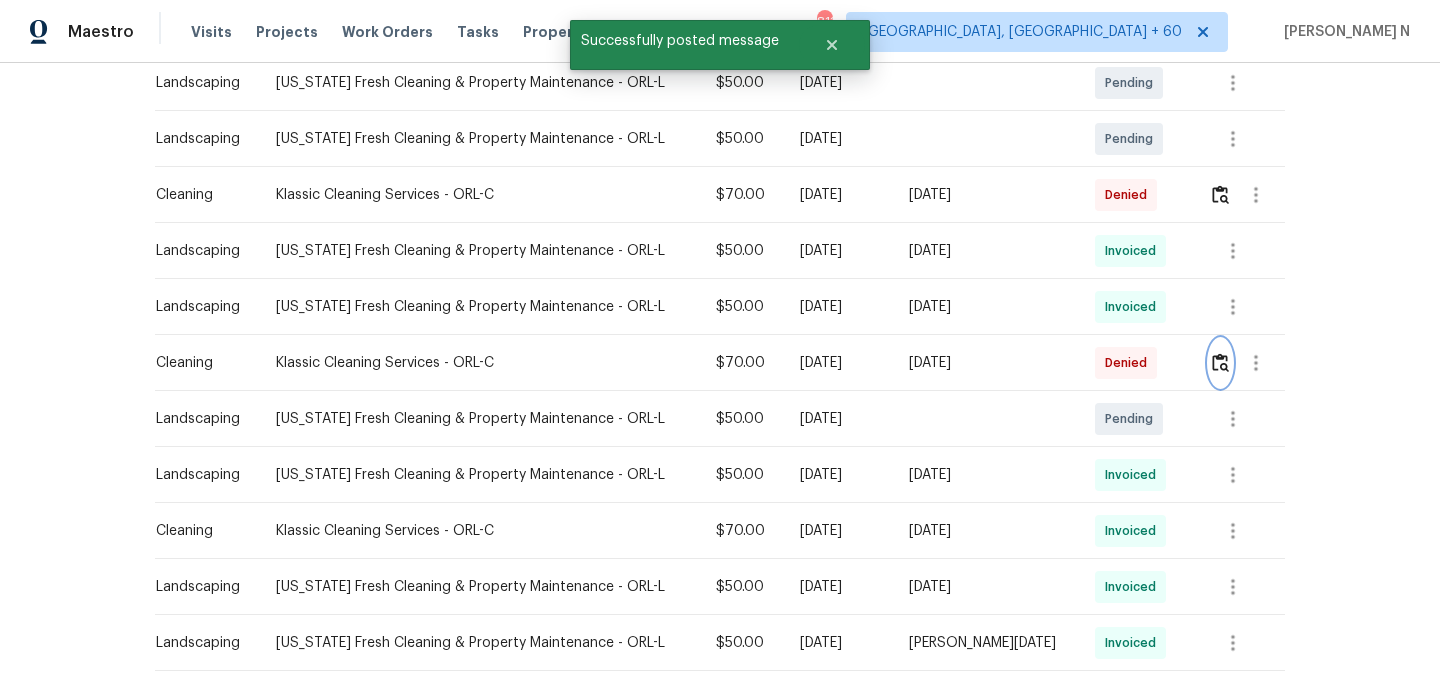 scroll, scrollTop: 0, scrollLeft: 0, axis: both 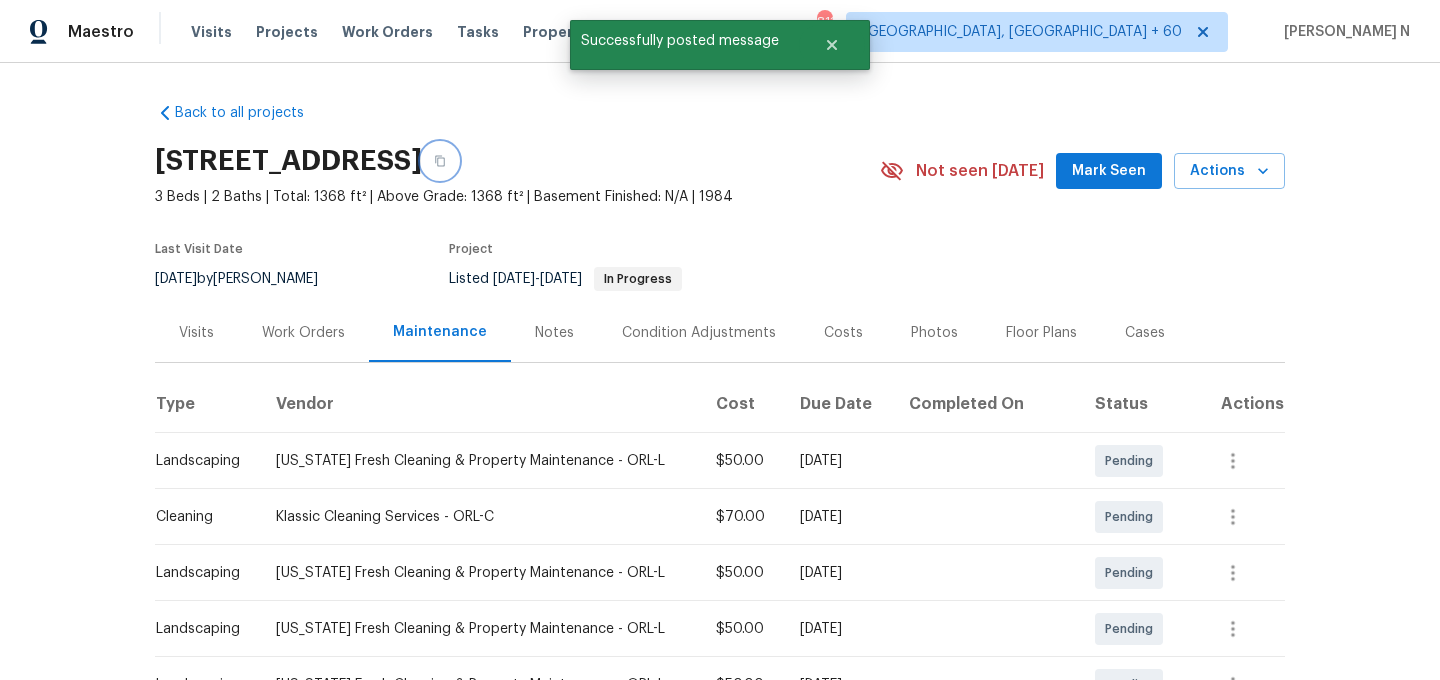 click at bounding box center (440, 161) 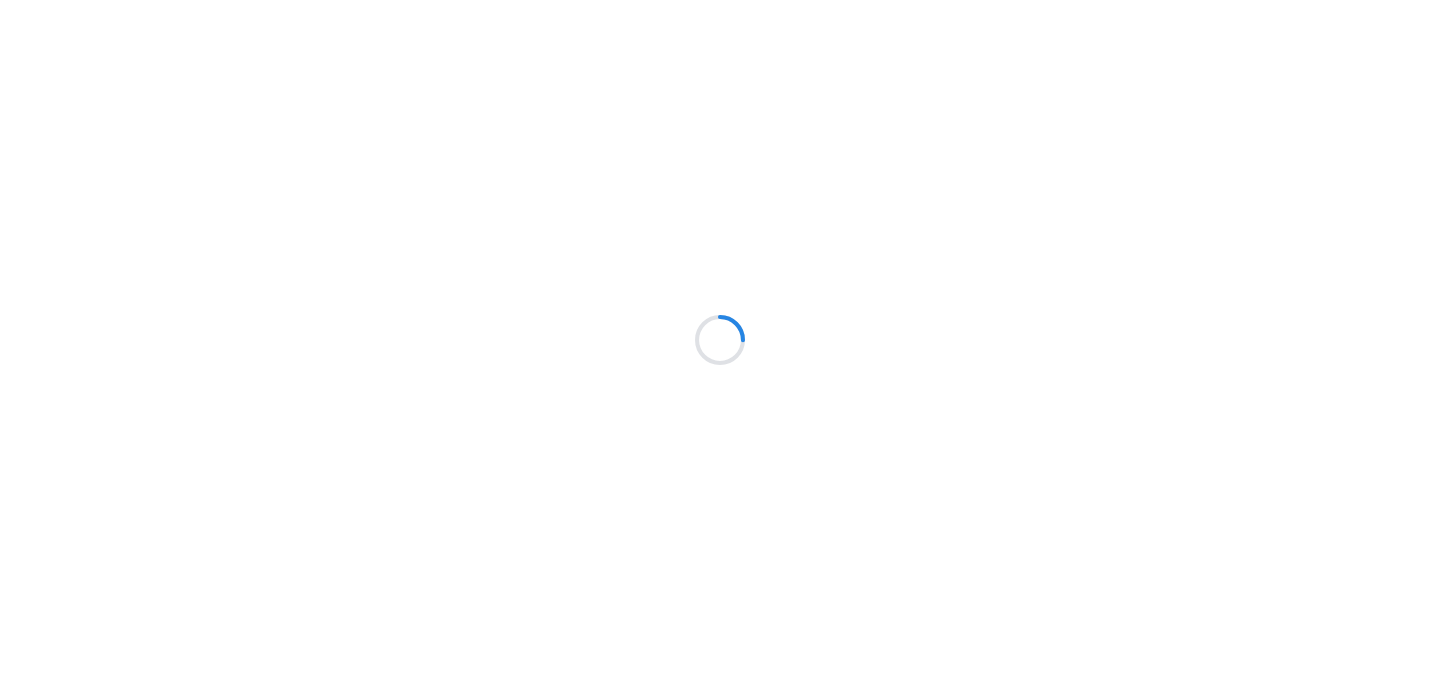 scroll, scrollTop: 0, scrollLeft: 0, axis: both 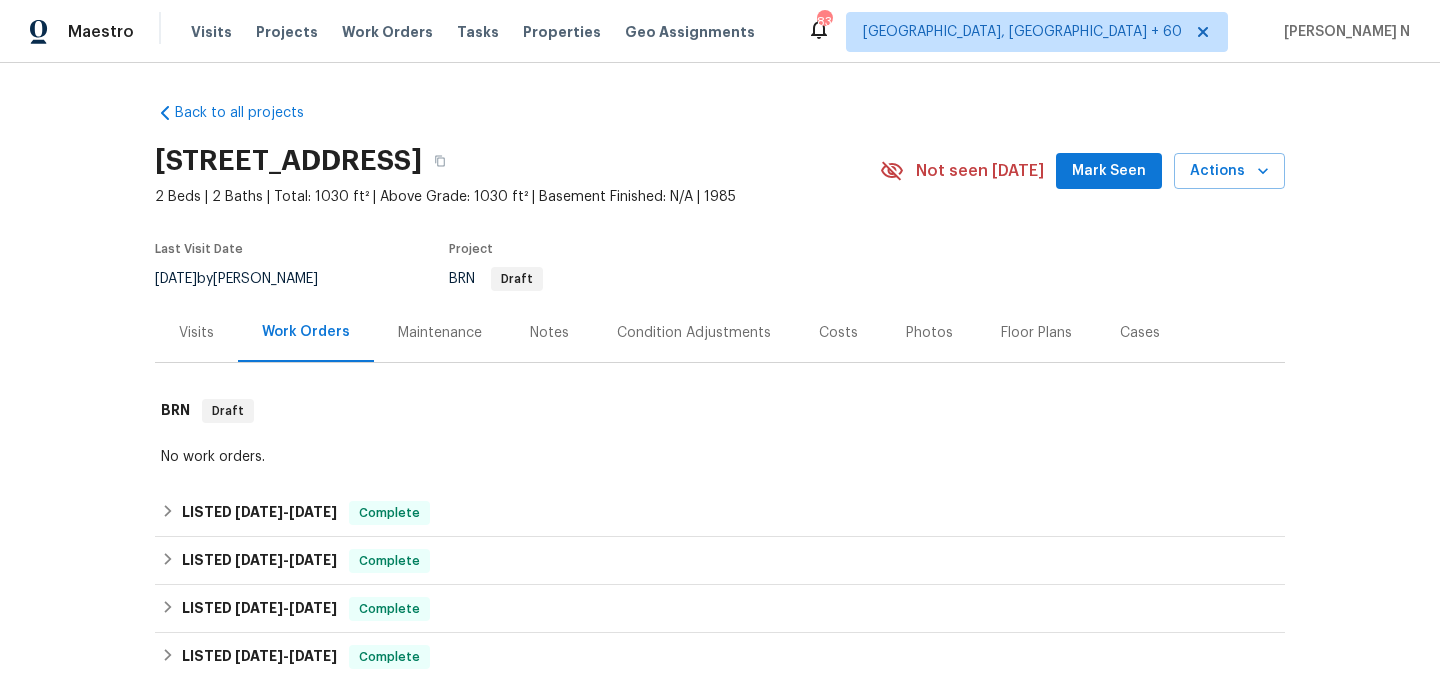 click on "Maintenance" at bounding box center (440, 332) 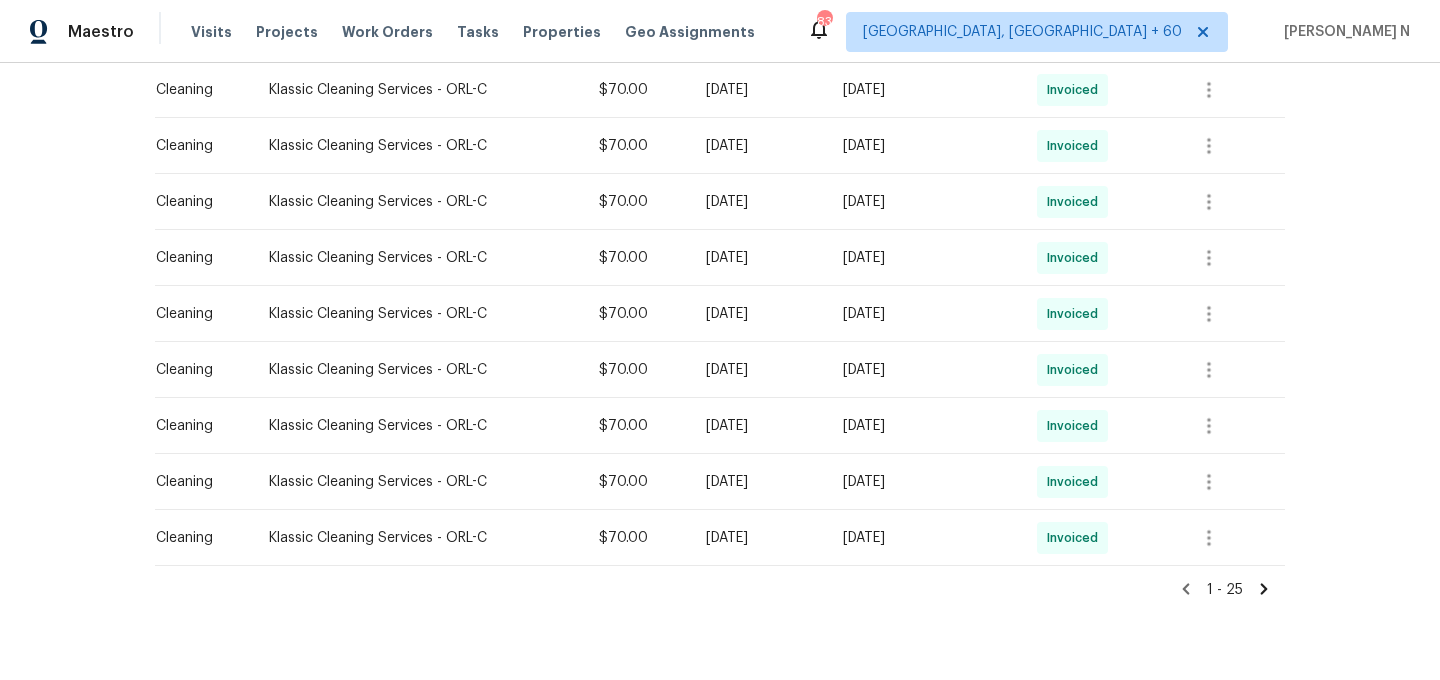scroll, scrollTop: 1300, scrollLeft: 0, axis: vertical 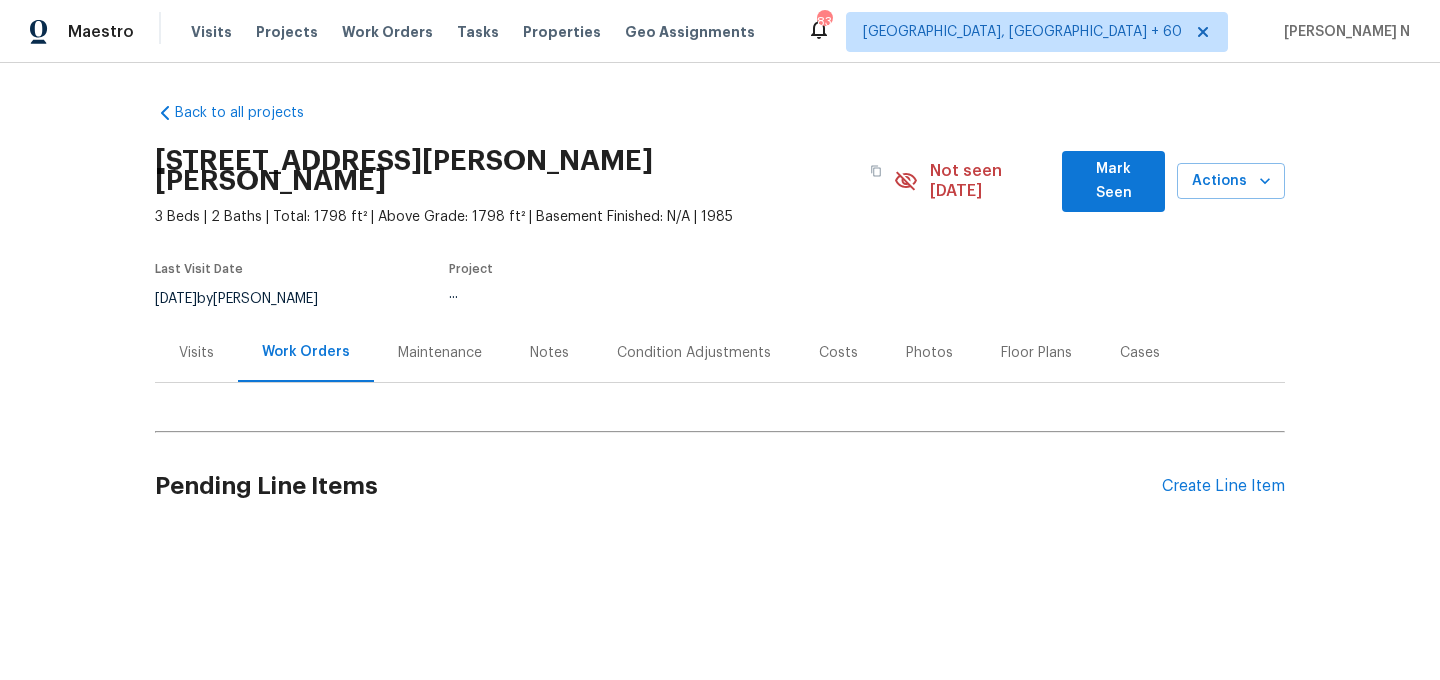 click on "Maintenance" at bounding box center (440, 353) 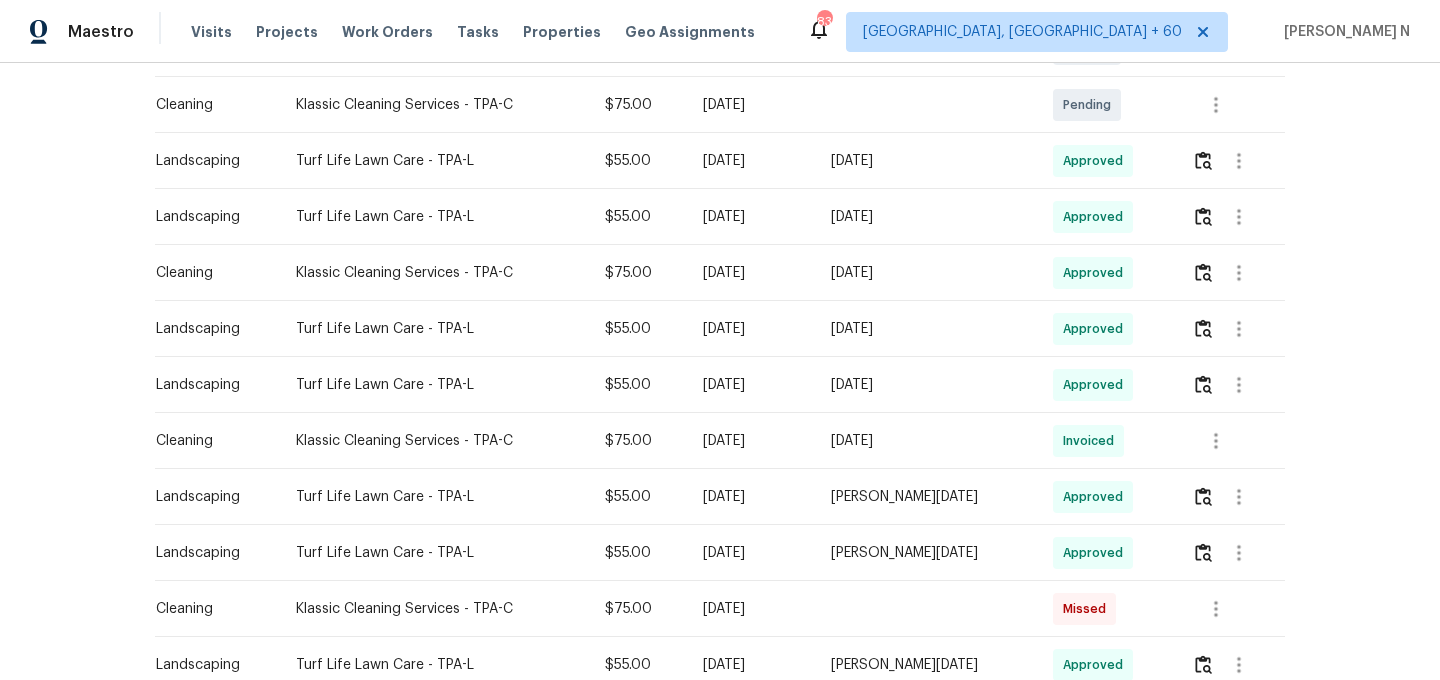 scroll, scrollTop: 518, scrollLeft: 0, axis: vertical 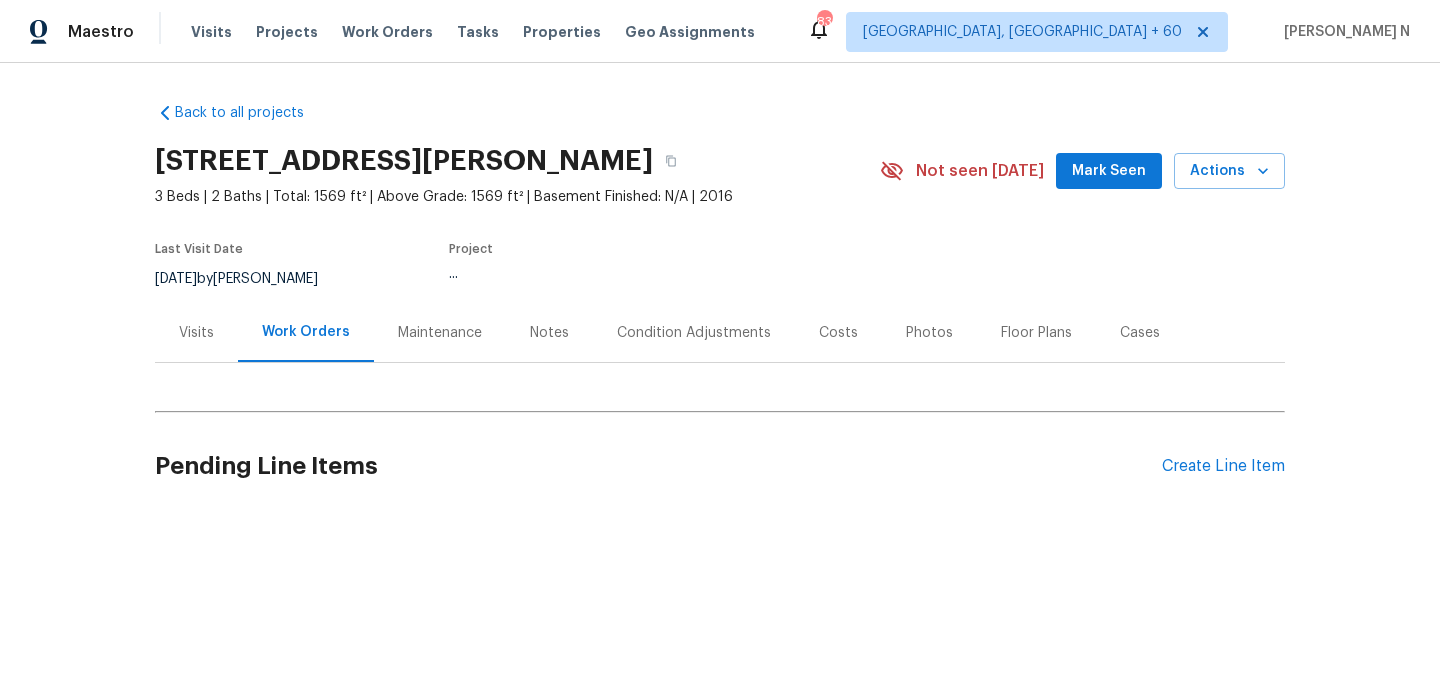 click on "Maintenance" at bounding box center (440, 333) 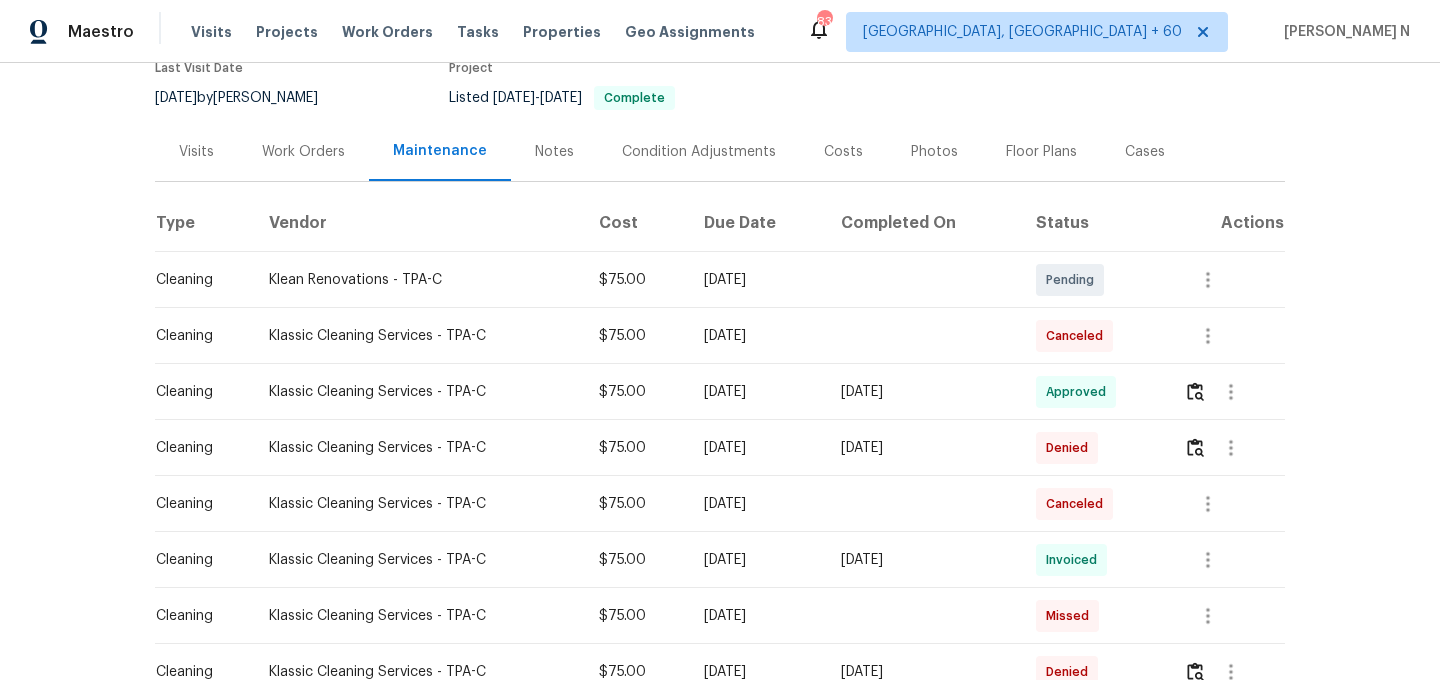 scroll, scrollTop: 246, scrollLeft: 0, axis: vertical 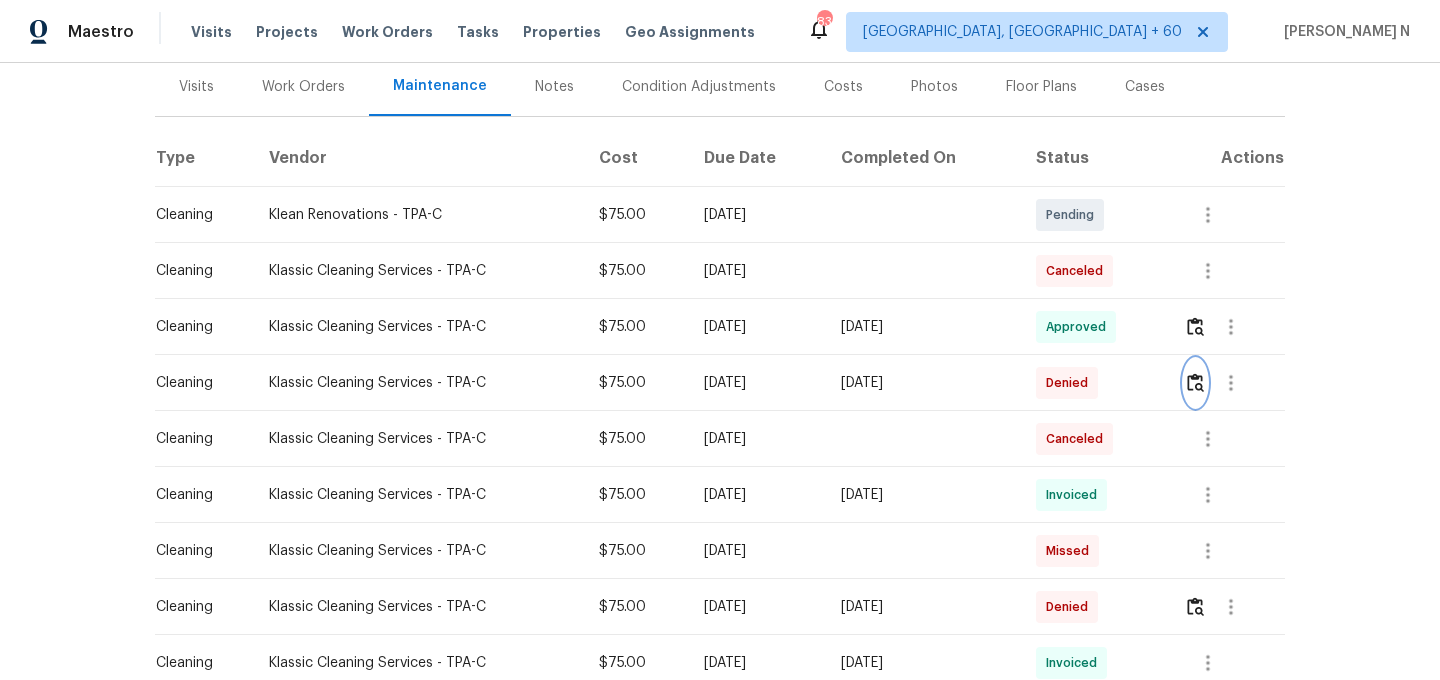 click at bounding box center (1195, 383) 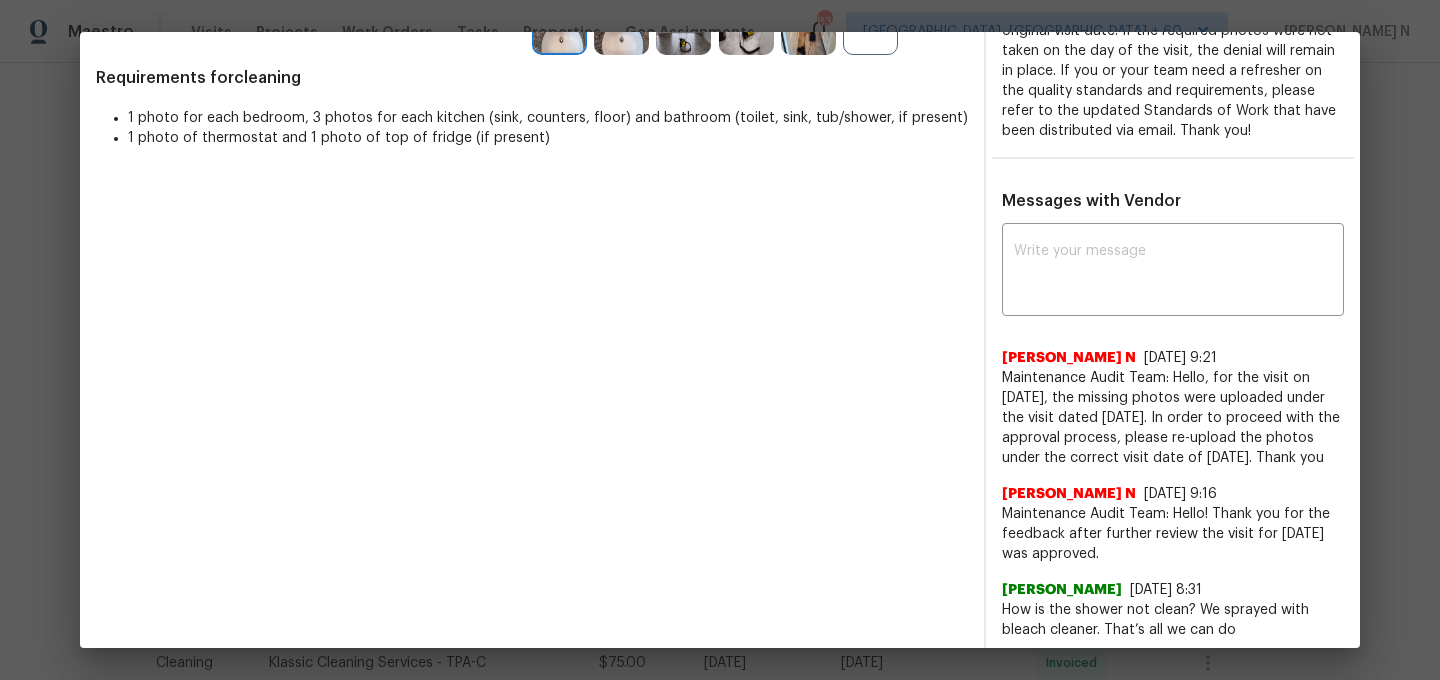 scroll, scrollTop: 529, scrollLeft: 0, axis: vertical 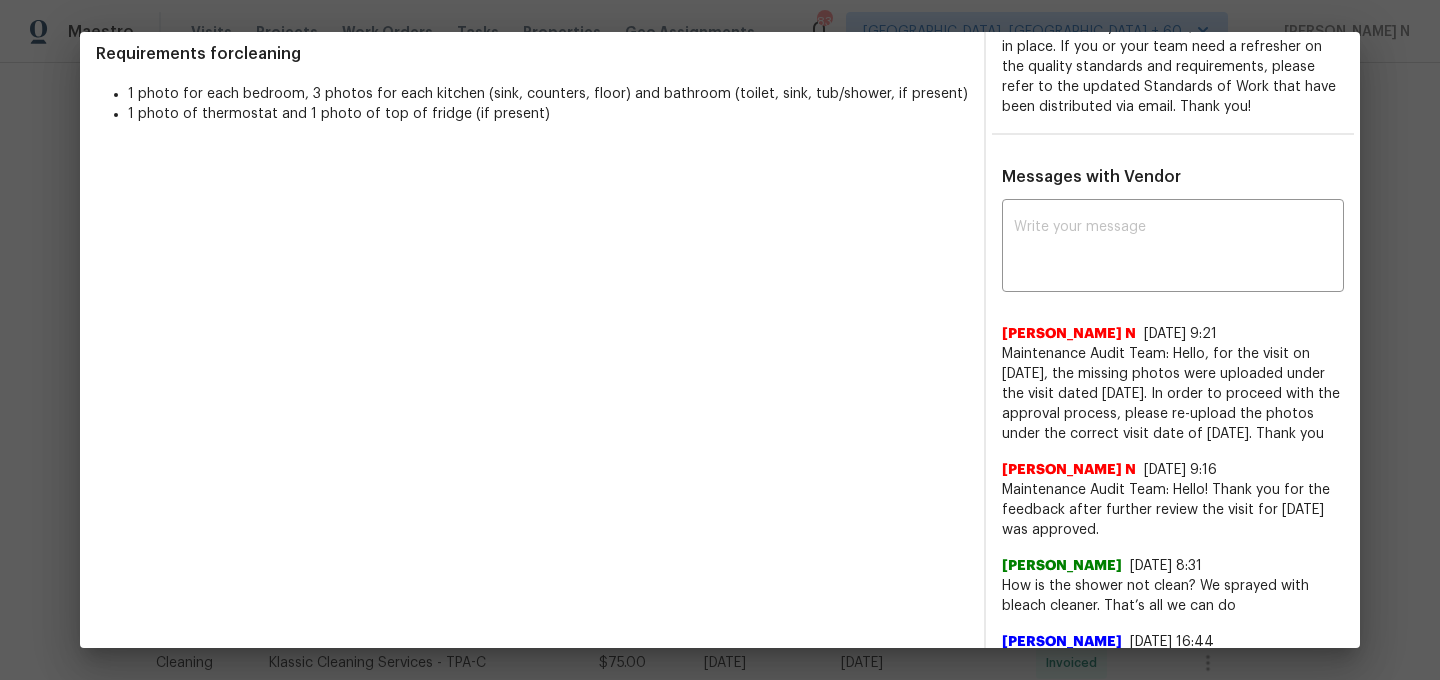 drag, startPoint x: 1007, startPoint y: 372, endPoint x: 1169, endPoint y: 476, distance: 192.50974 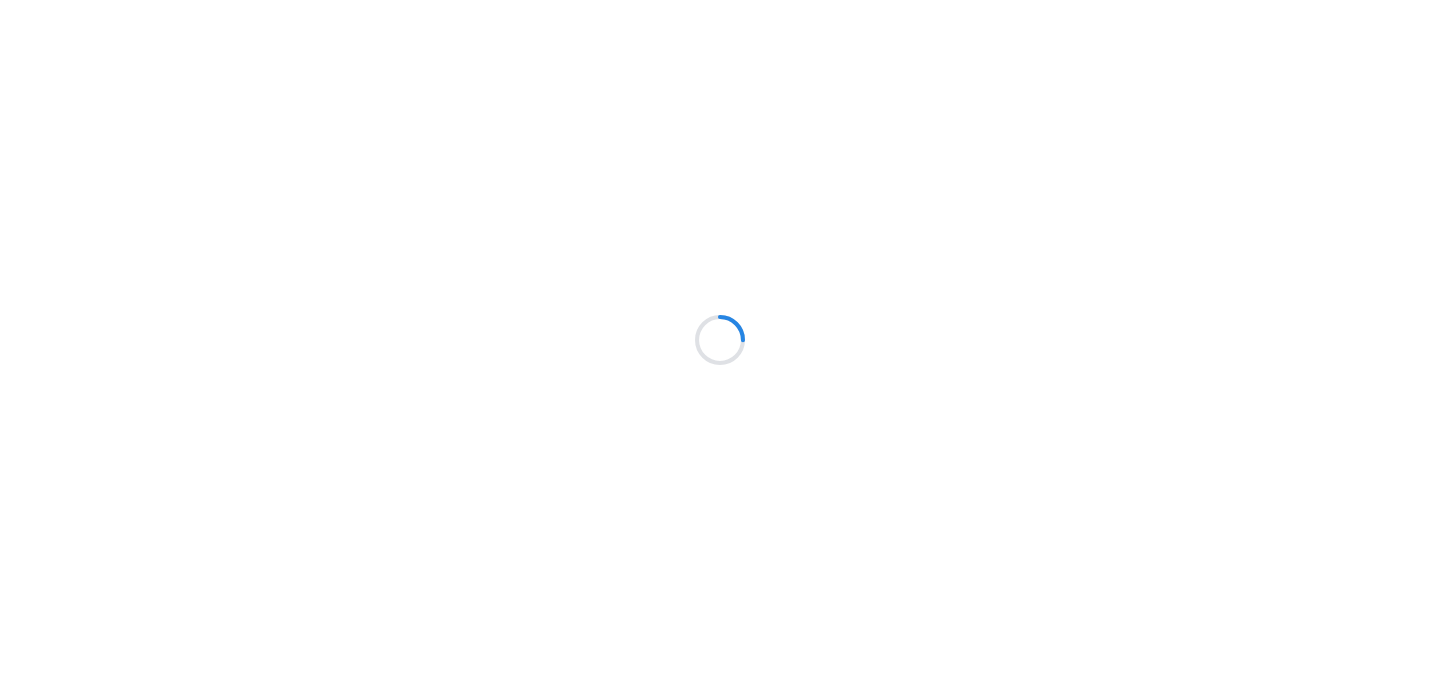 scroll, scrollTop: 0, scrollLeft: 0, axis: both 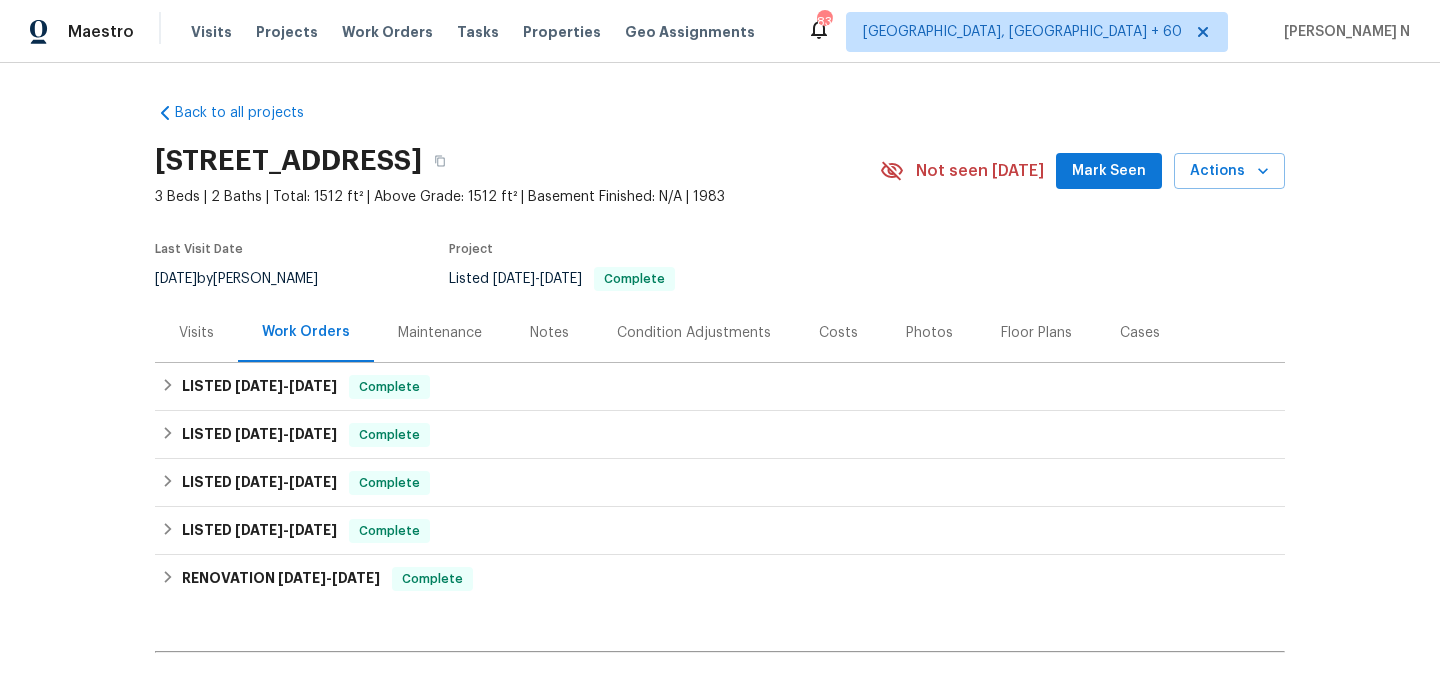 click on "Maintenance" at bounding box center (440, 333) 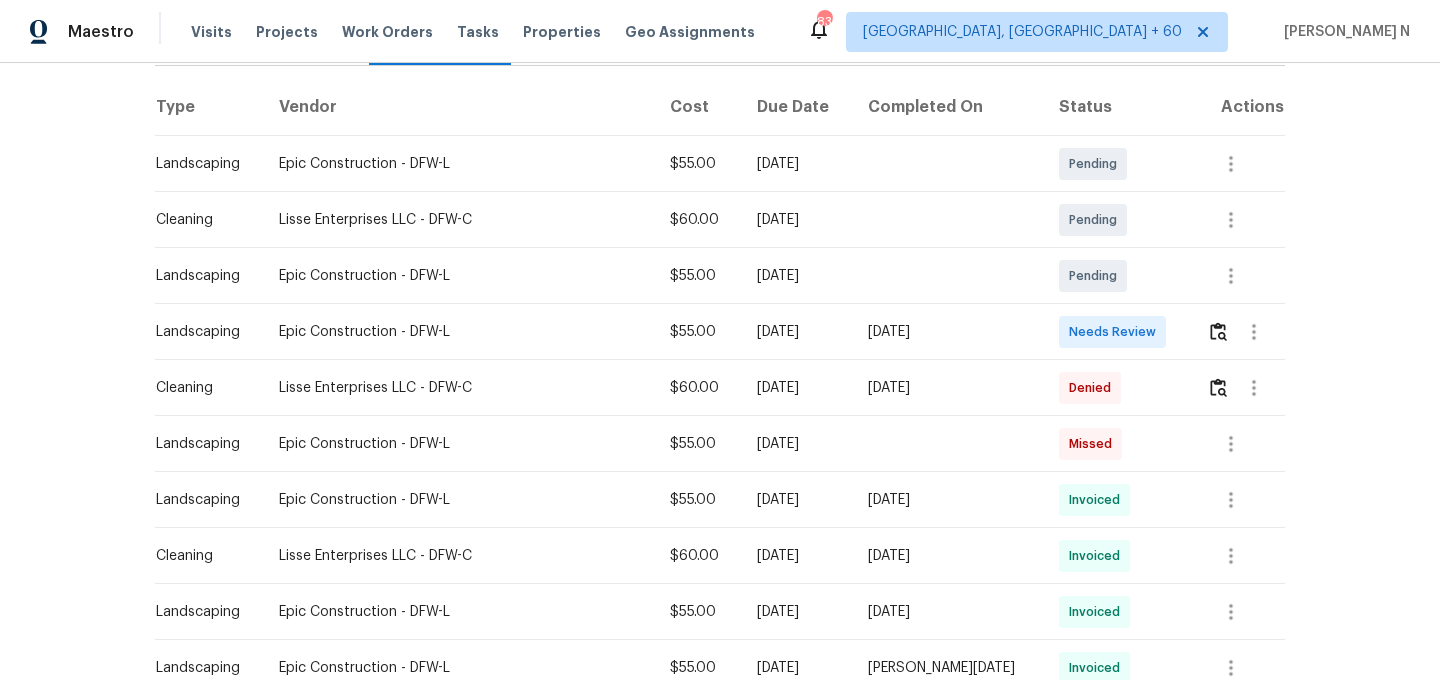scroll, scrollTop: 390, scrollLeft: 0, axis: vertical 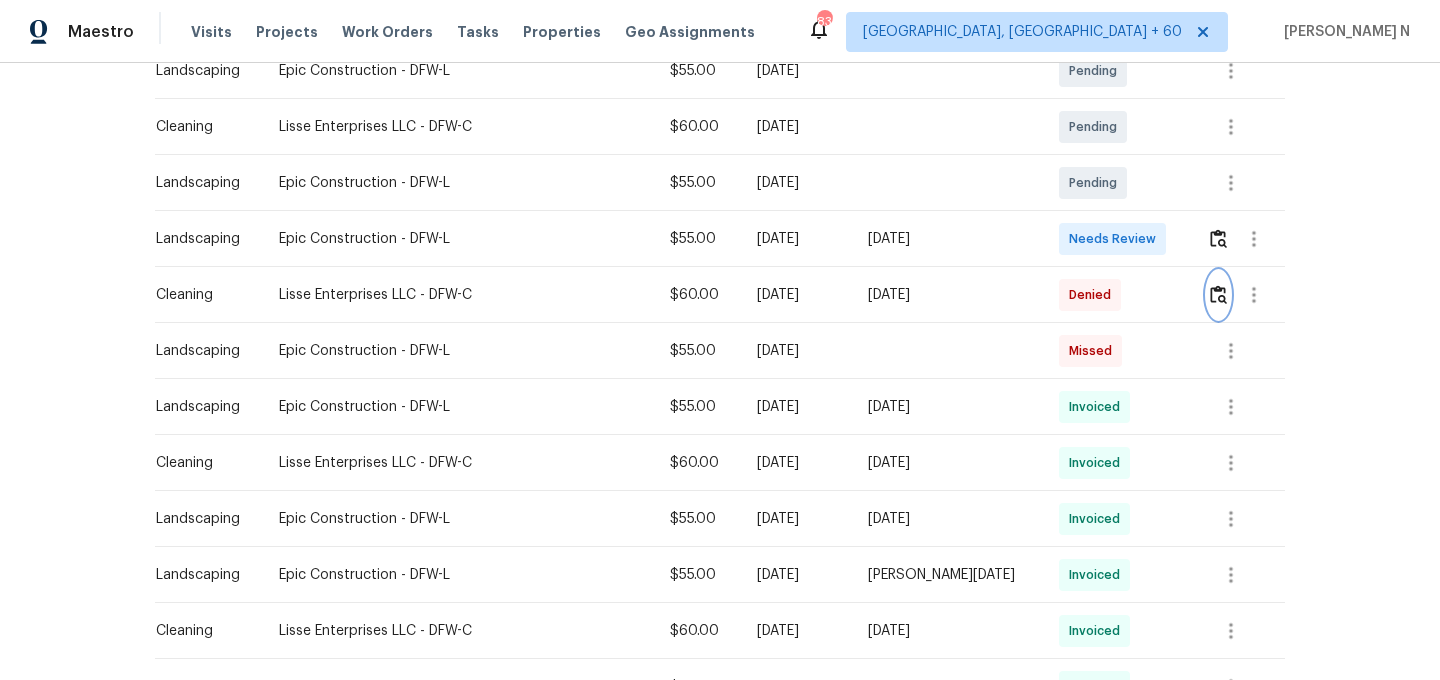click at bounding box center [1218, 294] 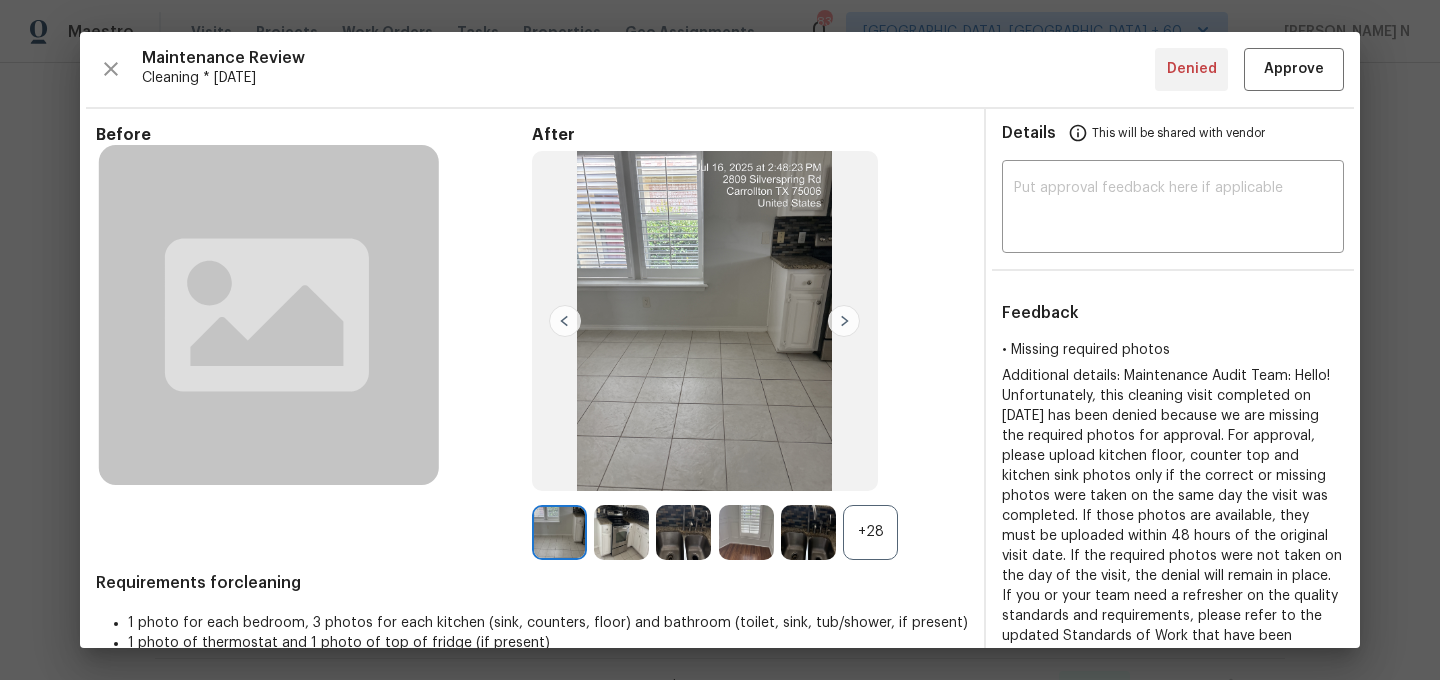 click on "After  +28" at bounding box center (750, 342) 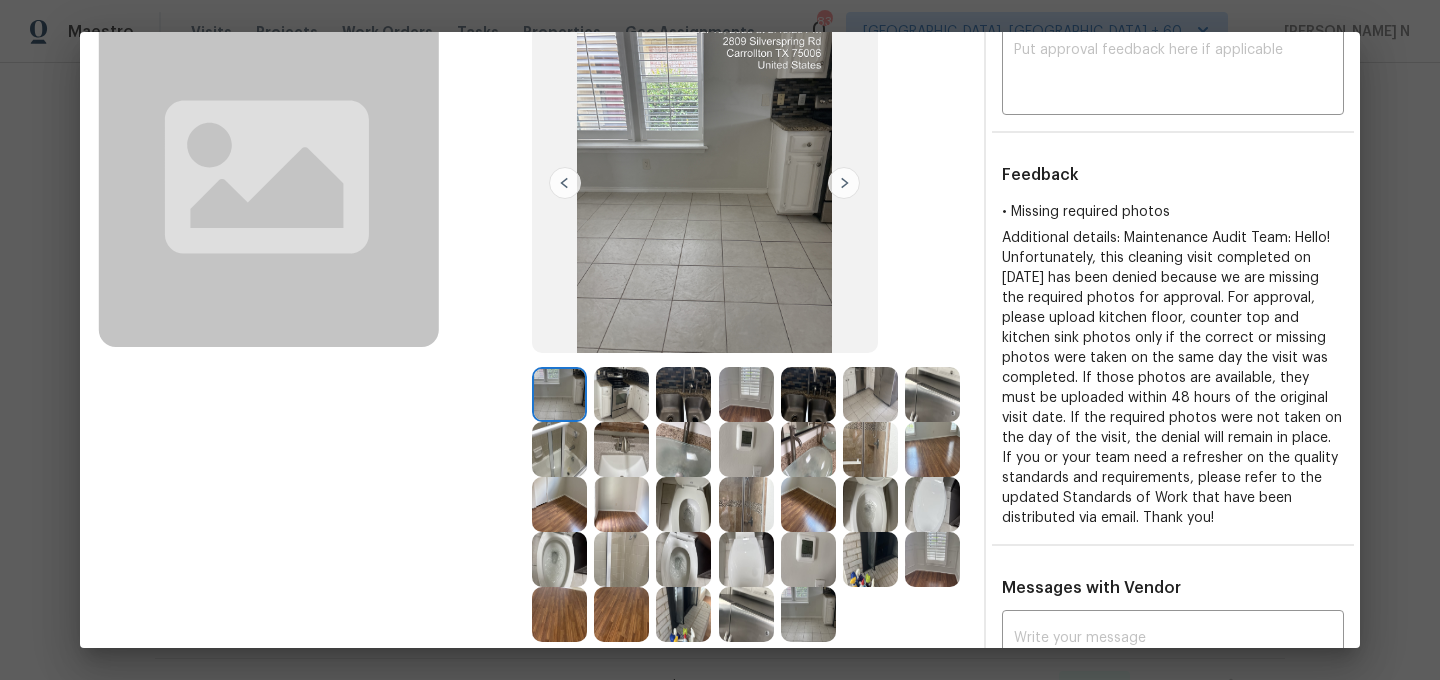 scroll, scrollTop: 117, scrollLeft: 0, axis: vertical 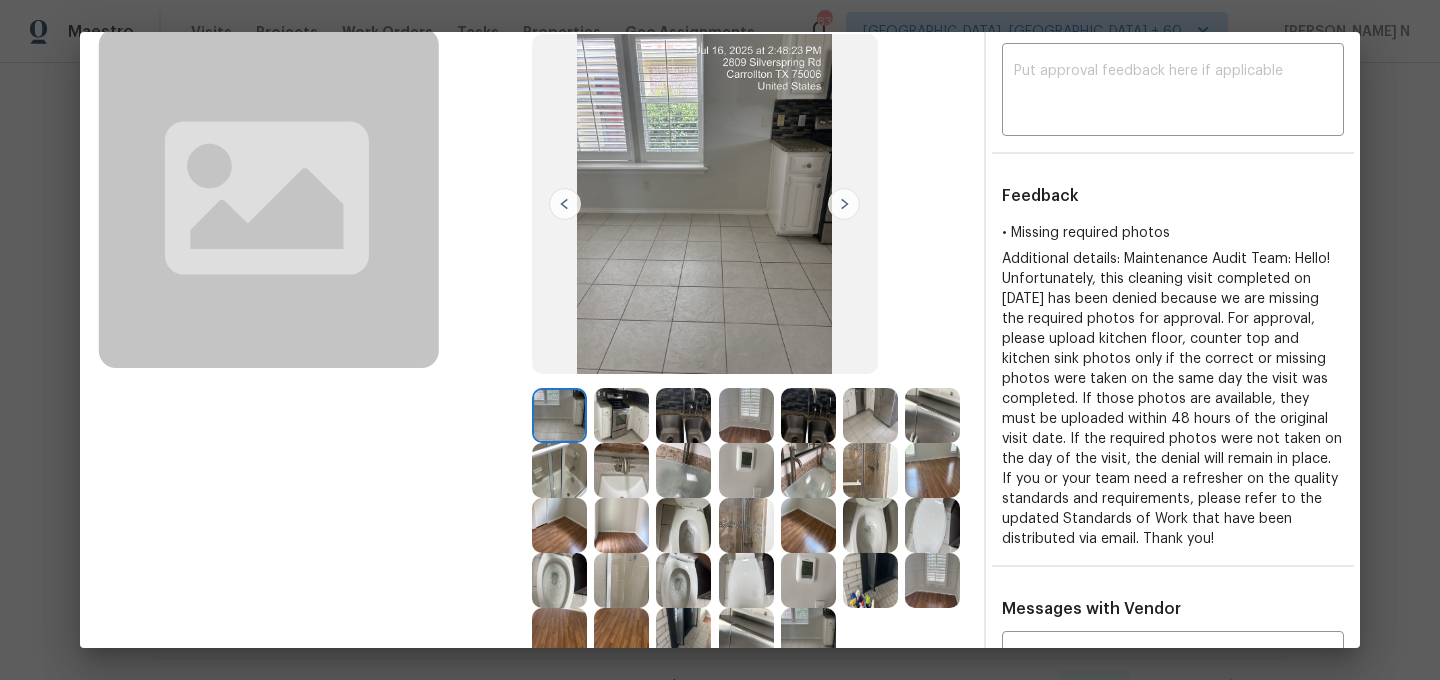 click at bounding box center (683, 525) 